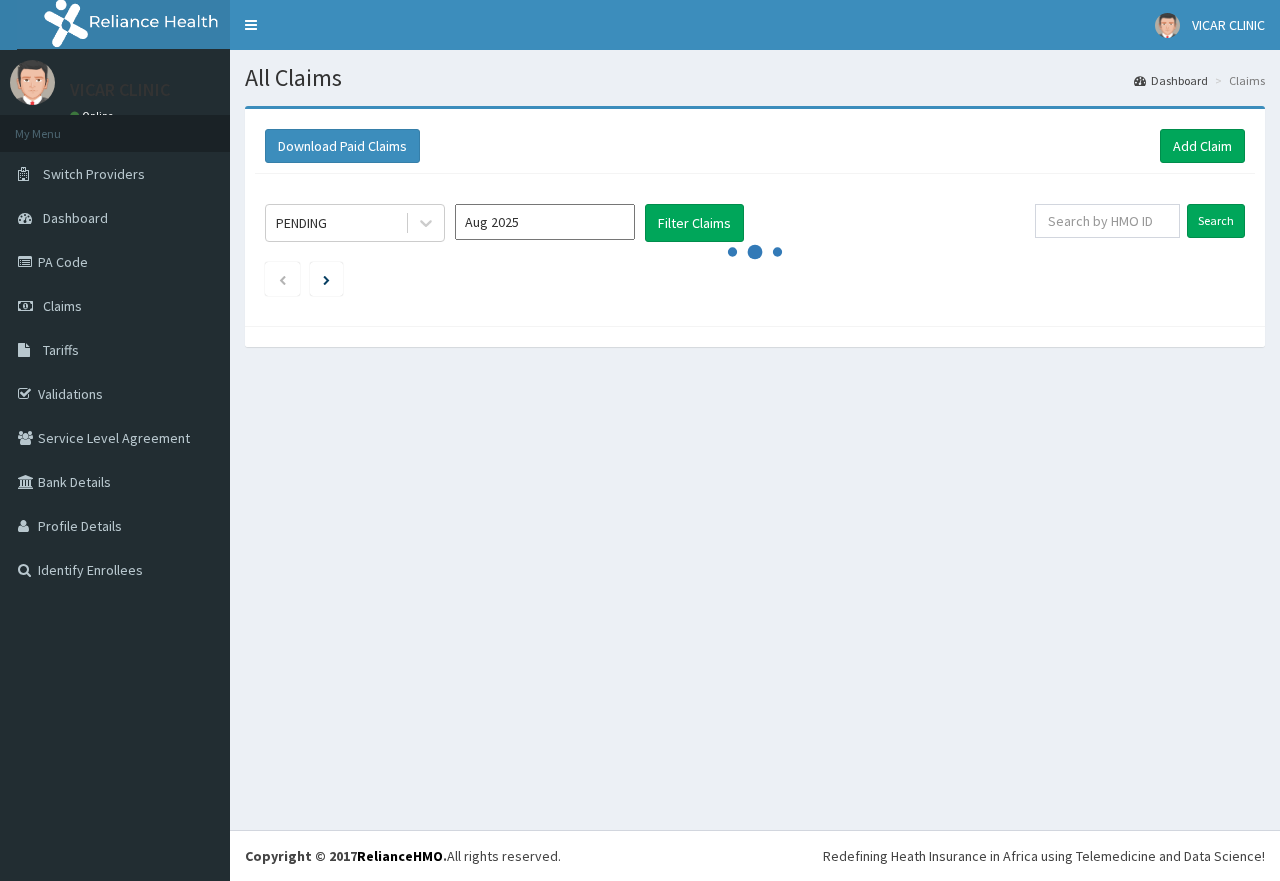 scroll, scrollTop: 0, scrollLeft: 0, axis: both 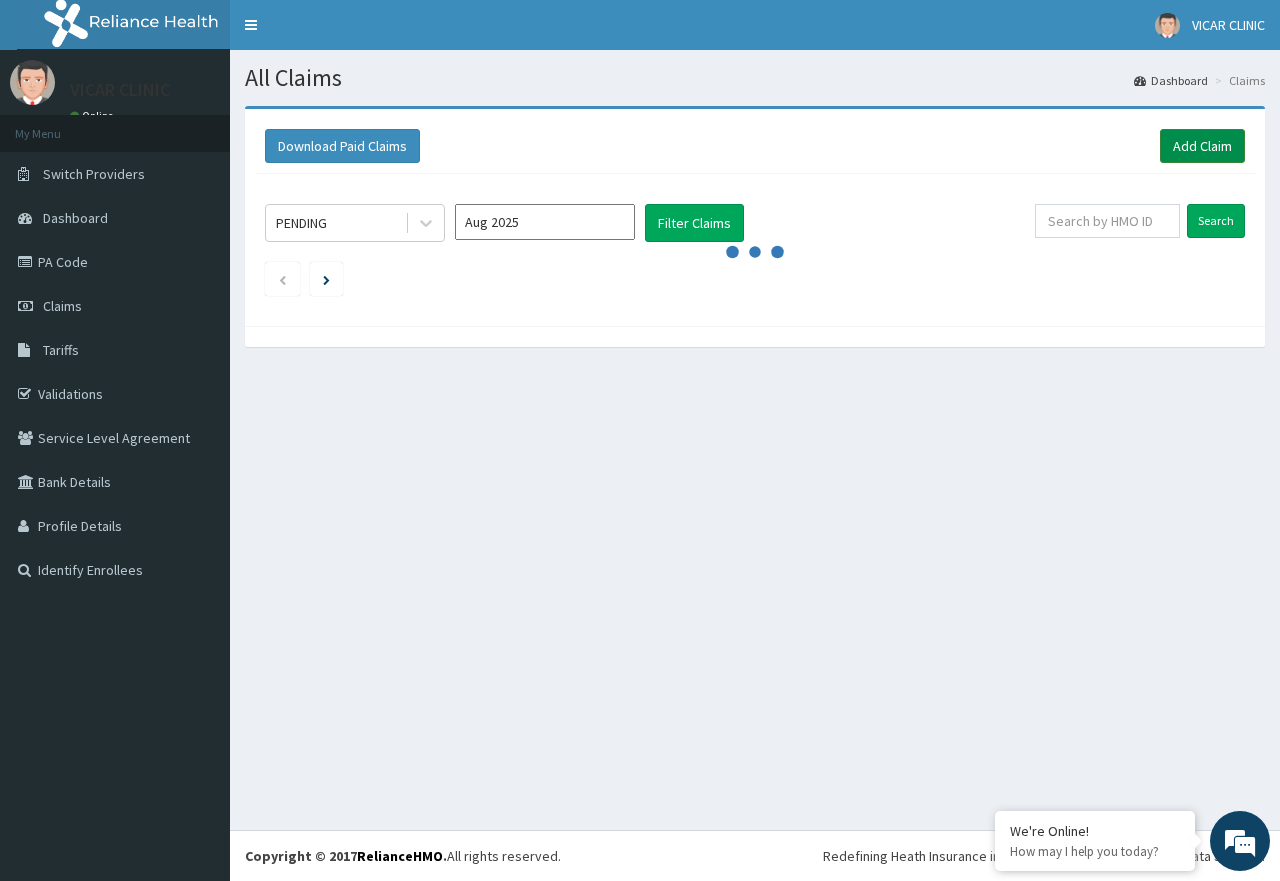 click on "Add Claim" at bounding box center (1202, 146) 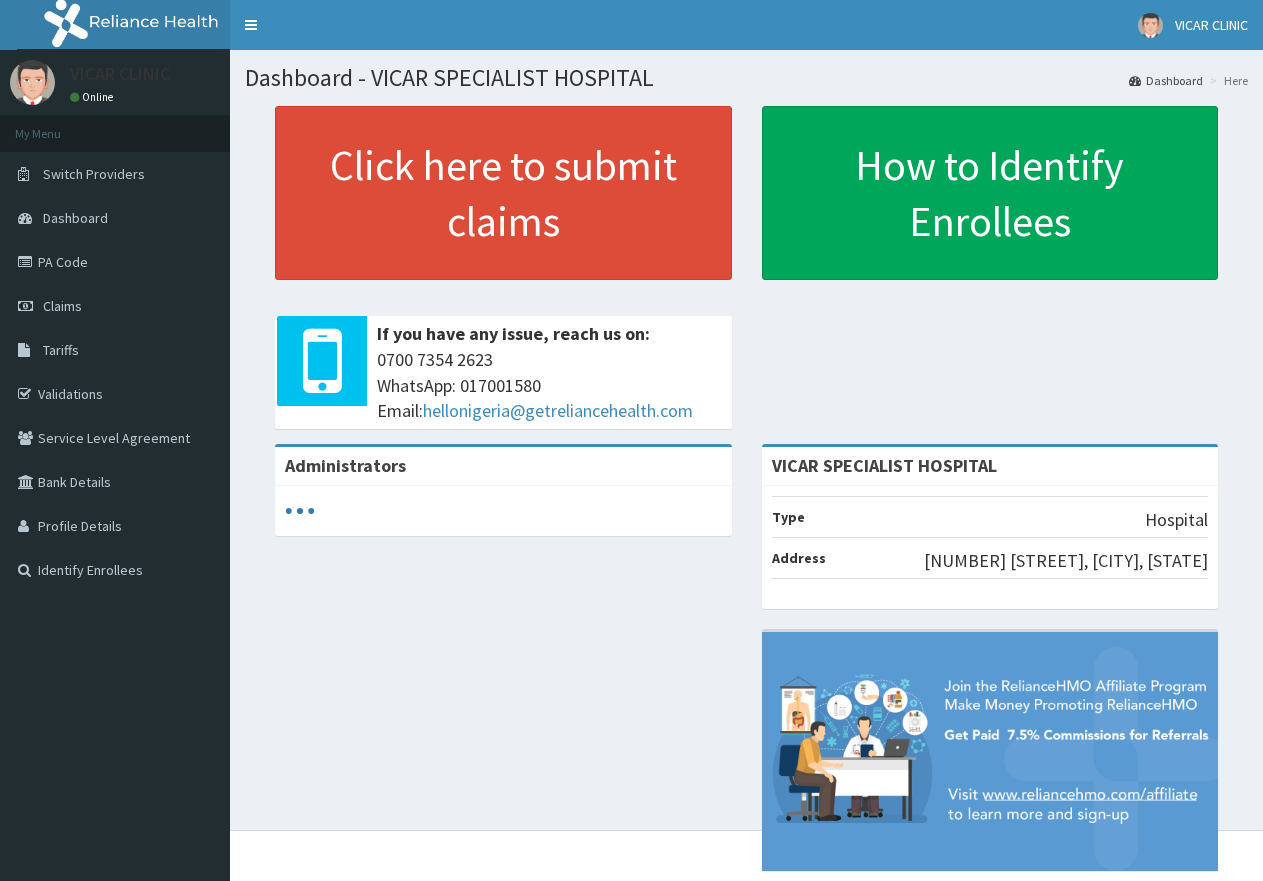 scroll, scrollTop: 0, scrollLeft: 0, axis: both 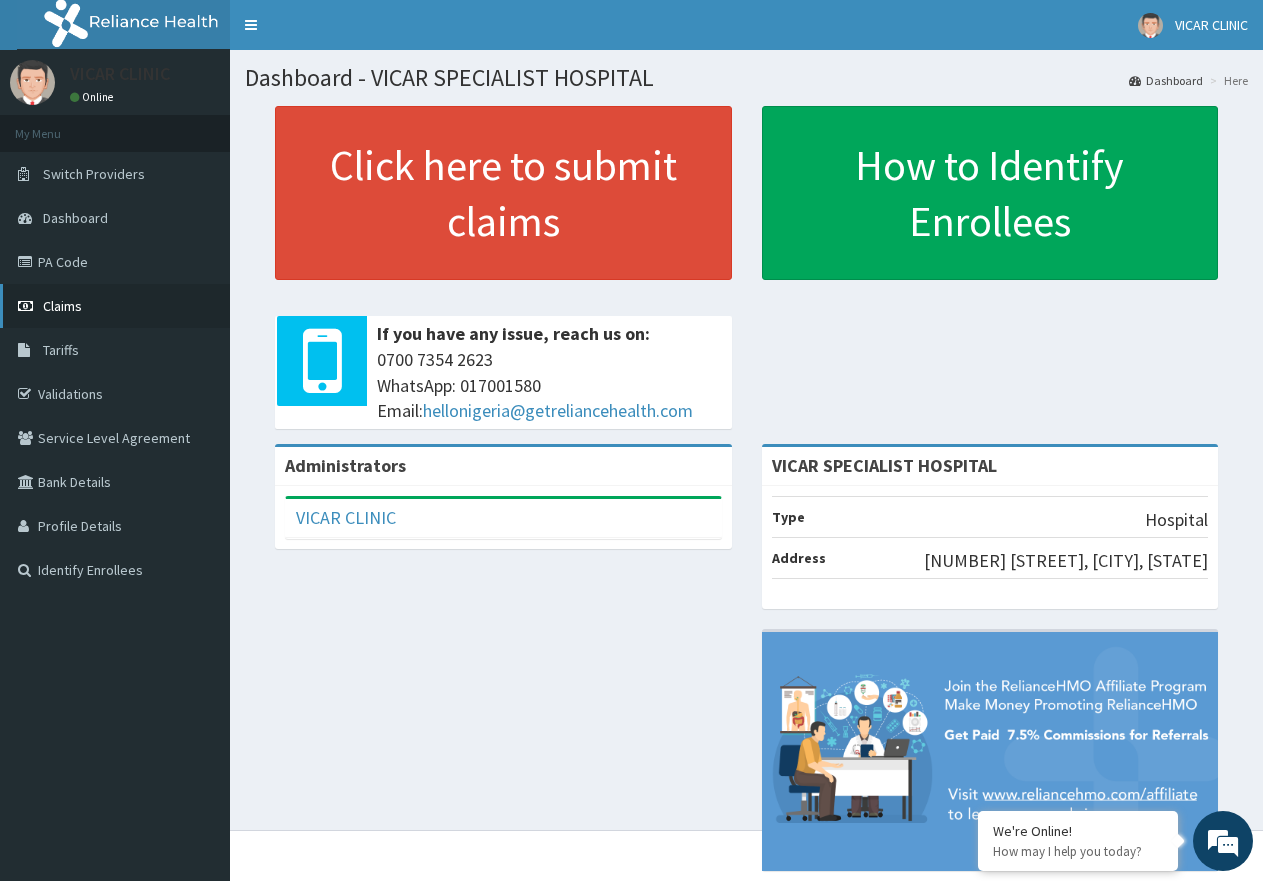 click on "Claims" at bounding box center [62, 306] 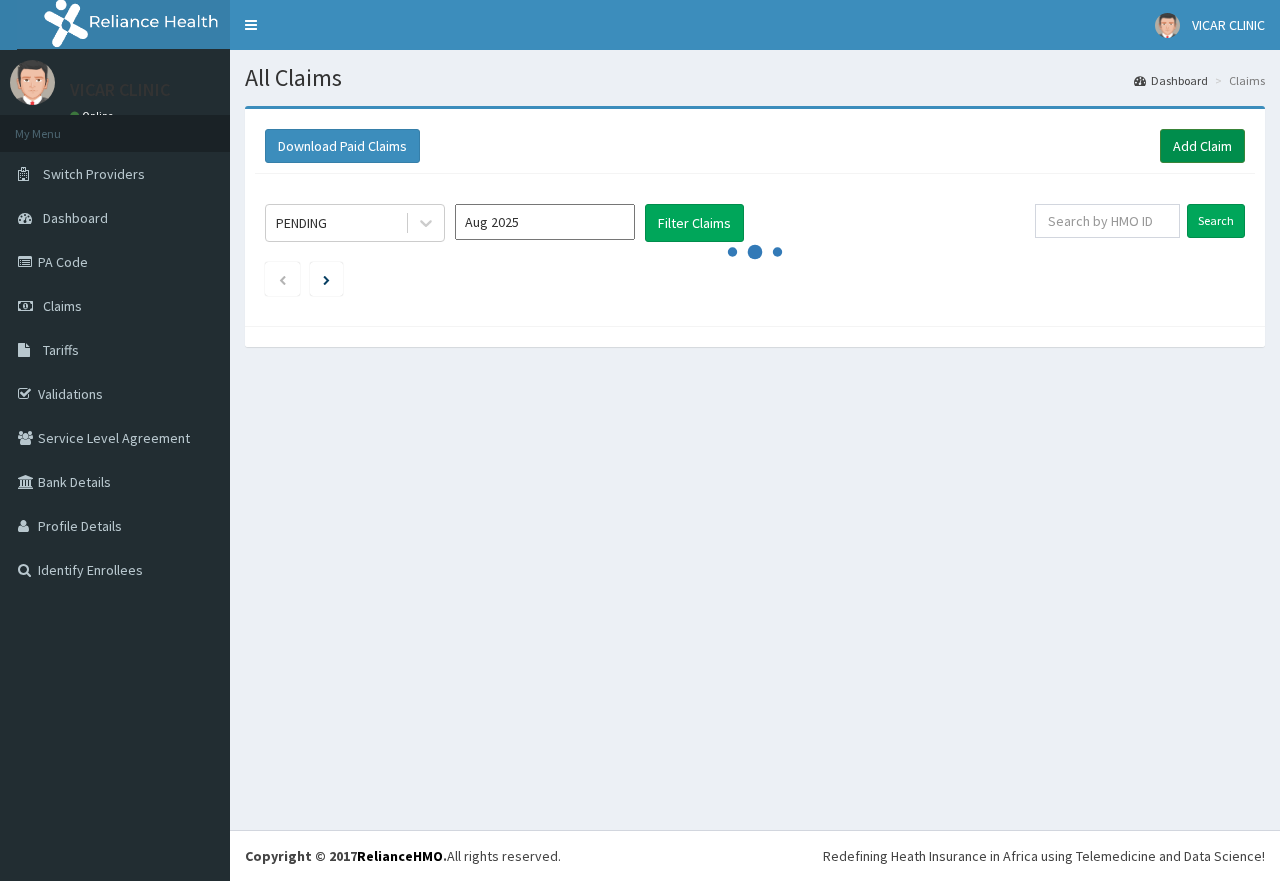 scroll, scrollTop: 0, scrollLeft: 0, axis: both 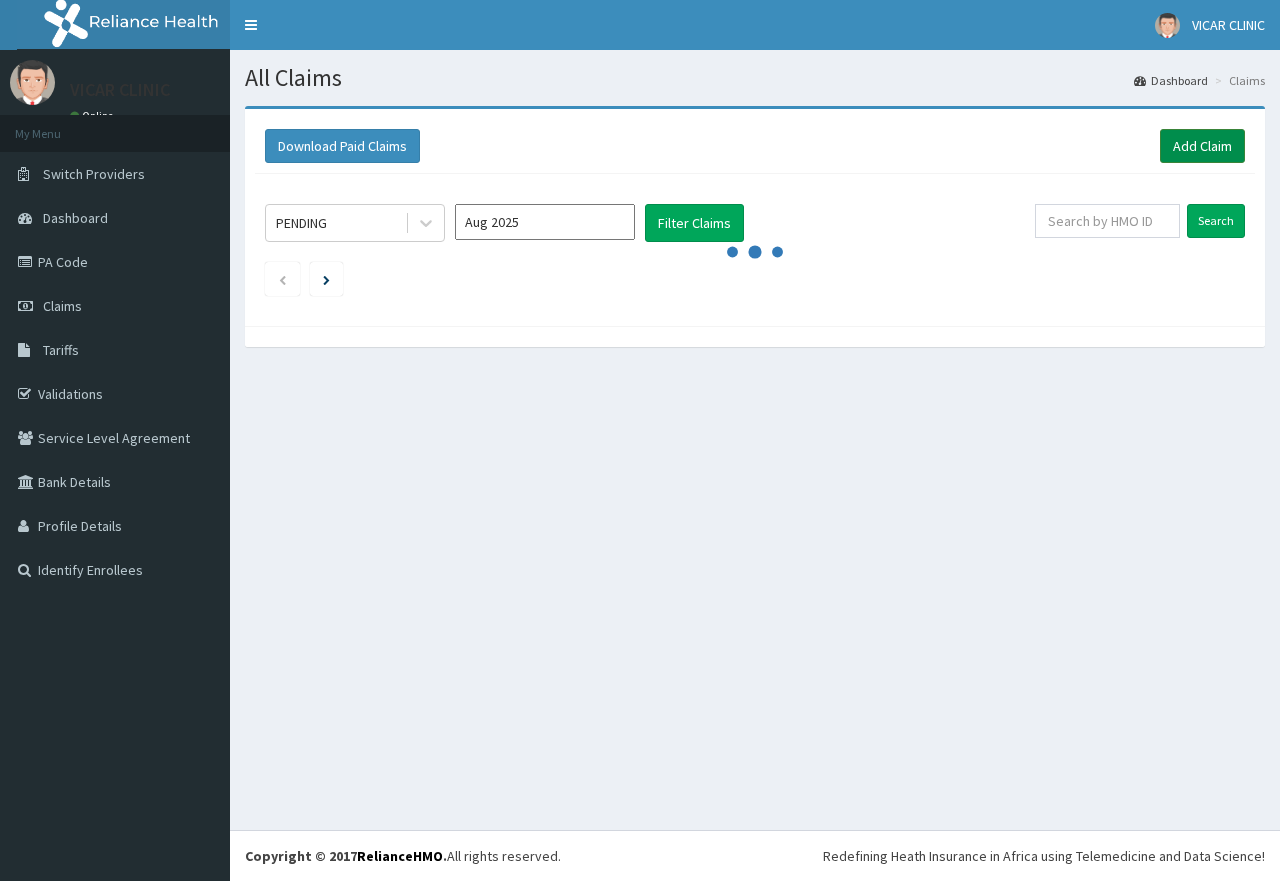 click on "Add Claim" at bounding box center (1202, 146) 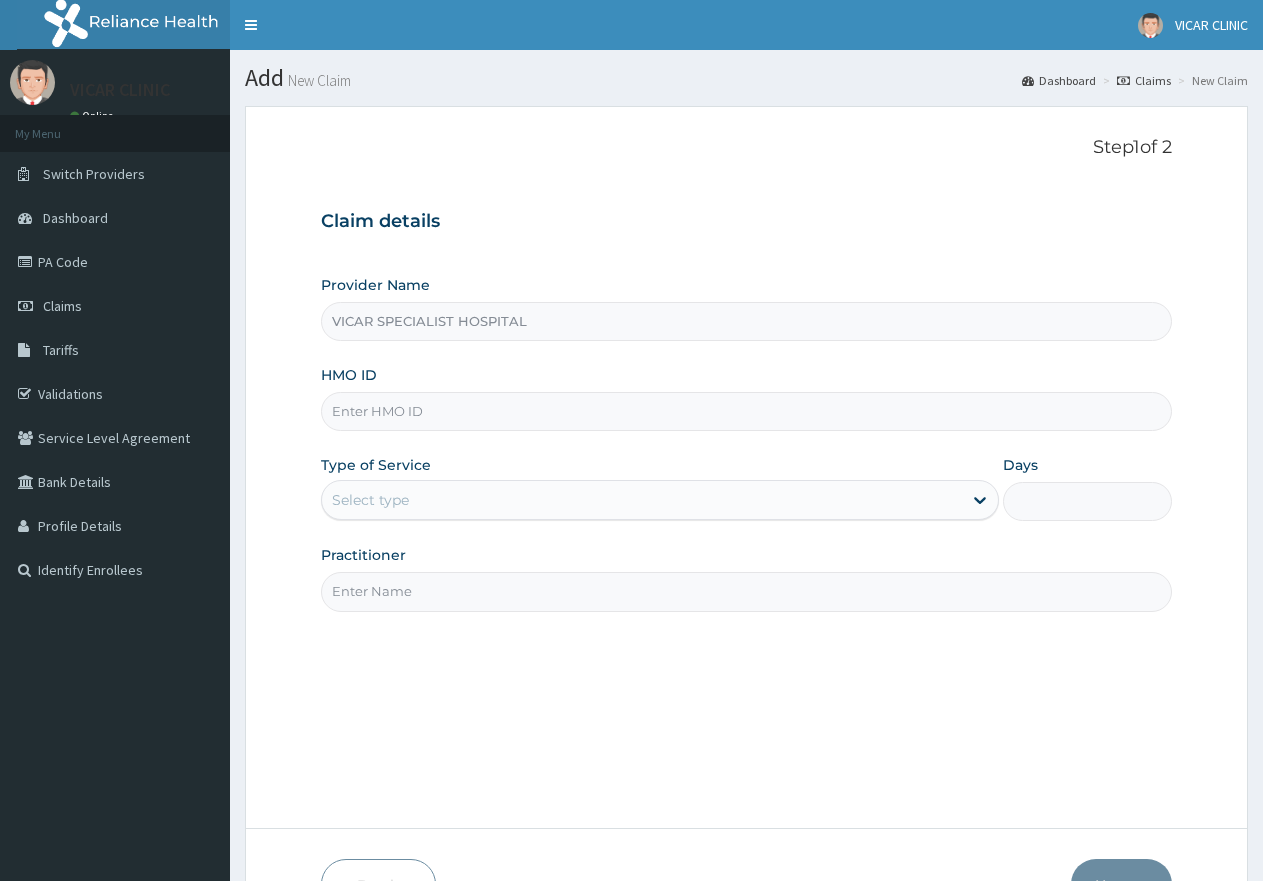 scroll, scrollTop: 0, scrollLeft: 0, axis: both 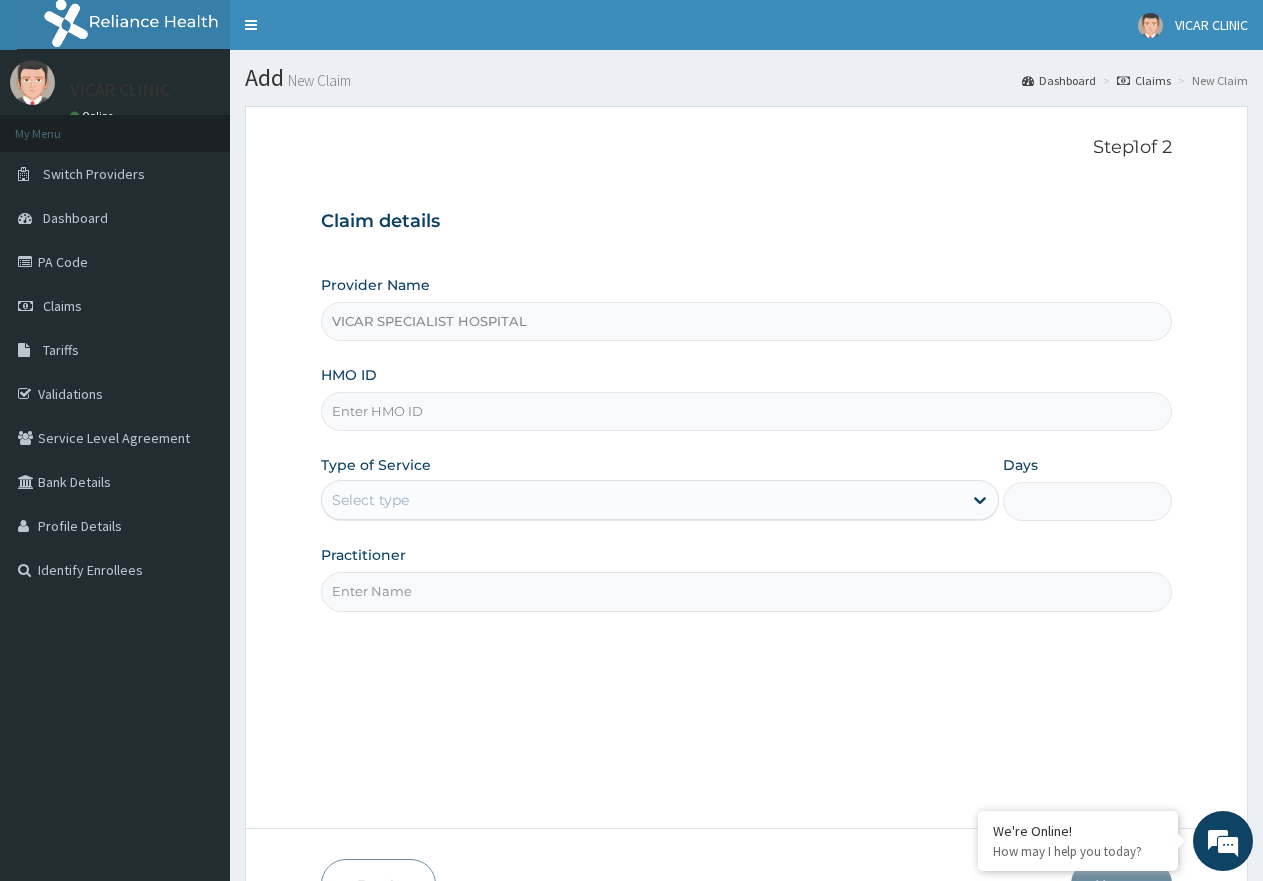 click on "HMO ID" at bounding box center [746, 411] 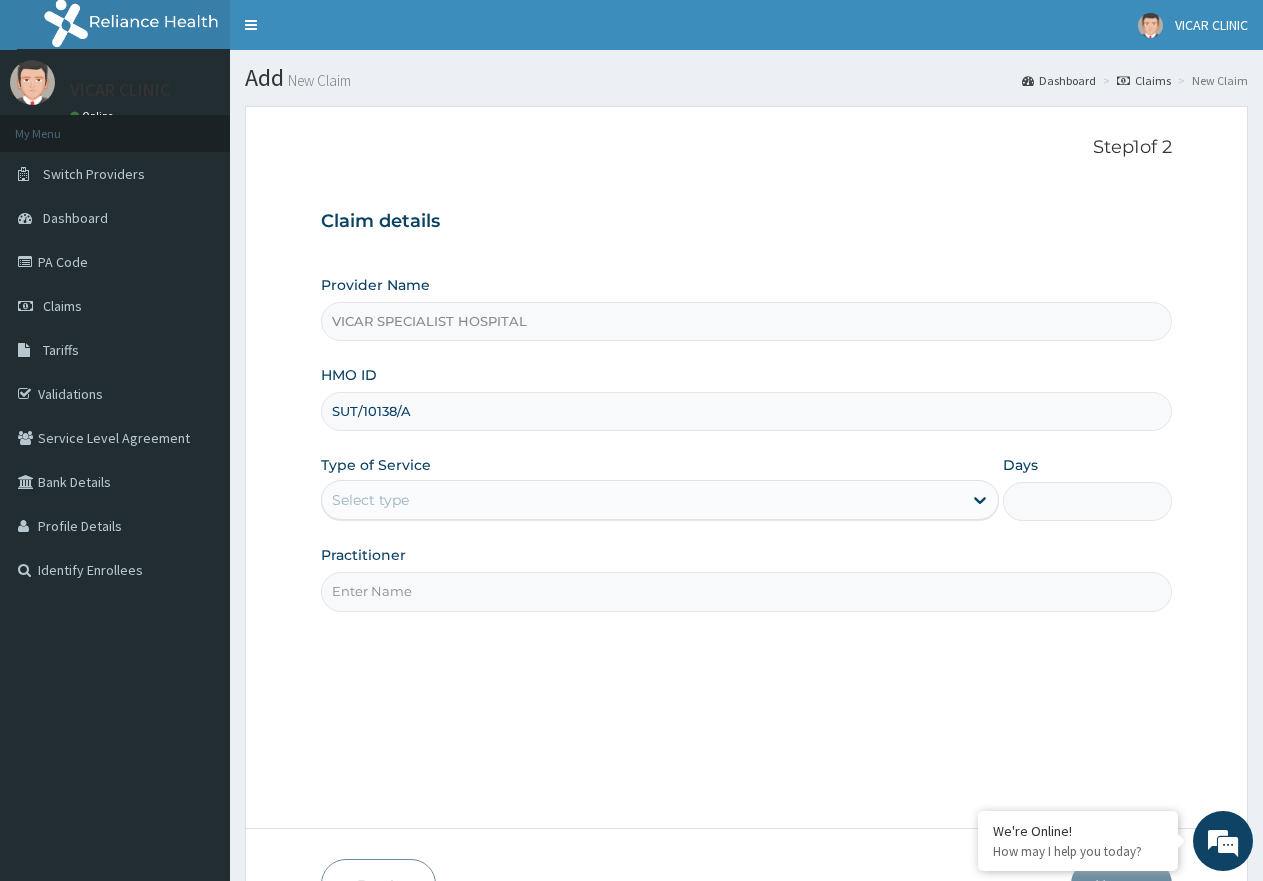 type on "SUT/10138/A" 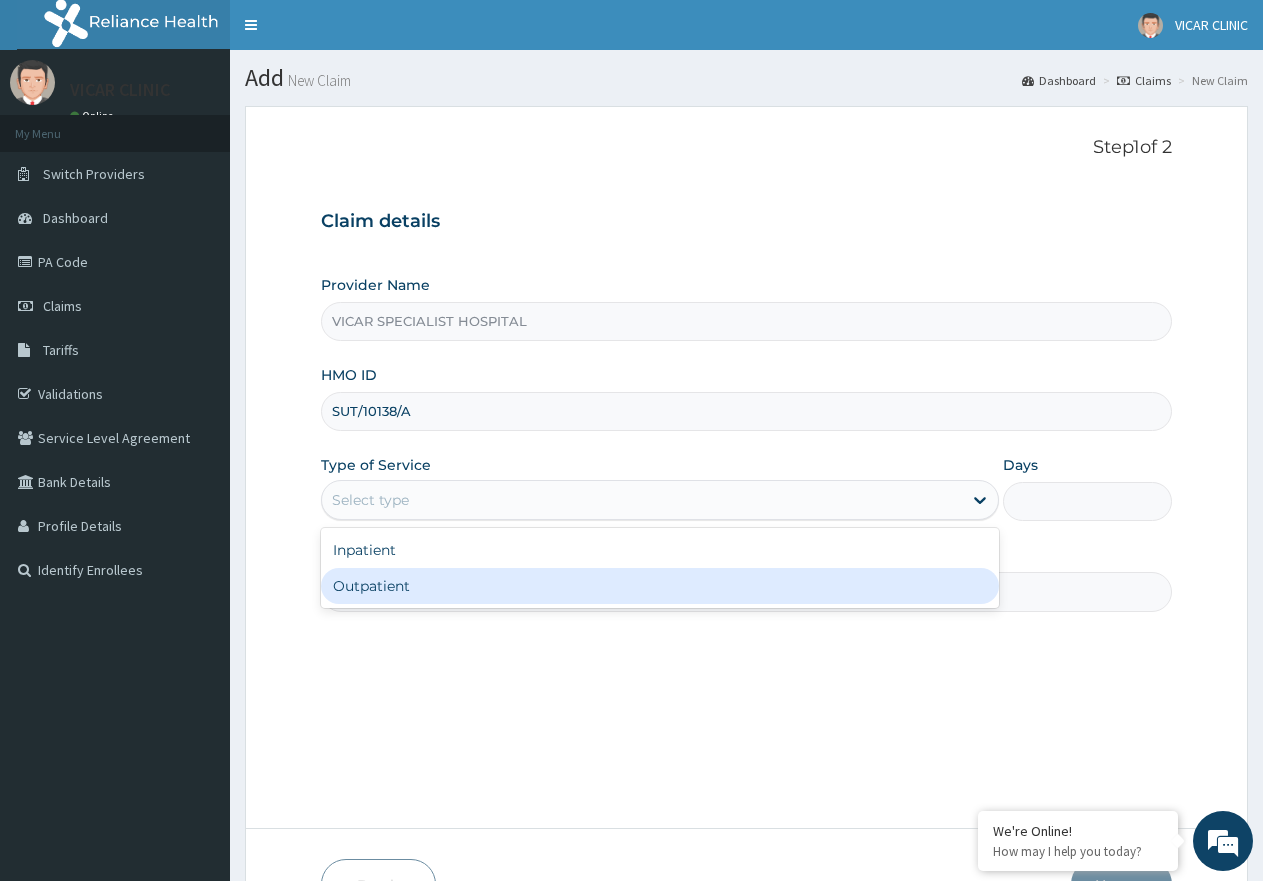 click on "Outpatient" at bounding box center [659, 586] 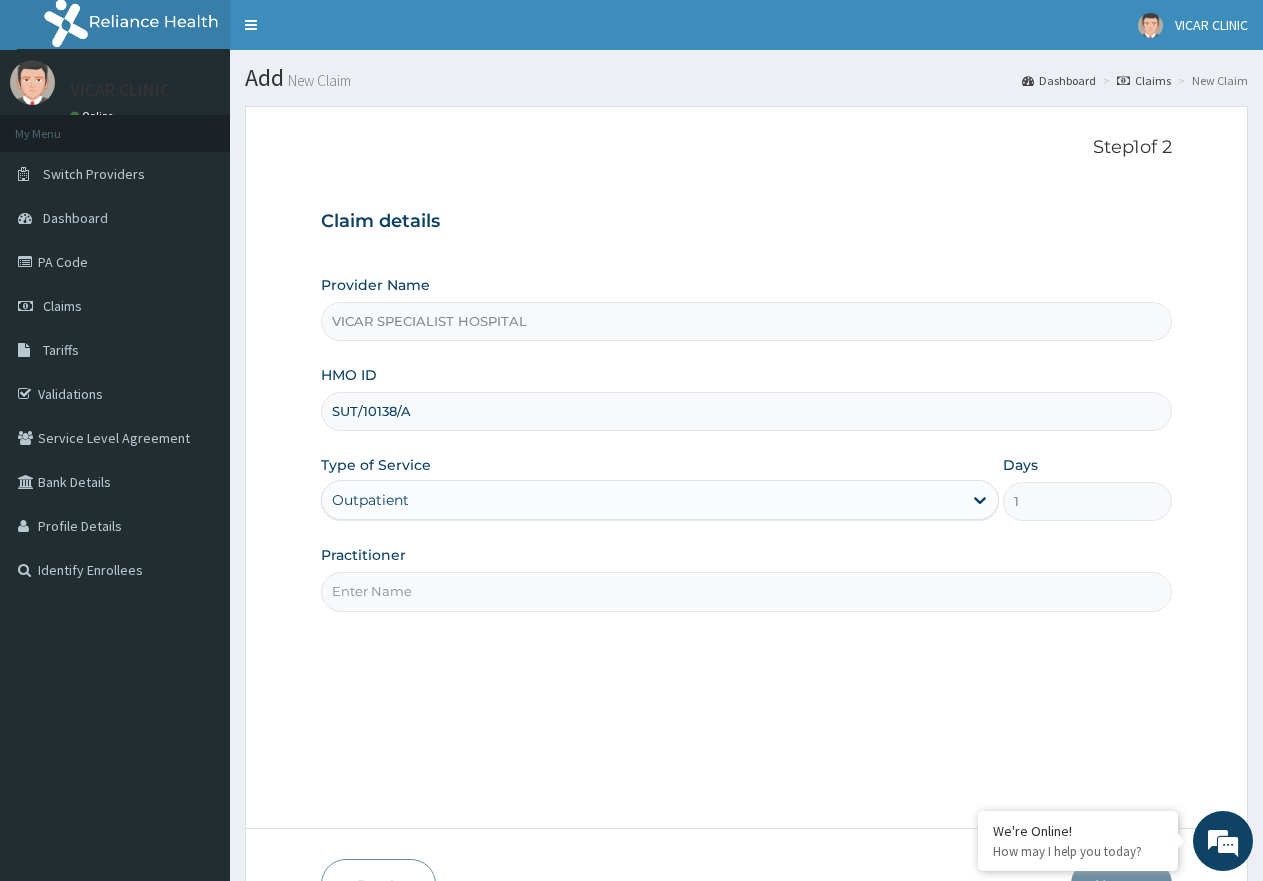 click on "Practitioner" at bounding box center [746, 591] 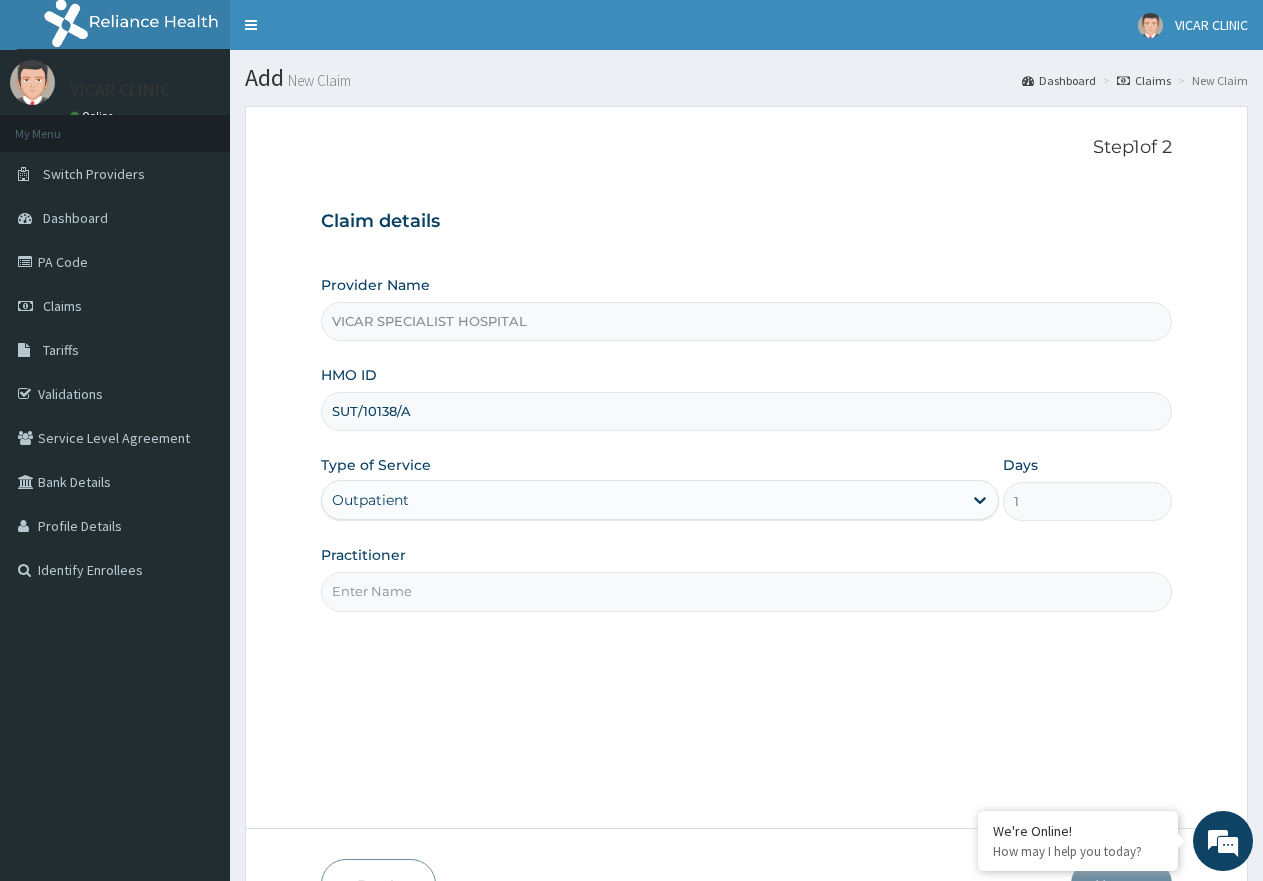 type on "Dr Ideh" 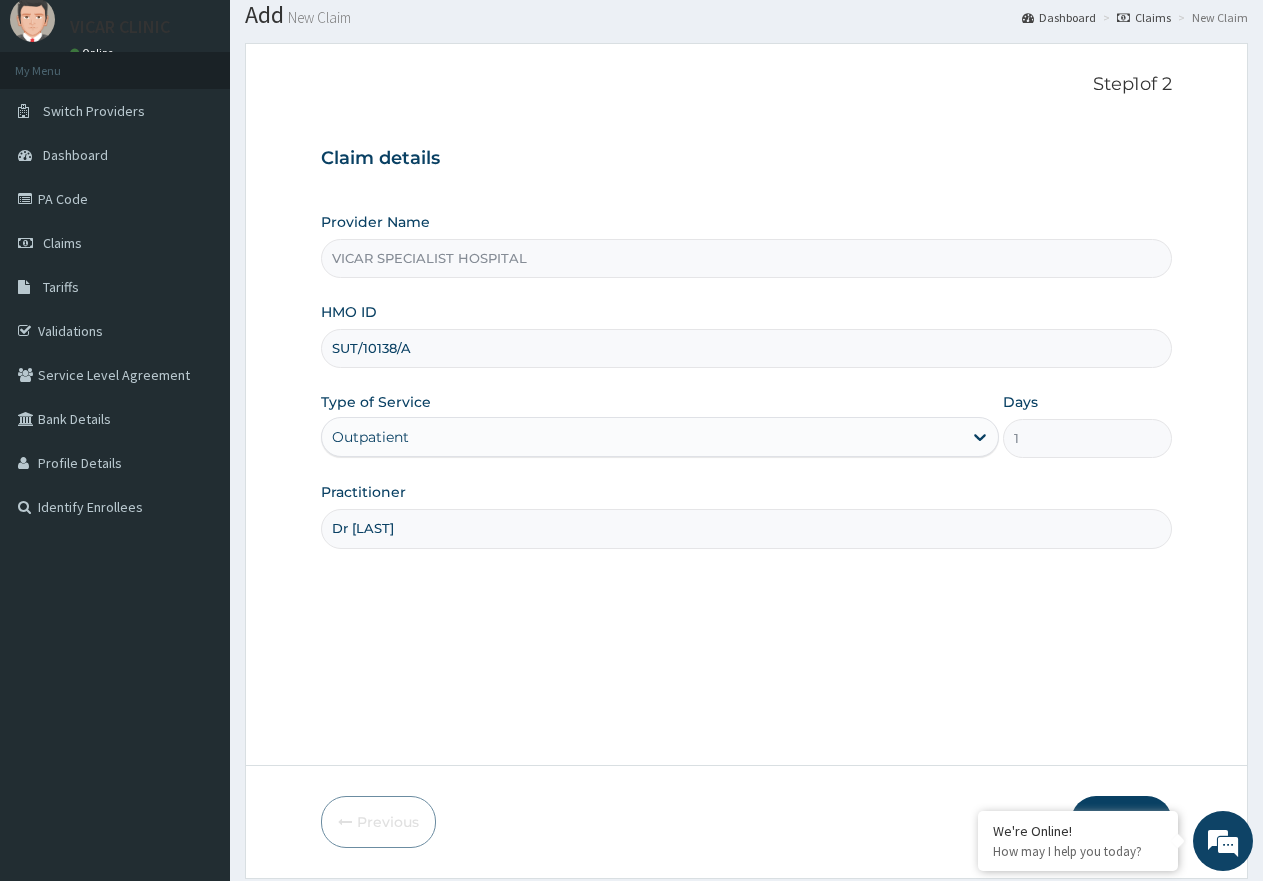 scroll, scrollTop: 127, scrollLeft: 0, axis: vertical 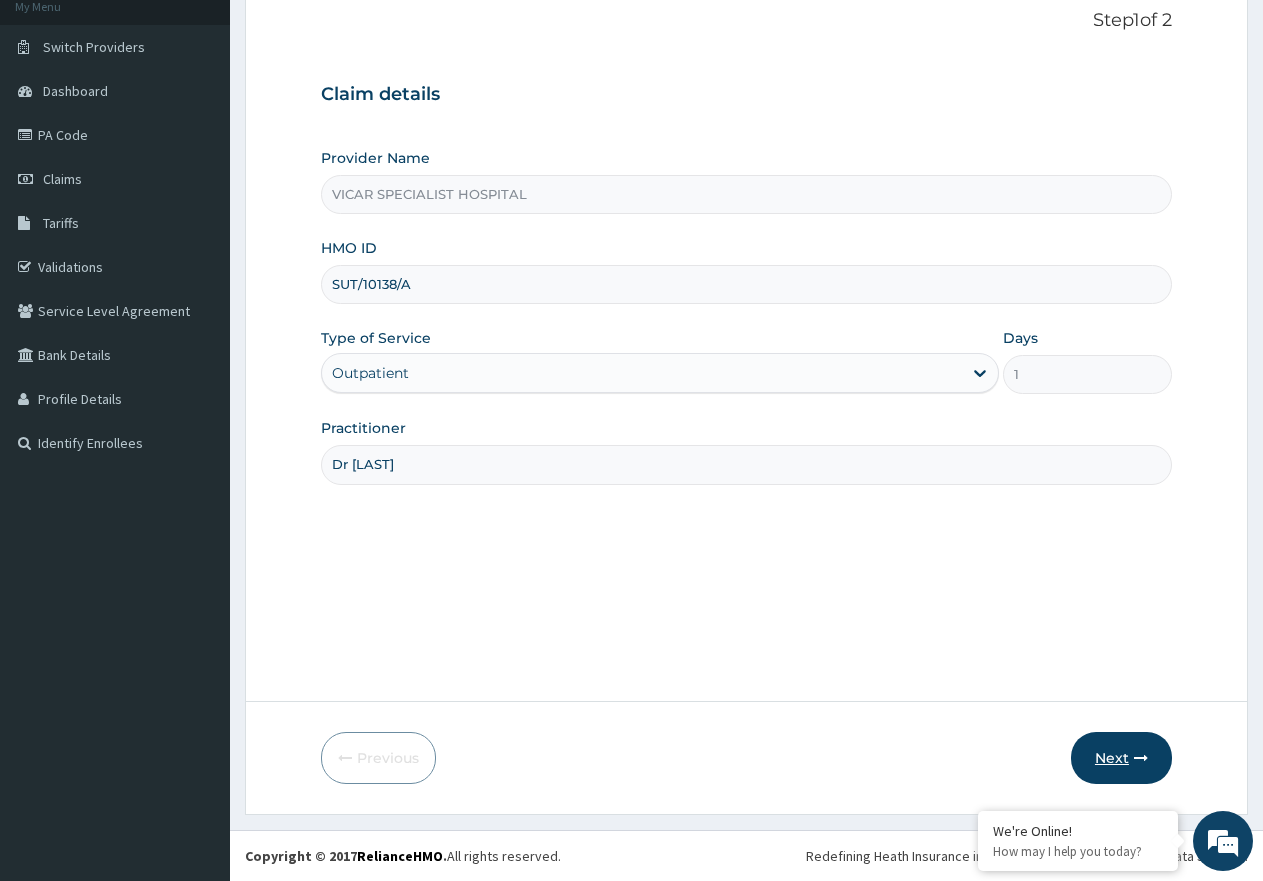 click on "Next" at bounding box center [1121, 758] 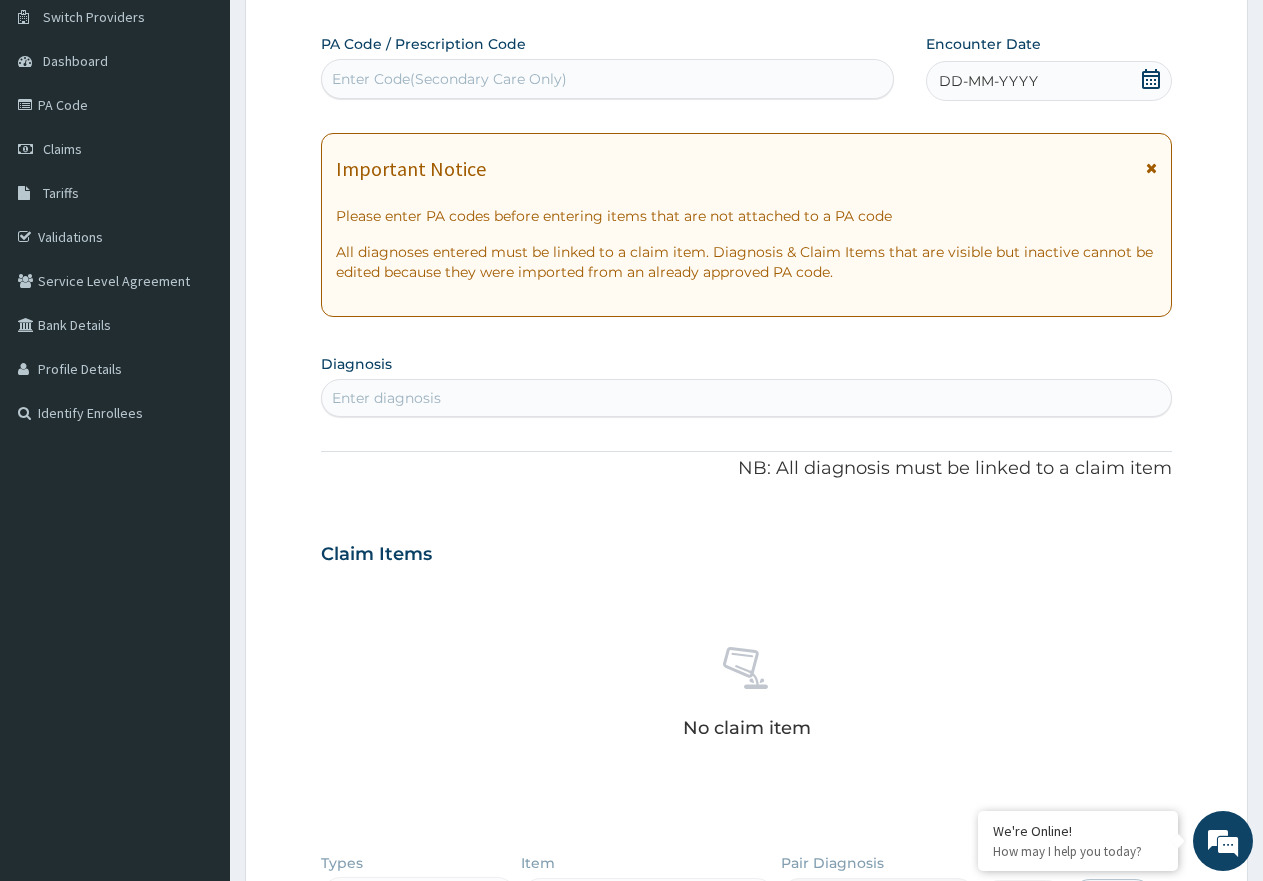 scroll, scrollTop: 155, scrollLeft: 0, axis: vertical 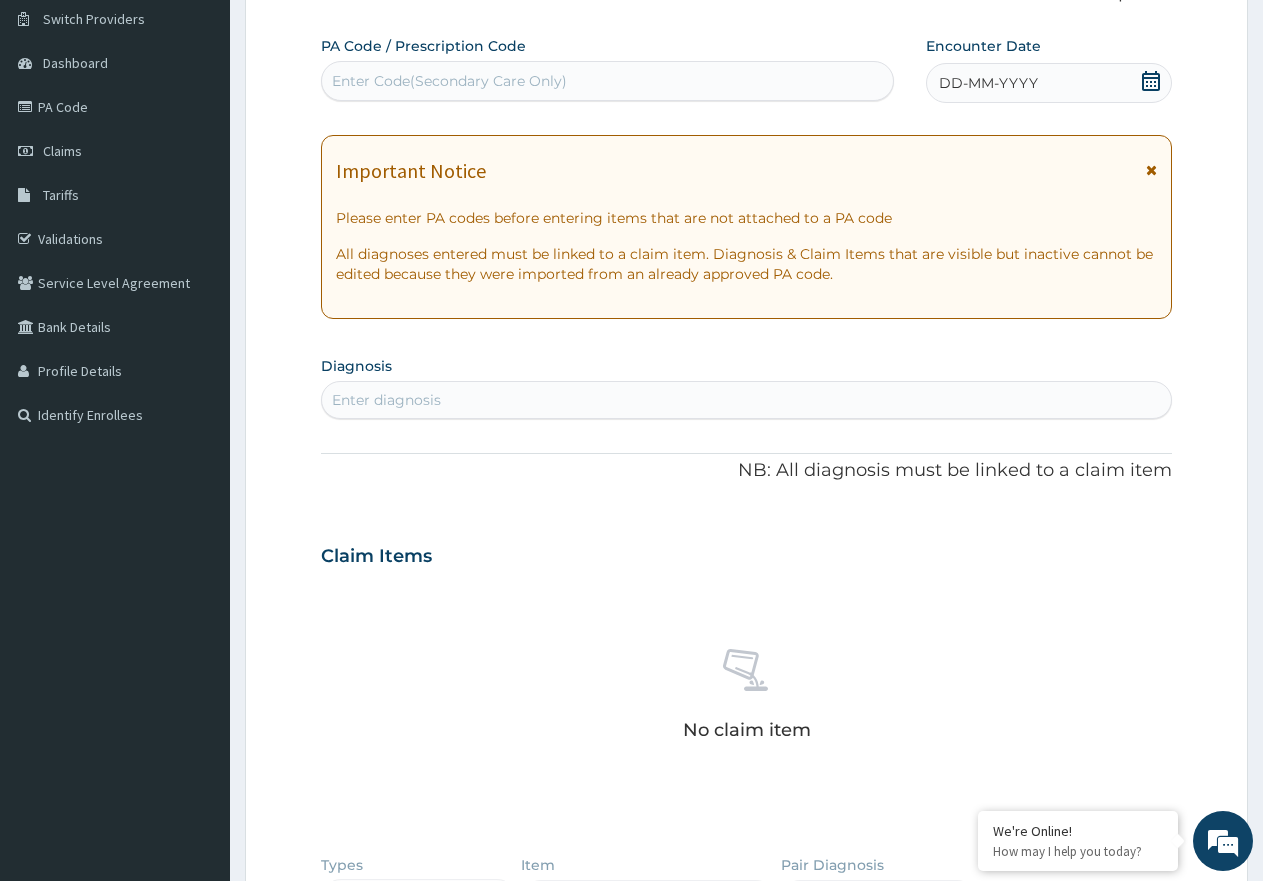 click 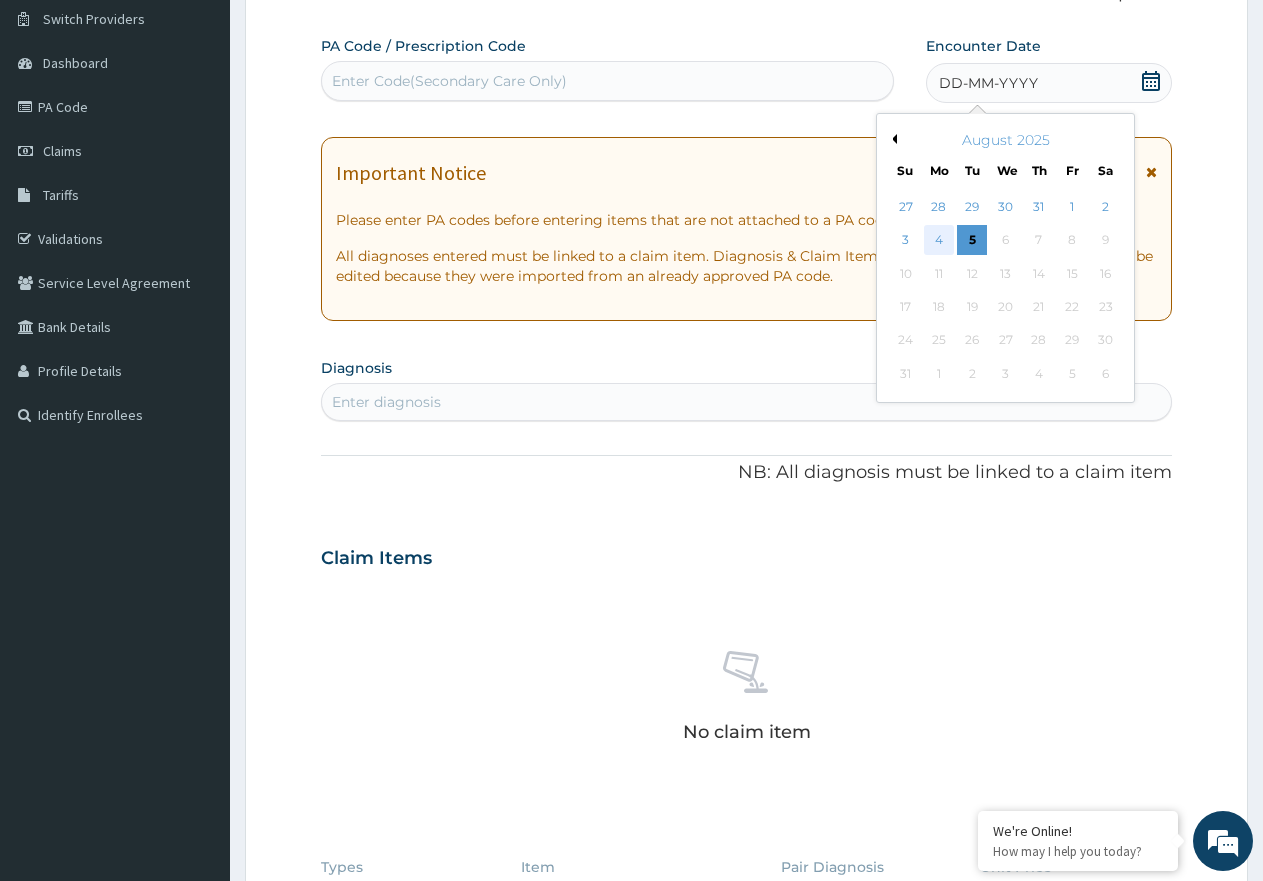 click on "4" at bounding box center (939, 241) 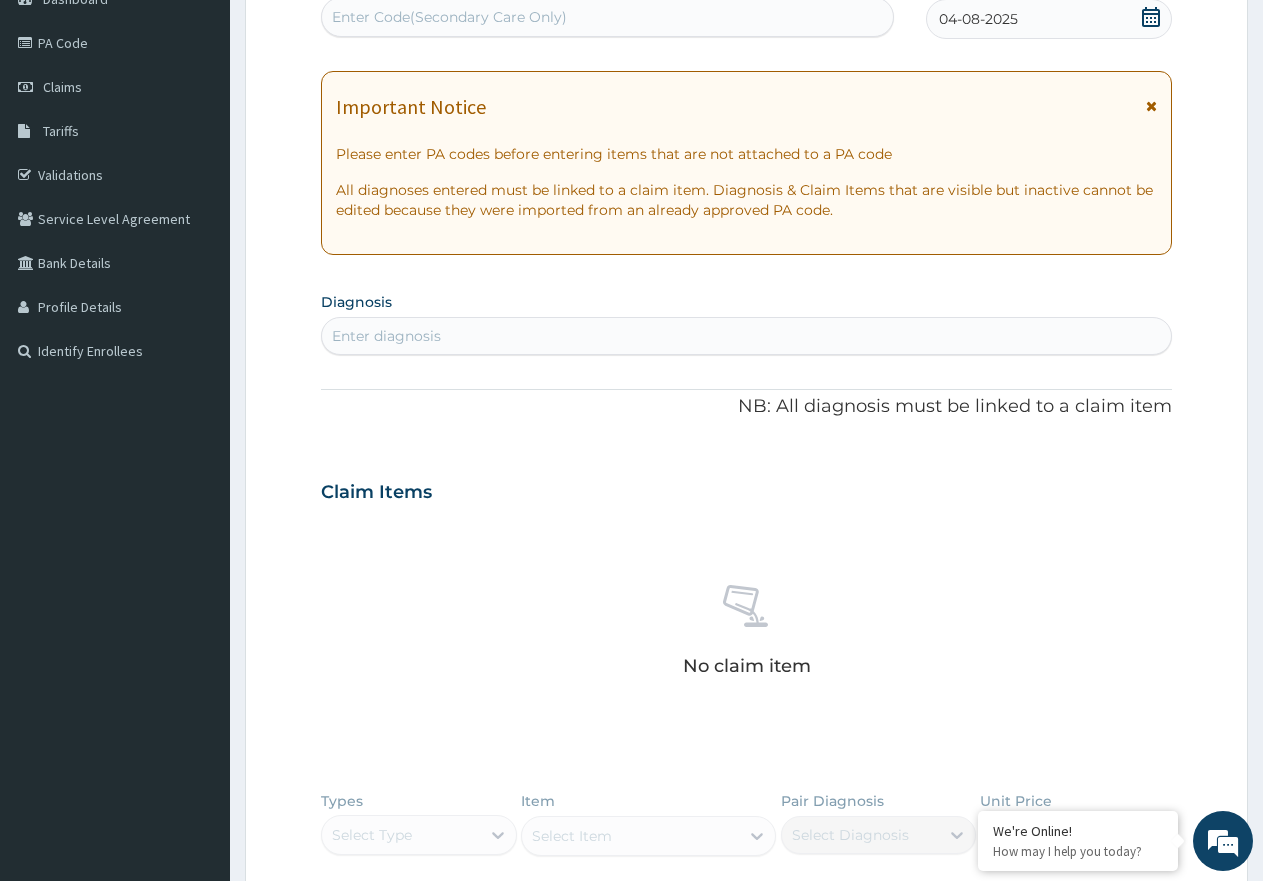 scroll, scrollTop: 255, scrollLeft: 0, axis: vertical 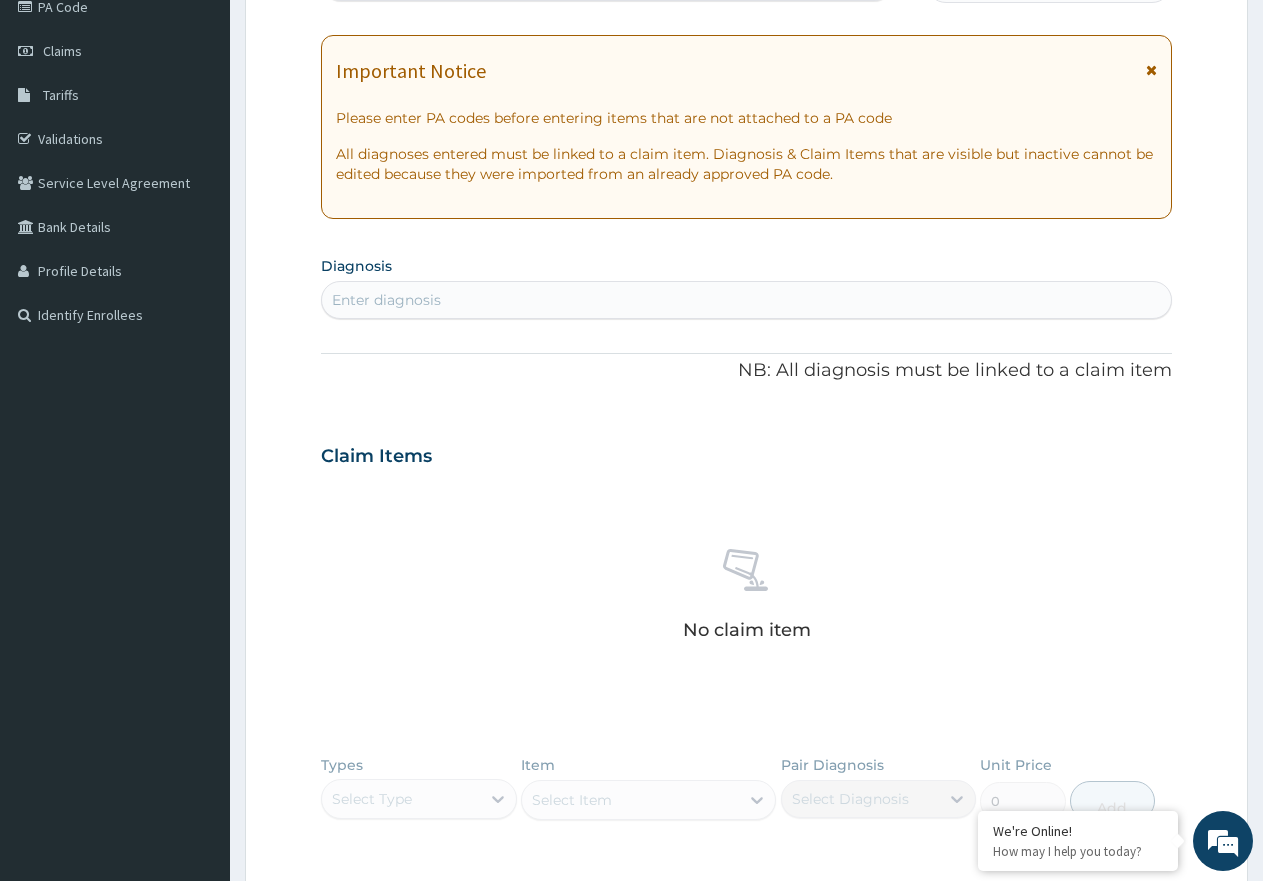 click on "Enter diagnosis" at bounding box center (746, 300) 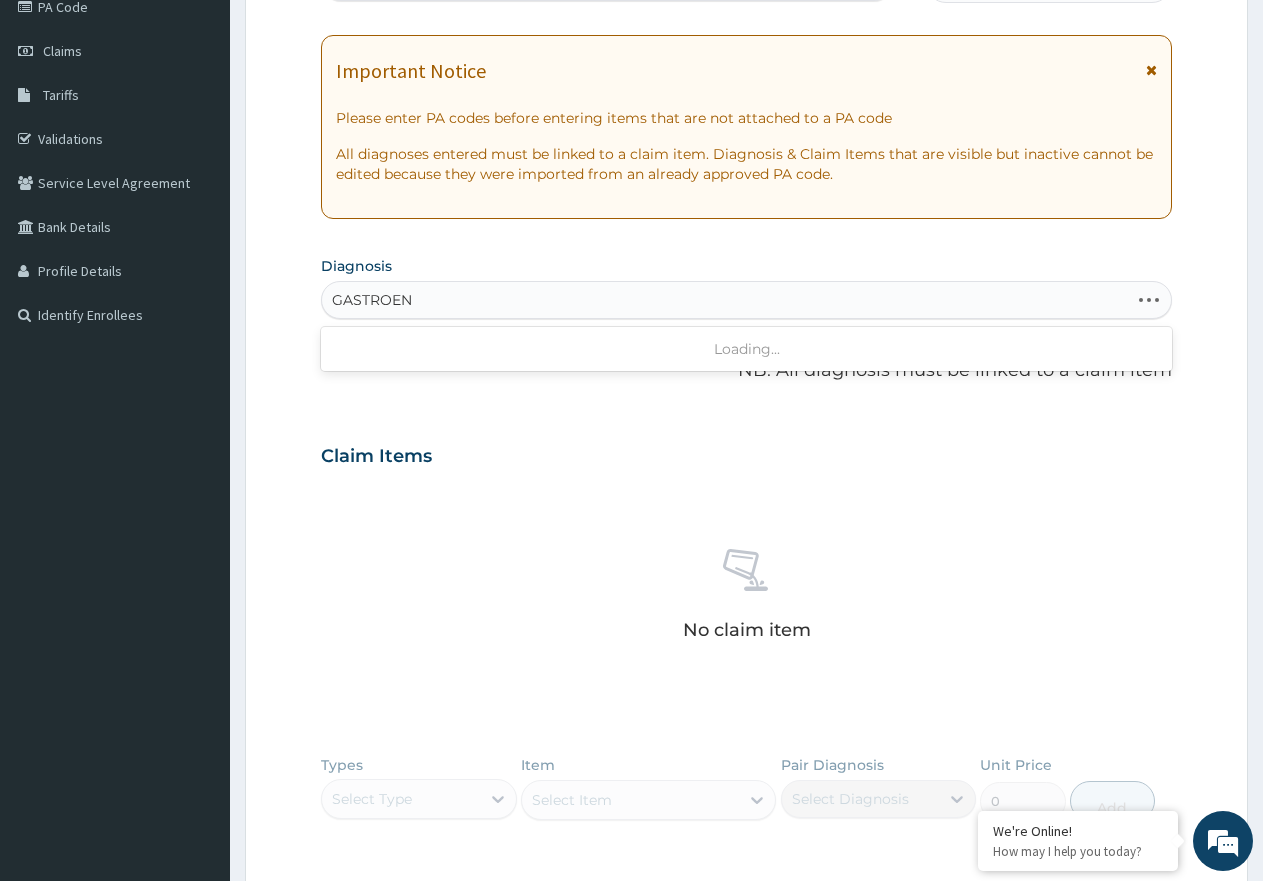 type on "GASTROENT" 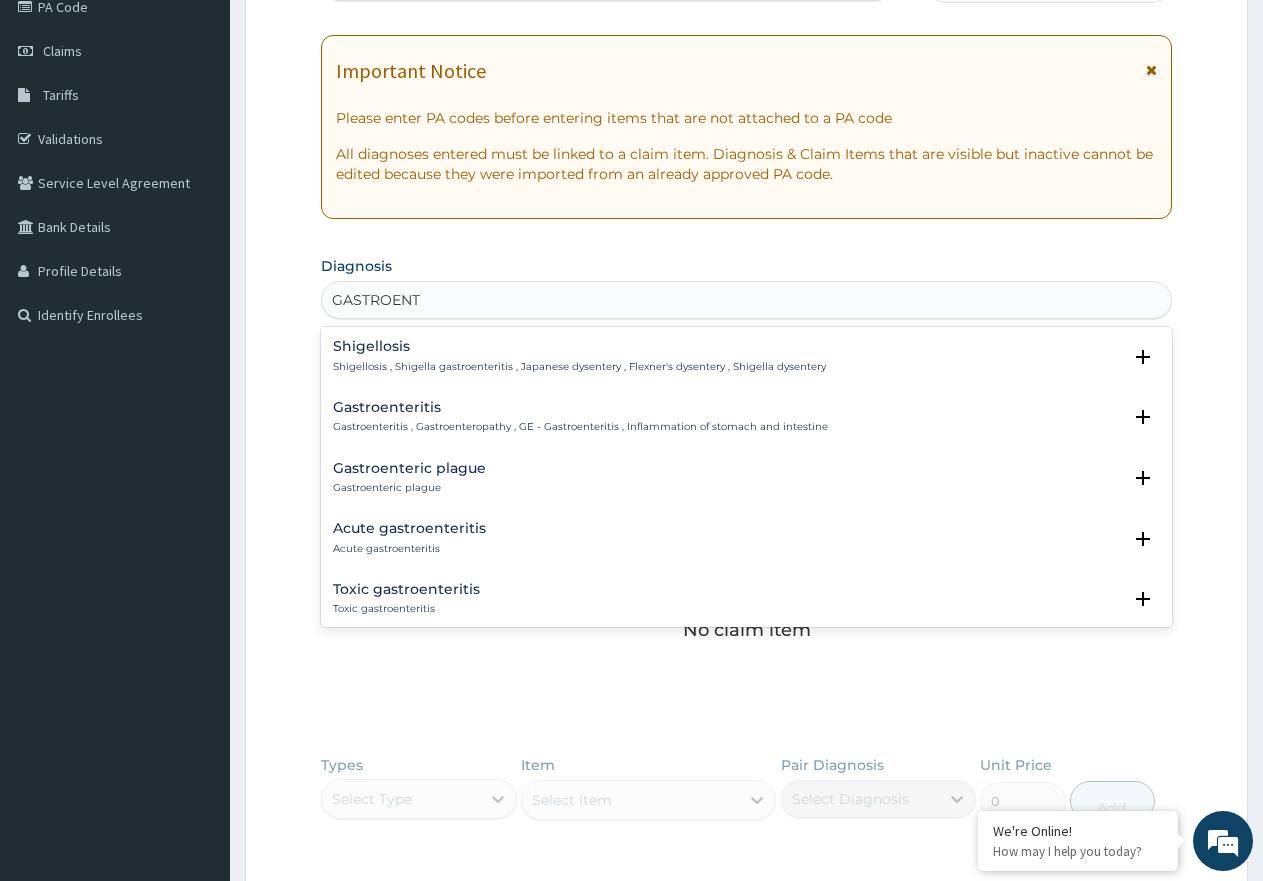 click on "Gastroenteritis" at bounding box center (580, 407) 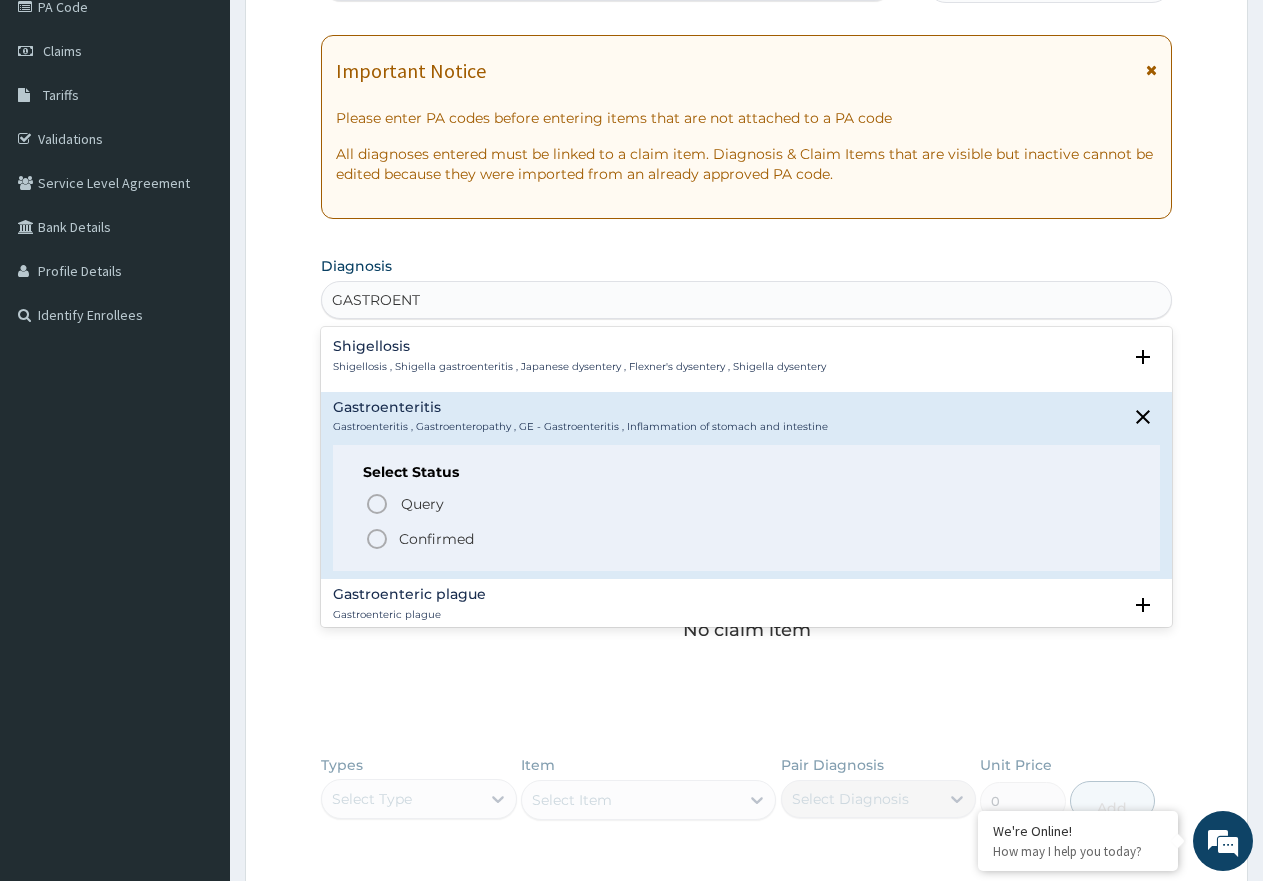 click 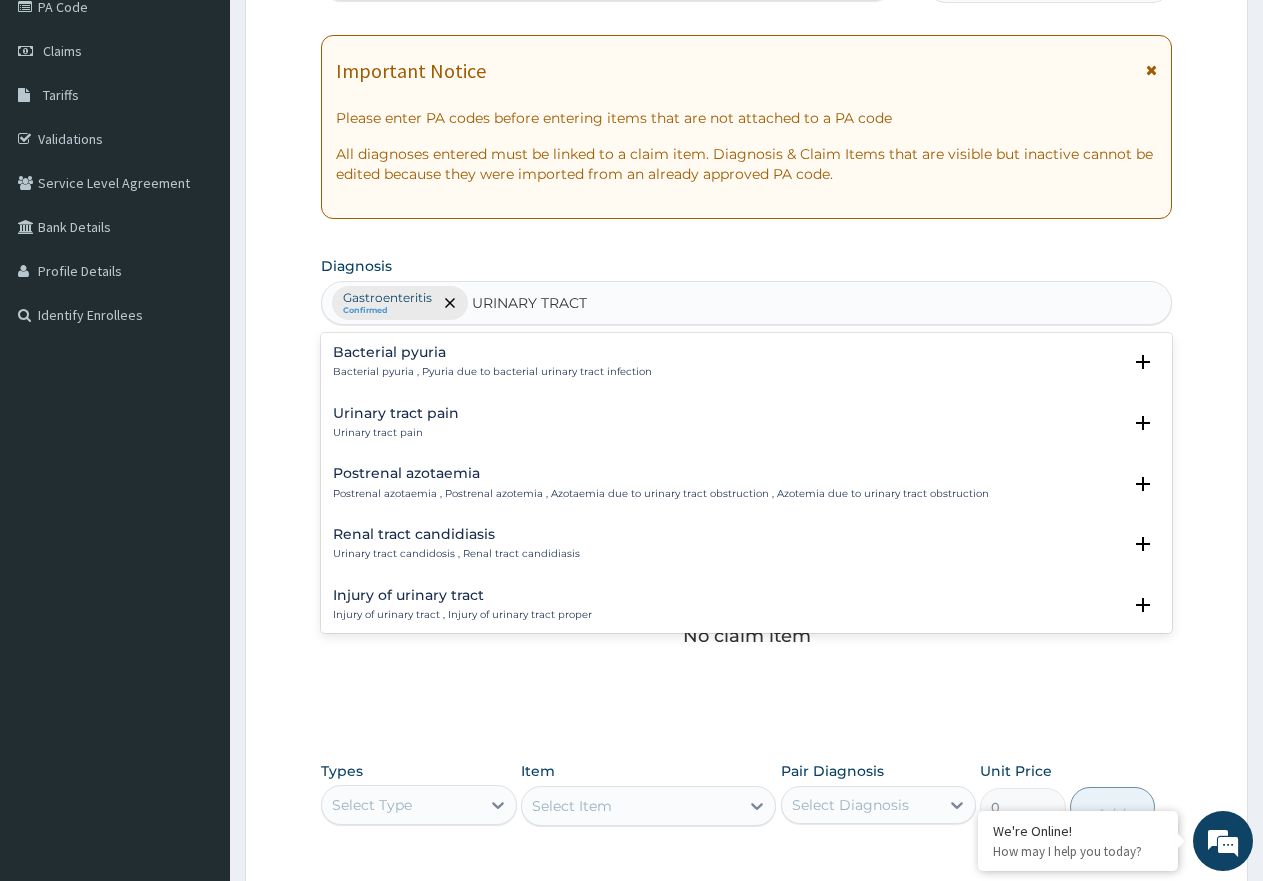type on "URINARY TRACT I" 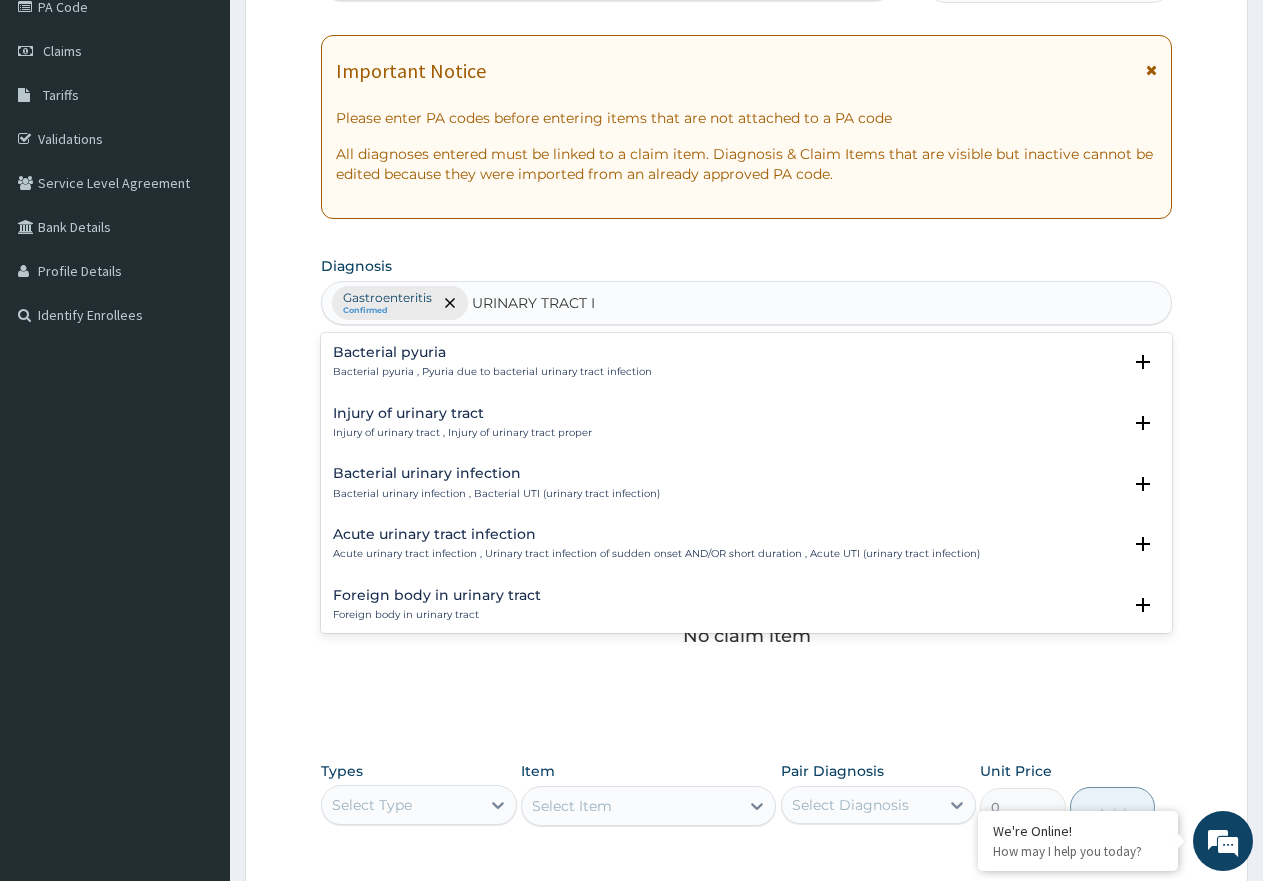 click on "Acute urinary tract infection Acute urinary tract infection , Urinary tract infection of sudden onset AND/OR short duration , Acute UTI (urinary tract infection) Select Status Query Query covers suspected (?), Keep in view (kiv), Ruled out (r/o) Confirmed" at bounding box center [746, 549] 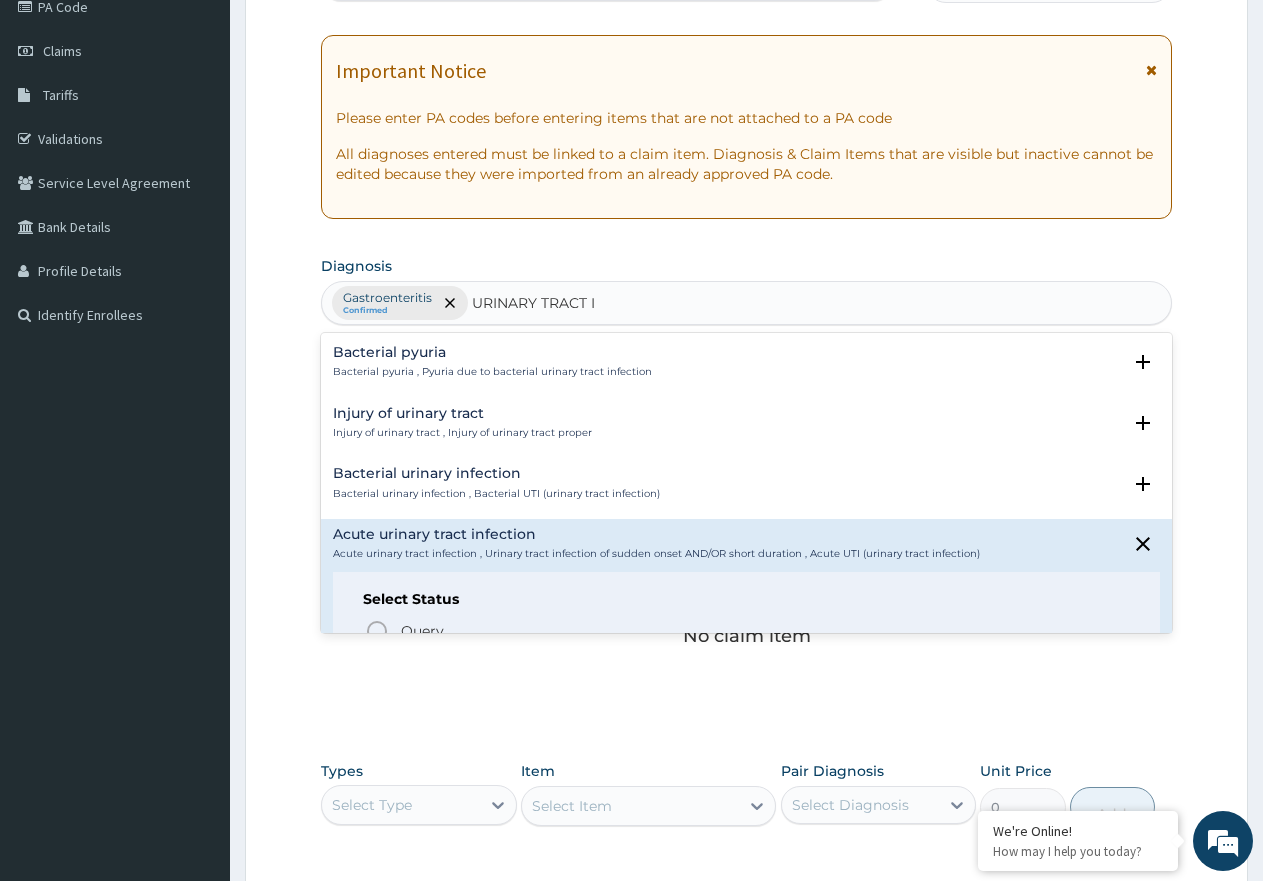 scroll, scrollTop: 200, scrollLeft: 0, axis: vertical 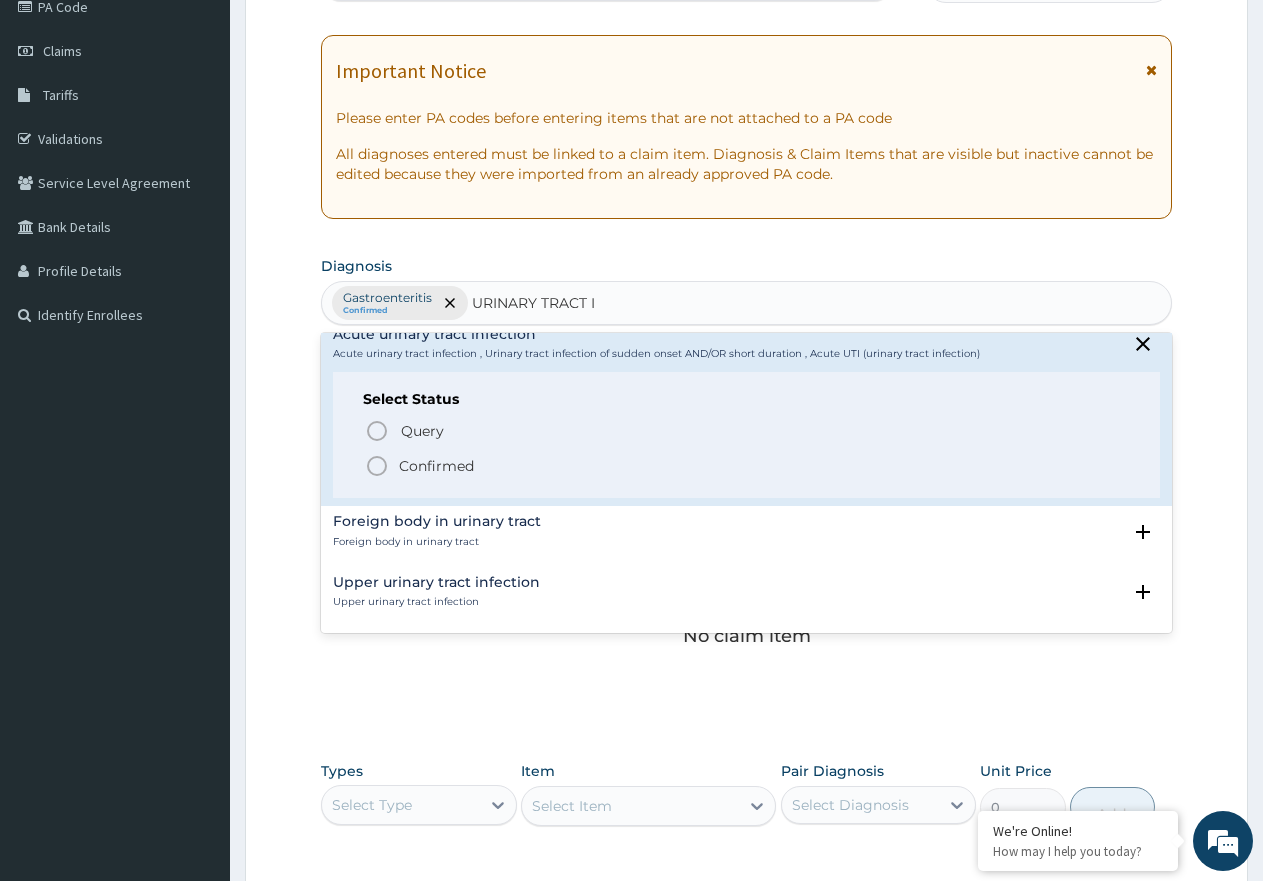 click on "Confirmed" at bounding box center [436, 466] 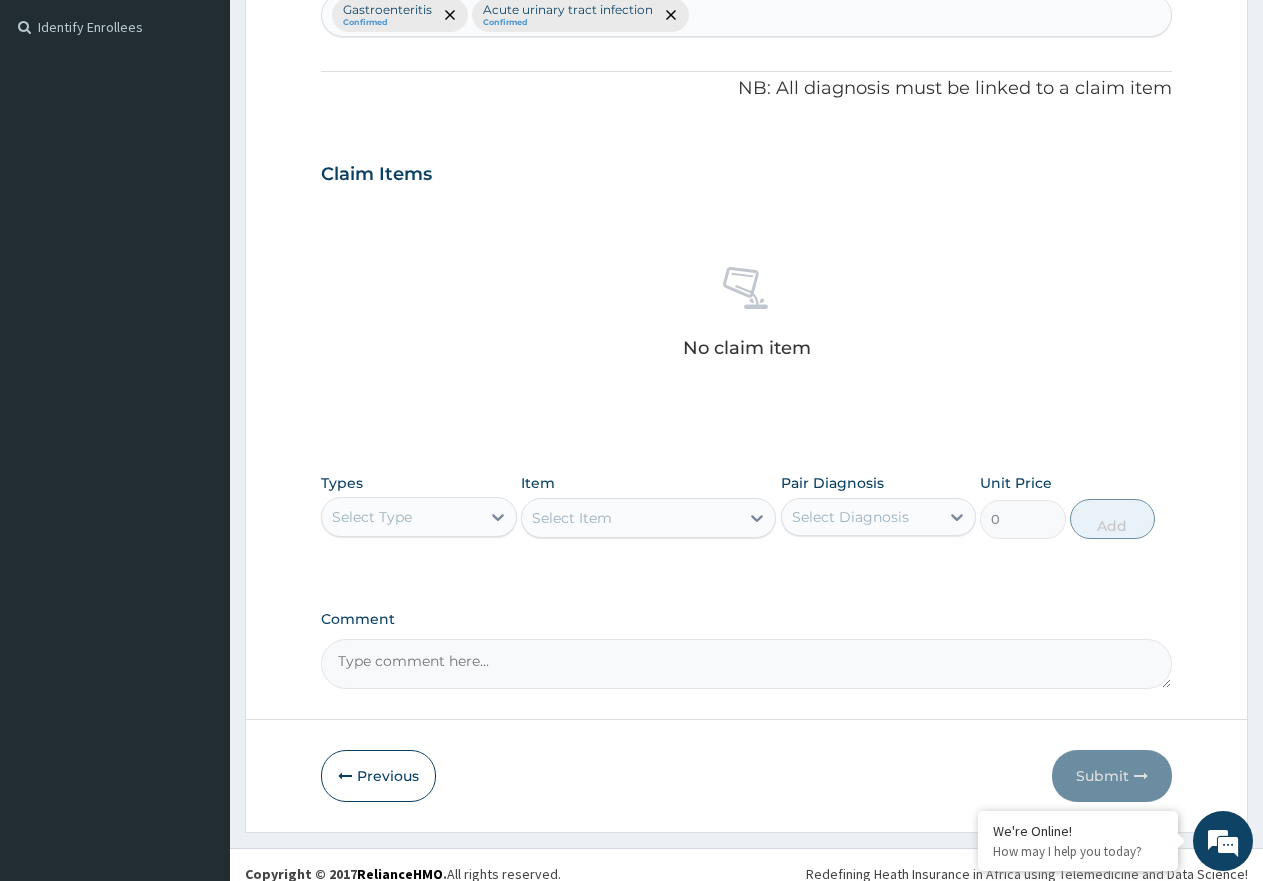 scroll, scrollTop: 555, scrollLeft: 0, axis: vertical 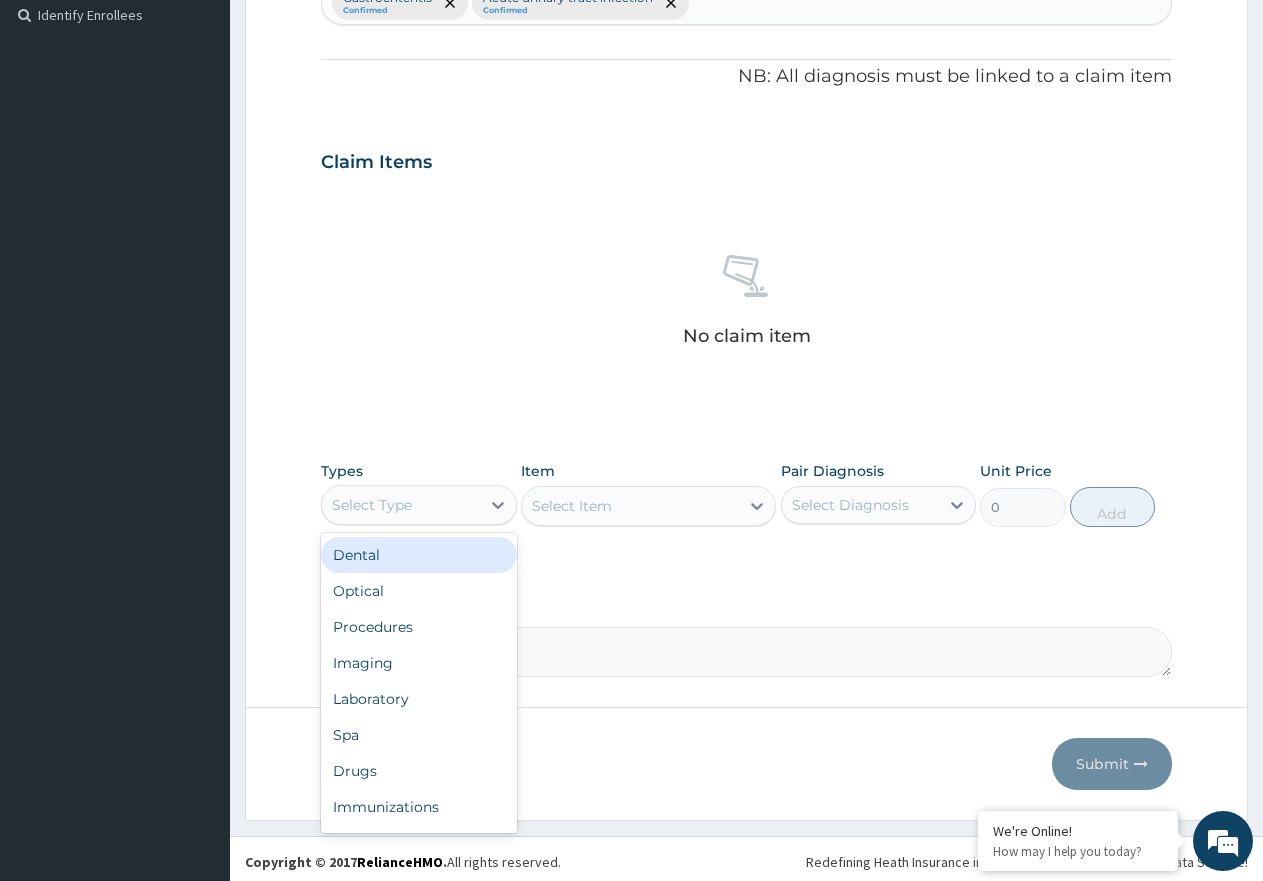 click on "Select Type" at bounding box center [372, 505] 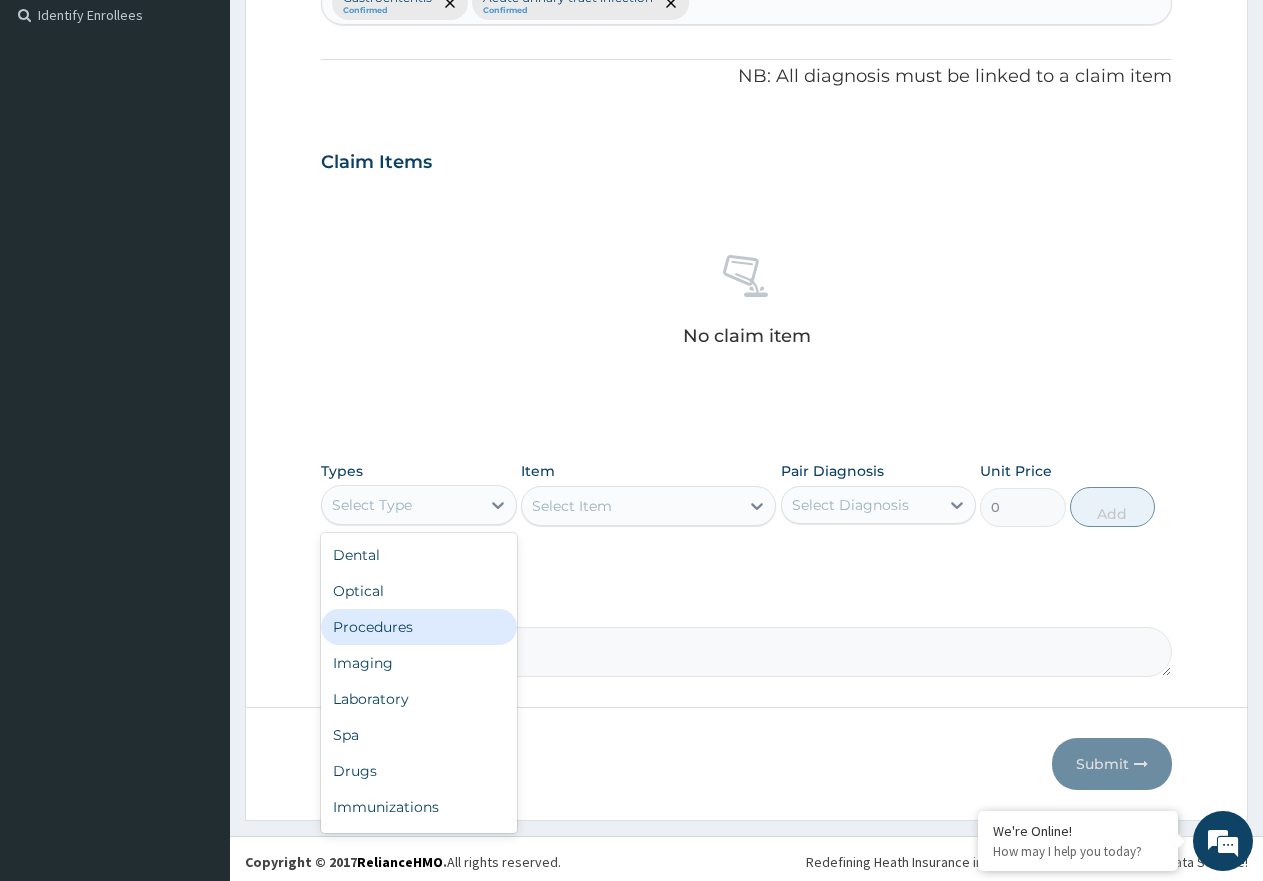 click on "Procedures" at bounding box center (419, 627) 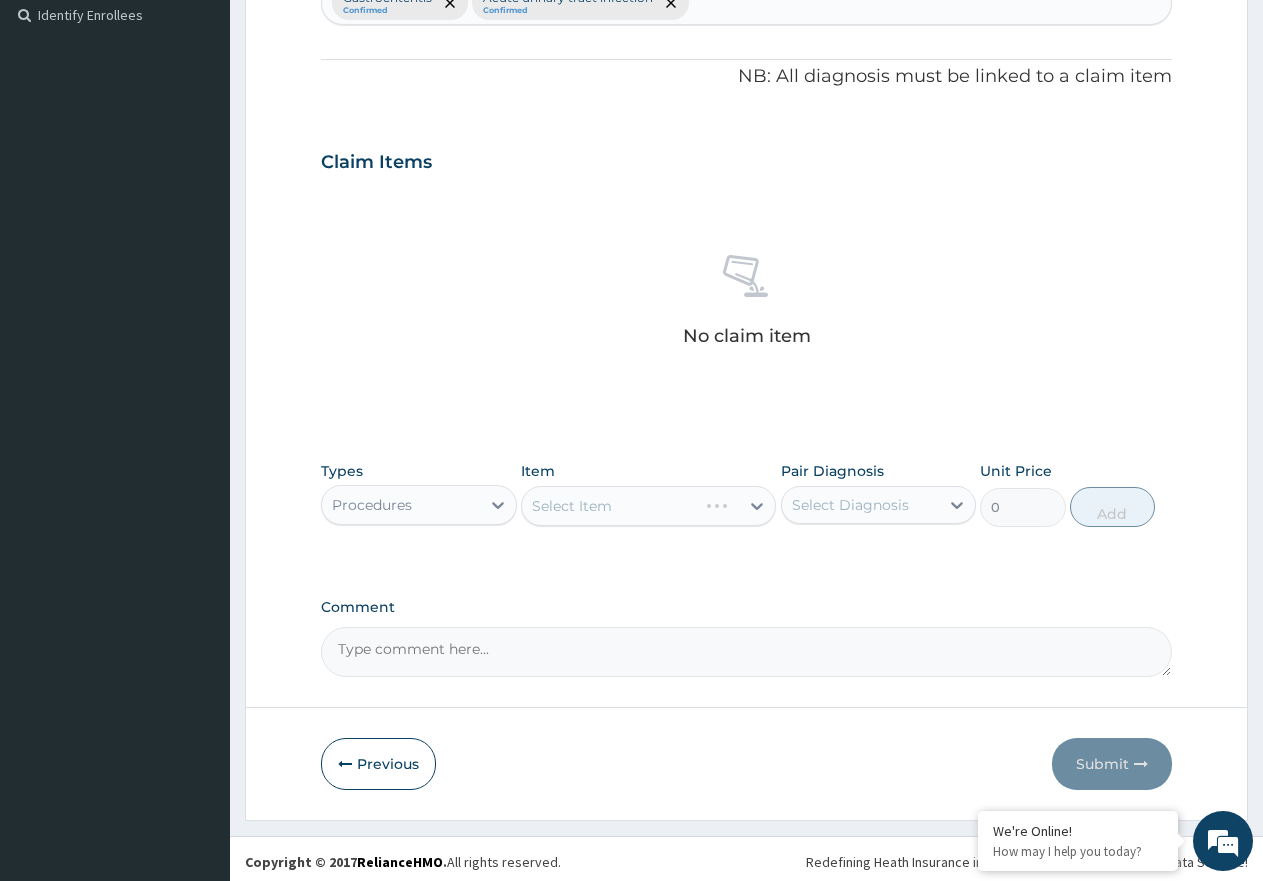click on "Select Item" at bounding box center [648, 506] 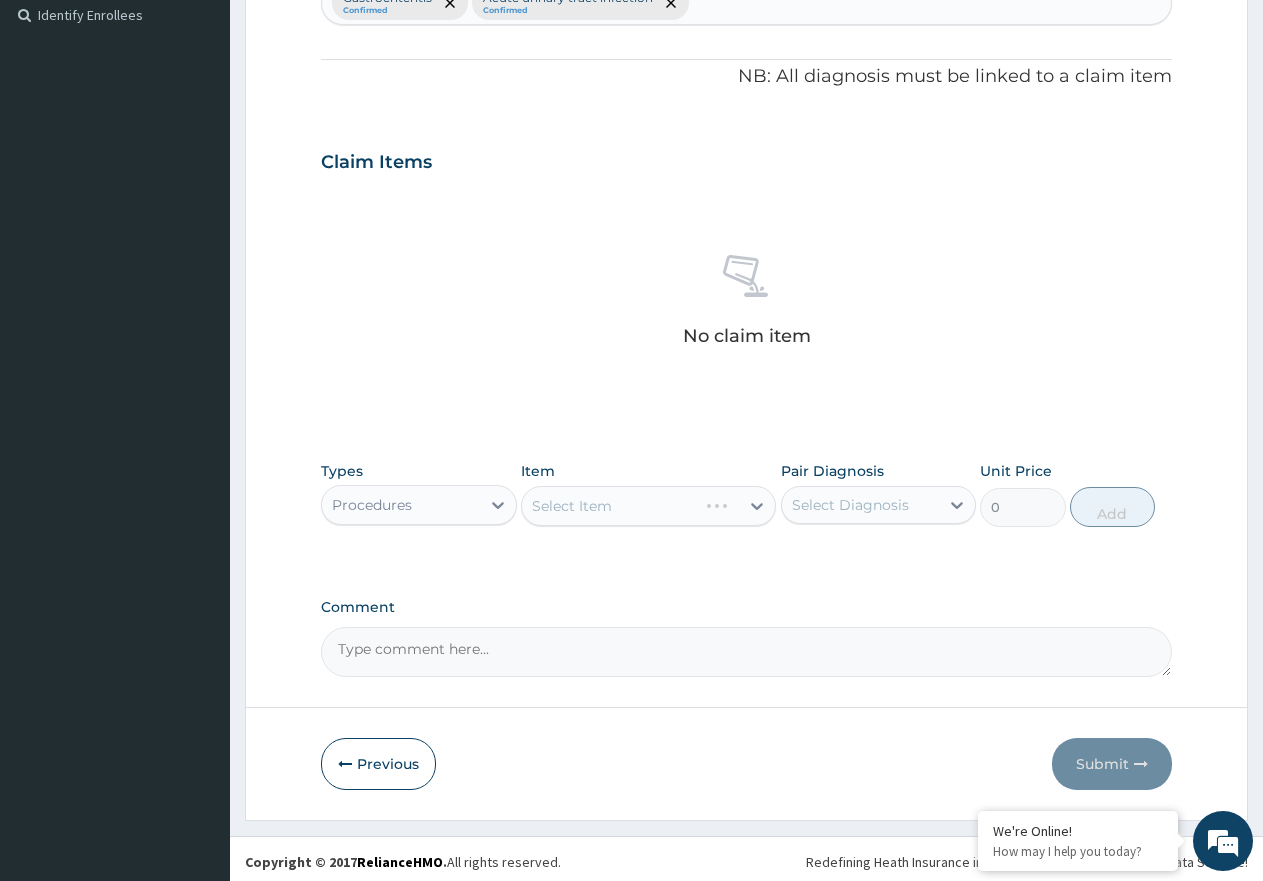click on "Select Item" at bounding box center [648, 506] 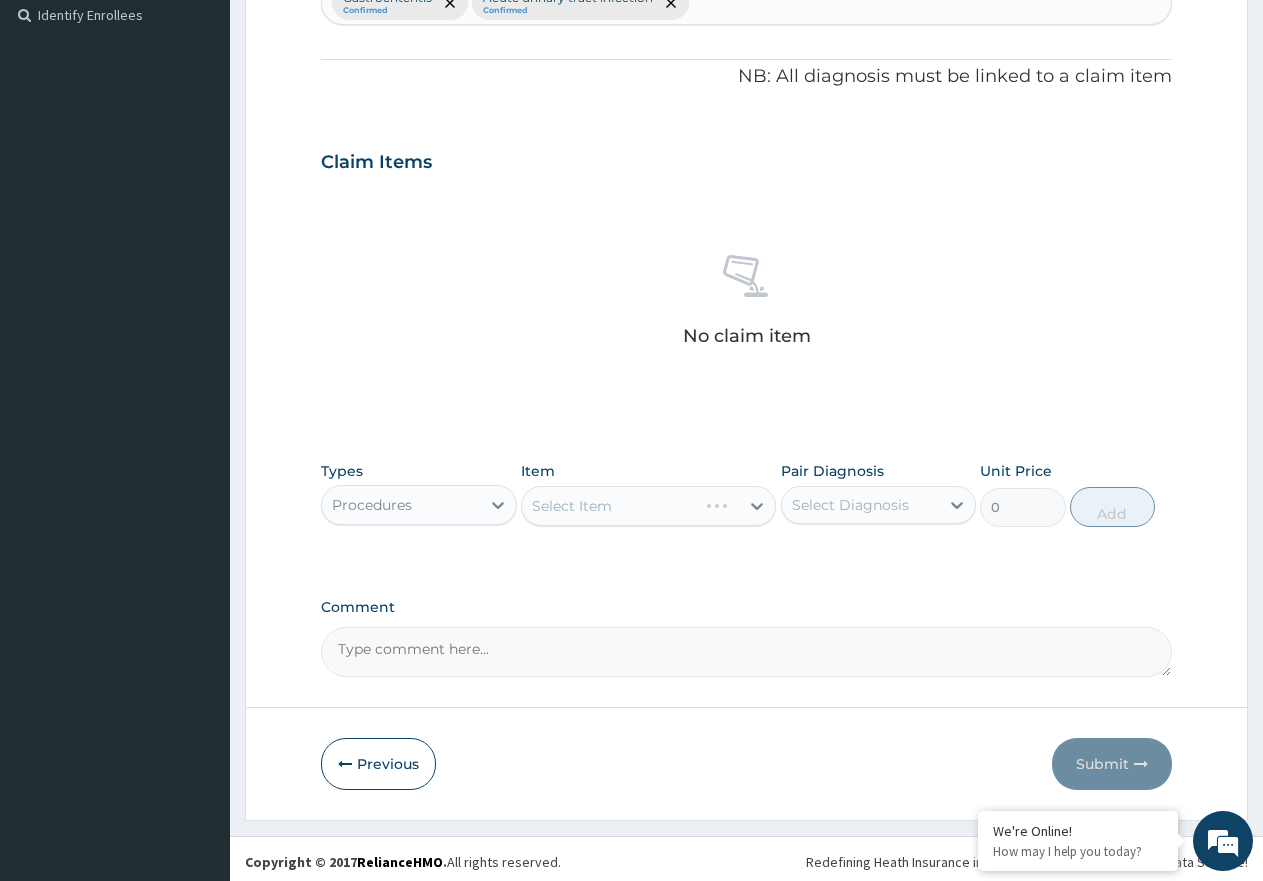 click on "Select Item" at bounding box center [648, 506] 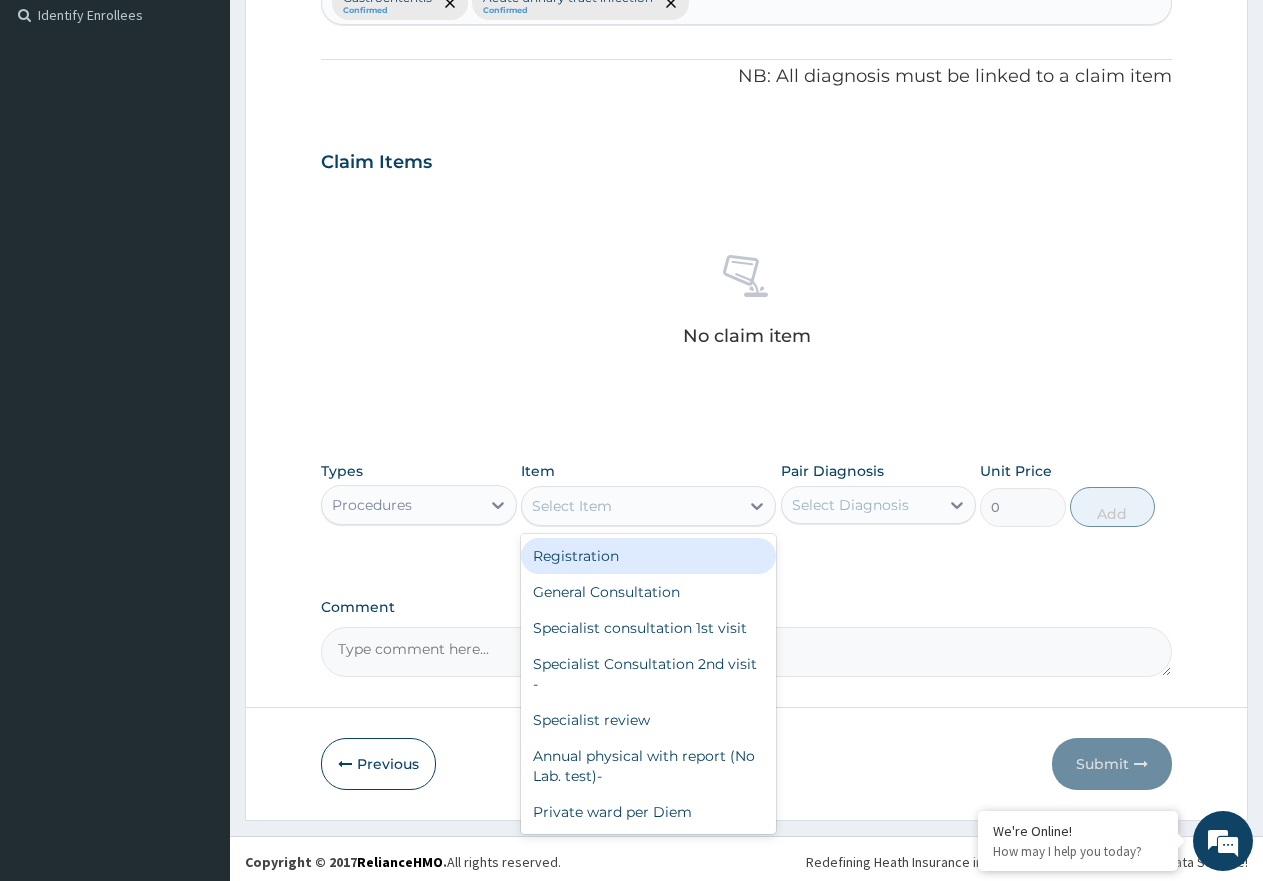 click on "Select Item" at bounding box center [572, 506] 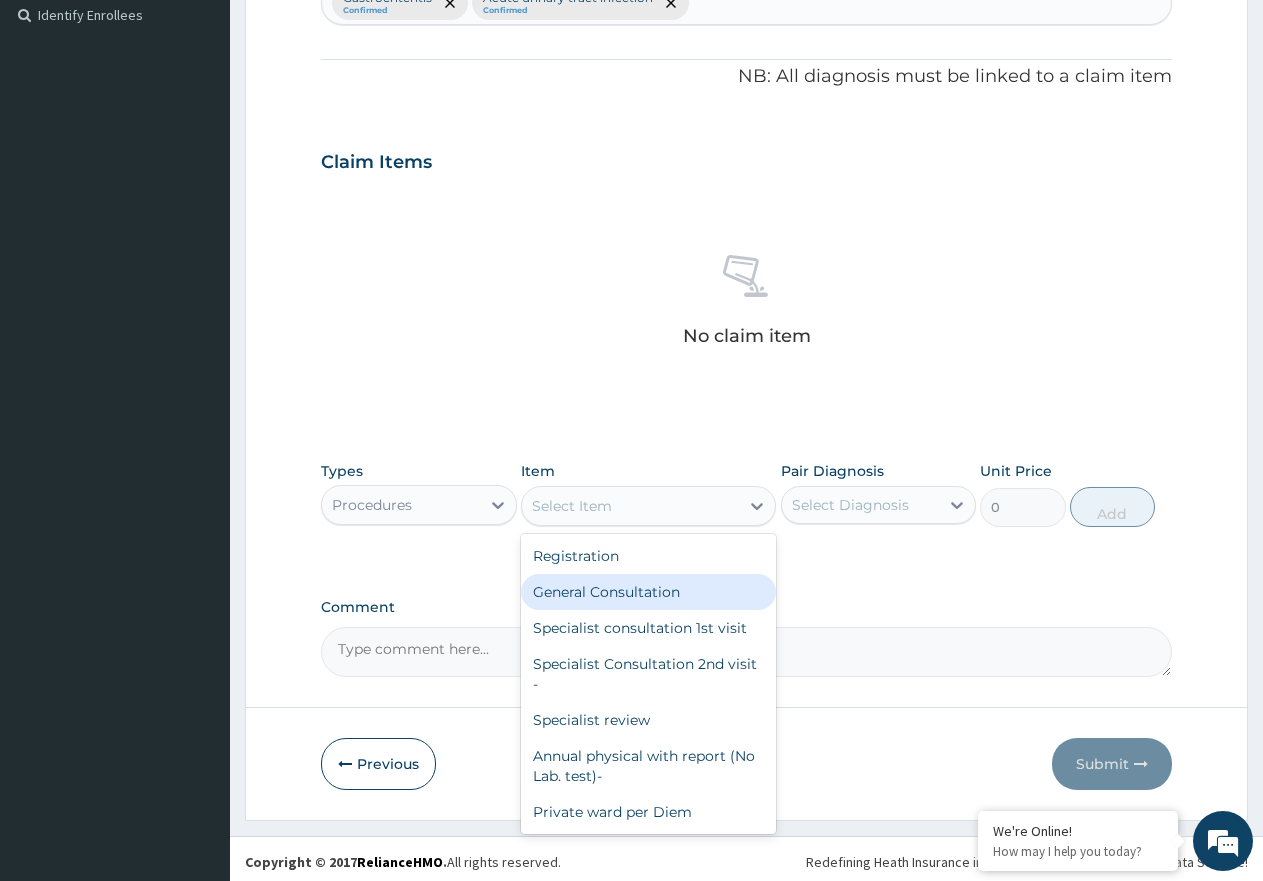 click on "General Consultation" at bounding box center (648, 592) 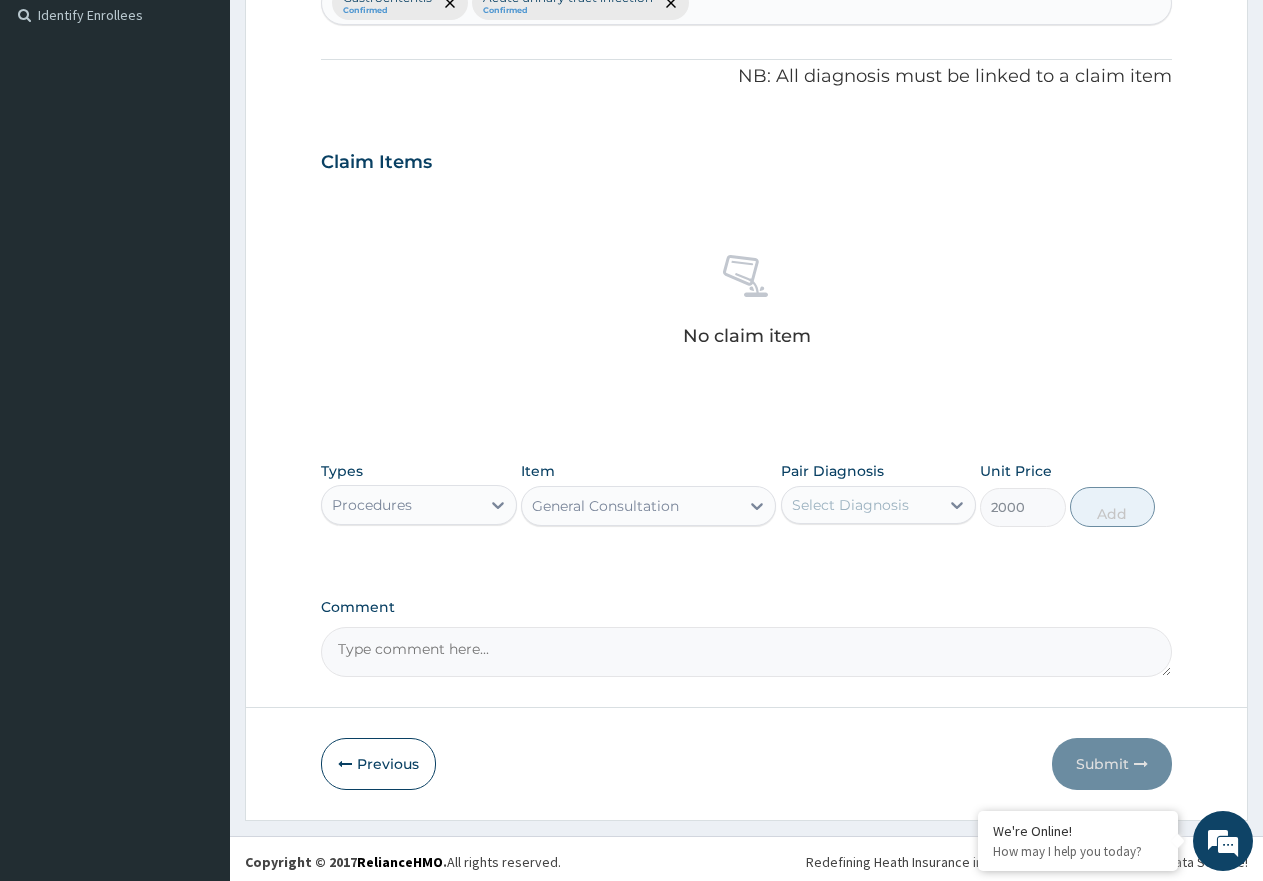 click on "Select Diagnosis" at bounding box center [850, 505] 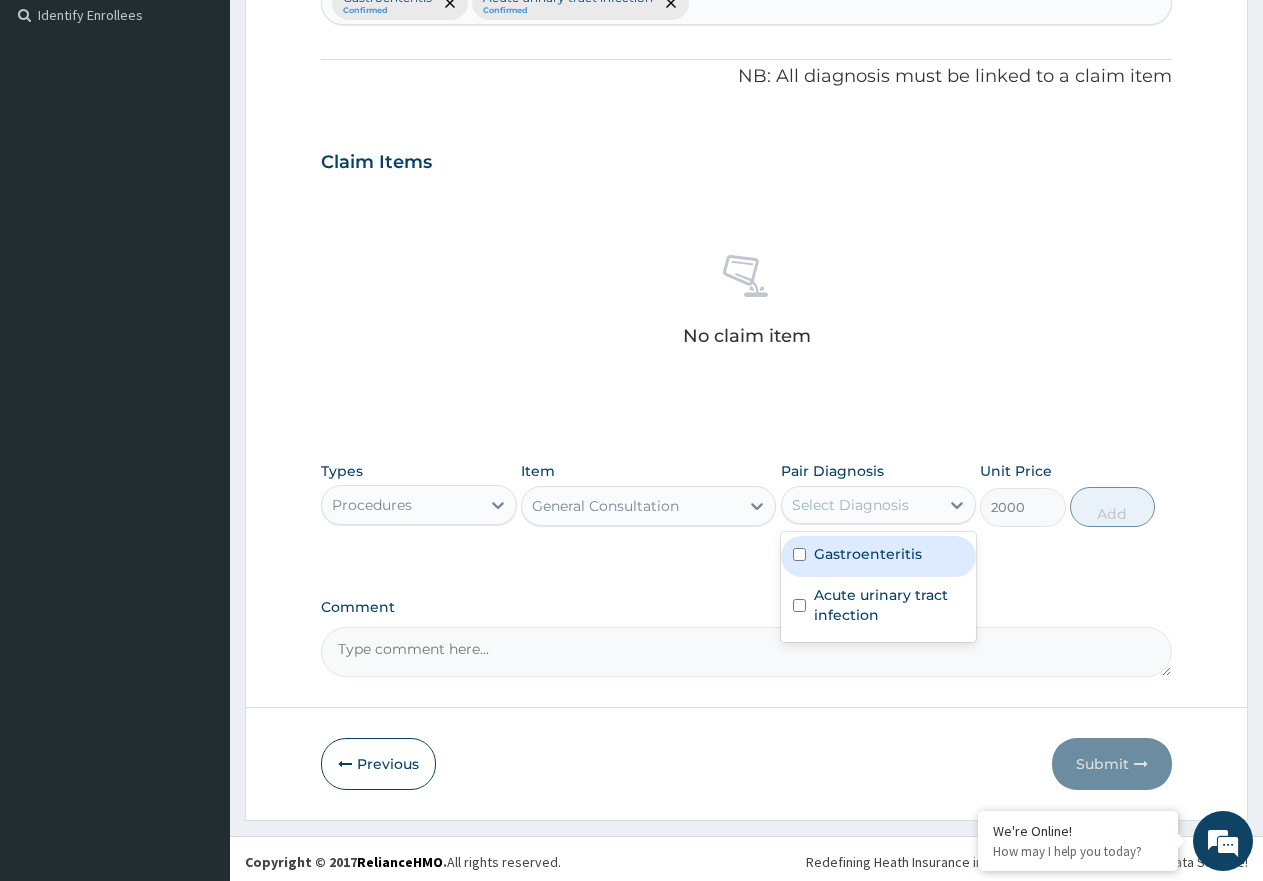 click on "Gastroenteritis" at bounding box center (879, 556) 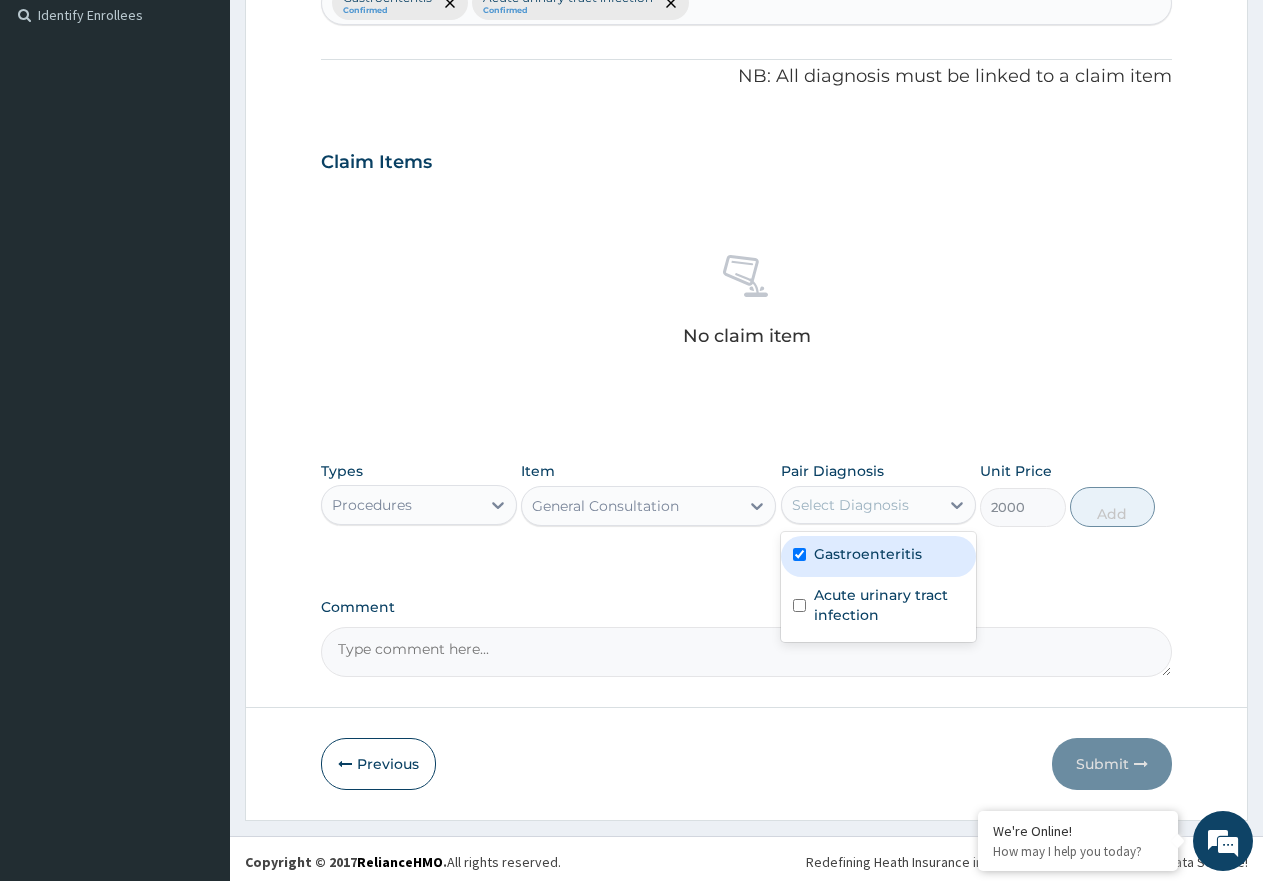 checkbox on "true" 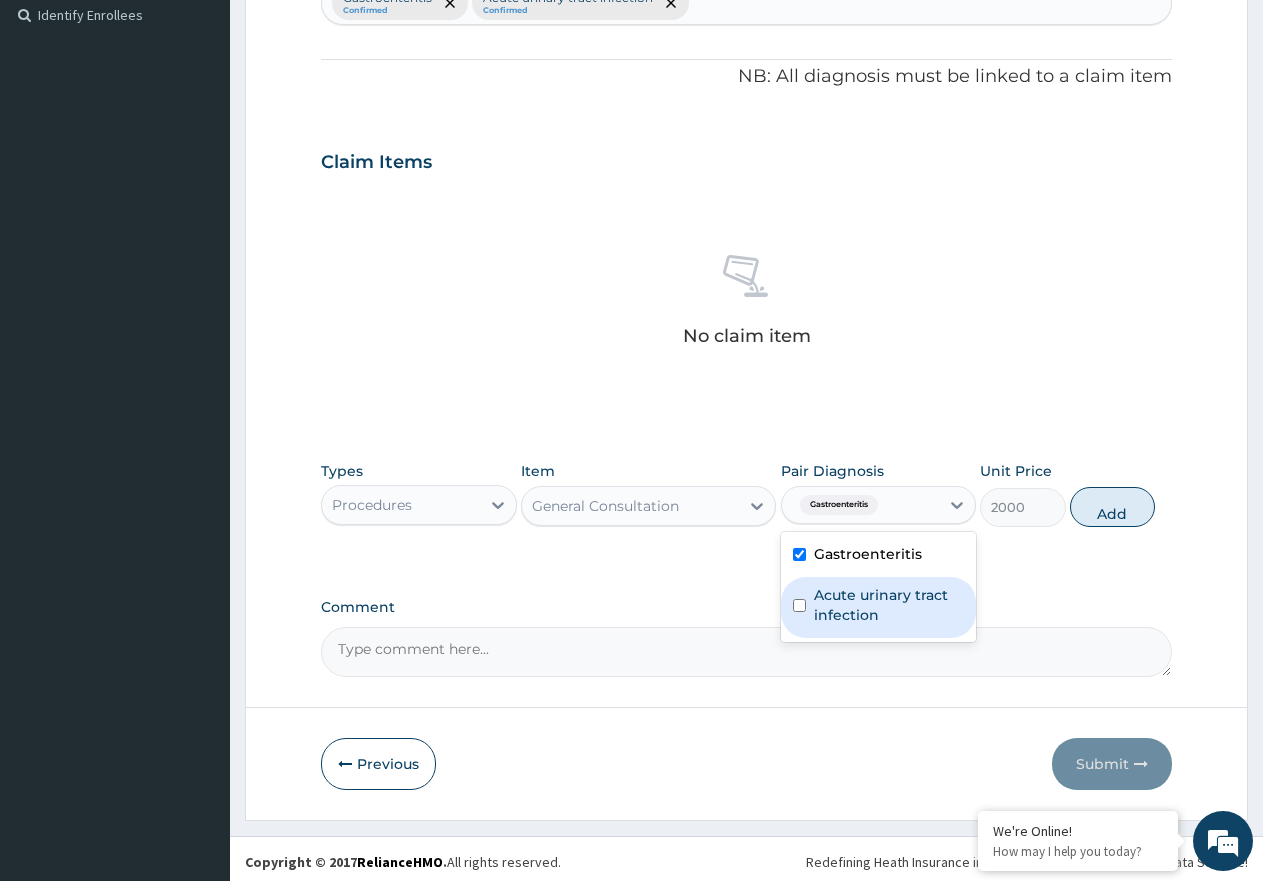 drag, startPoint x: 866, startPoint y: 603, endPoint x: 1001, endPoint y: 580, distance: 136.94525 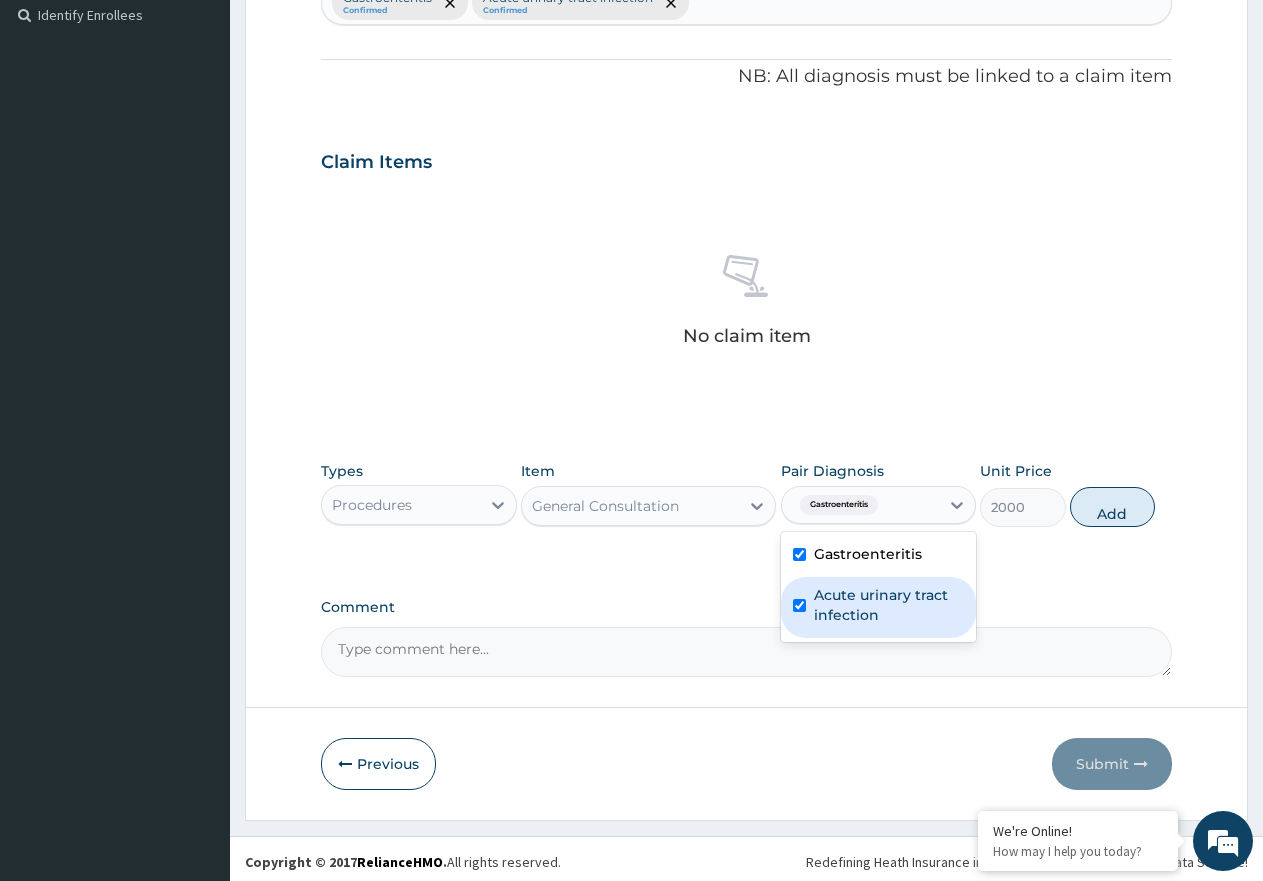 checkbox on "true" 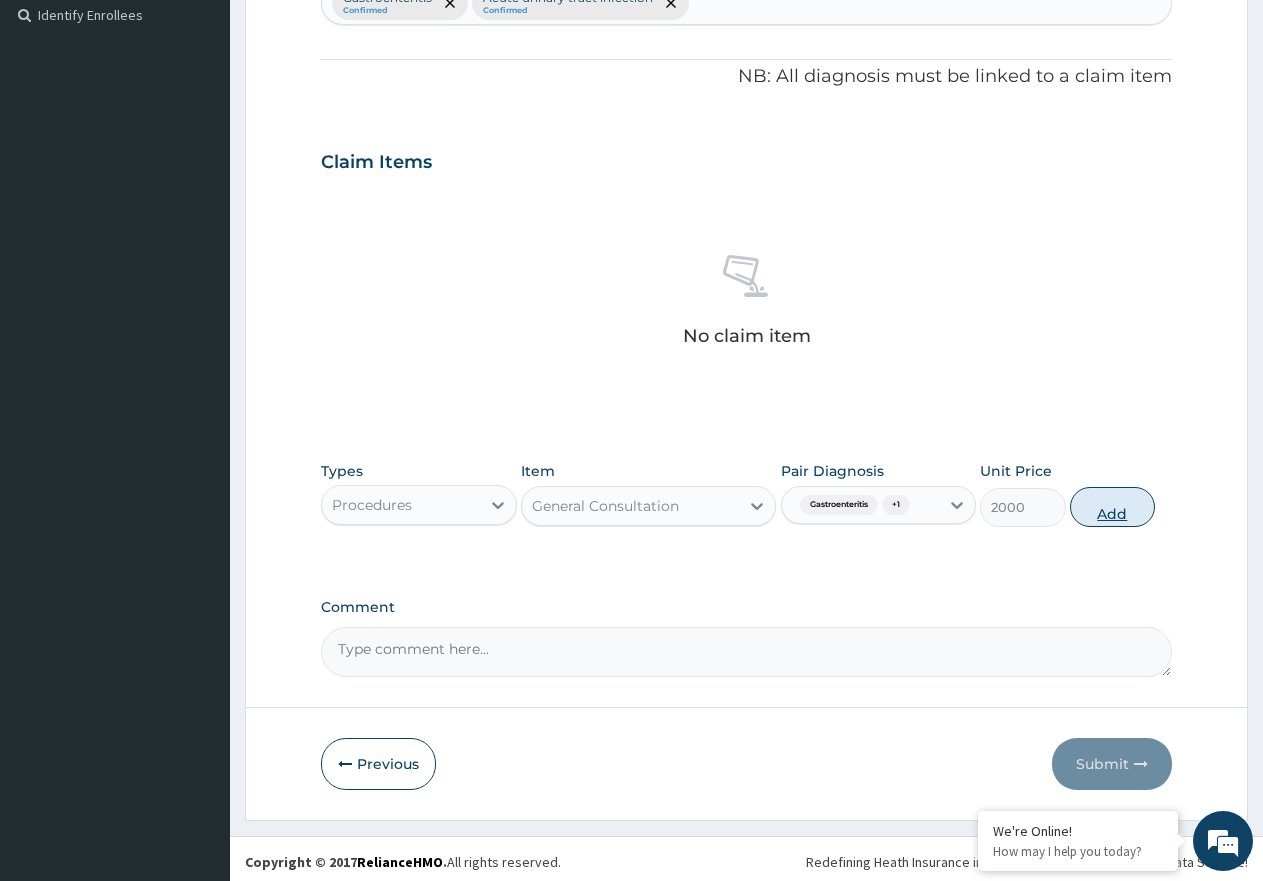 click on "Add" at bounding box center [1112, 507] 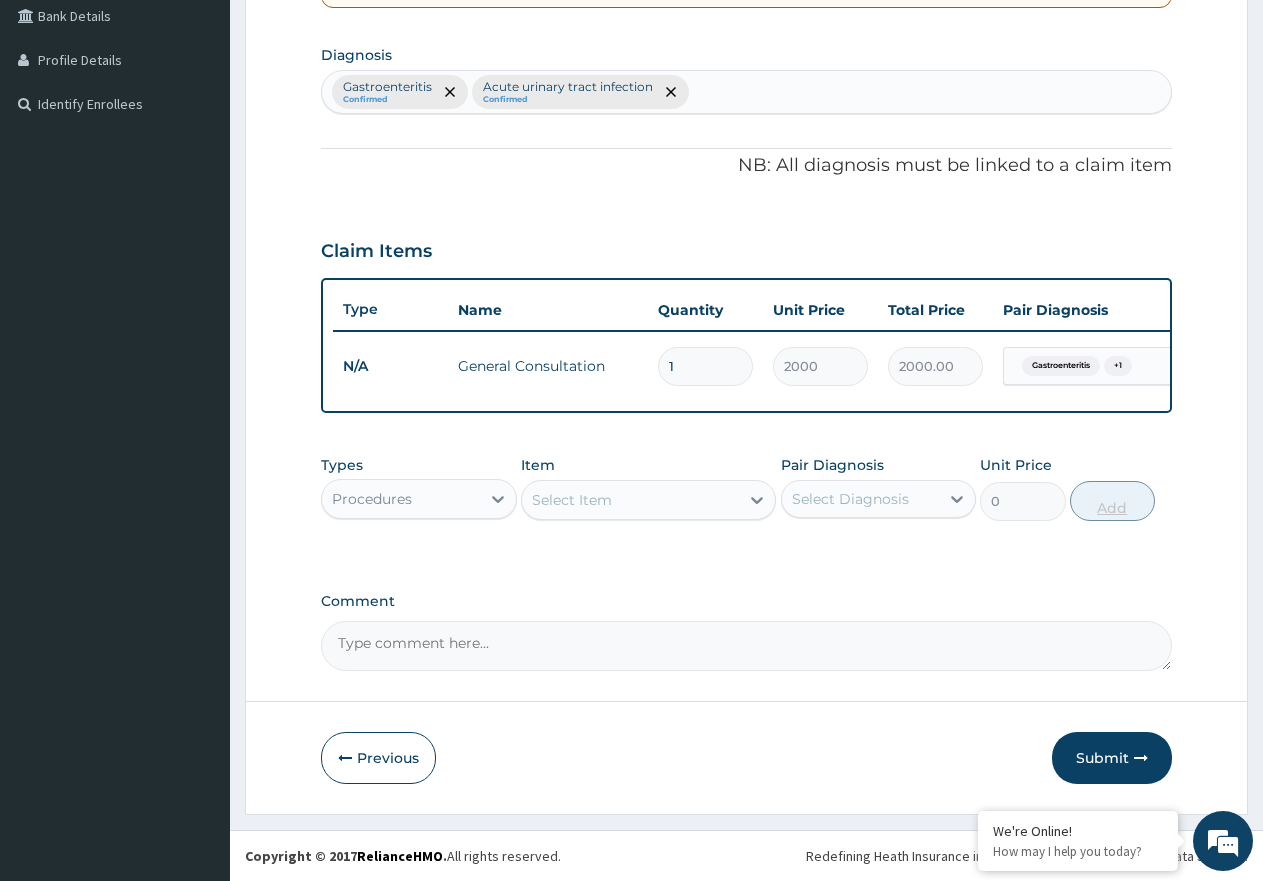 scroll, scrollTop: 483, scrollLeft: 0, axis: vertical 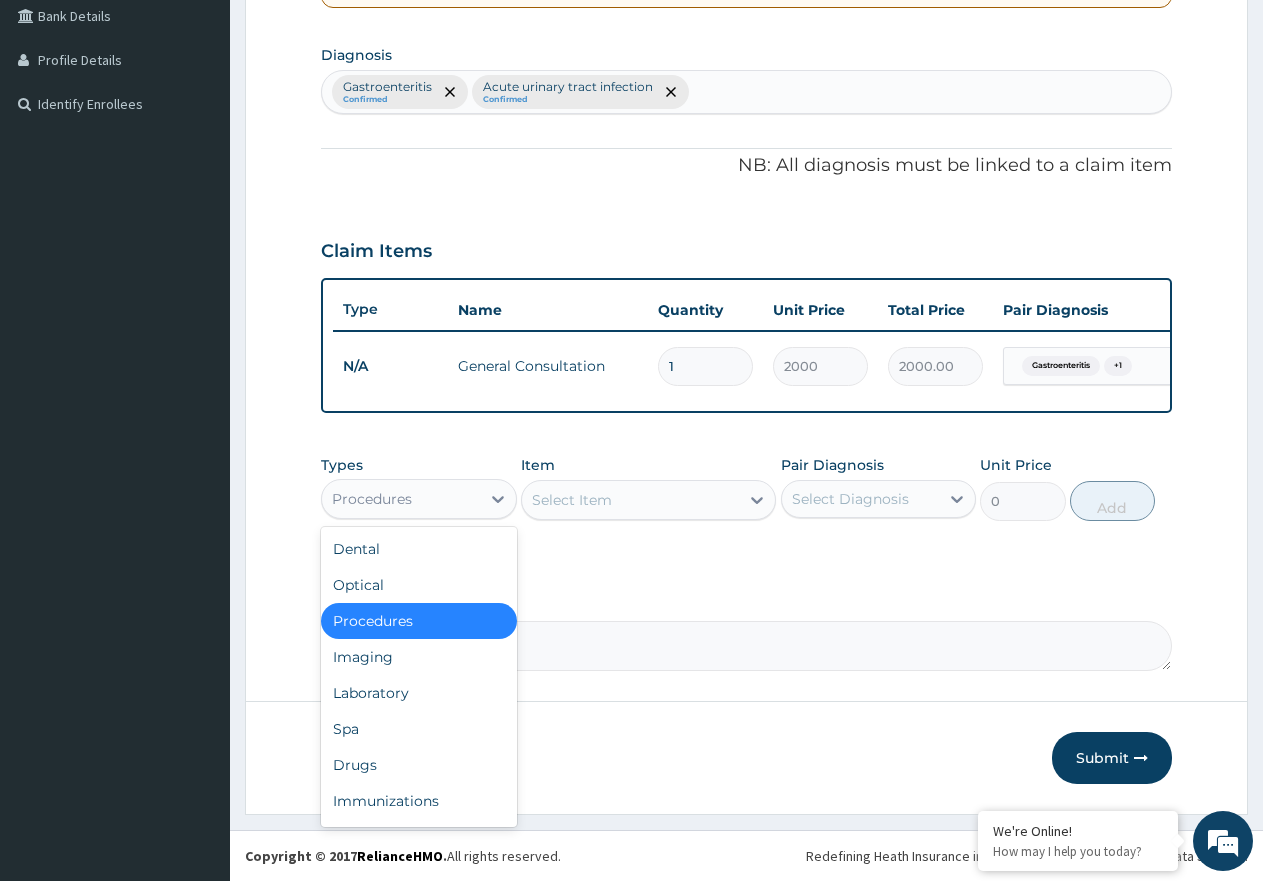 click on "Procedures" at bounding box center [401, 499] 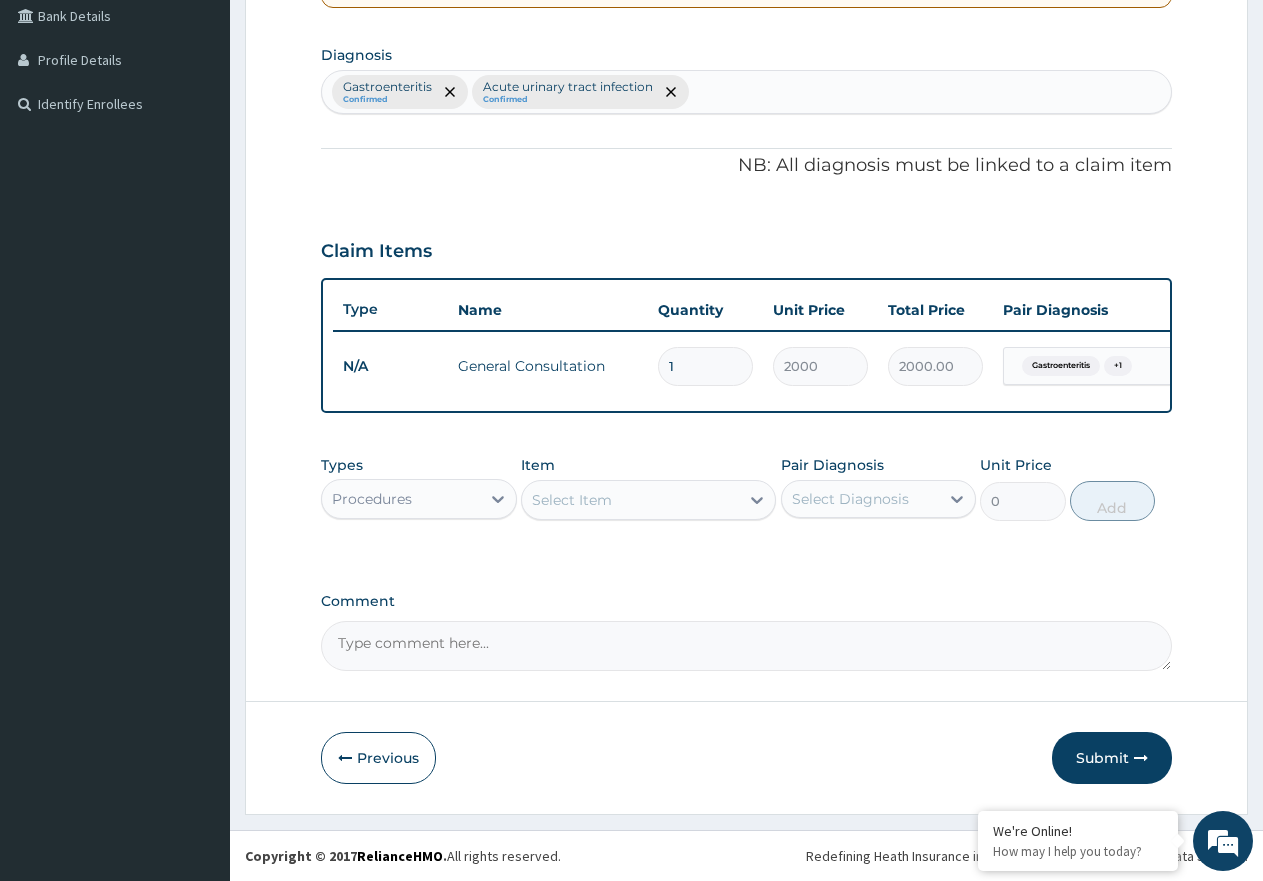 click on "Types Procedures Item Select Item Pair Diagnosis Select Diagnosis Unit Price 0 Add" at bounding box center (746, 503) 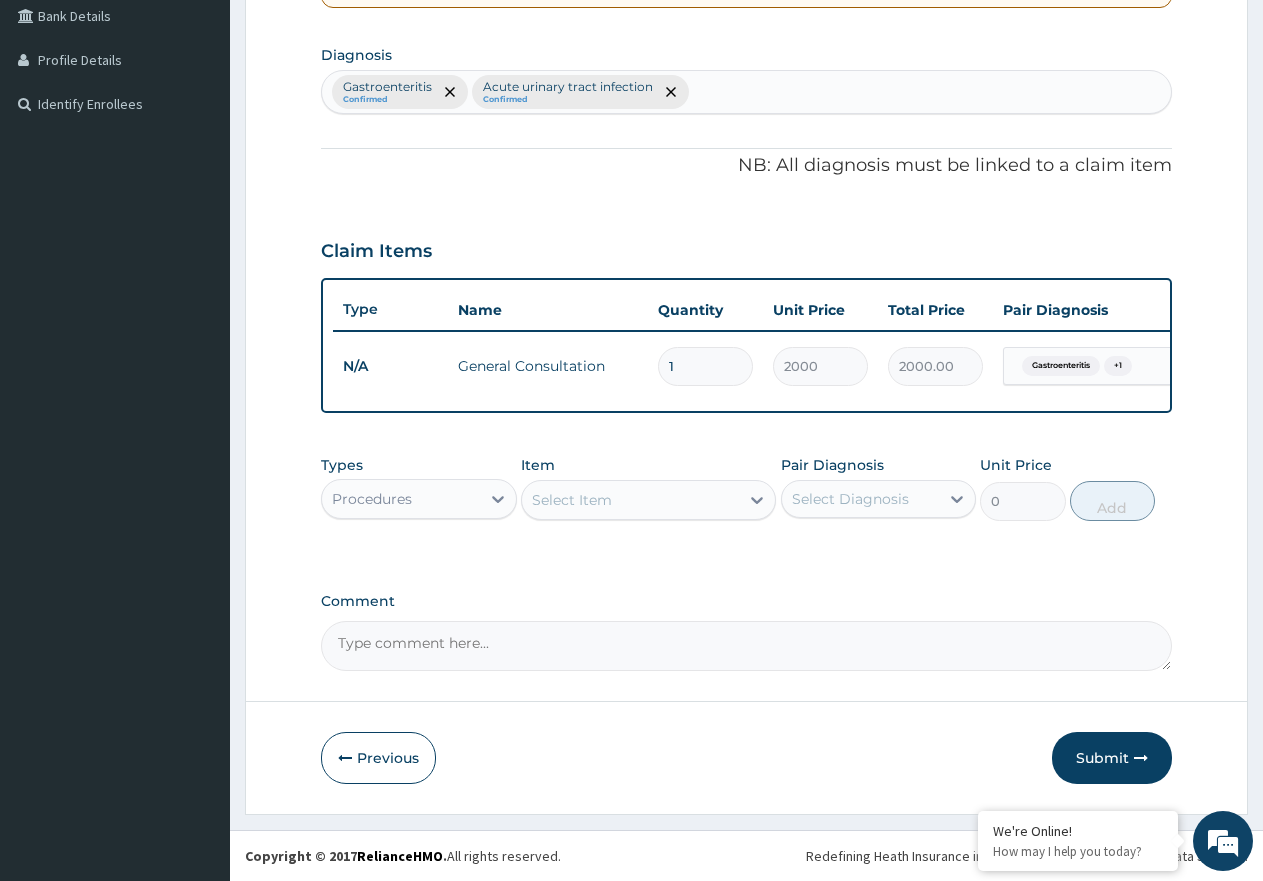 click on "PA Code / Prescription Code Enter Code(Secondary Care Only) Encounter Date 04-08-2025 Important Notice Please enter PA codes before entering items that are not attached to a PA code   All diagnoses entered must be linked to a claim item. Diagnosis & Claim Items that are visible but inactive cannot be edited because they were imported from an already approved PA code. Diagnosis Gastroenteritis Confirmed Acute urinary tract infection Confirmed NB: All diagnosis must be linked to a claim item Claim Items Type Name Quantity Unit Price Total Price Pair Diagnosis Actions N/A General Consultation 1 2000 2000.00 Gastroenteritis  + 1 Delete Types Procedures Item Select Item Pair Diagnosis Select Diagnosis Unit Price 0 Add Comment" at bounding box center (746, 198) 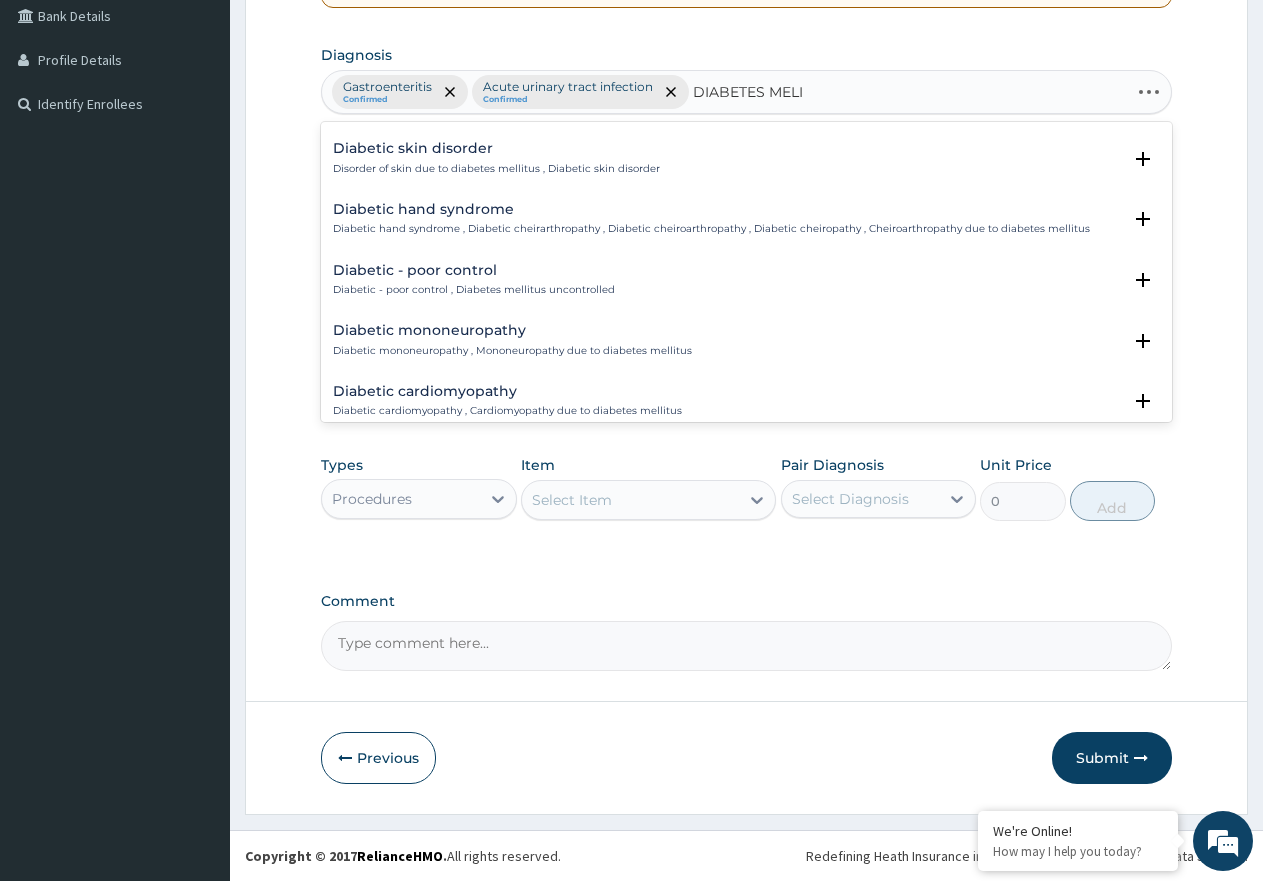 scroll, scrollTop: 0, scrollLeft: 0, axis: both 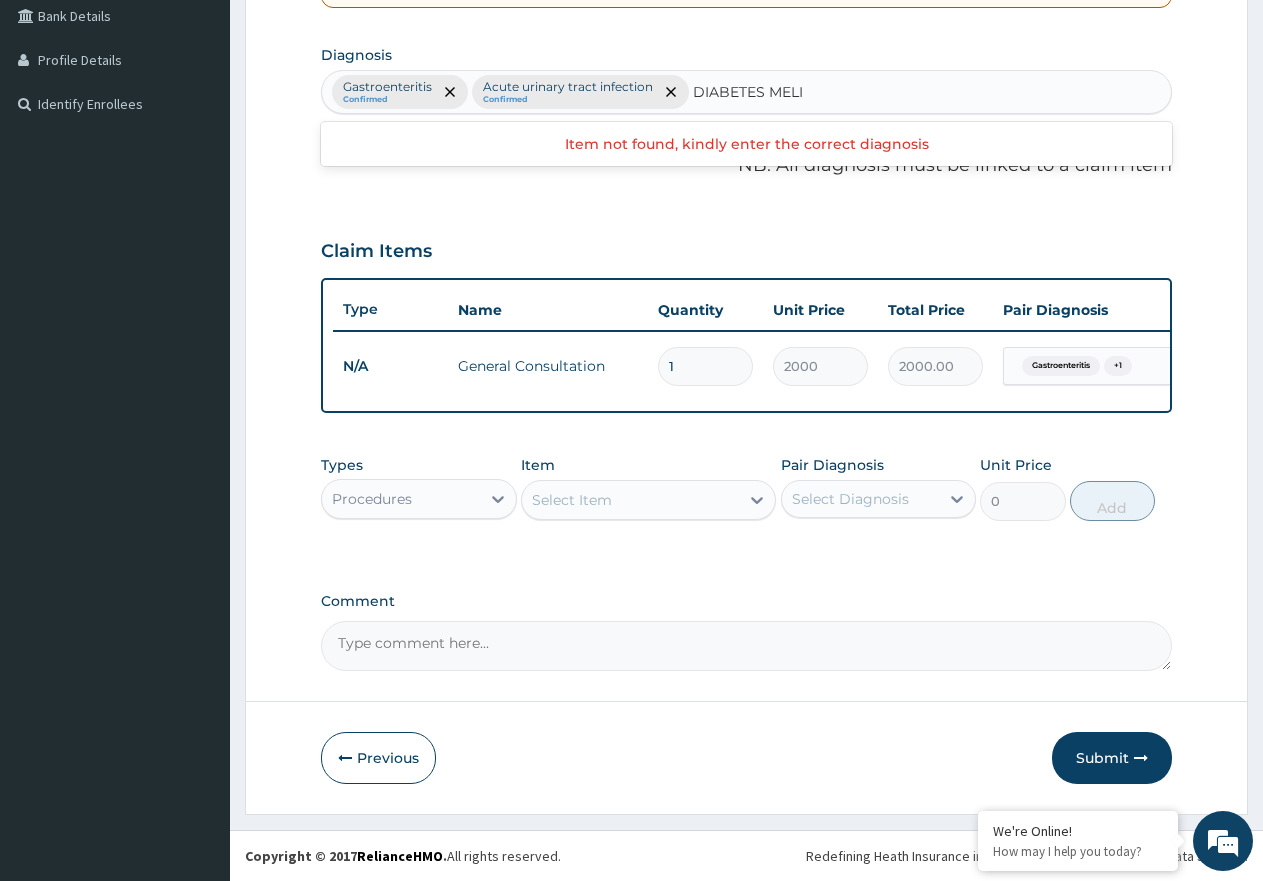 type on "DIABETES MEL" 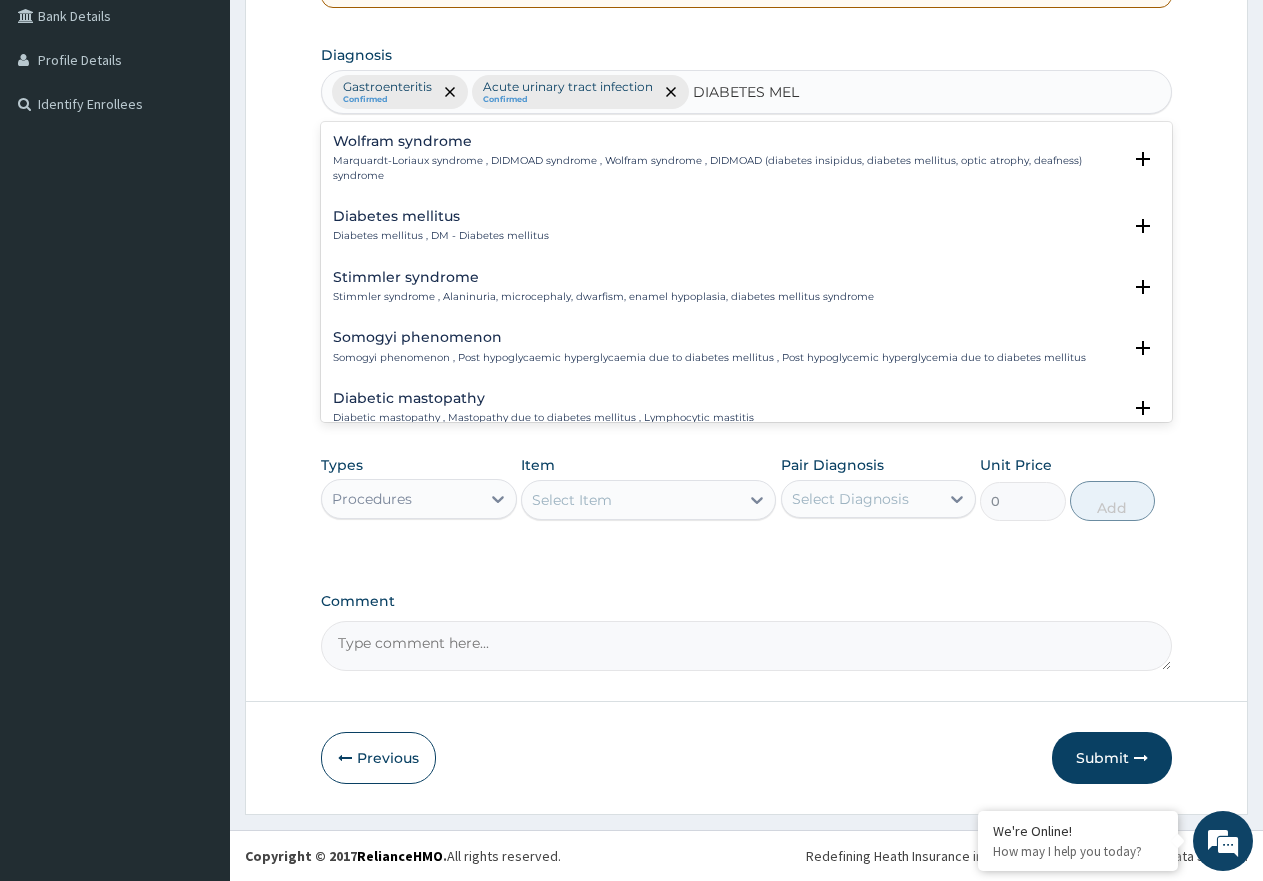 click on "Diabetes mellitus" at bounding box center (441, 216) 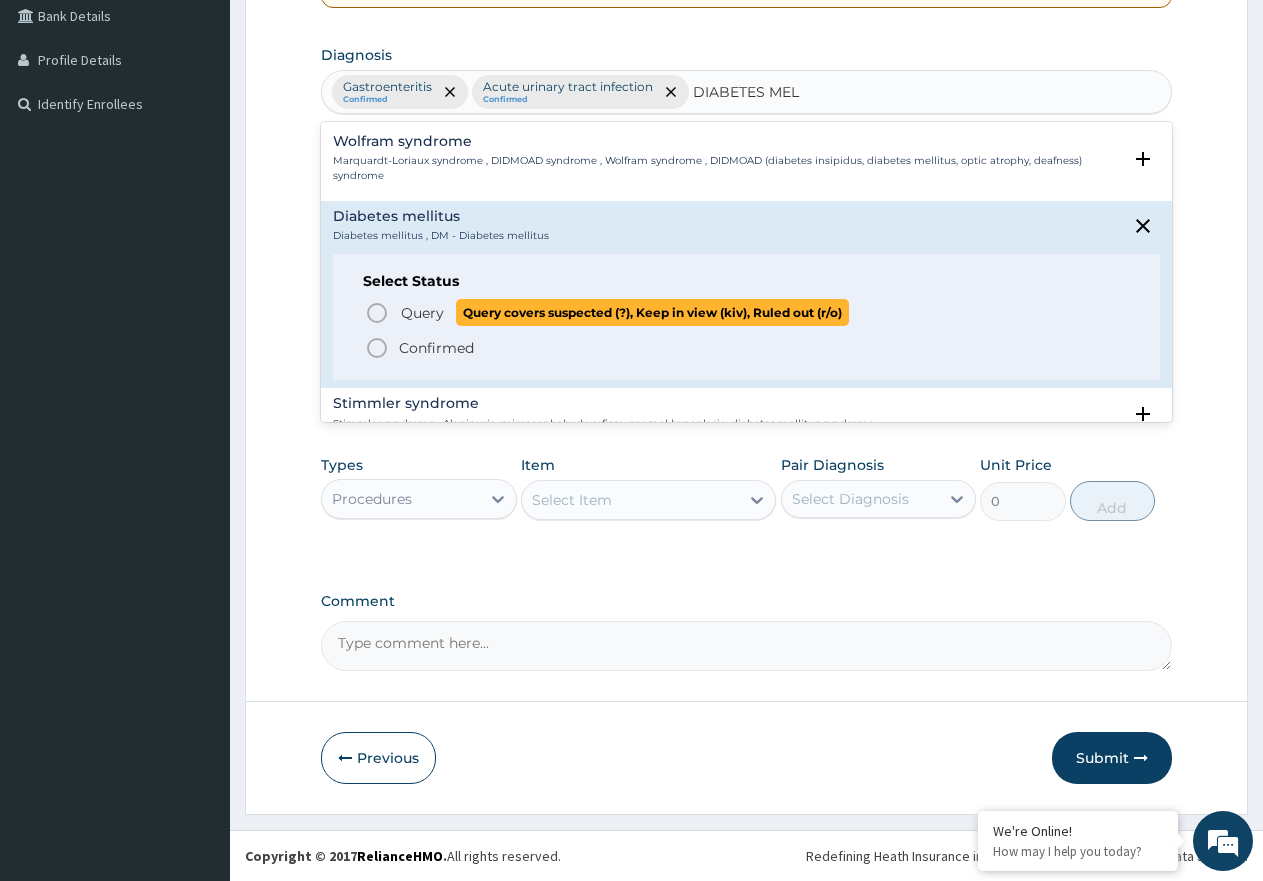 click on "Query Query covers suspected (?), Keep in view (kiv), Ruled out (r/o)" at bounding box center [624, 312] 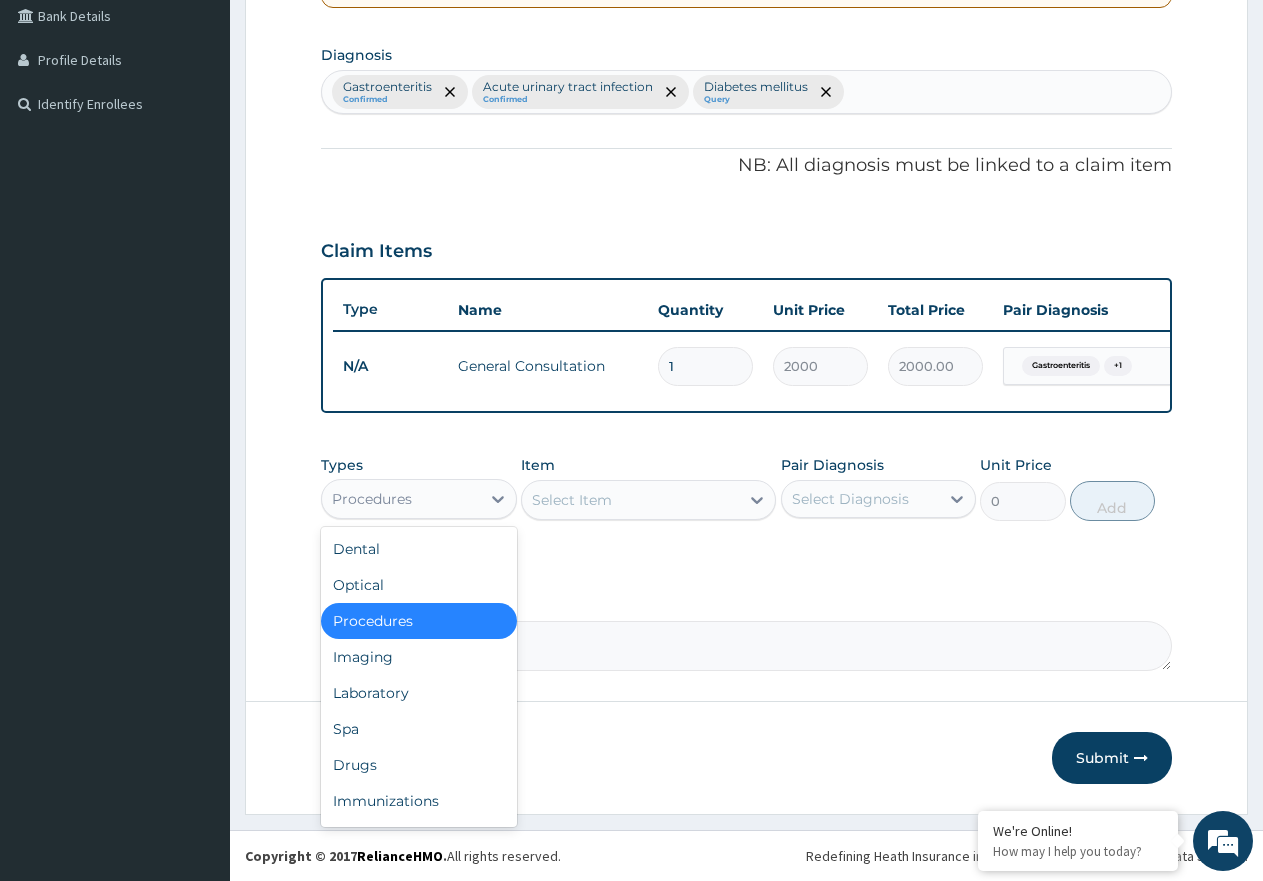 drag, startPoint x: 463, startPoint y: 504, endPoint x: 440, endPoint y: 540, distance: 42.72002 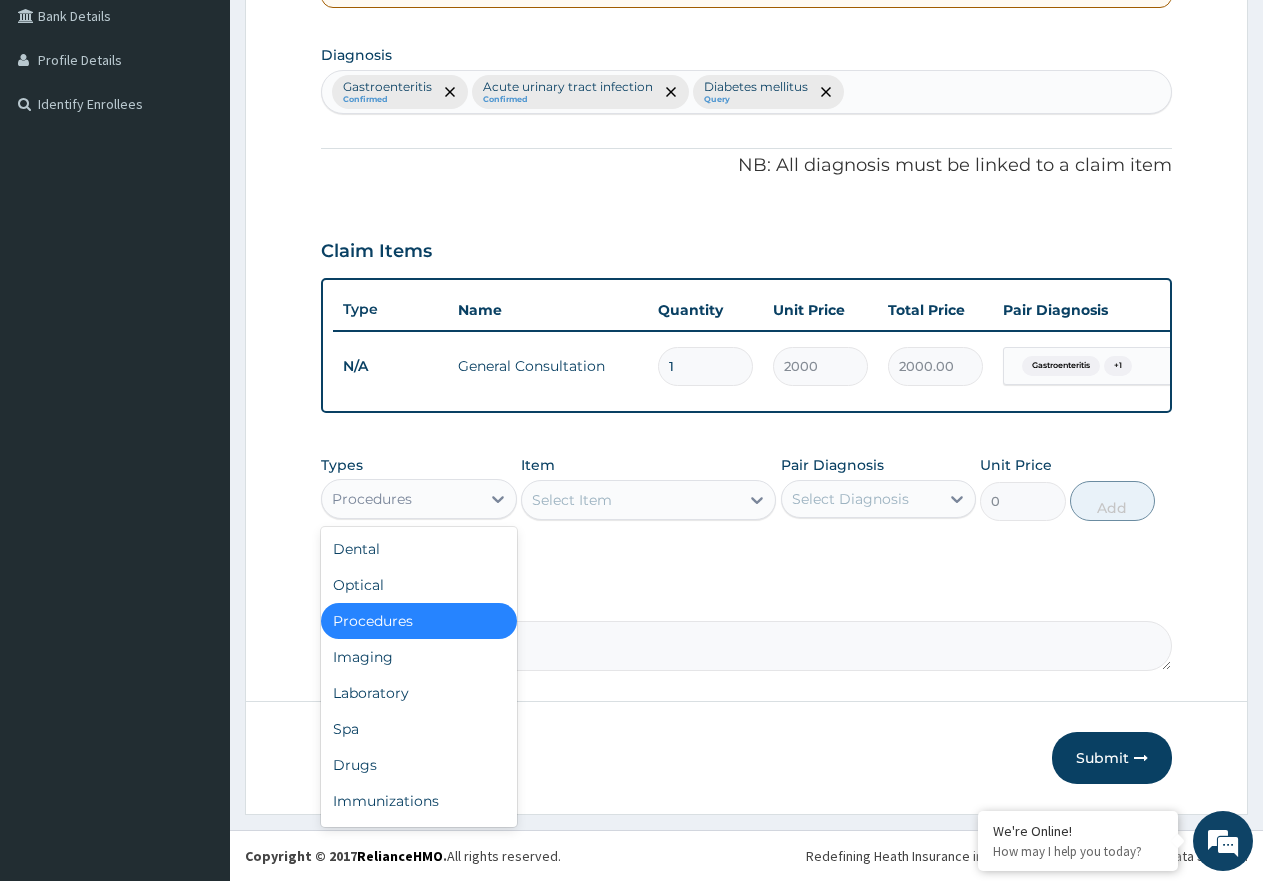 click on "Procedures" at bounding box center (401, 499) 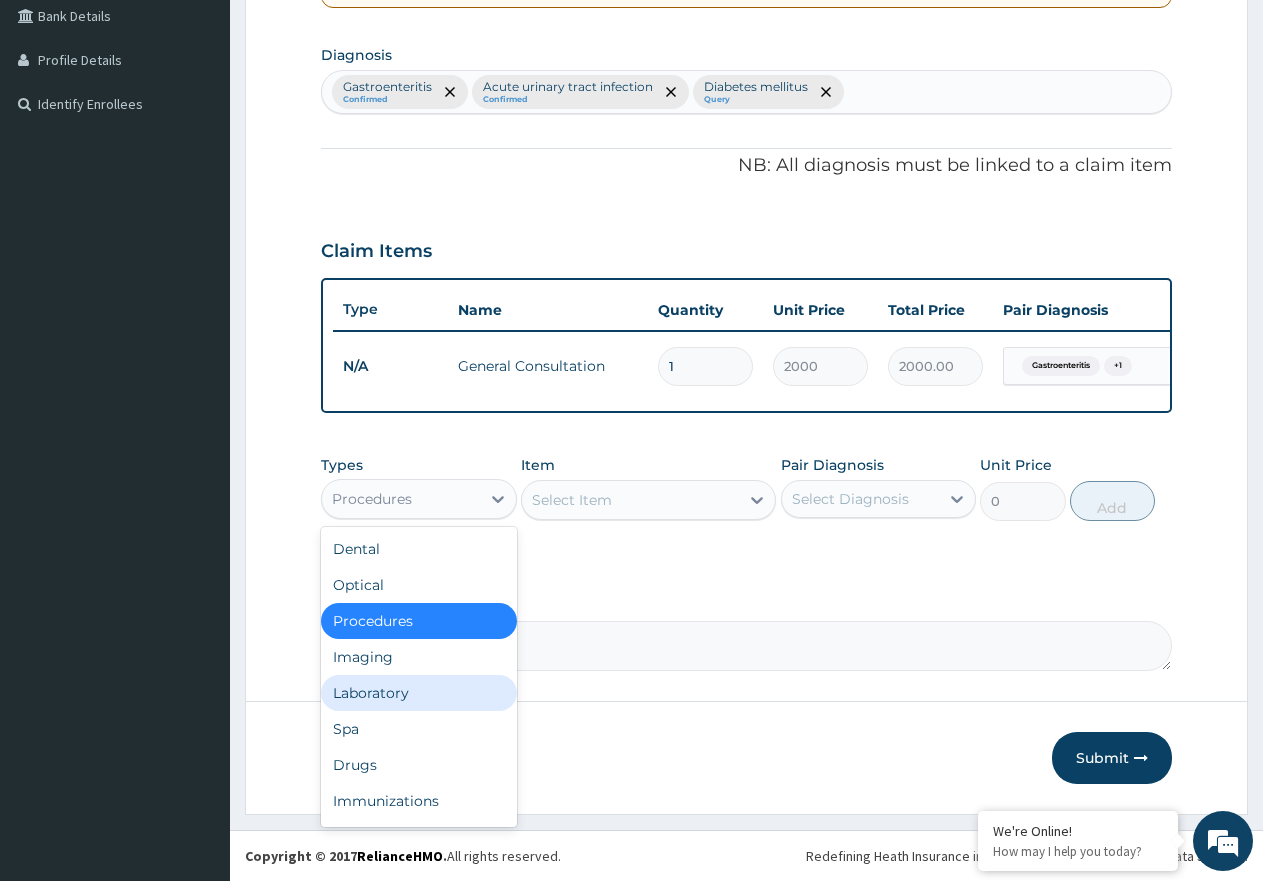 click on "Laboratory" at bounding box center (419, 693) 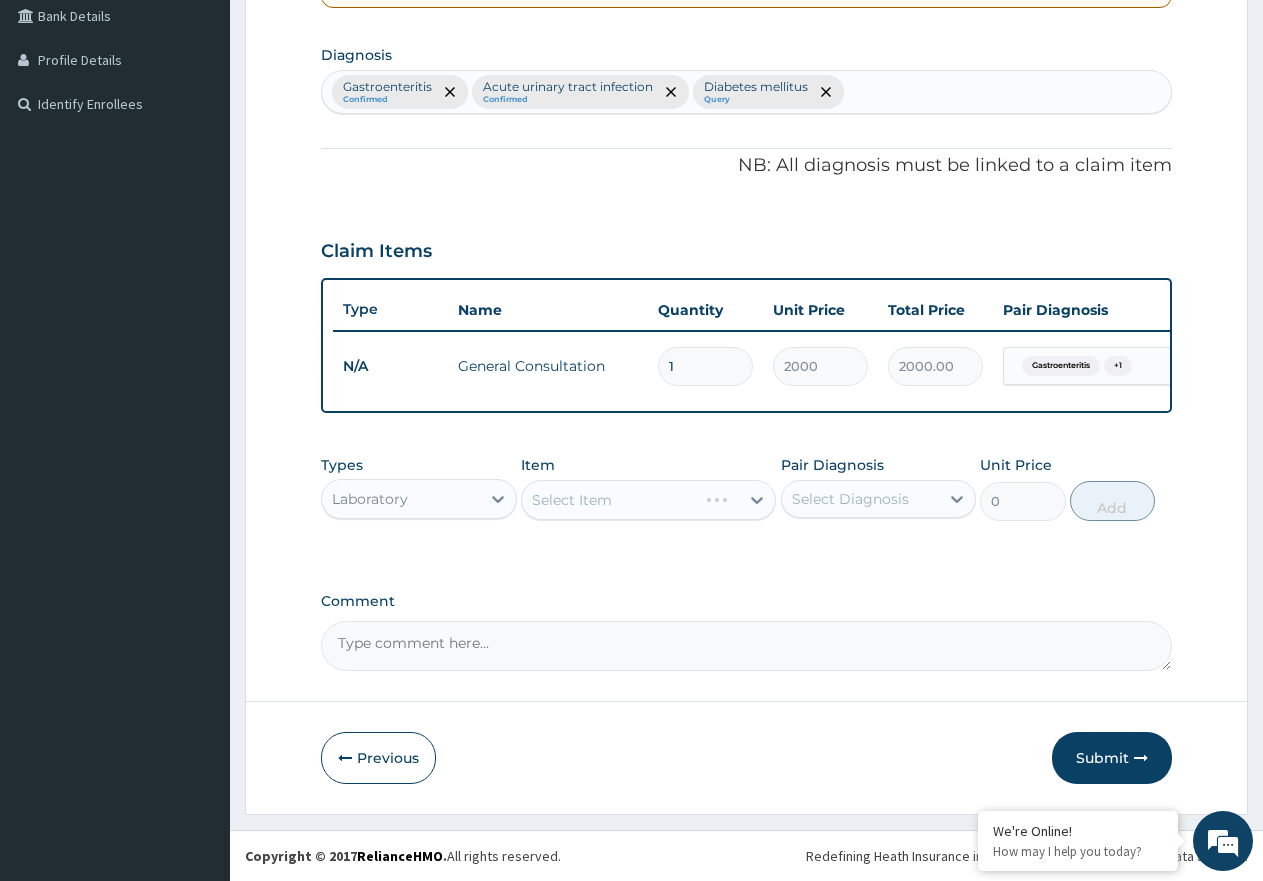 click on "Select Item" at bounding box center (648, 500) 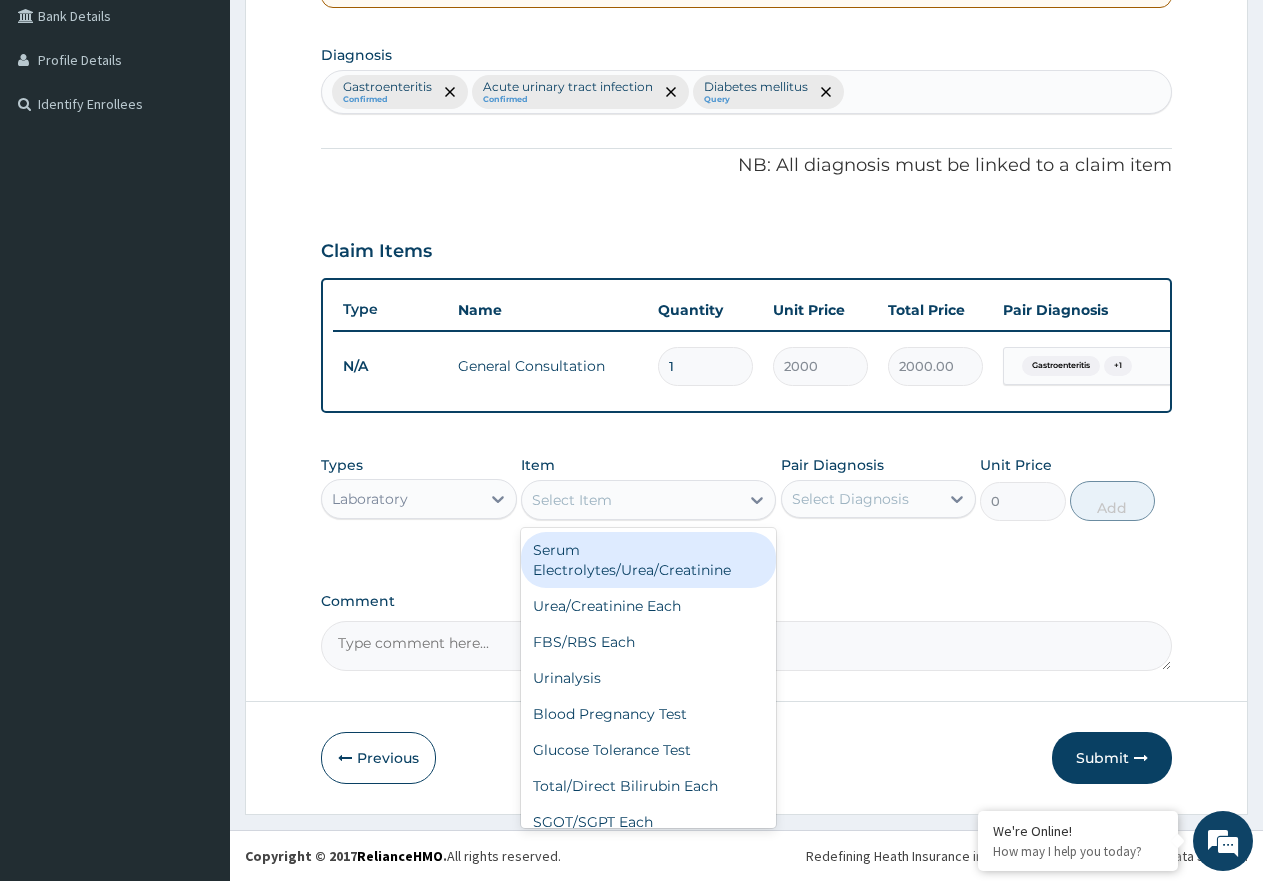 click on "Select Item" at bounding box center (630, 500) 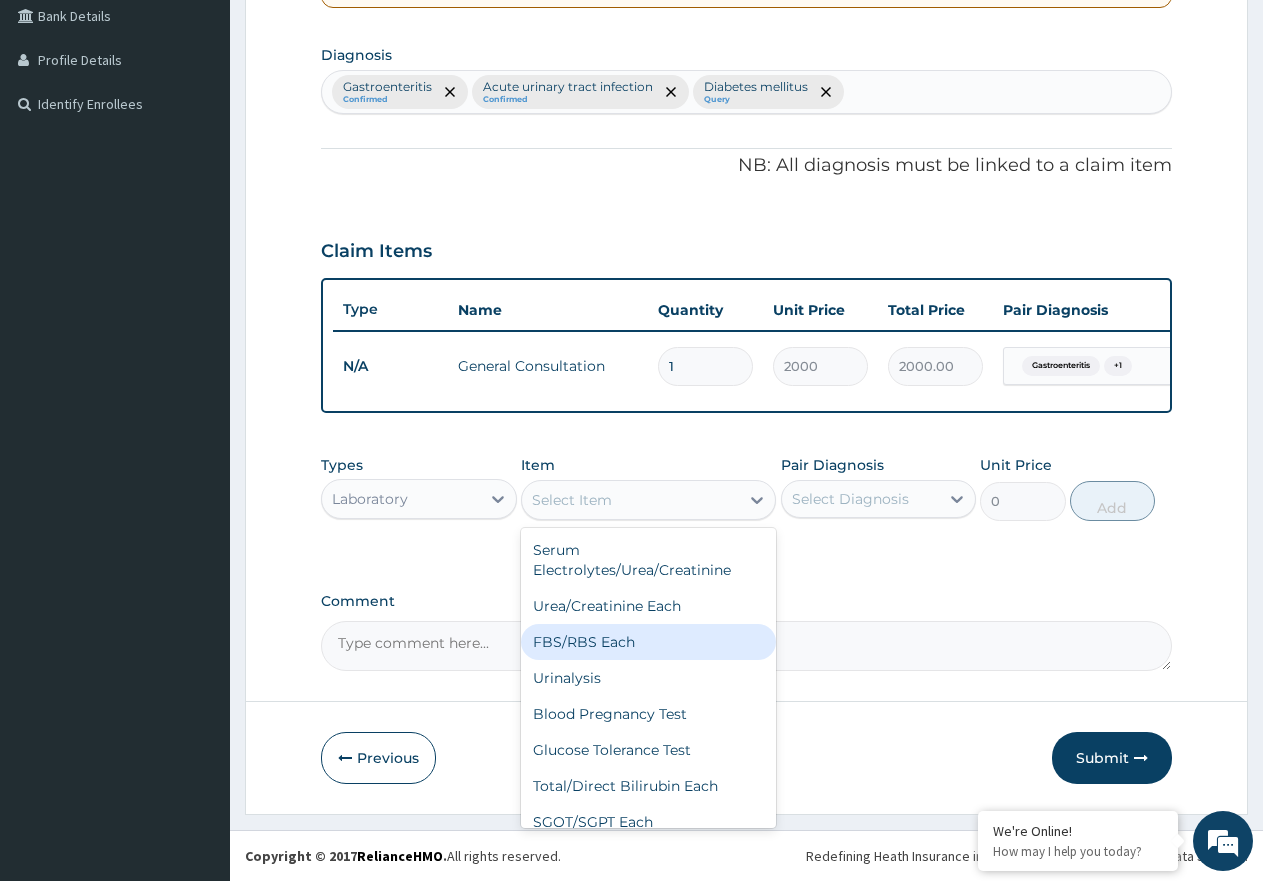 click on "FBS/RBS Each" at bounding box center [648, 642] 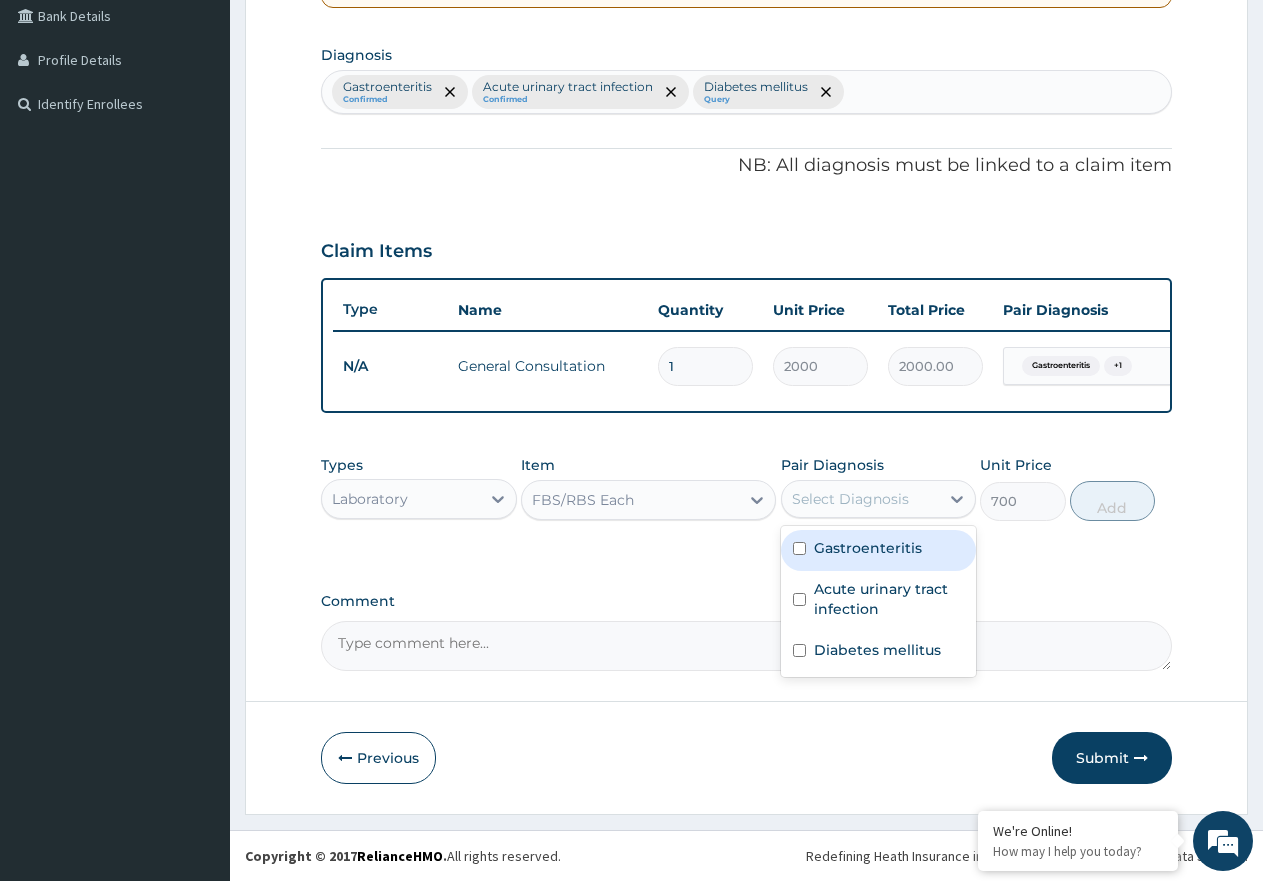 click on "Select Diagnosis" at bounding box center (850, 499) 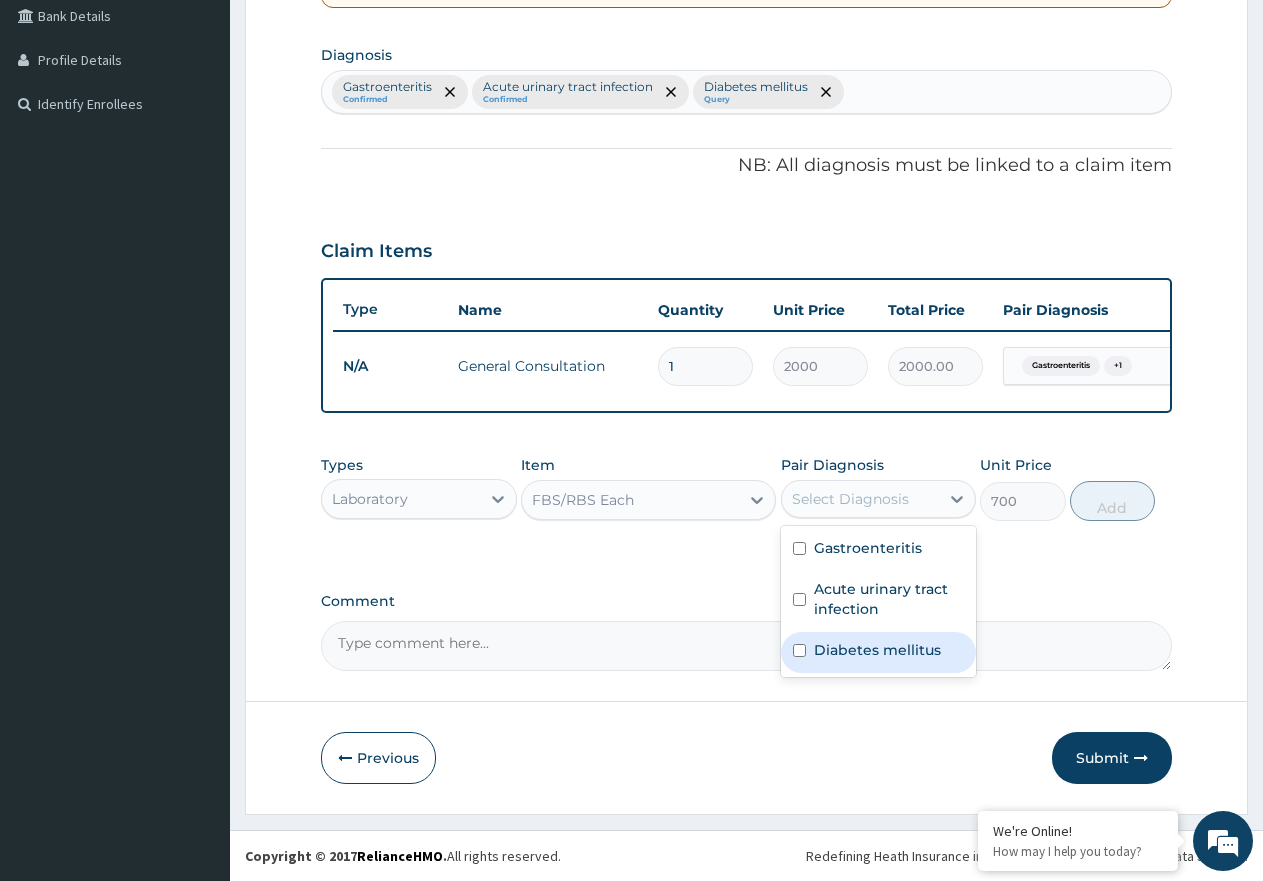 drag, startPoint x: 861, startPoint y: 649, endPoint x: 1019, endPoint y: 605, distance: 164.01219 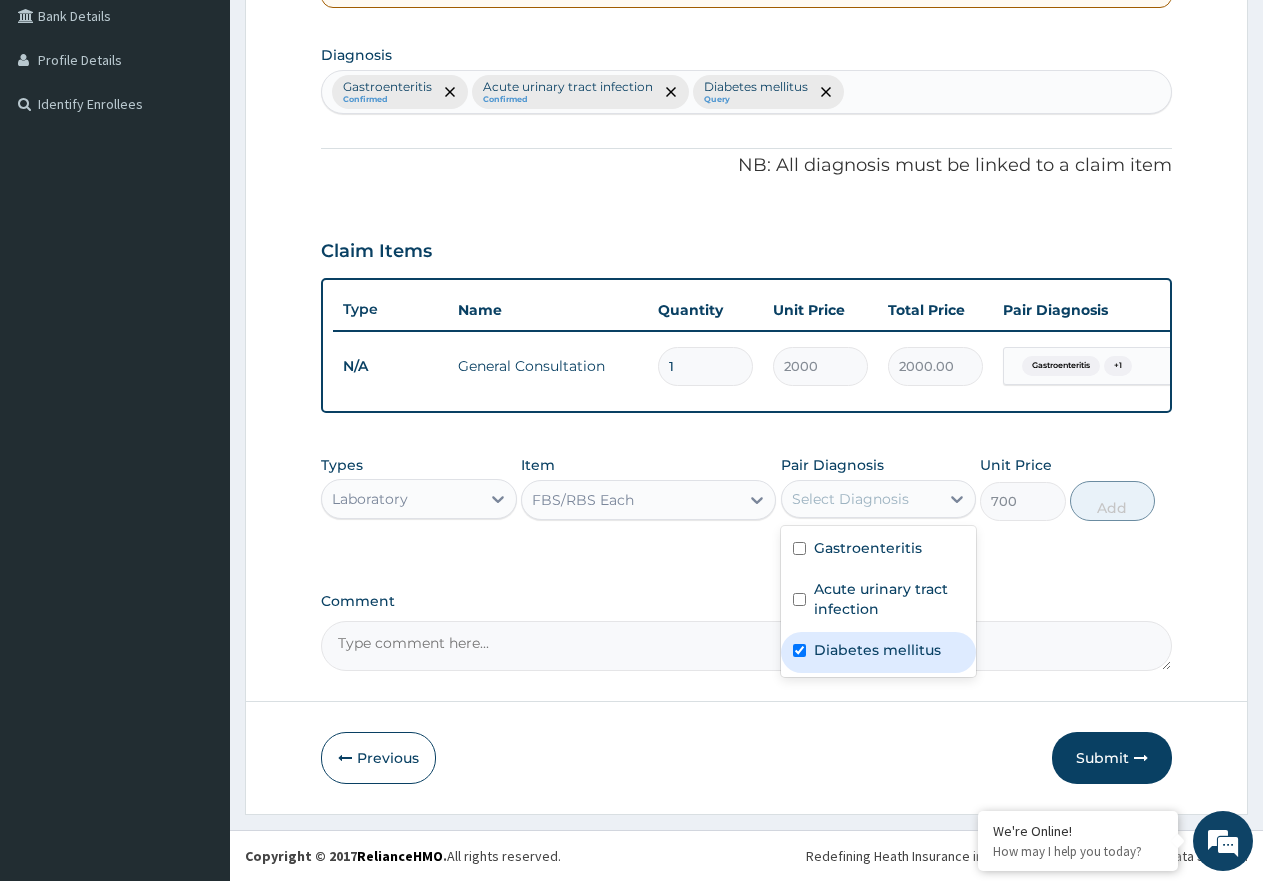 checkbox on "true" 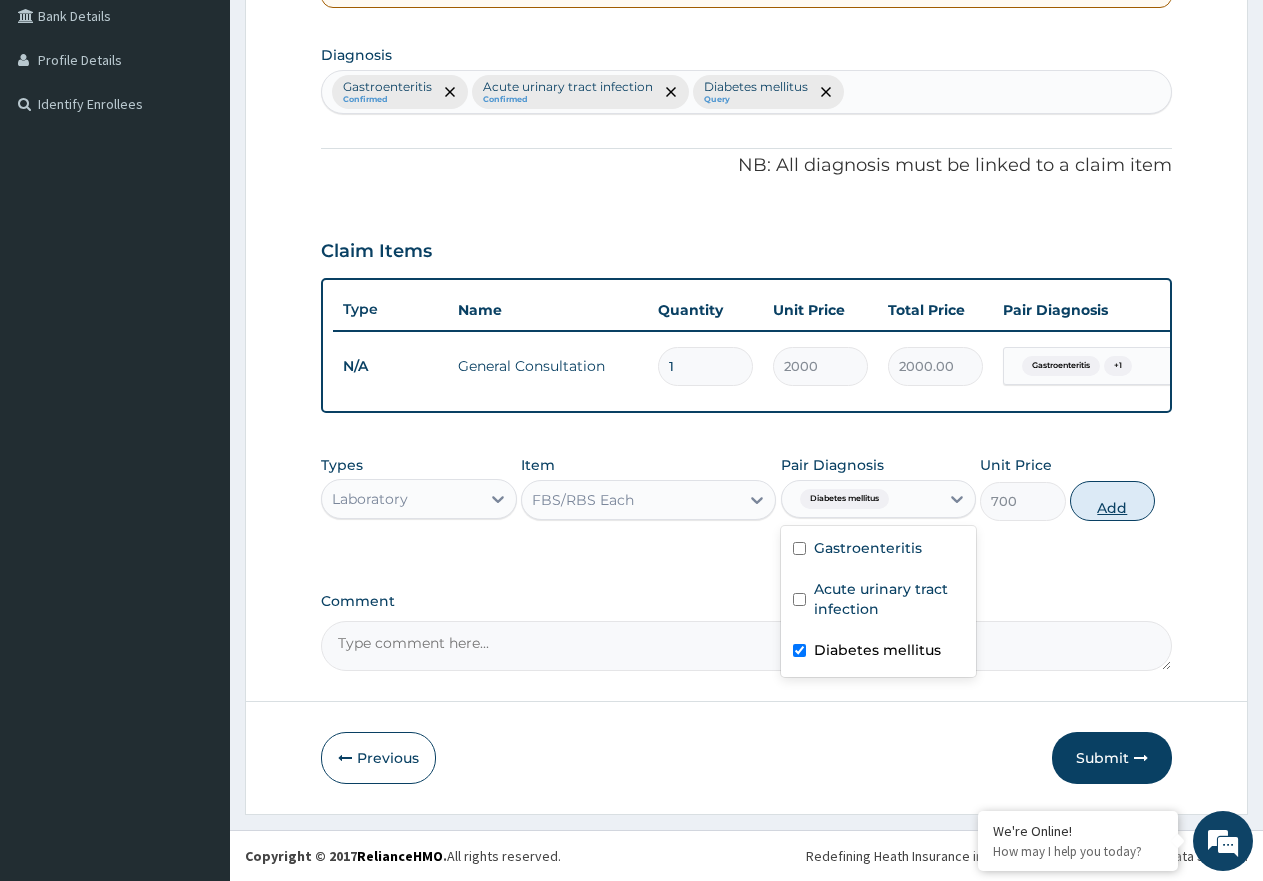 click on "Add" at bounding box center (1112, 501) 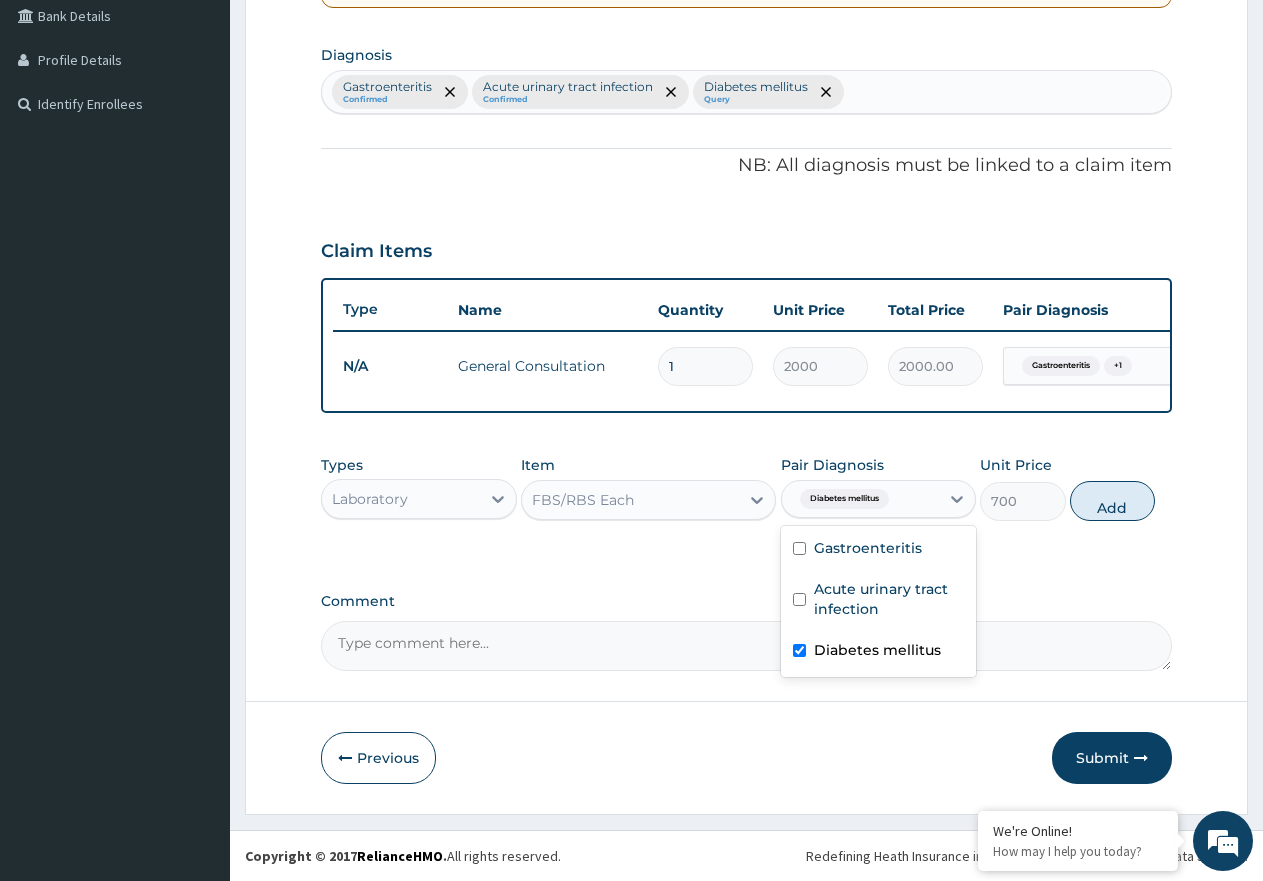 type on "0" 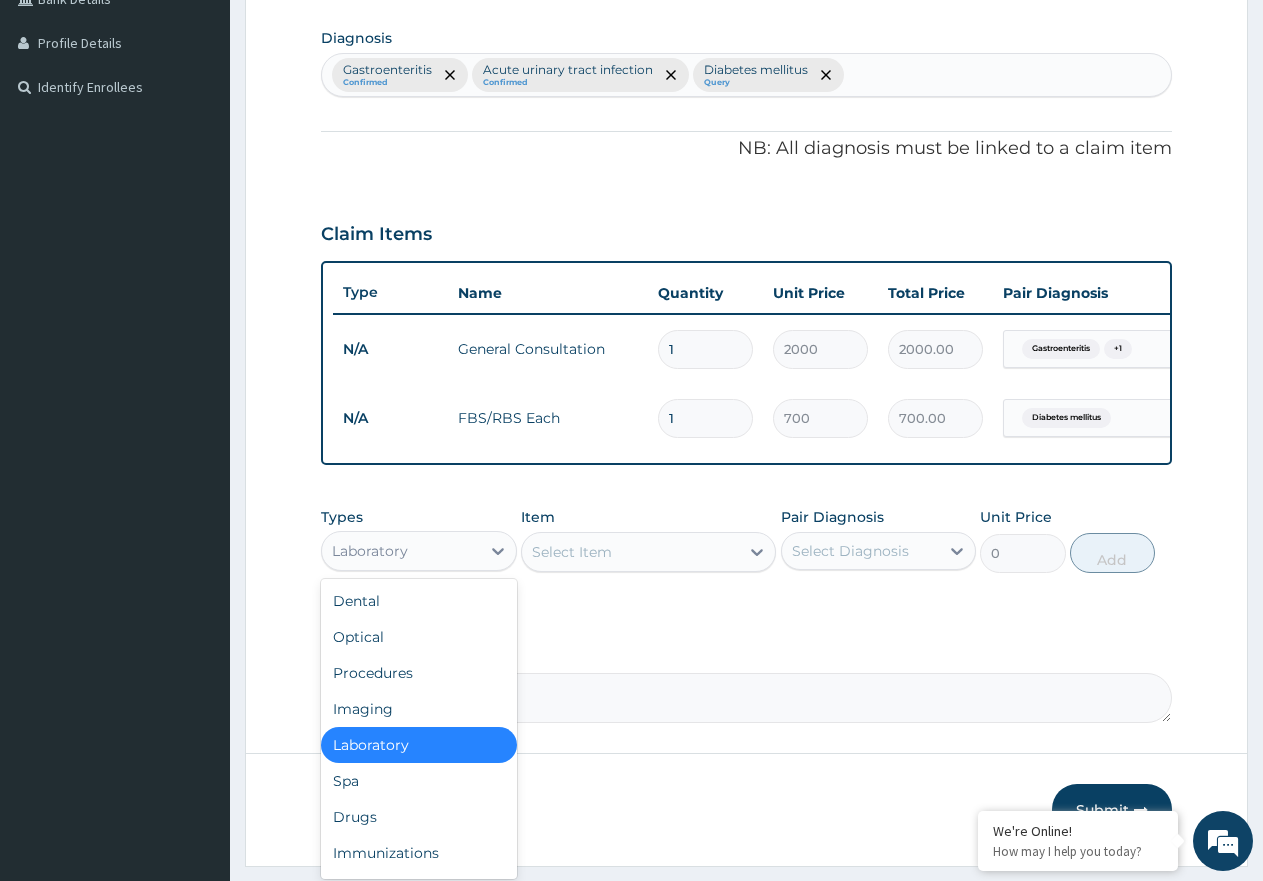 click on "Laboratory" at bounding box center [401, 551] 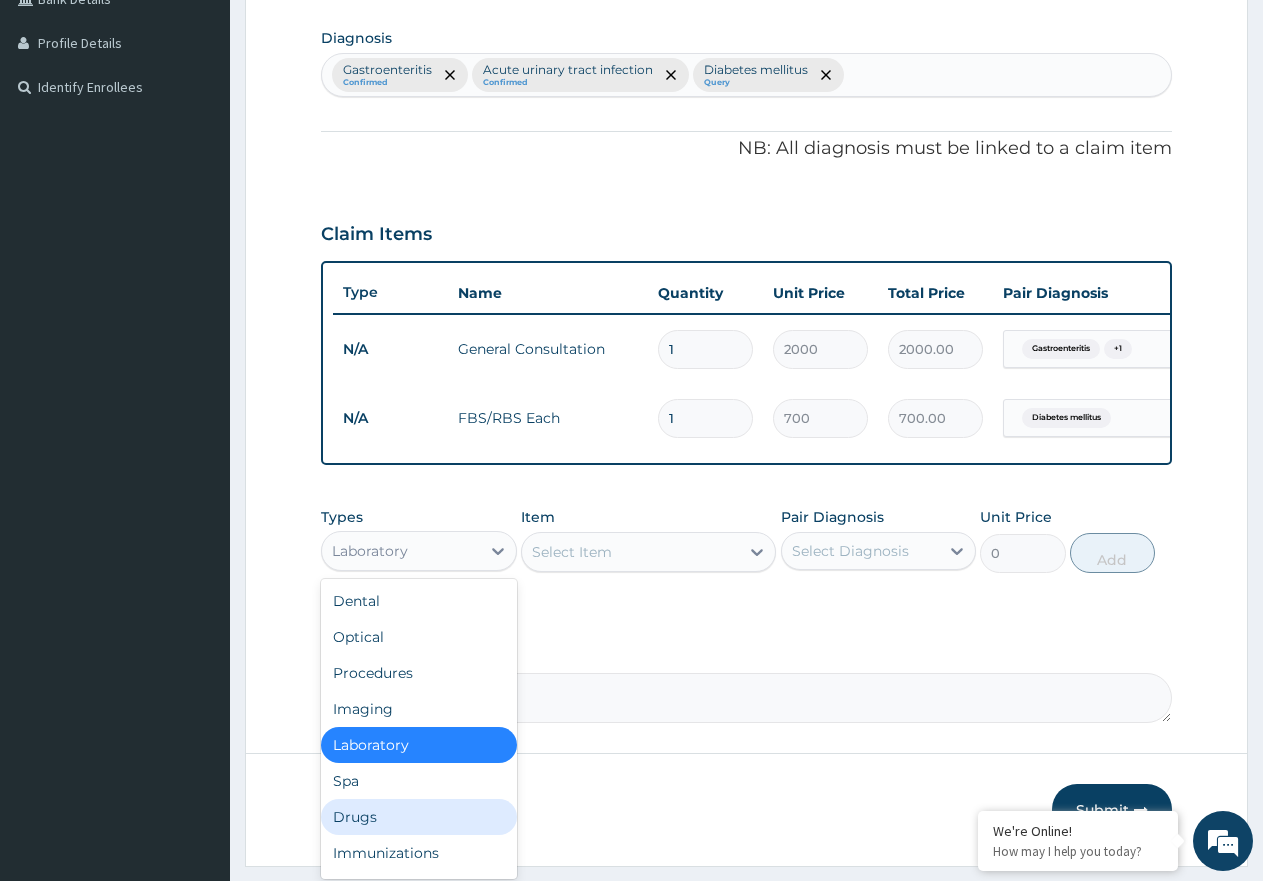 click on "Drugs" at bounding box center (419, 817) 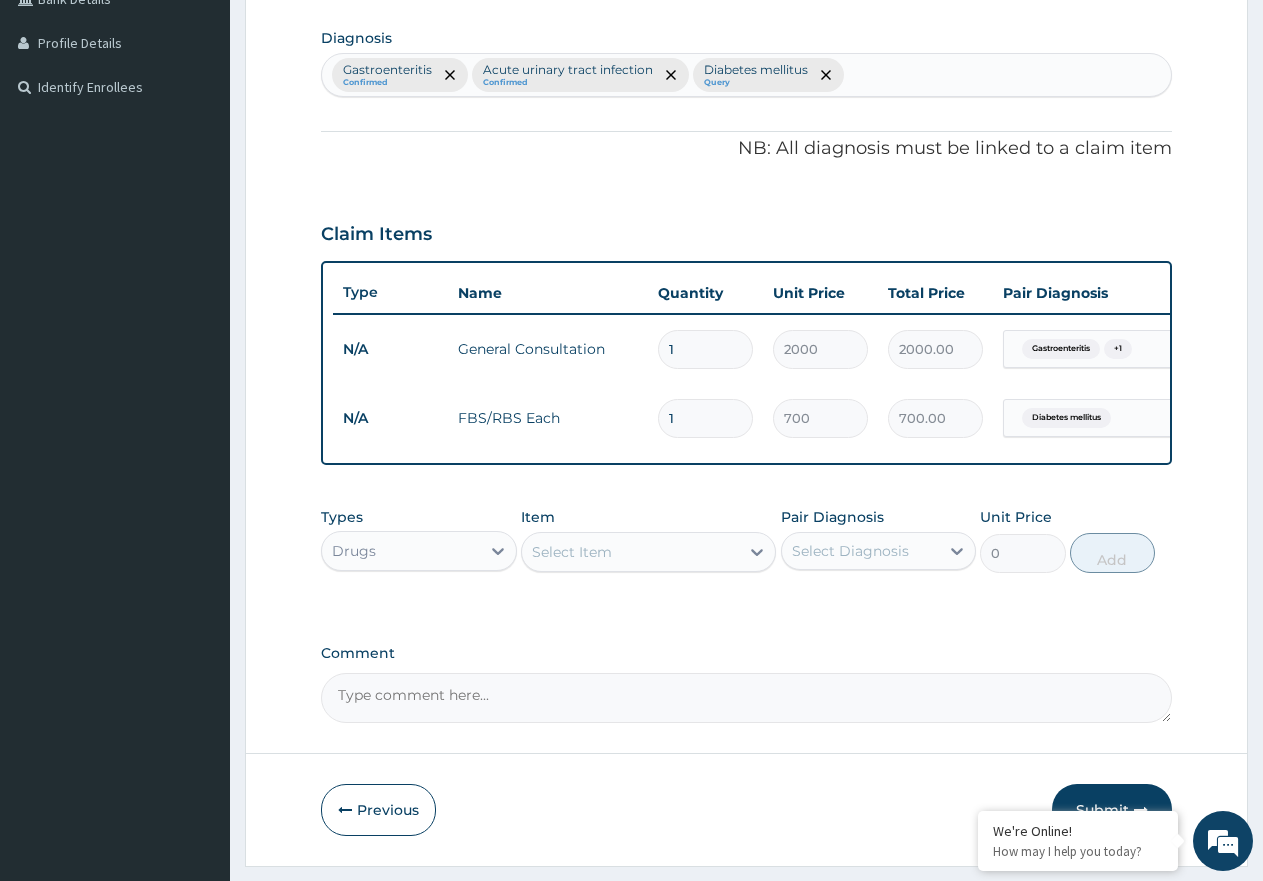 click on "Item Select Item" at bounding box center (648, 540) 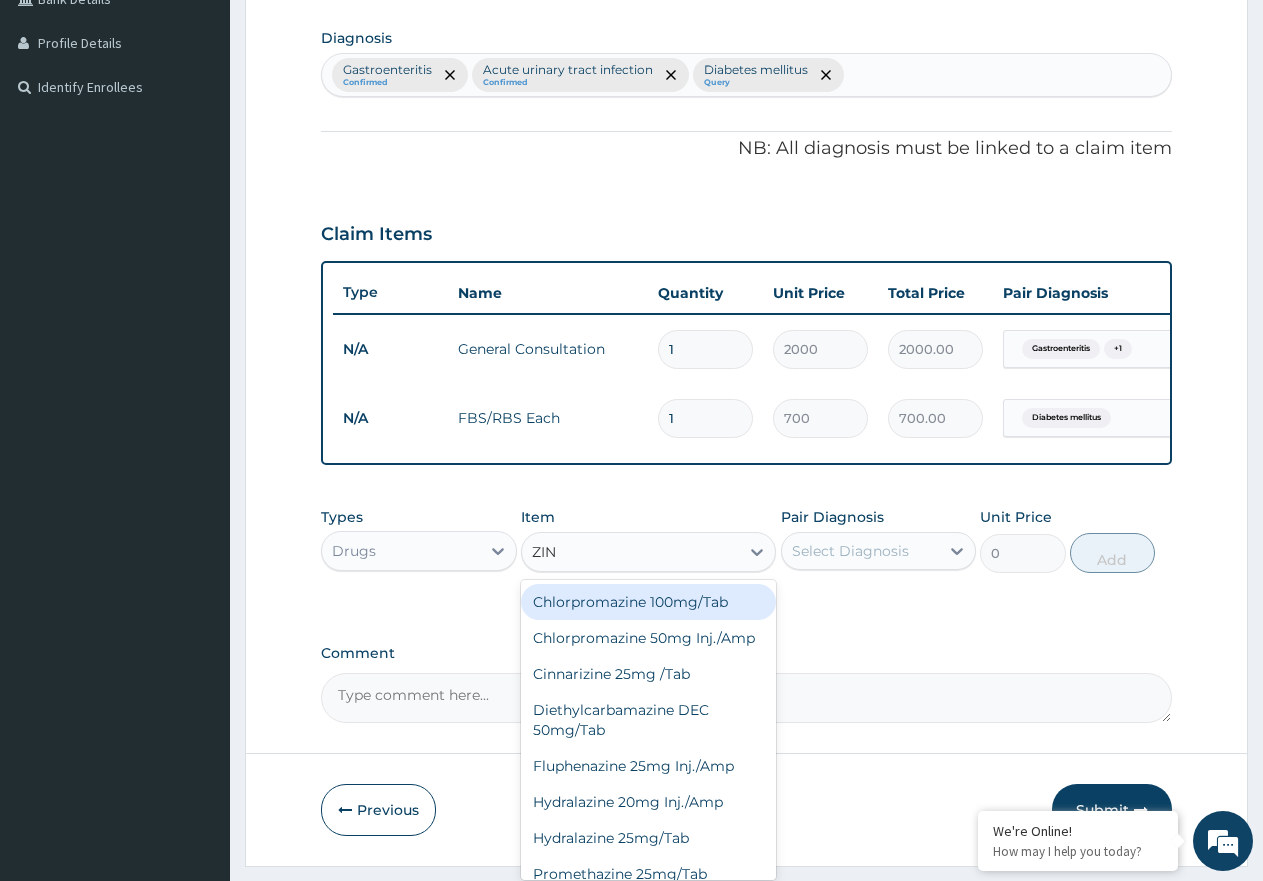 type on "ZINC" 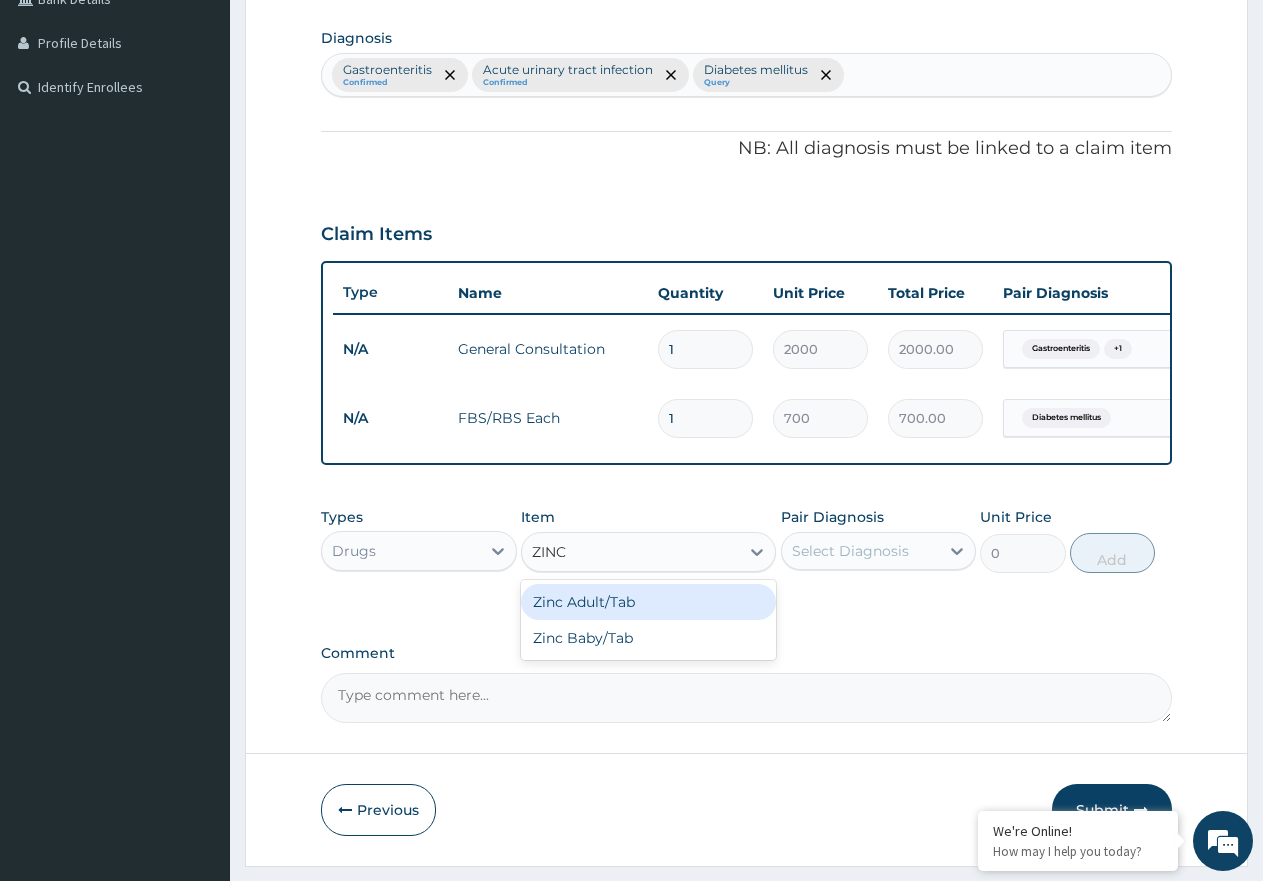 click on "Zinc Adult/Tab" at bounding box center (648, 602) 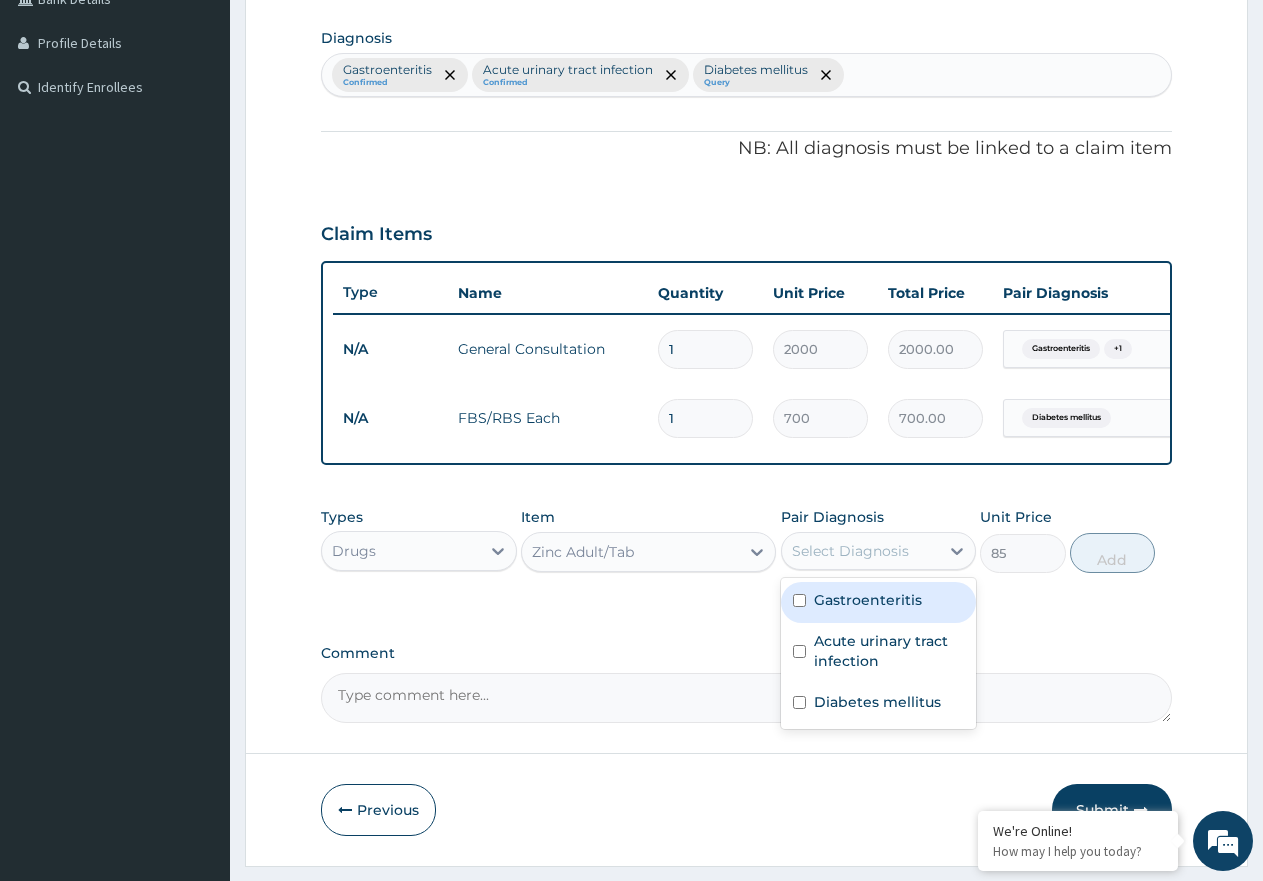 click on "Select Diagnosis" at bounding box center (861, 551) 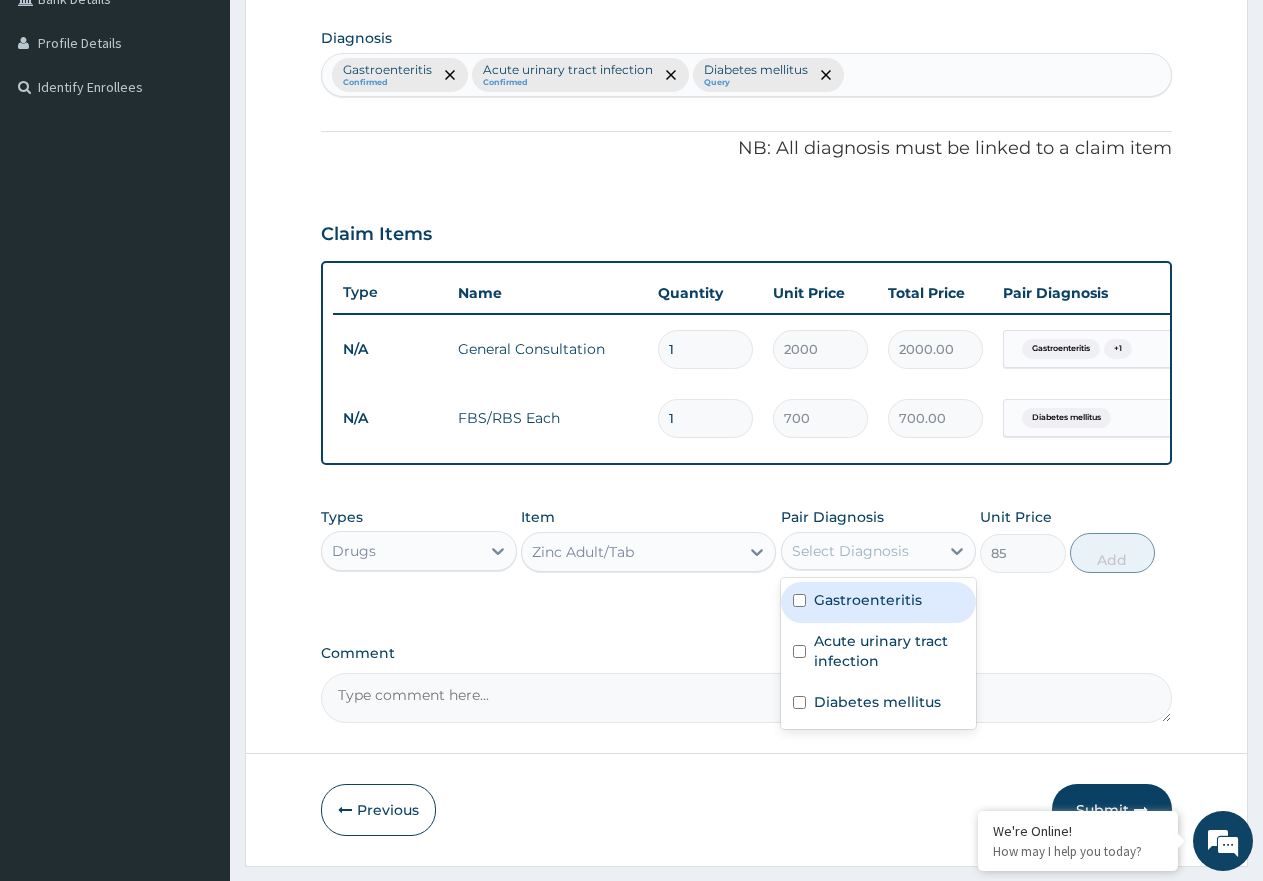 click on "Gastroenteritis" at bounding box center [868, 600] 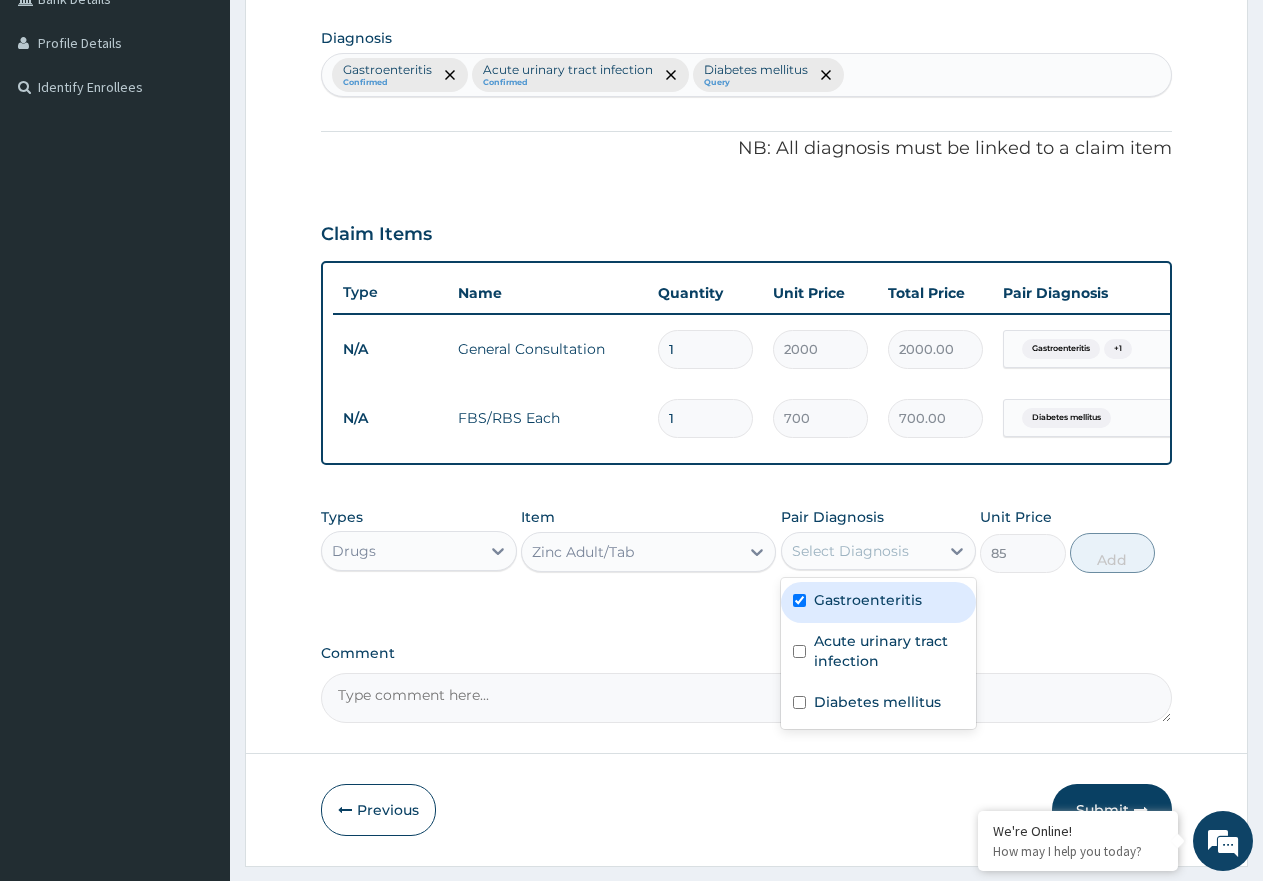 checkbox on "true" 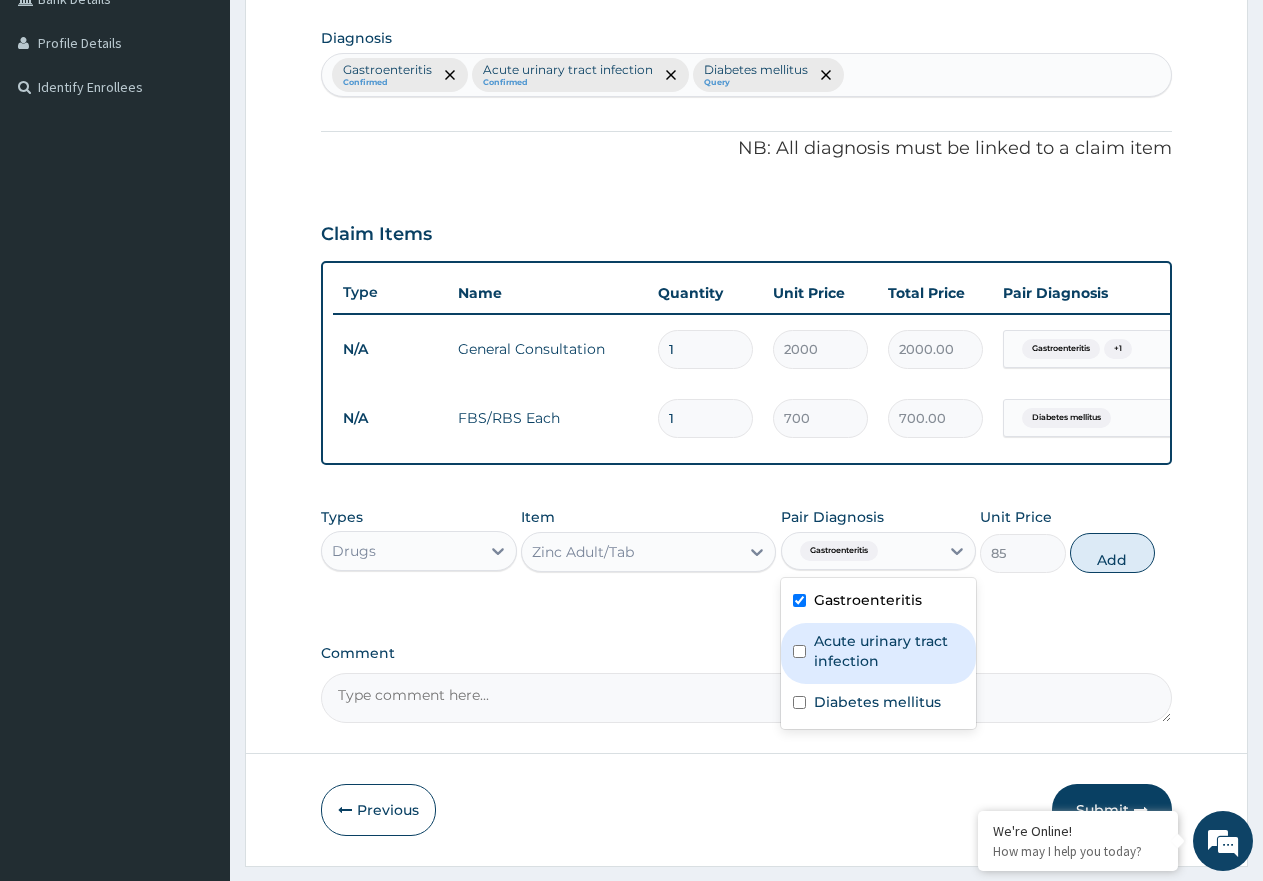 click on "Acute urinary tract infection" at bounding box center (889, 651) 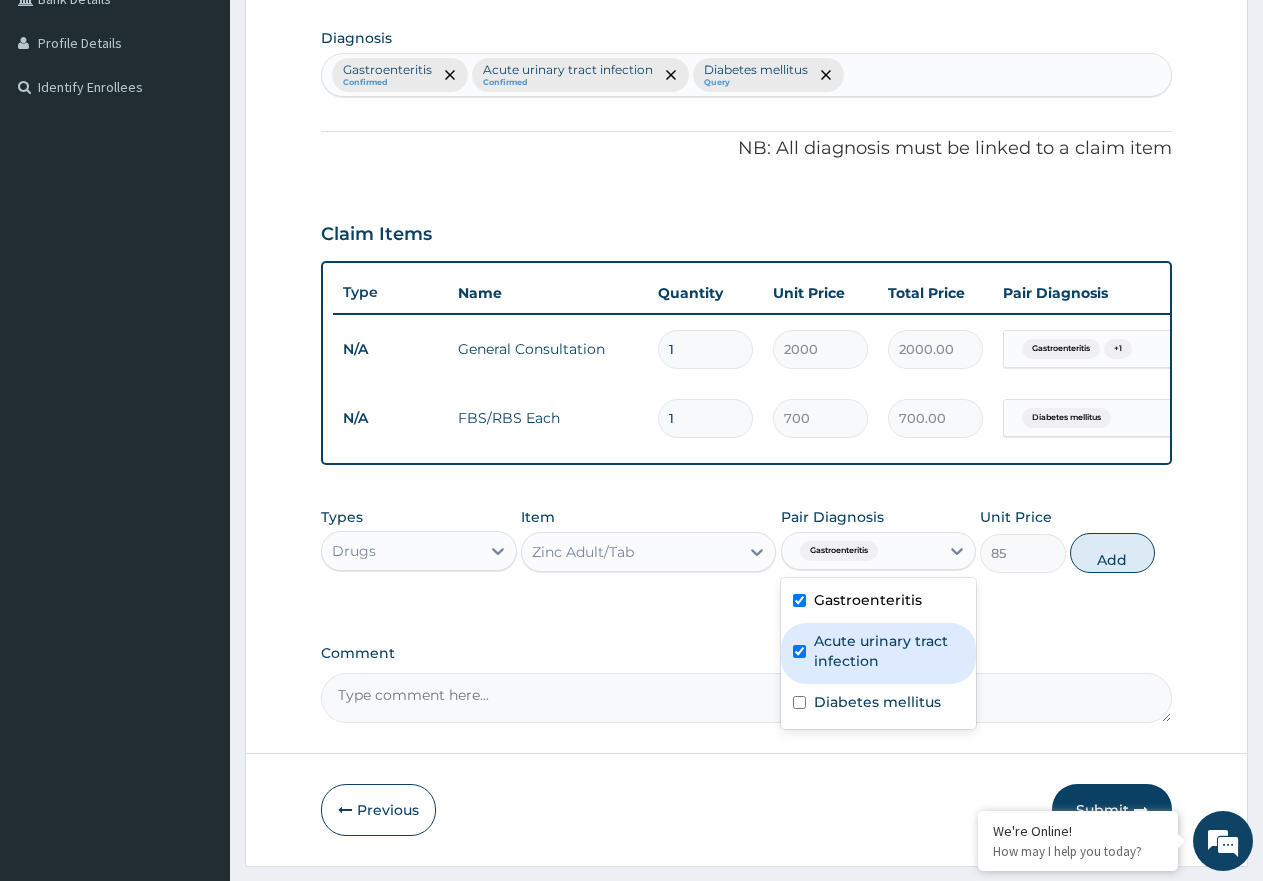 checkbox on "true" 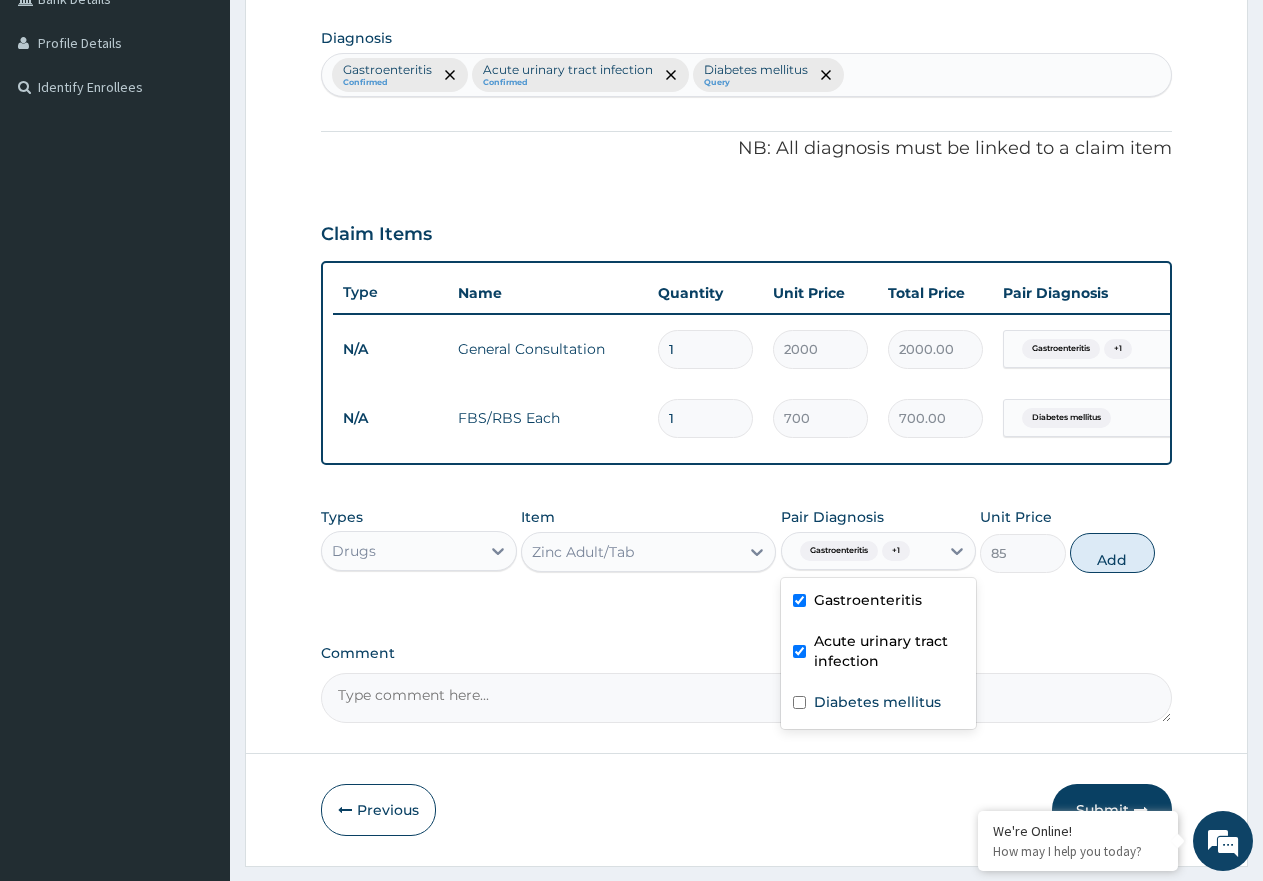 click on "Add" at bounding box center (1112, 553) 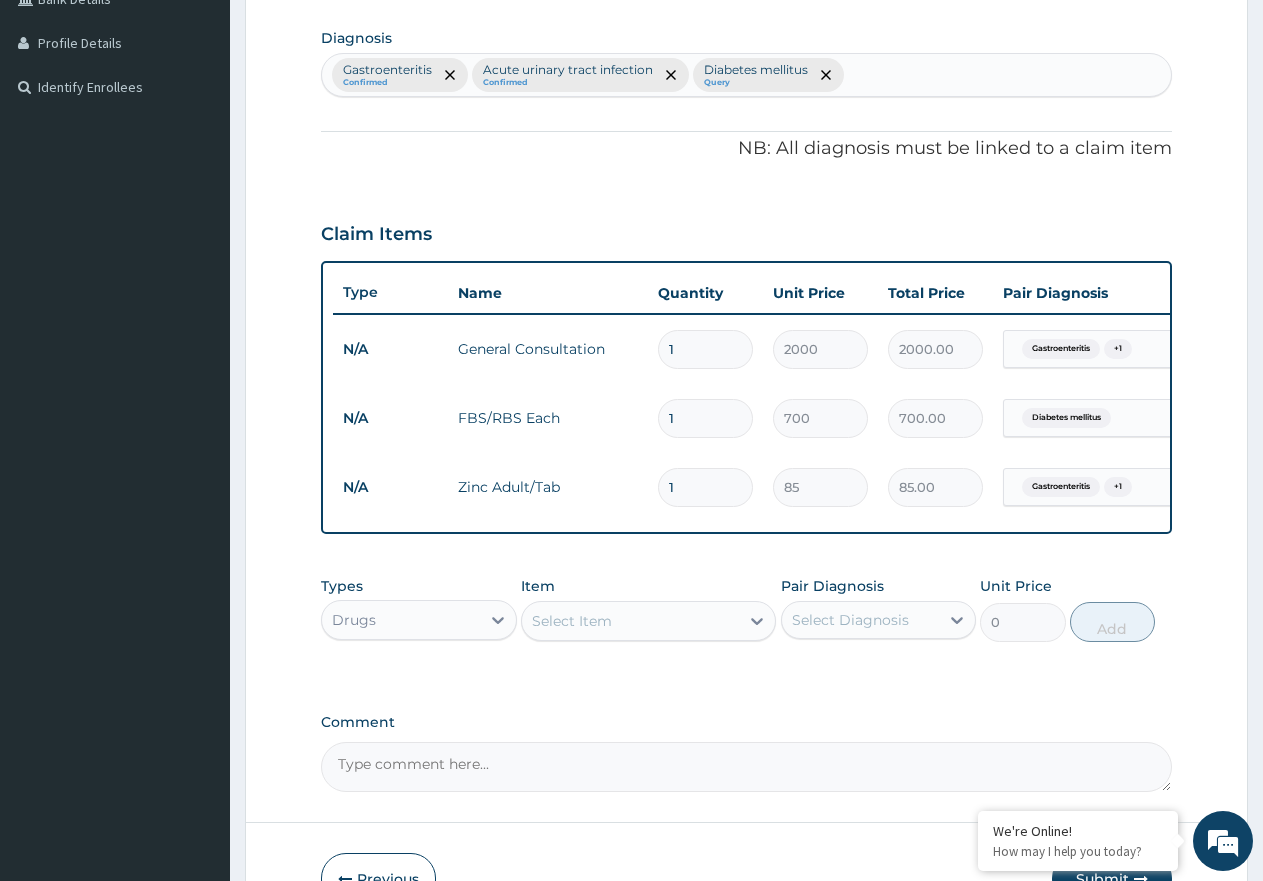 type on "10" 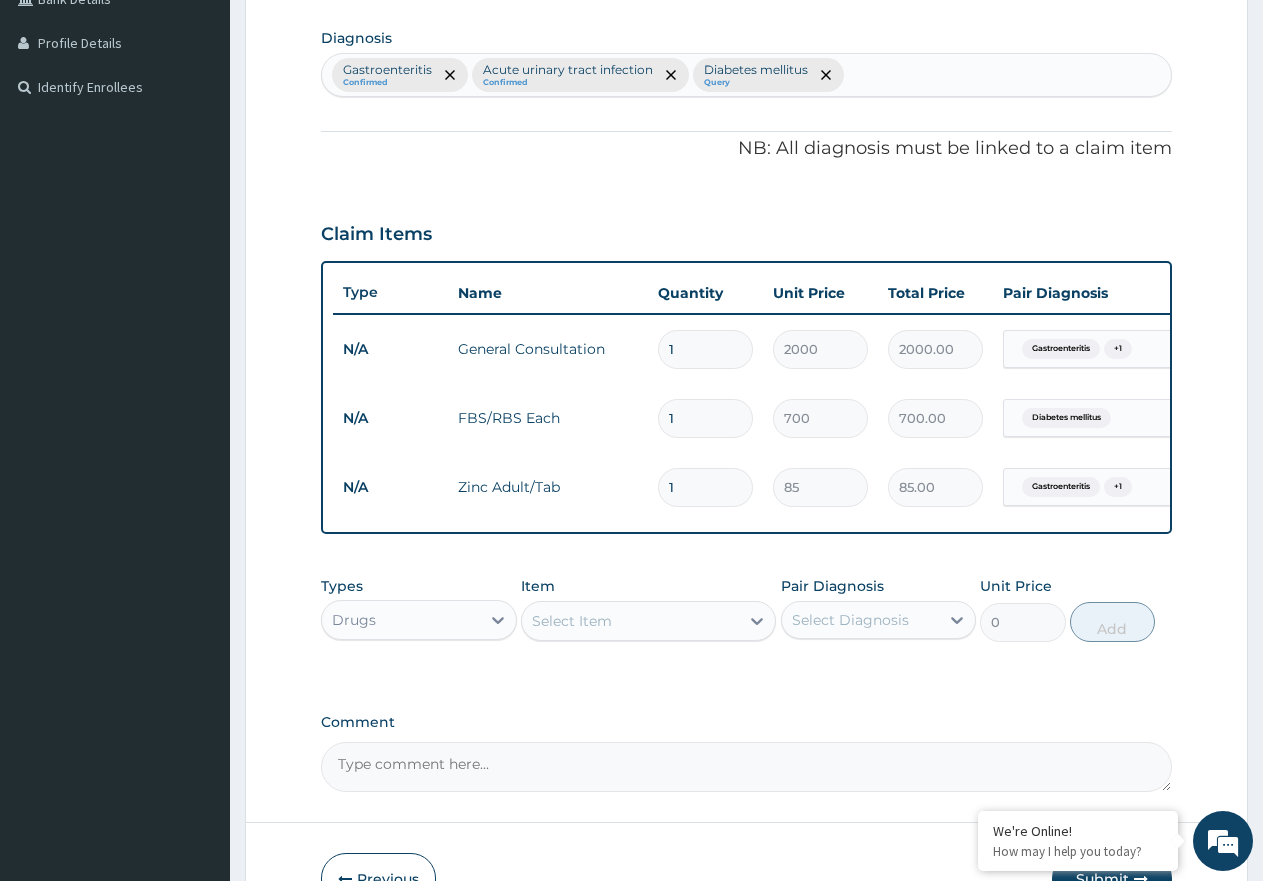 type on "850.00" 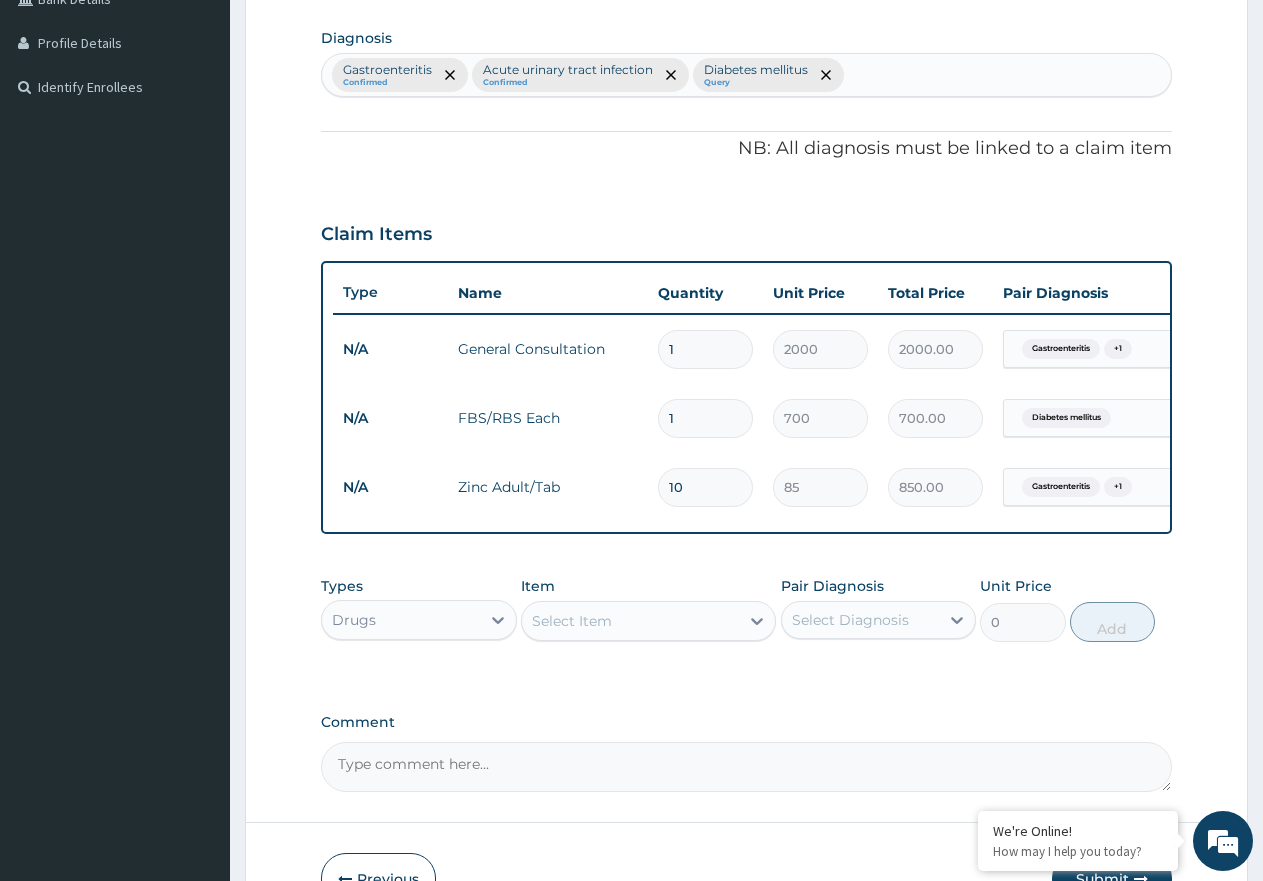 type on "10" 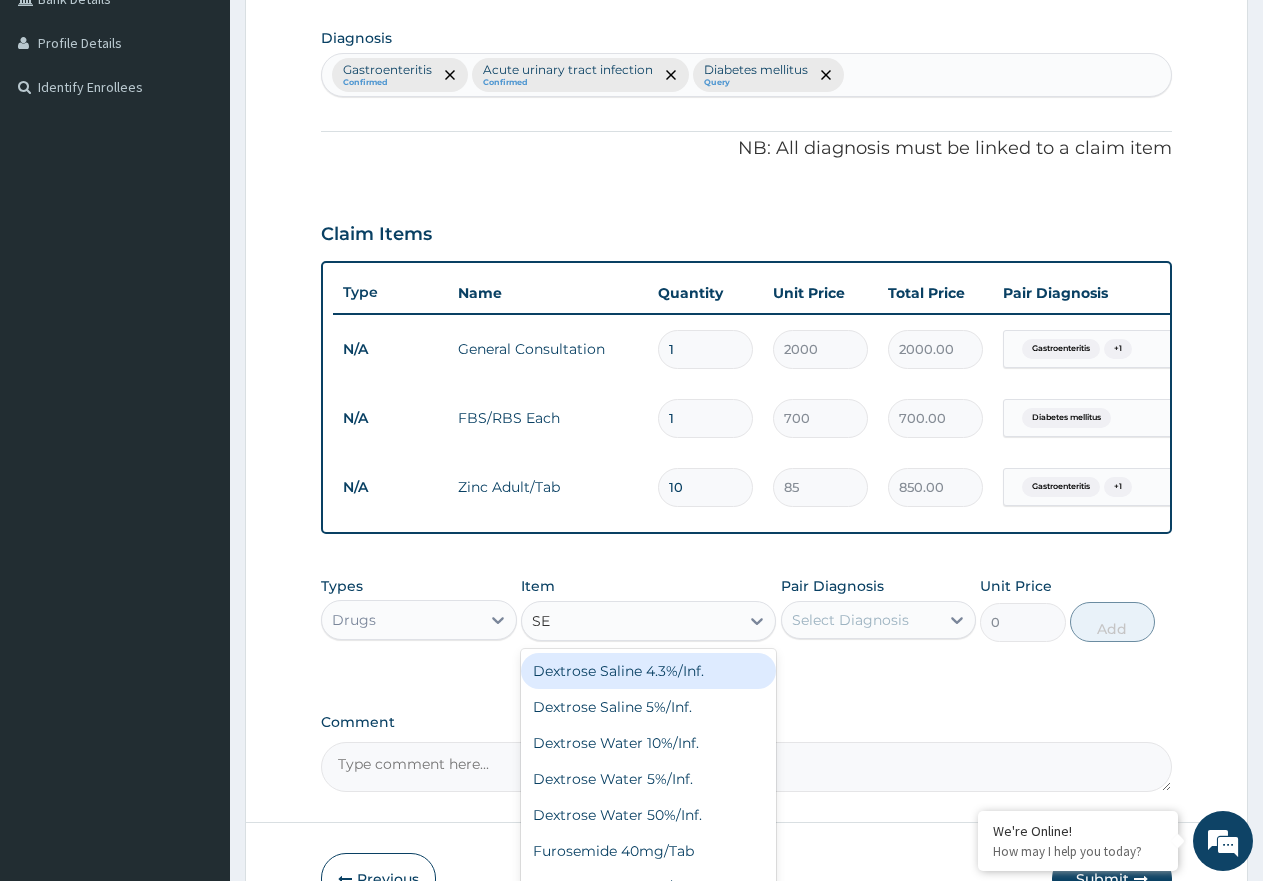 type on "S" 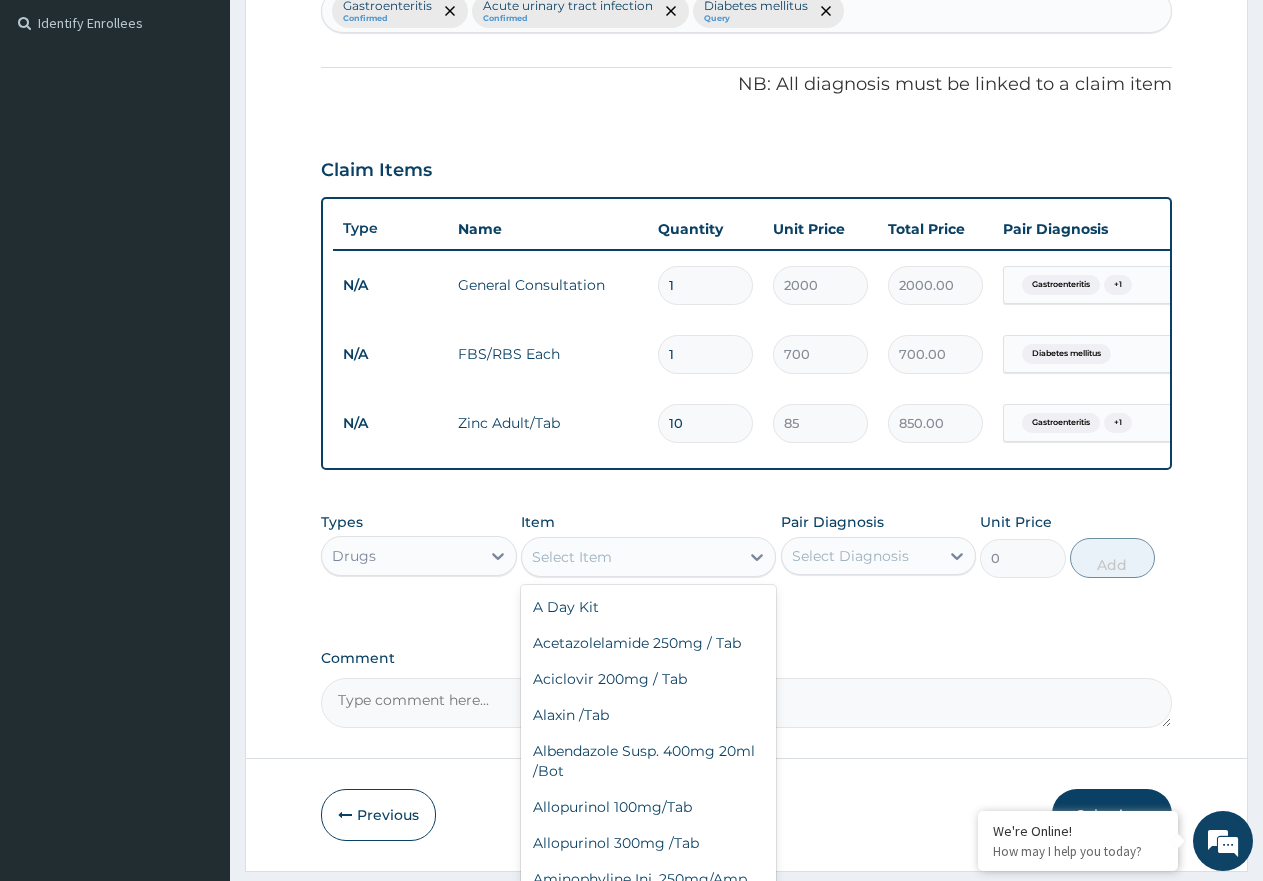 scroll, scrollTop: 583, scrollLeft: 0, axis: vertical 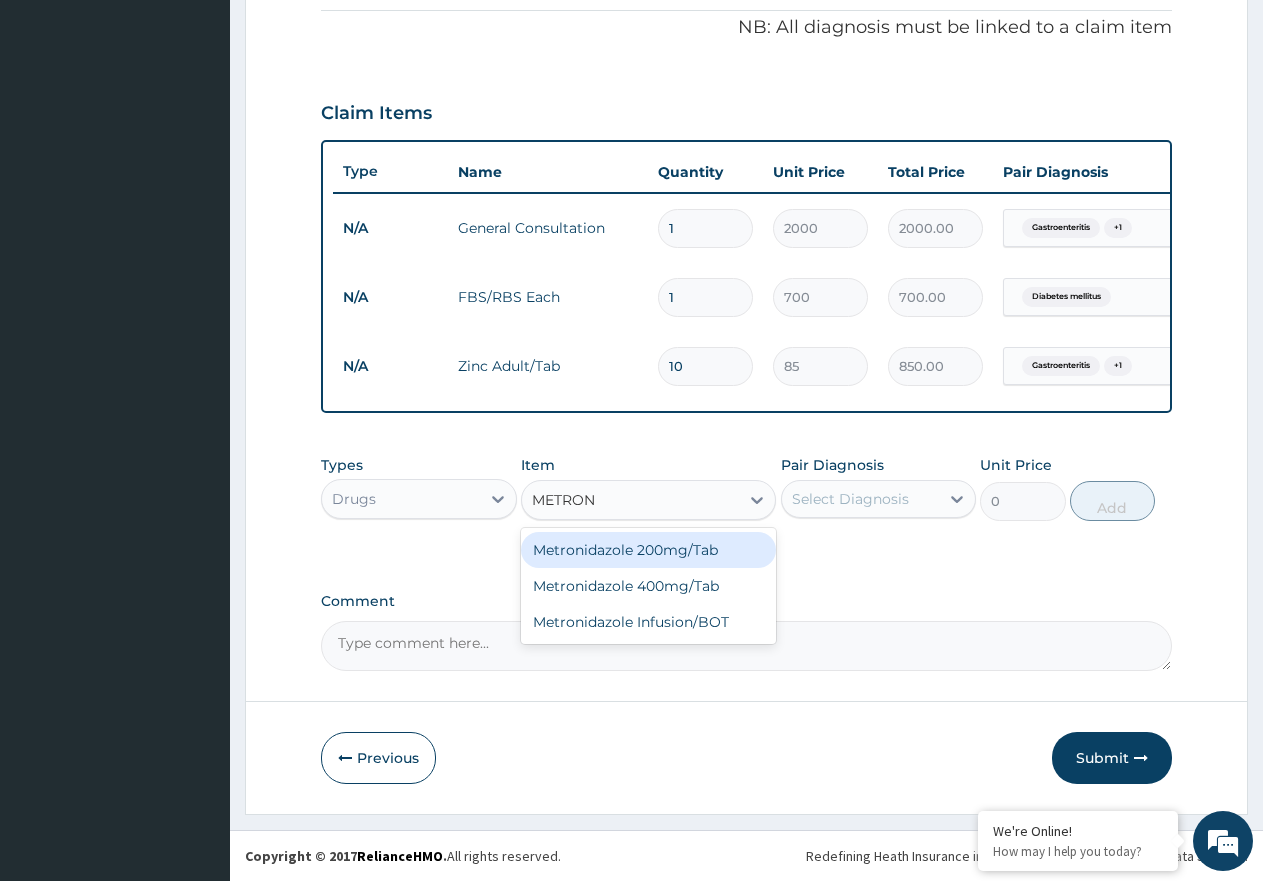 type on "METRONI" 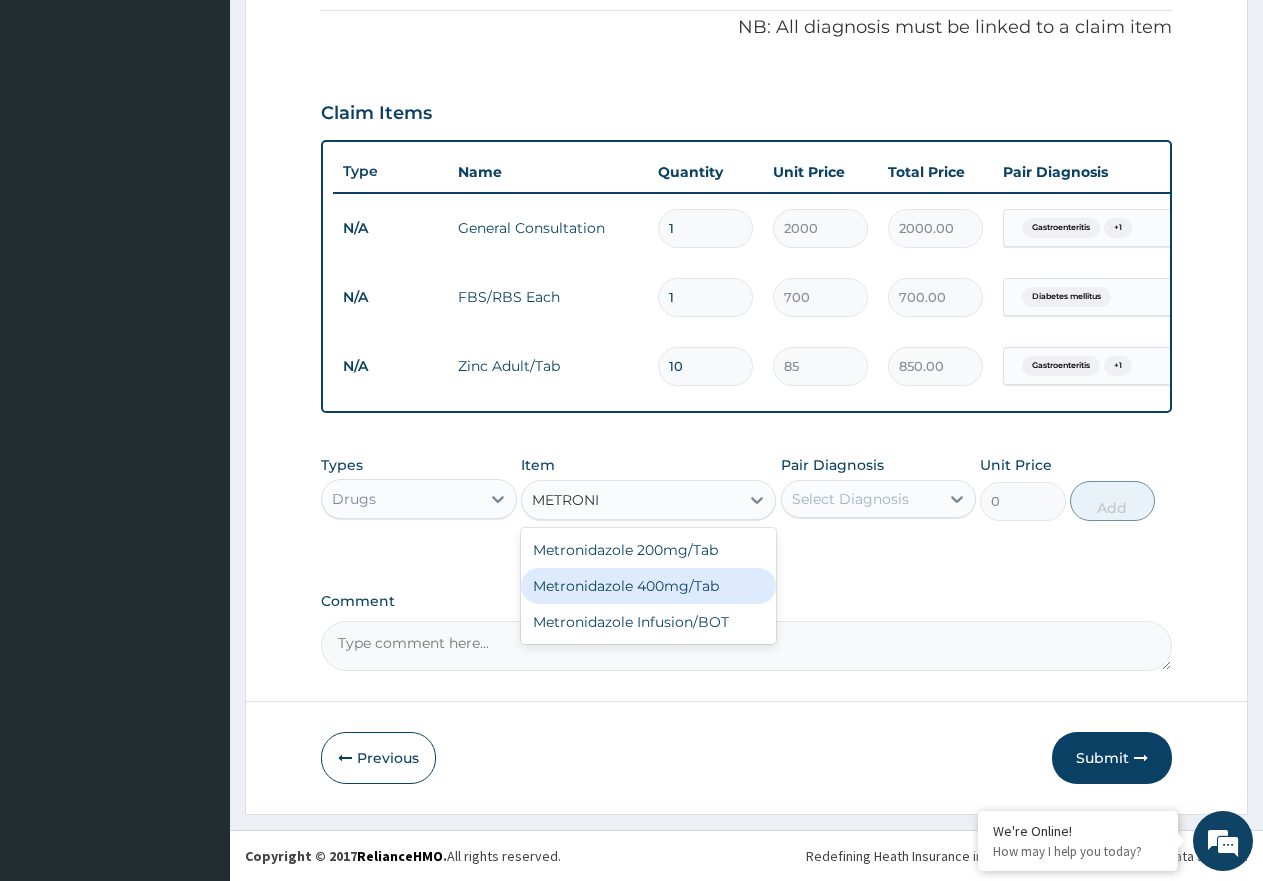 click on "Metronidazole 400mg/Tab" at bounding box center (648, 586) 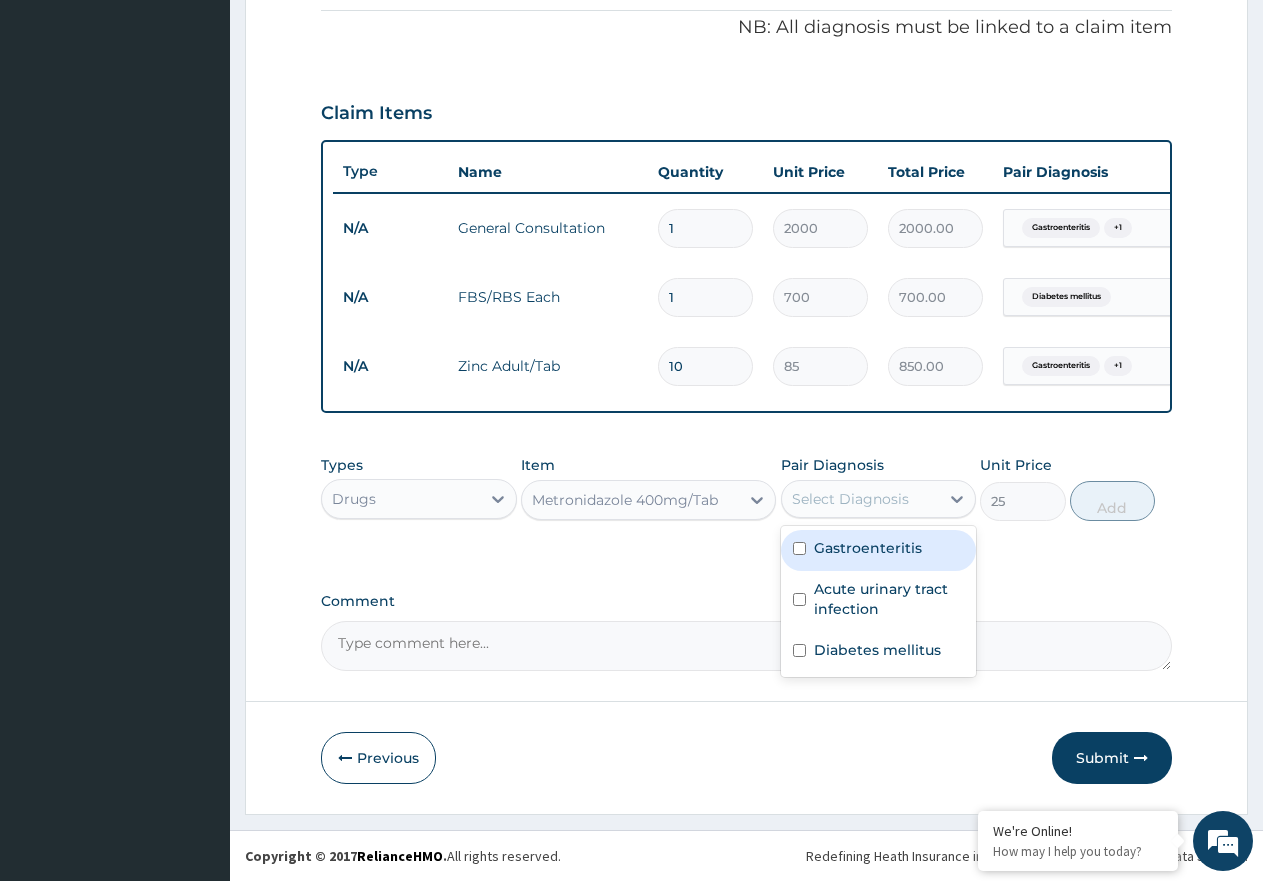 click on "Select Diagnosis" at bounding box center (861, 499) 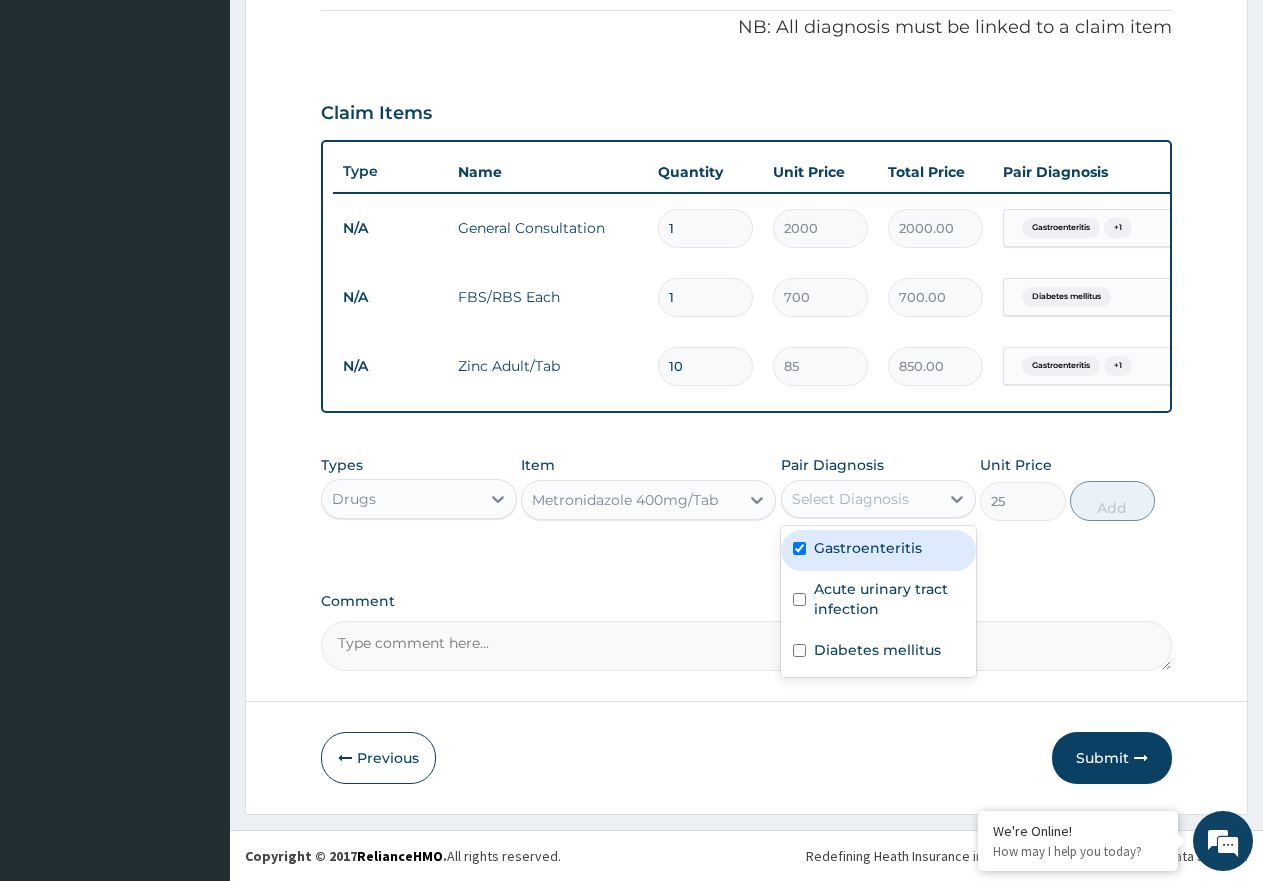 checkbox on "true" 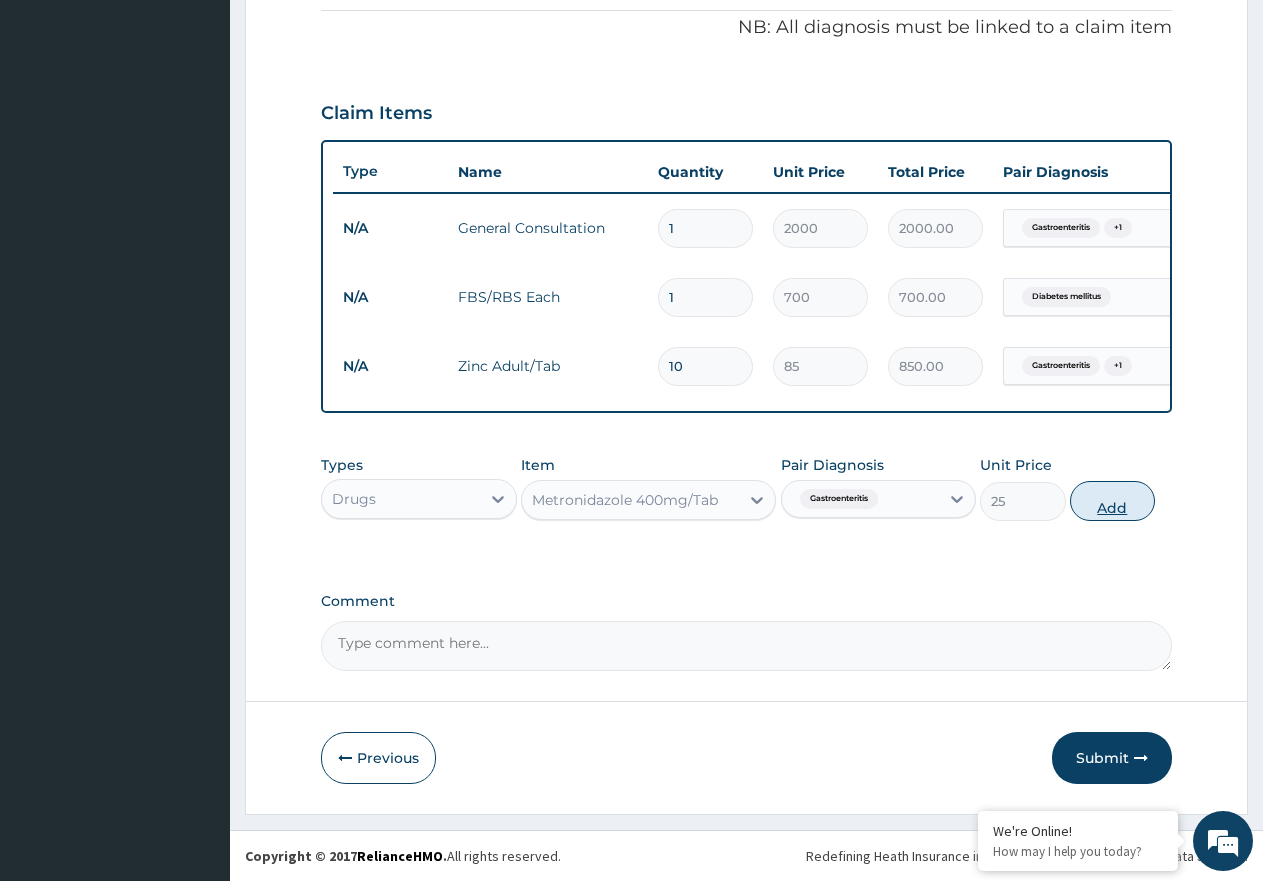 click on "Add" at bounding box center (1112, 501) 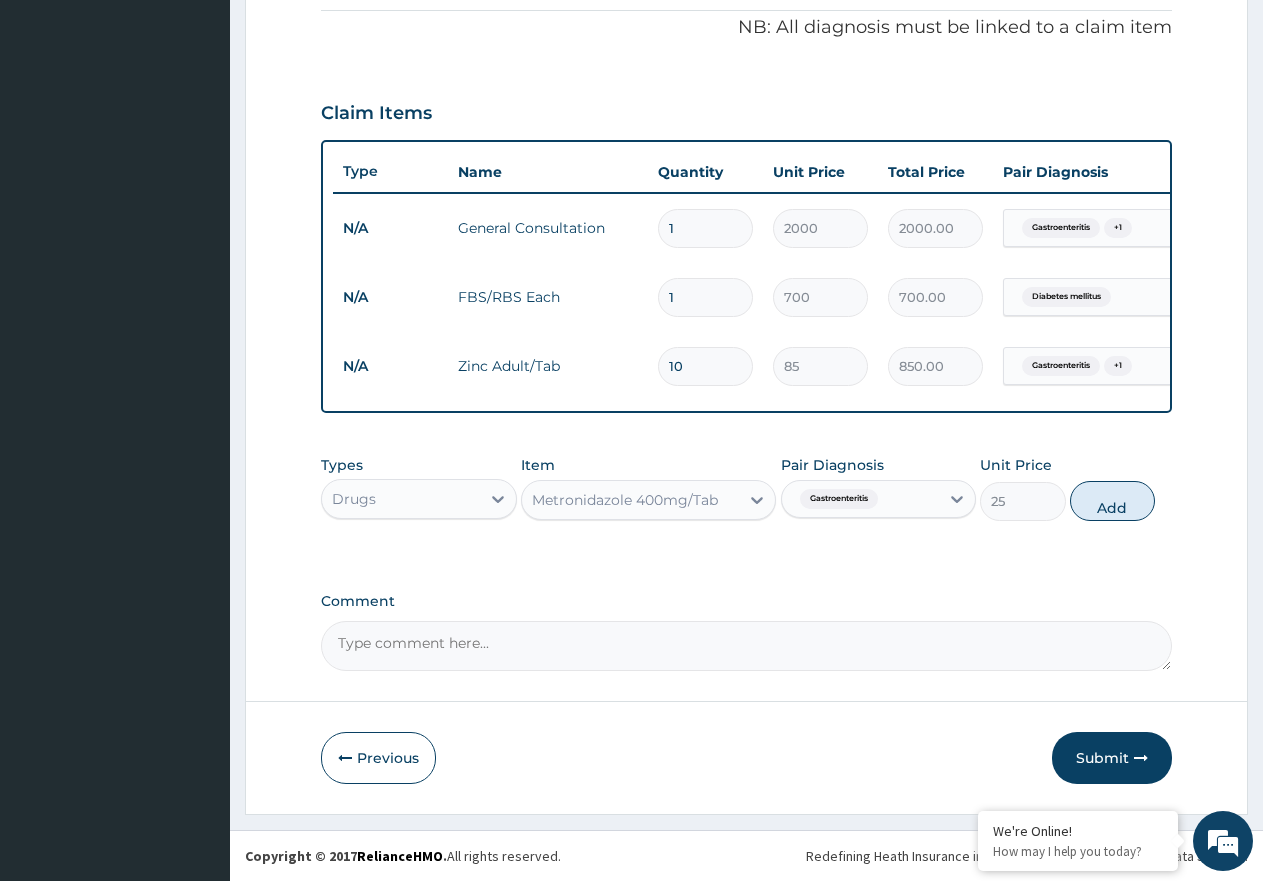 type on "0" 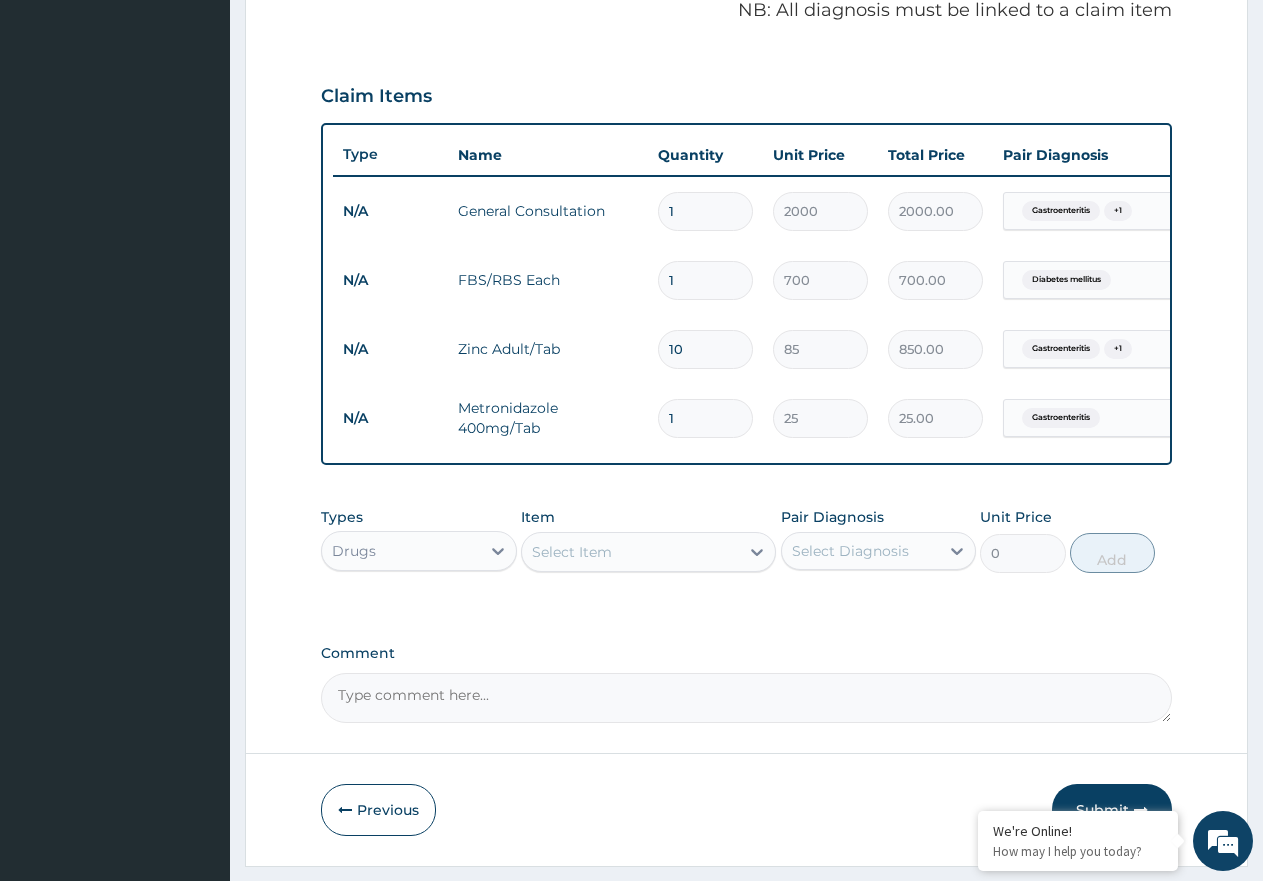 type 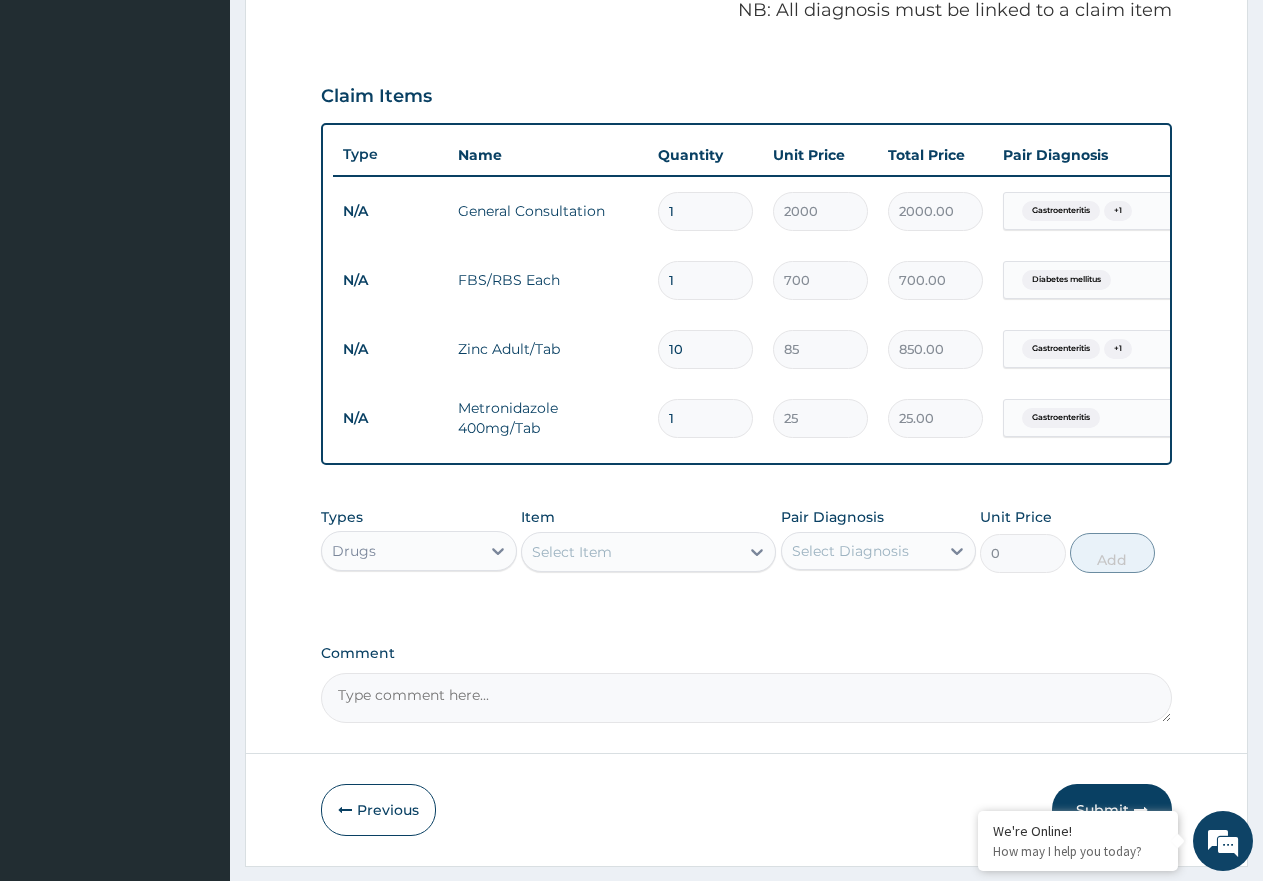 type on "0.00" 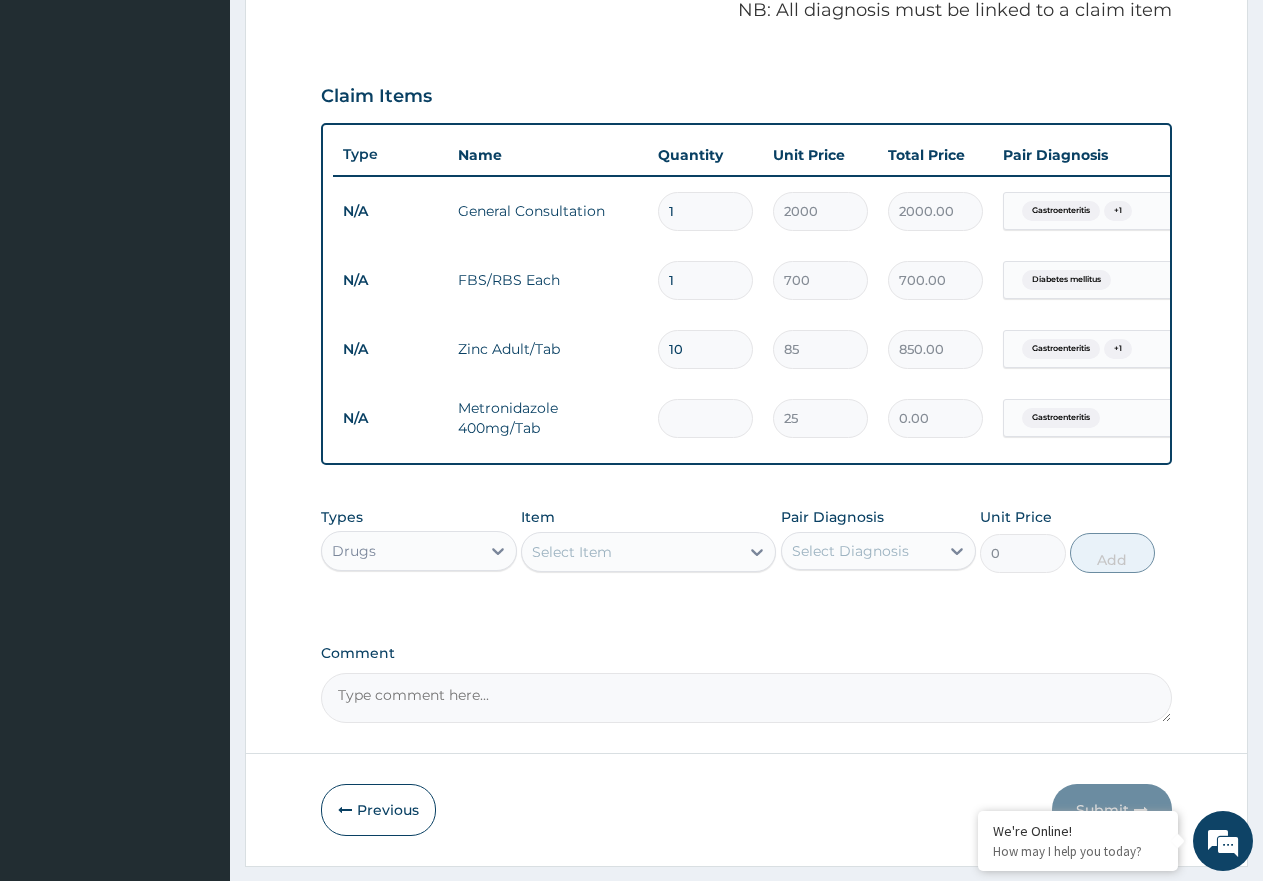 type on "3" 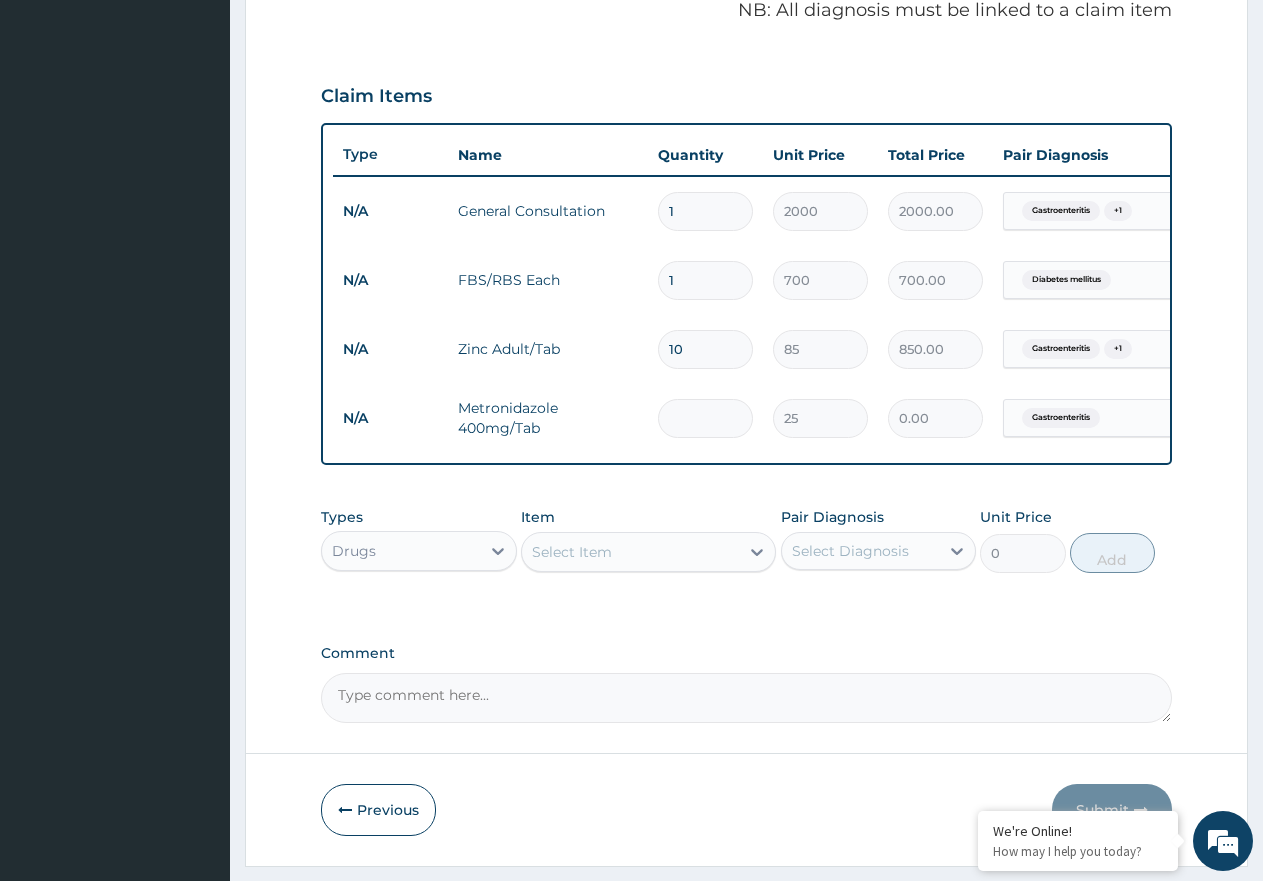 type on "75.00" 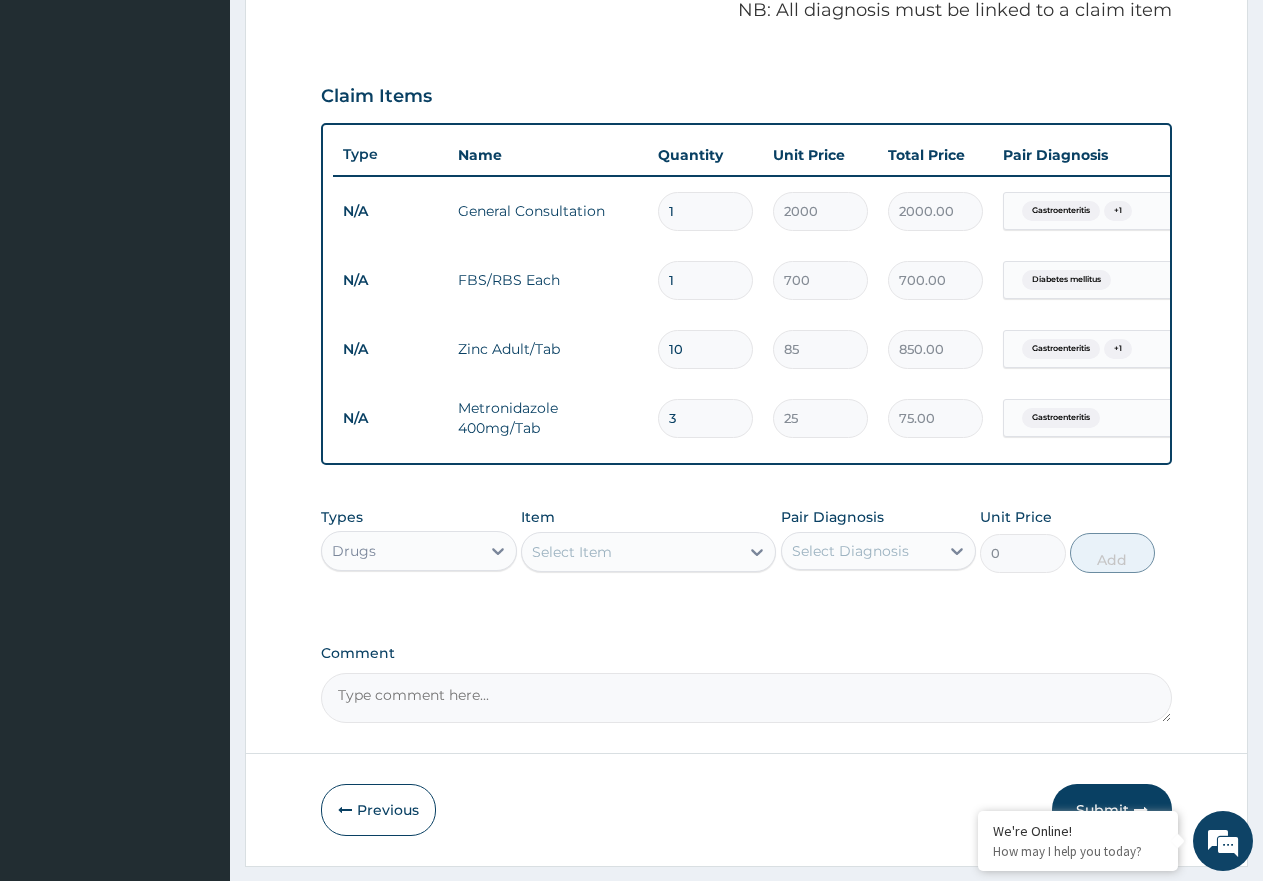 type on "30" 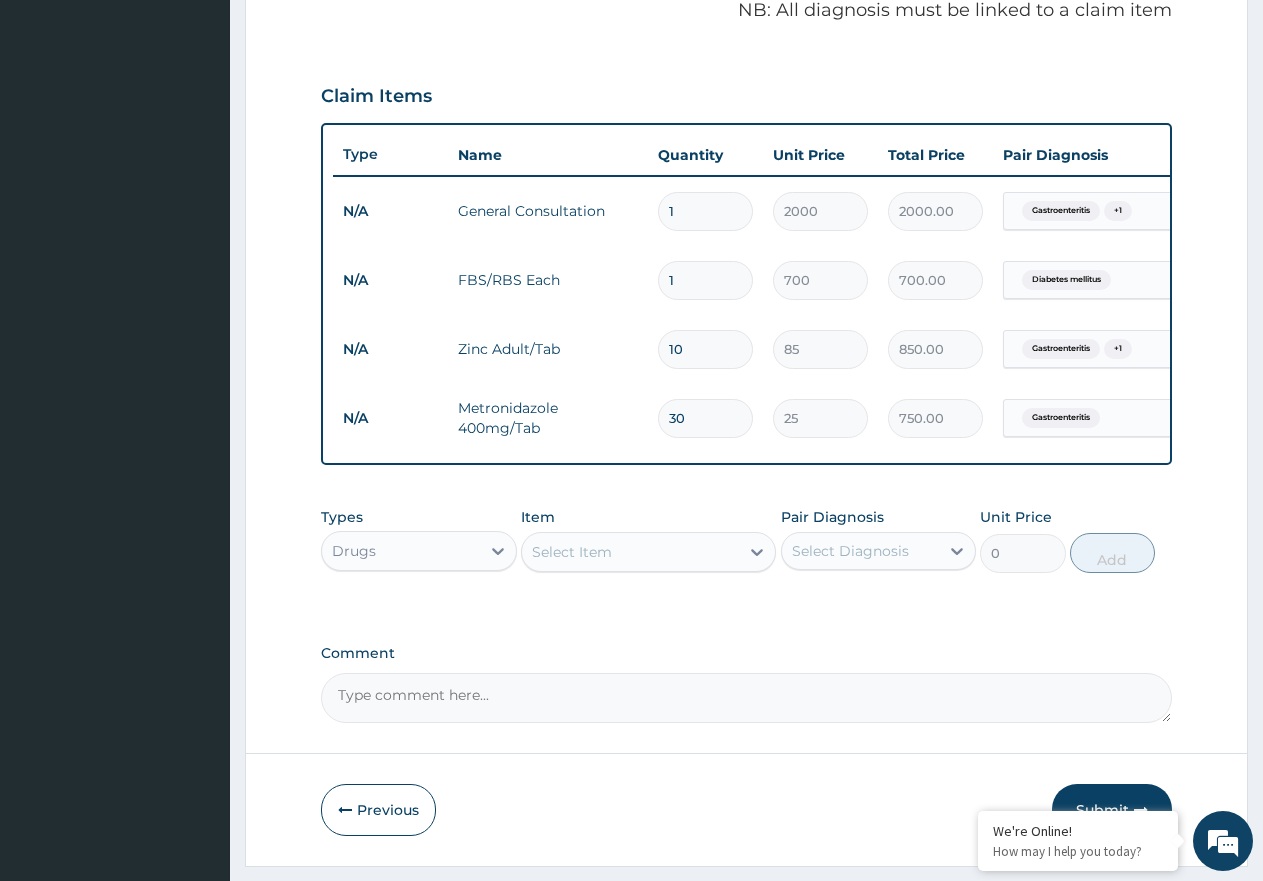 type on "30" 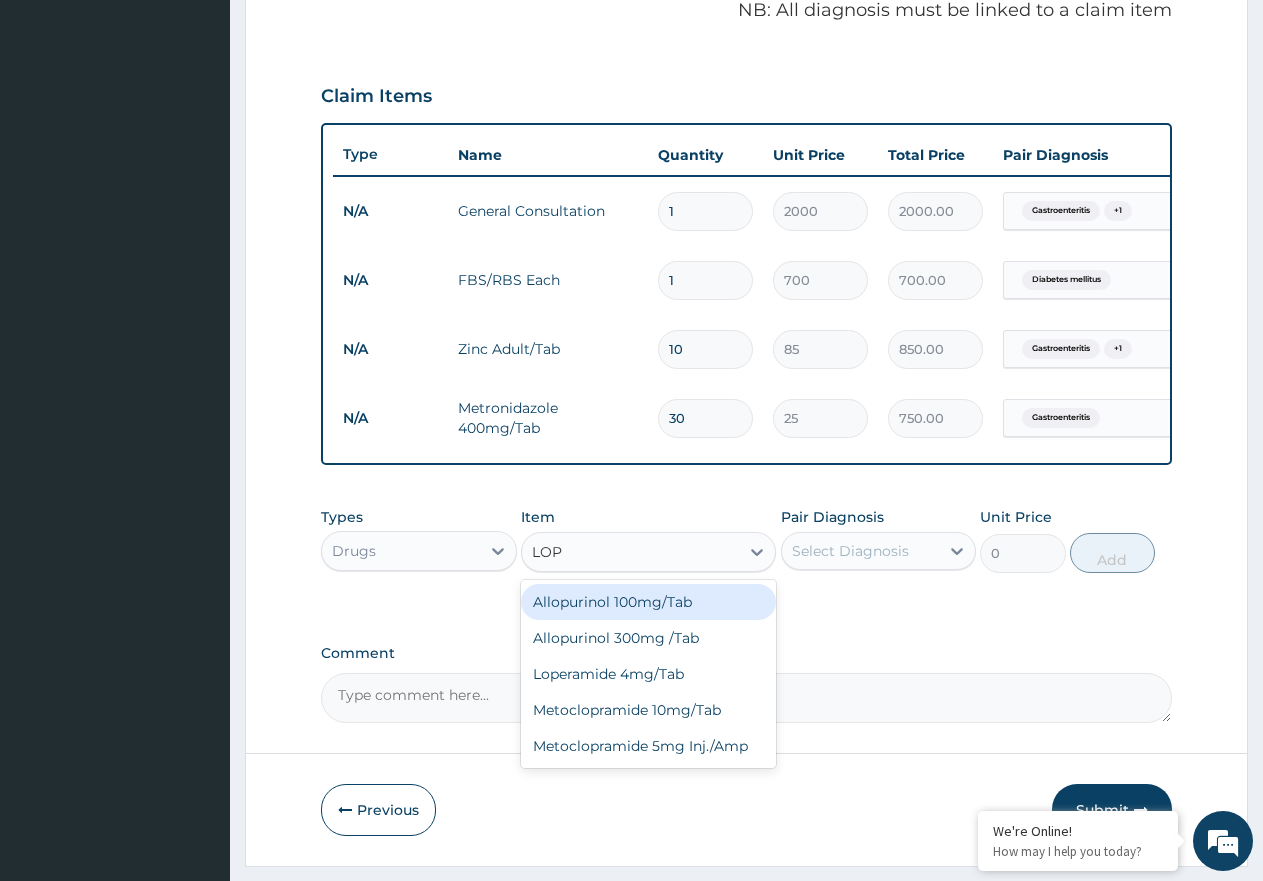 type on "LOPE" 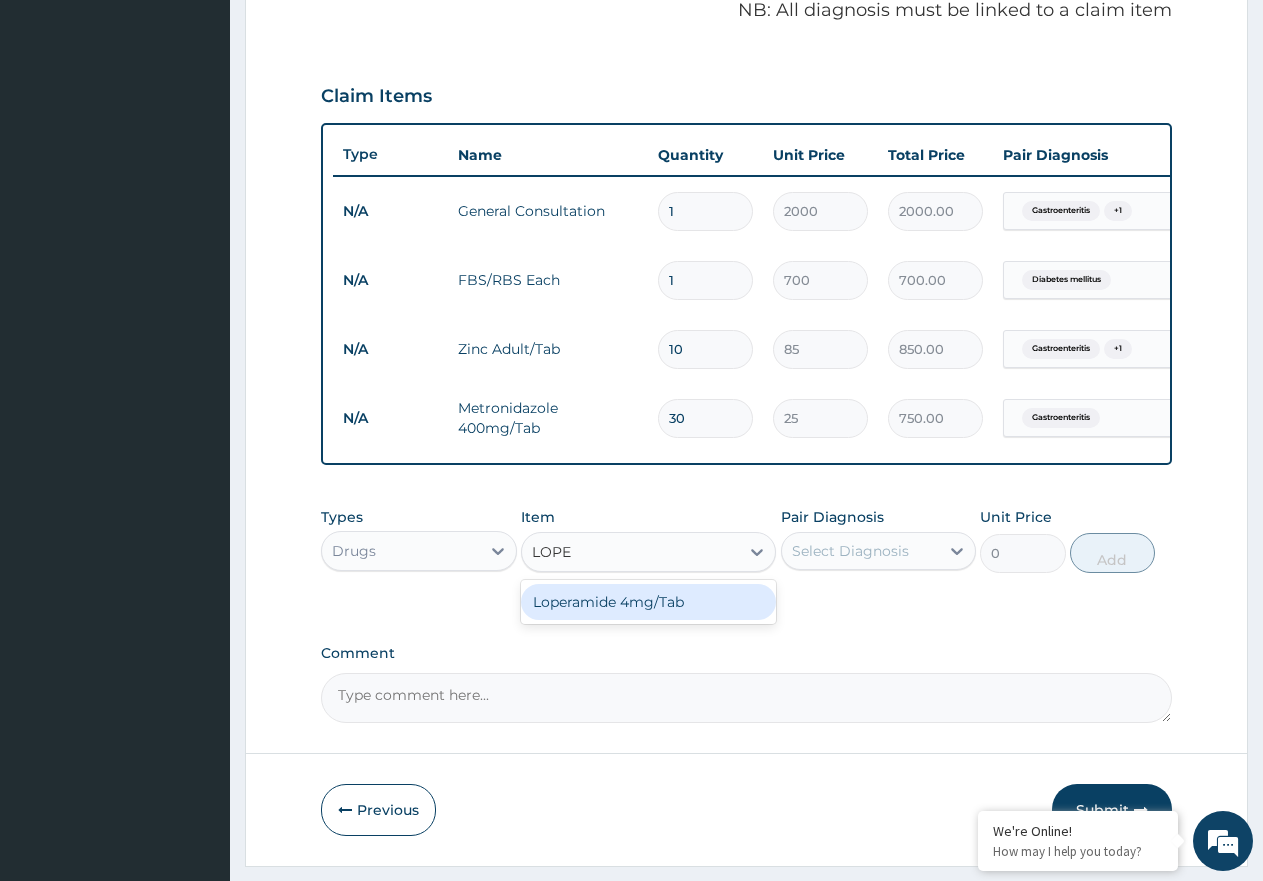 click on "Loperamide 4mg/Tab" at bounding box center [648, 602] 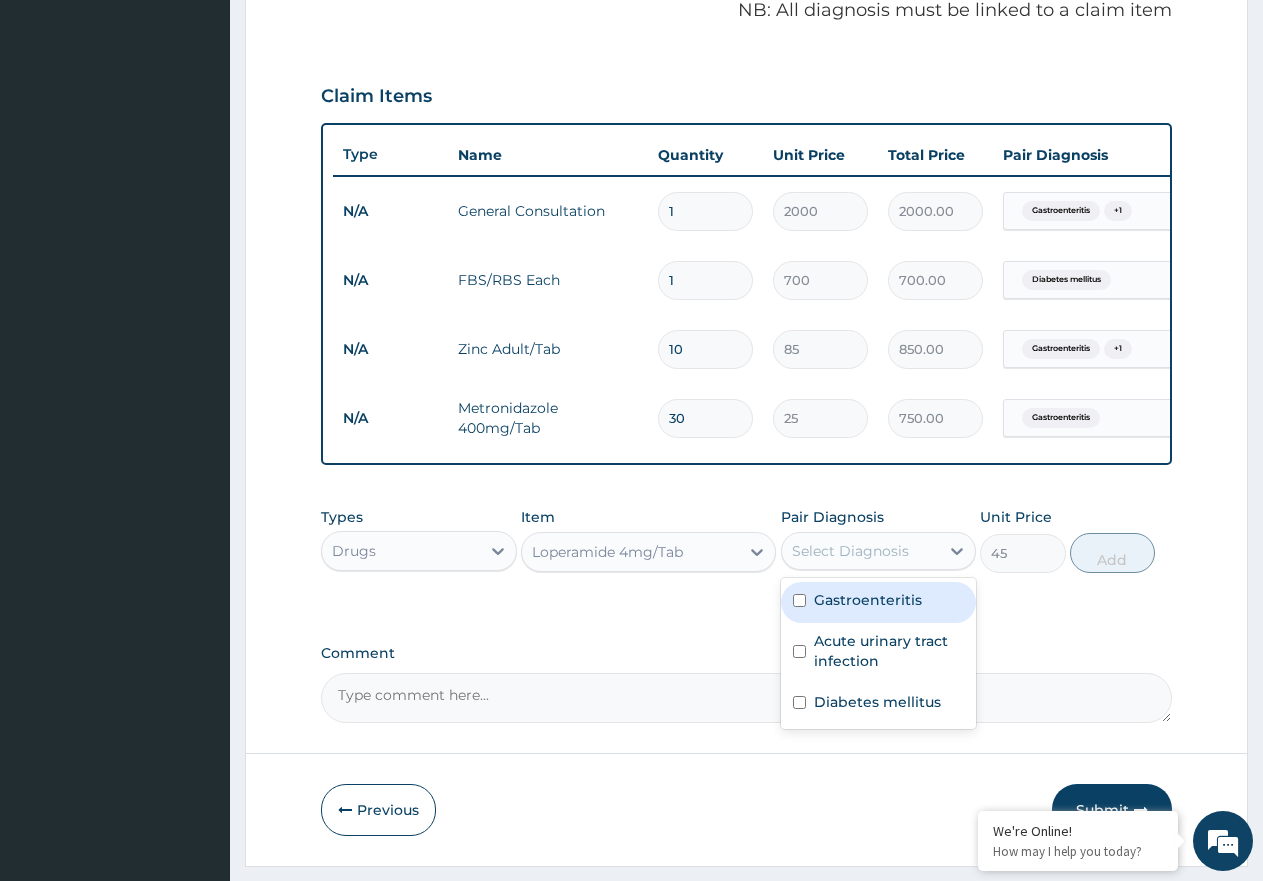 click on "Select Diagnosis" at bounding box center (850, 551) 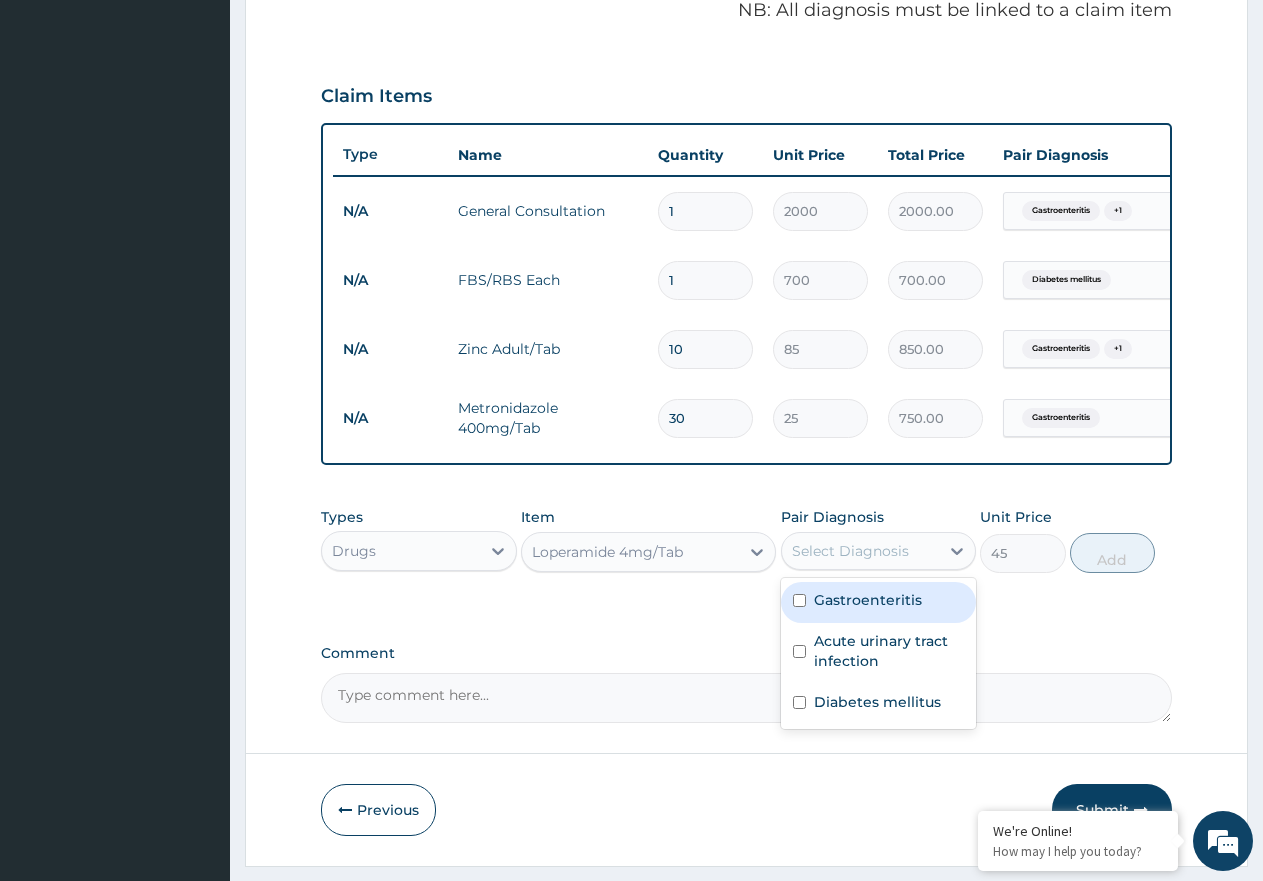click on "Gastroenteritis" at bounding box center [868, 600] 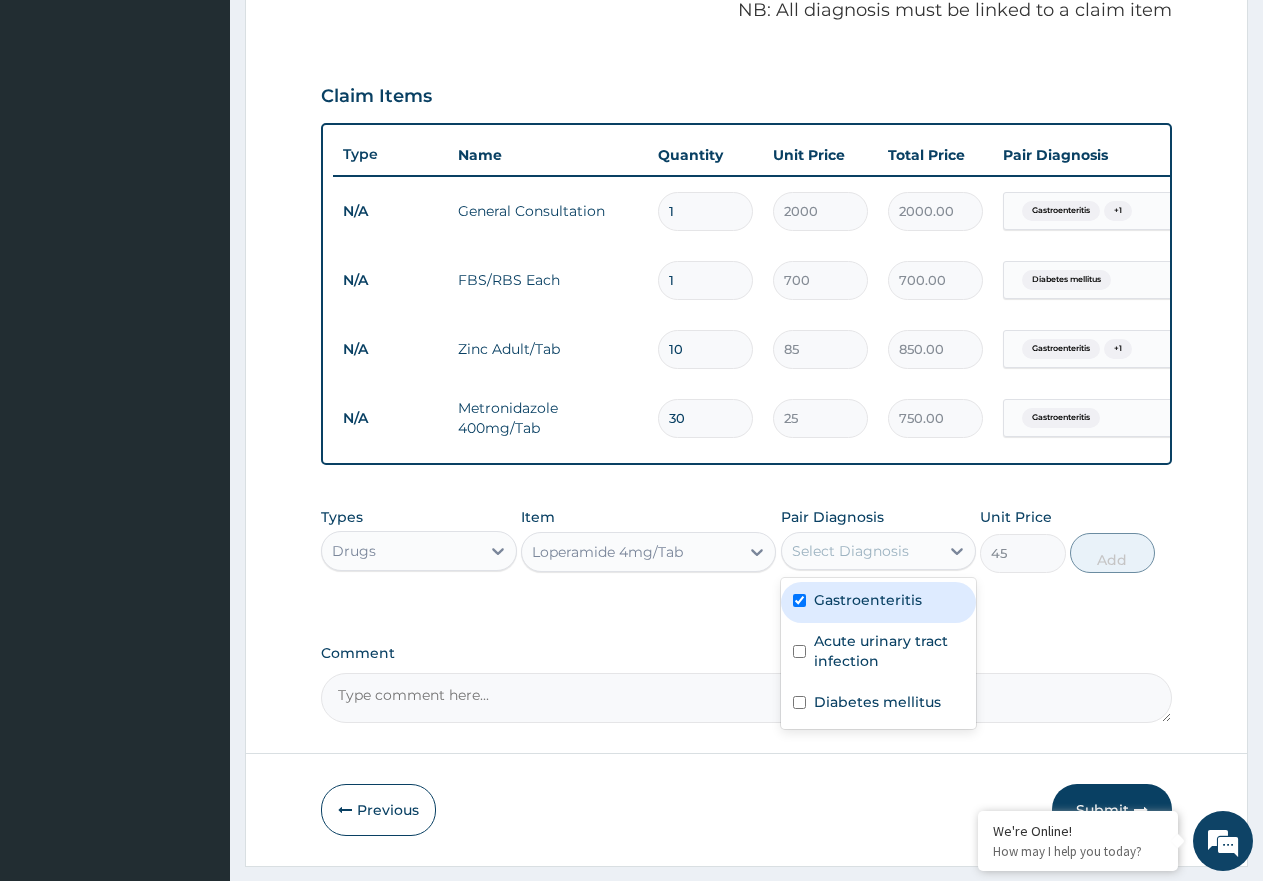 checkbox on "true" 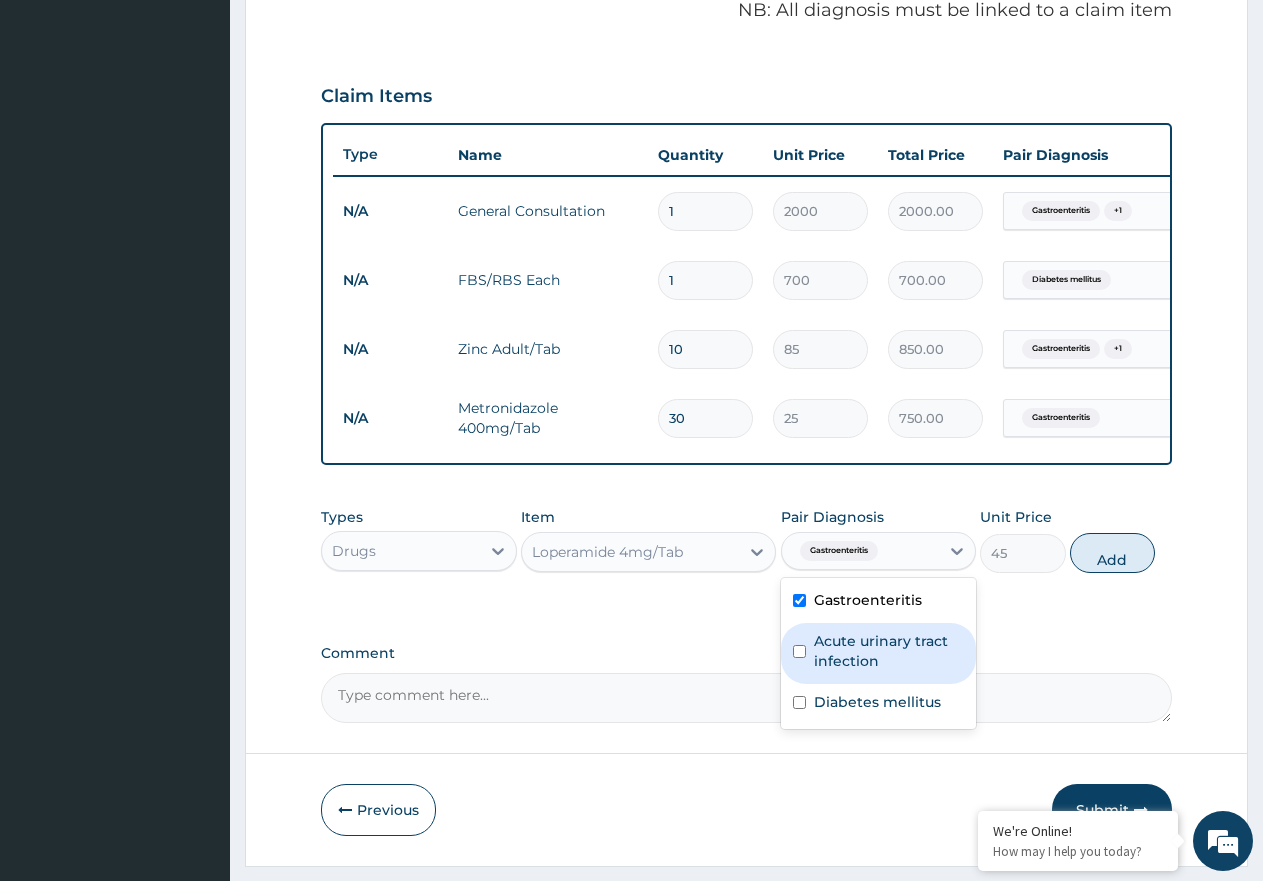 click on "Acute urinary tract infection" at bounding box center [889, 651] 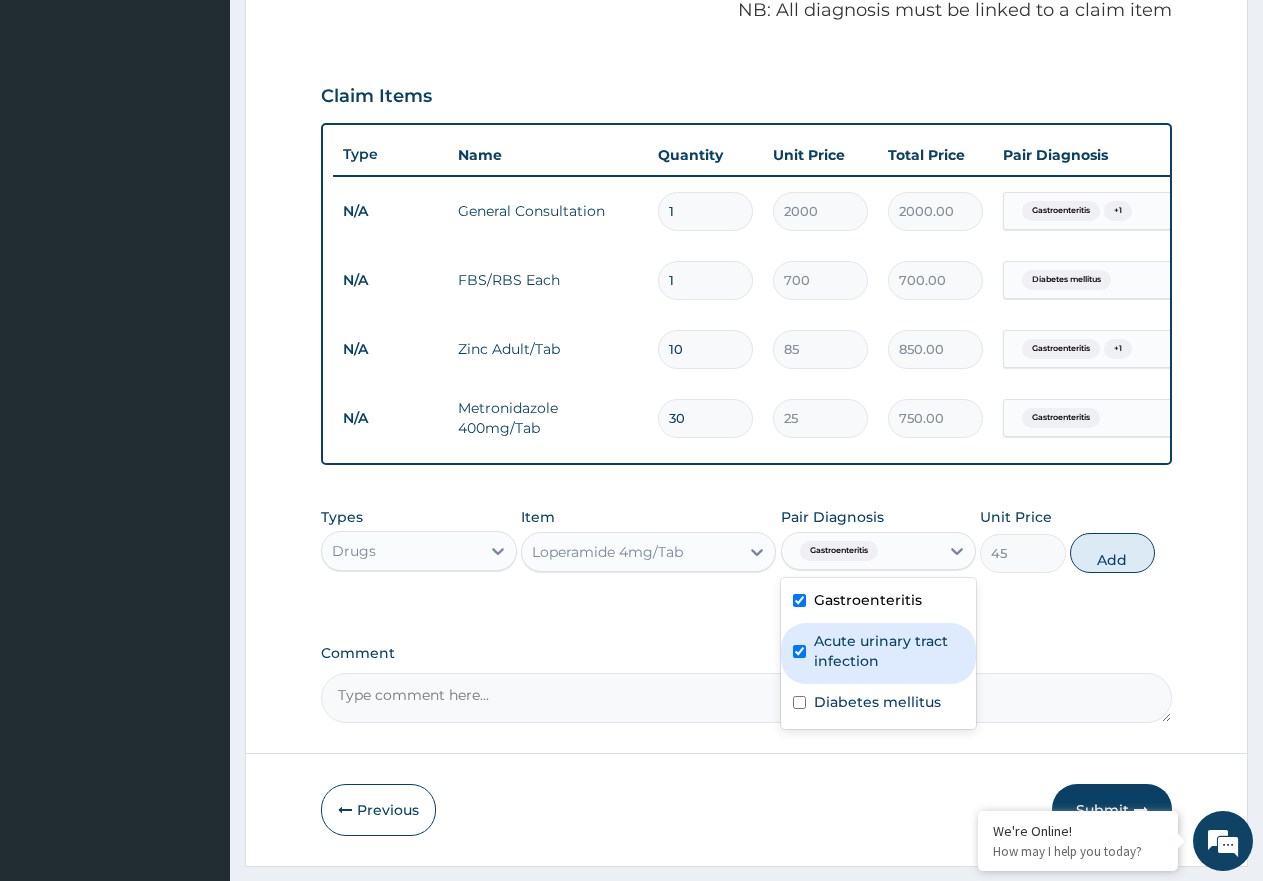 checkbox on "true" 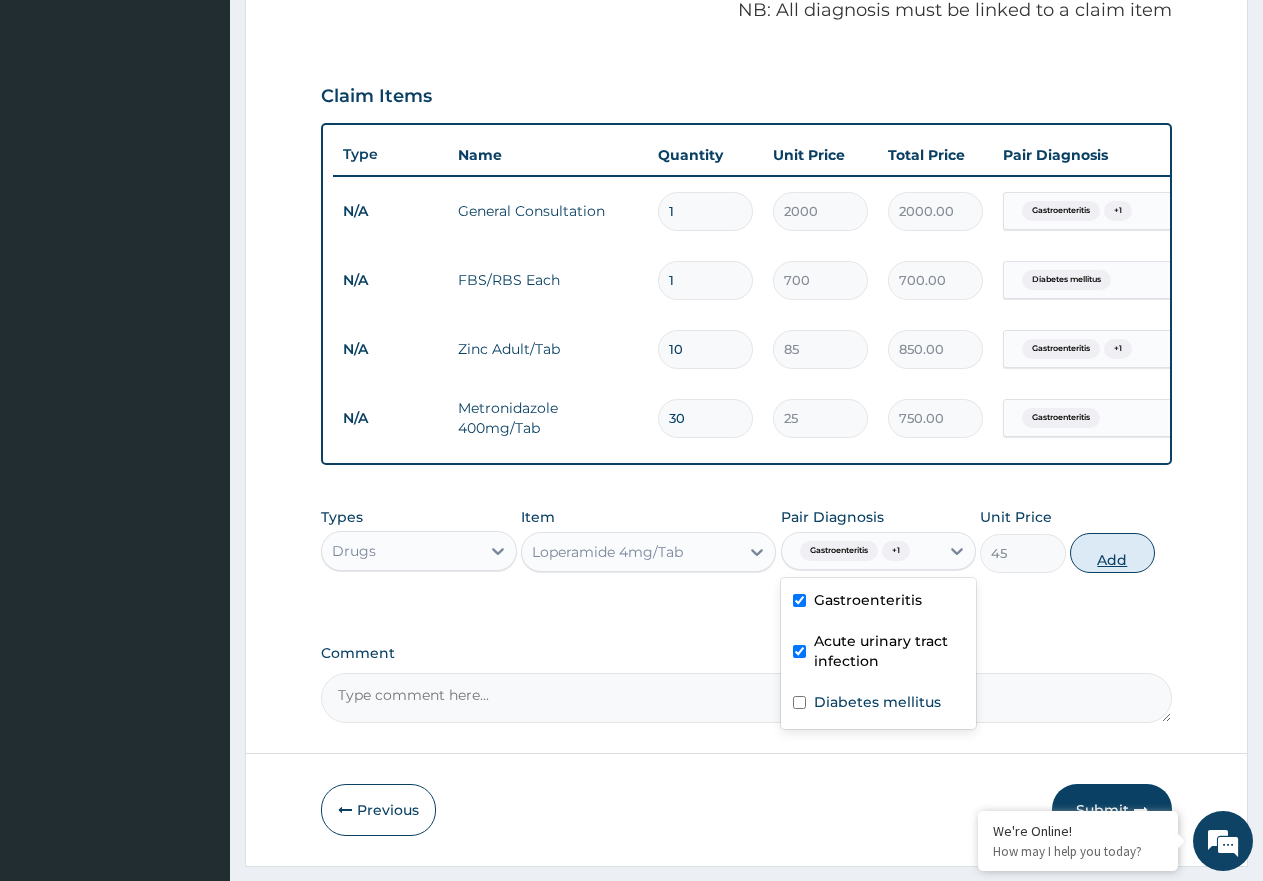 click on "Add" at bounding box center [1112, 553] 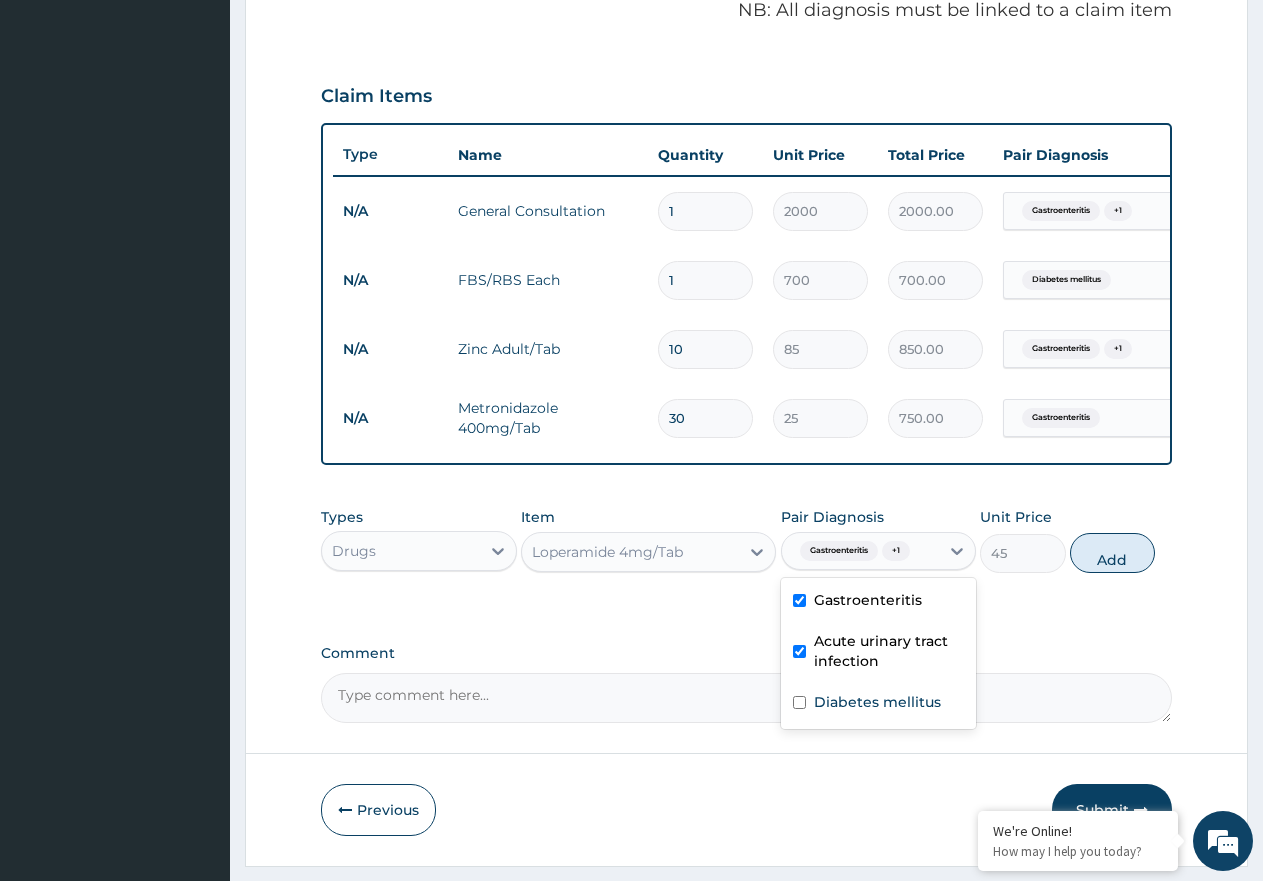 type on "0" 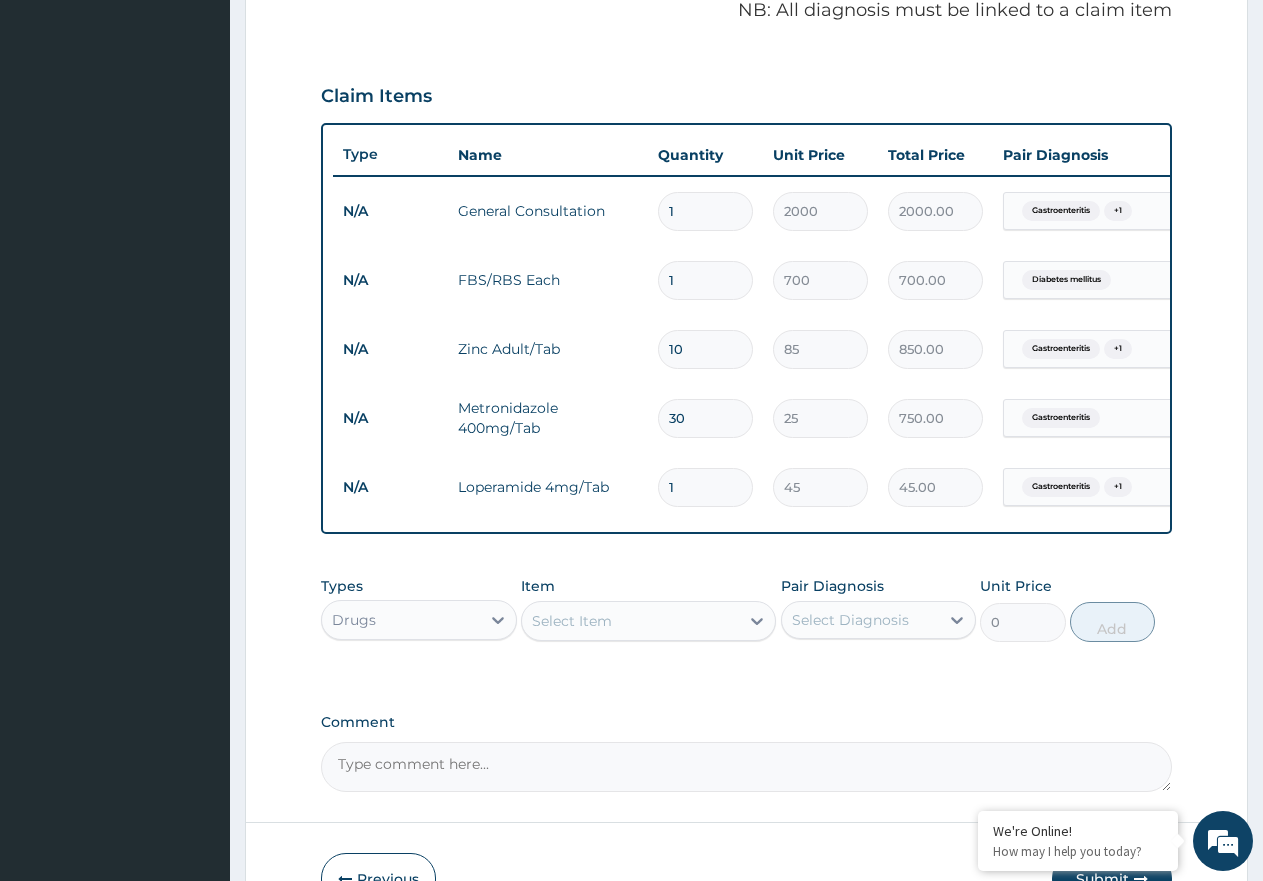 type 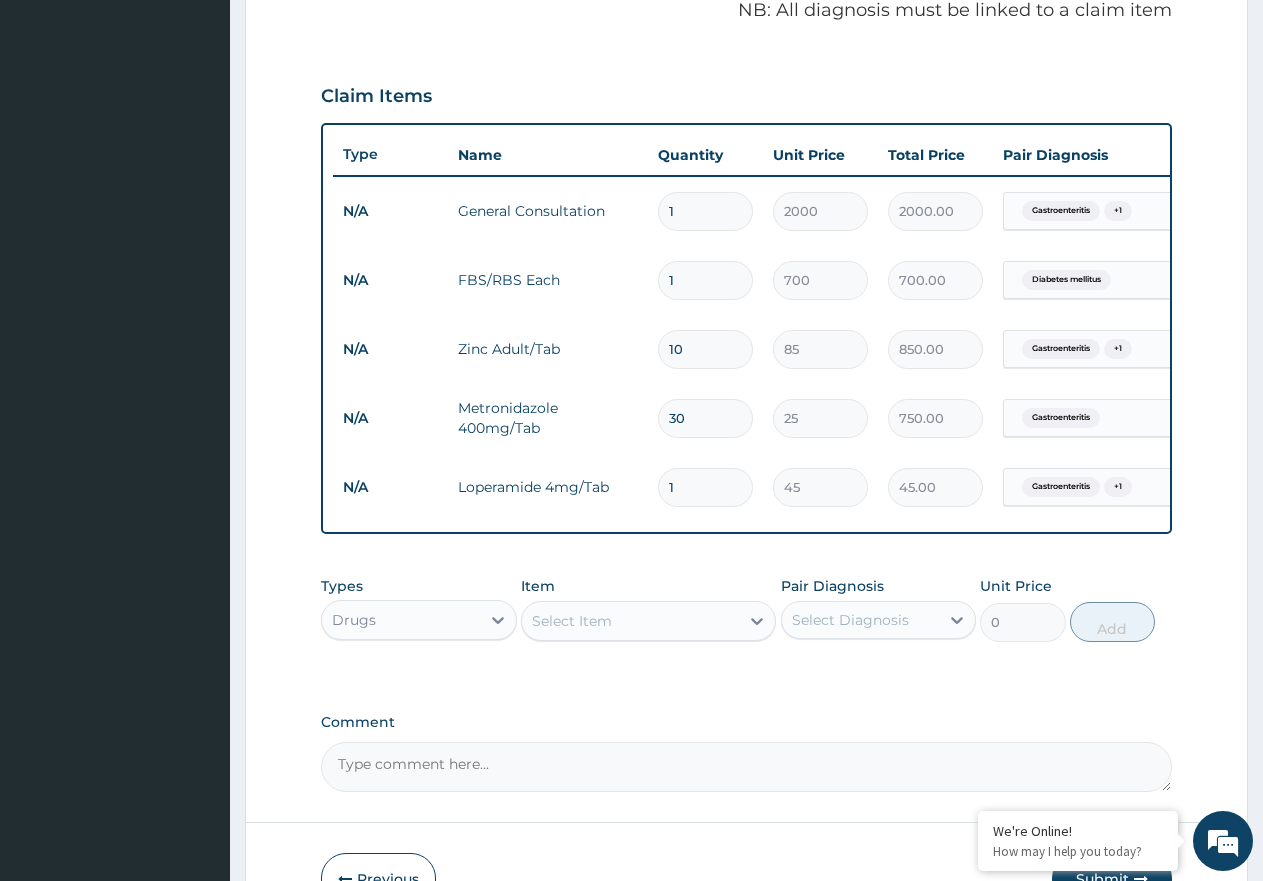 type on "0.00" 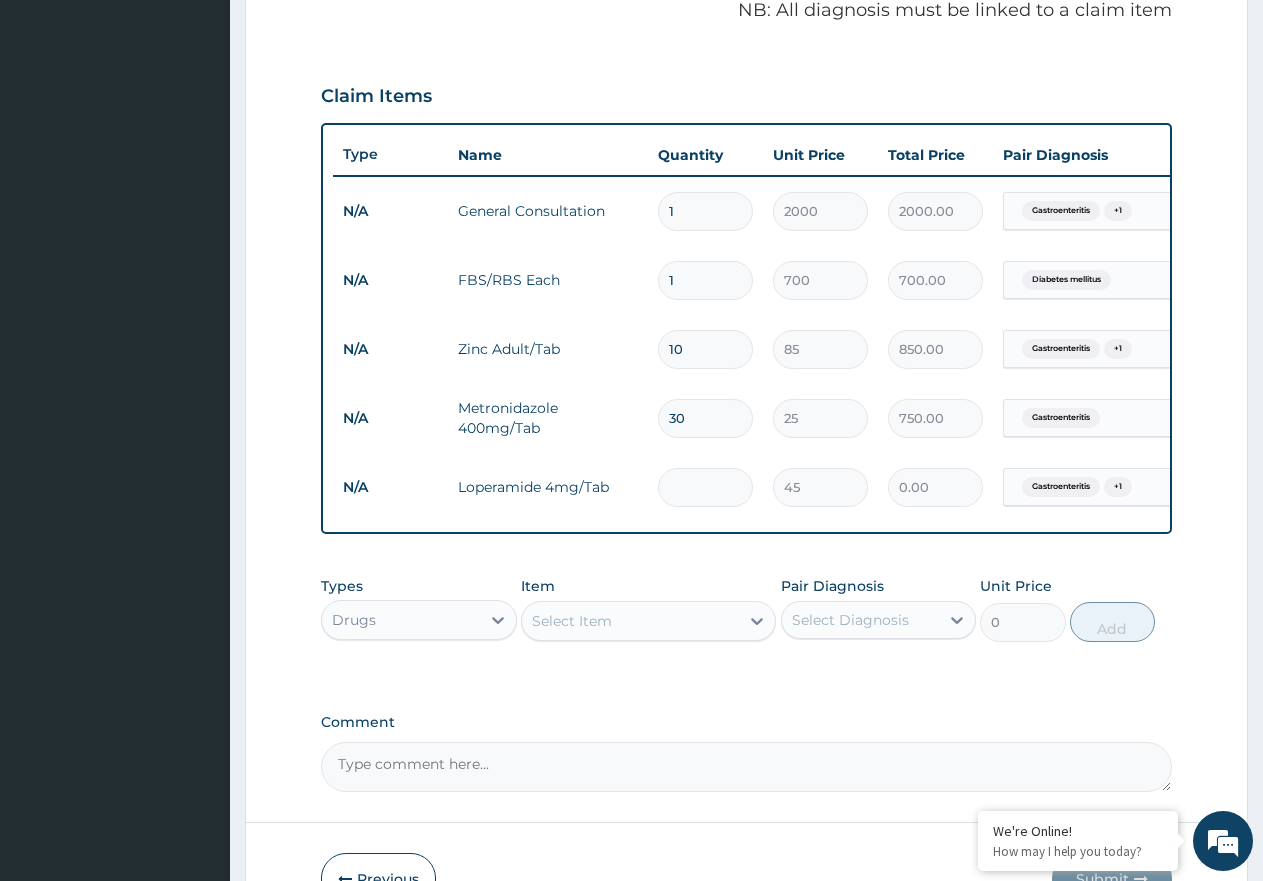 type on "4" 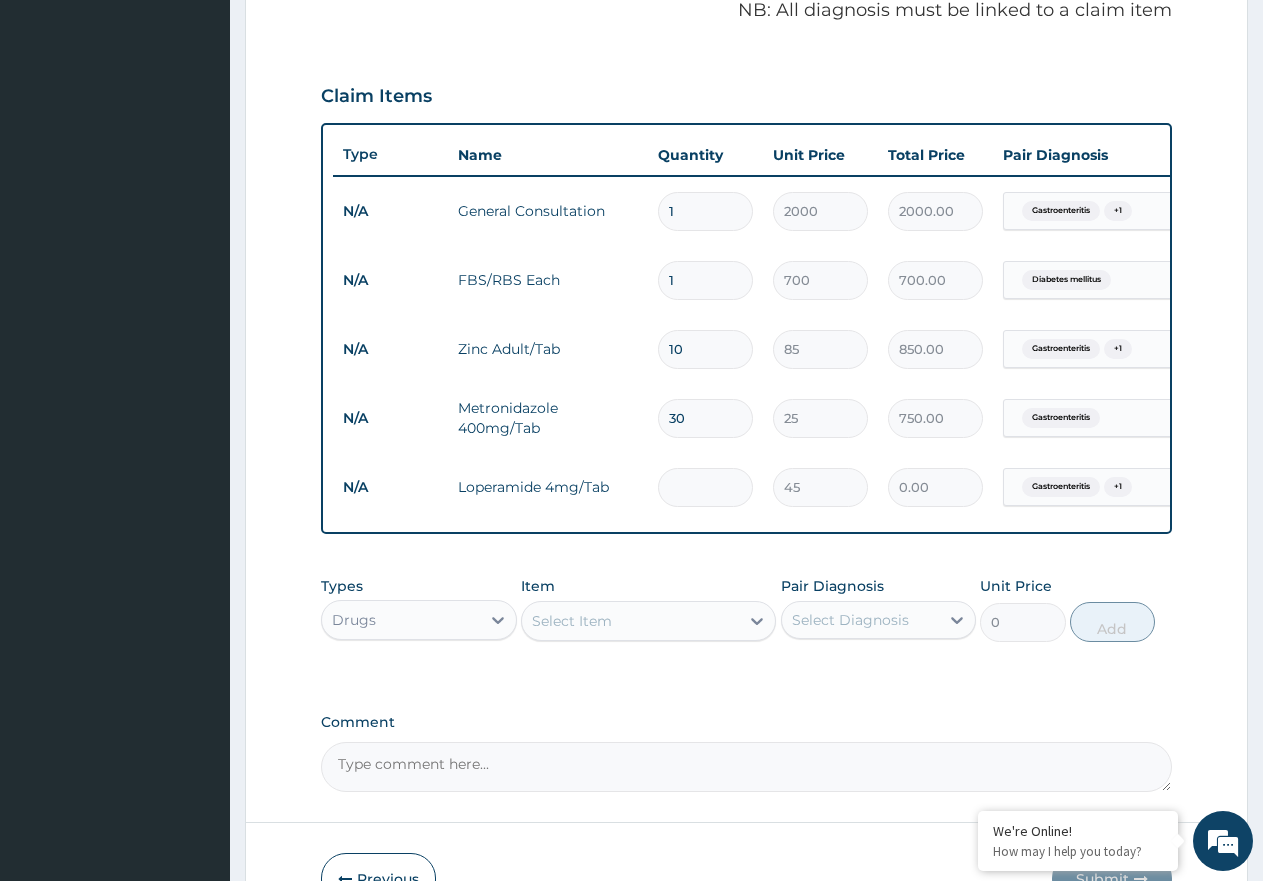 type on "180.00" 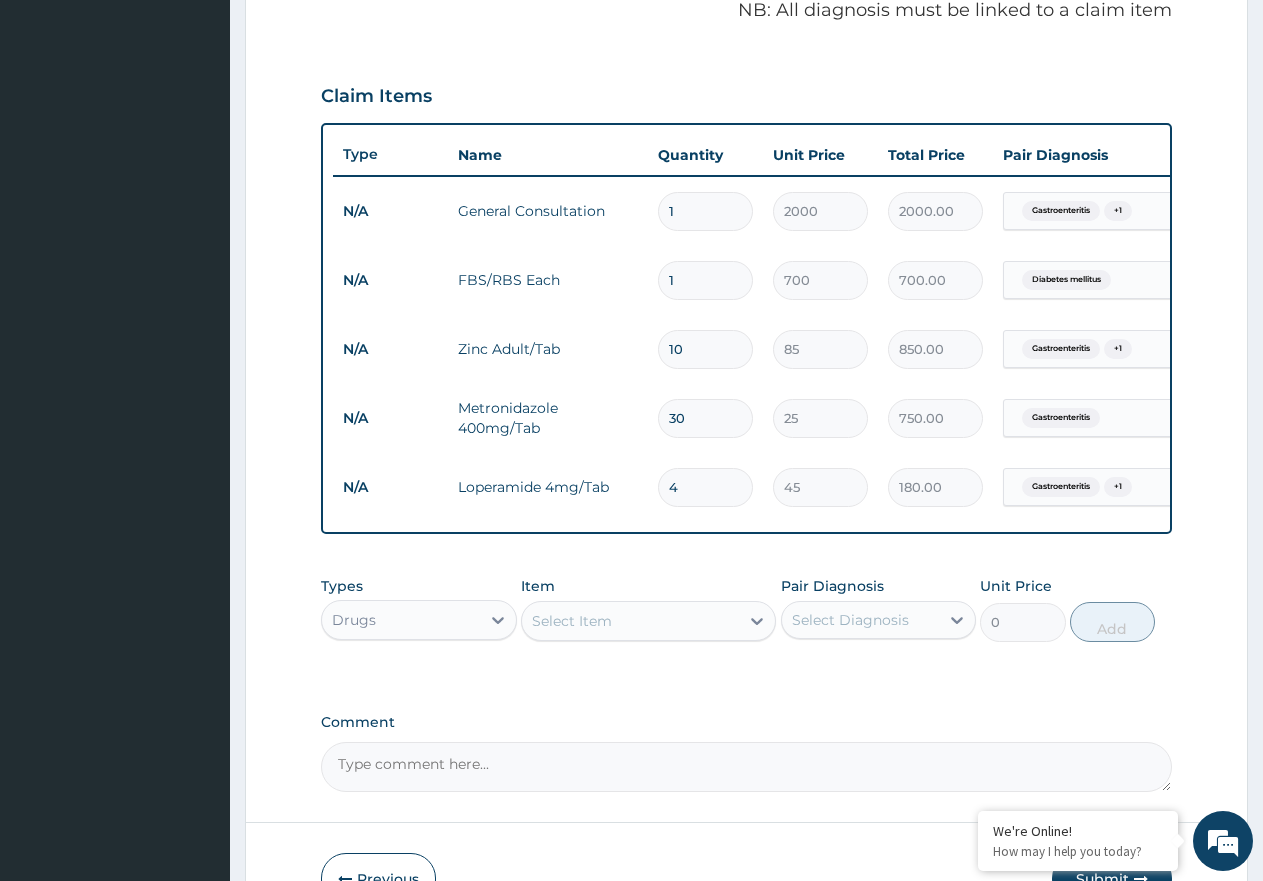 type on "4" 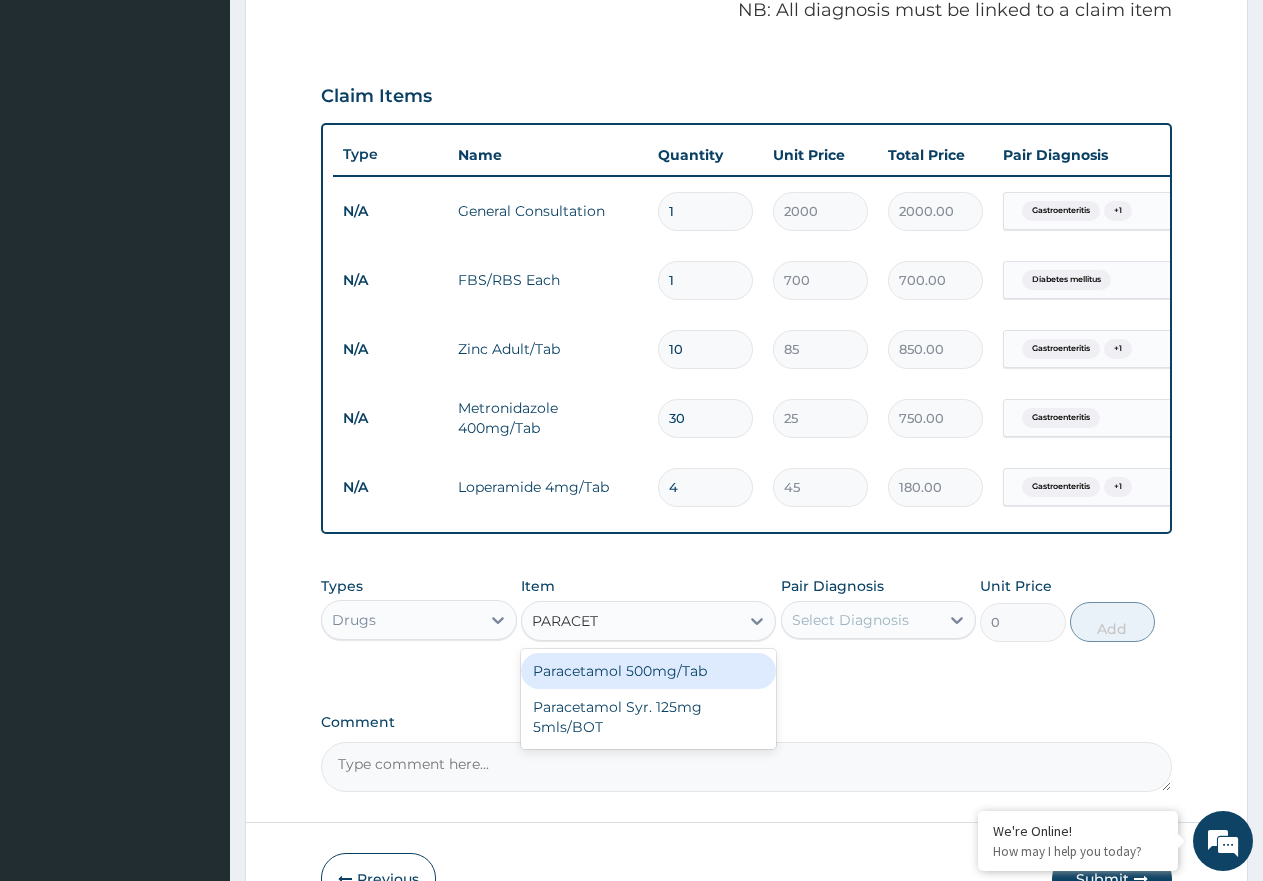 type on "PARACETA" 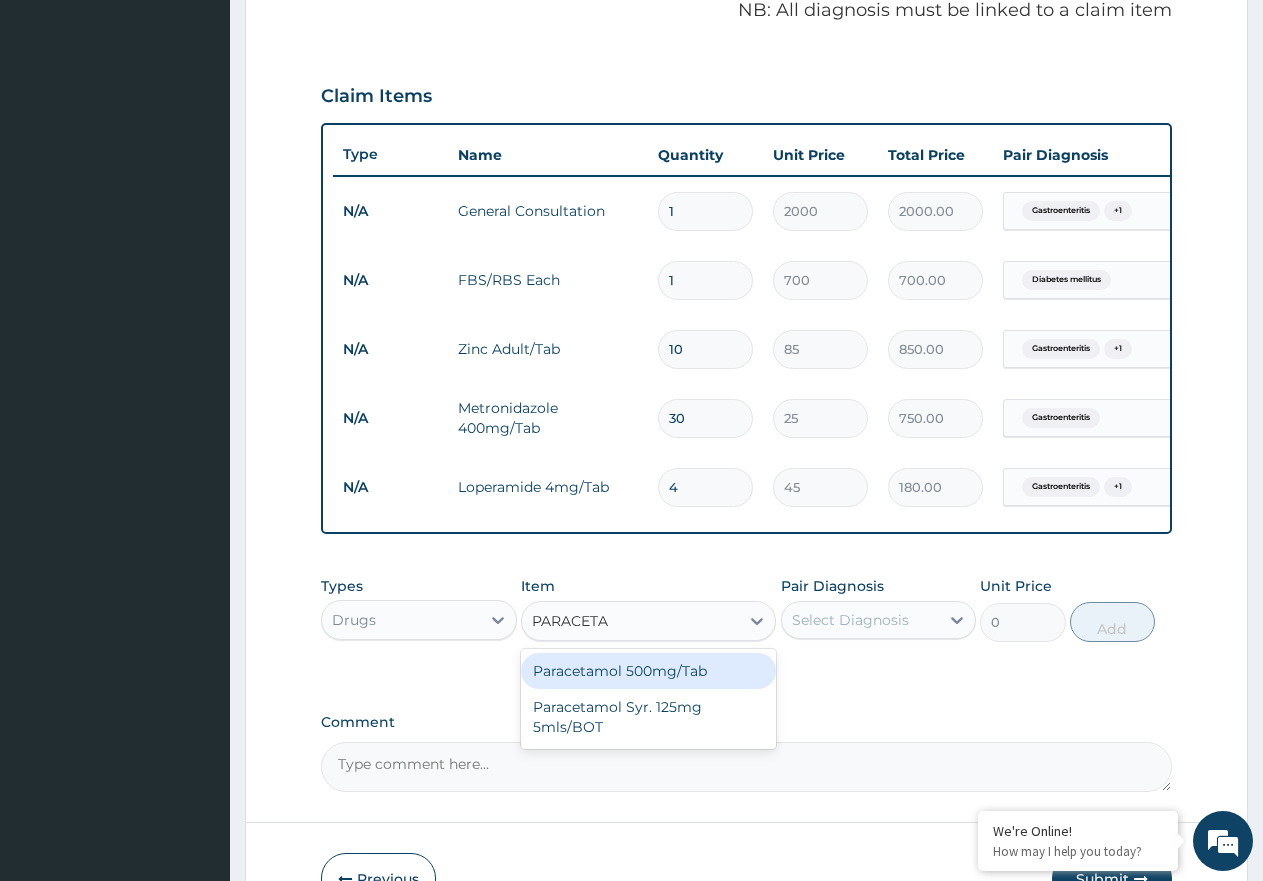 click on "Paracetamol 500mg/Tab" at bounding box center (648, 671) 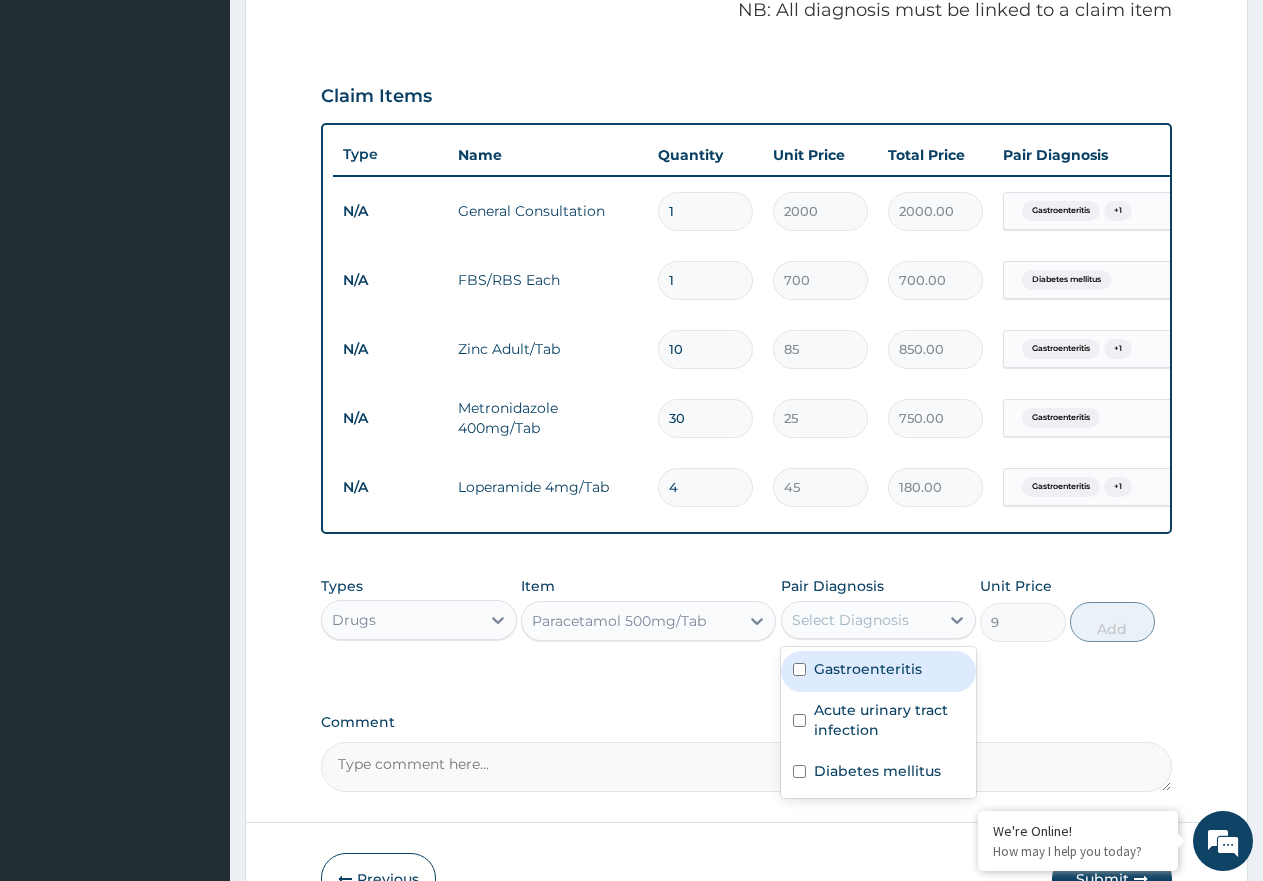 click on "Select Diagnosis" at bounding box center [850, 620] 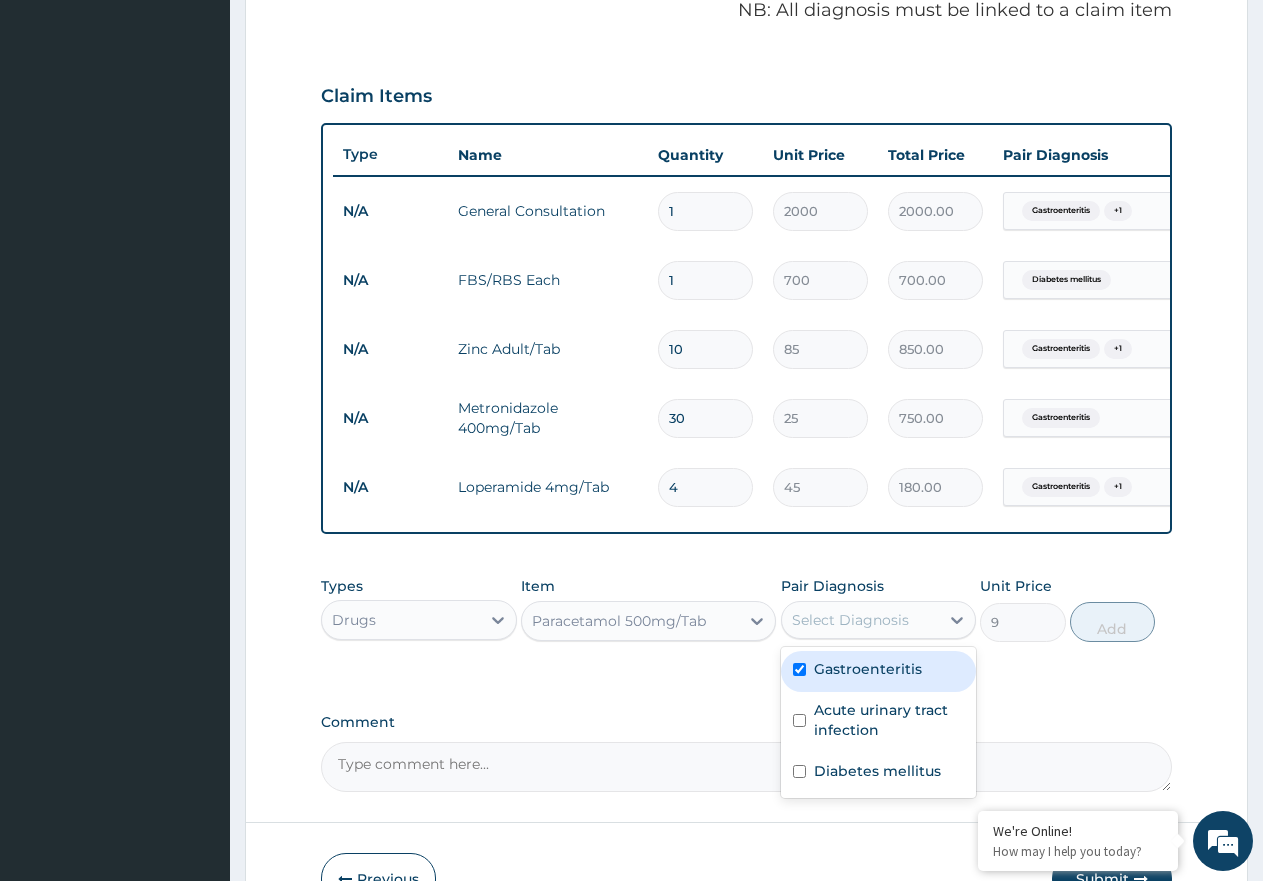 checkbox on "true" 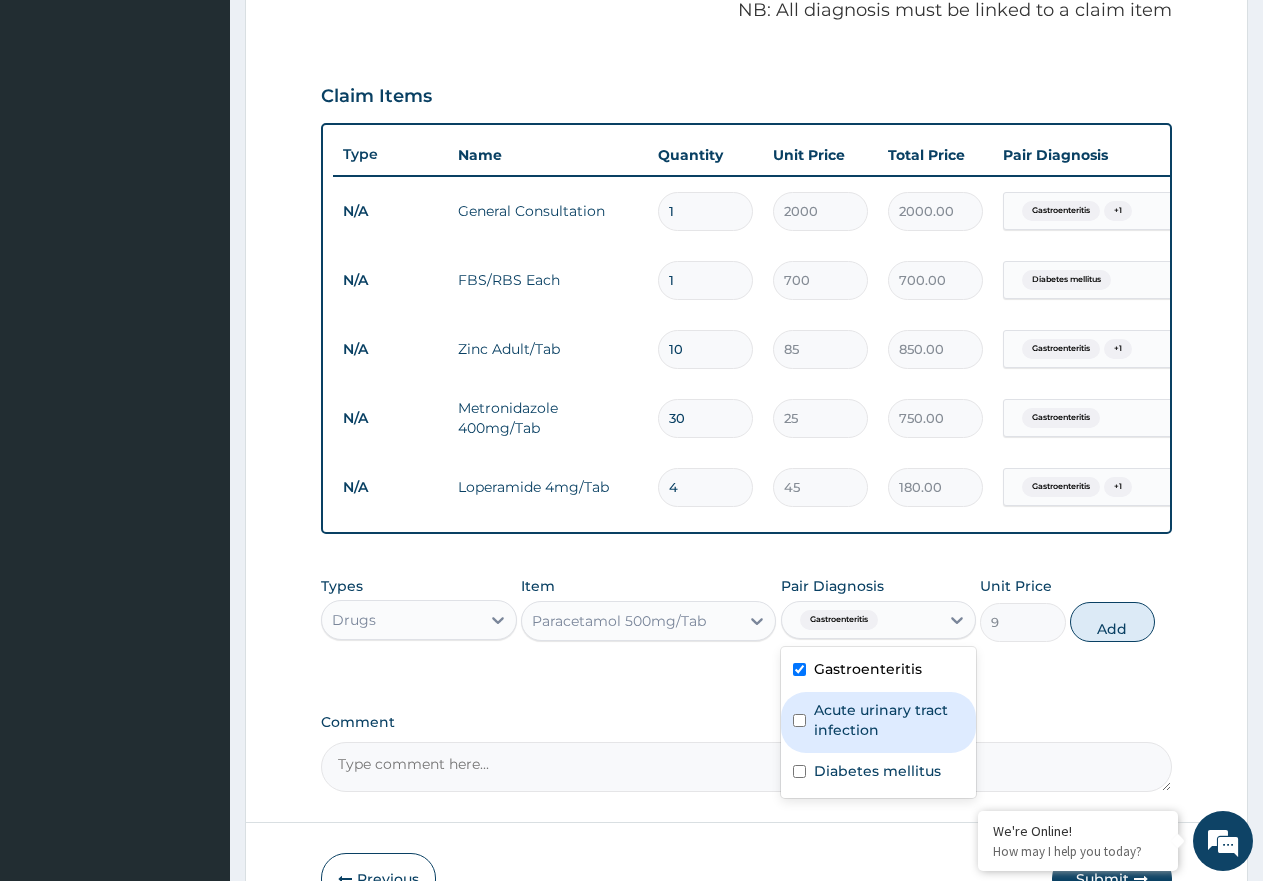 click on "Acute urinary tract infection" at bounding box center [879, 722] 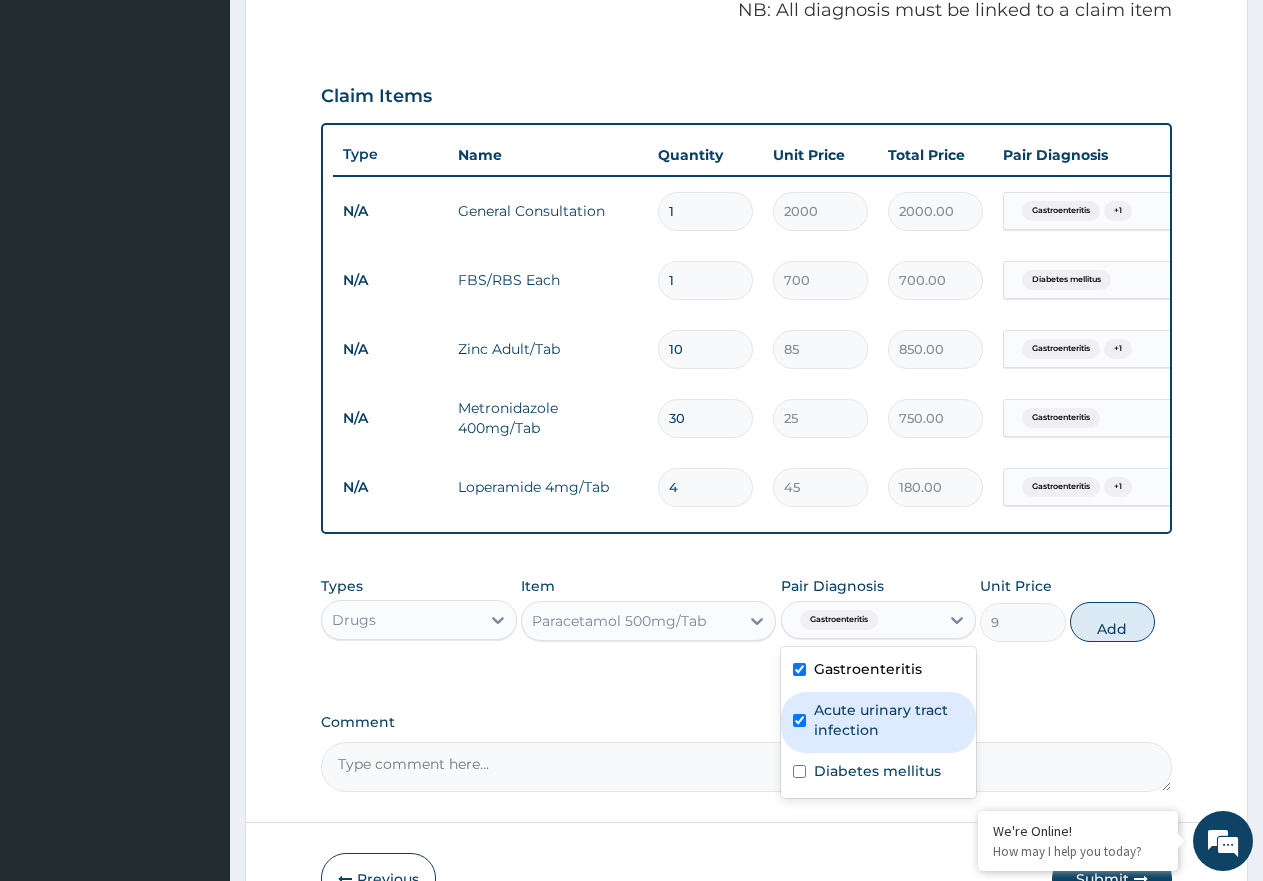 checkbox on "true" 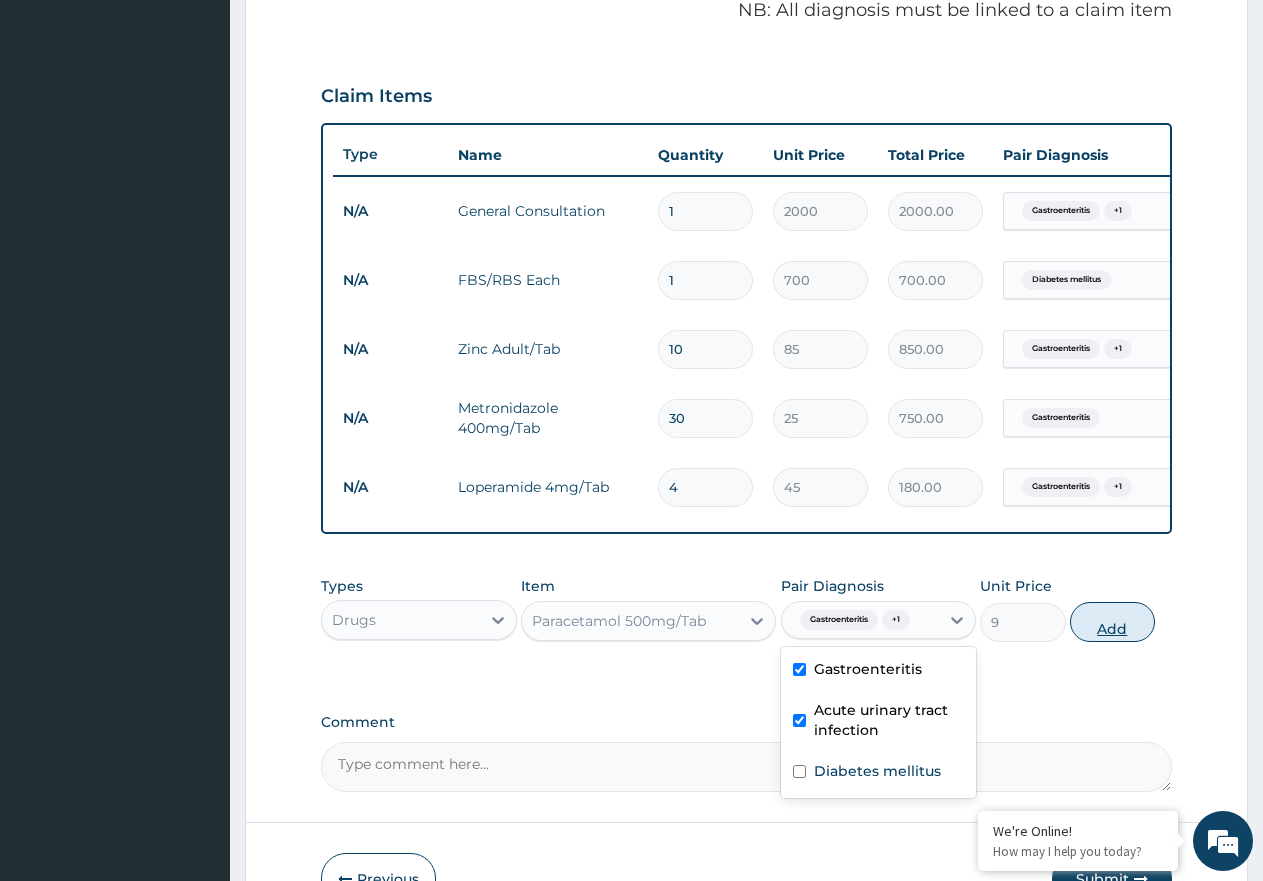 click on "Add" at bounding box center [1112, 622] 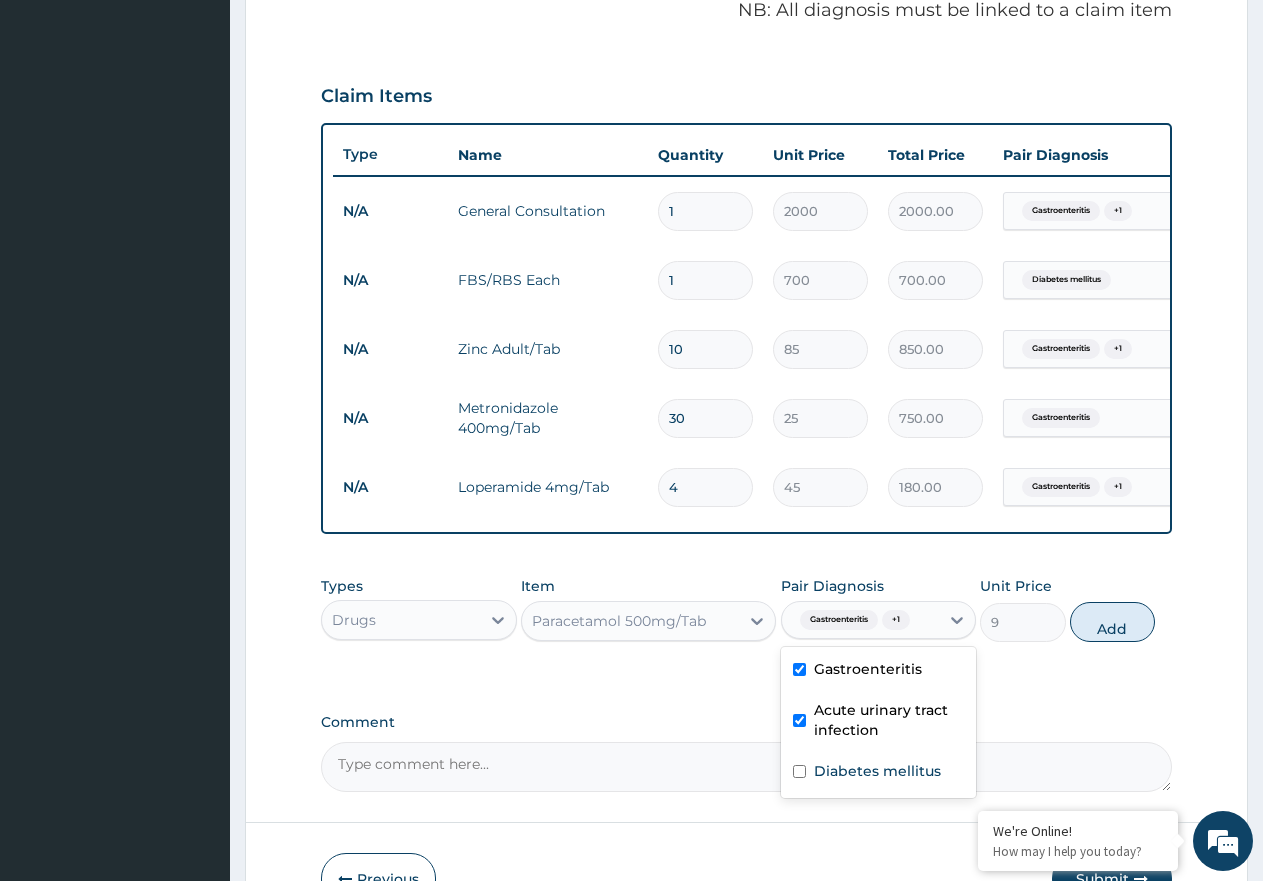 type on "0" 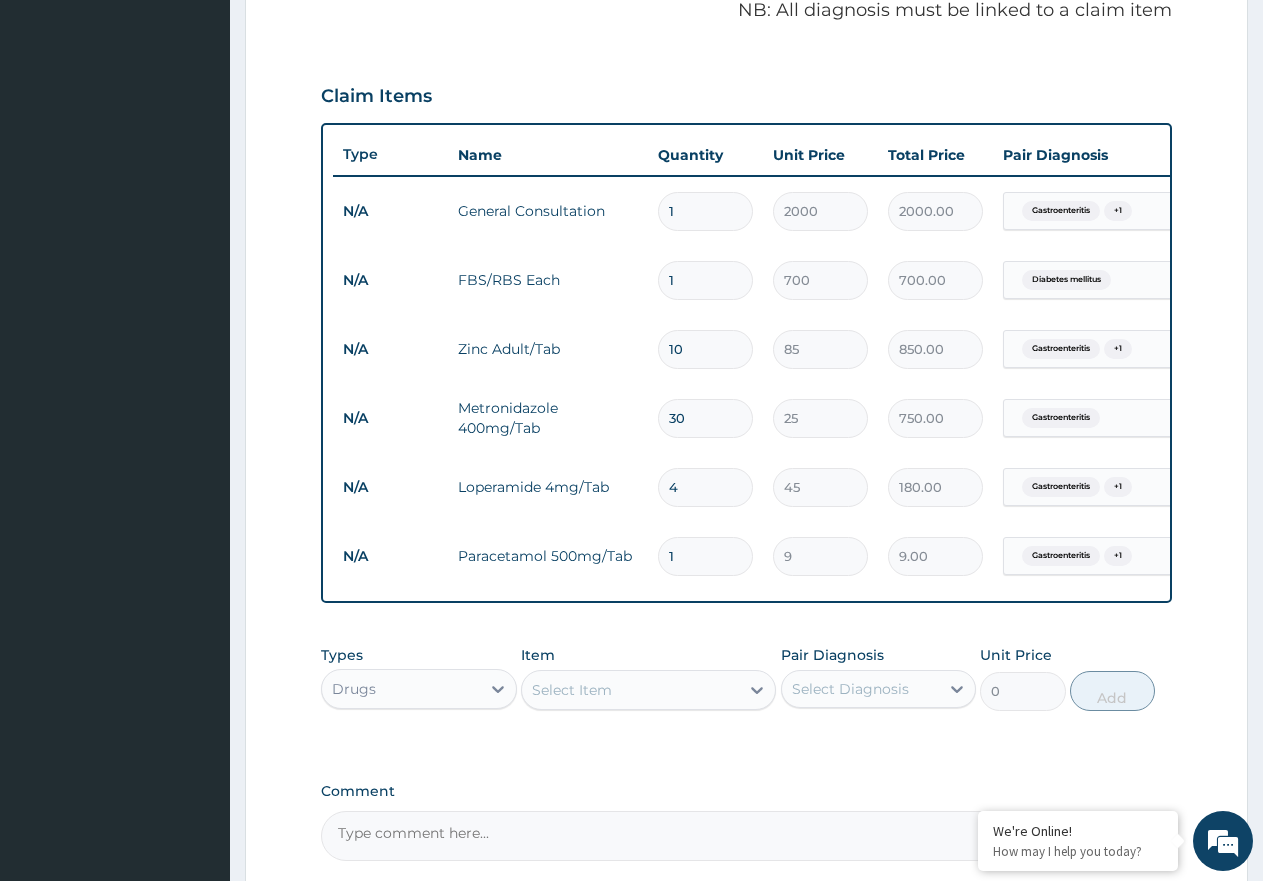 type 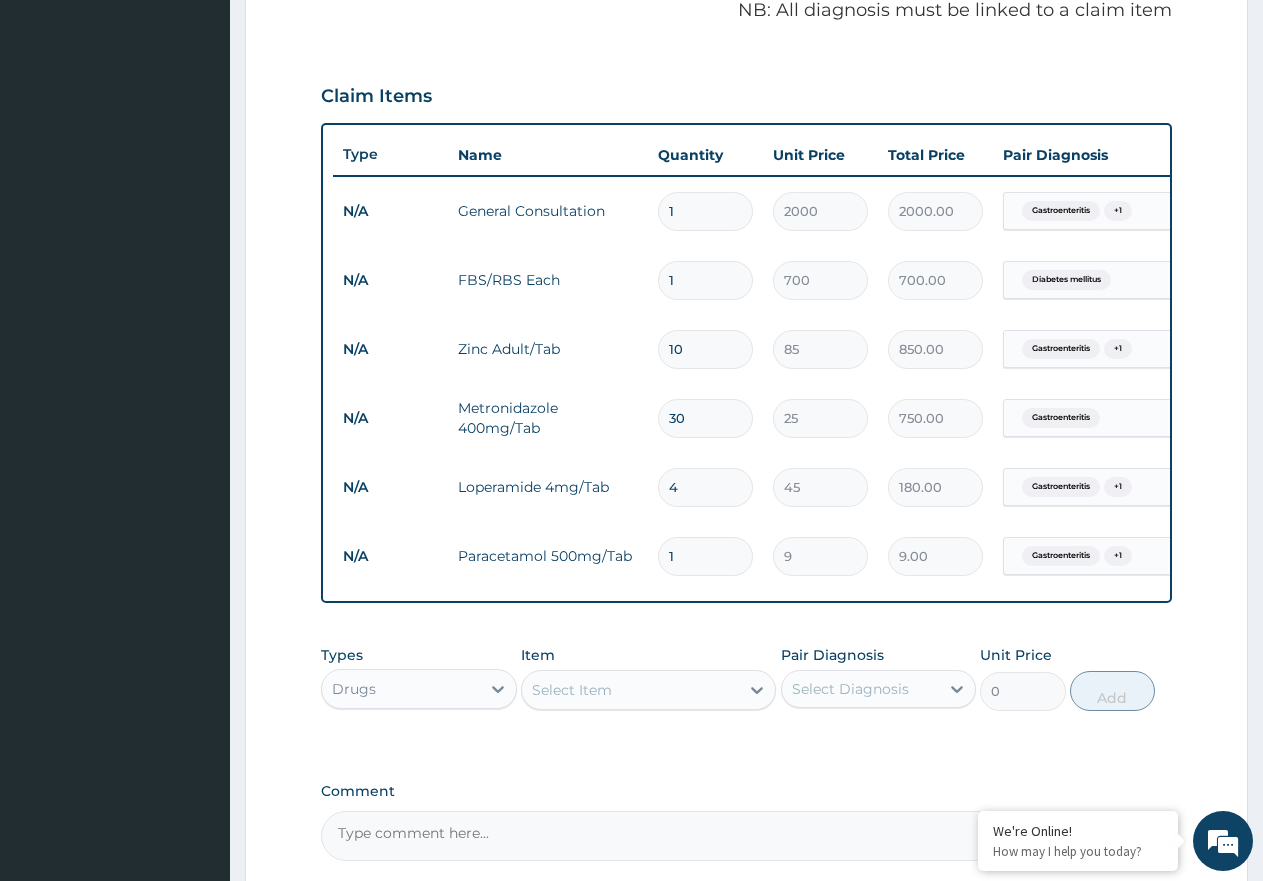 type on "0.00" 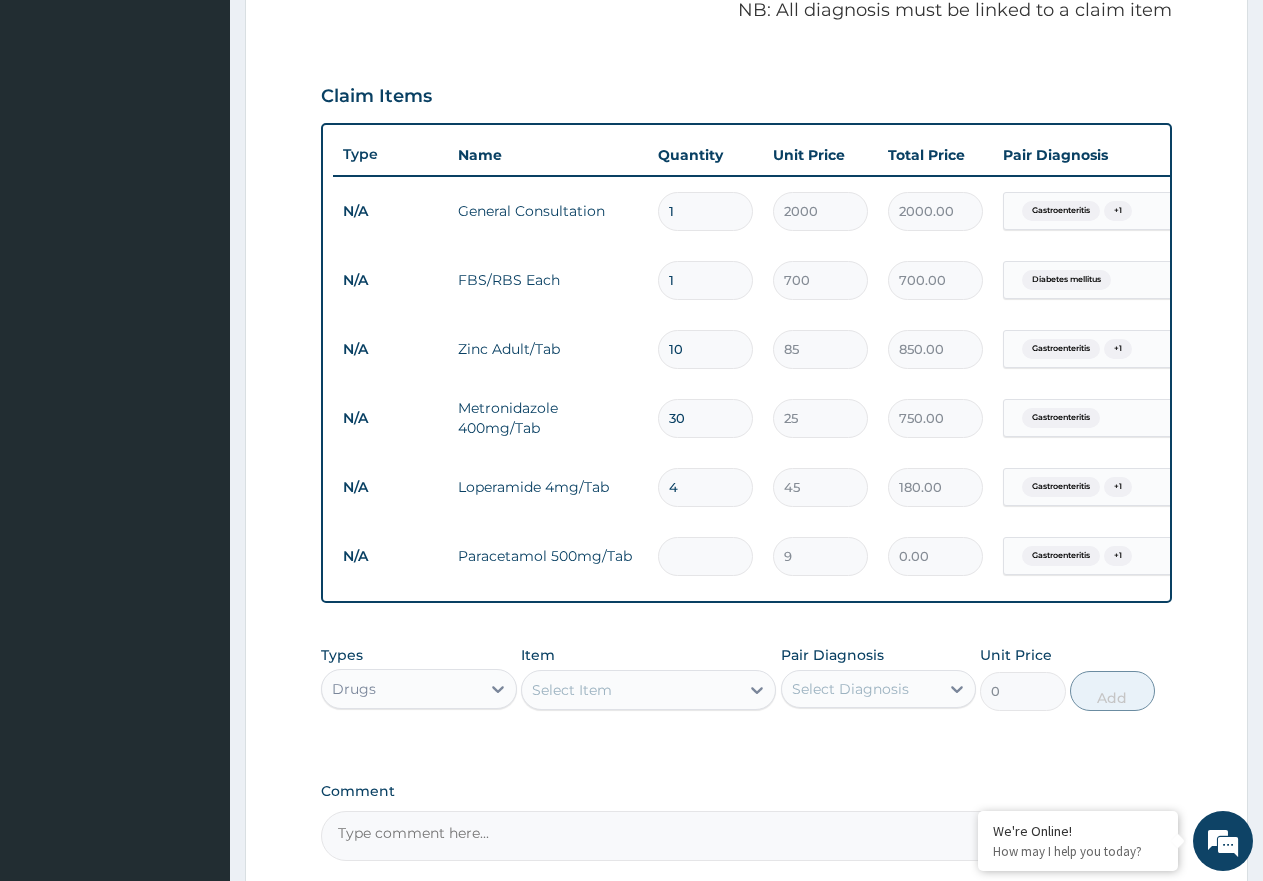 type on "3" 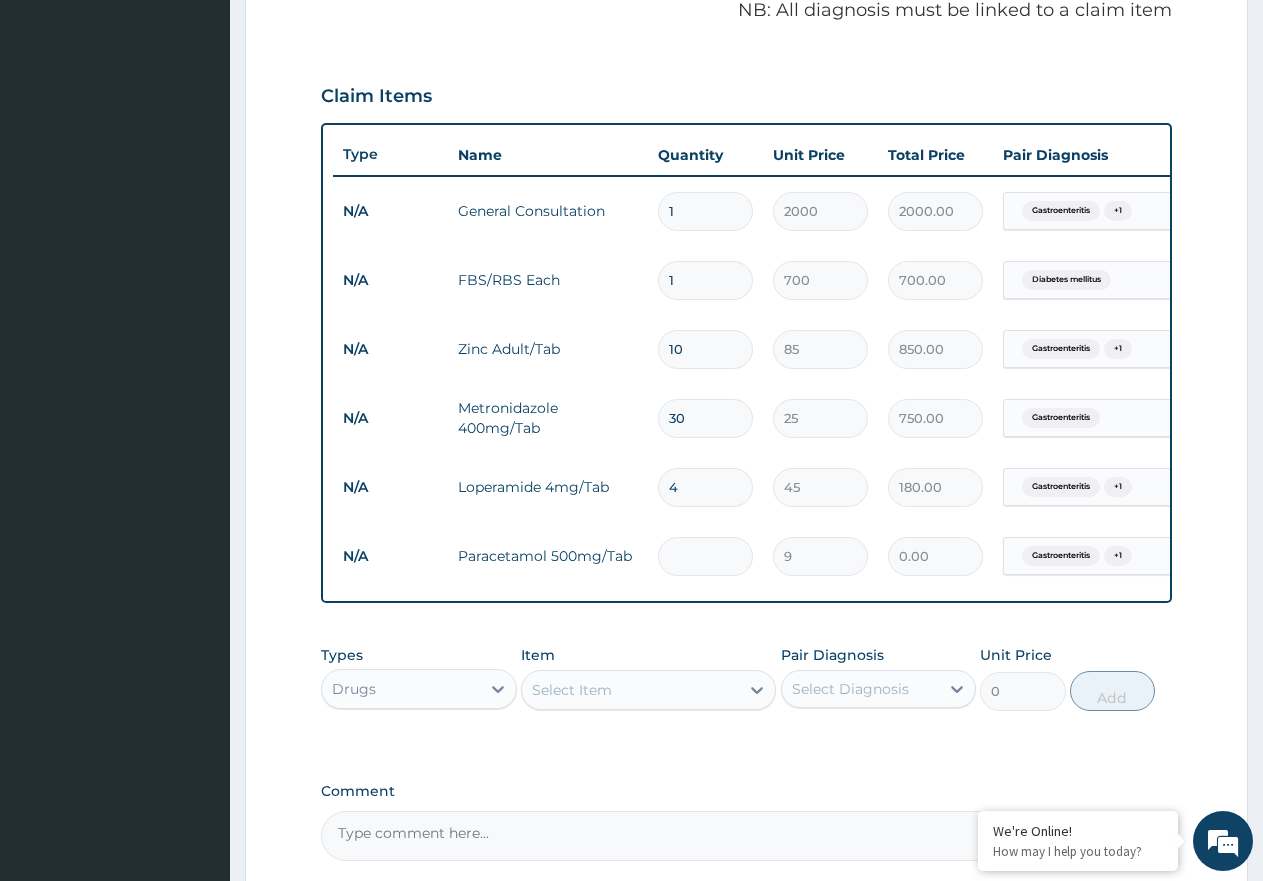 type on "27.00" 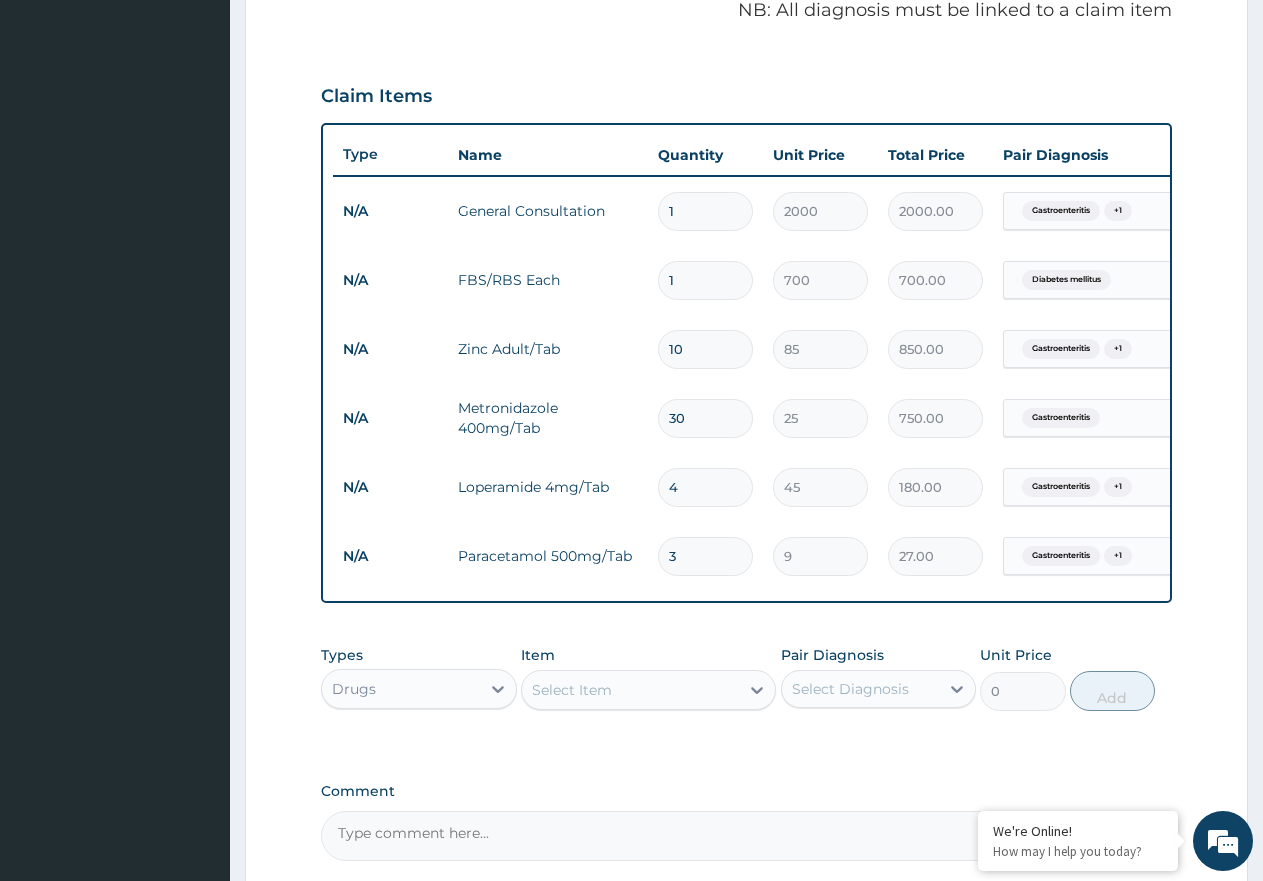 type on "30" 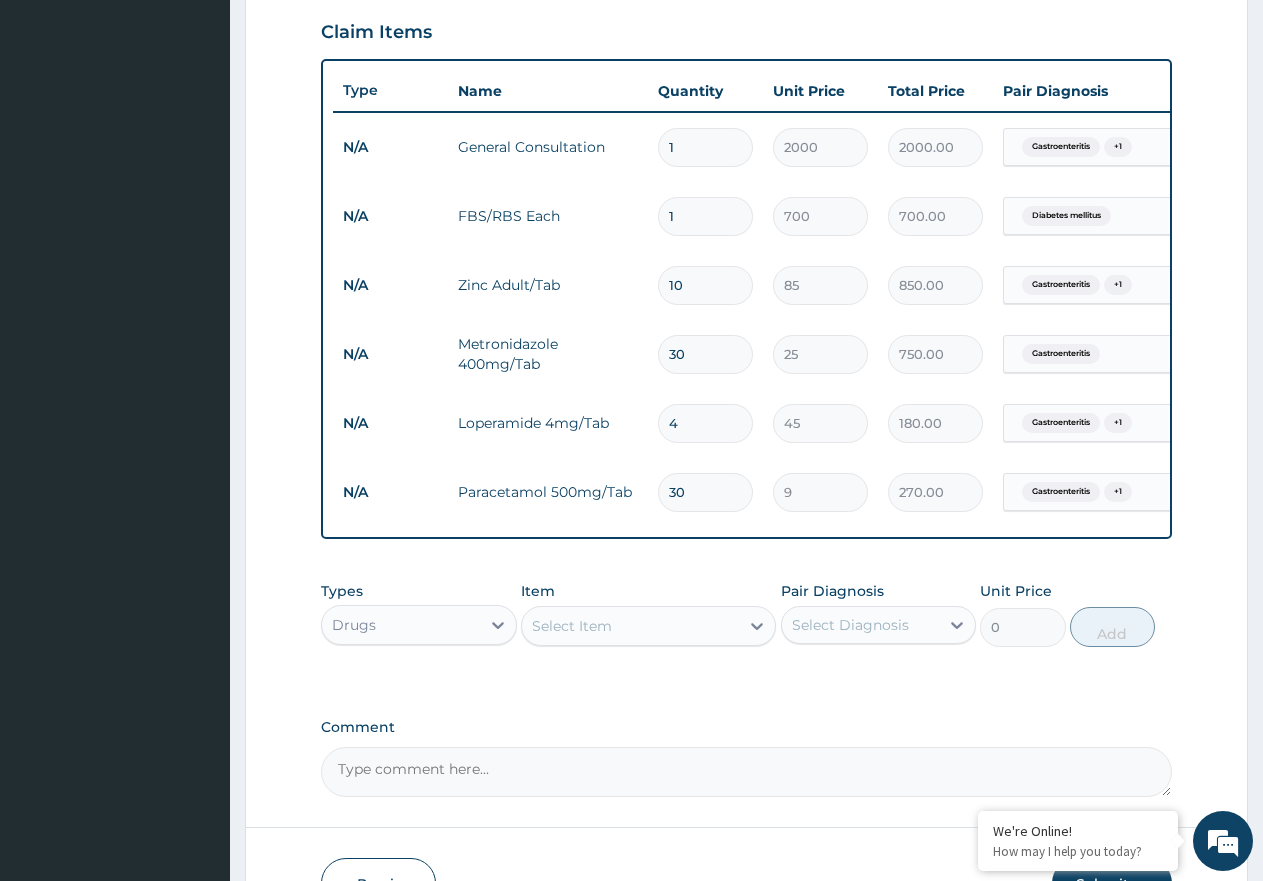 scroll, scrollTop: 721, scrollLeft: 0, axis: vertical 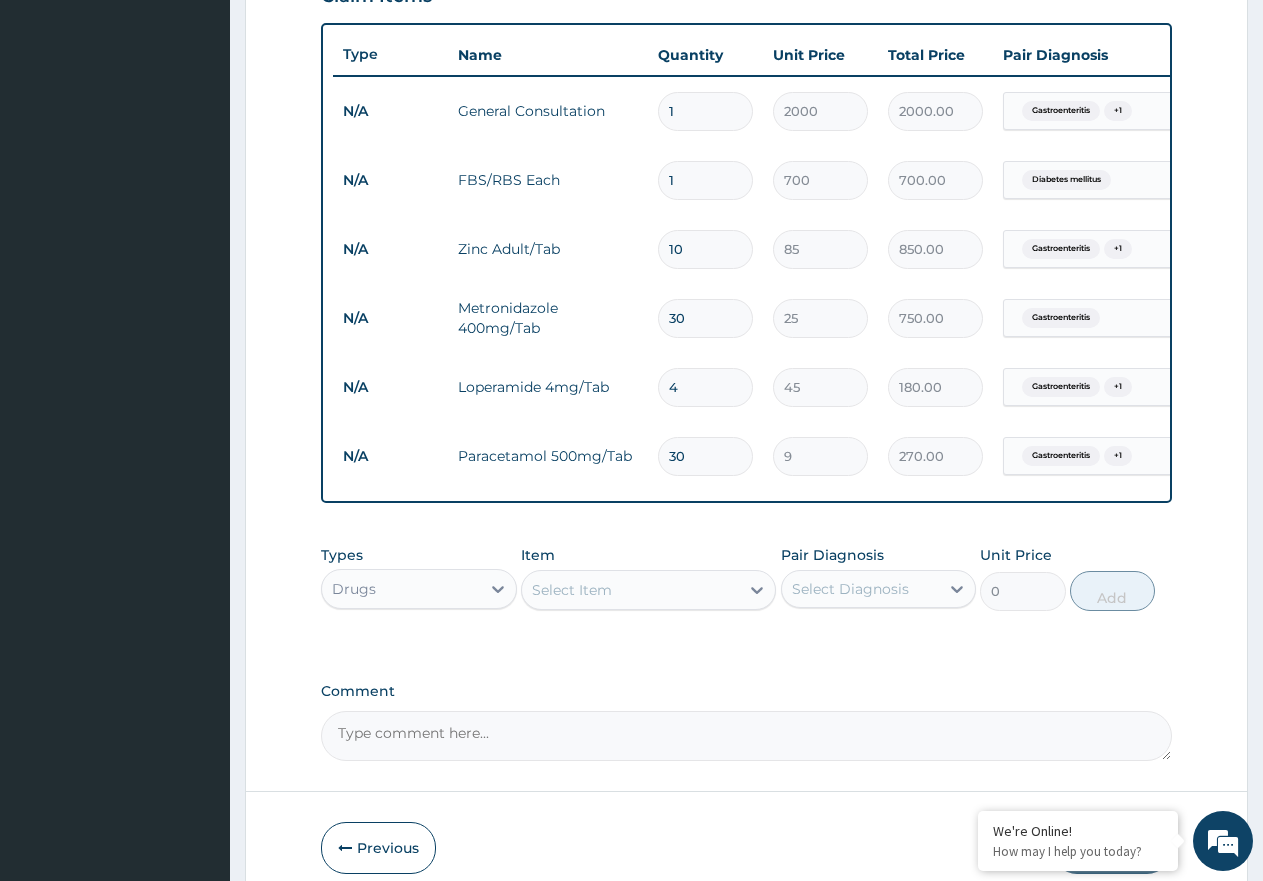 type on "30" 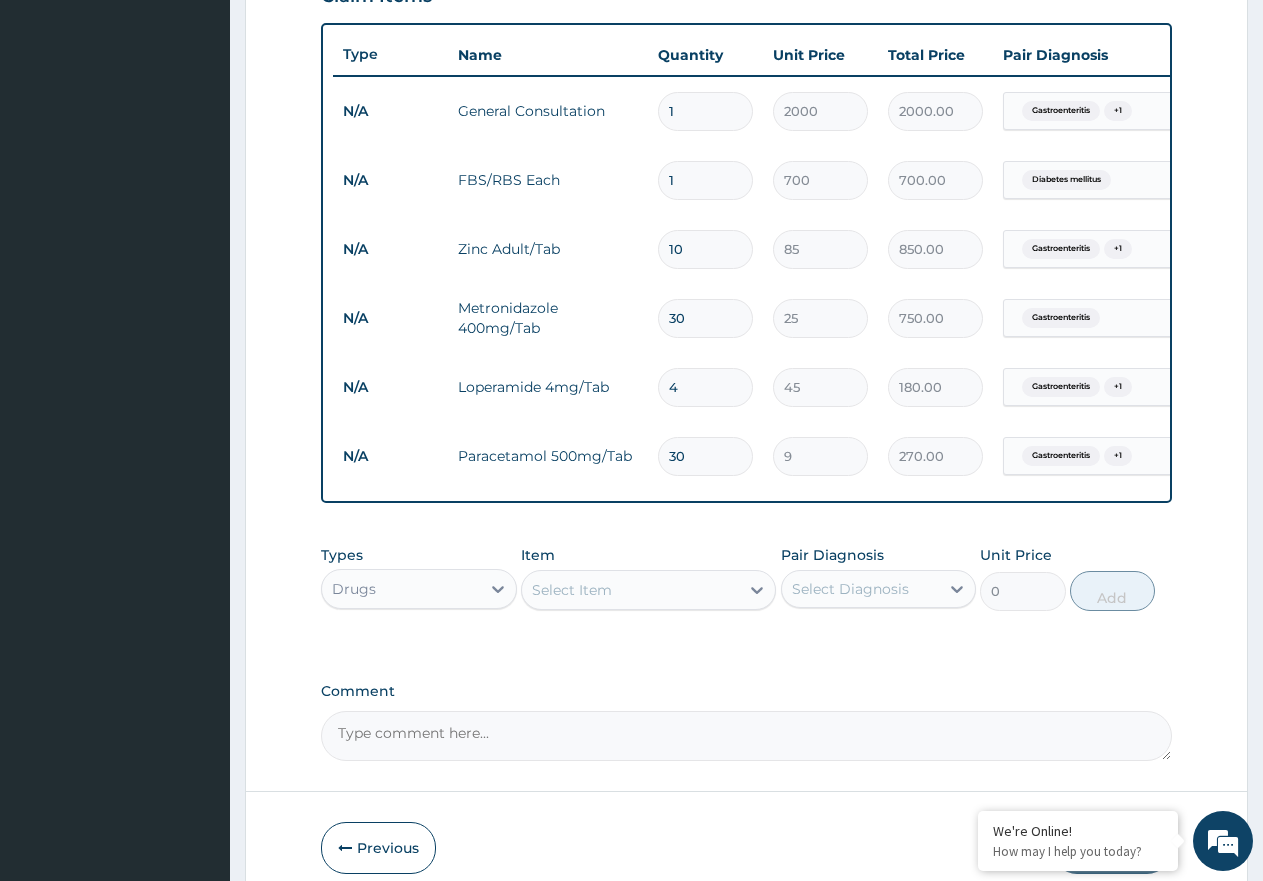 click on "Select Item" at bounding box center (572, 590) 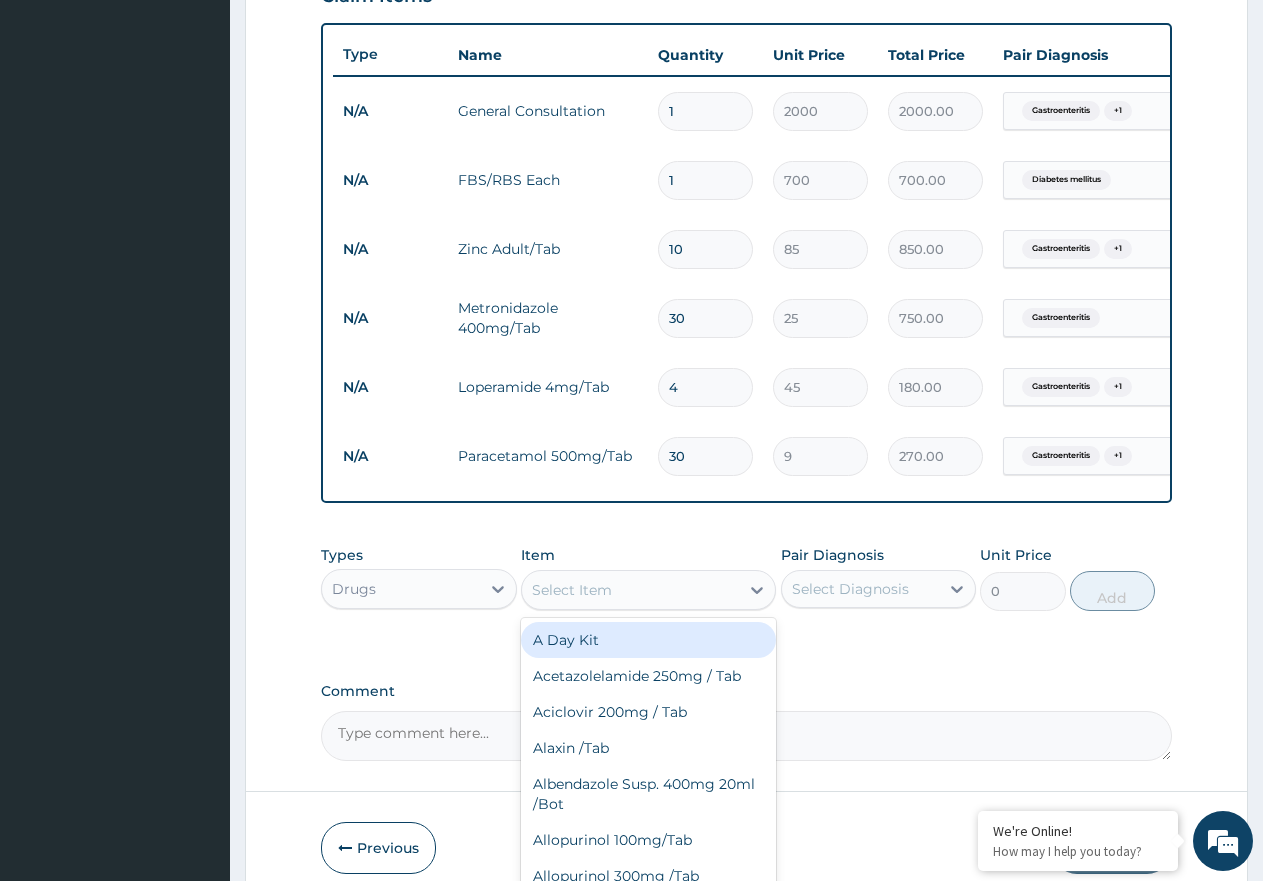 click on "Select Item" at bounding box center (572, 590) 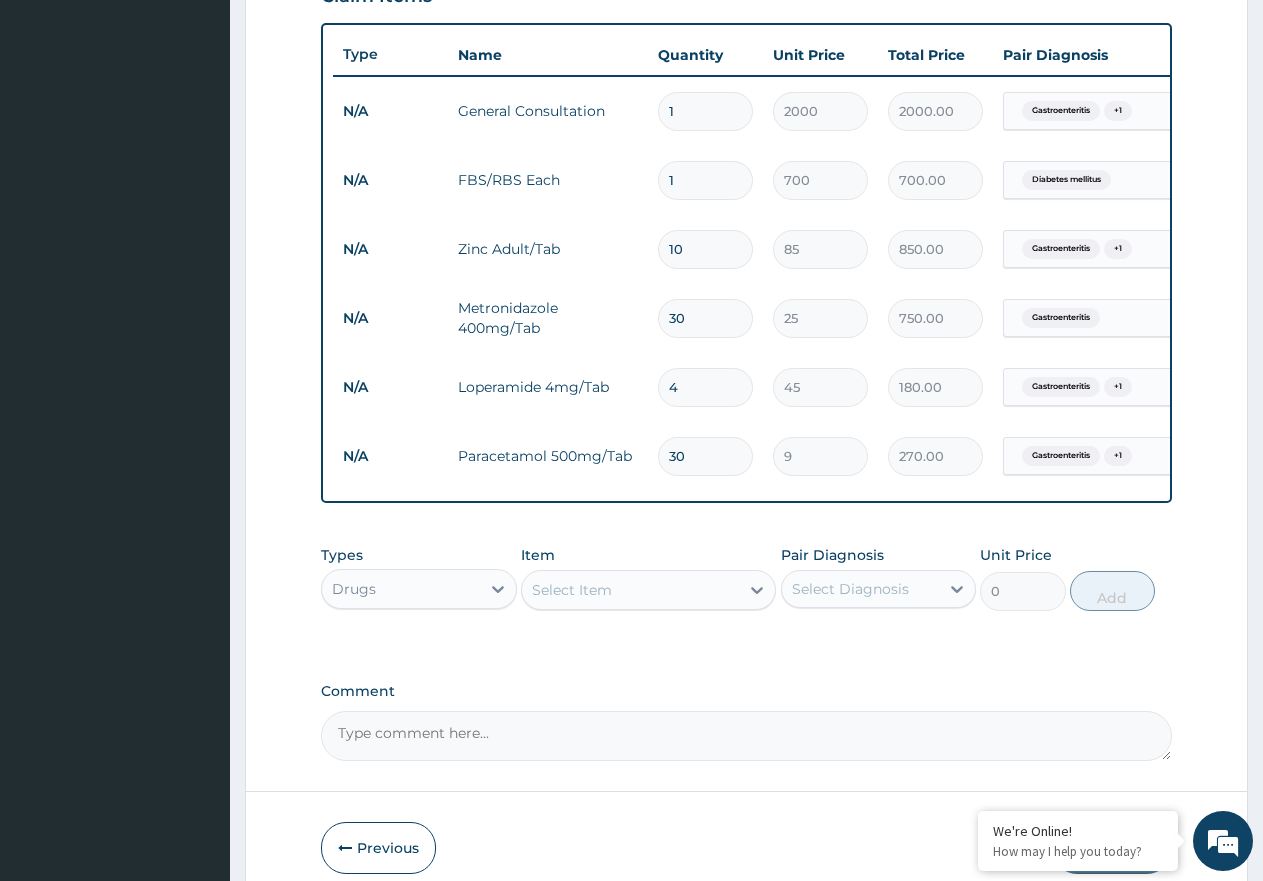 click on "Select Item" at bounding box center (572, 590) 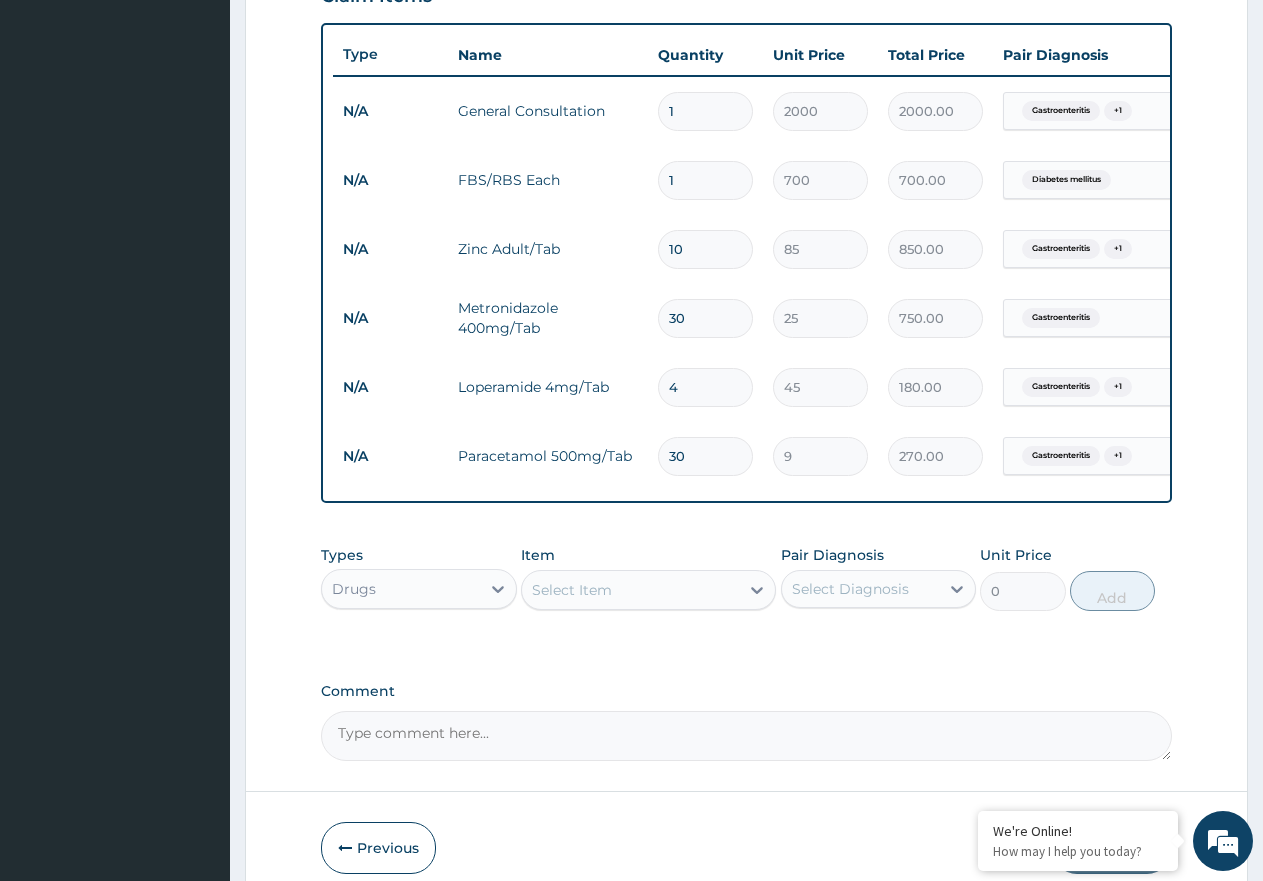 click on "Select Item" at bounding box center (630, 590) 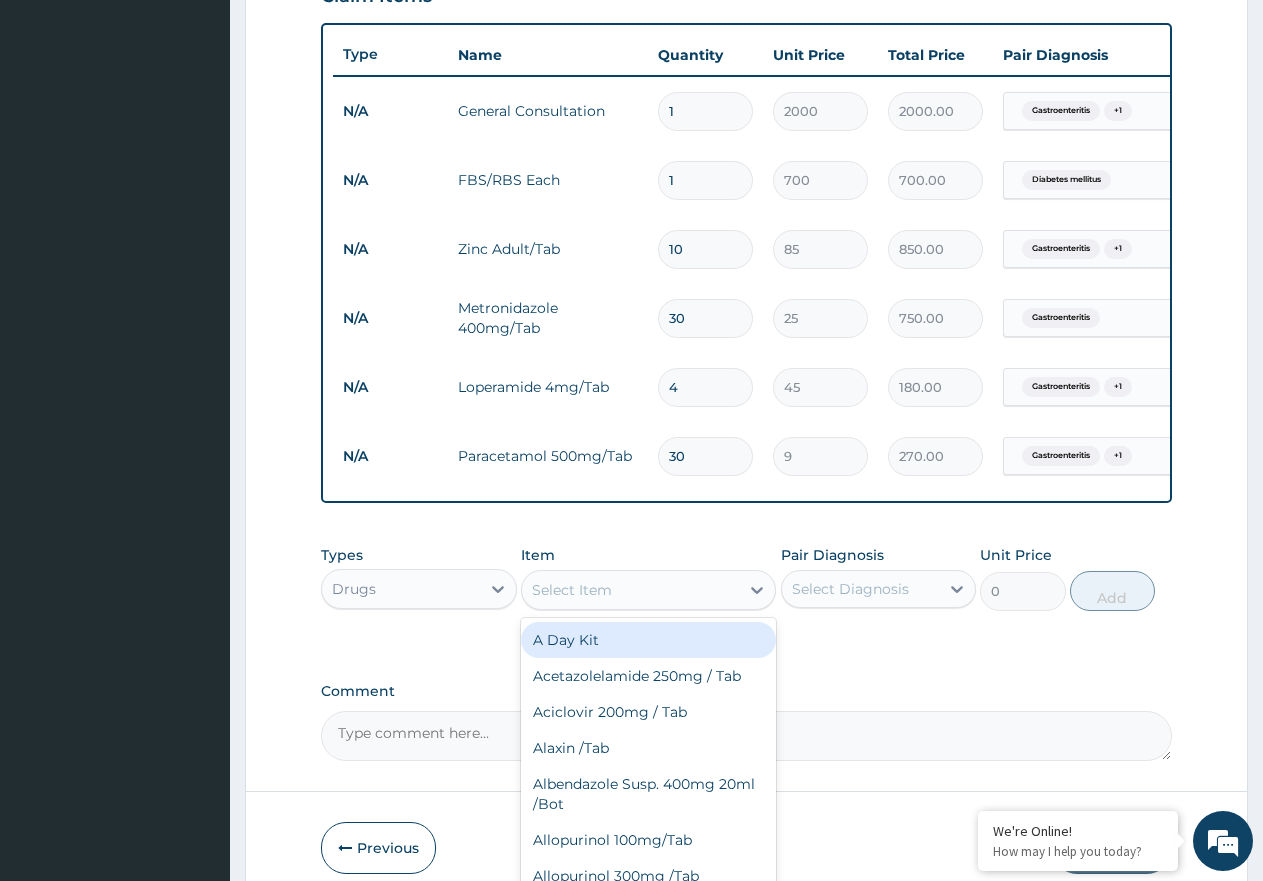 click on "Select Item" at bounding box center [630, 590] 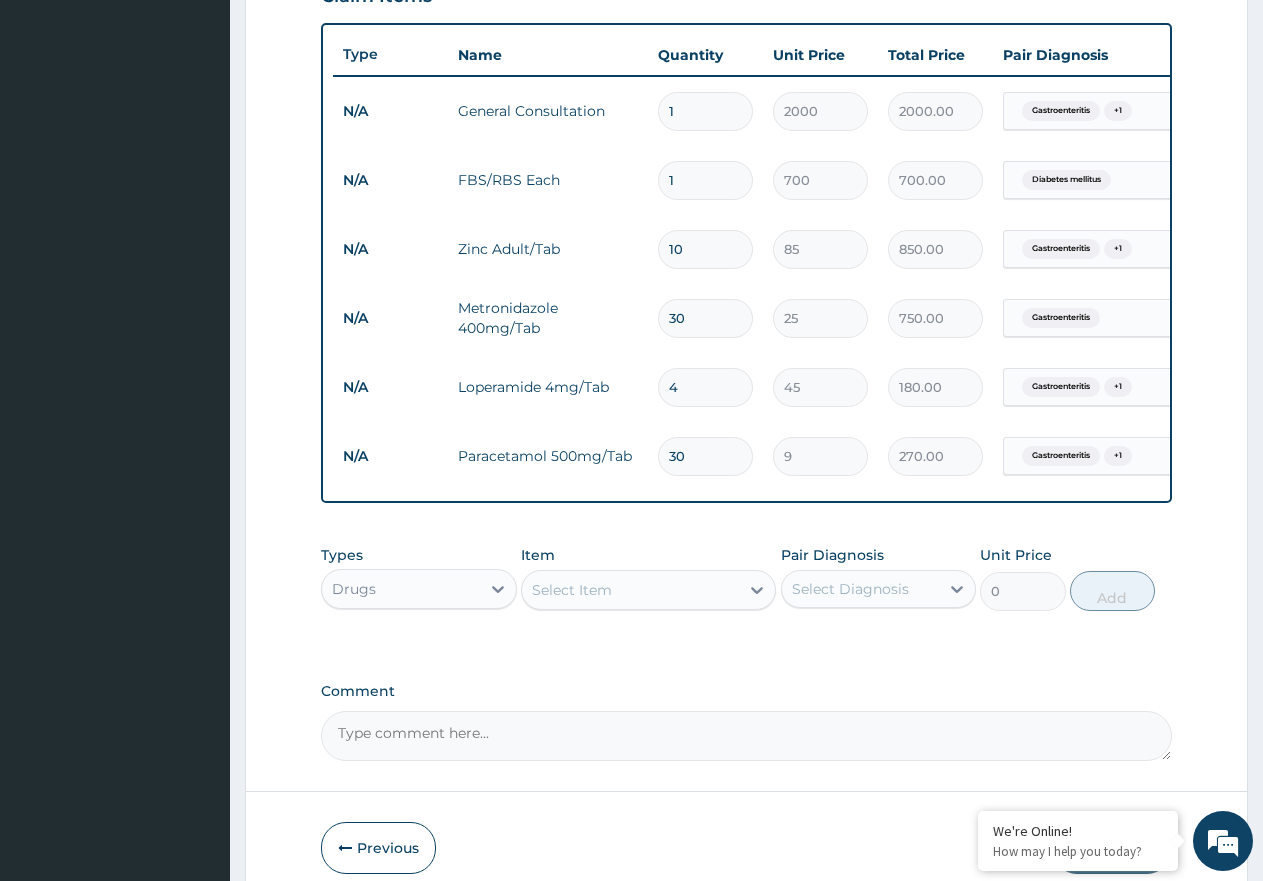 click on "Select Item" at bounding box center [630, 590] 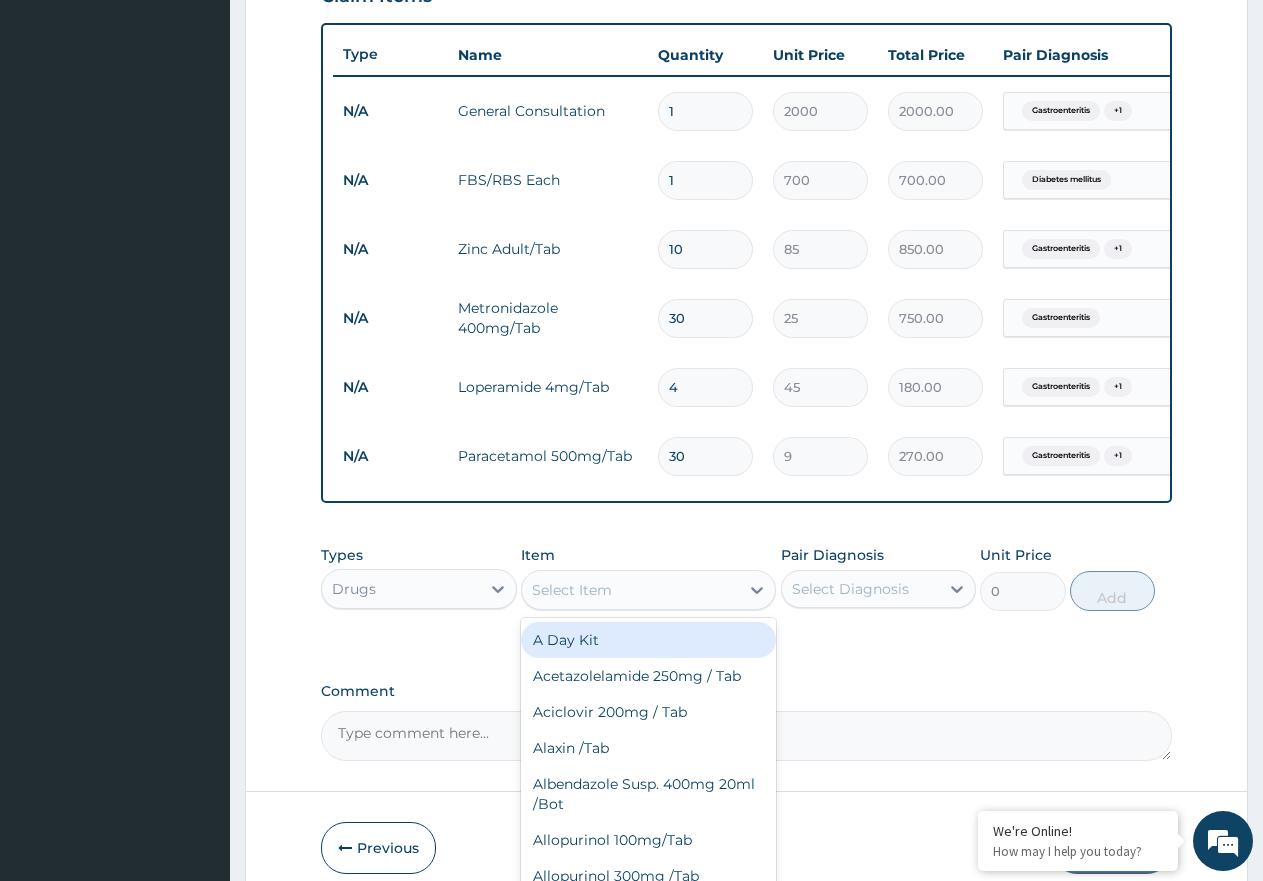 click on "Select Item" at bounding box center (630, 590) 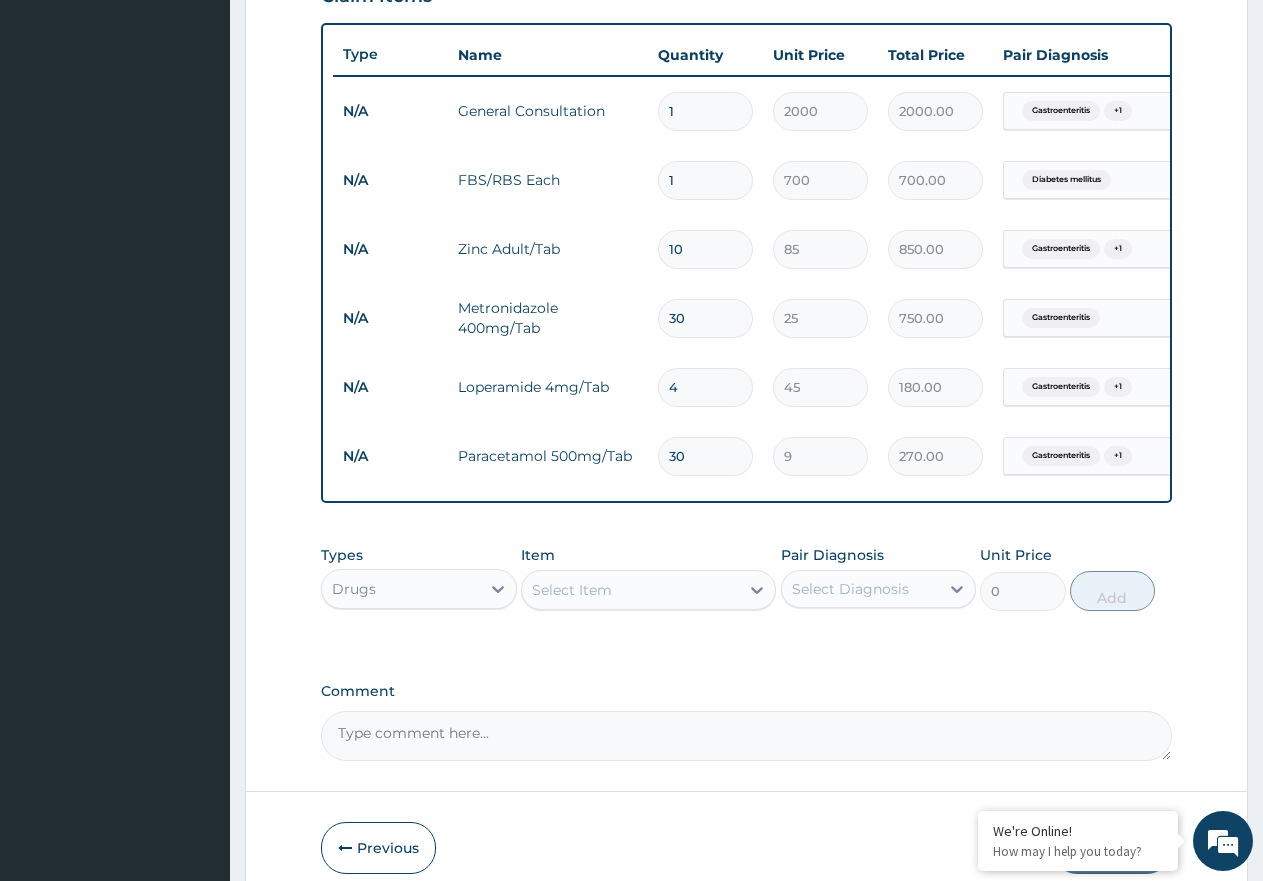 click on "Select Item" at bounding box center [630, 590] 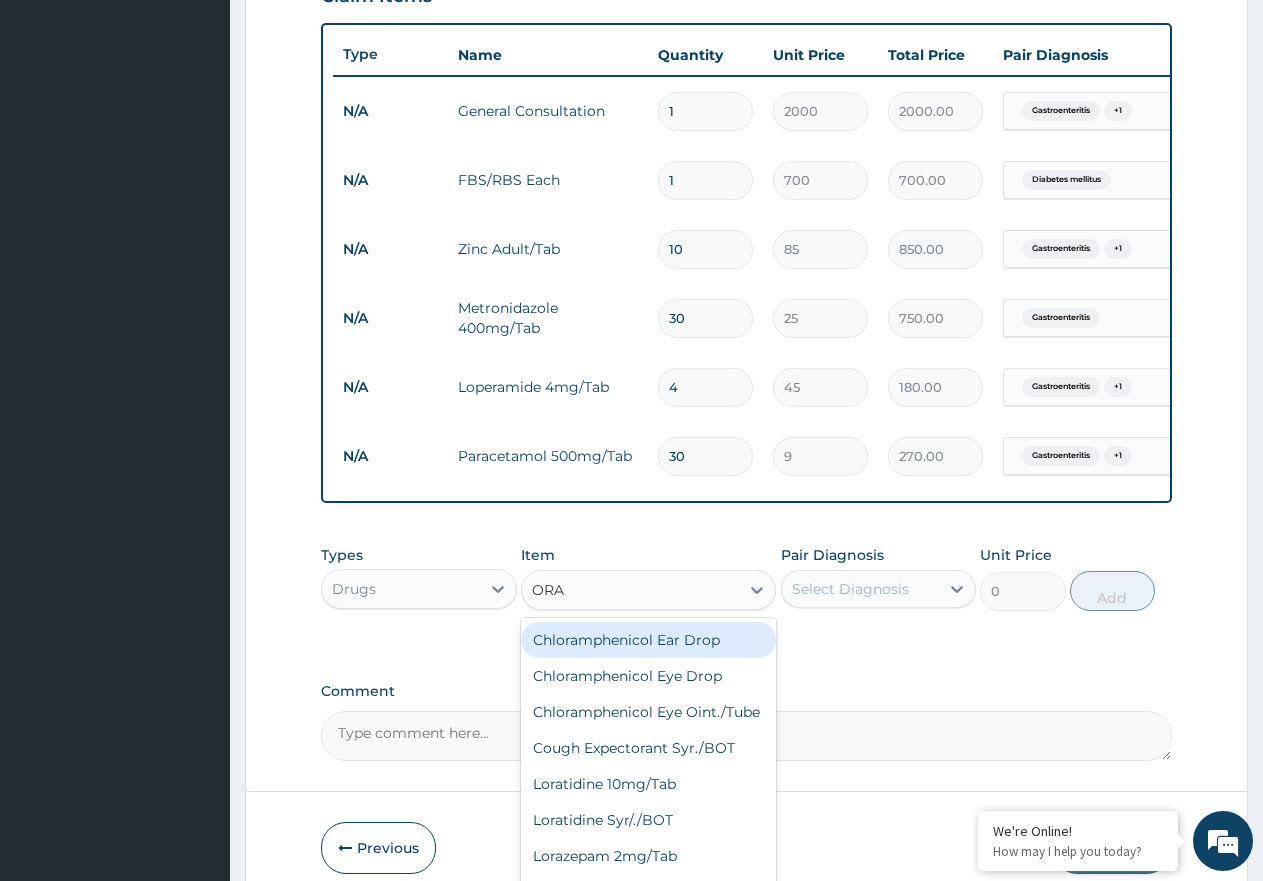 type on "ORAL" 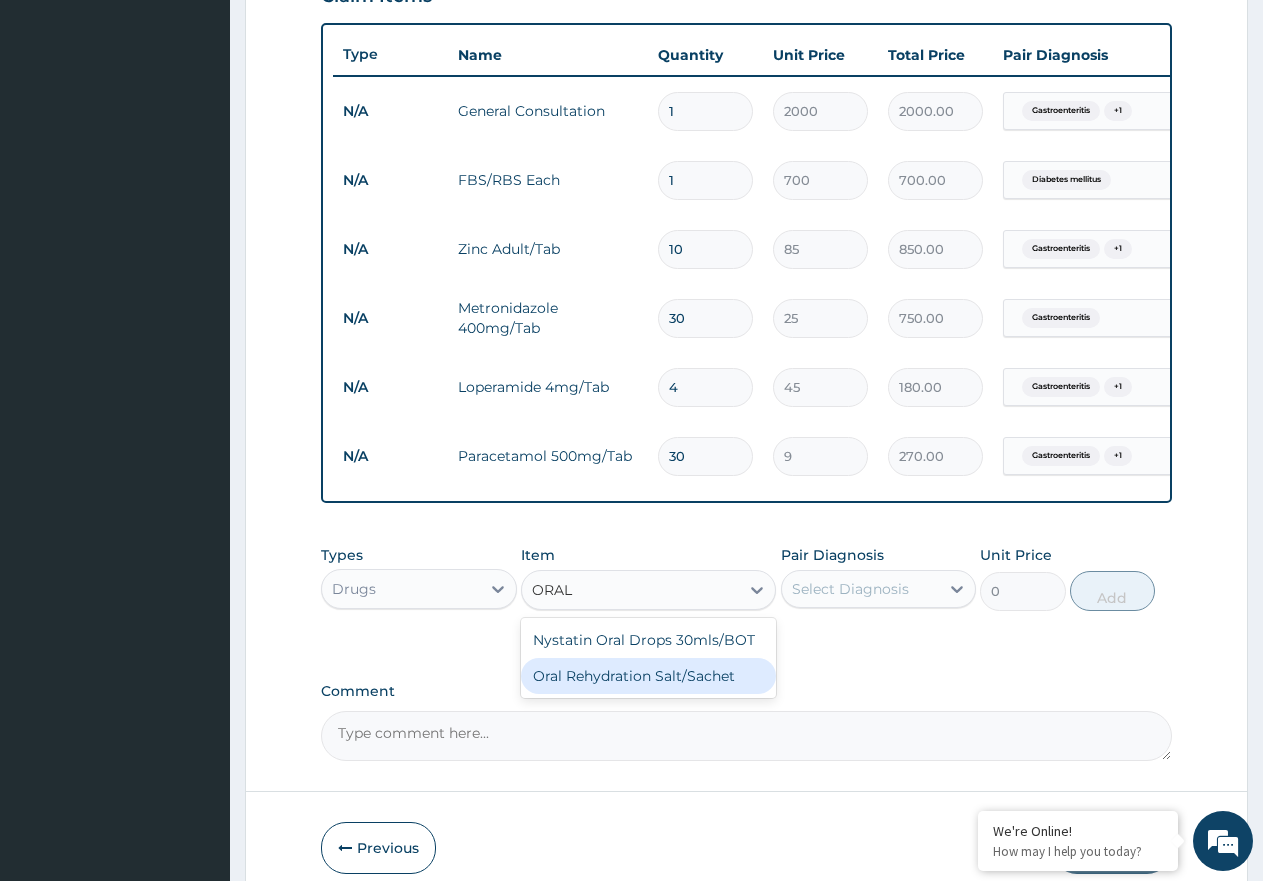 click on "Oral Rehydration Salt/Sachet" at bounding box center (648, 676) 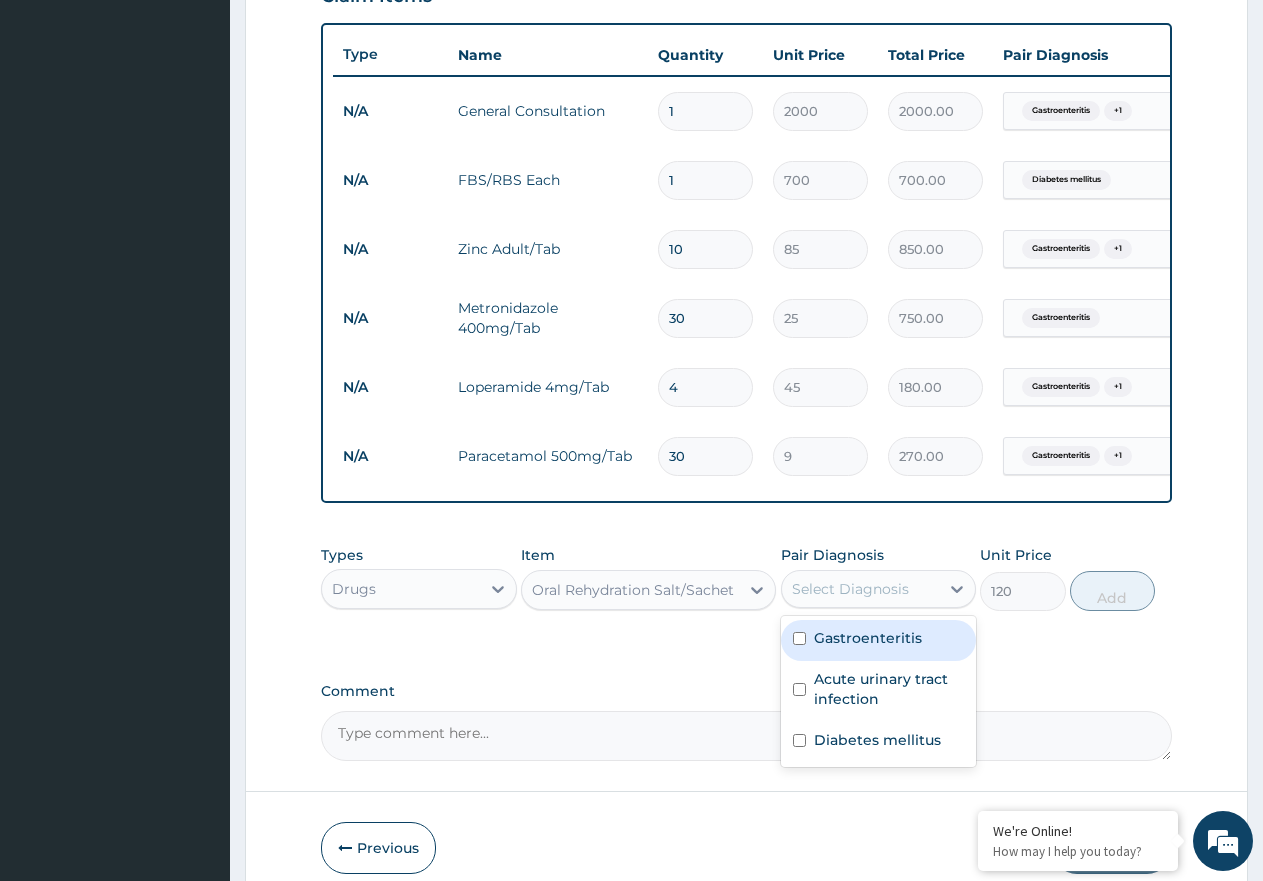 click on "Select Diagnosis" at bounding box center [850, 589] 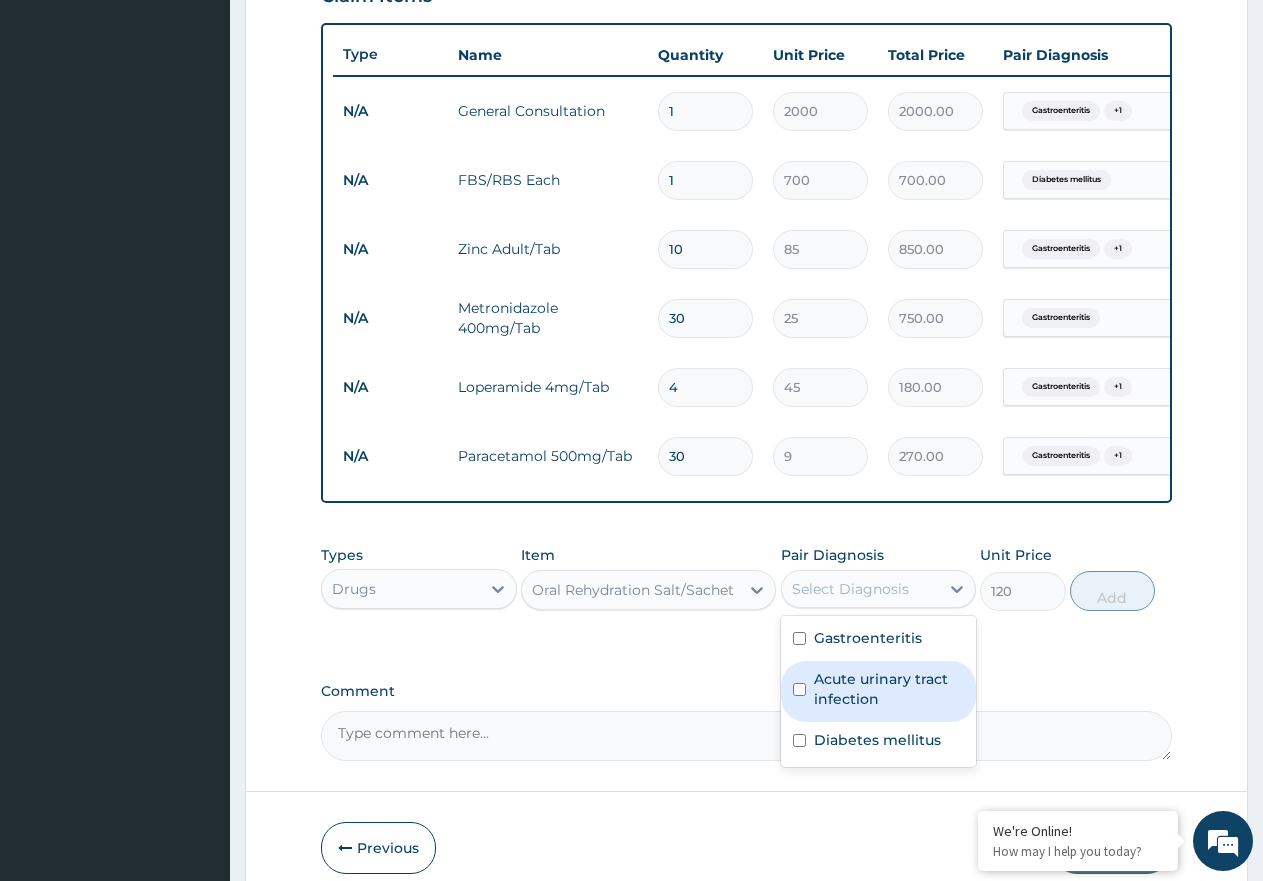click on "Acute urinary tract infection" at bounding box center [889, 689] 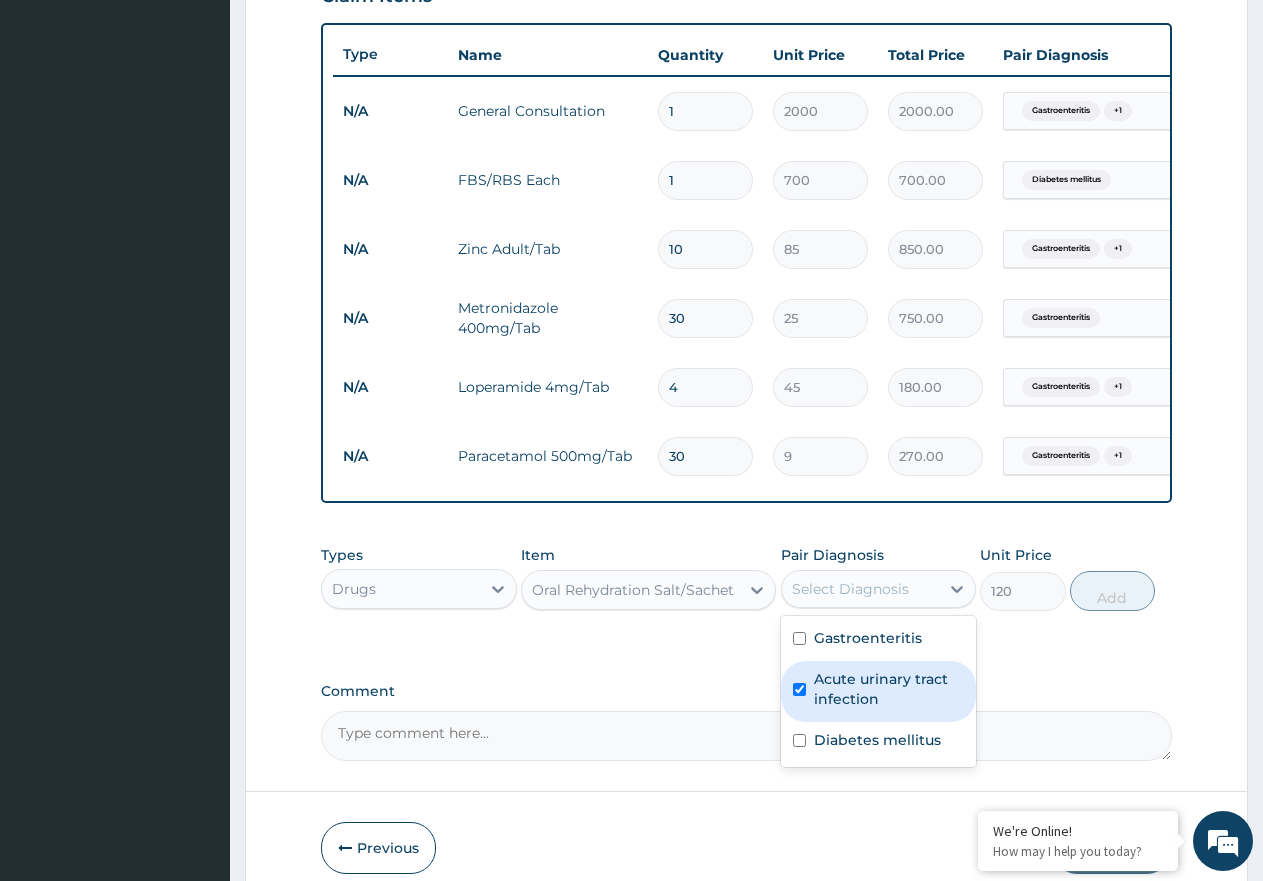 checkbox on "true" 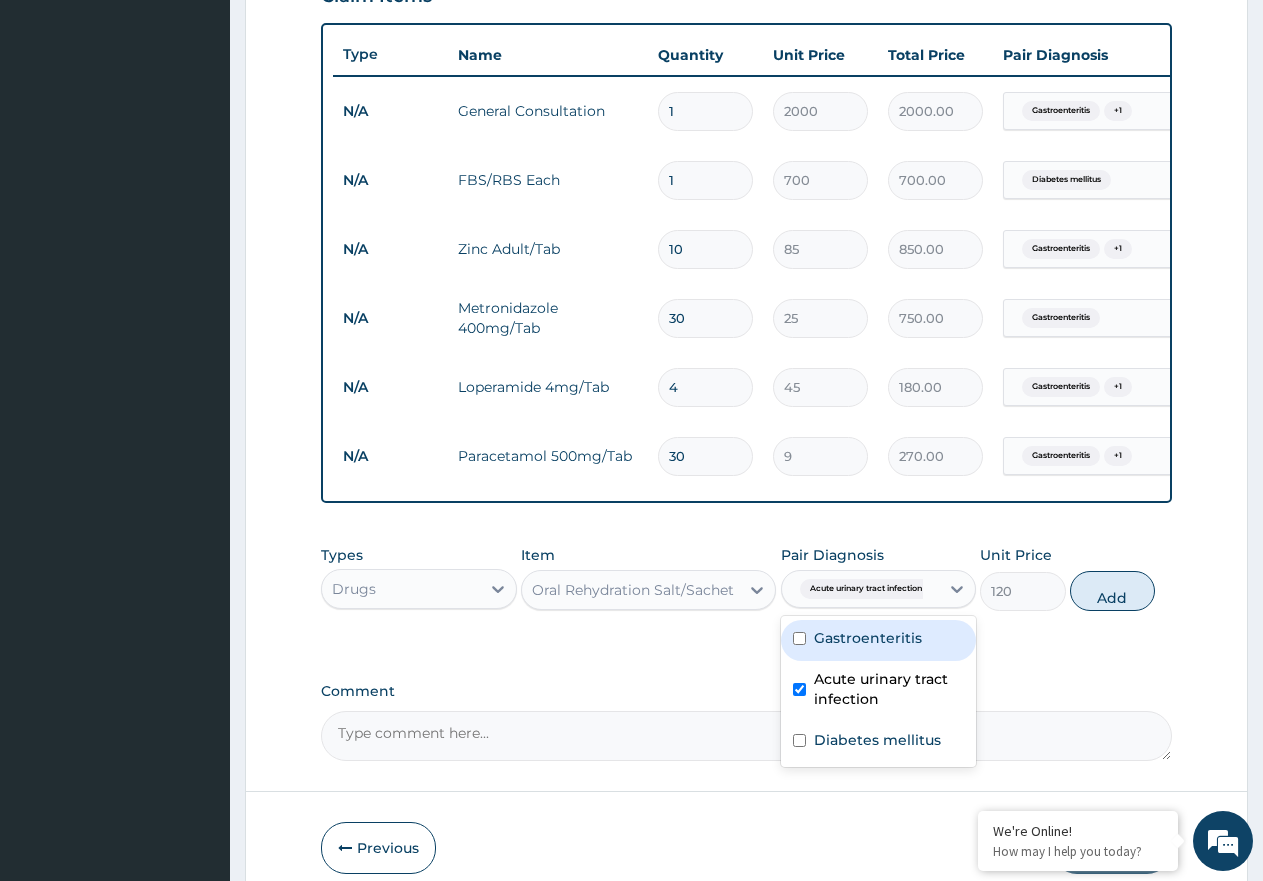 click on "Gastroenteritis" at bounding box center [868, 638] 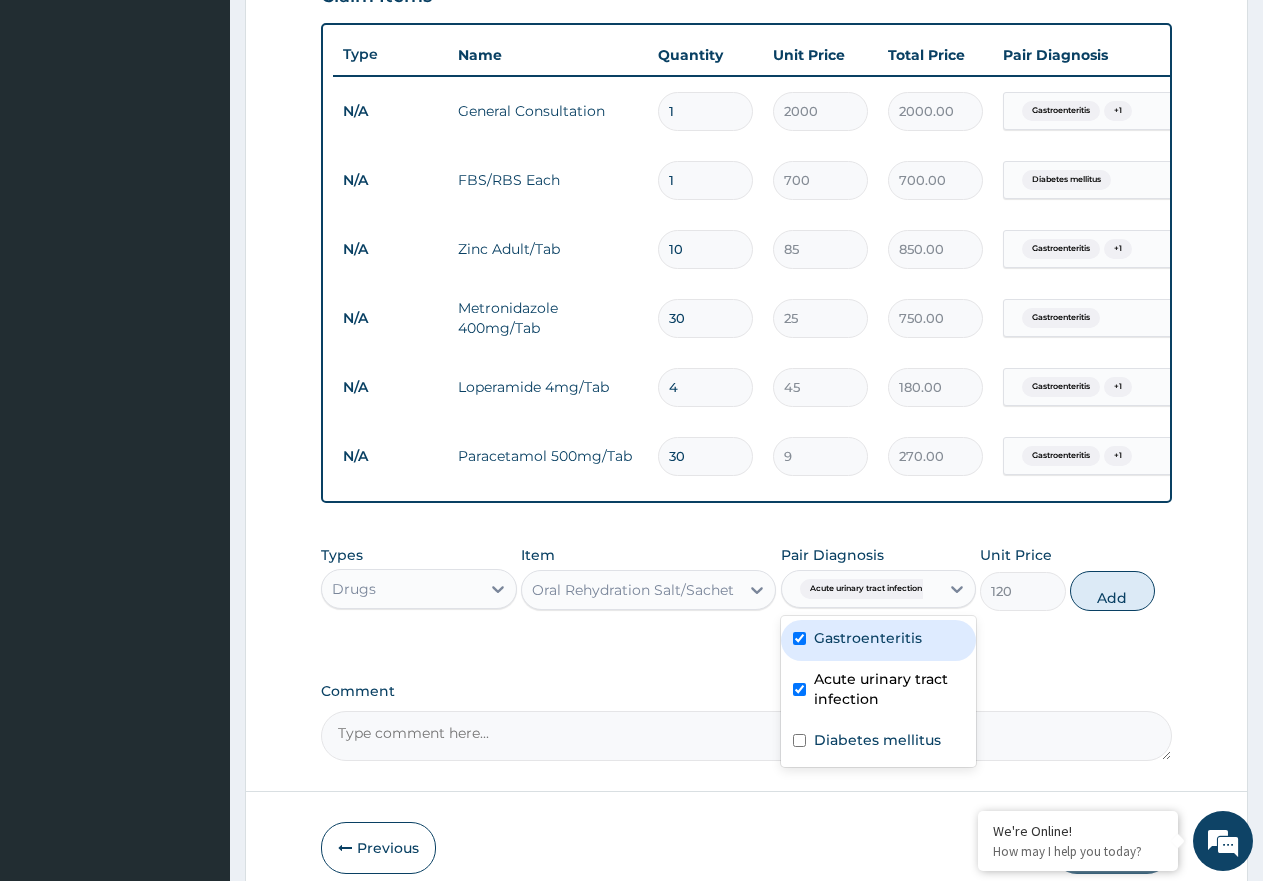 checkbox on "true" 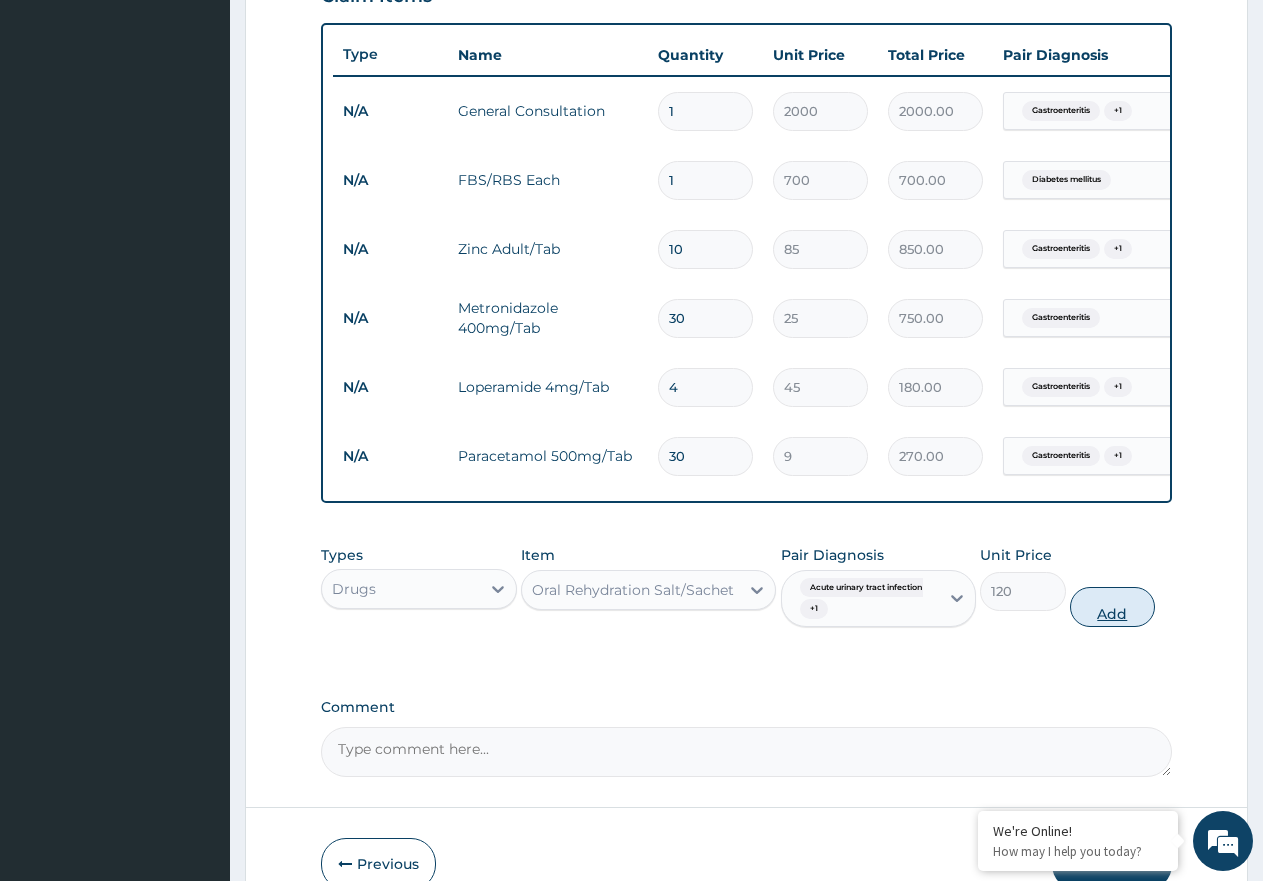 click on "Add" at bounding box center (1112, 607) 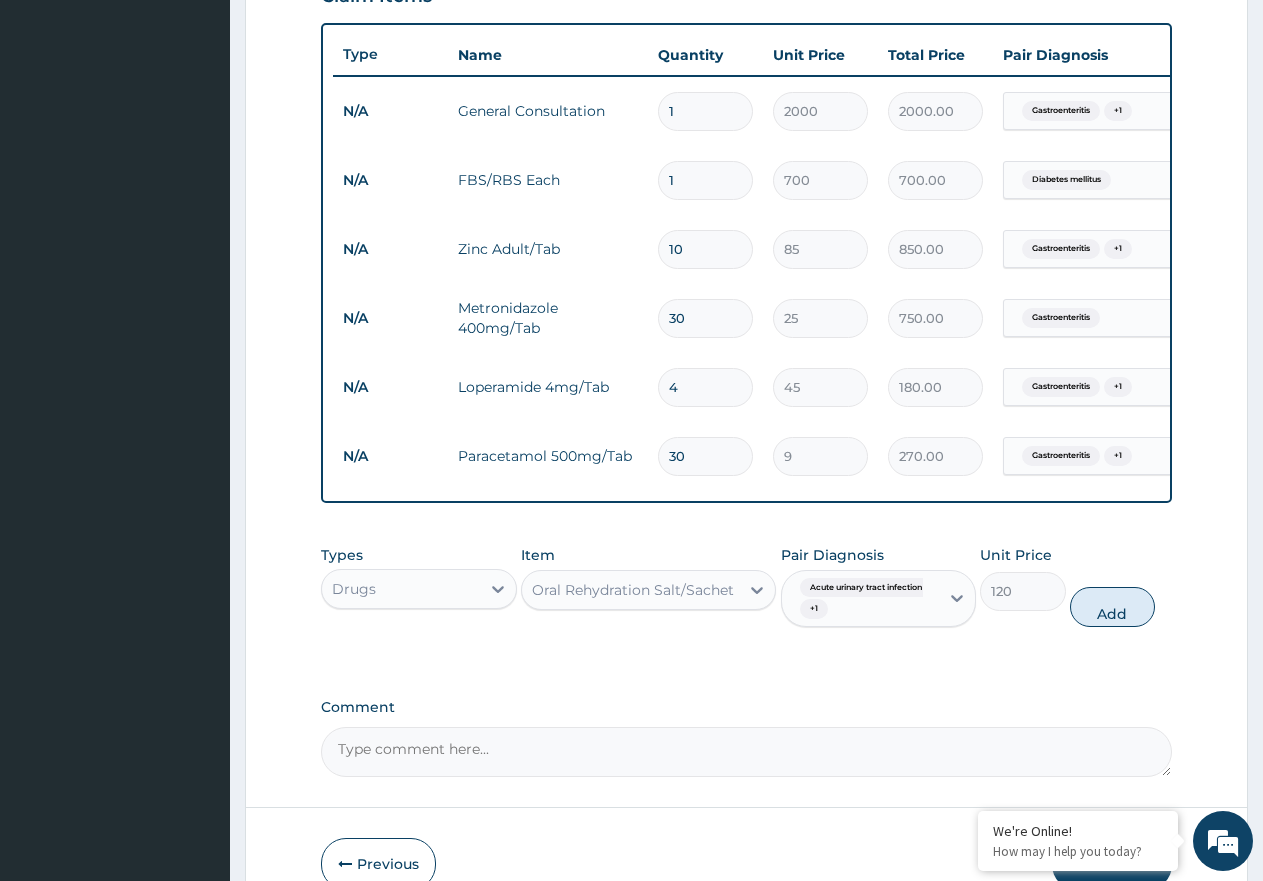 type on "0" 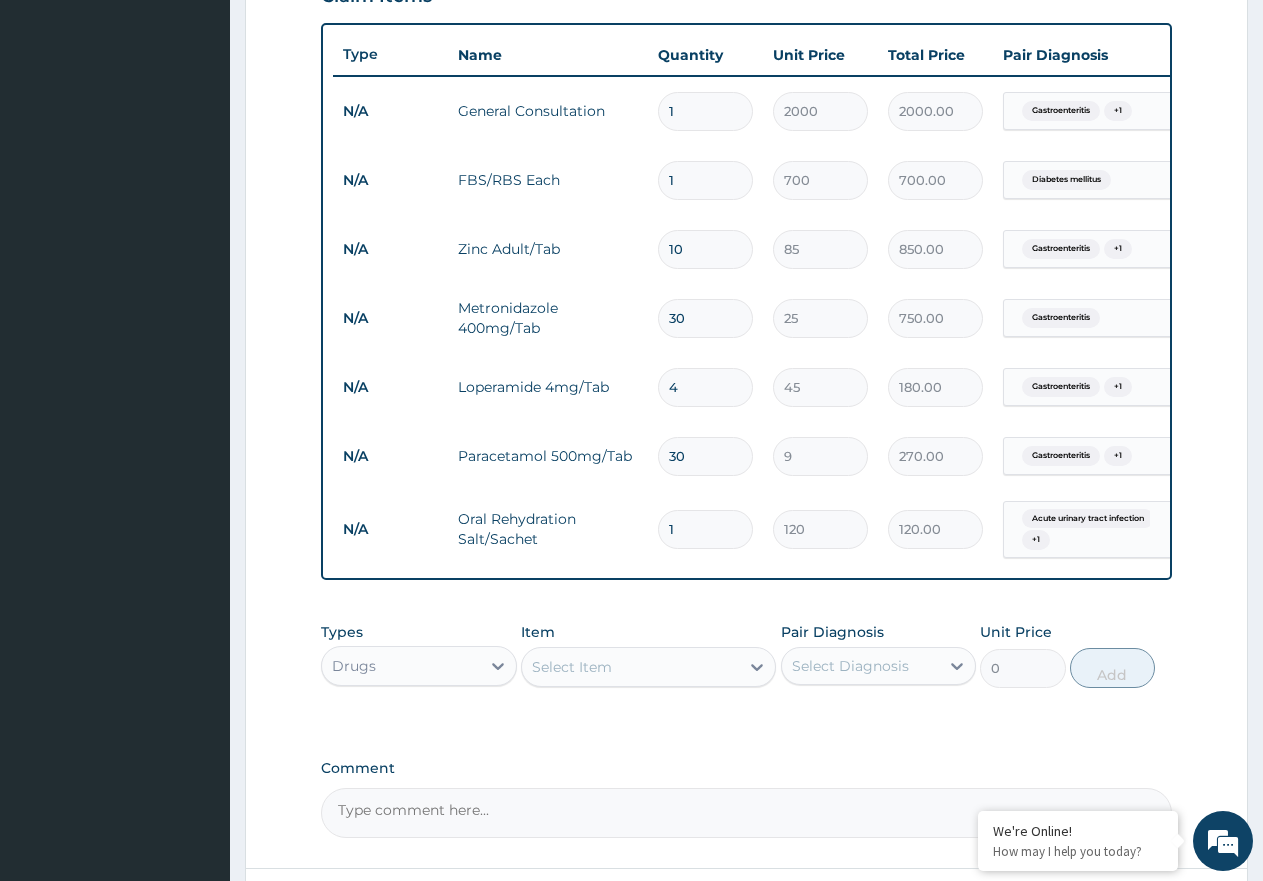 type 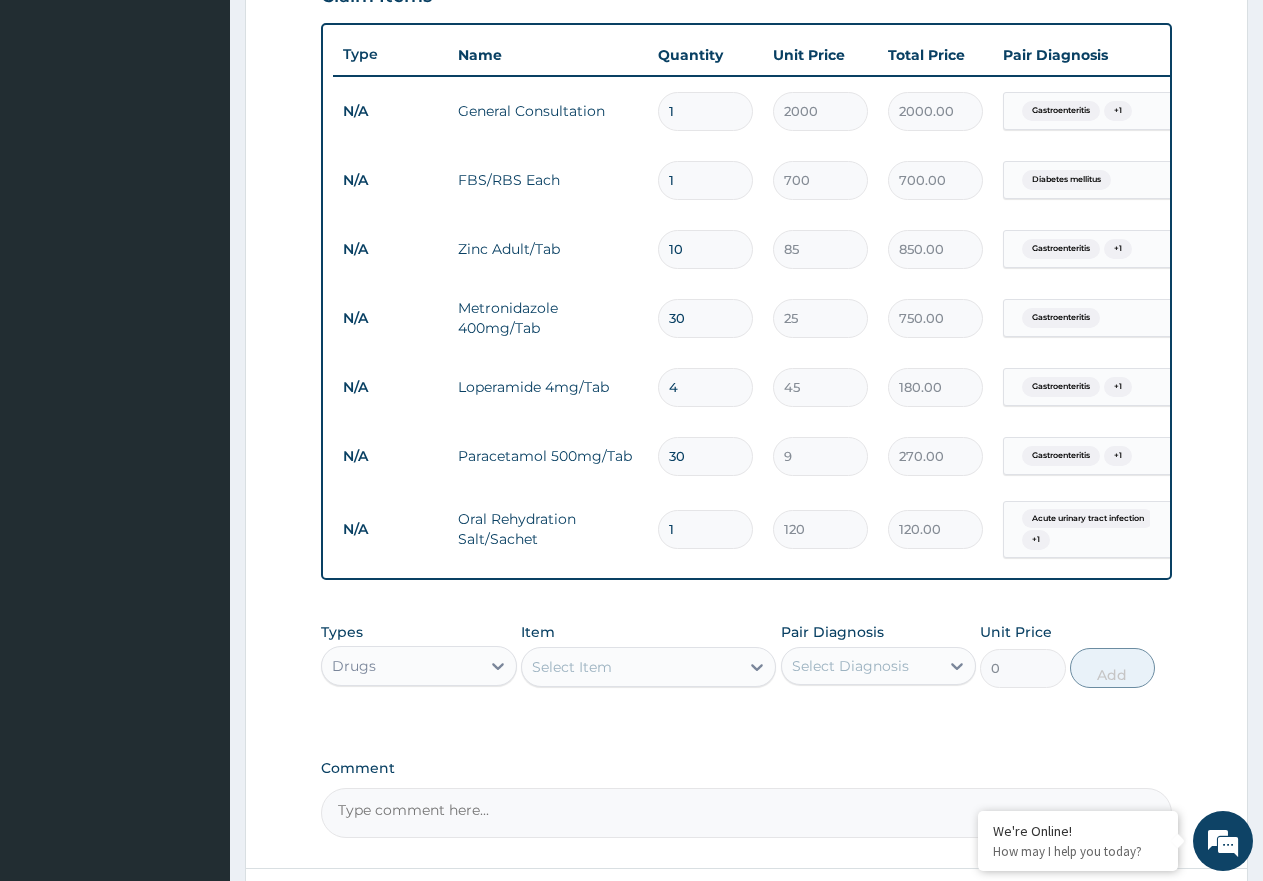 type on "0.00" 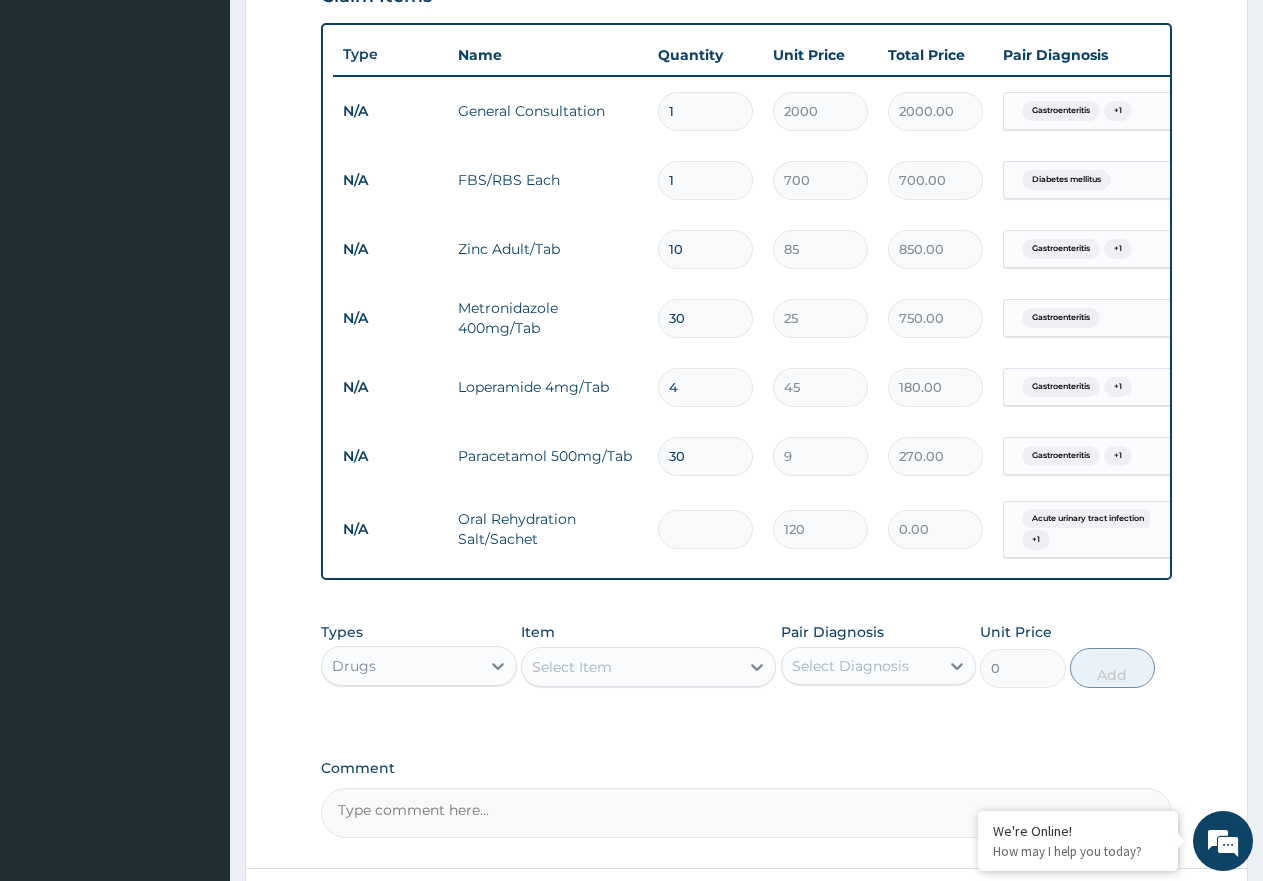 type on "2" 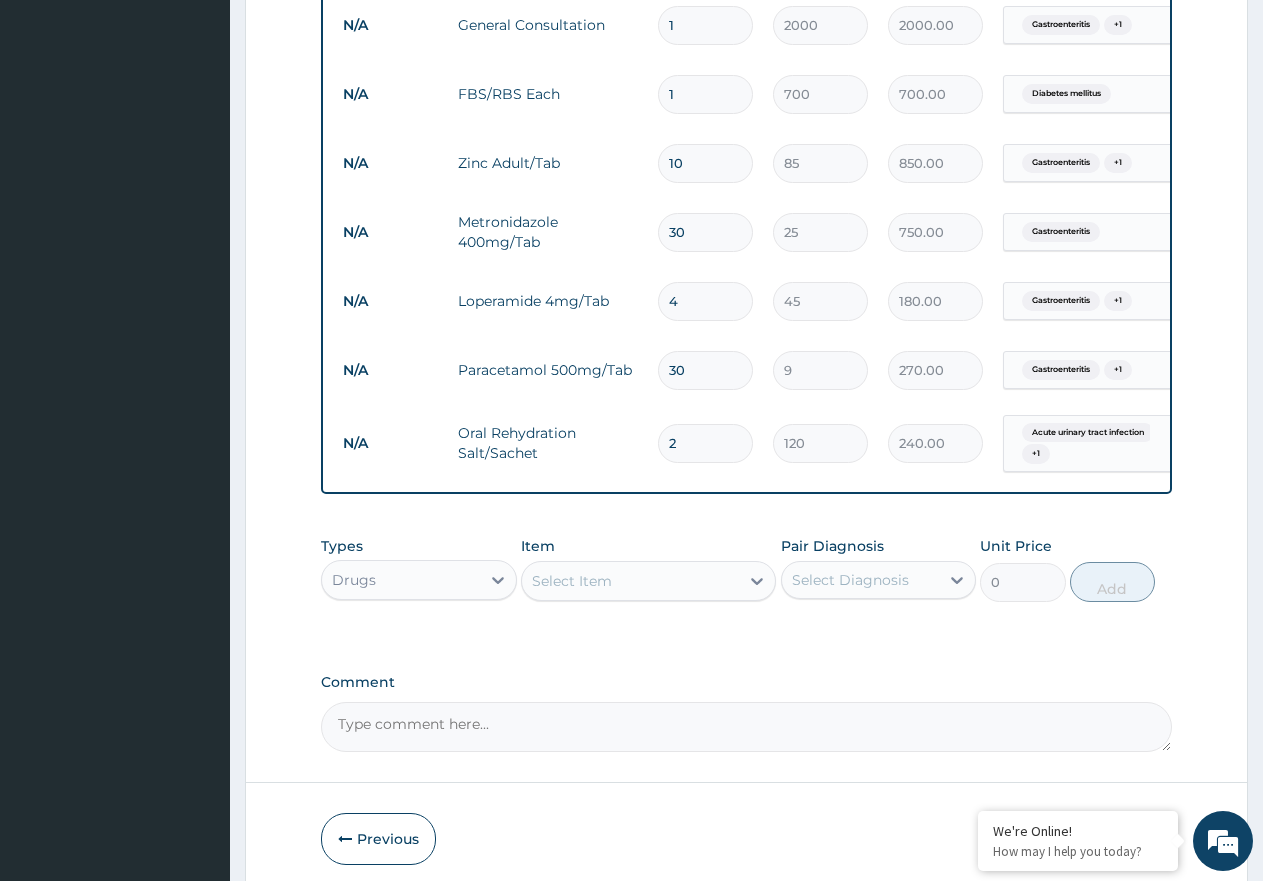 scroll, scrollTop: 905, scrollLeft: 0, axis: vertical 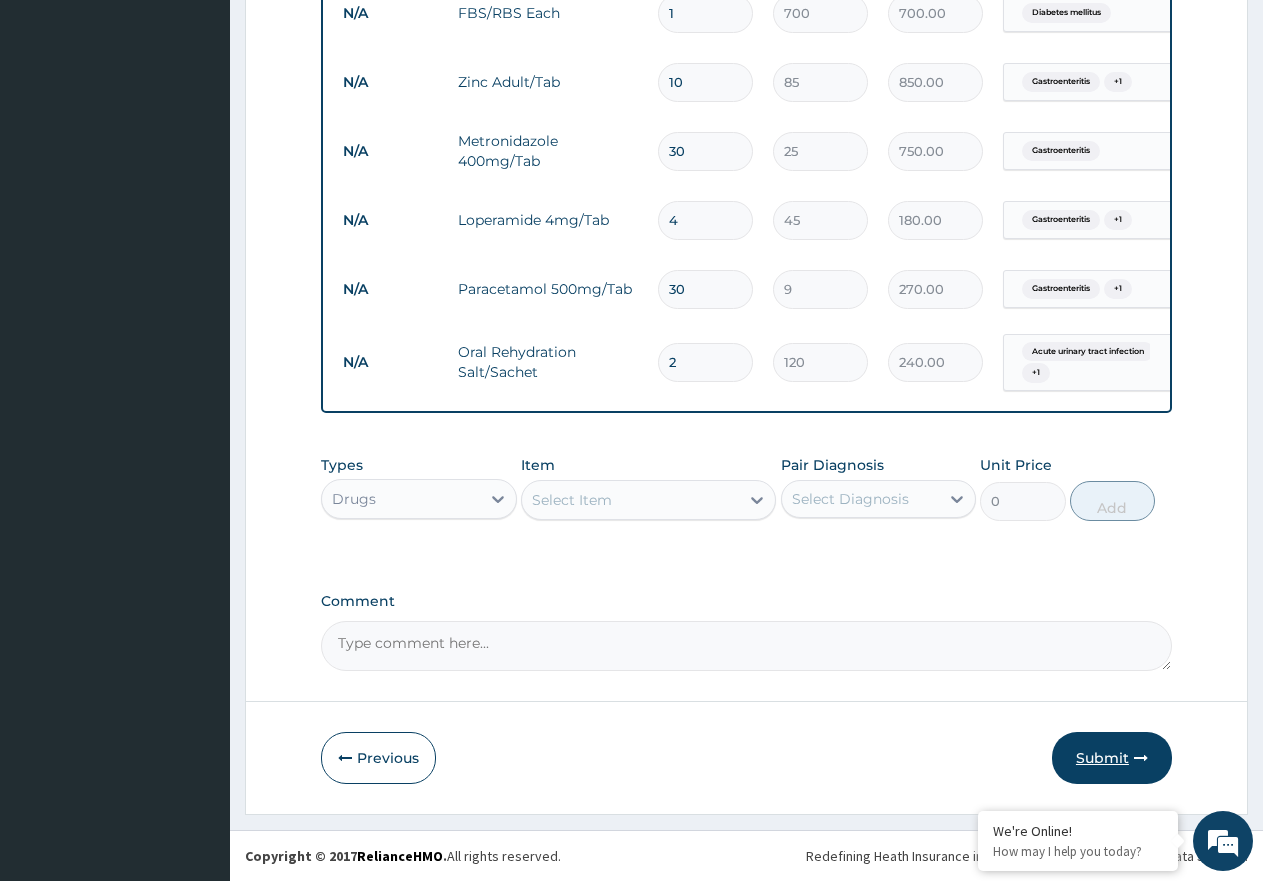 type on "2" 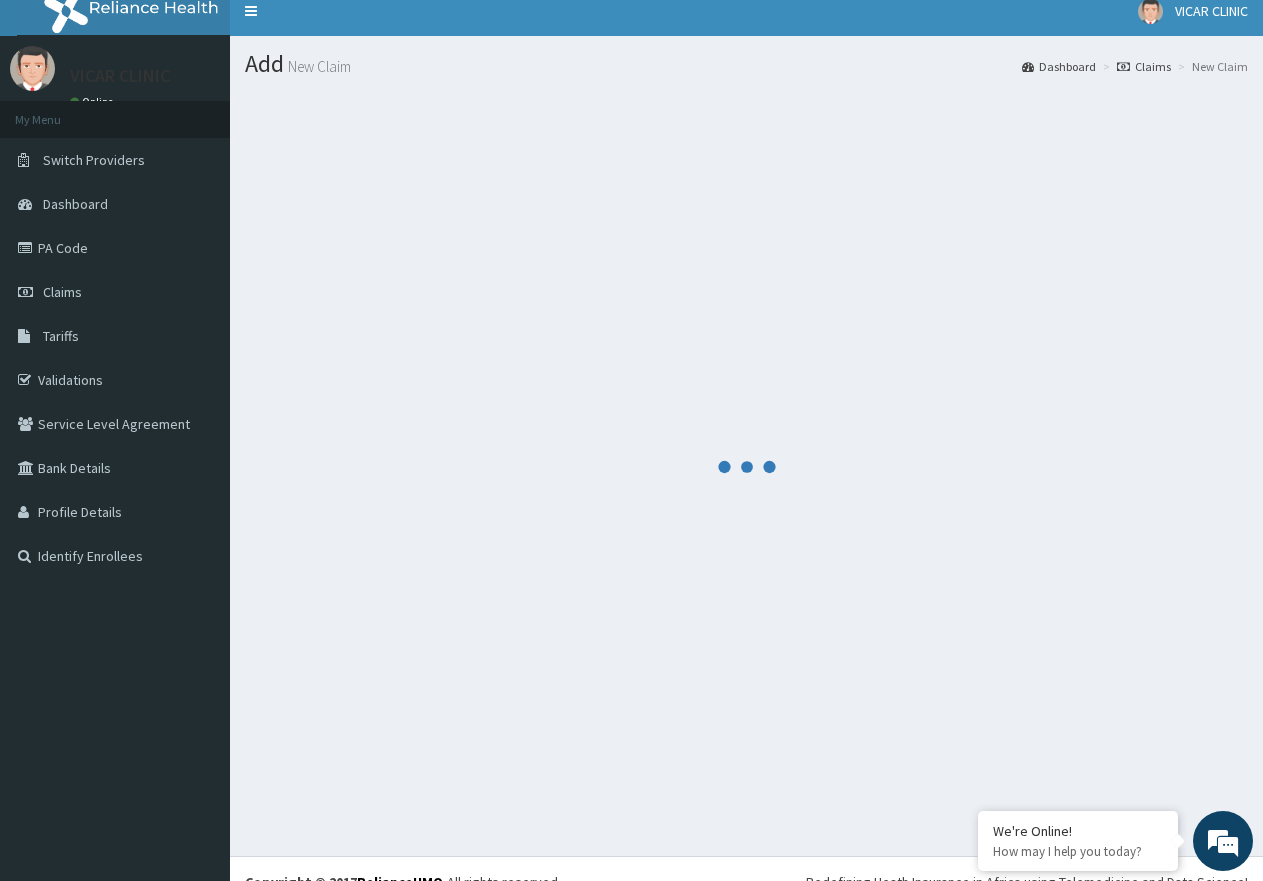 scroll, scrollTop: 0, scrollLeft: 0, axis: both 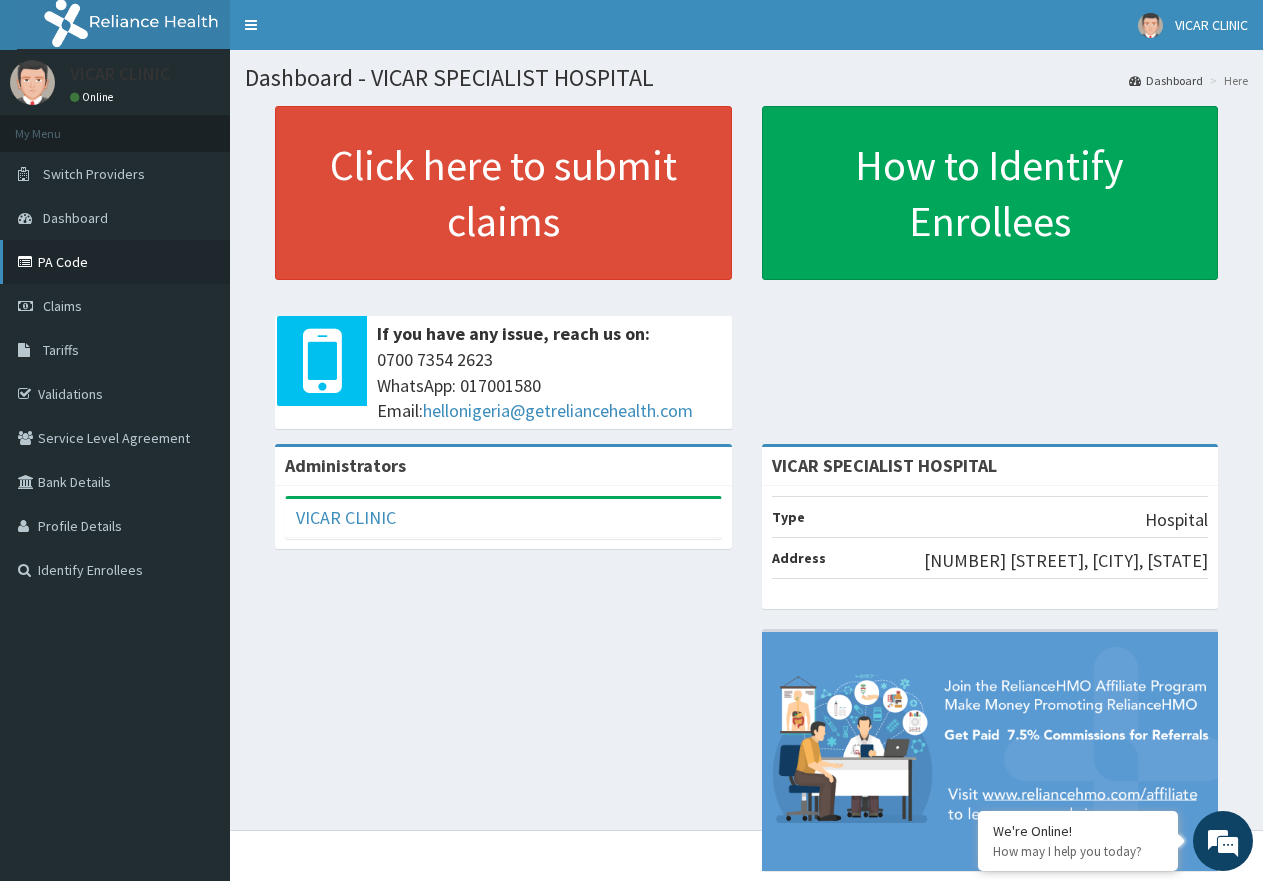 click on "PA Code" at bounding box center [115, 262] 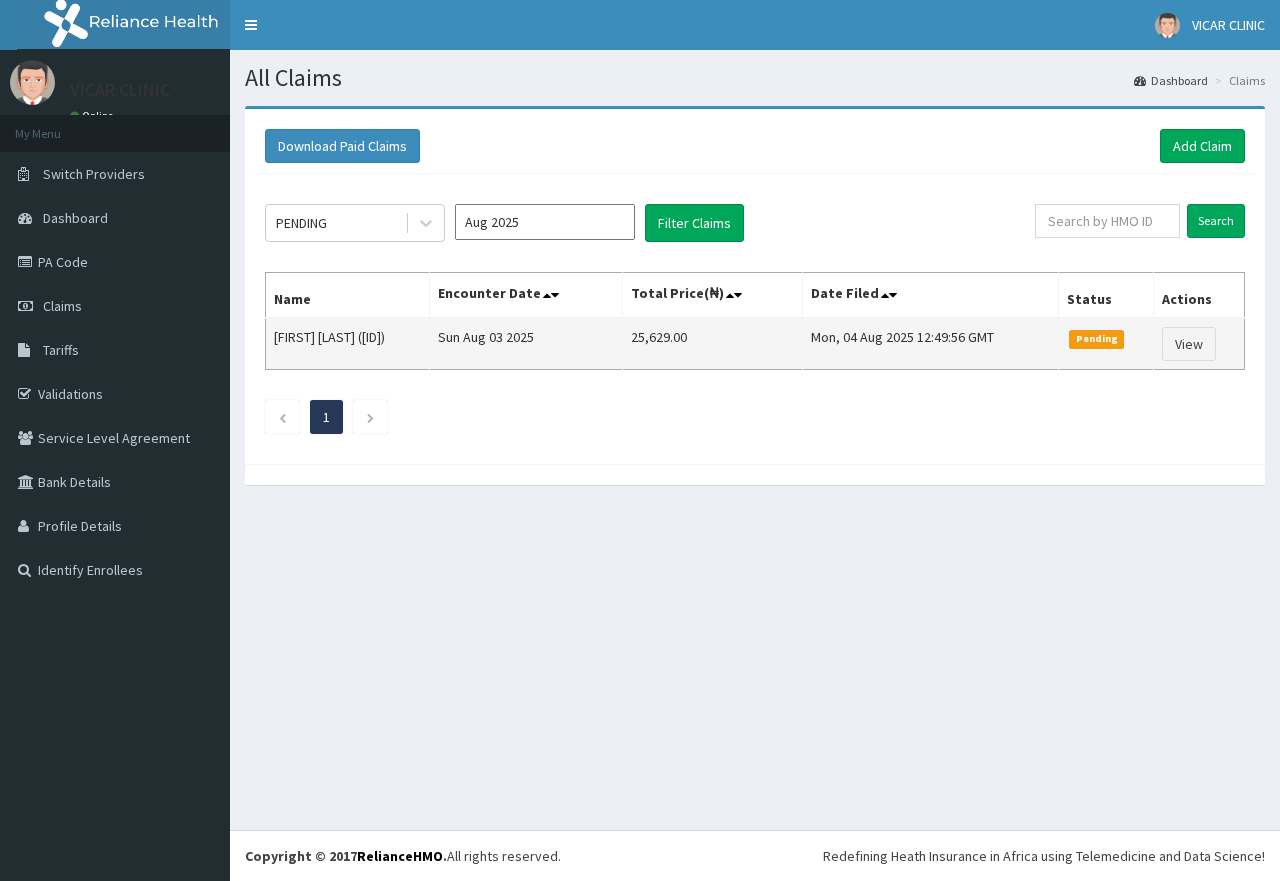 scroll, scrollTop: 0, scrollLeft: 0, axis: both 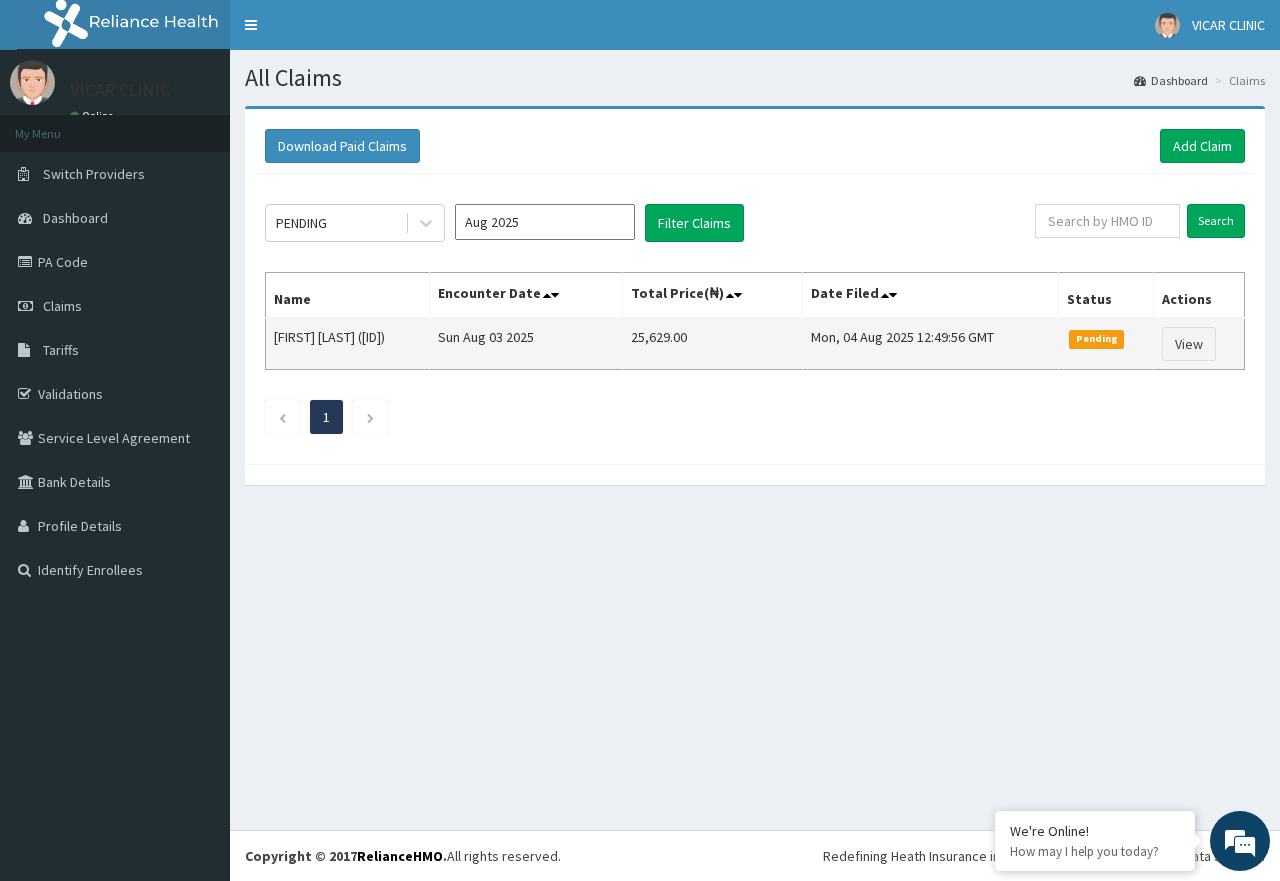 drag, startPoint x: 442, startPoint y: 338, endPoint x: 373, endPoint y: 331, distance: 69.354164 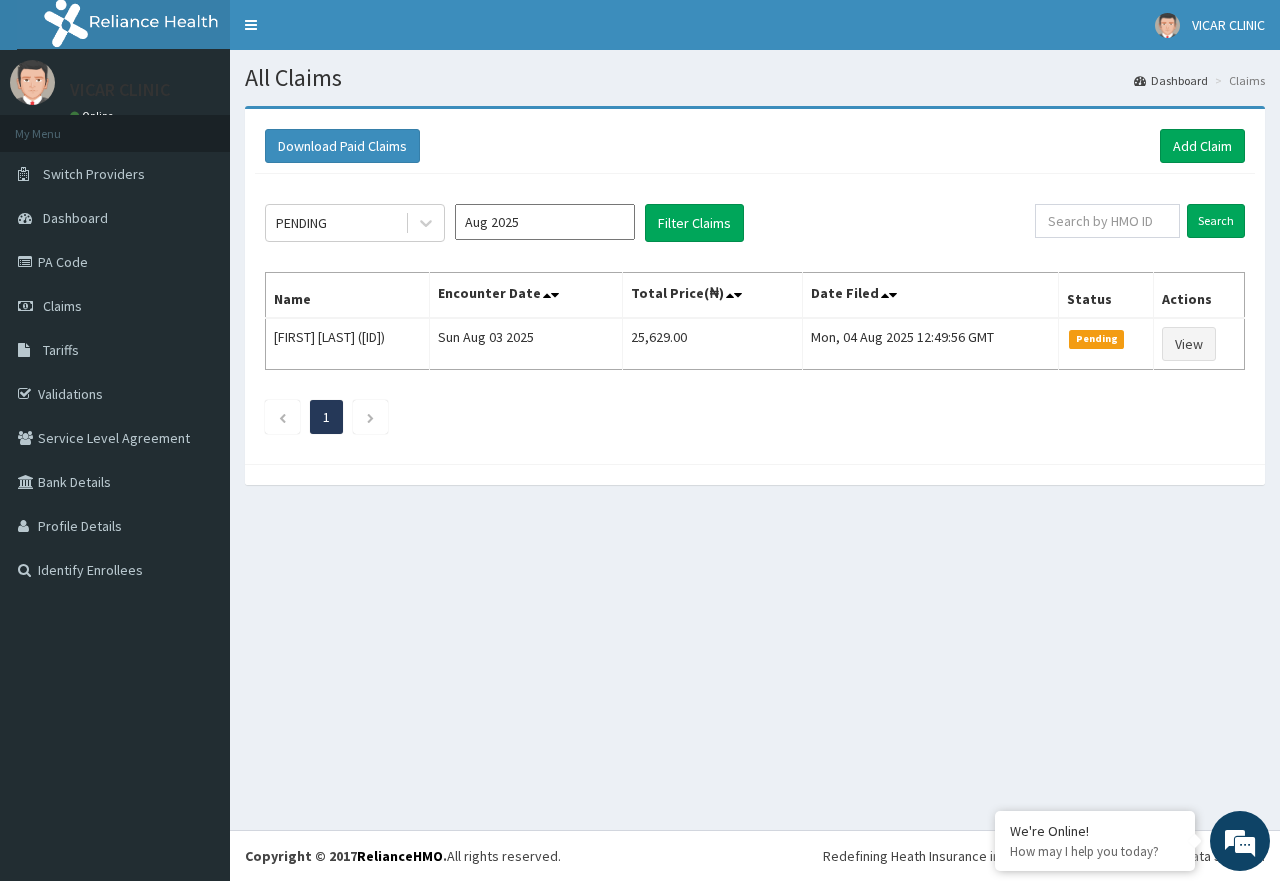 scroll, scrollTop: 0, scrollLeft: 0, axis: both 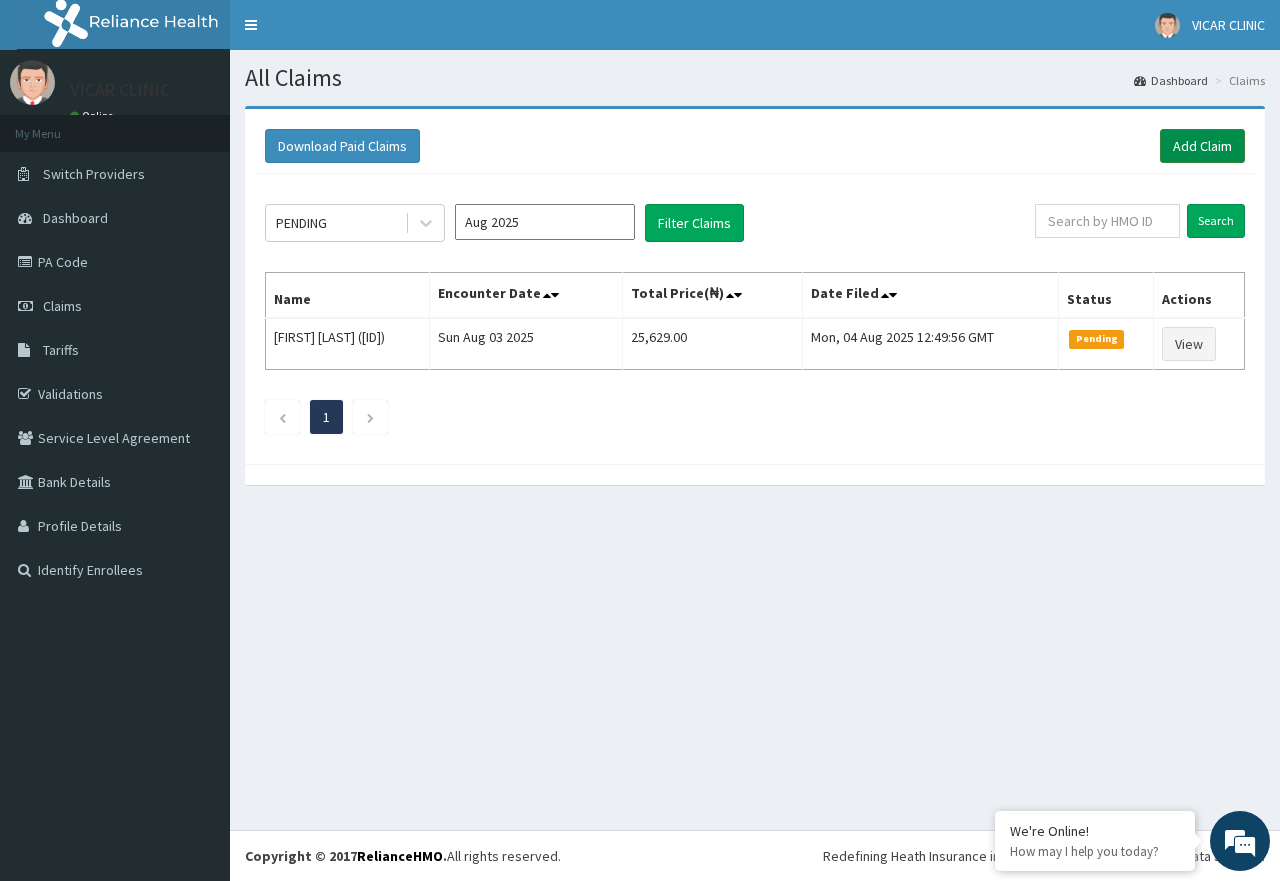 click on "Add Claim" at bounding box center (1202, 146) 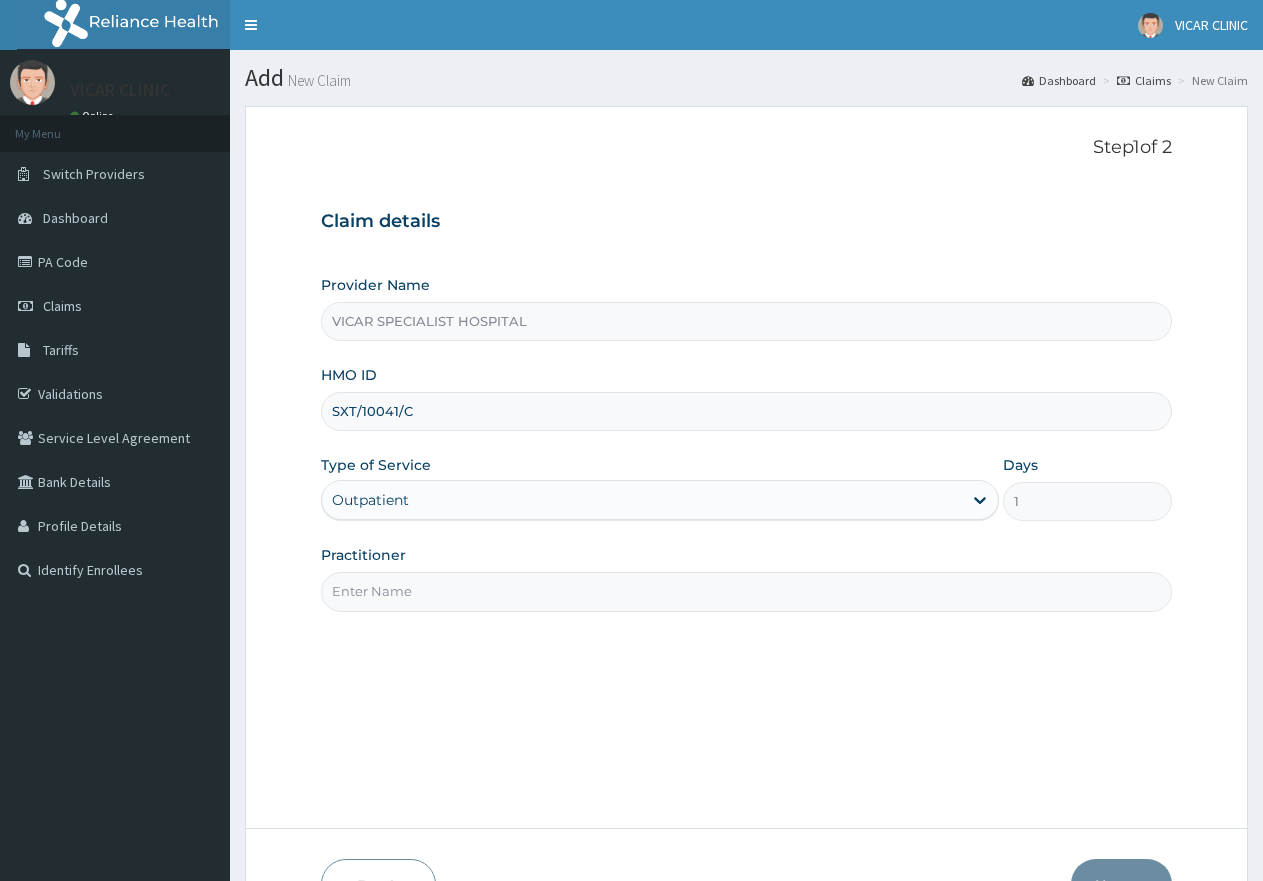 scroll, scrollTop: 0, scrollLeft: 0, axis: both 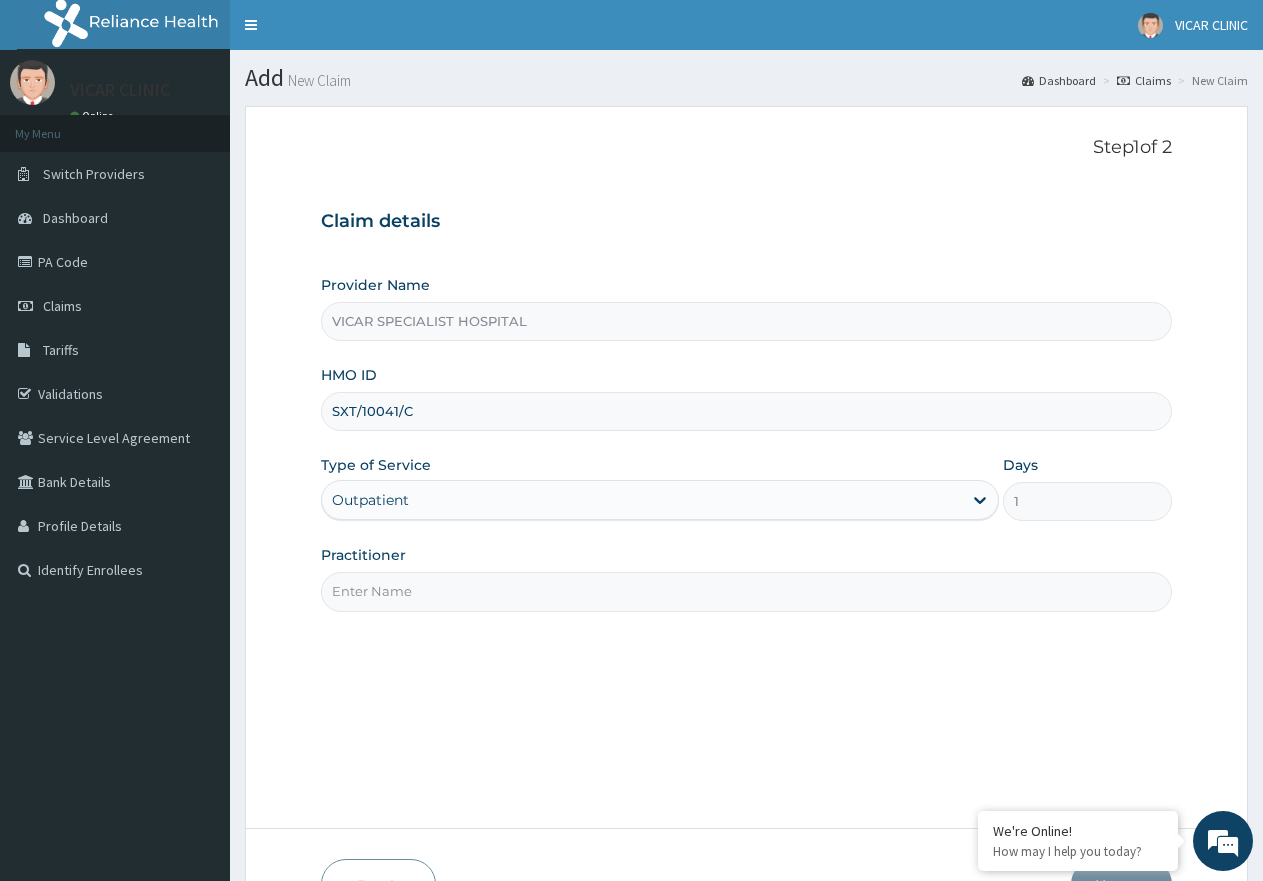 click on "Practitioner" at bounding box center (746, 591) 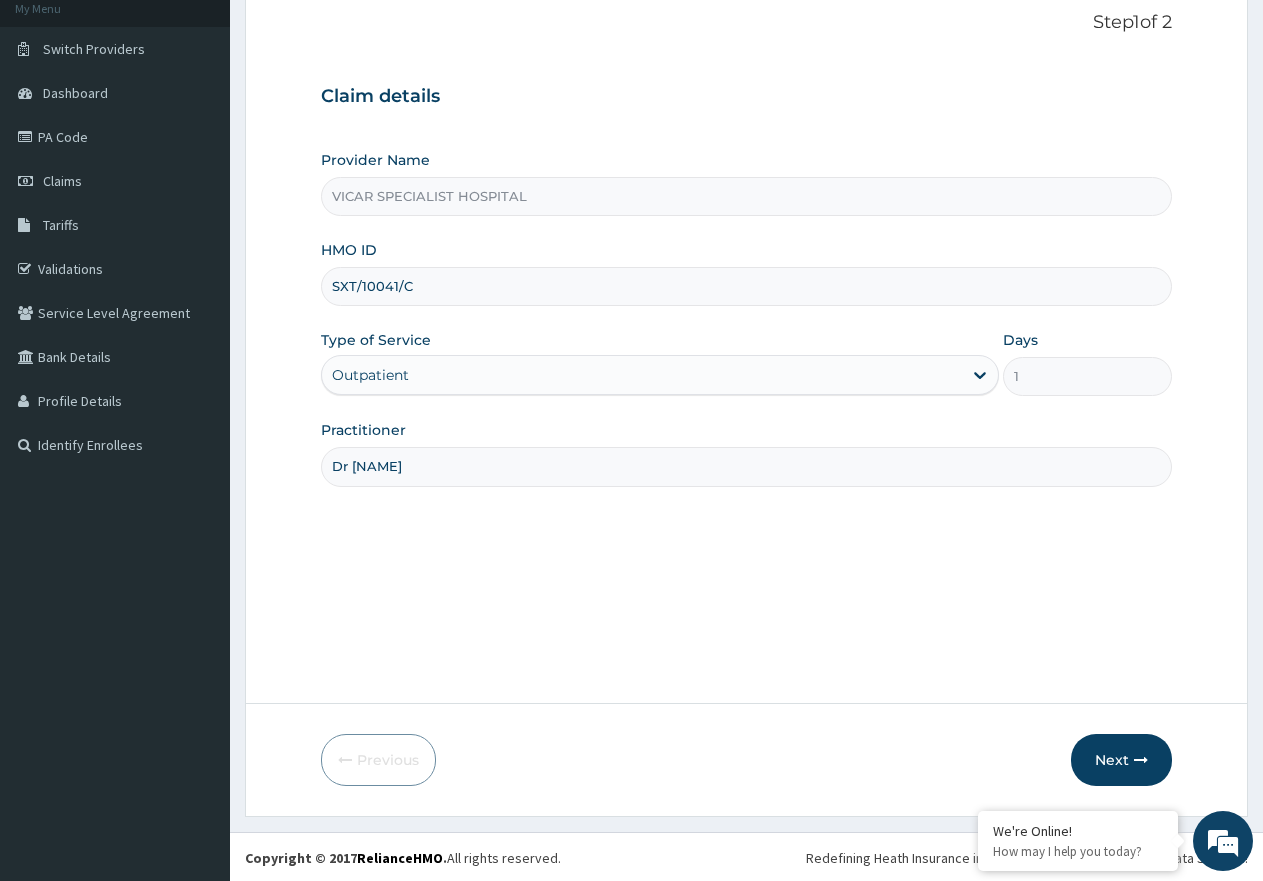 scroll, scrollTop: 127, scrollLeft: 0, axis: vertical 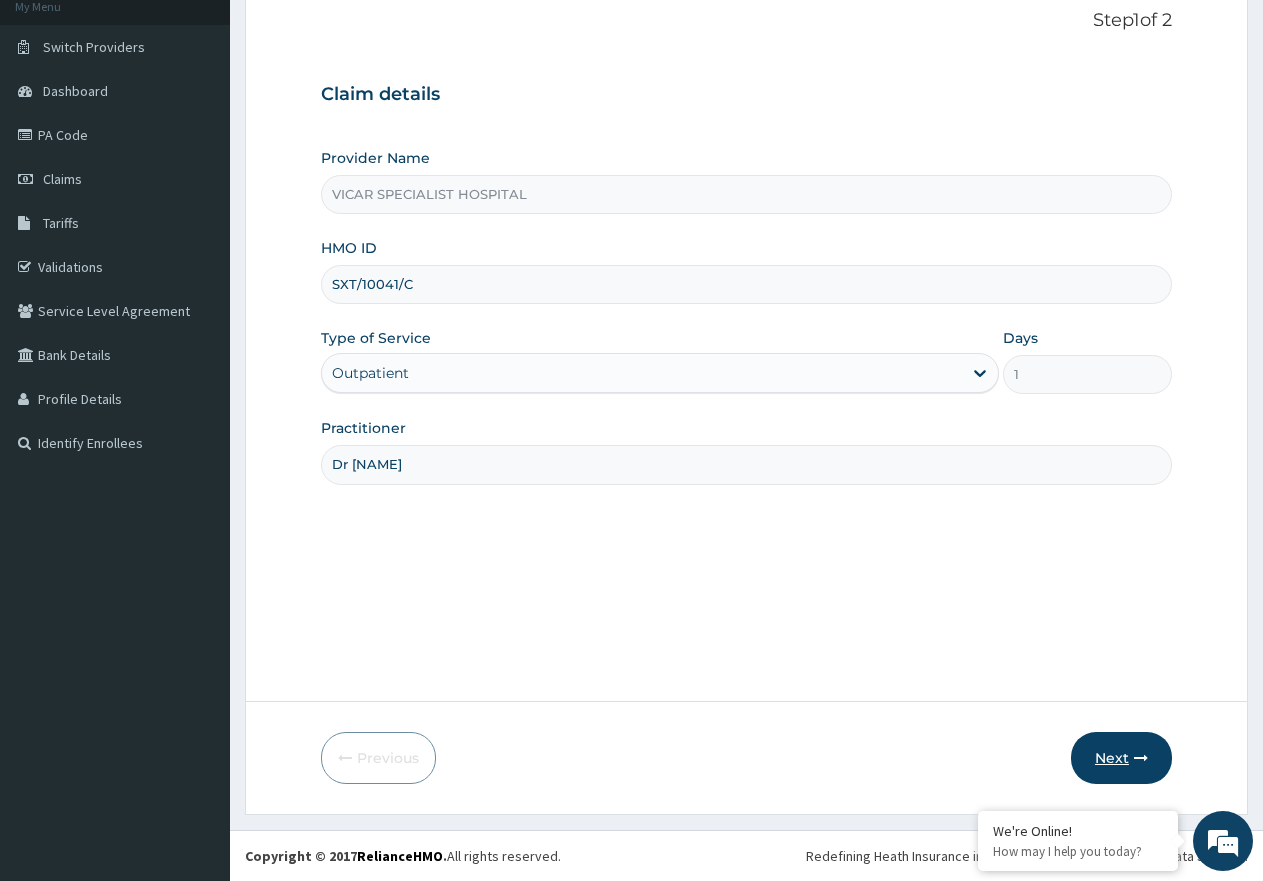 click at bounding box center (1141, 758) 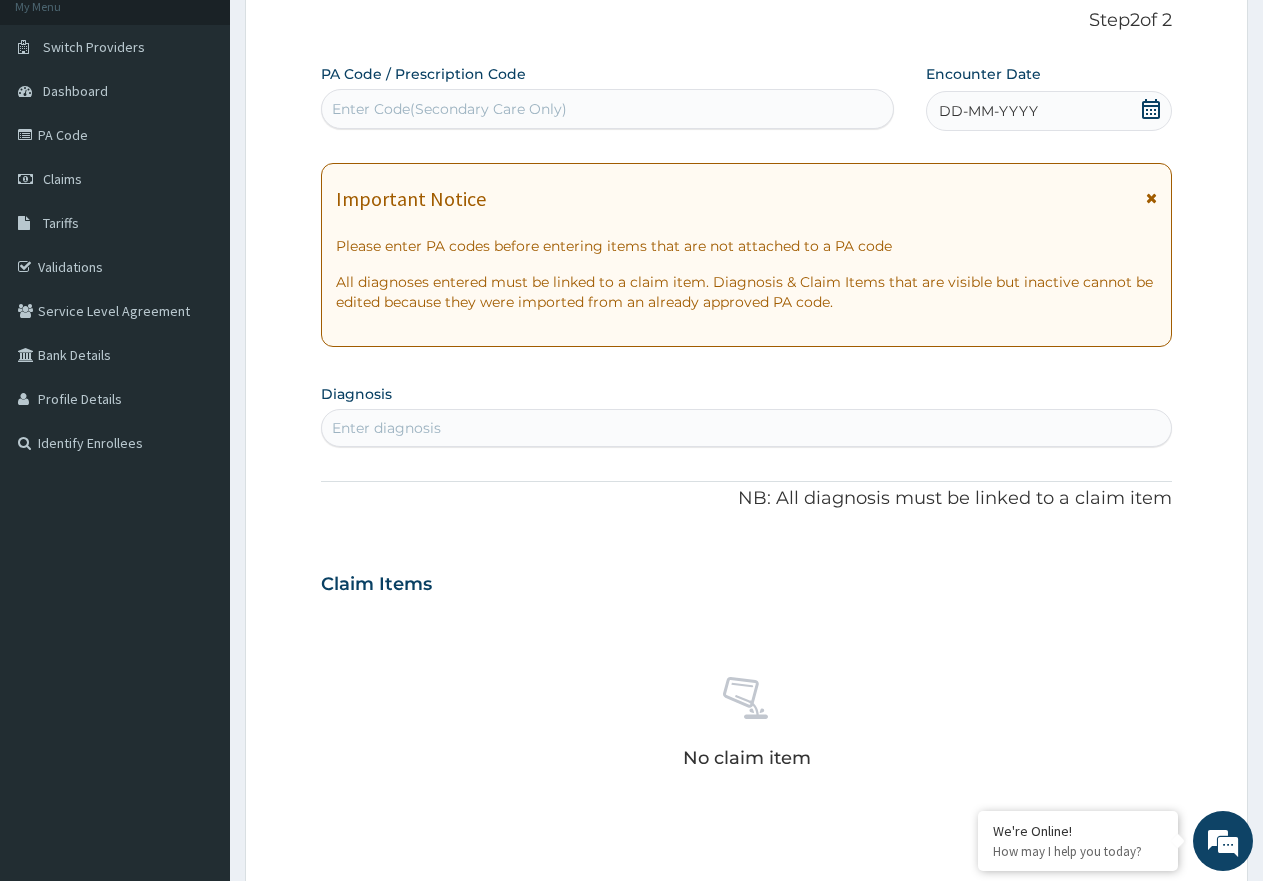 scroll, scrollTop: 0, scrollLeft: 0, axis: both 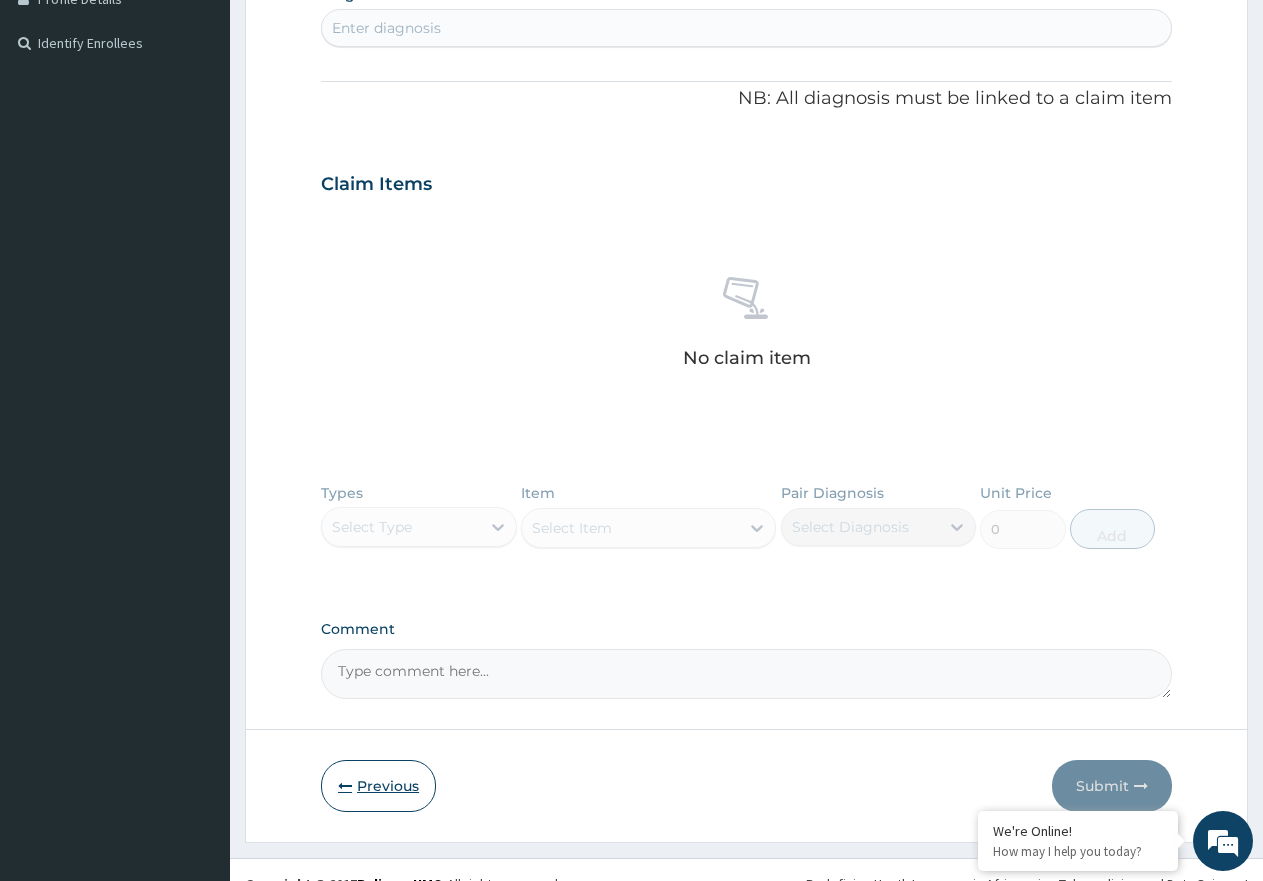 click on "Previous" at bounding box center (378, 786) 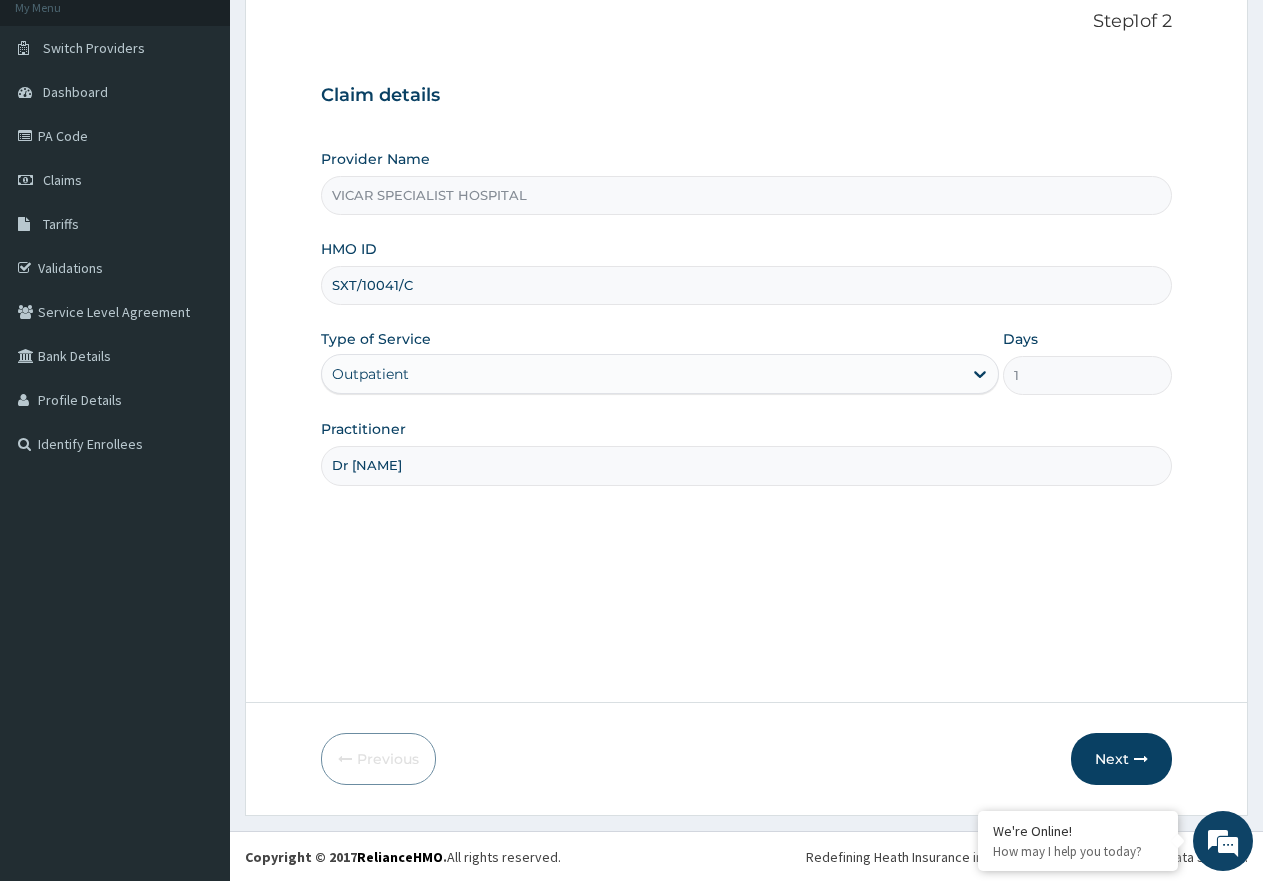 scroll, scrollTop: 127, scrollLeft: 0, axis: vertical 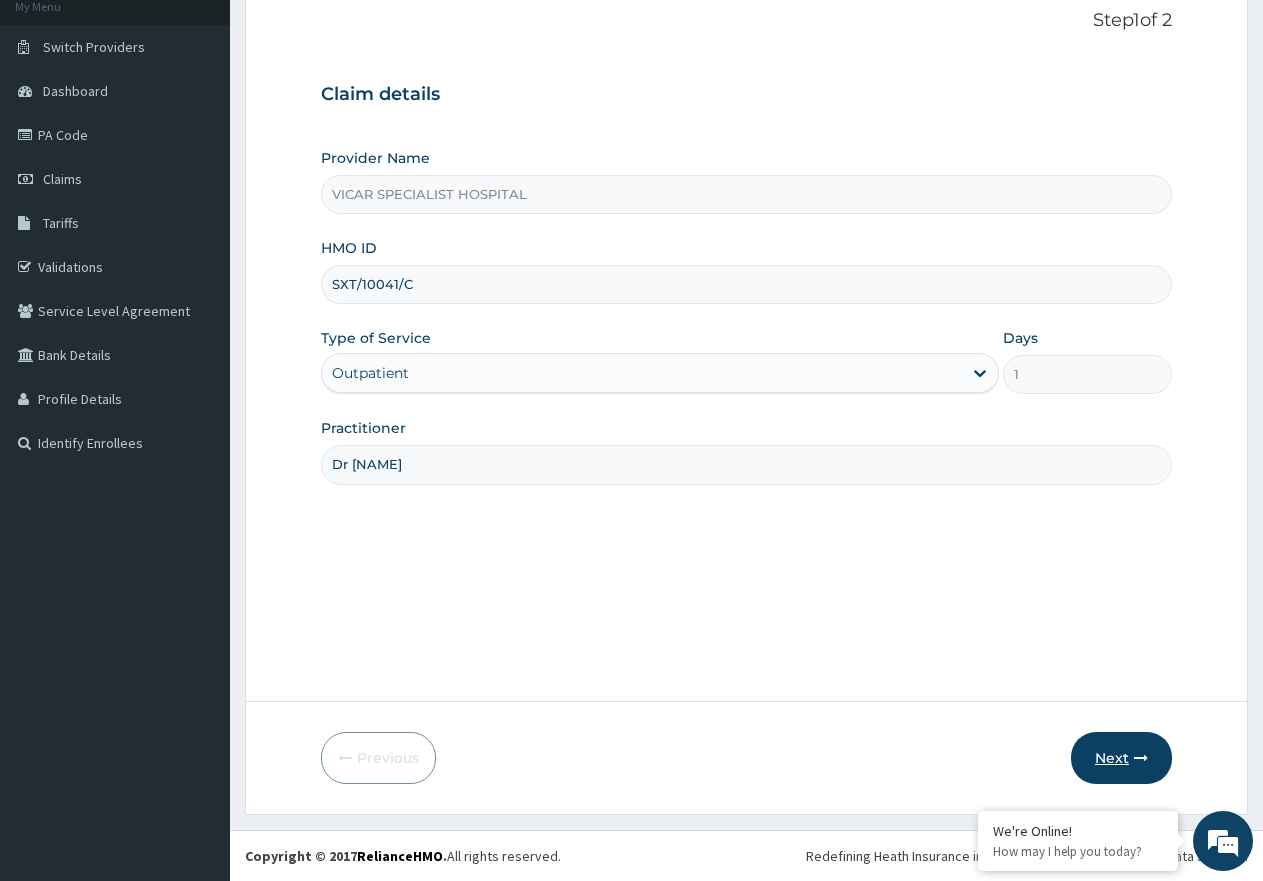 click on "Next" at bounding box center (1121, 758) 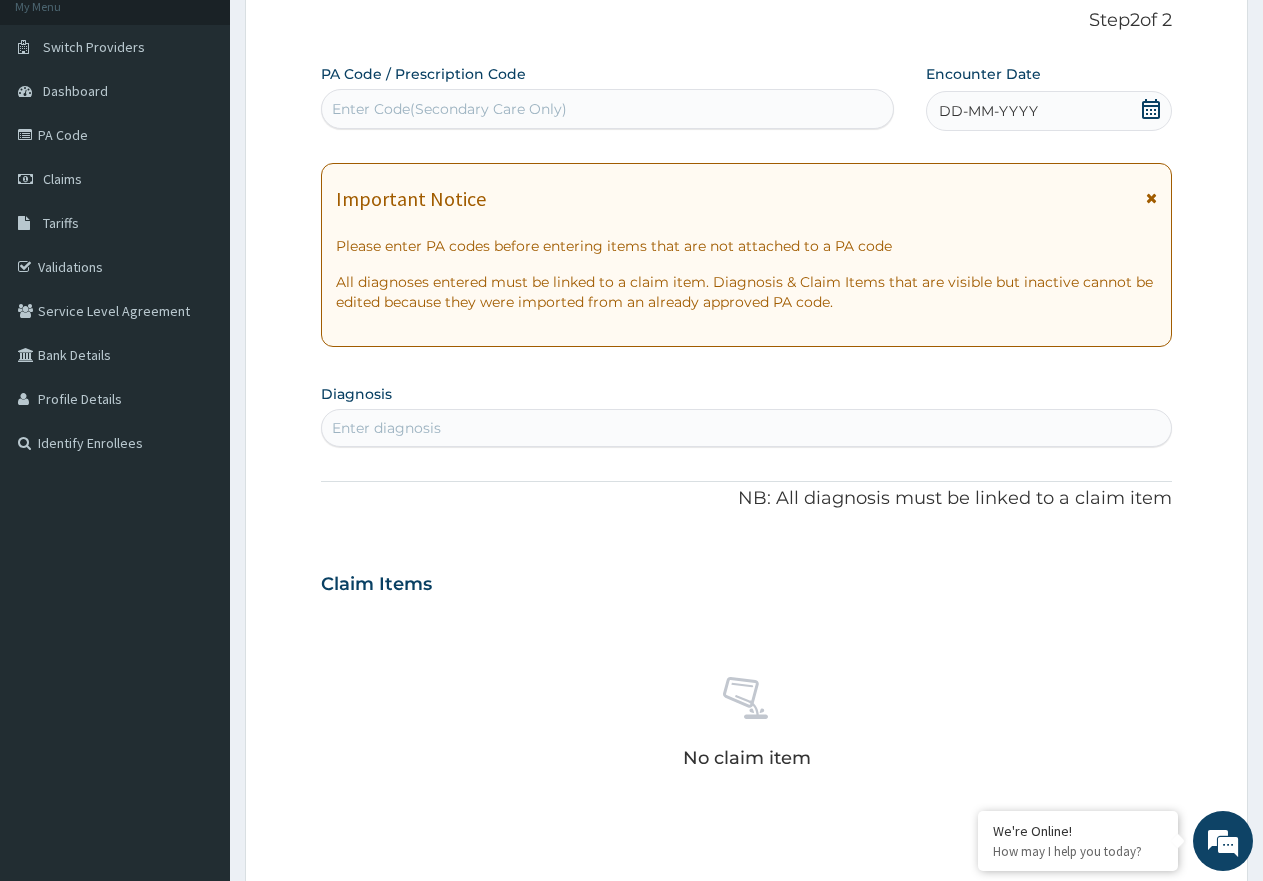 click on "Enter Code(Secondary Care Only)" at bounding box center [607, 109] 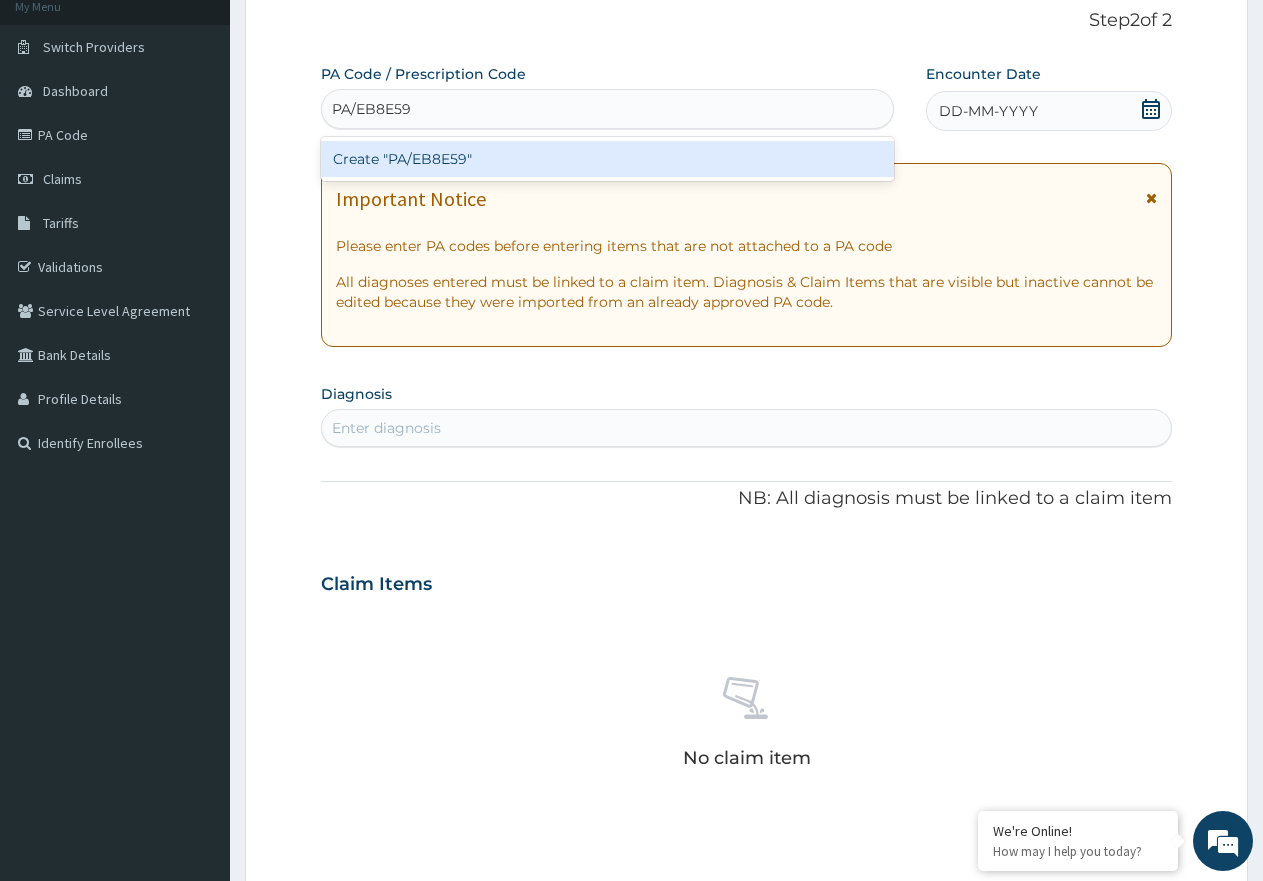 click on "Create "PA/EB8E59"" at bounding box center [607, 159] 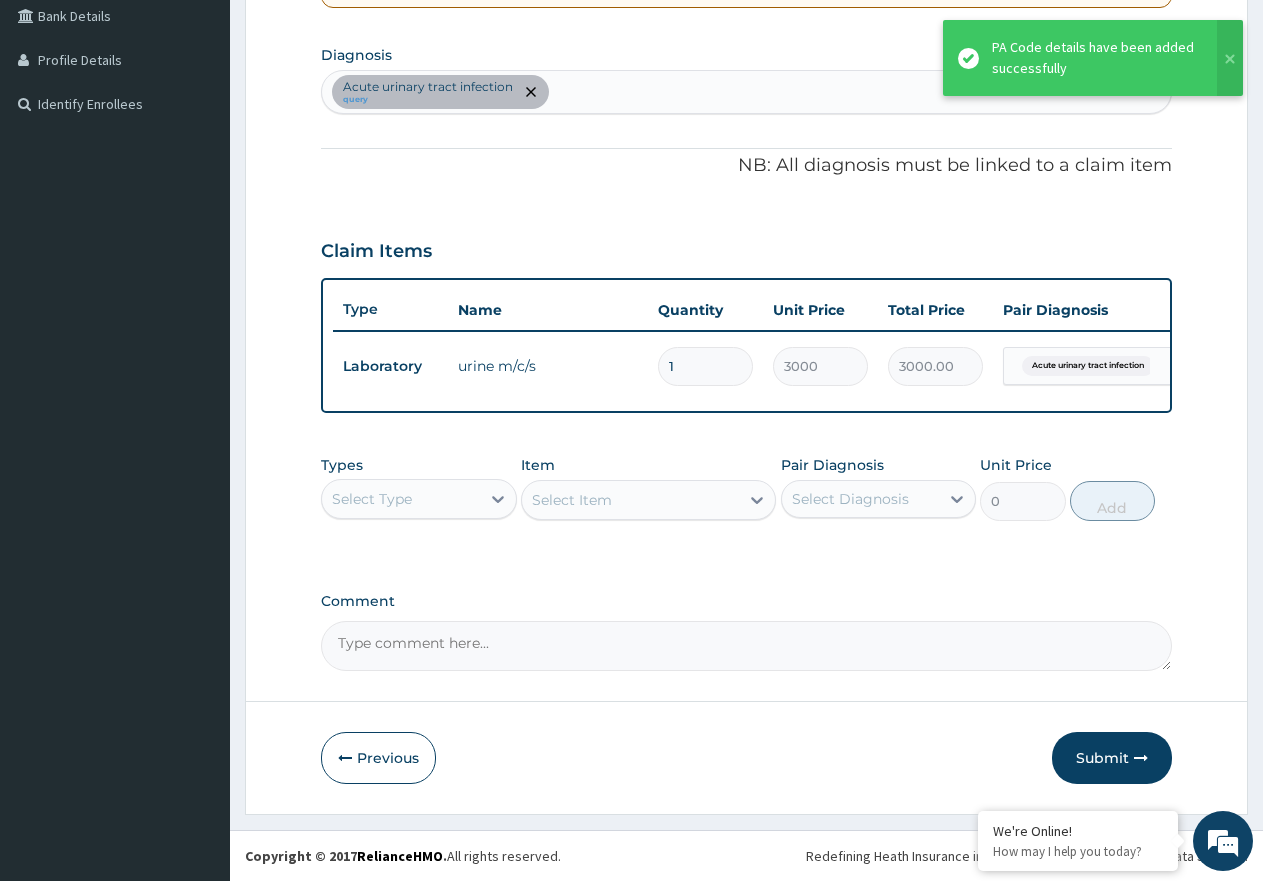scroll, scrollTop: 483, scrollLeft: 0, axis: vertical 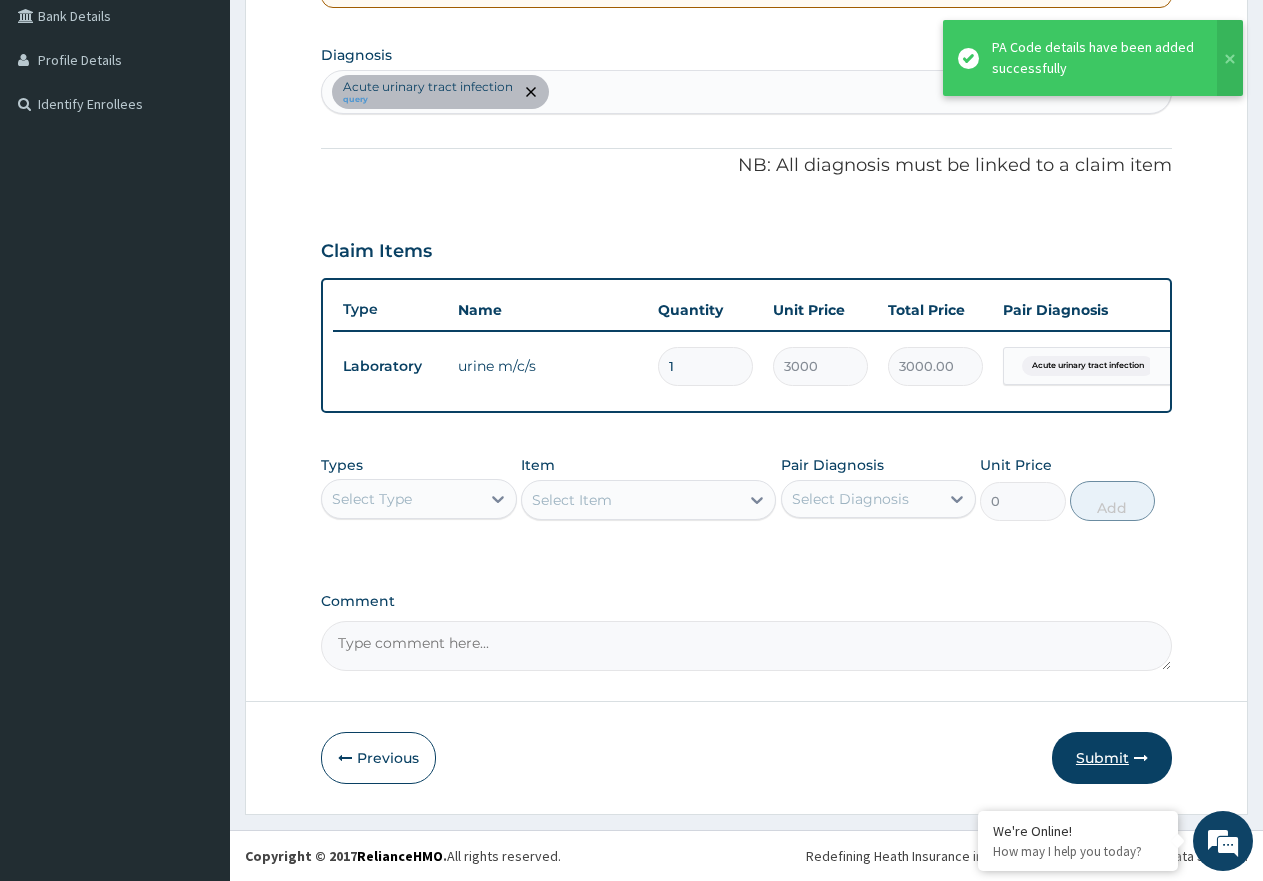 click on "Submit" at bounding box center (1112, 758) 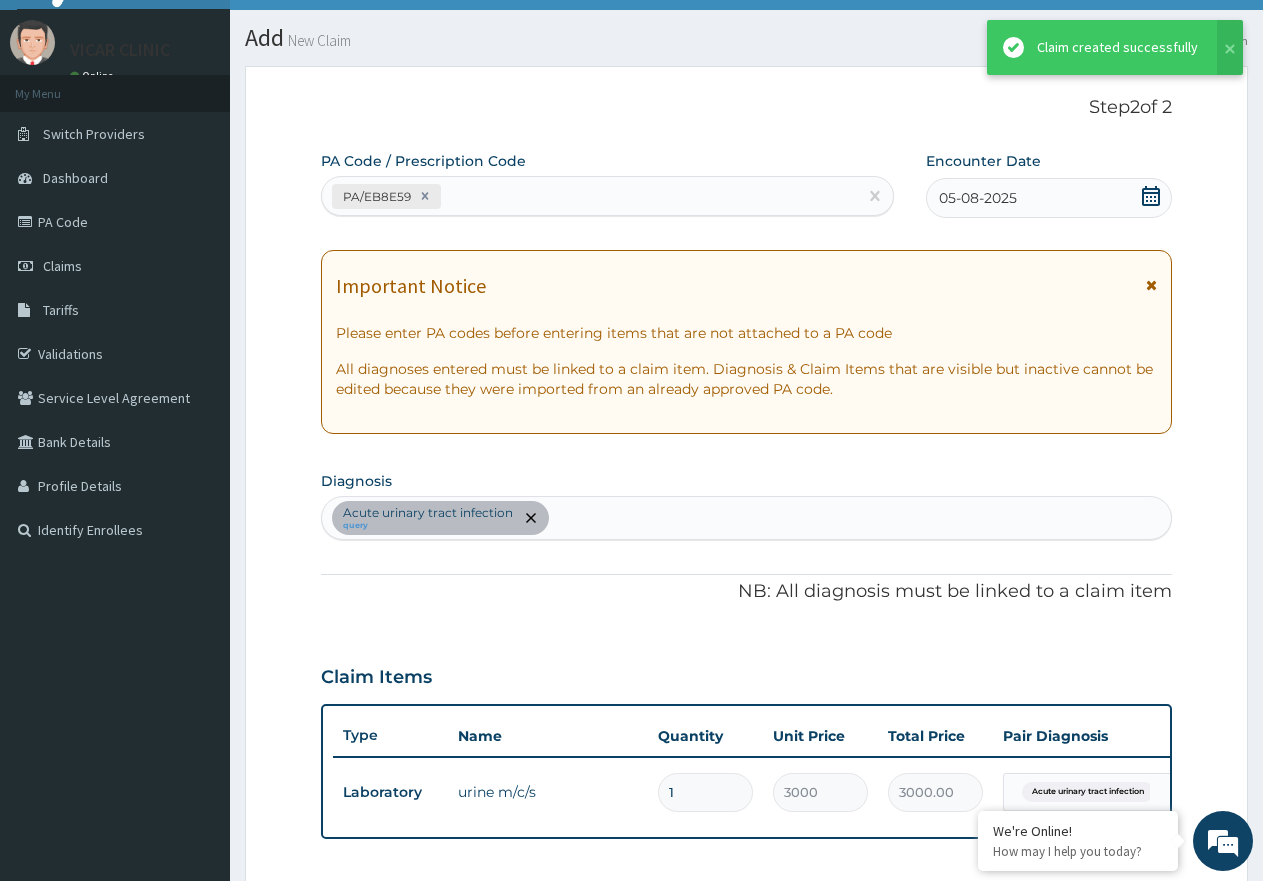 scroll, scrollTop: 483, scrollLeft: 0, axis: vertical 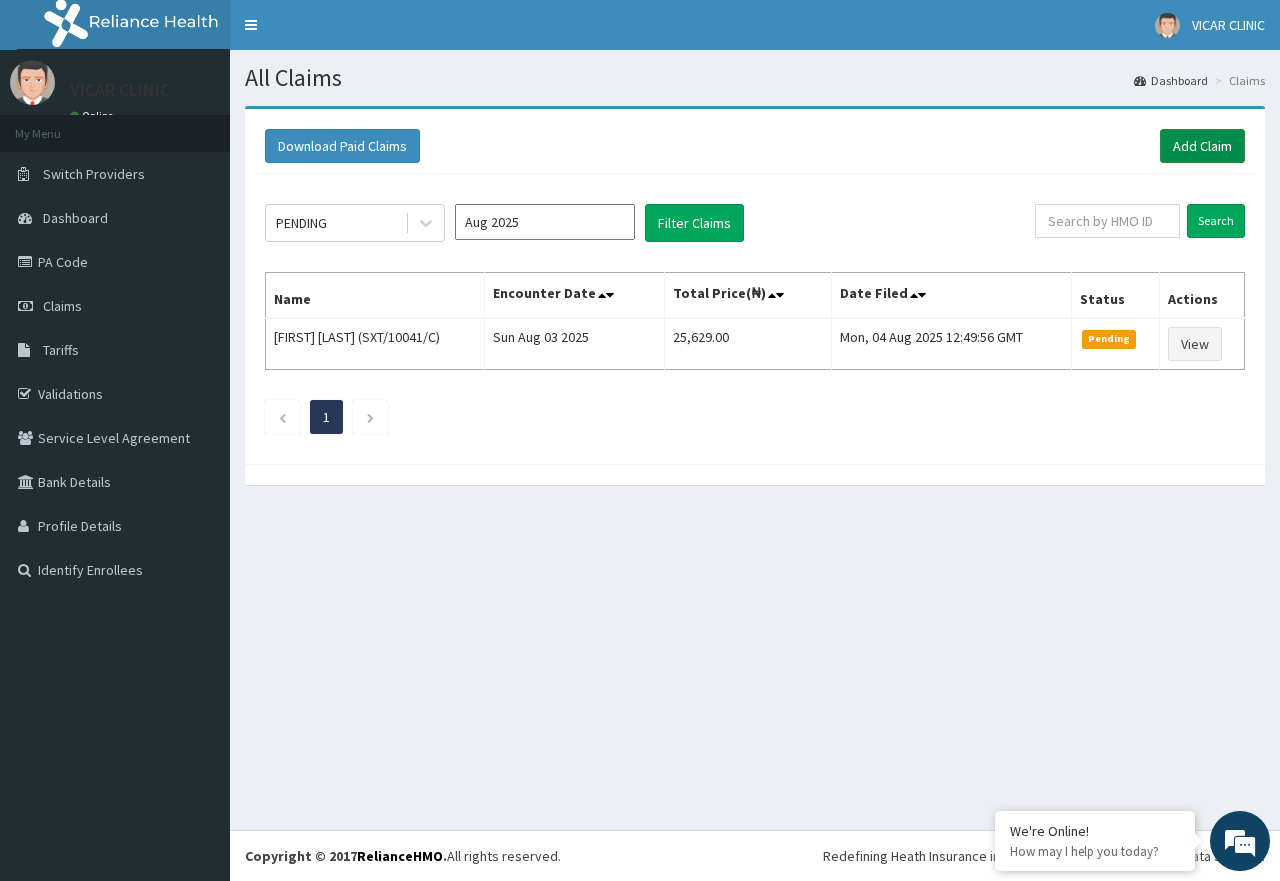 click on "Add Claim" at bounding box center (1202, 146) 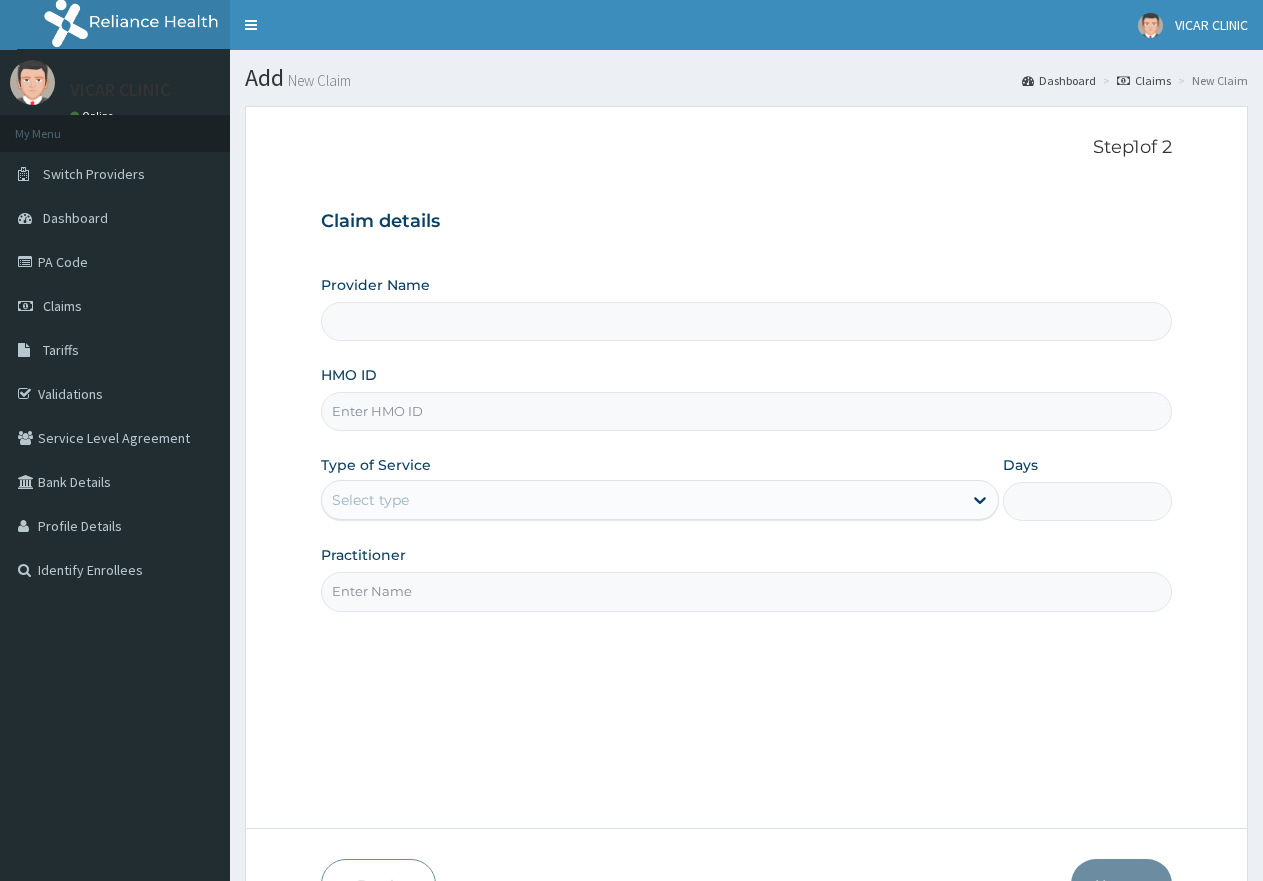 scroll, scrollTop: 0, scrollLeft: 0, axis: both 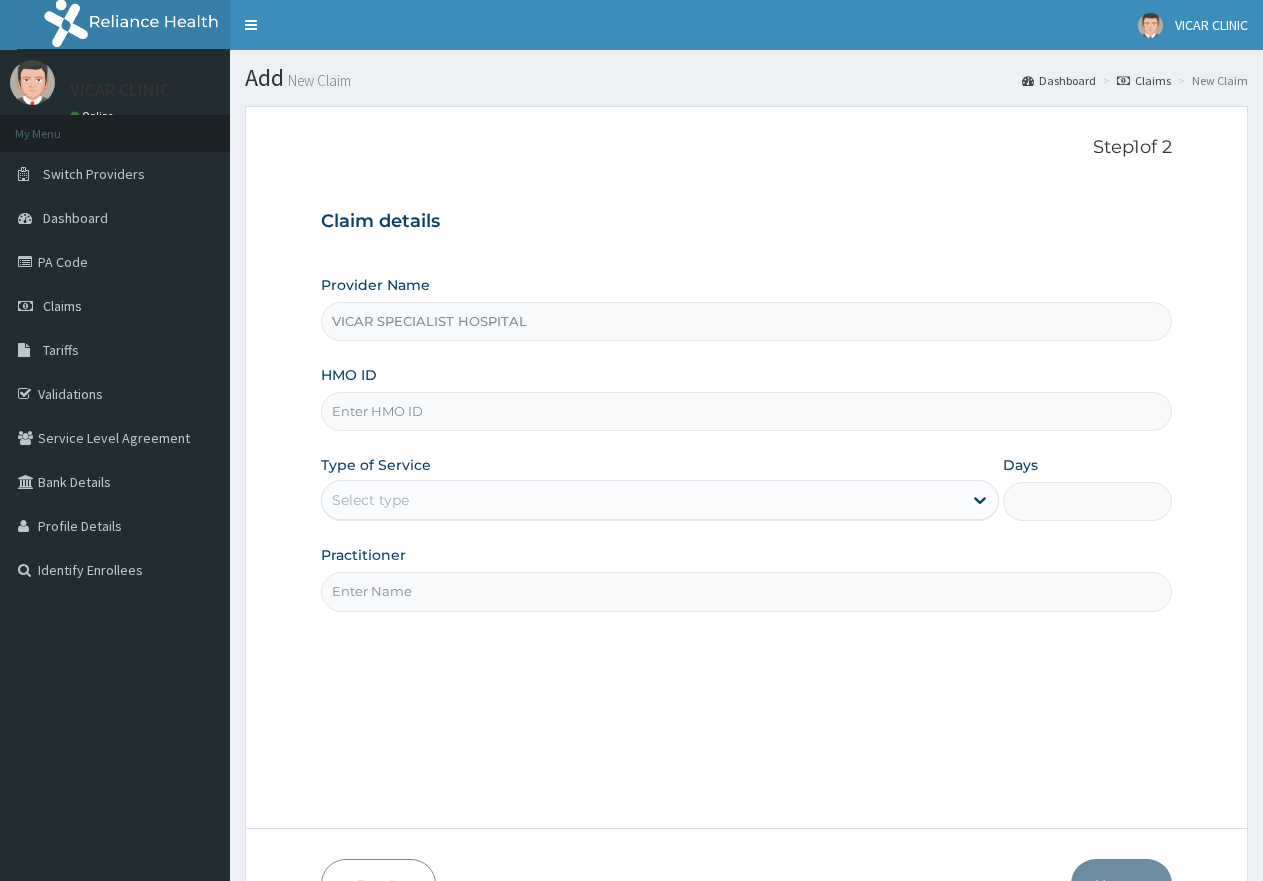 type on "VICAR SPECIALIST HOSPITAL" 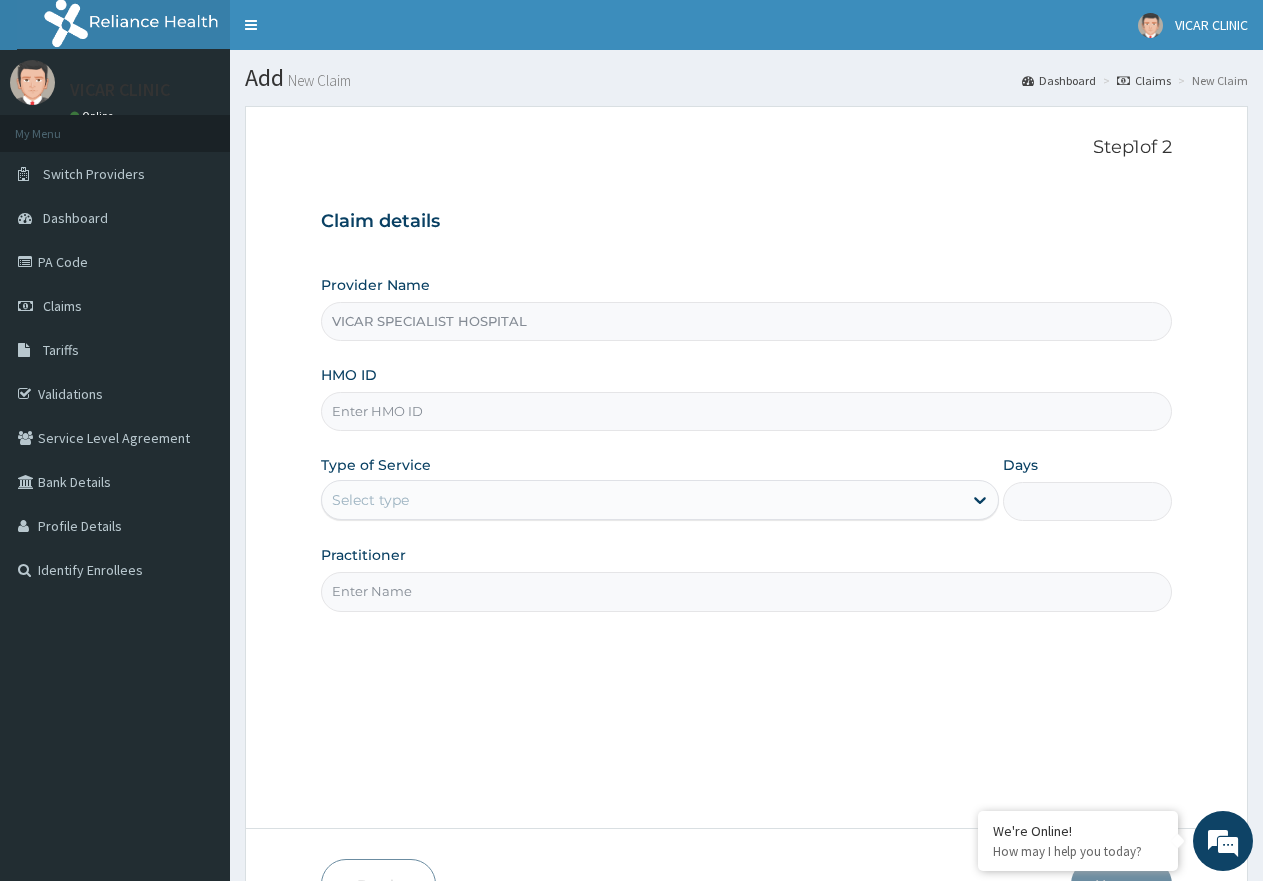 scroll, scrollTop: 0, scrollLeft: 0, axis: both 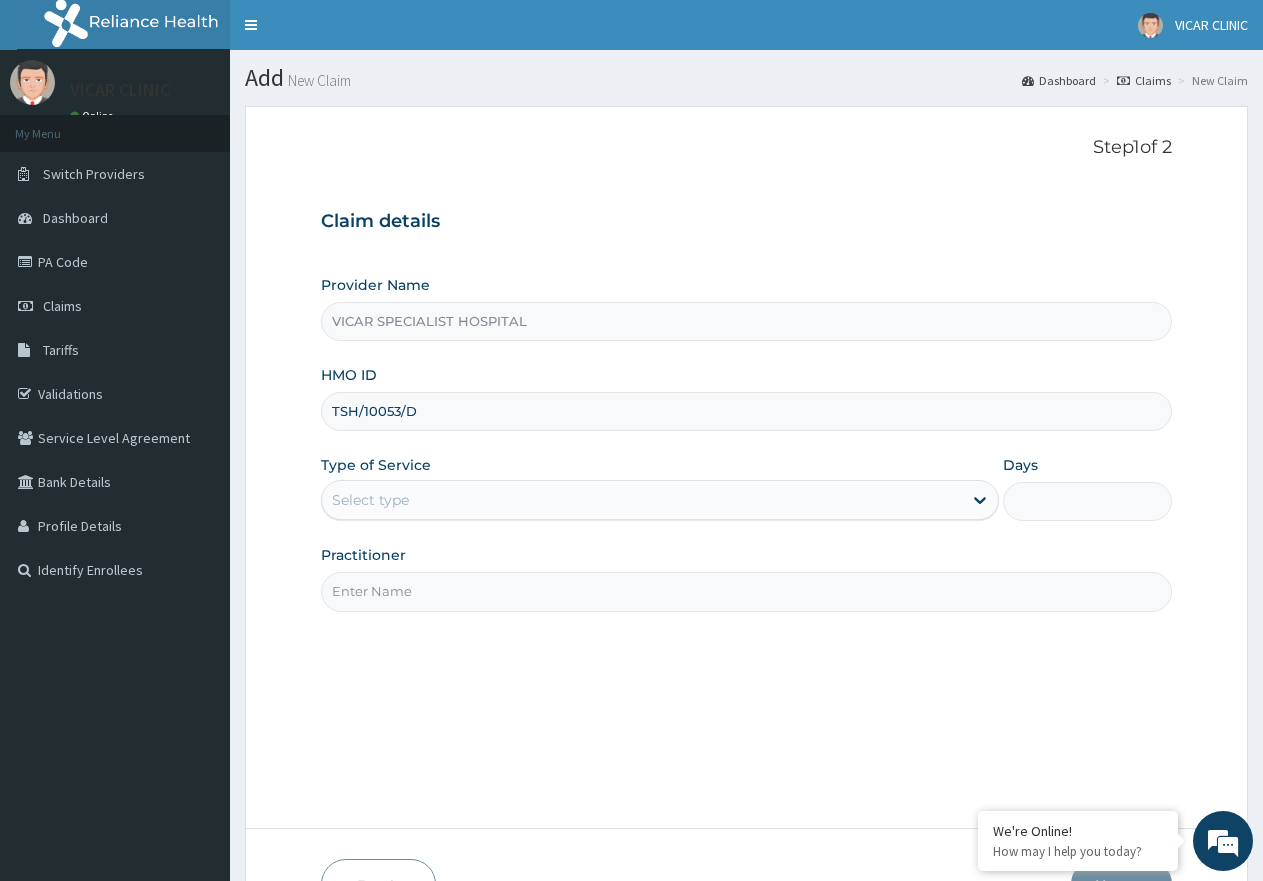 type on "TSH/10053/D" 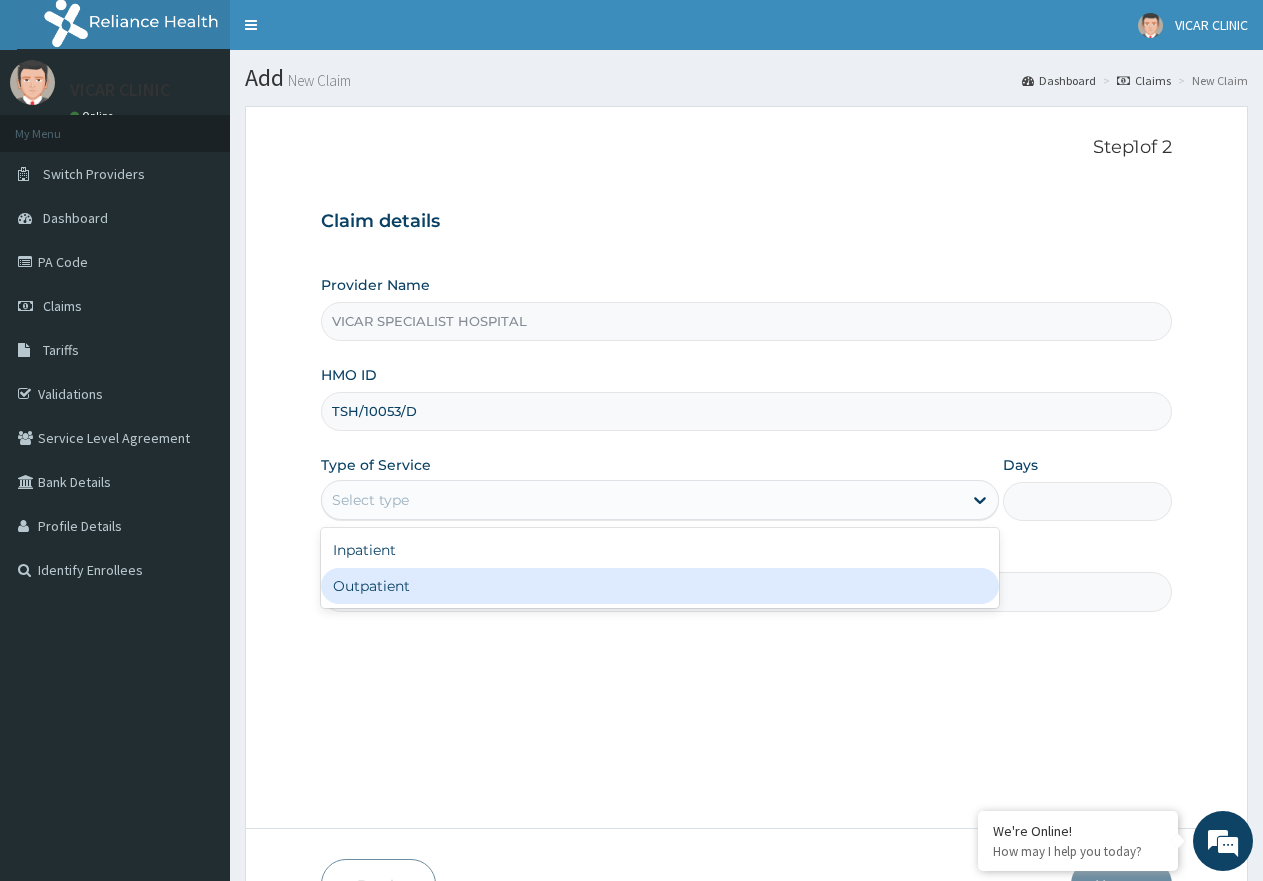 click on "Outpatient" at bounding box center (659, 586) 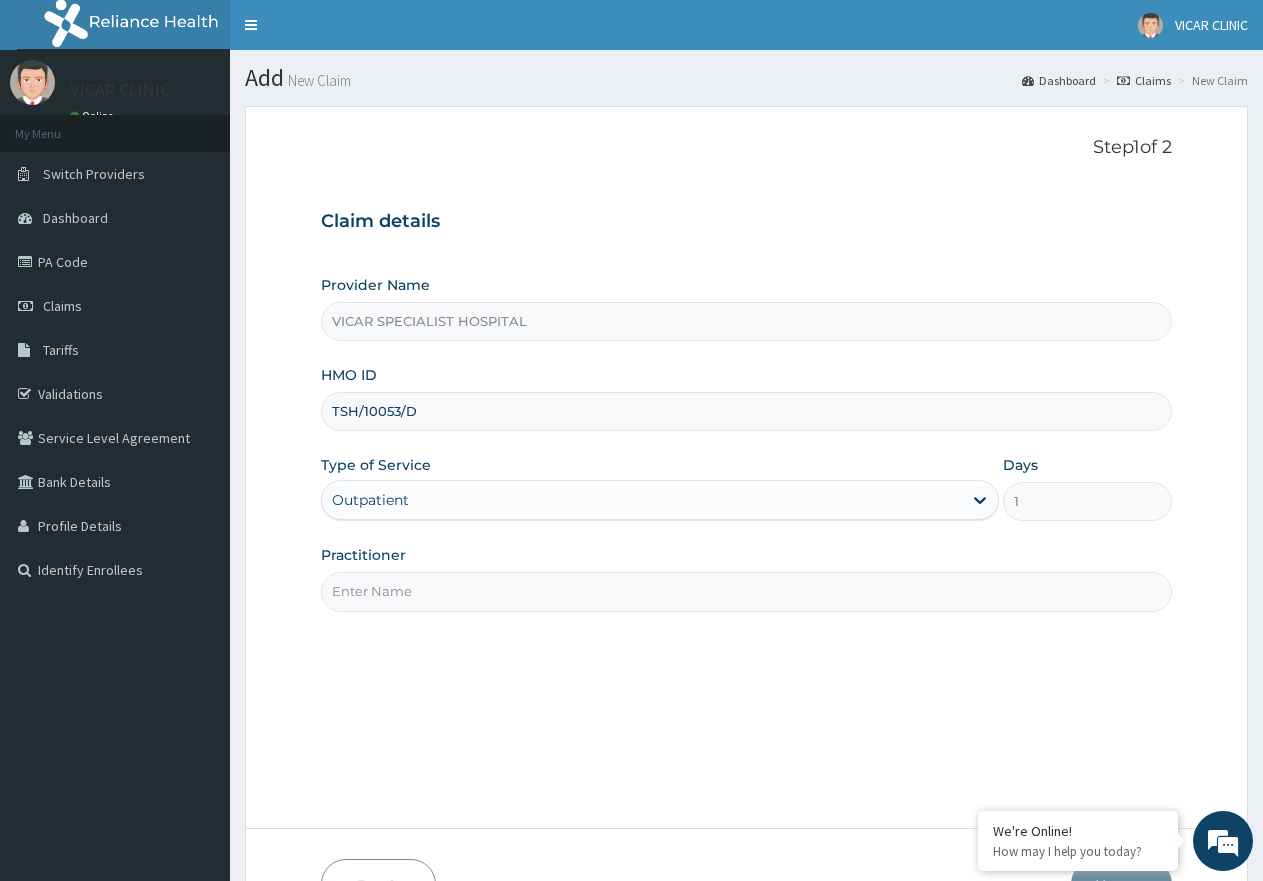 click on "Practitioner" at bounding box center [746, 591] 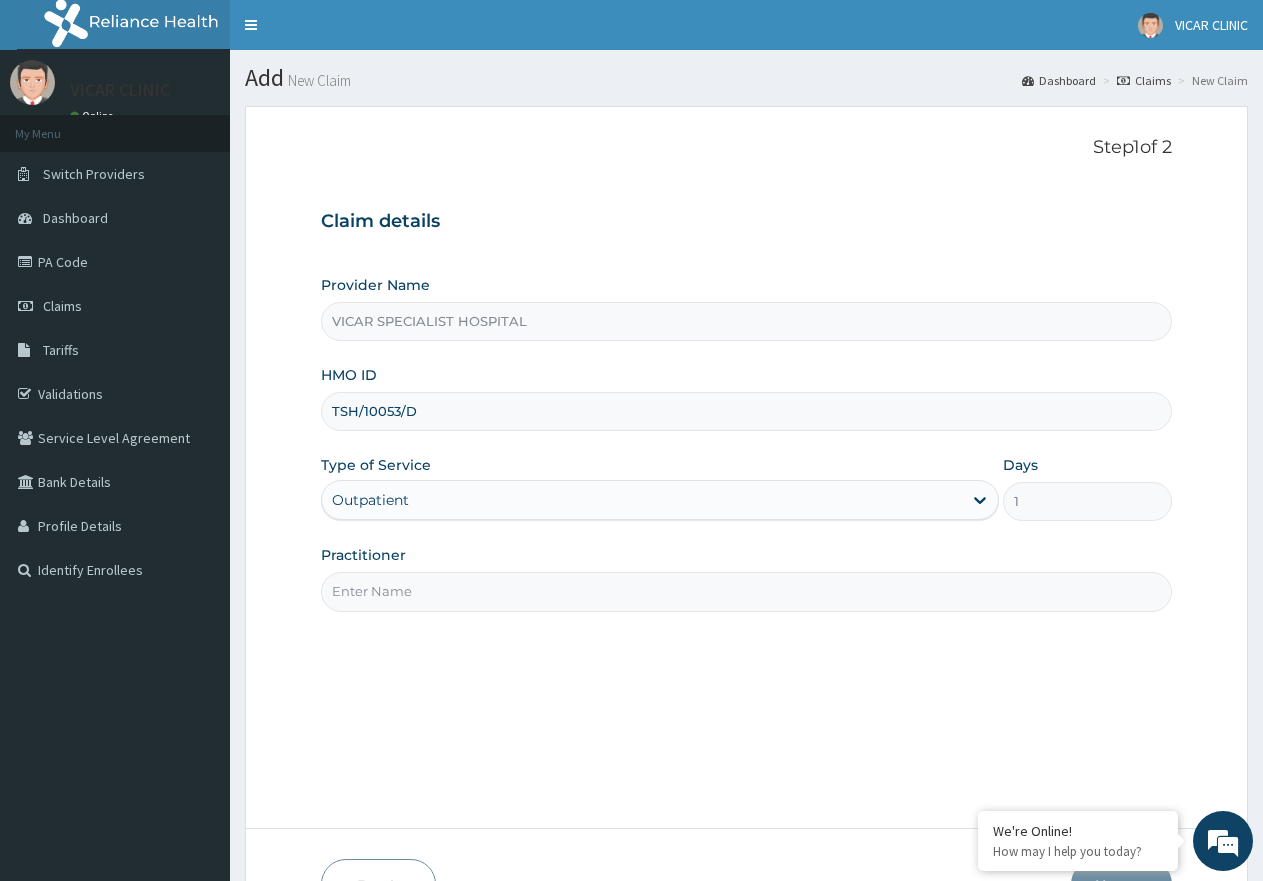 type on "DR. IDEH" 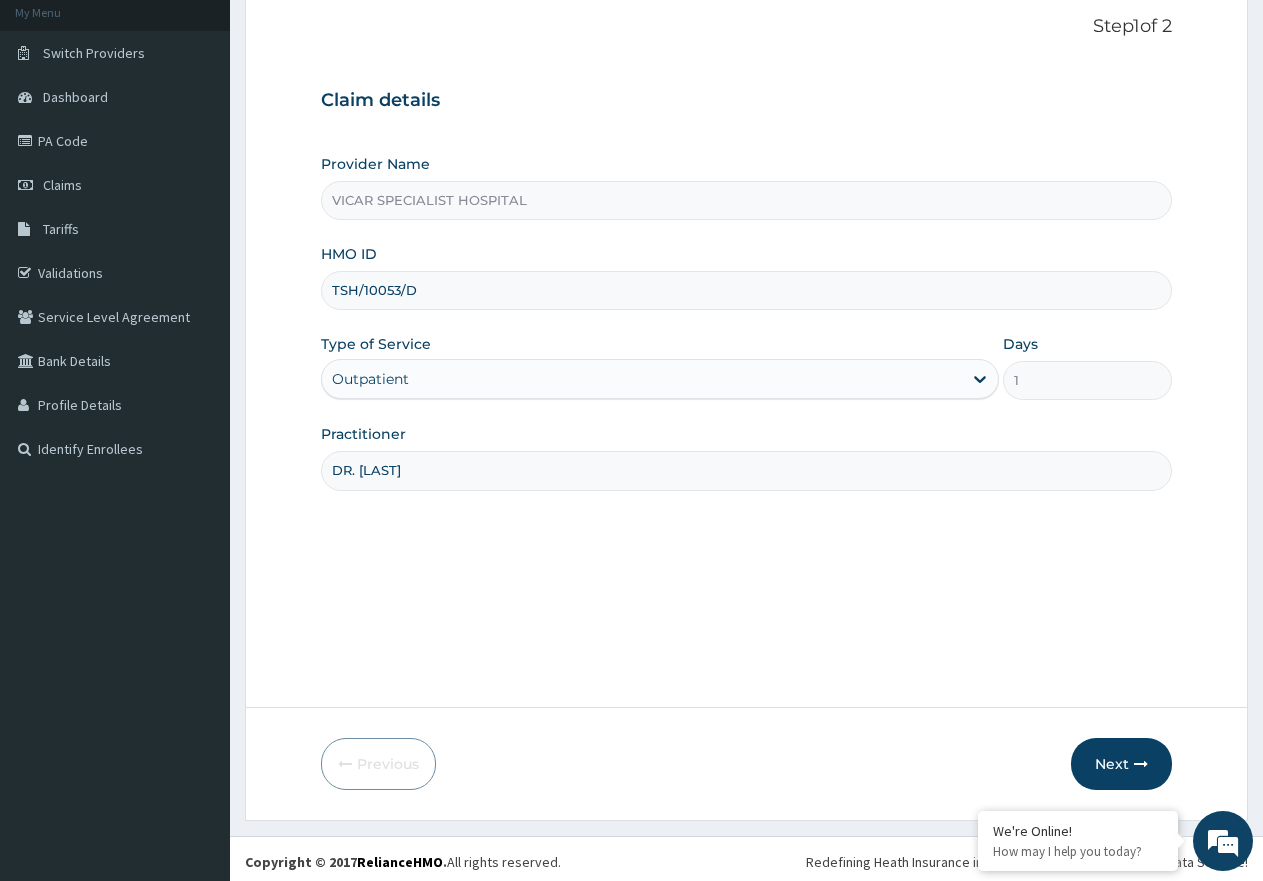 scroll, scrollTop: 127, scrollLeft: 0, axis: vertical 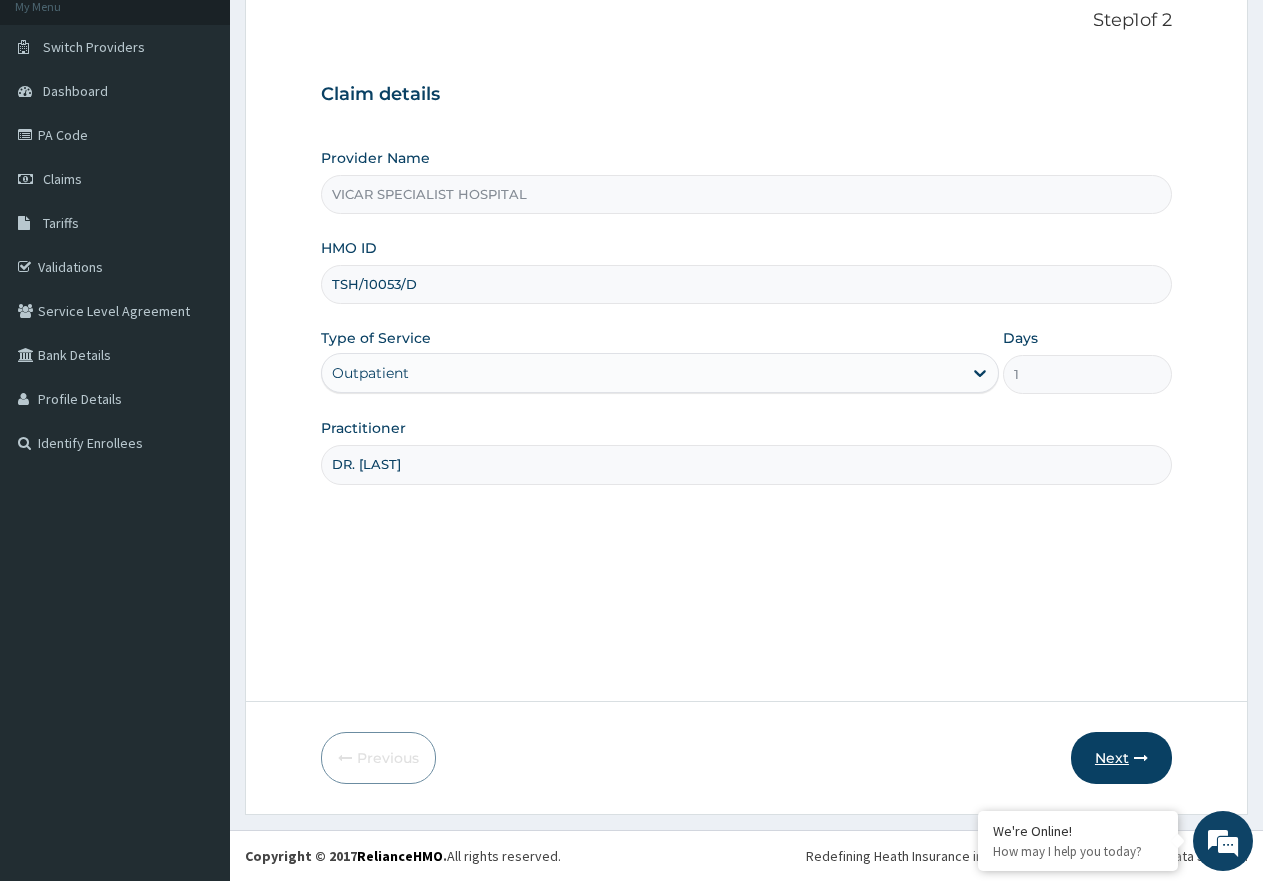 click on "Next" at bounding box center [1121, 758] 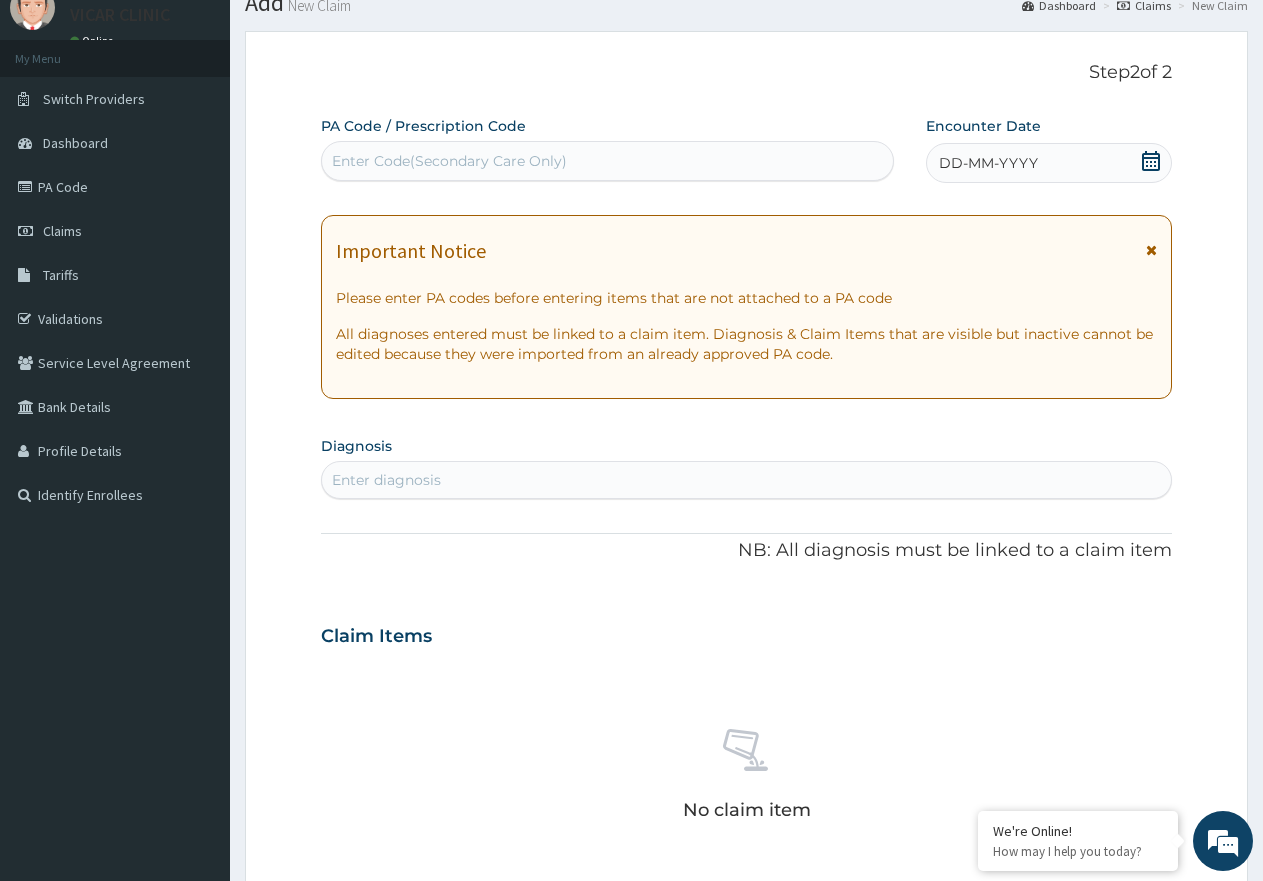 scroll, scrollTop: 27, scrollLeft: 0, axis: vertical 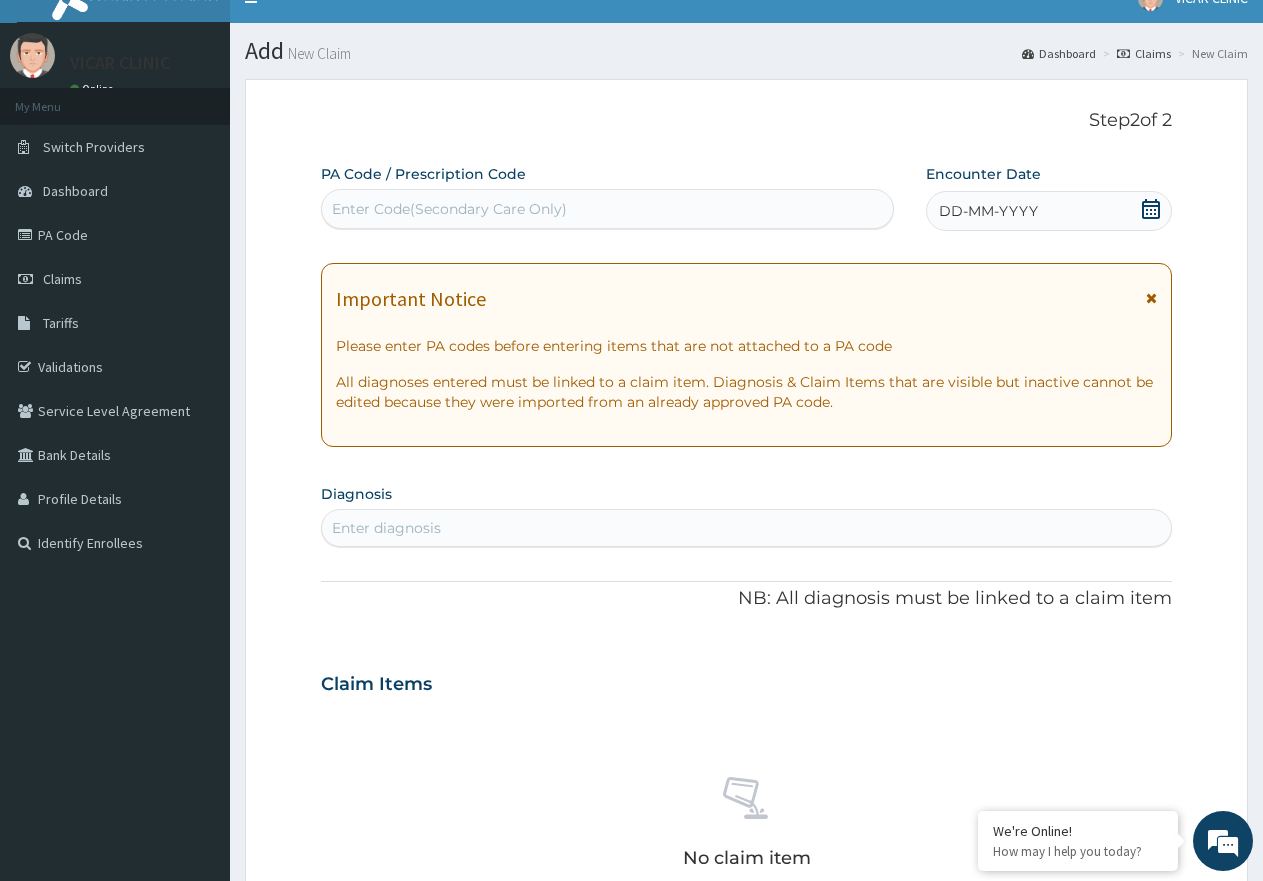 click 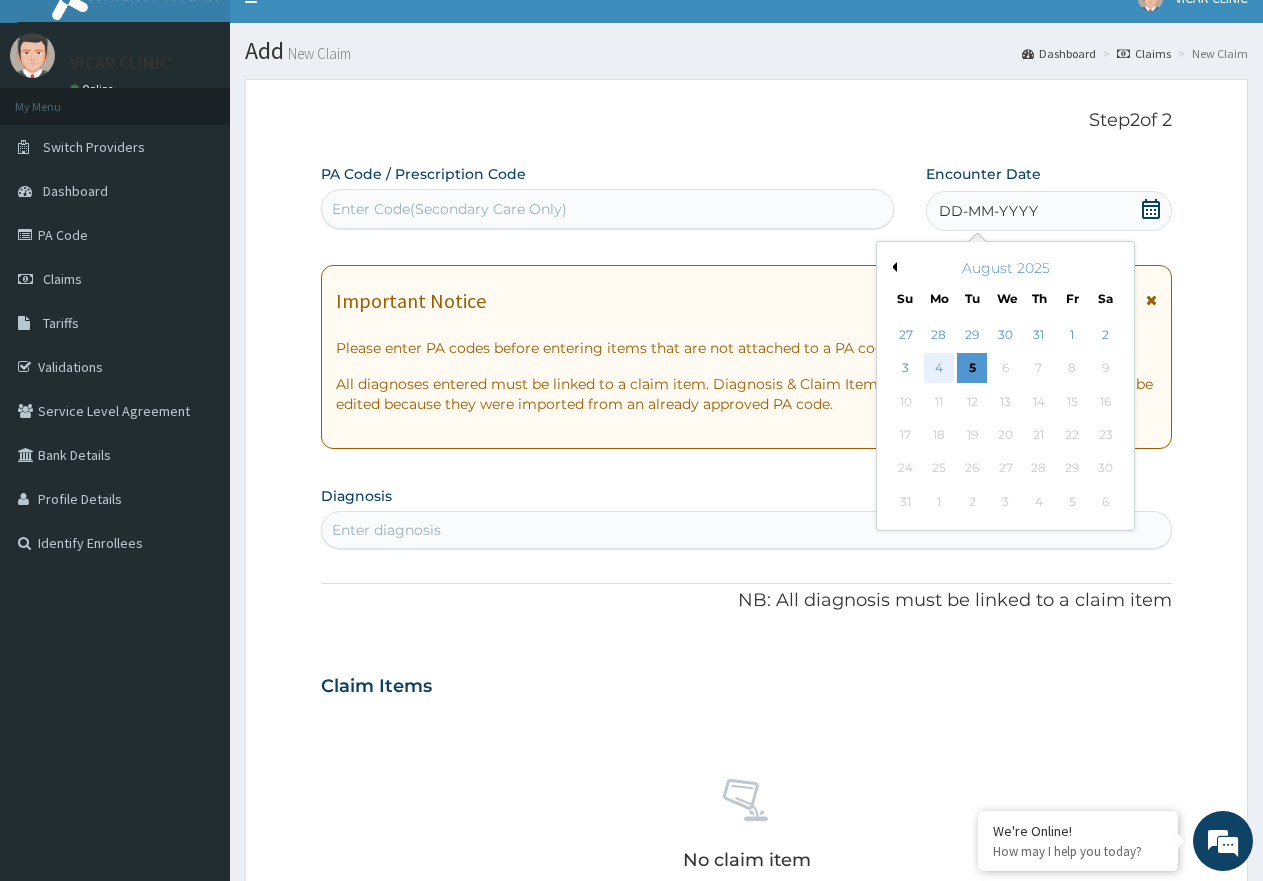 click on "4" at bounding box center (939, 369) 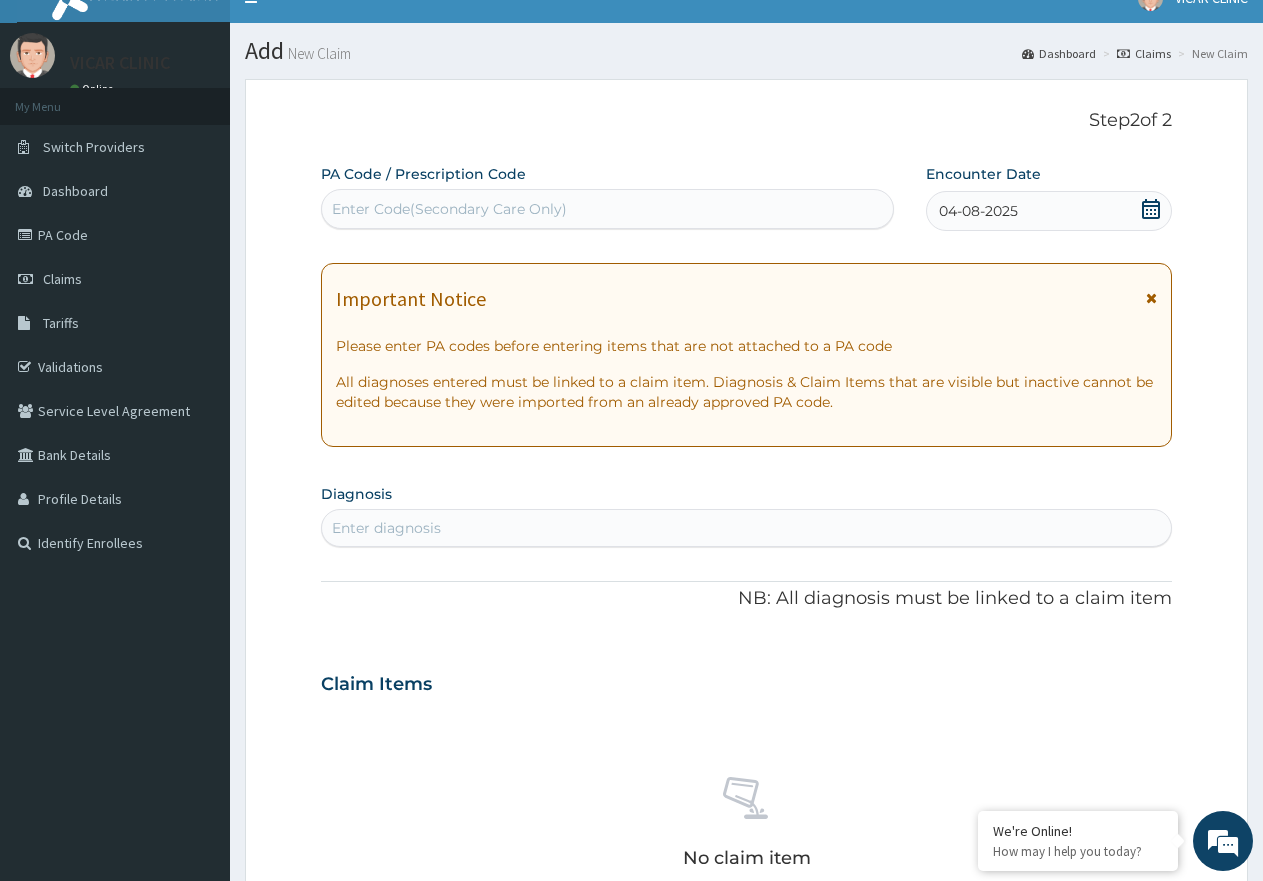 click on "Enter diagnosis" at bounding box center [746, 528] 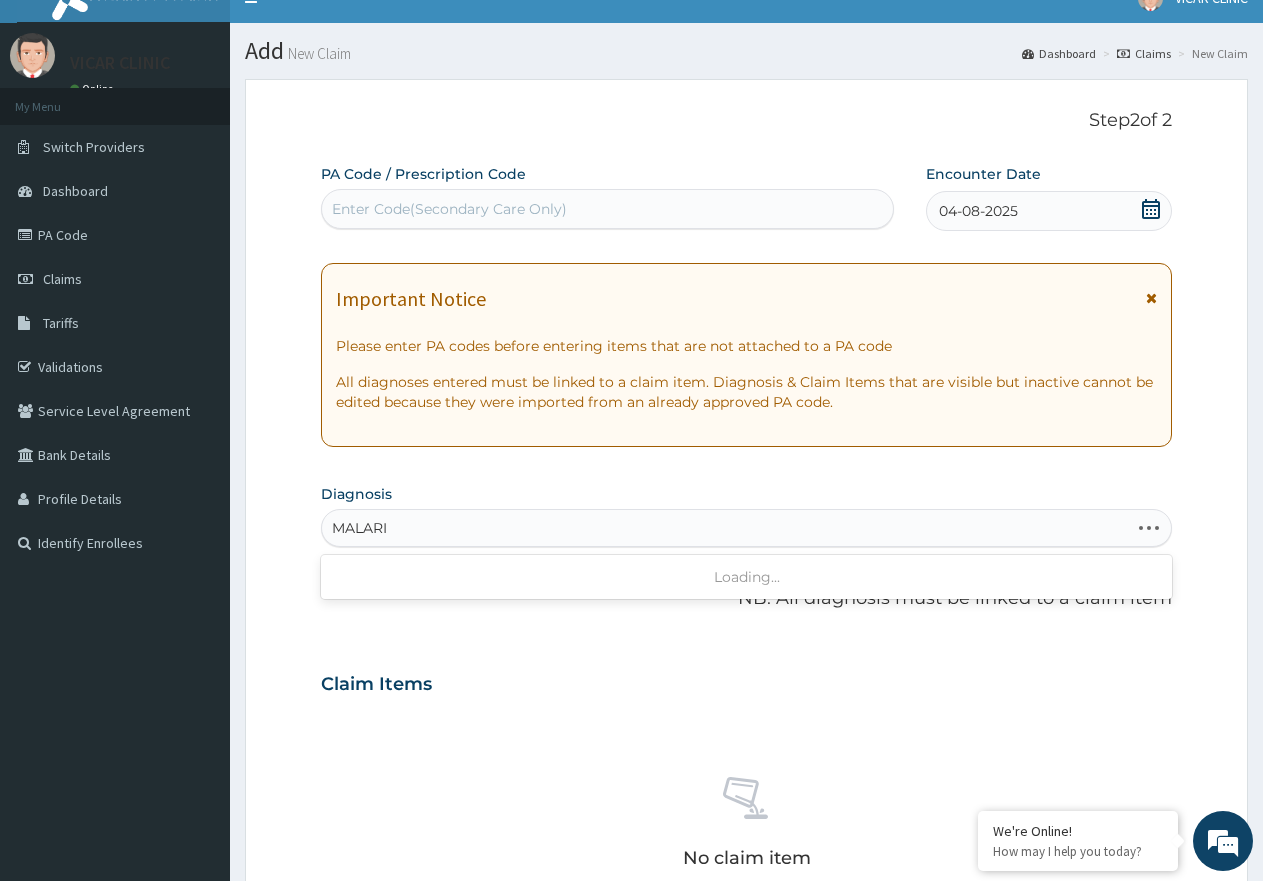 type on "MALARIA" 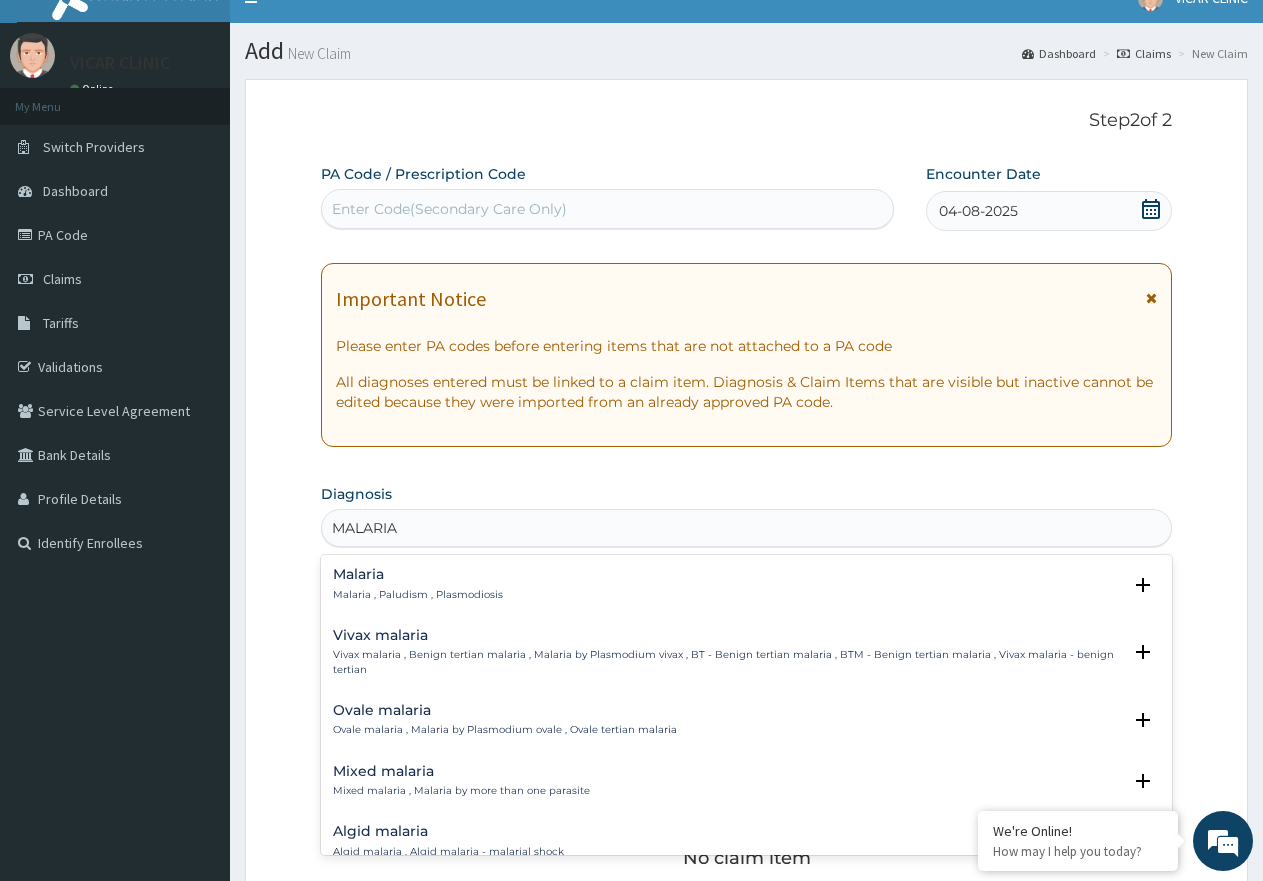 click on "Malaria" at bounding box center (418, 574) 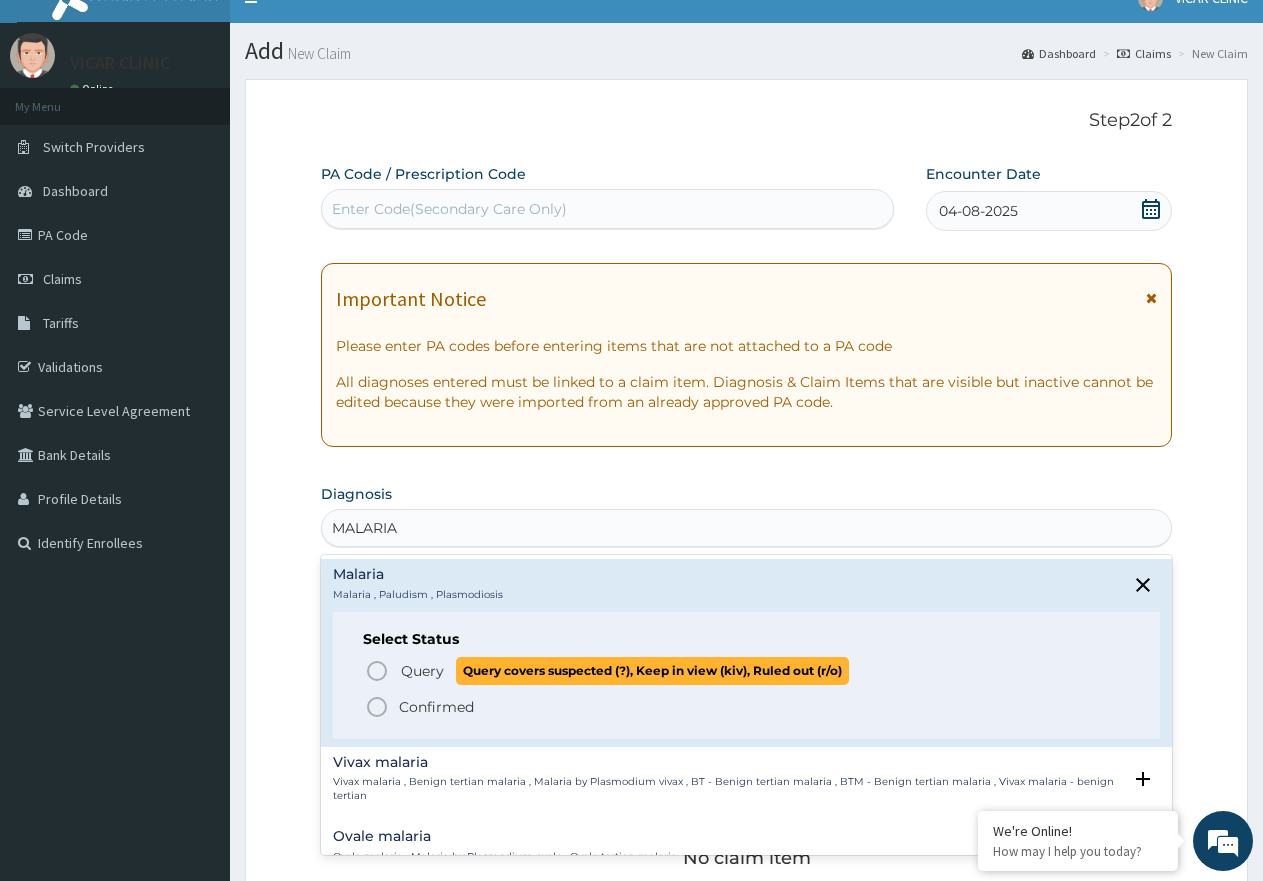 click 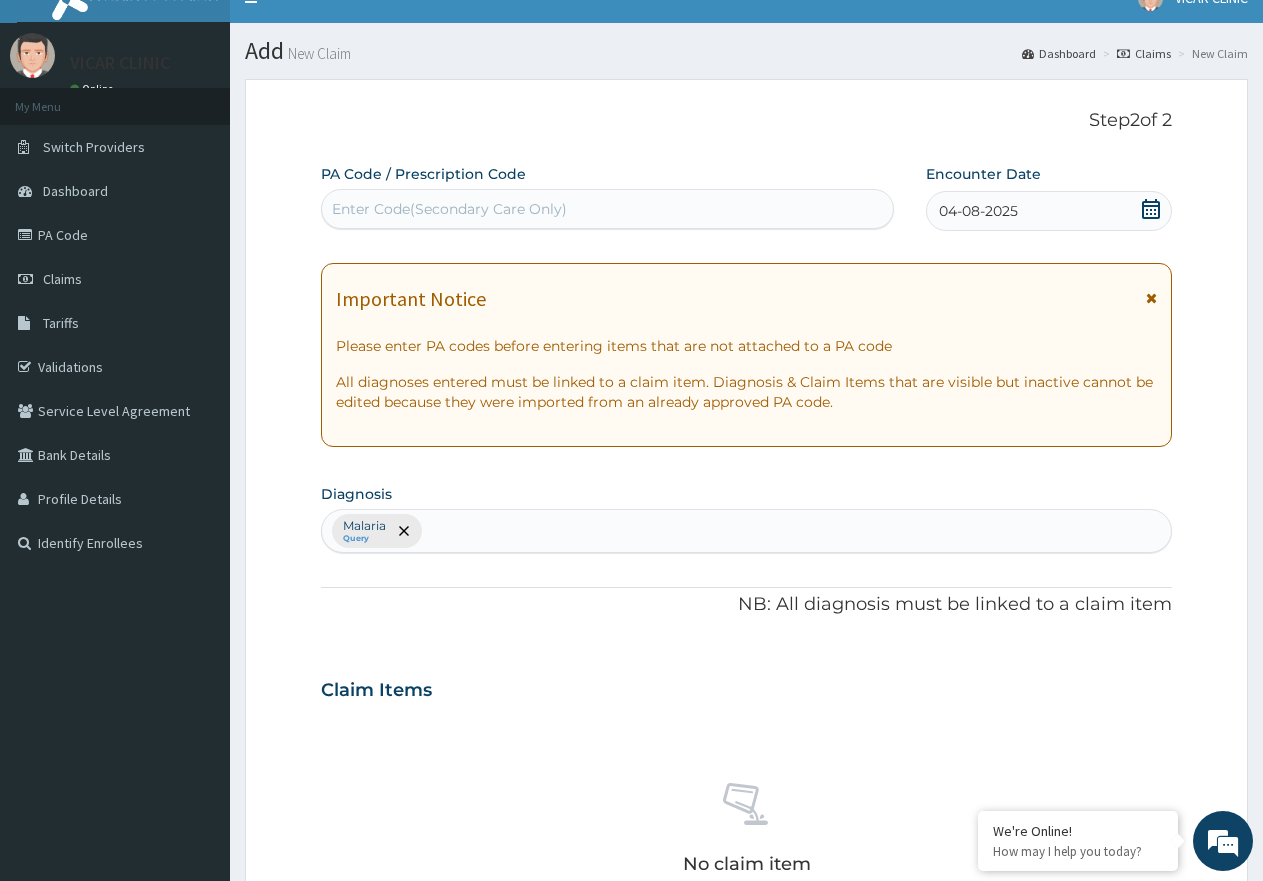 type on "M" 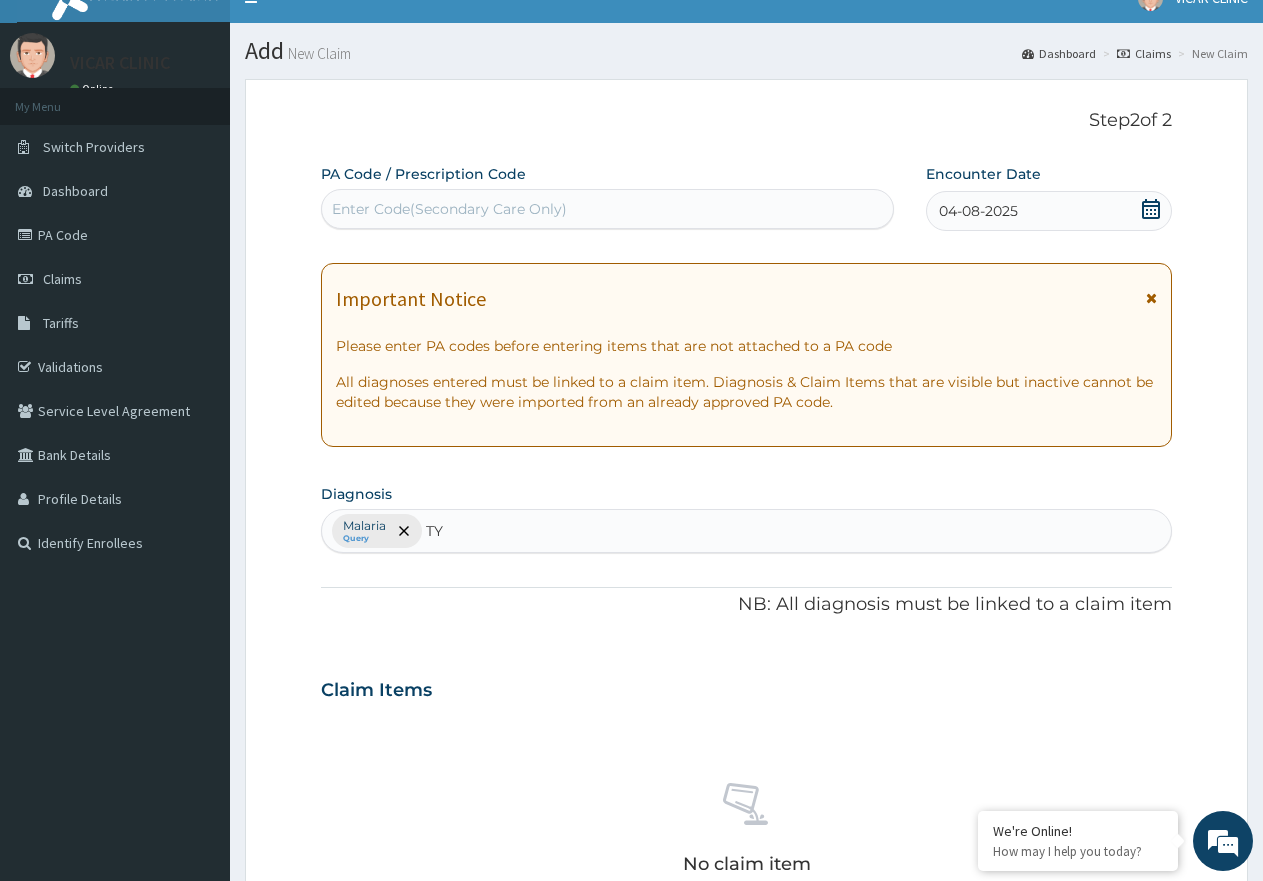 type on "T" 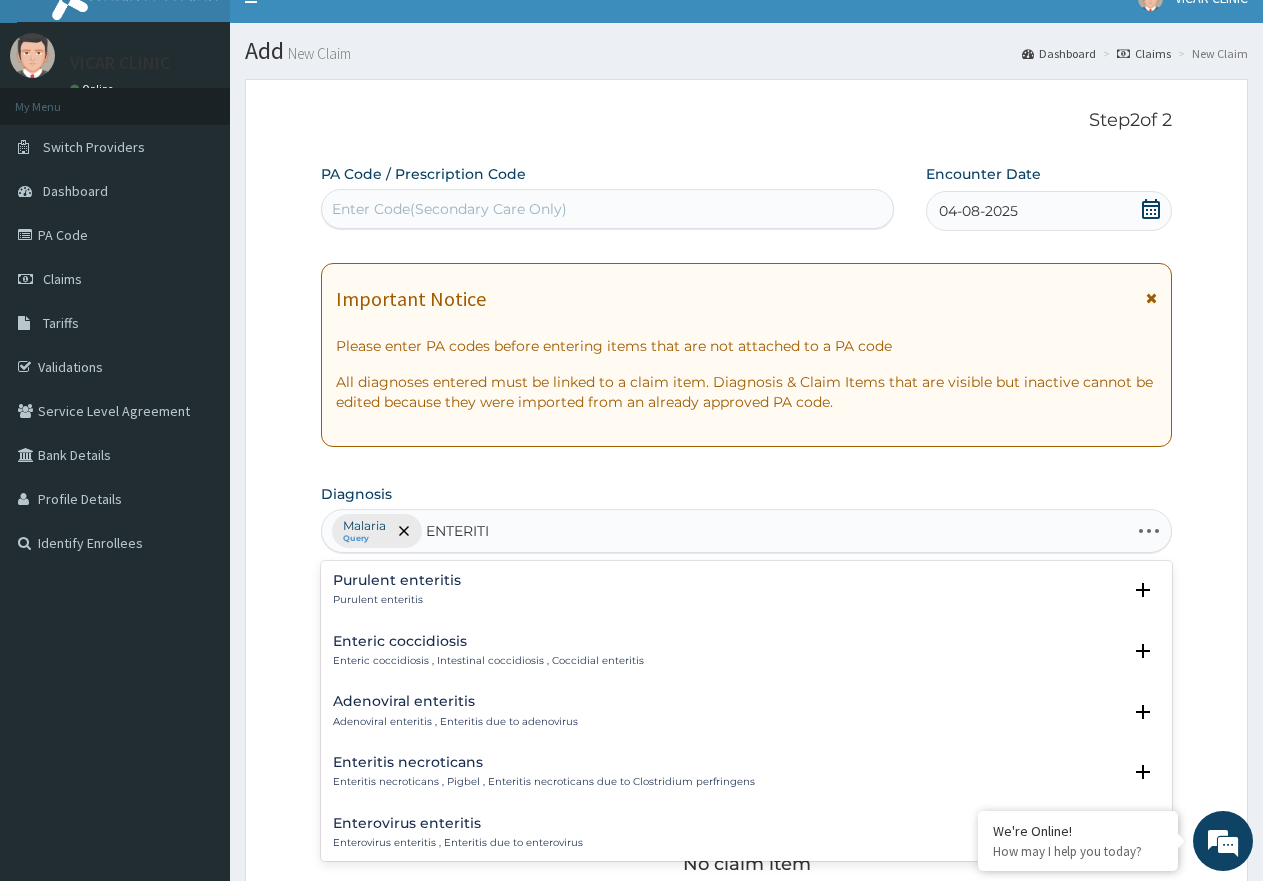 type on "ENTERITIS" 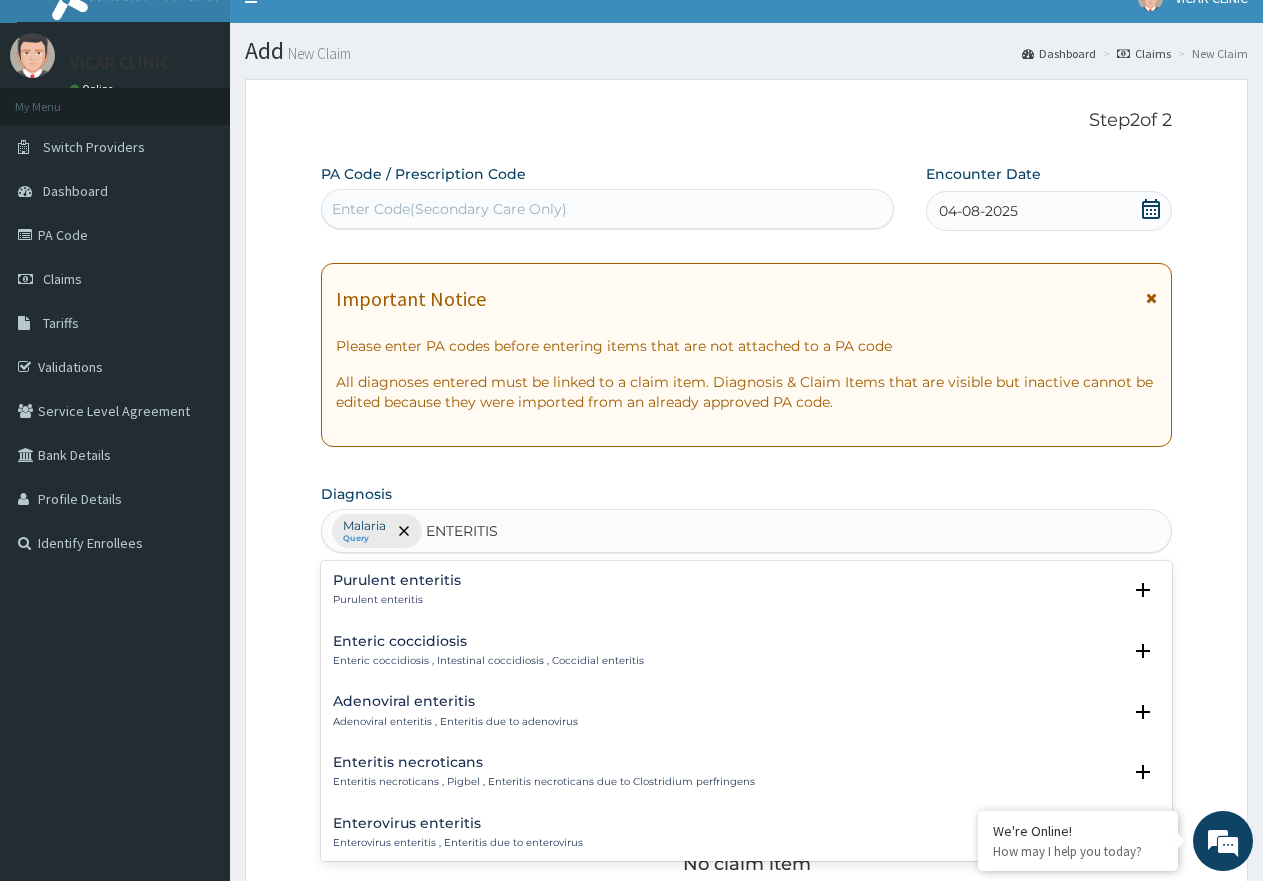 click on "Enteric coccidiosis" at bounding box center [488, 641] 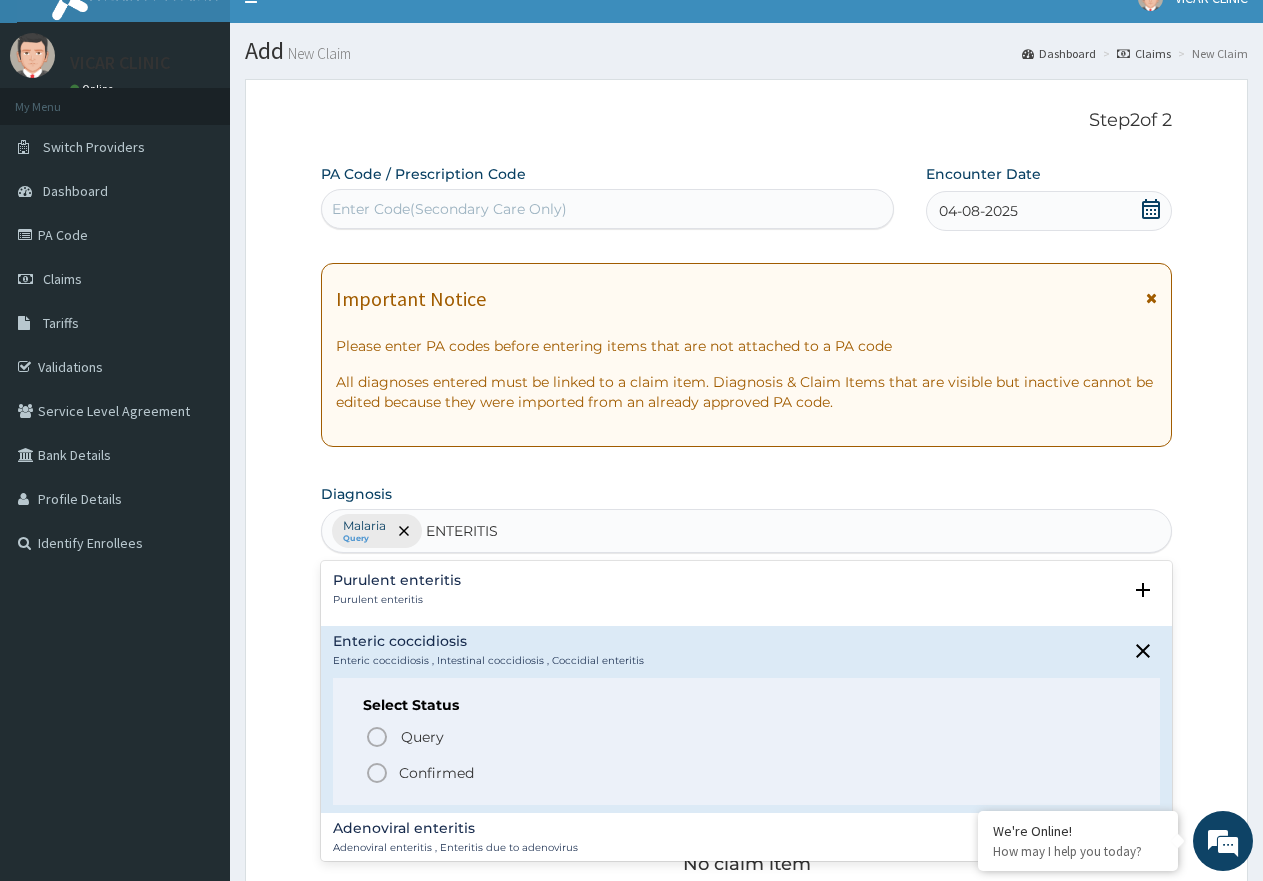 click on "Enteric coccidiosis Enteric coccidiosis , Intestinal coccidiosis , Coccidial enteritis" at bounding box center [488, 651] 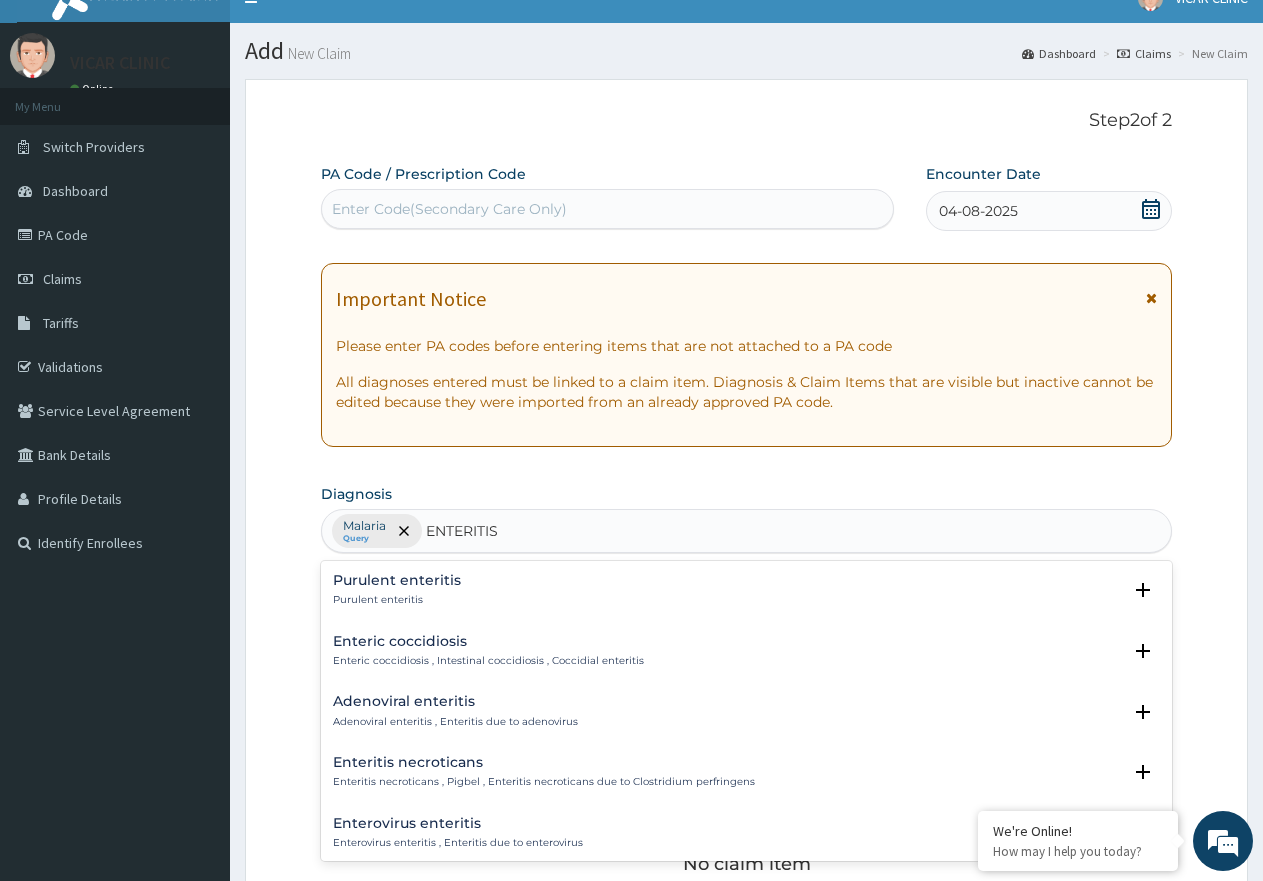click on "Purulent enteritis" at bounding box center (397, 580) 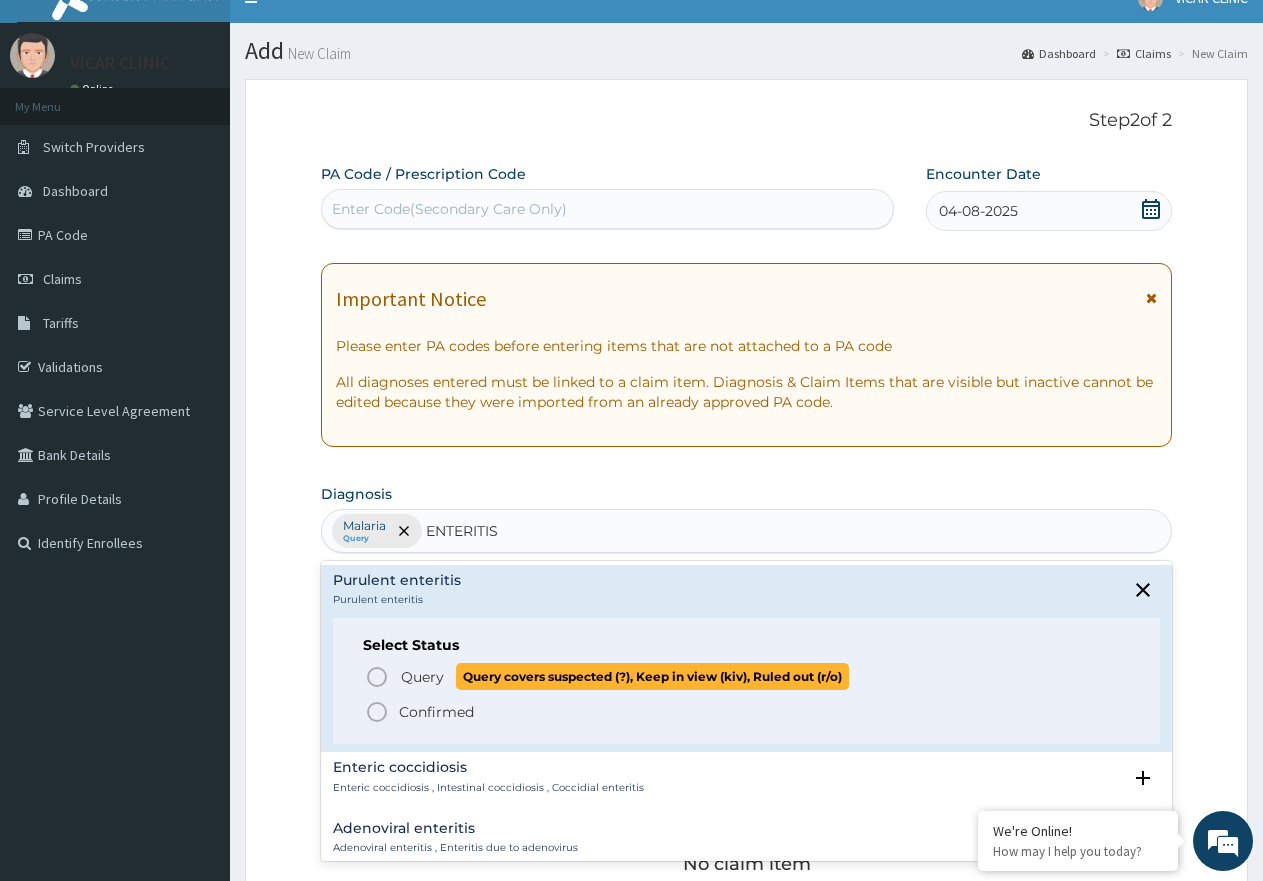 click 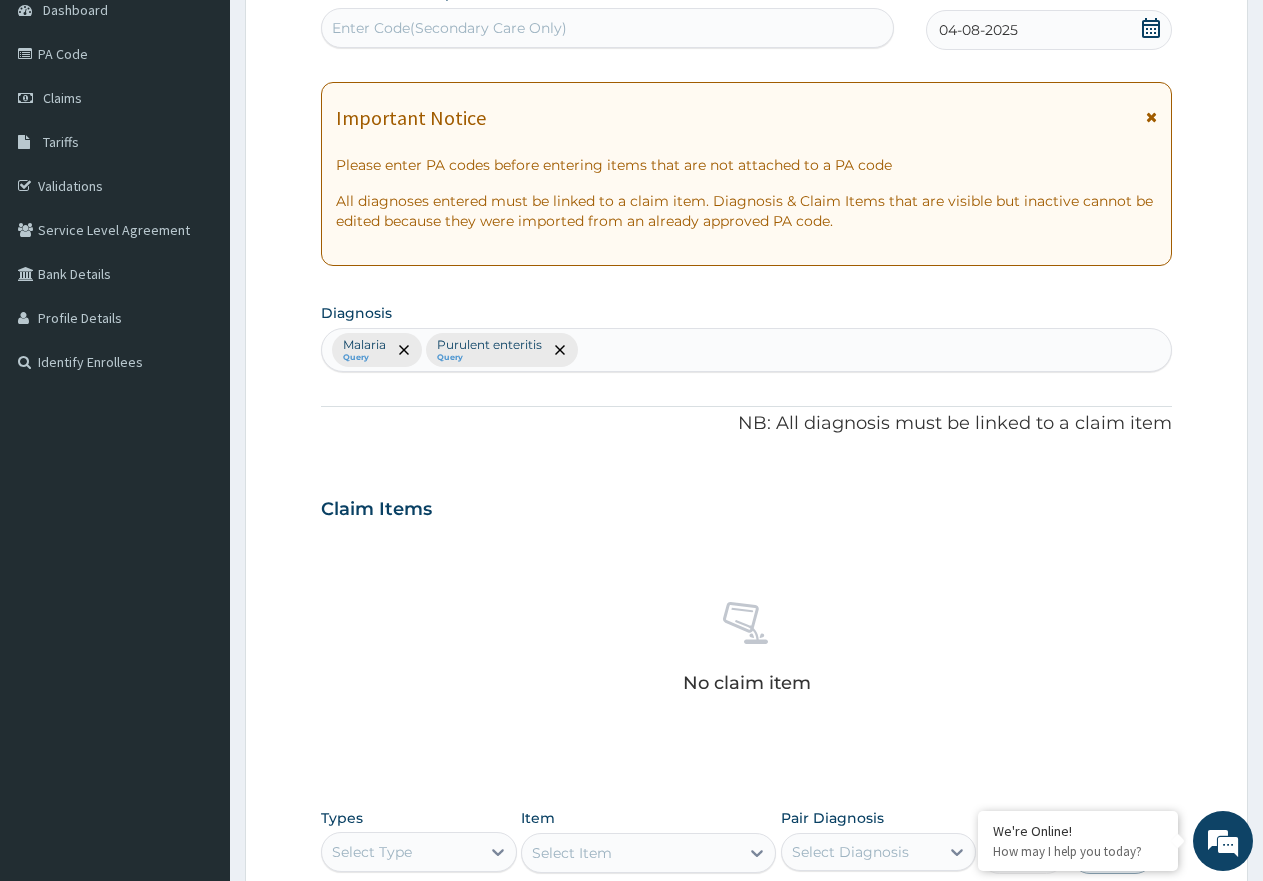 scroll, scrollTop: 427, scrollLeft: 0, axis: vertical 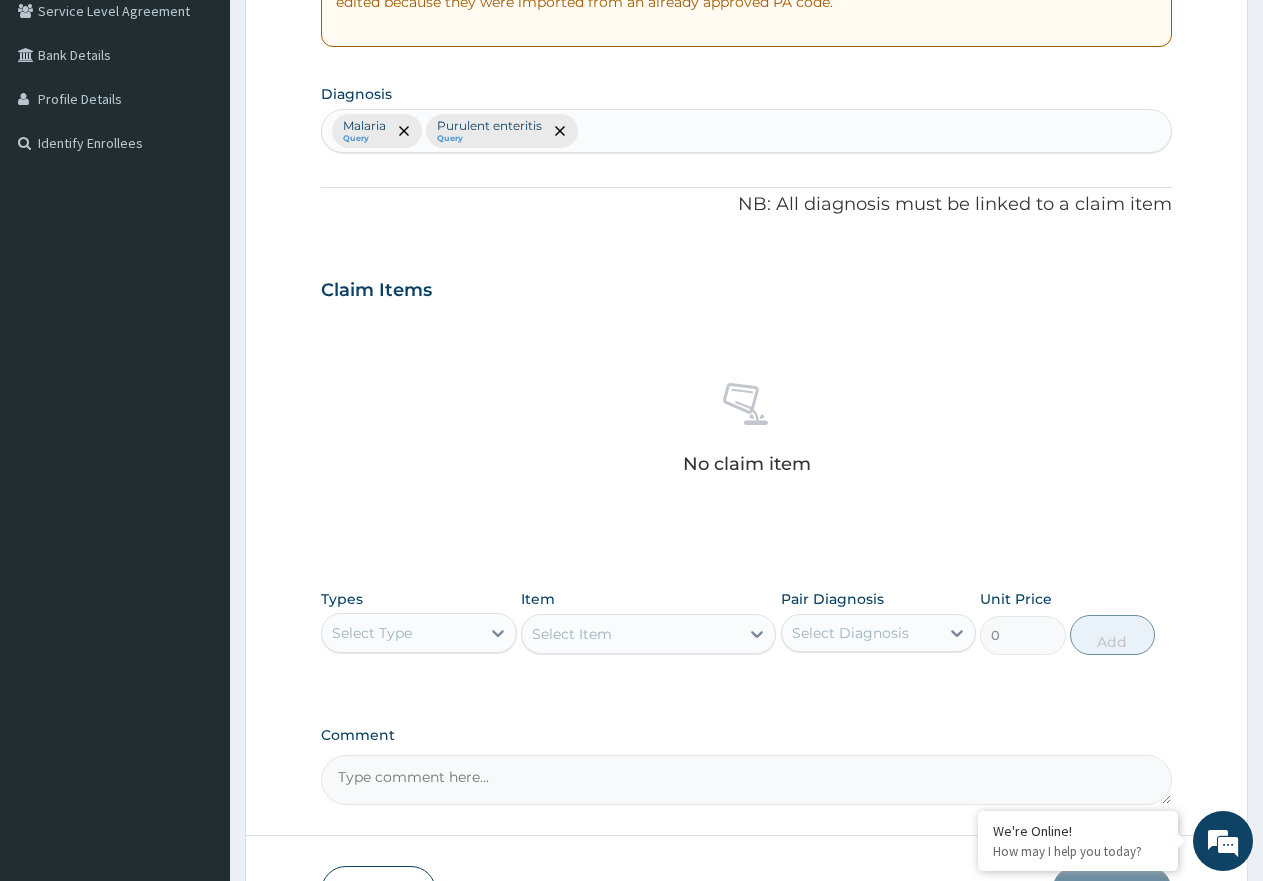 click on "Select Type" at bounding box center (372, 633) 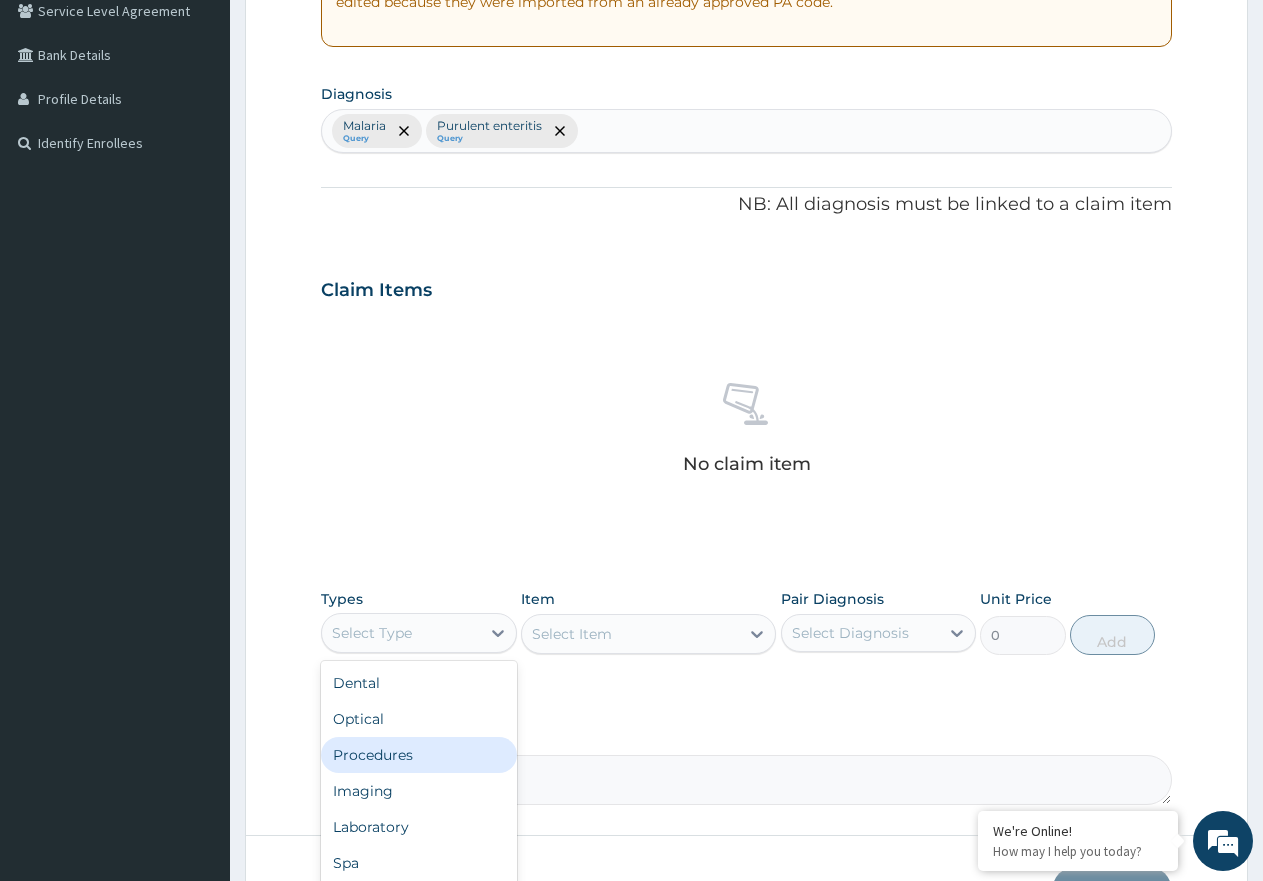 click on "Procedures" at bounding box center [419, 755] 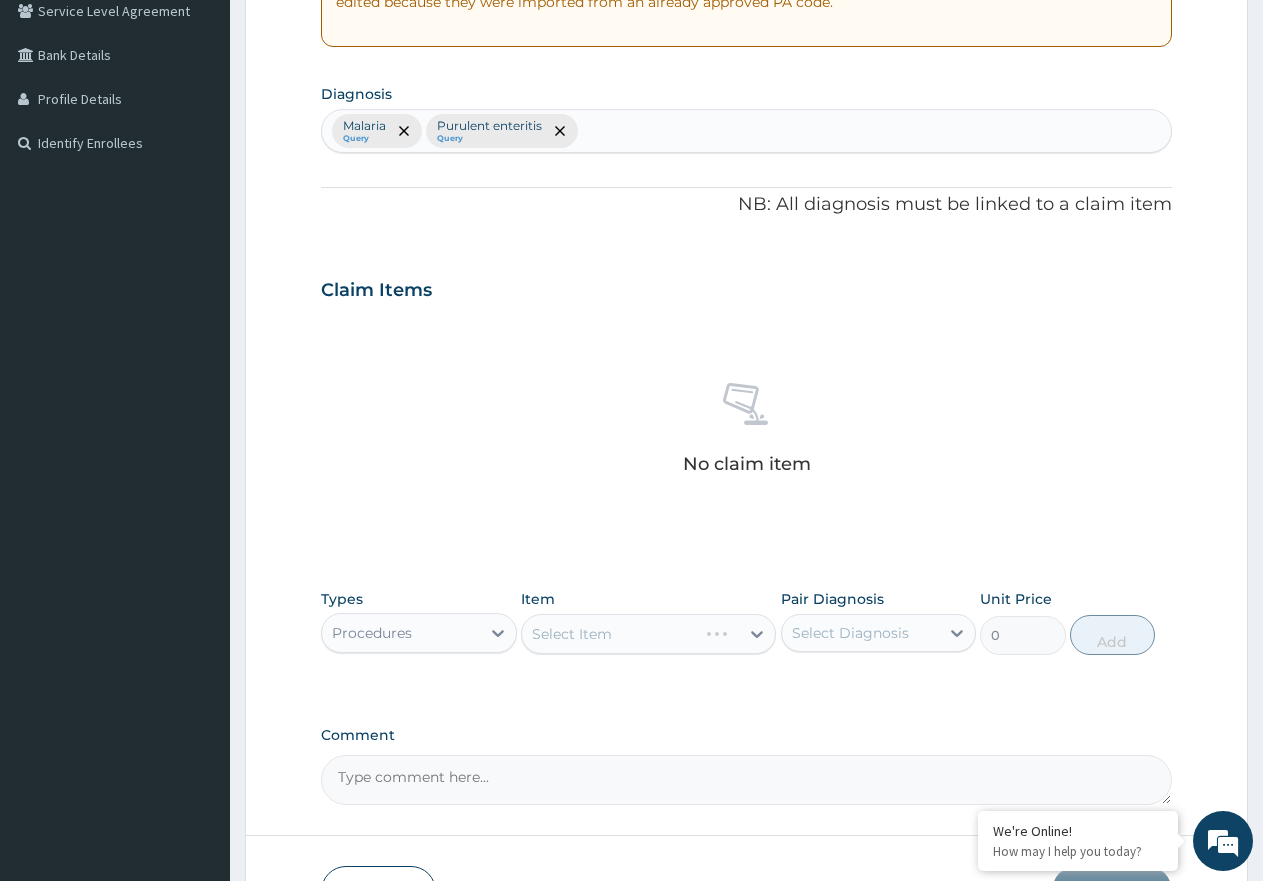 click on "Select Item" at bounding box center [648, 634] 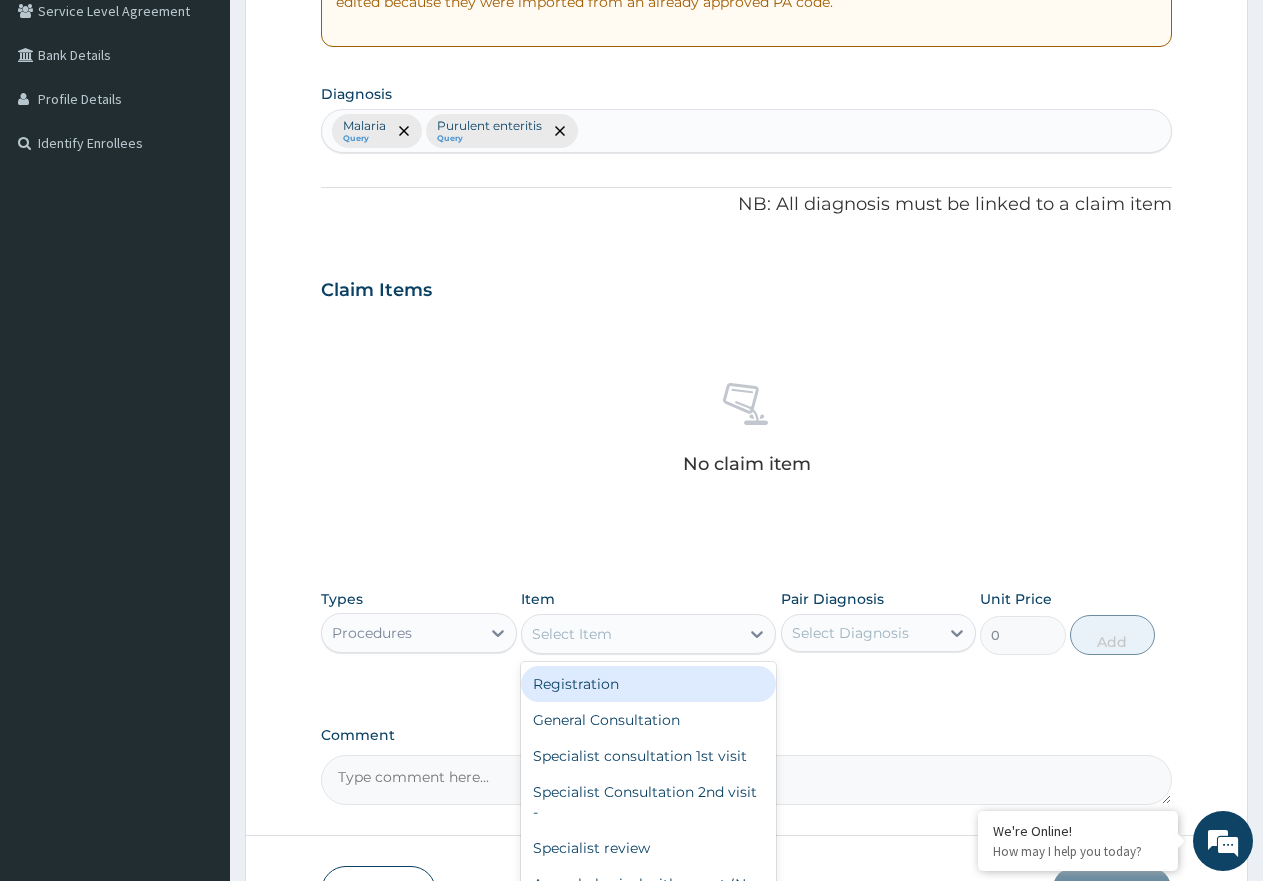 click on "Select Item" at bounding box center (630, 634) 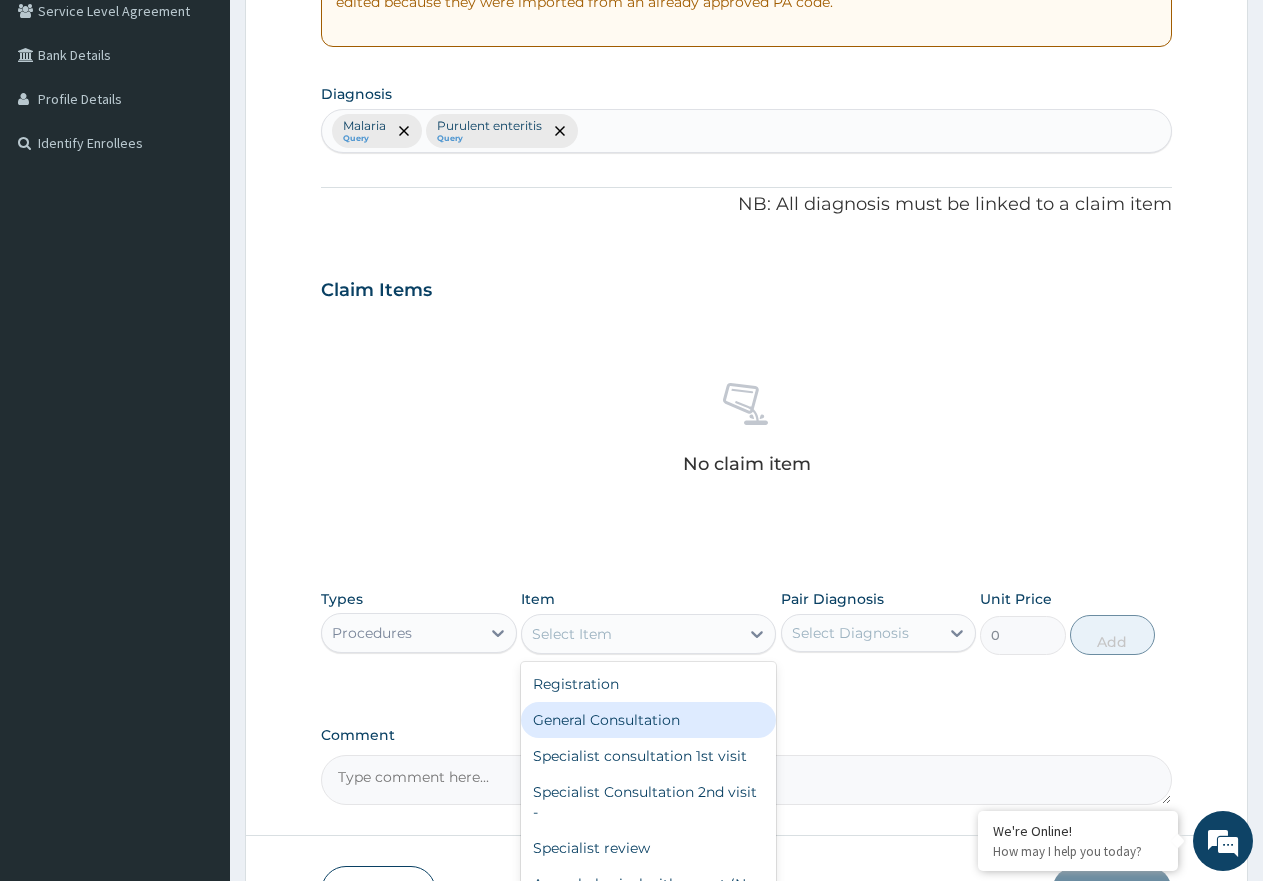 click on "General Consultation" at bounding box center [648, 720] 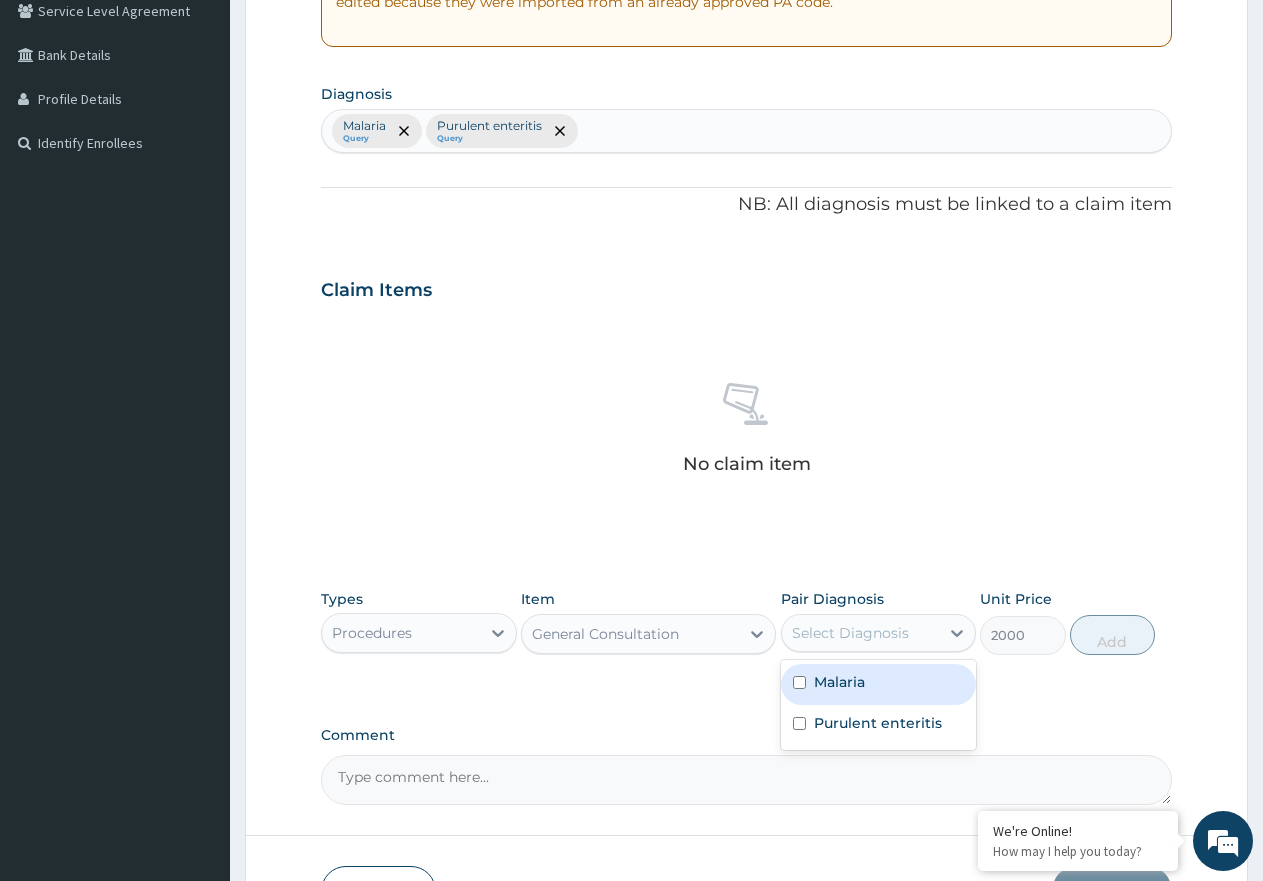 click on "Select Diagnosis" at bounding box center (850, 633) 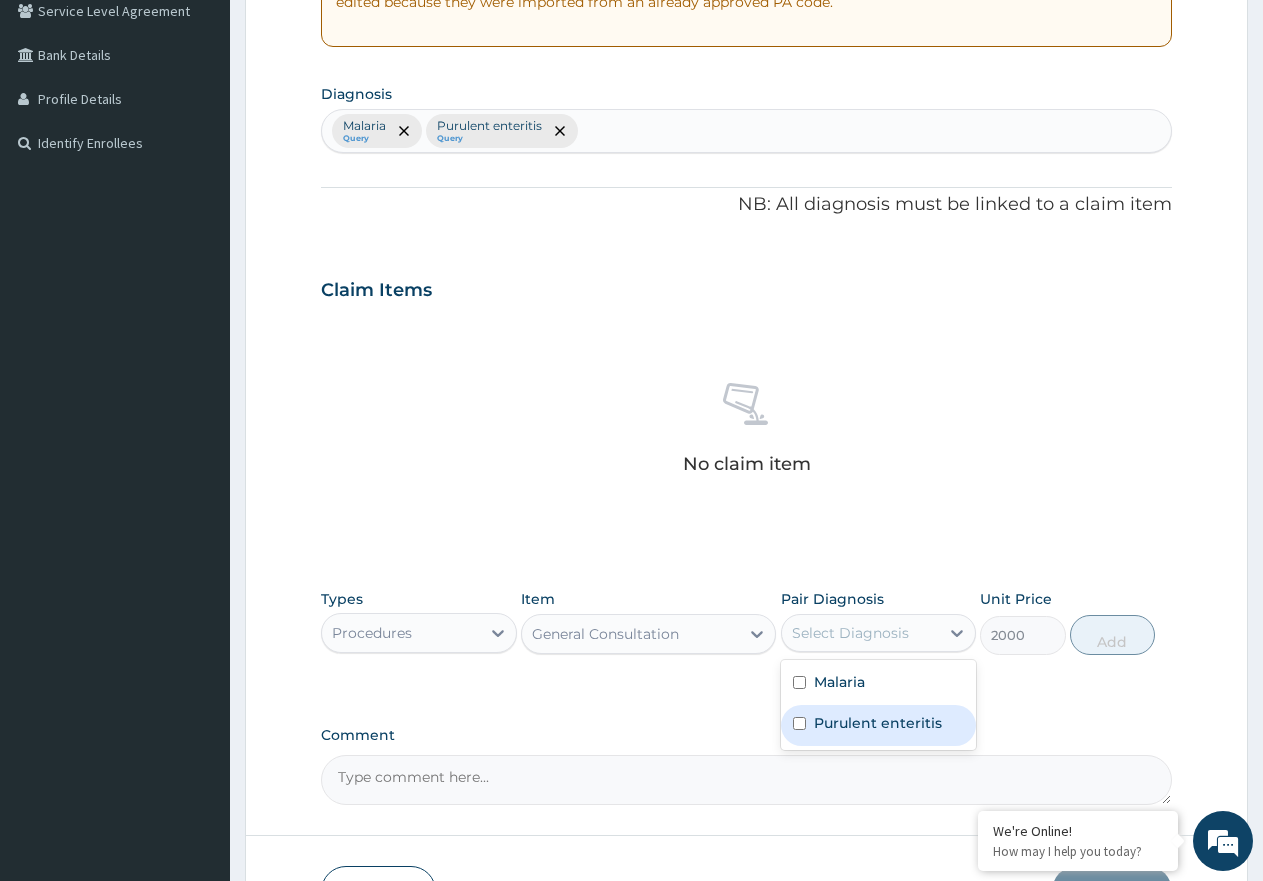 click on "Purulent enteritis" at bounding box center [878, 723] 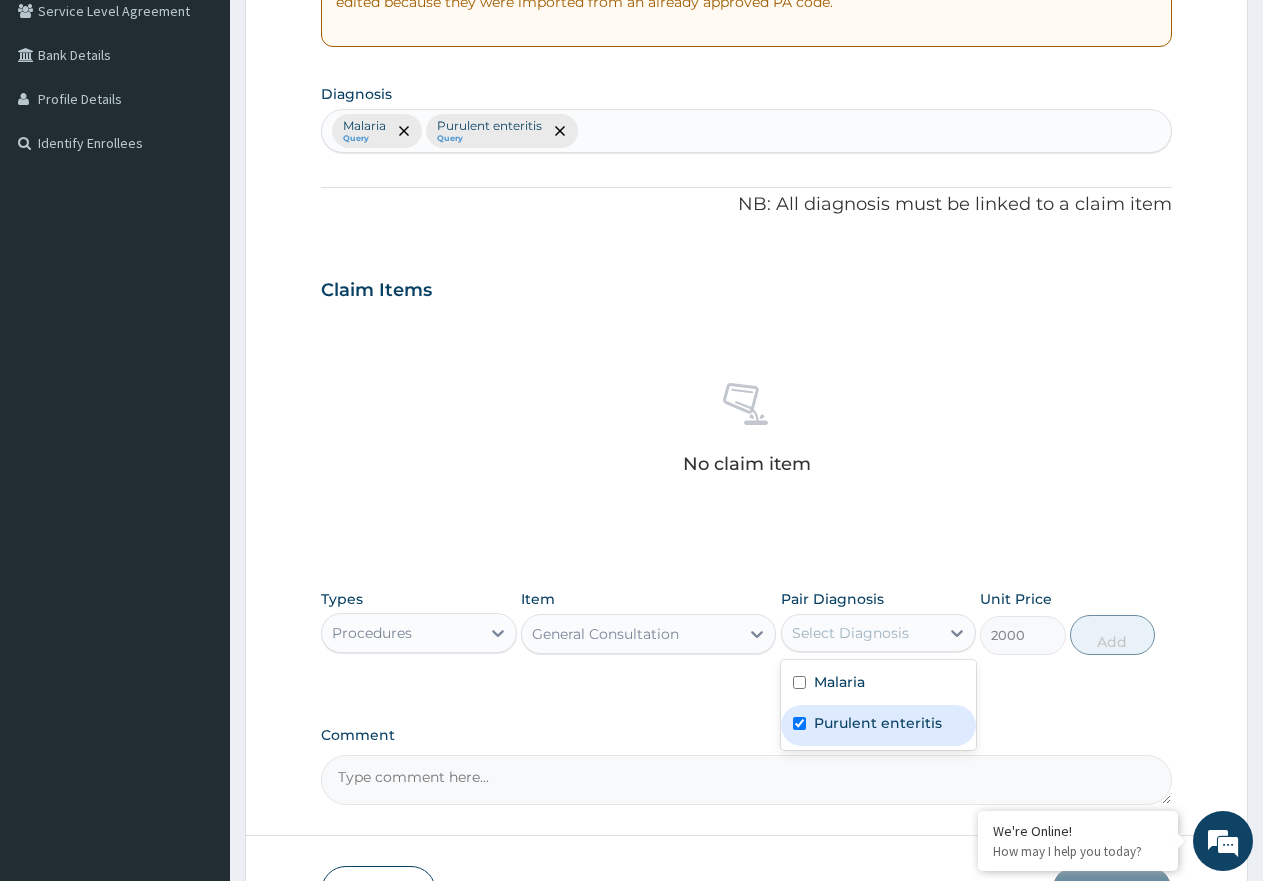 checkbox on "true" 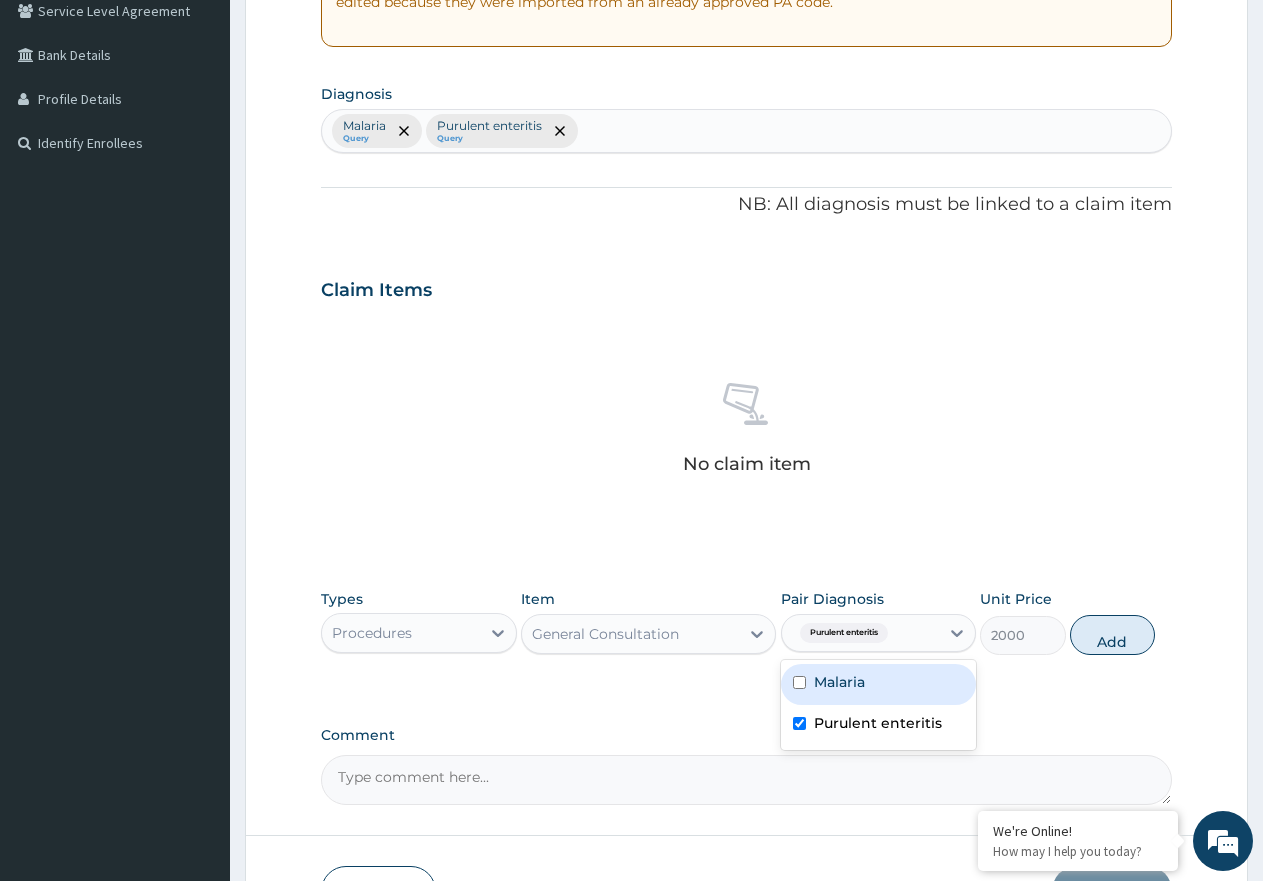 click on "Malaria" at bounding box center [839, 682] 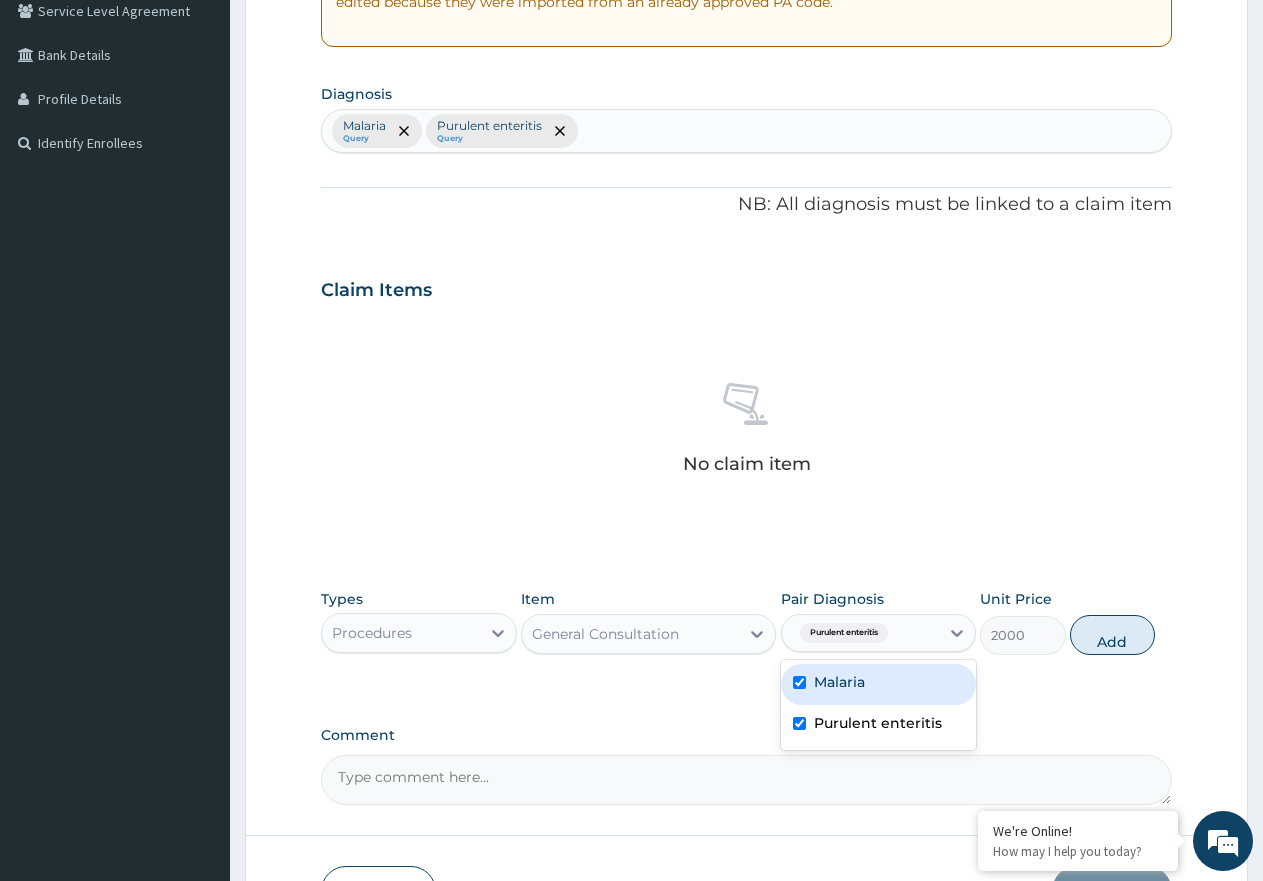 checkbox on "true" 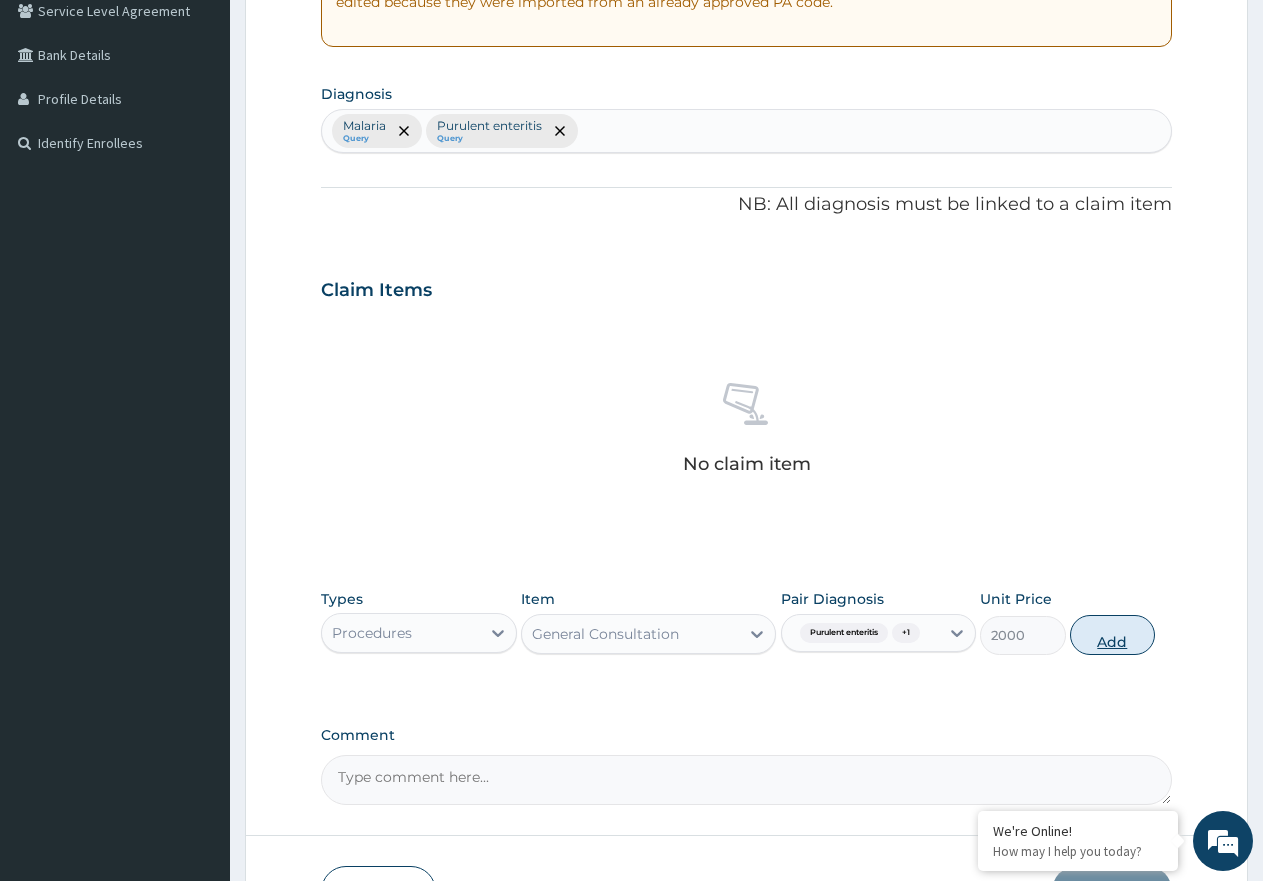 click on "Add" at bounding box center (1112, 635) 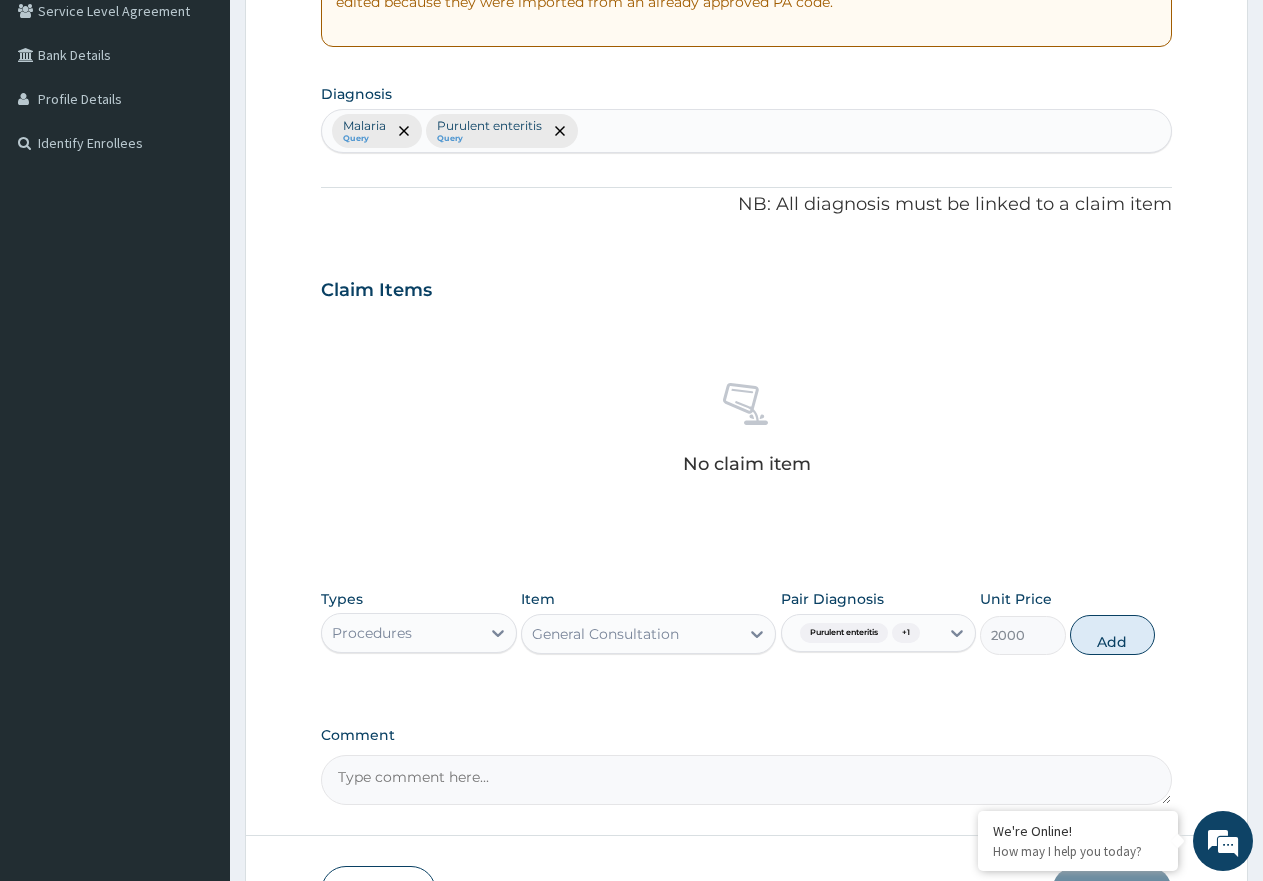 type on "0" 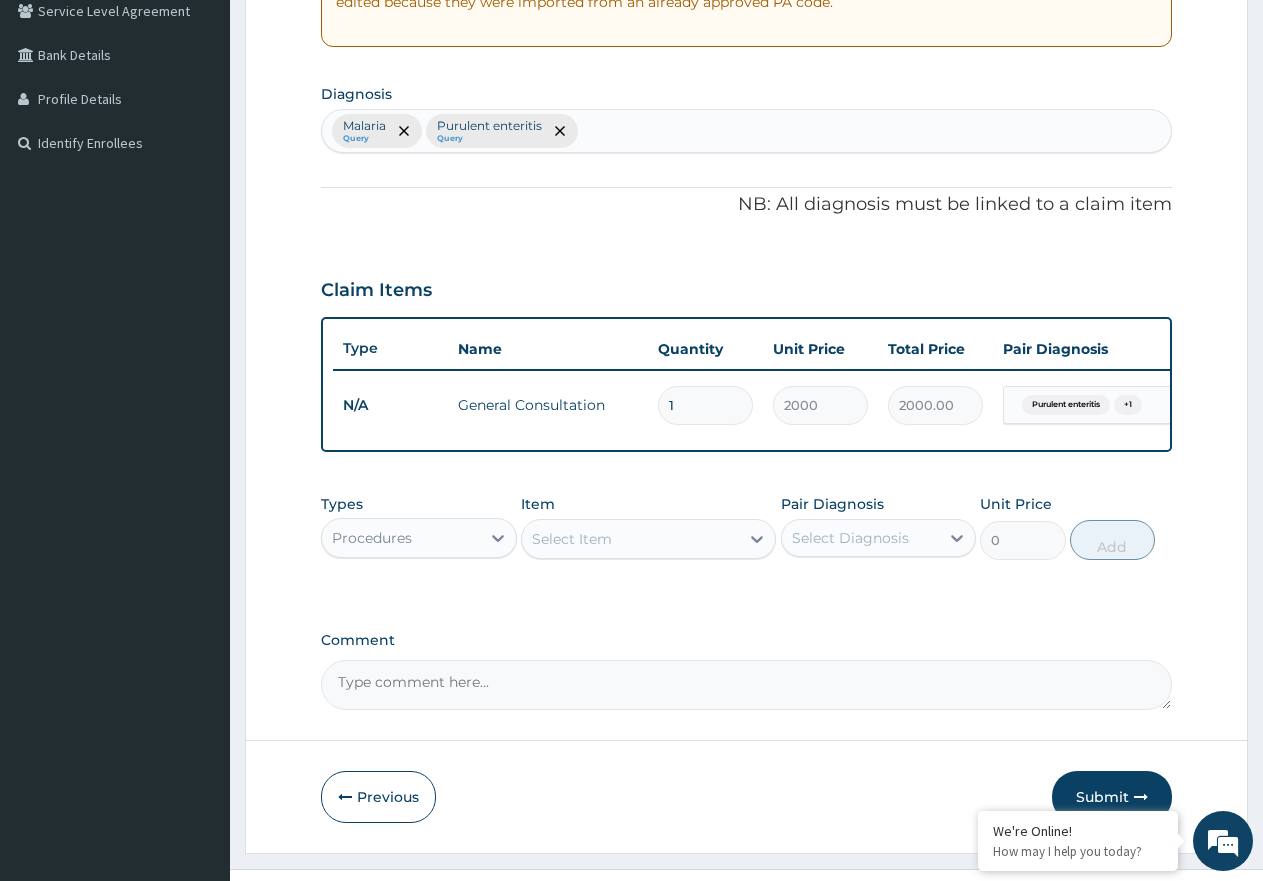 scroll, scrollTop: 483, scrollLeft: 0, axis: vertical 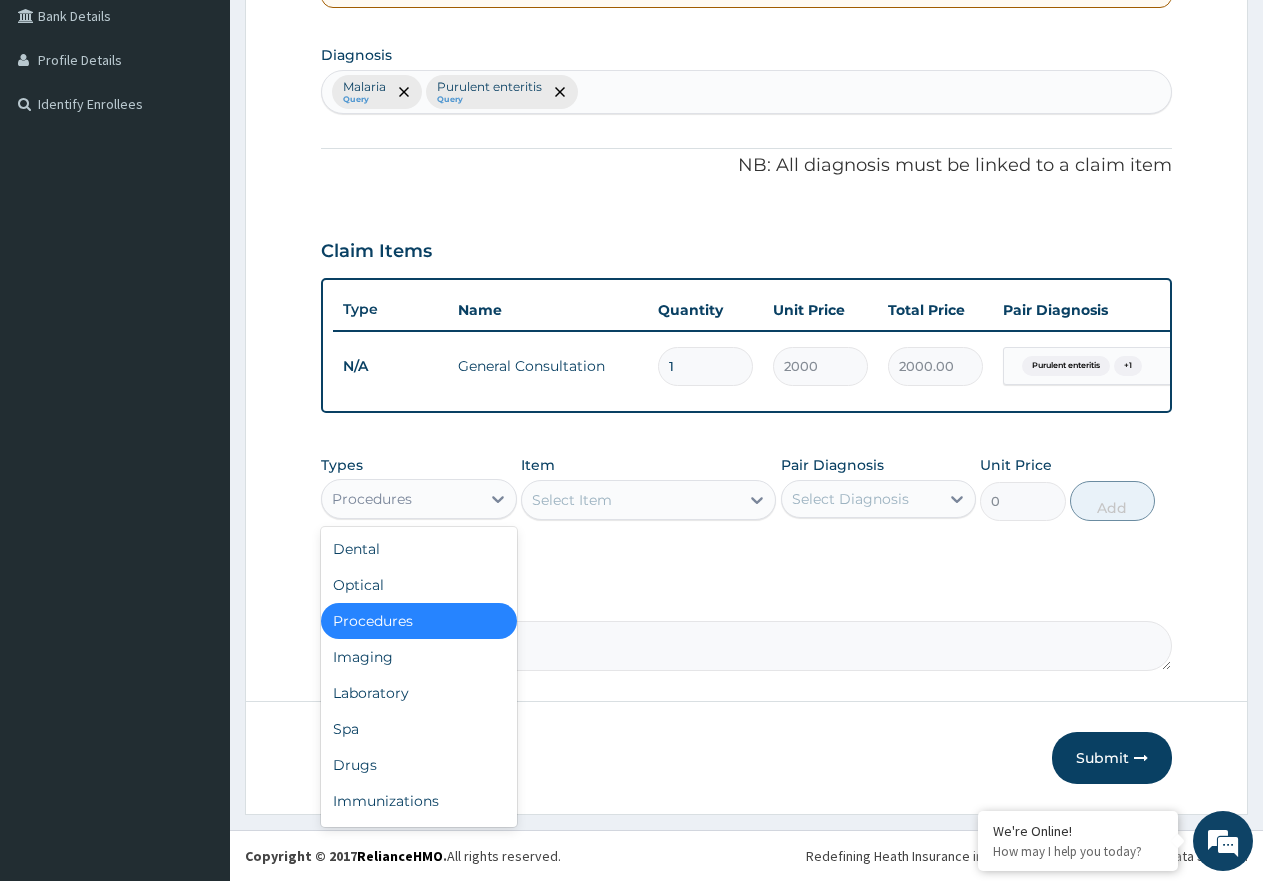 click on "Procedures" at bounding box center [401, 499] 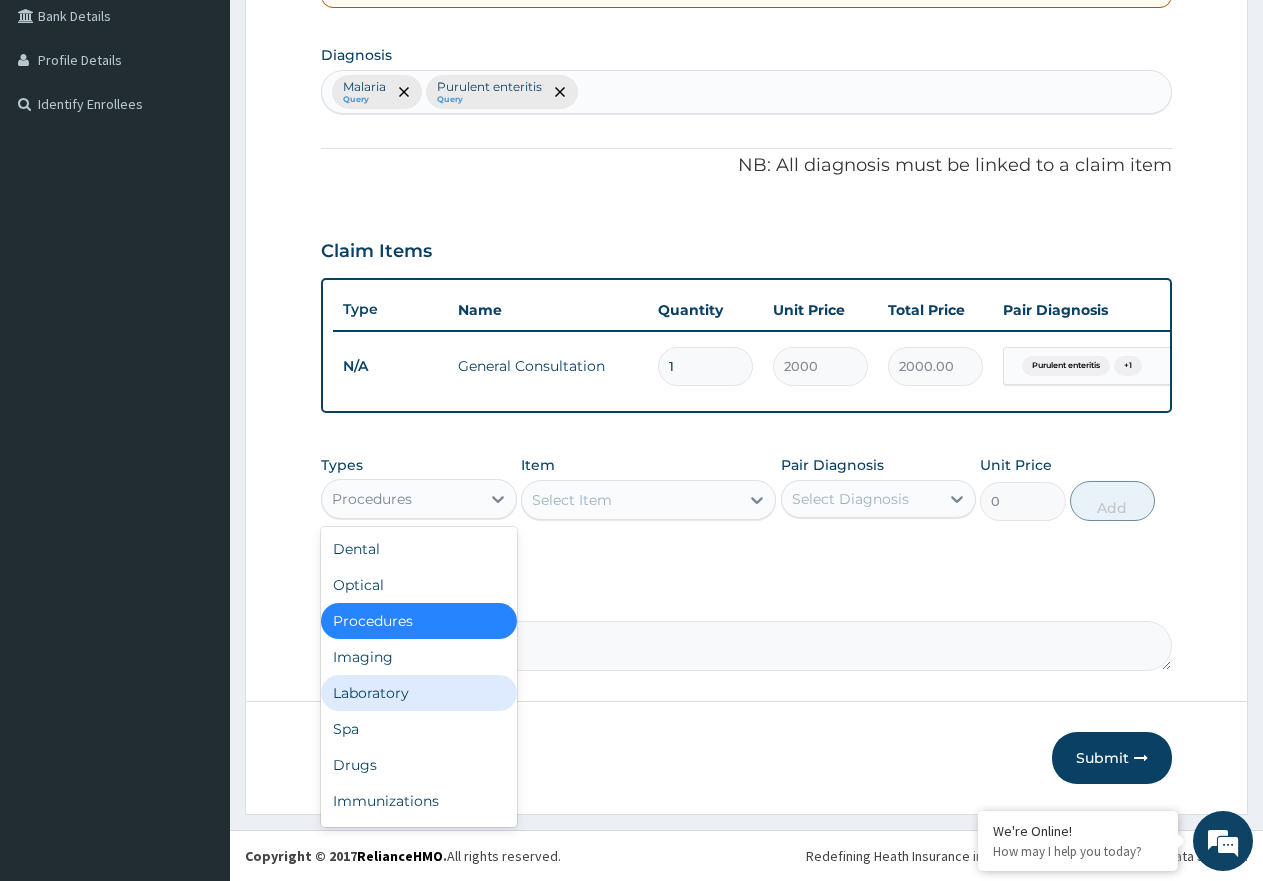 click on "Laboratory" at bounding box center [419, 693] 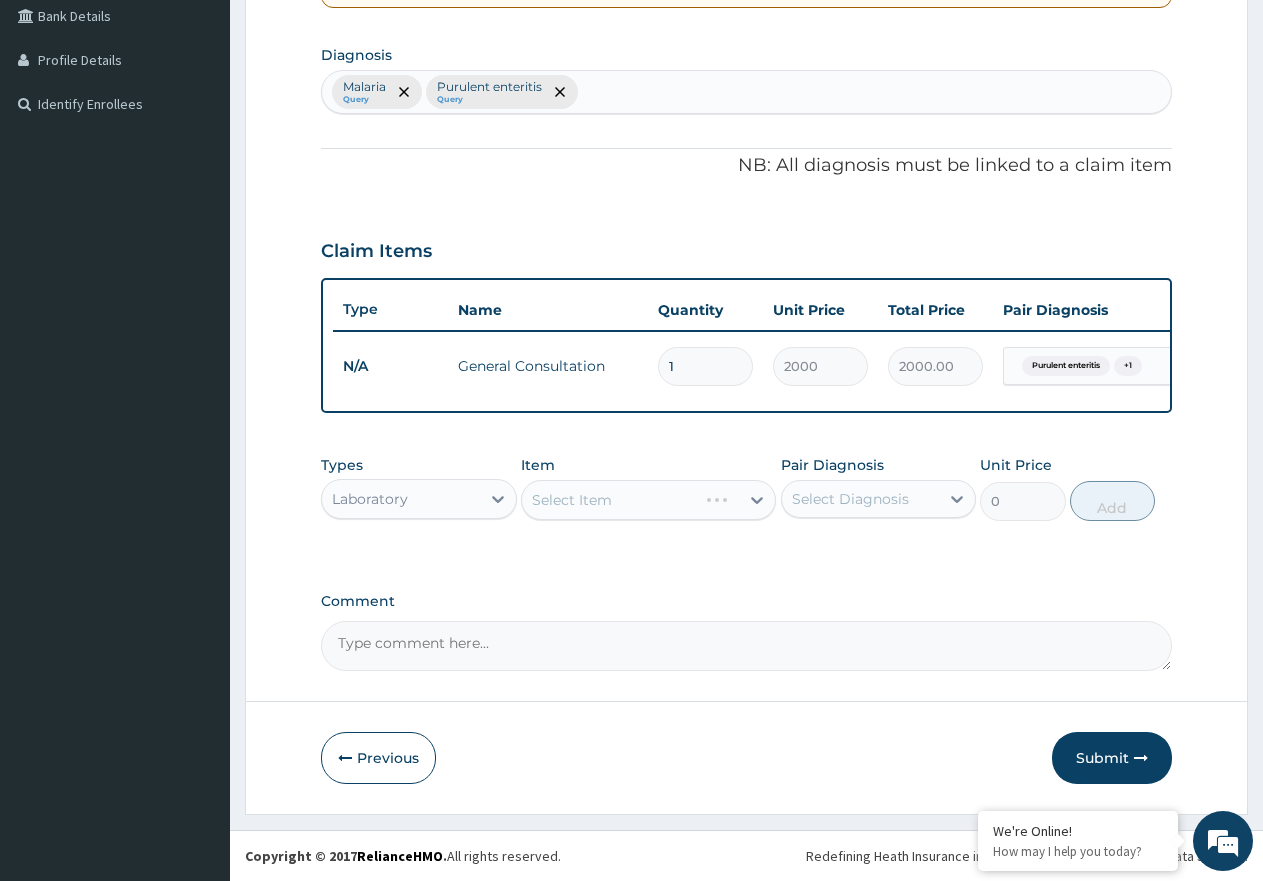 click on "Select Item" at bounding box center [648, 500] 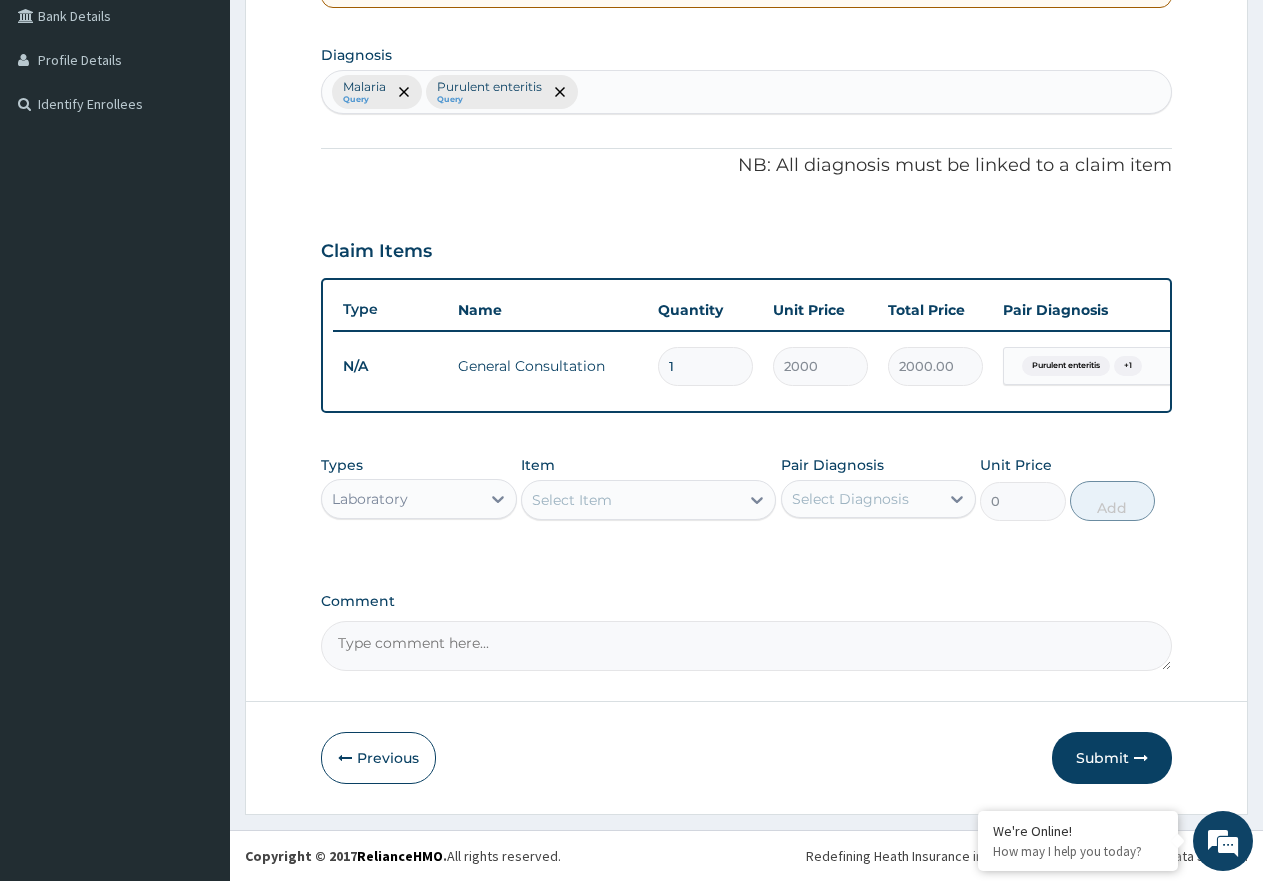 click on "Select Item" at bounding box center [630, 500] 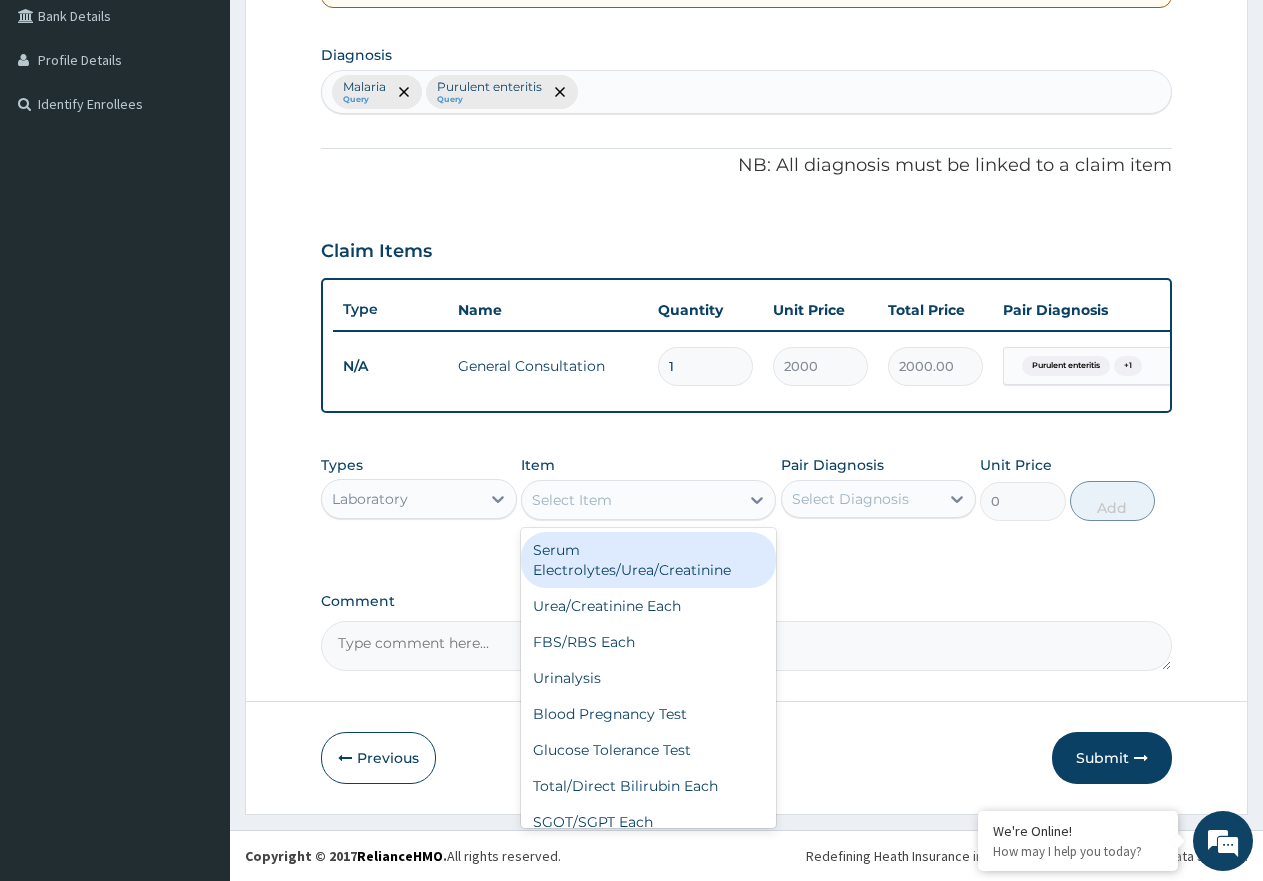 click on "Select Item" at bounding box center (630, 500) 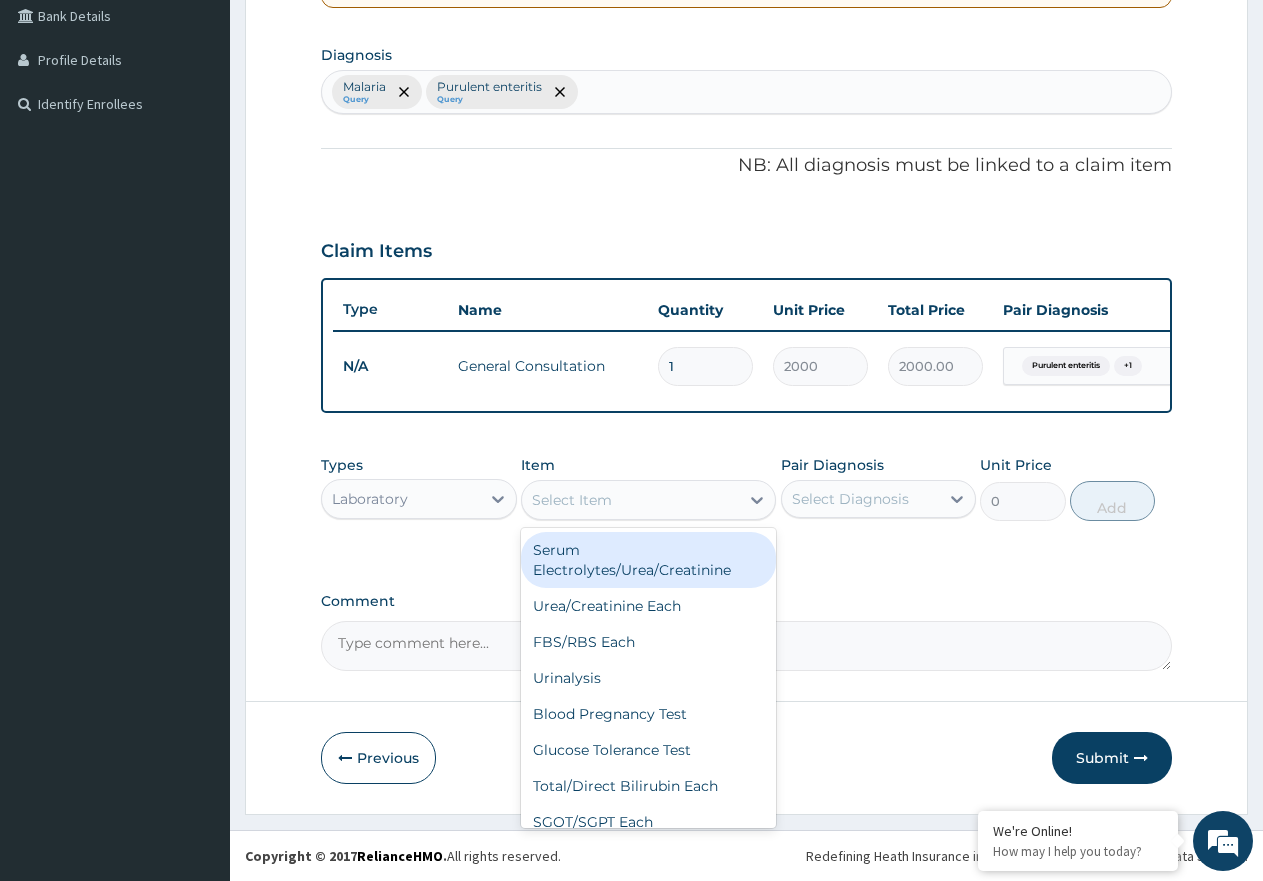 click on "Select Item" at bounding box center [630, 500] 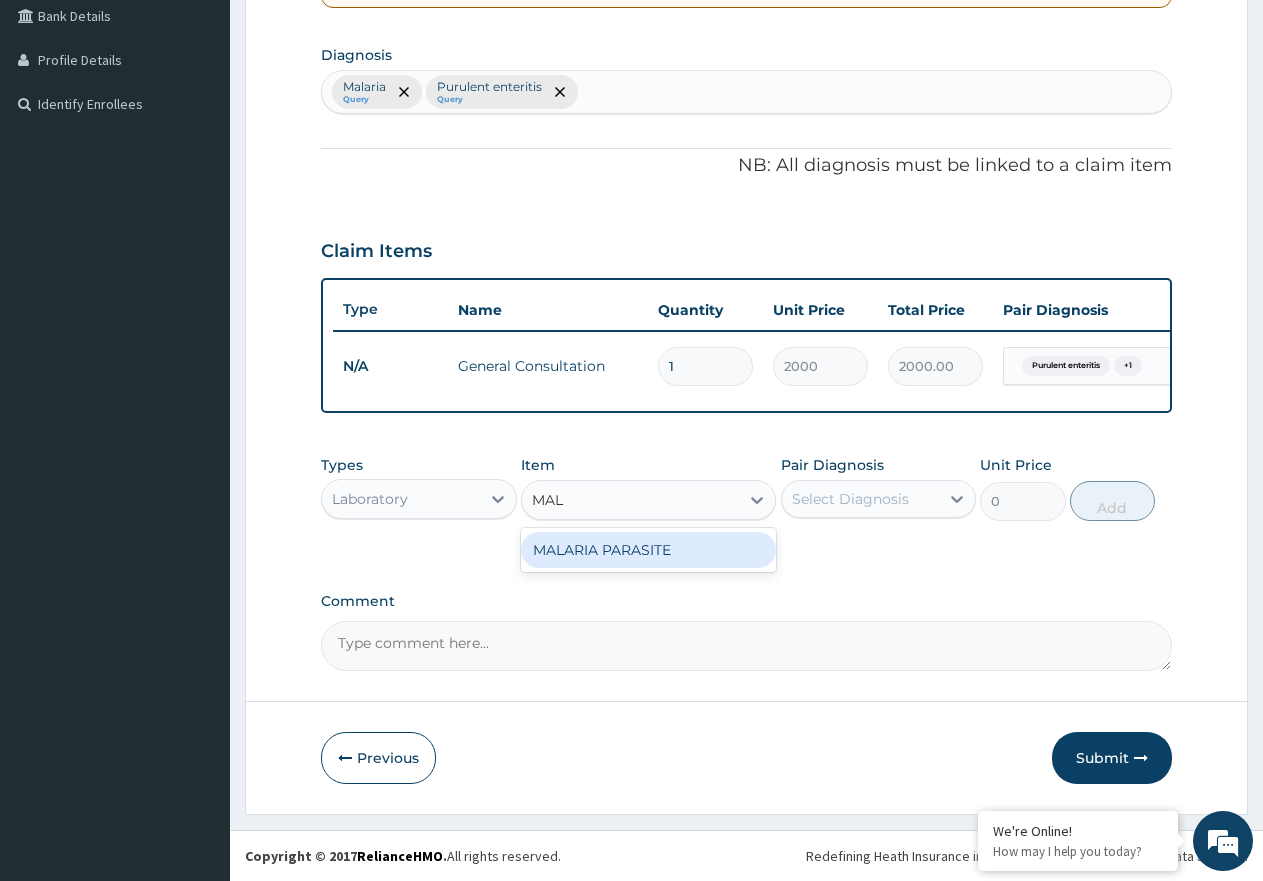 type on "MALA" 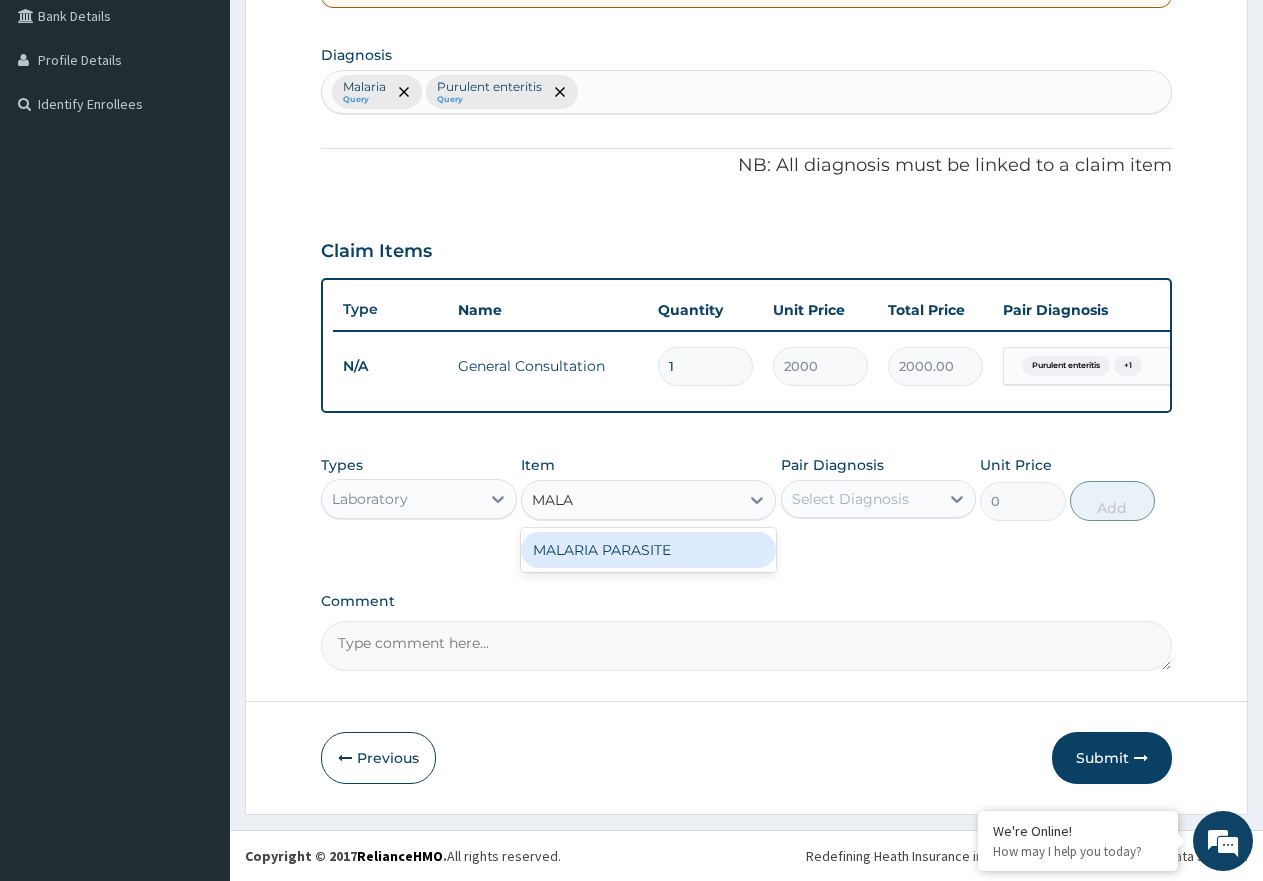 click on "MALARIA PARASITE" at bounding box center [648, 550] 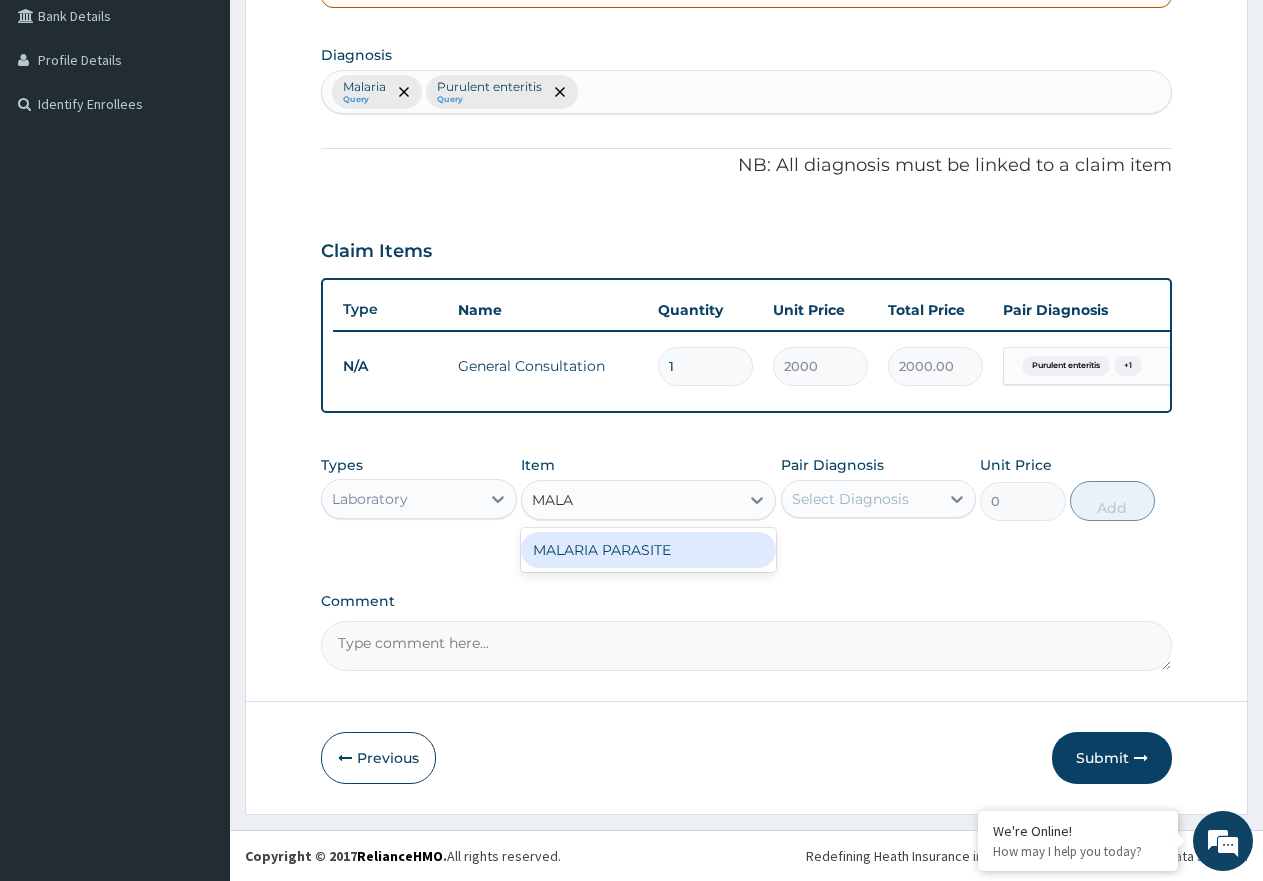 type 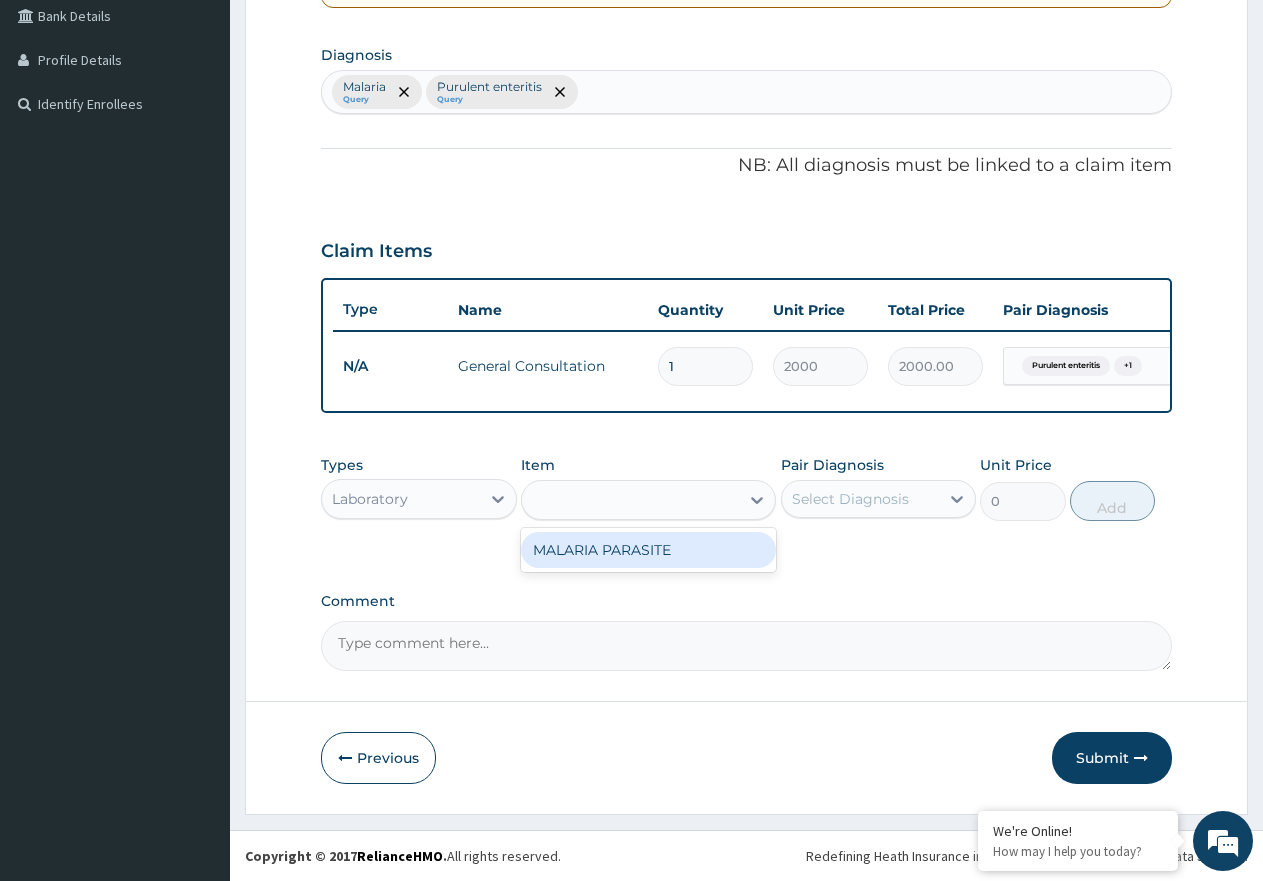 type on "2000" 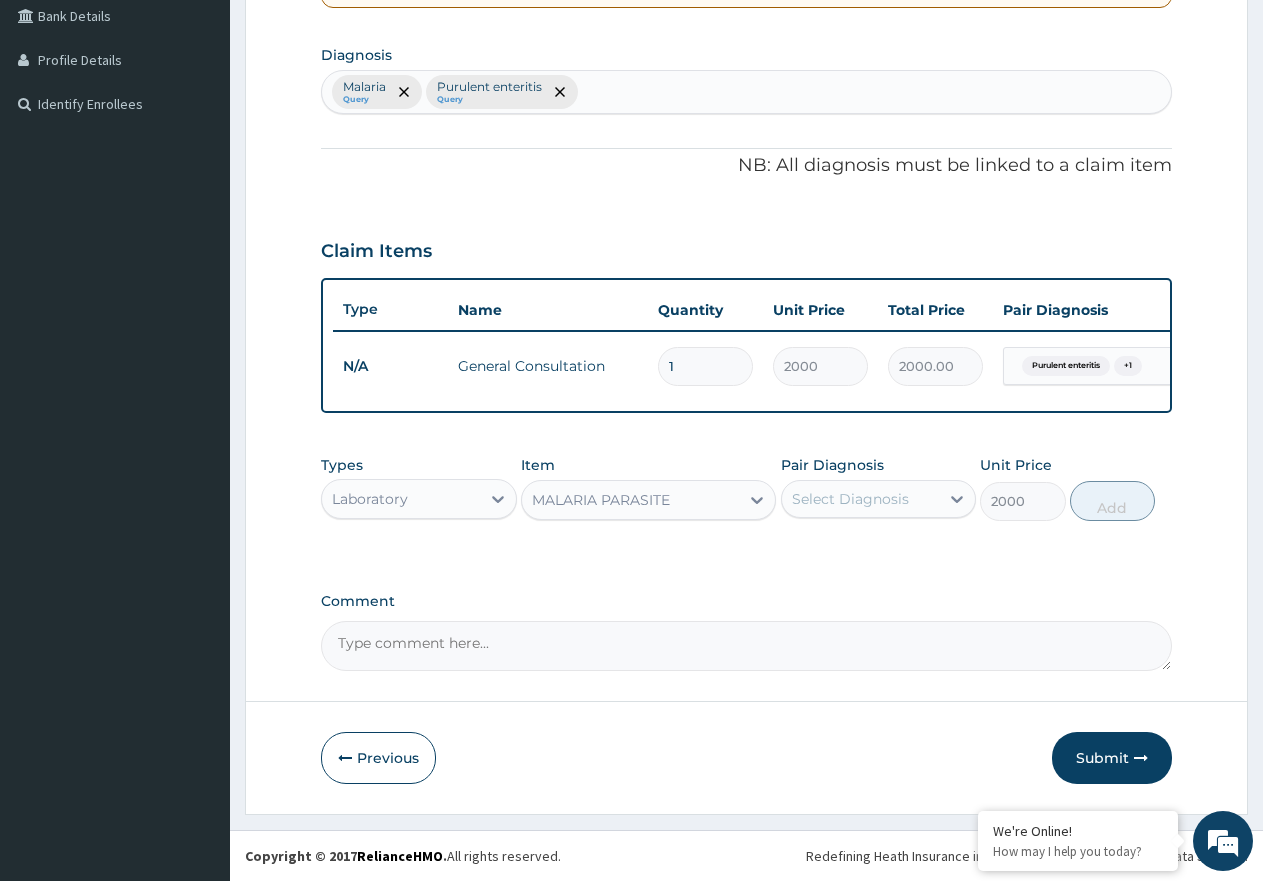click on "Select Diagnosis" 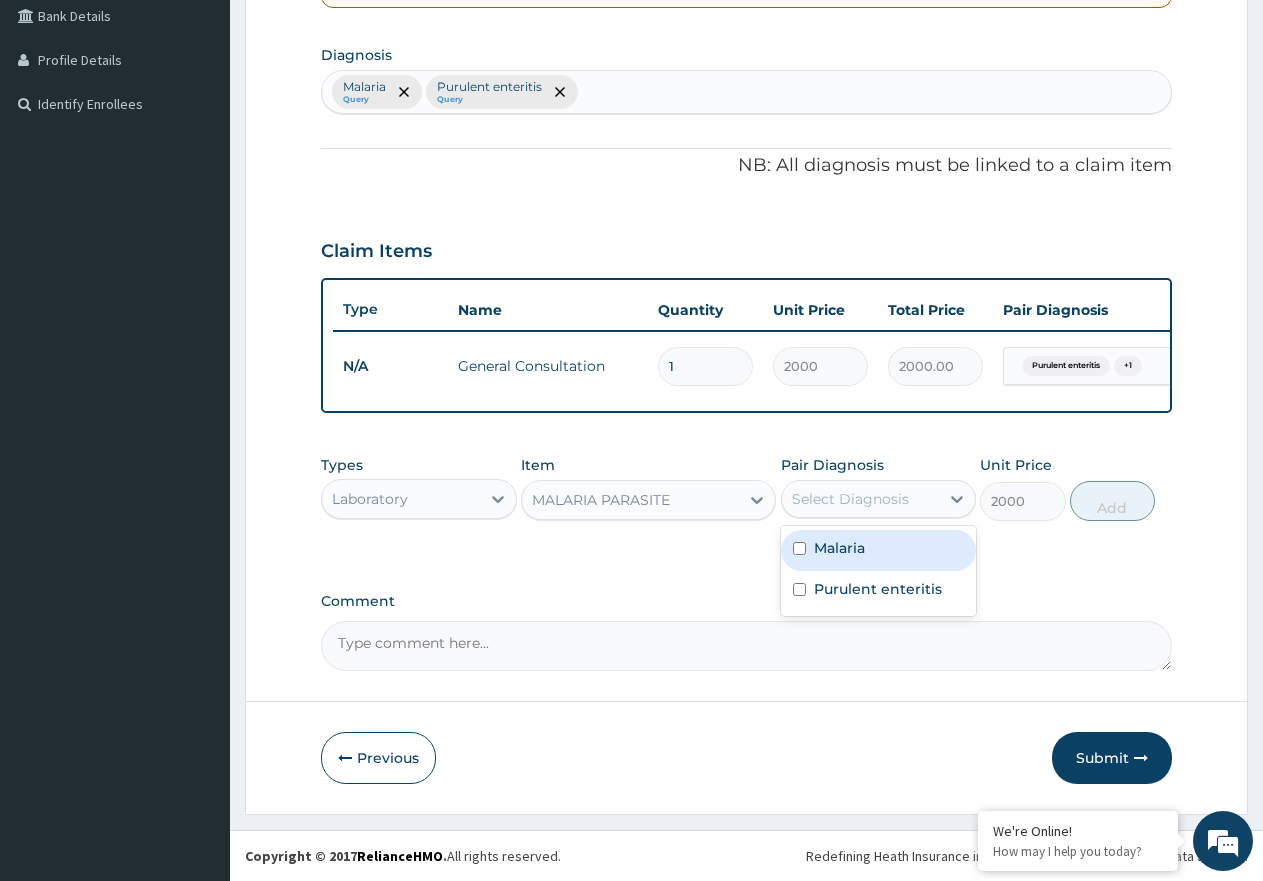 click on "Malaria" at bounding box center (879, 550) 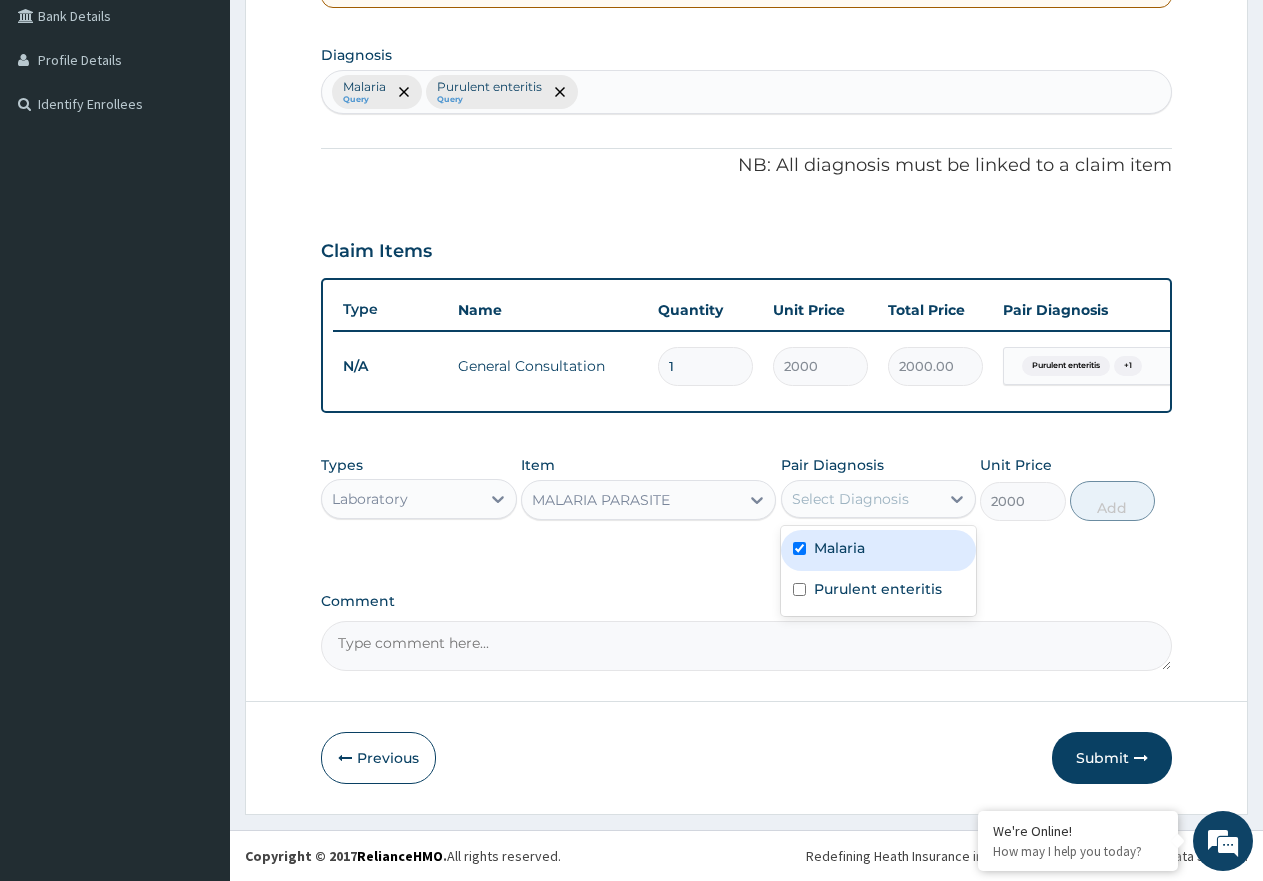 checkbox on "true" 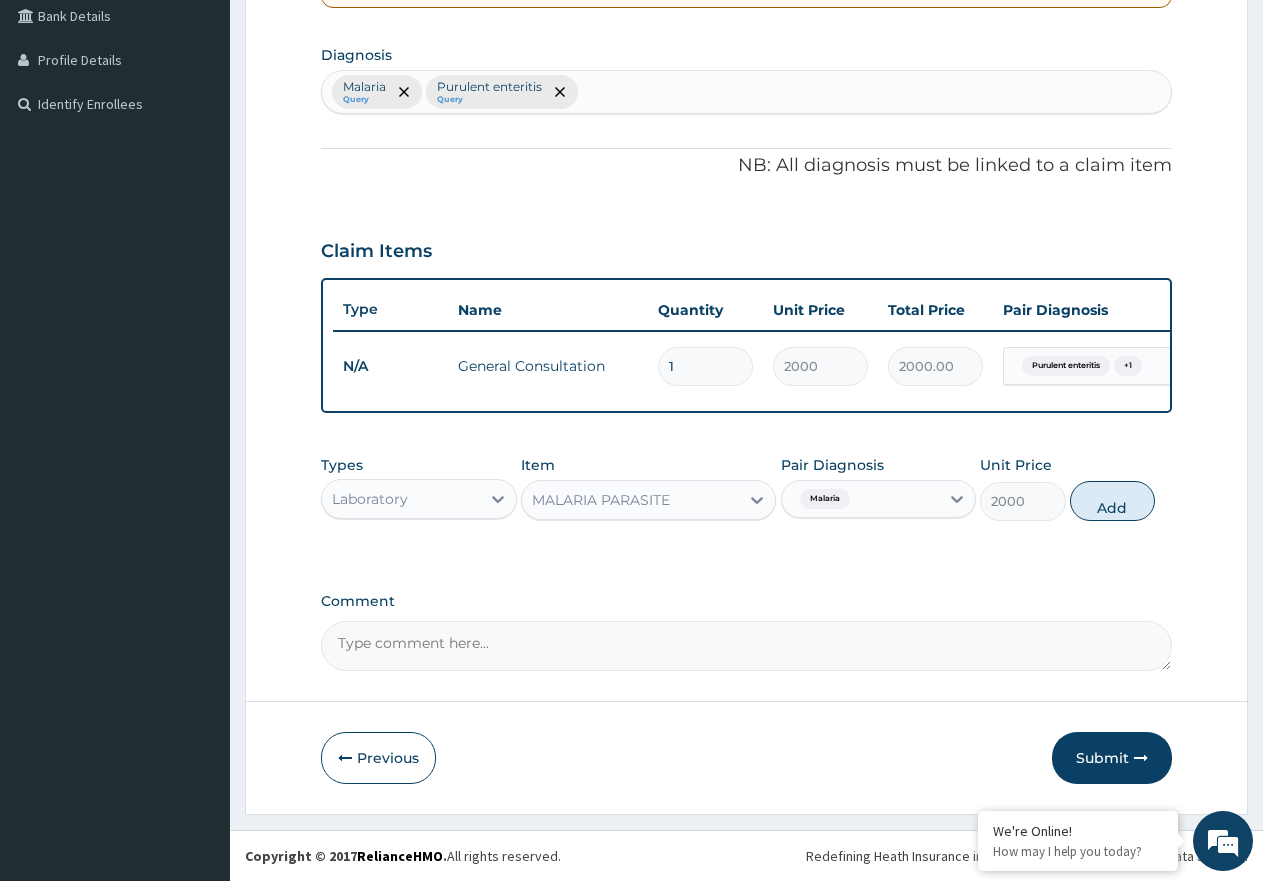 drag, startPoint x: 1118, startPoint y: 497, endPoint x: 1015, endPoint y: 512, distance: 104.0865 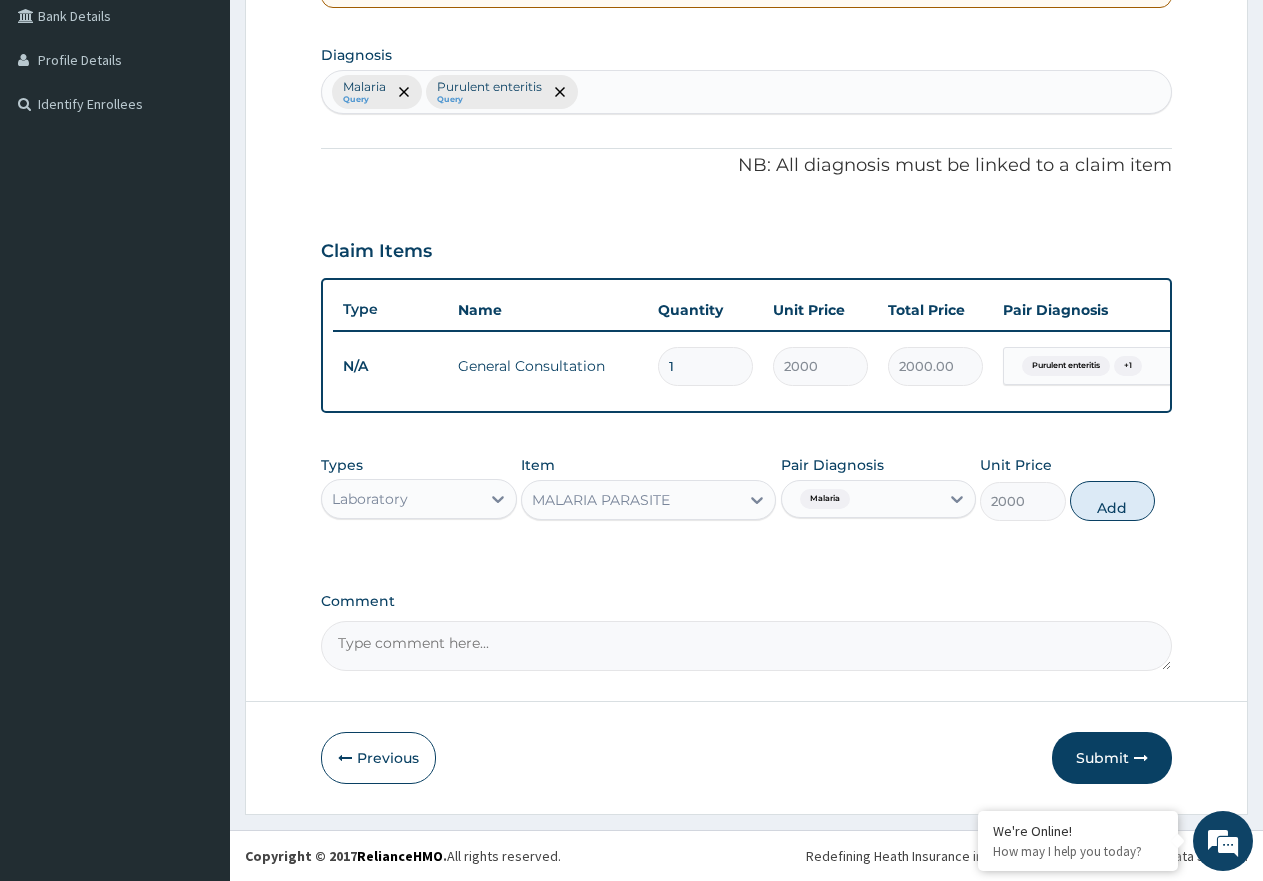 click on "Add" at bounding box center (1112, 501) 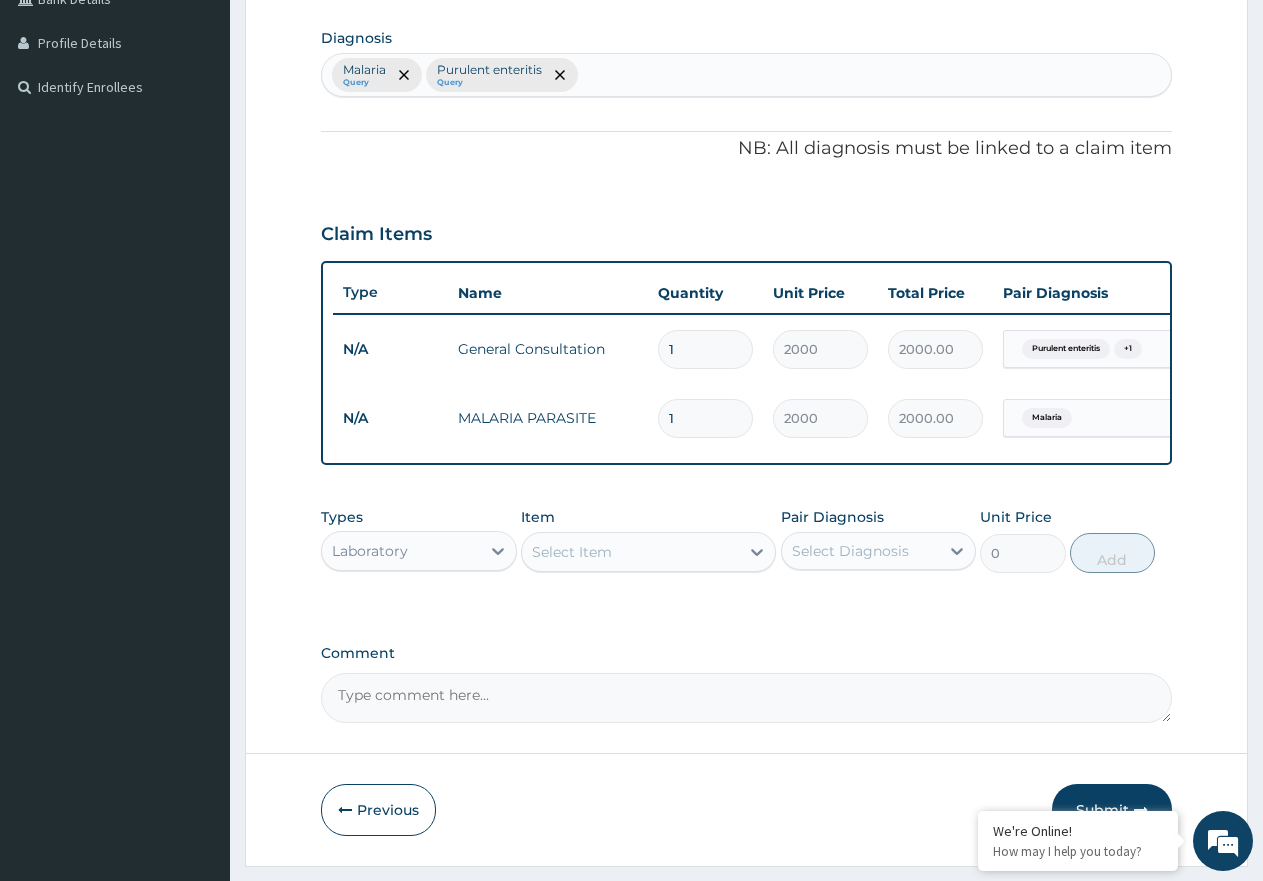 click on "Select Item" at bounding box center [572, 552] 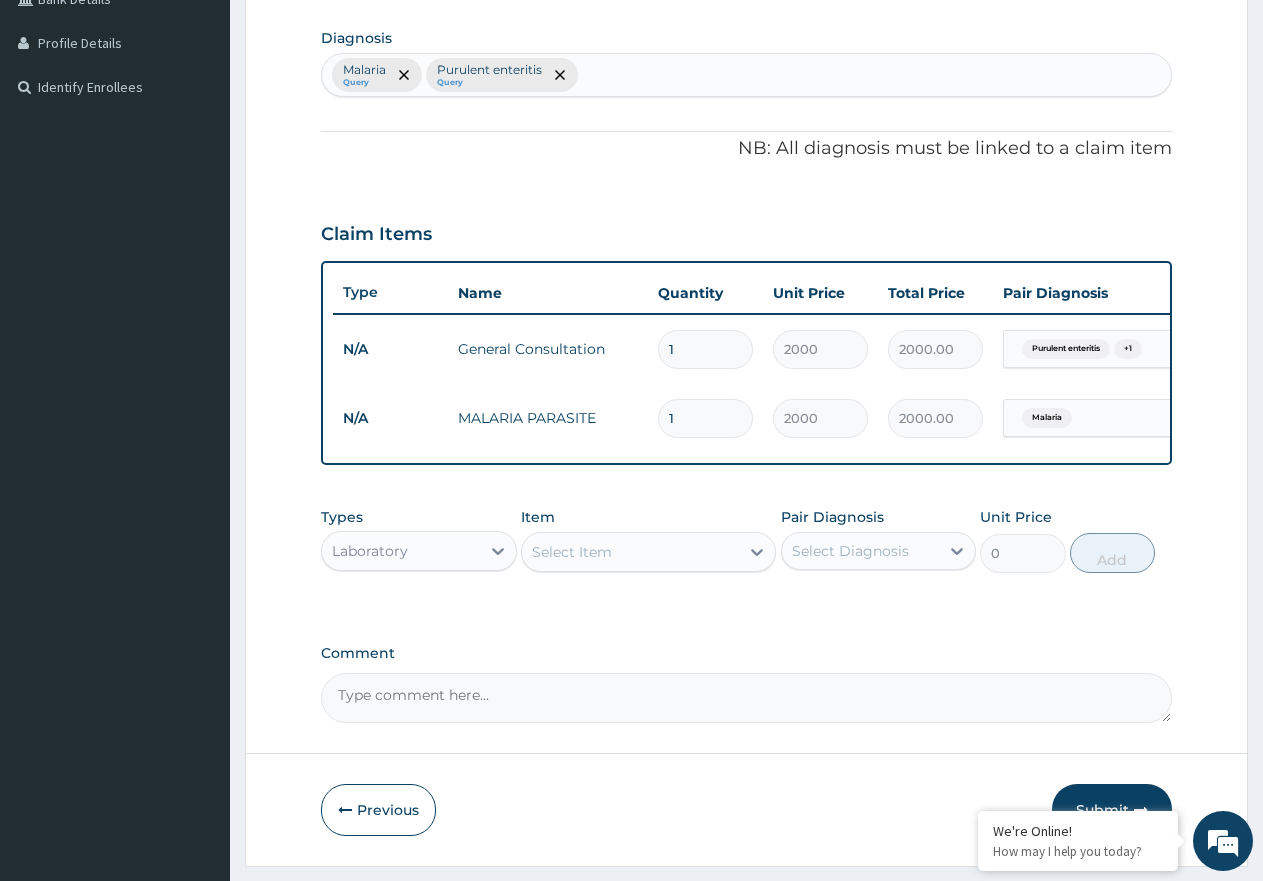 click on "Select Item" at bounding box center [572, 552] 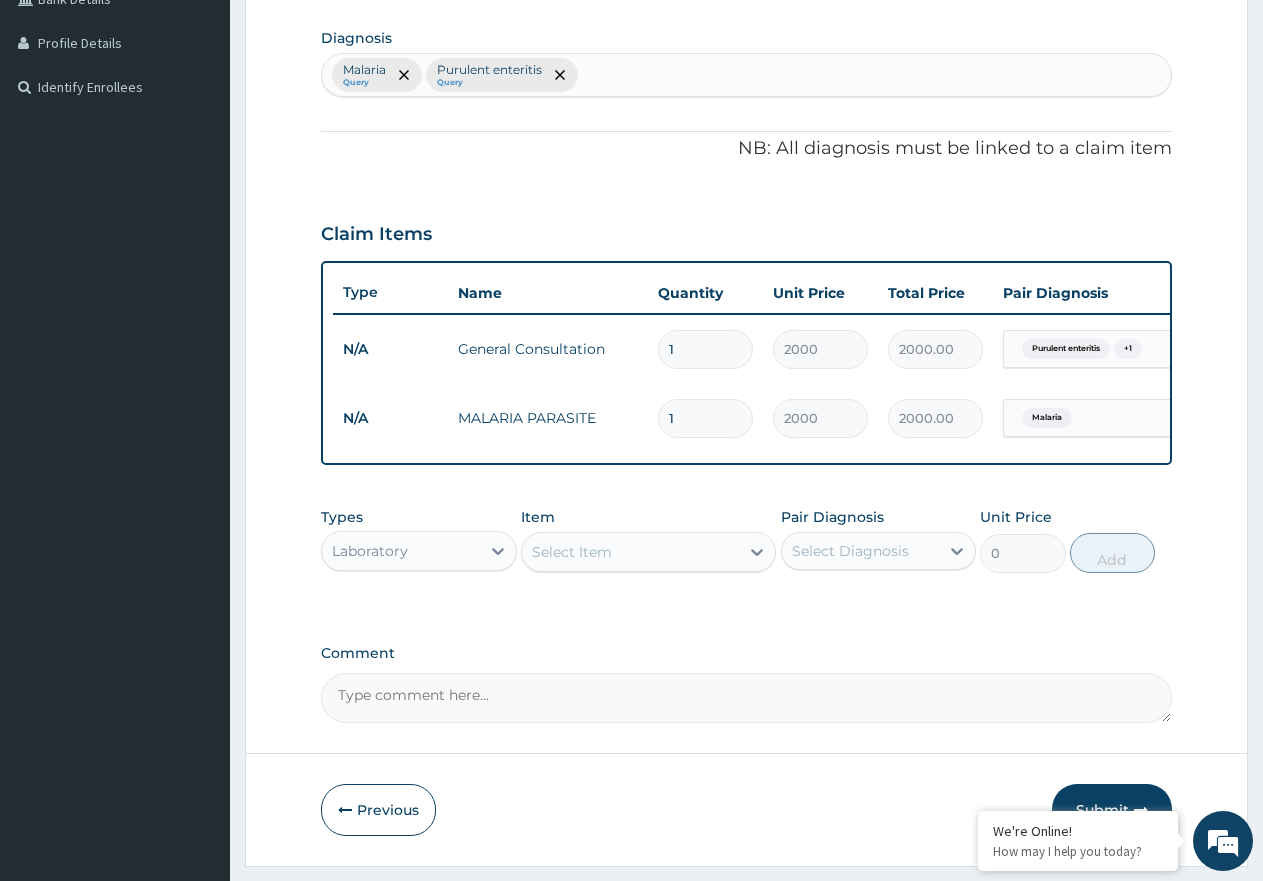click on "Select Item" at bounding box center [572, 552] 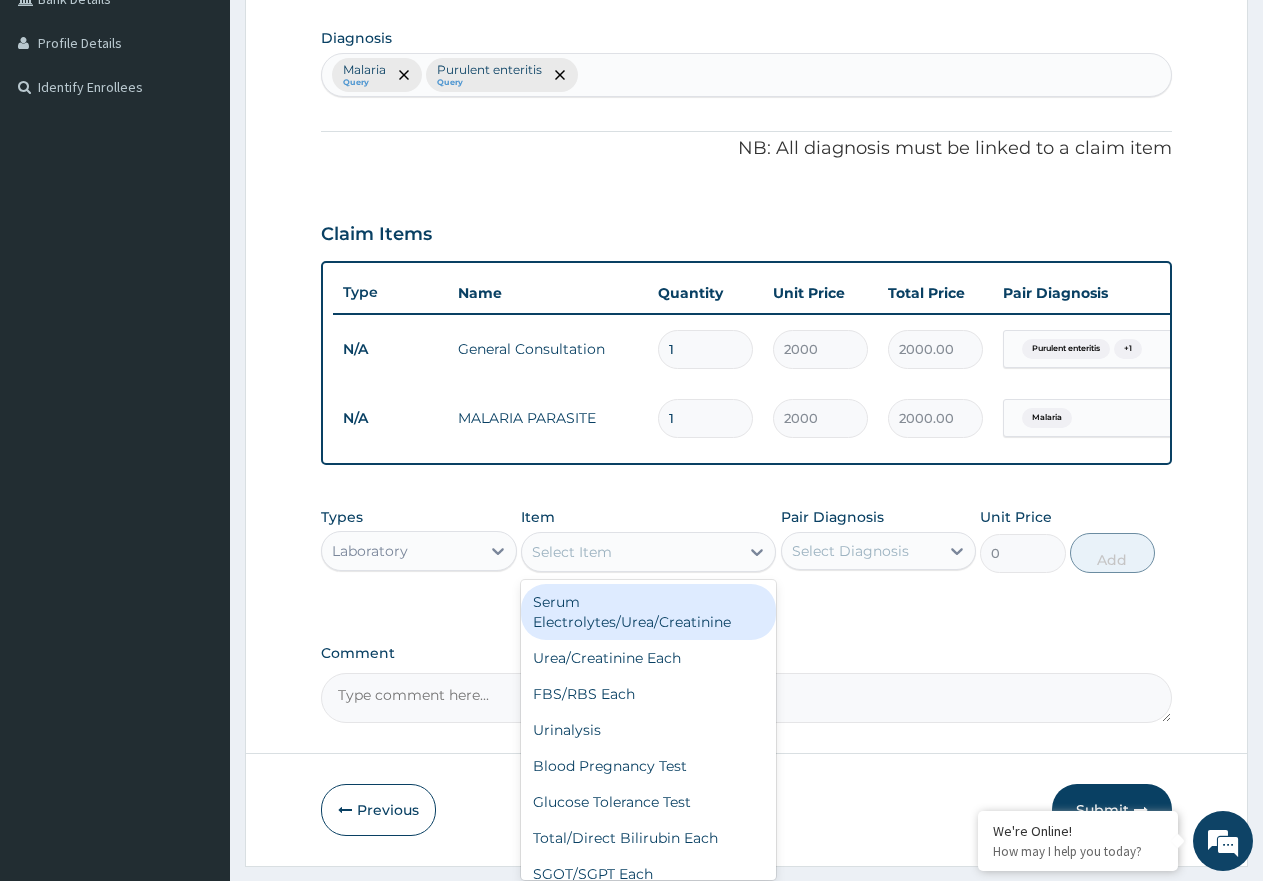 click on "Select Item" at bounding box center (572, 552) 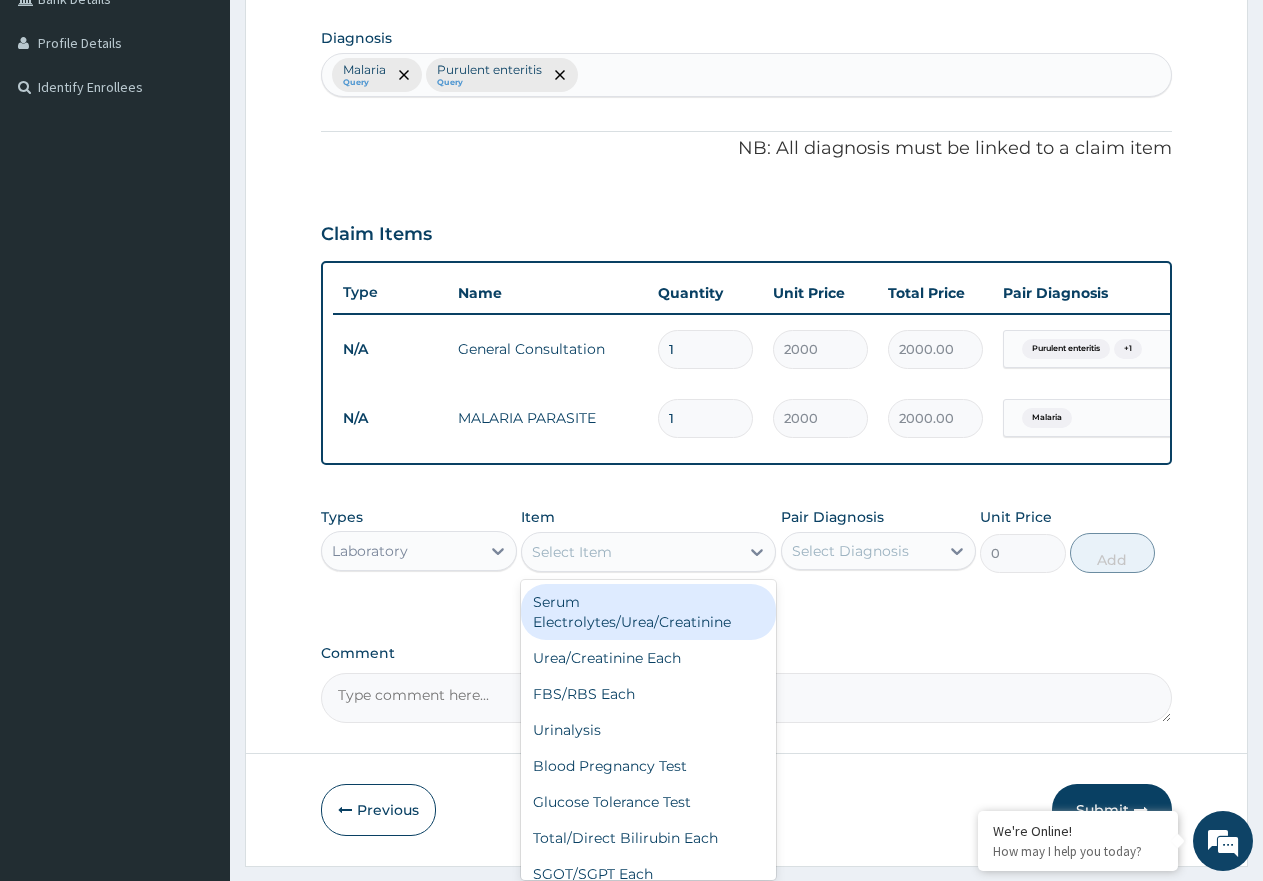 click on "Select Item" at bounding box center [572, 552] 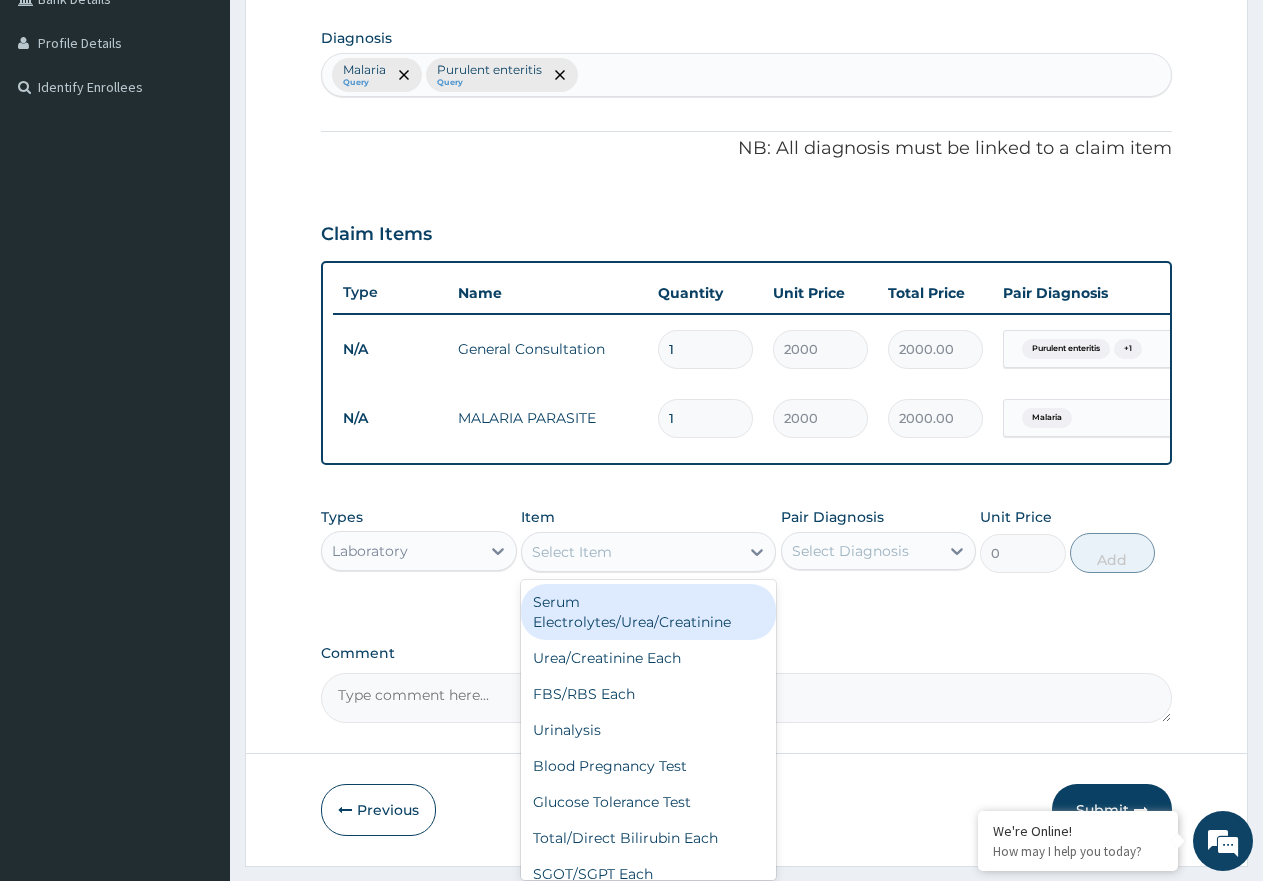 type on "M" 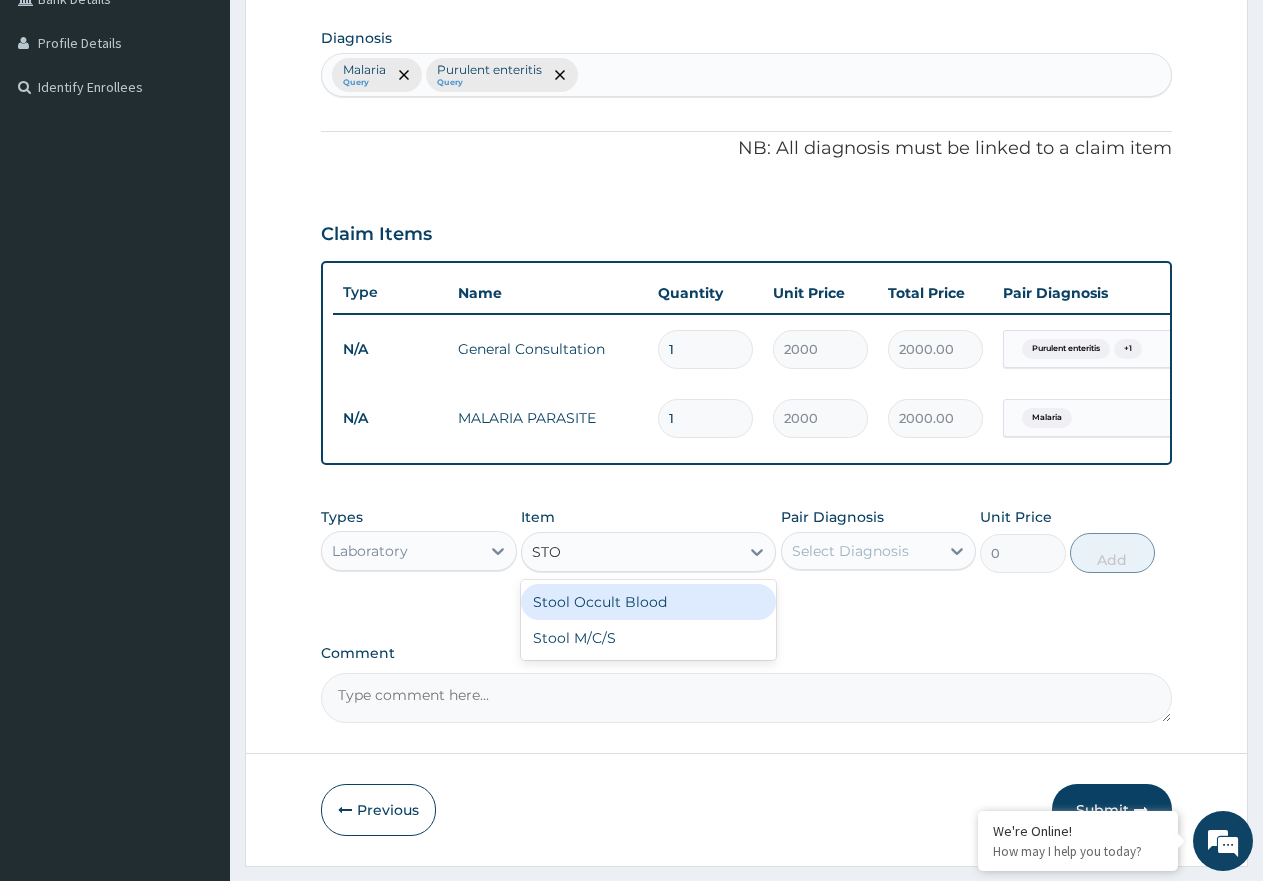 type on "STOO" 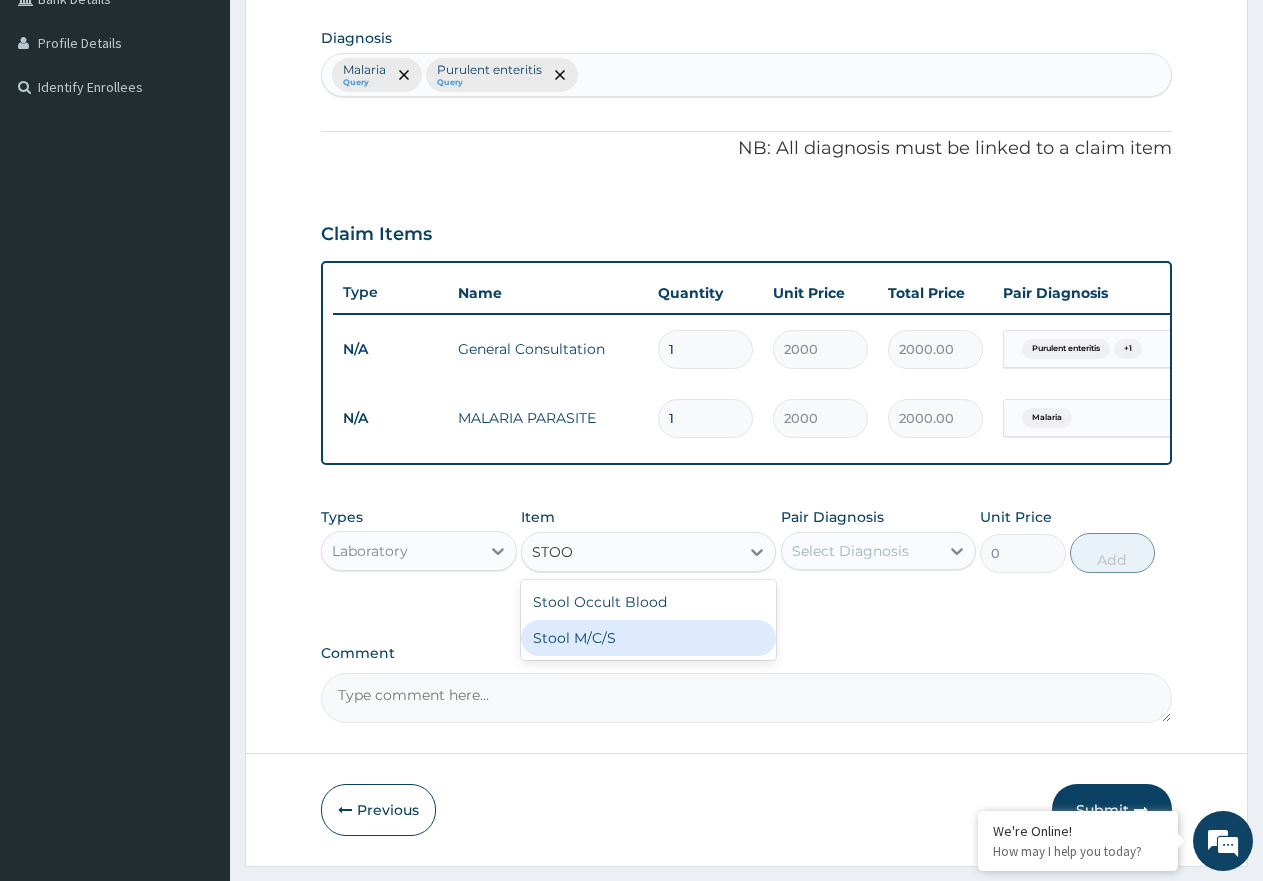 click on "Stool M/C/S" at bounding box center (648, 638) 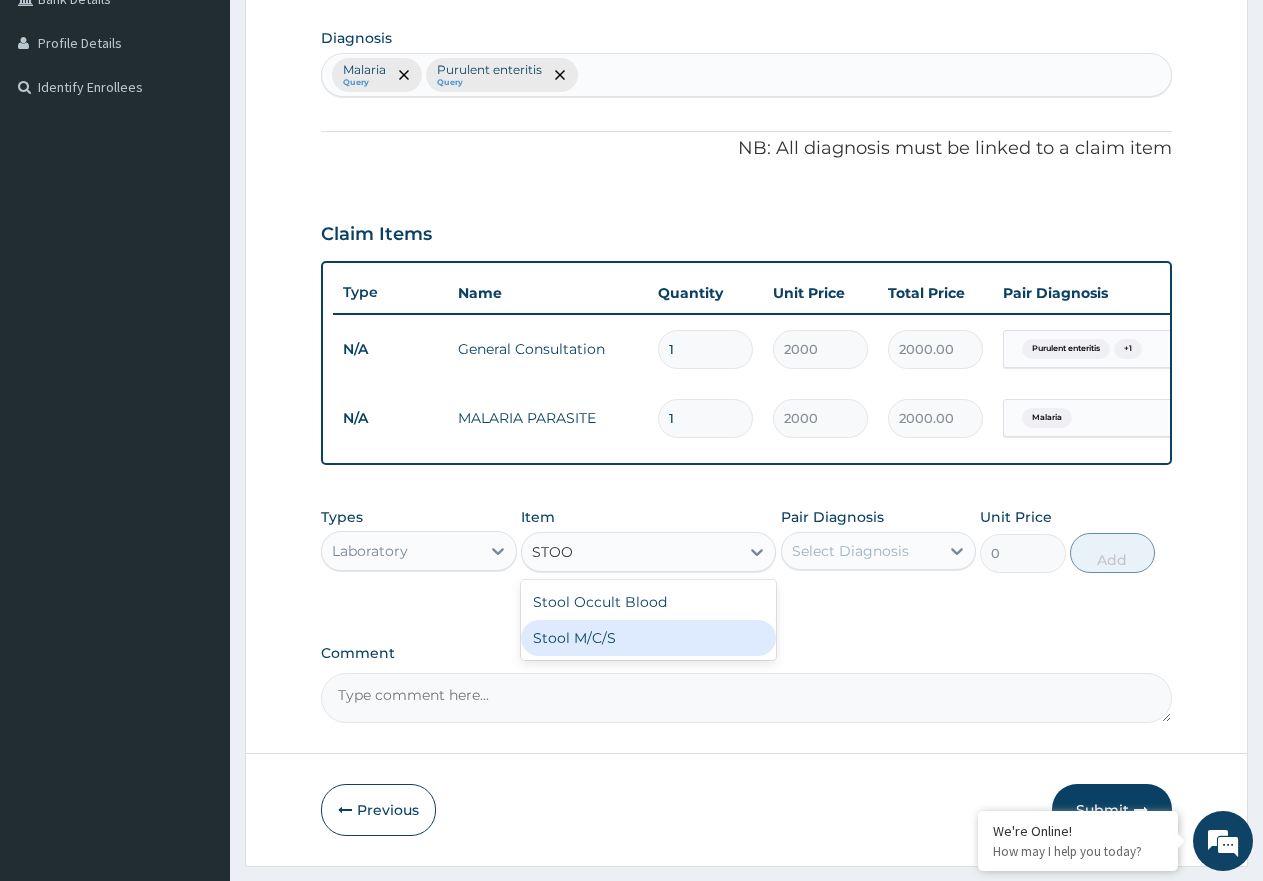 type 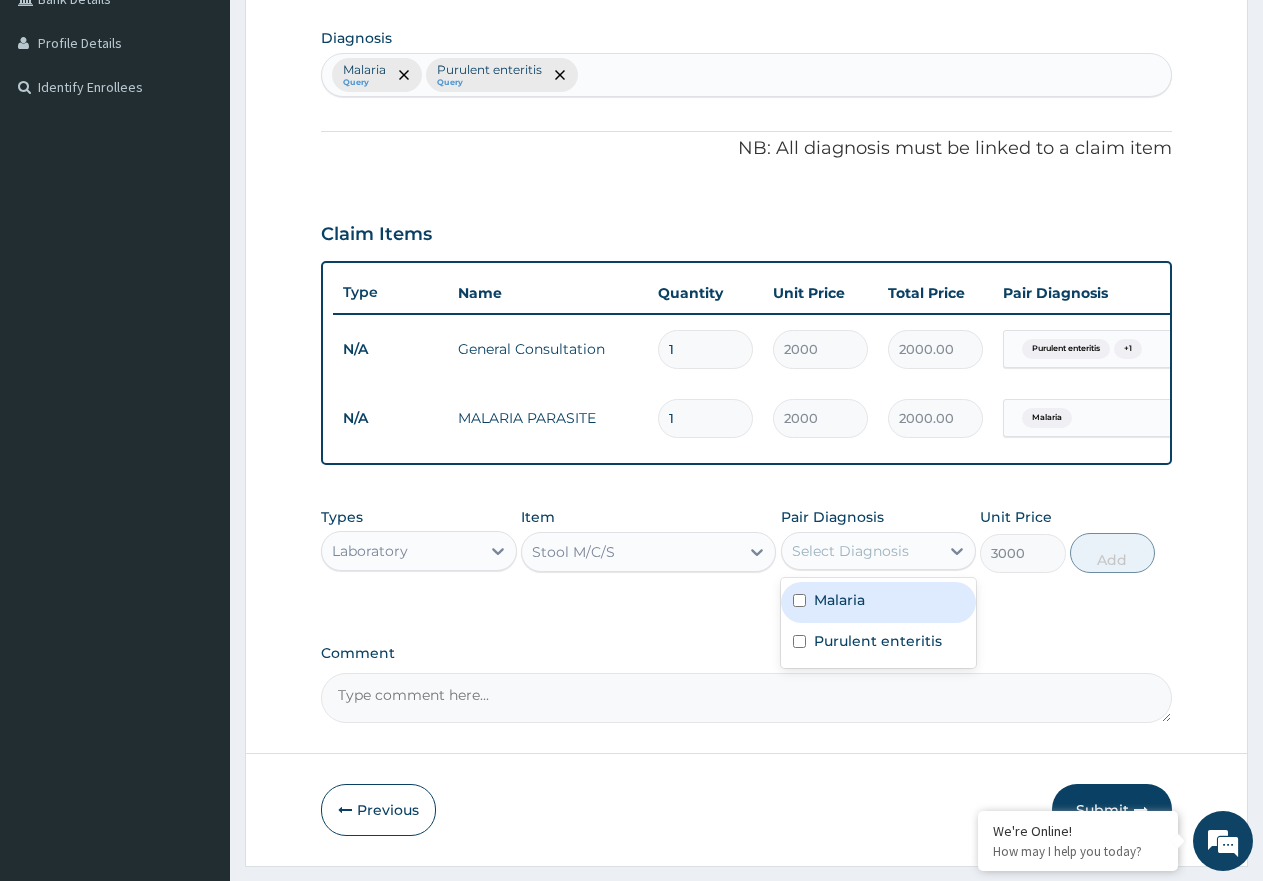 click on "Select Diagnosis" at bounding box center (850, 551) 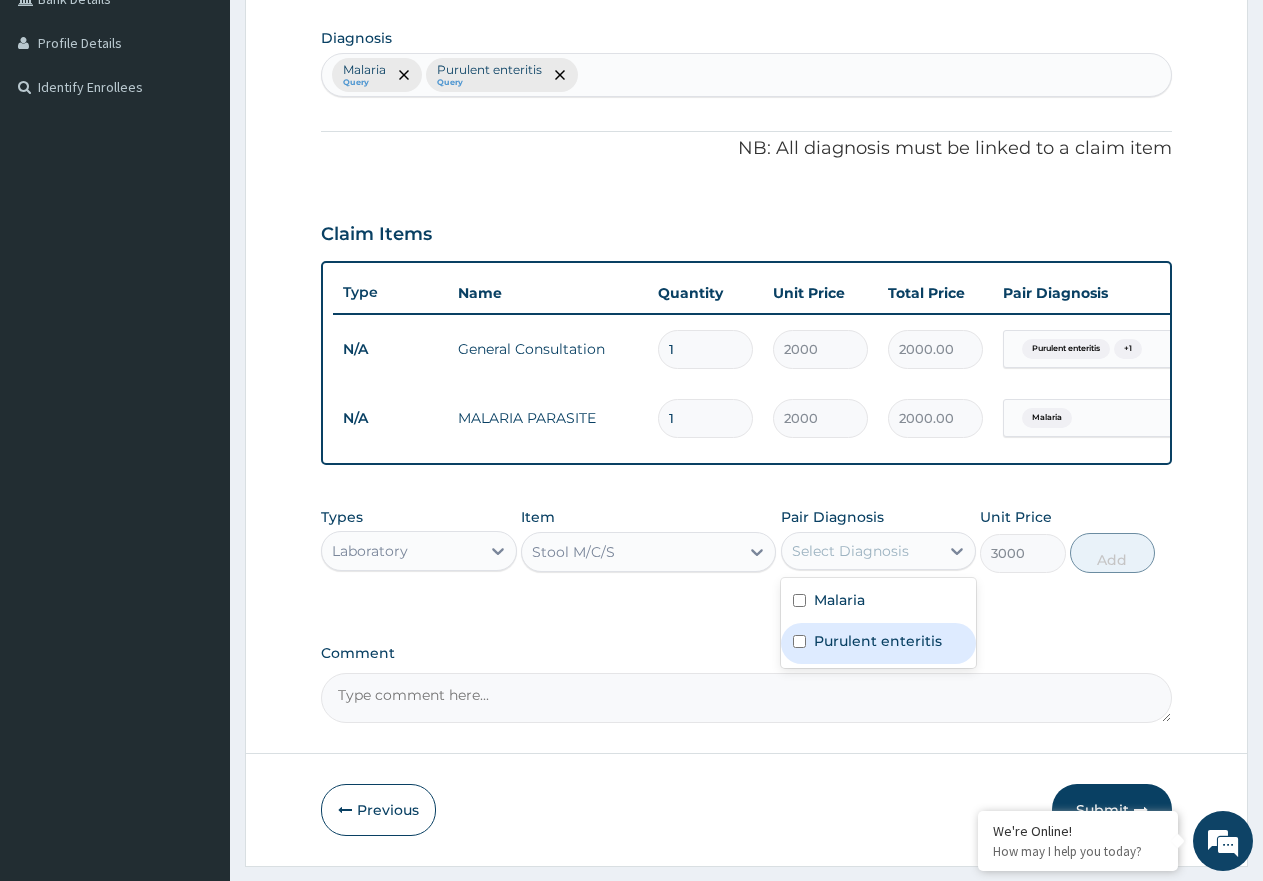 drag, startPoint x: 866, startPoint y: 664, endPoint x: 898, endPoint y: 659, distance: 32.38827 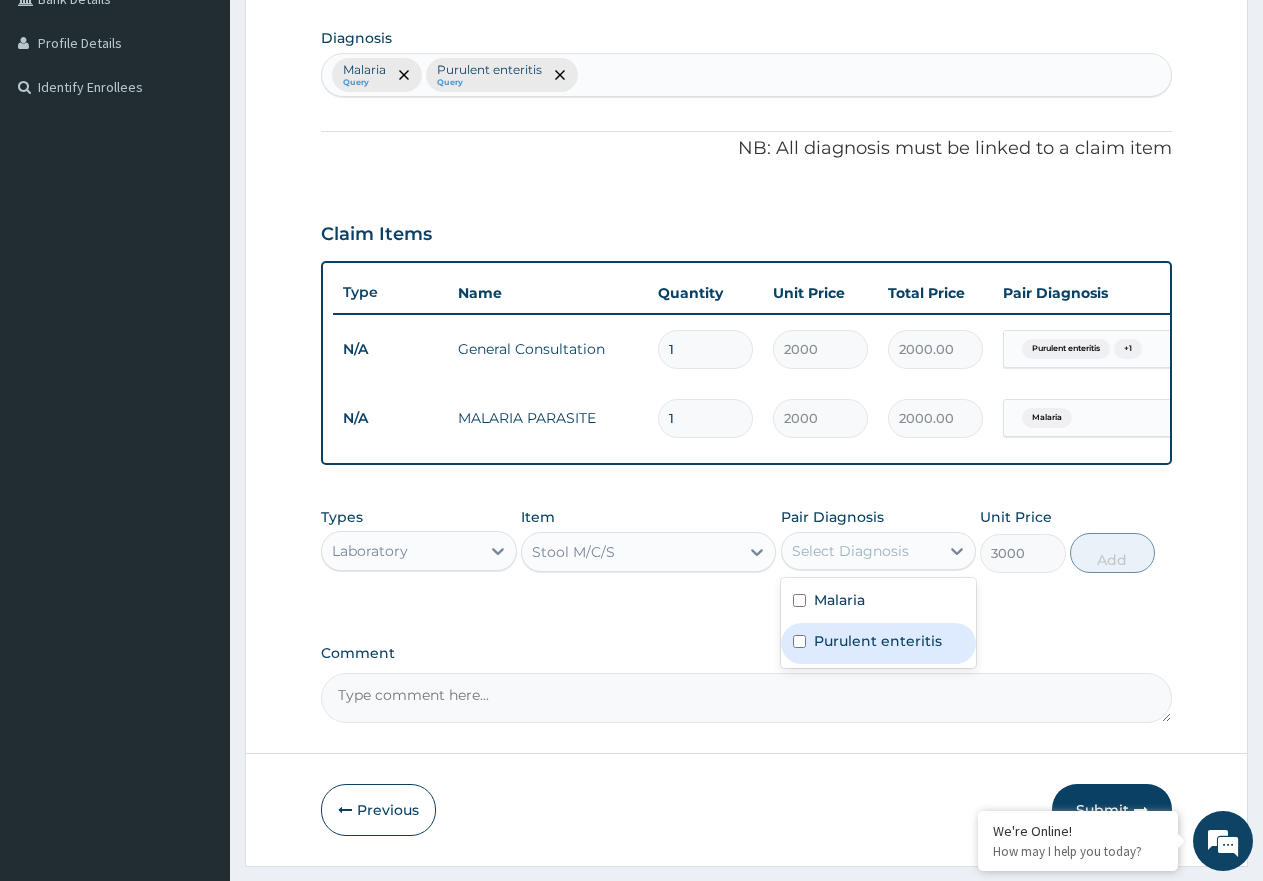 click on "Purulent enteritis" at bounding box center [878, 641] 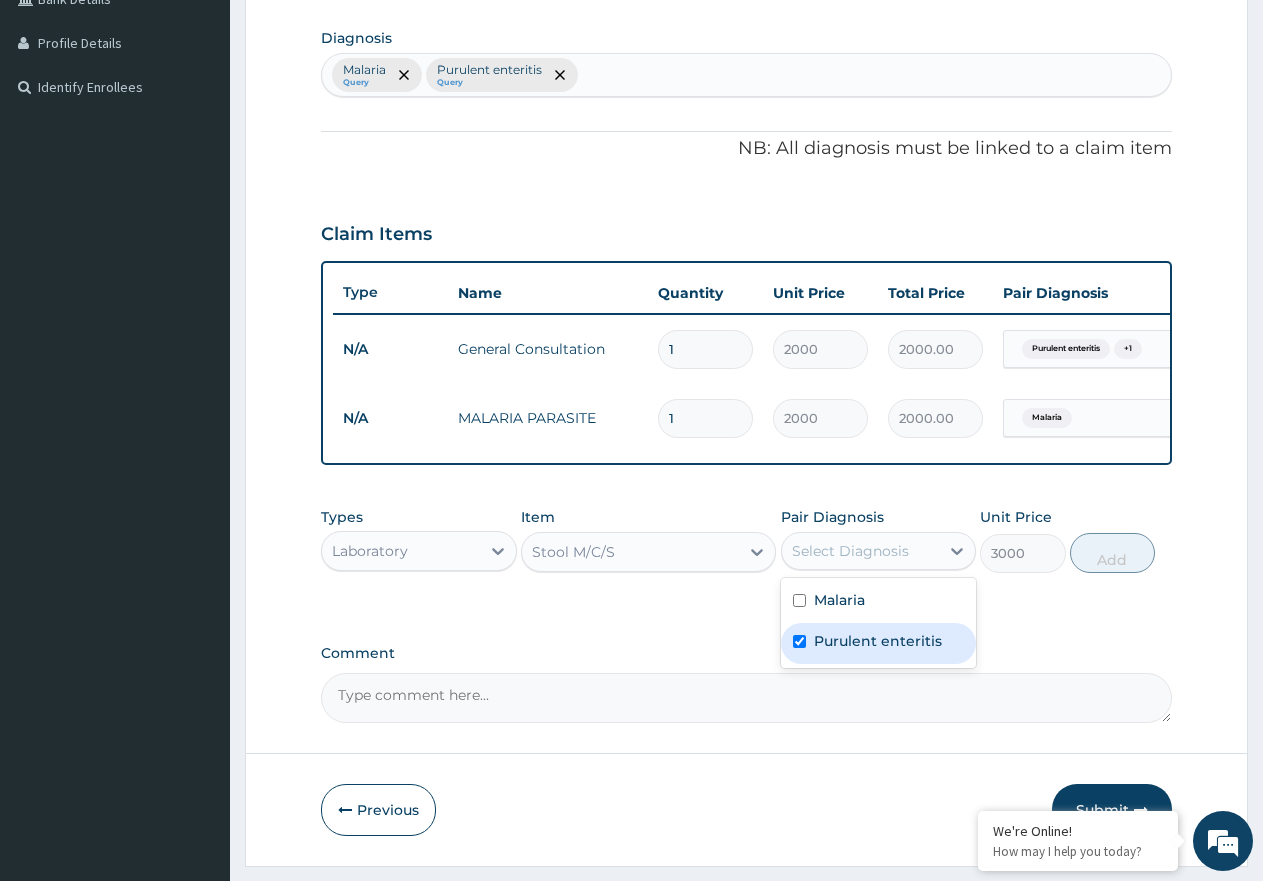 checkbox on "true" 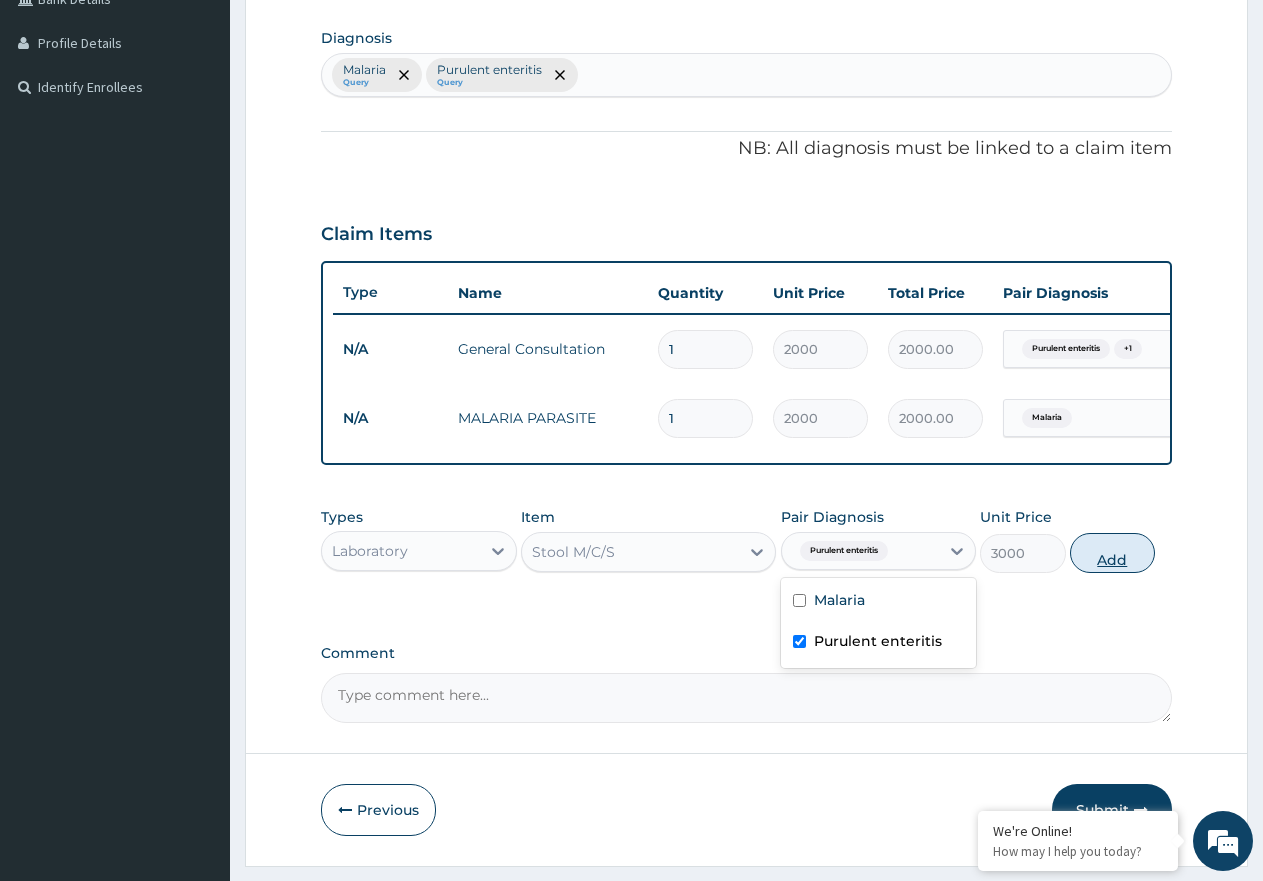 click on "Add" at bounding box center [1112, 553] 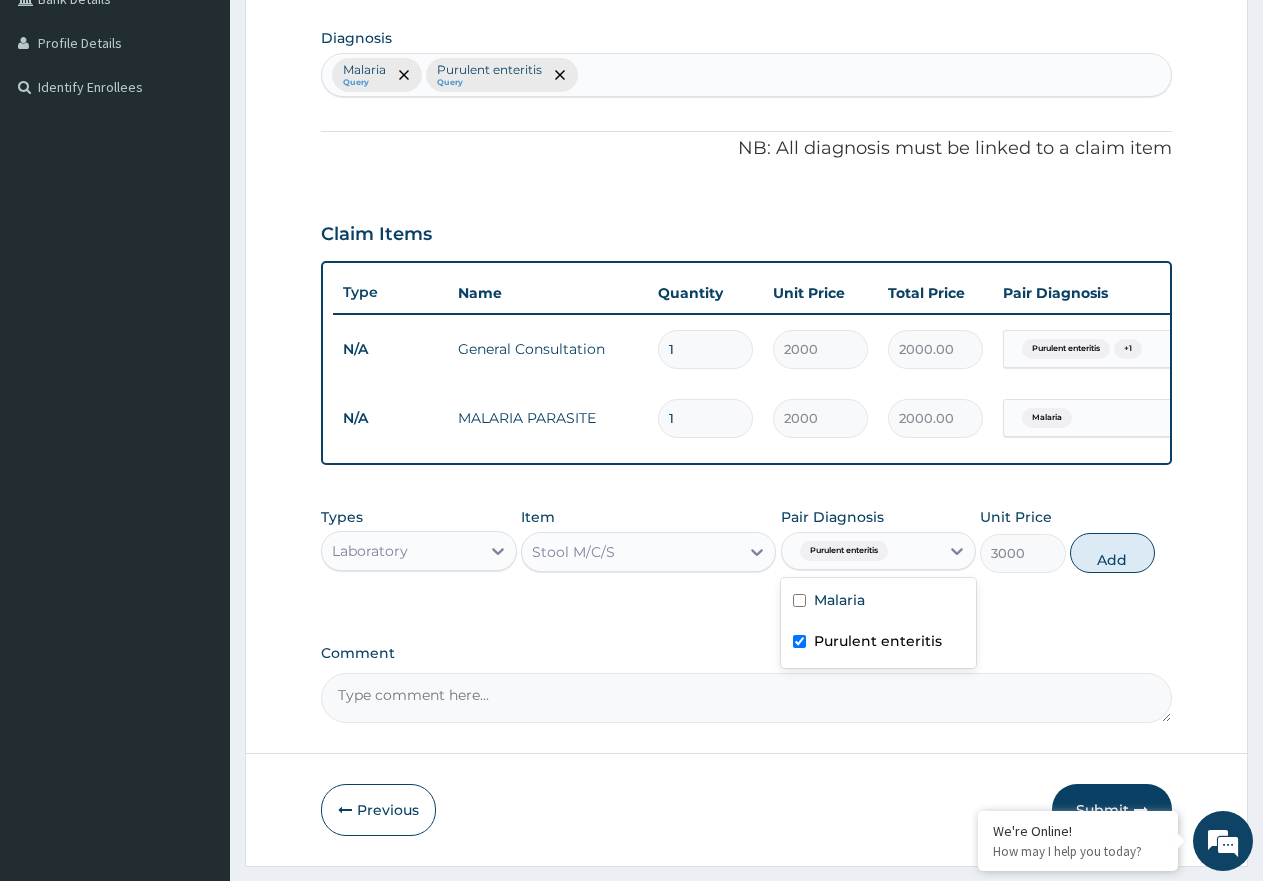 type on "0" 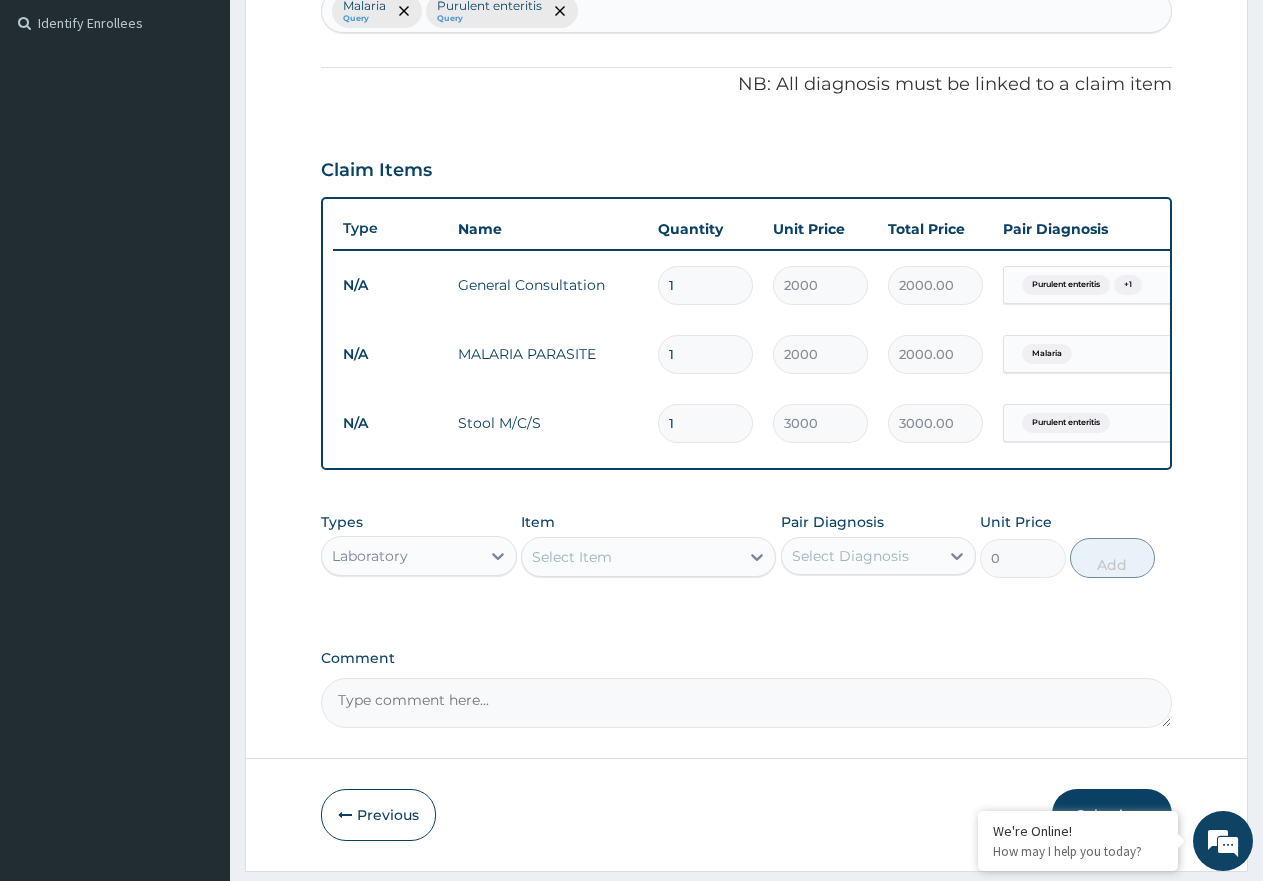 scroll, scrollTop: 583, scrollLeft: 0, axis: vertical 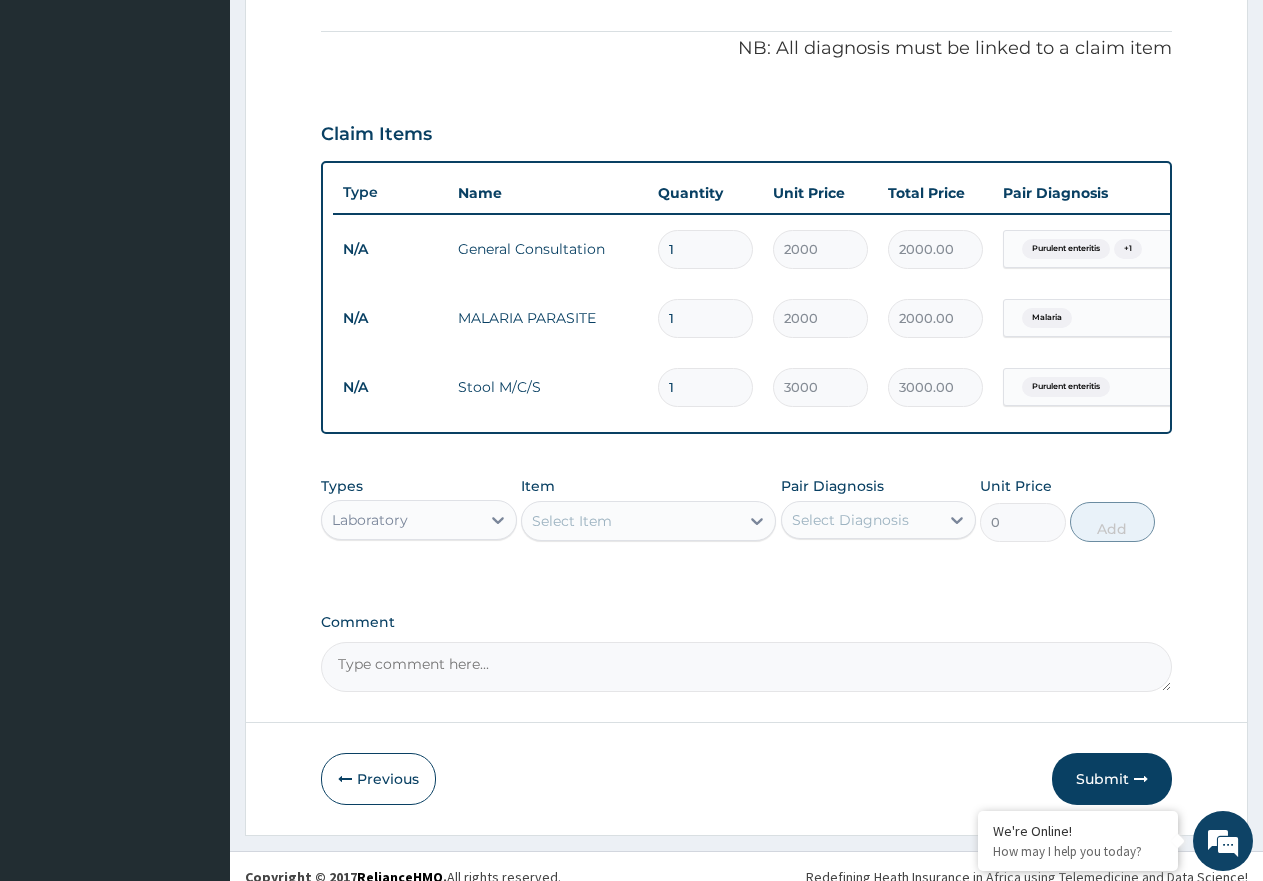 click on "Laboratory" at bounding box center [401, 520] 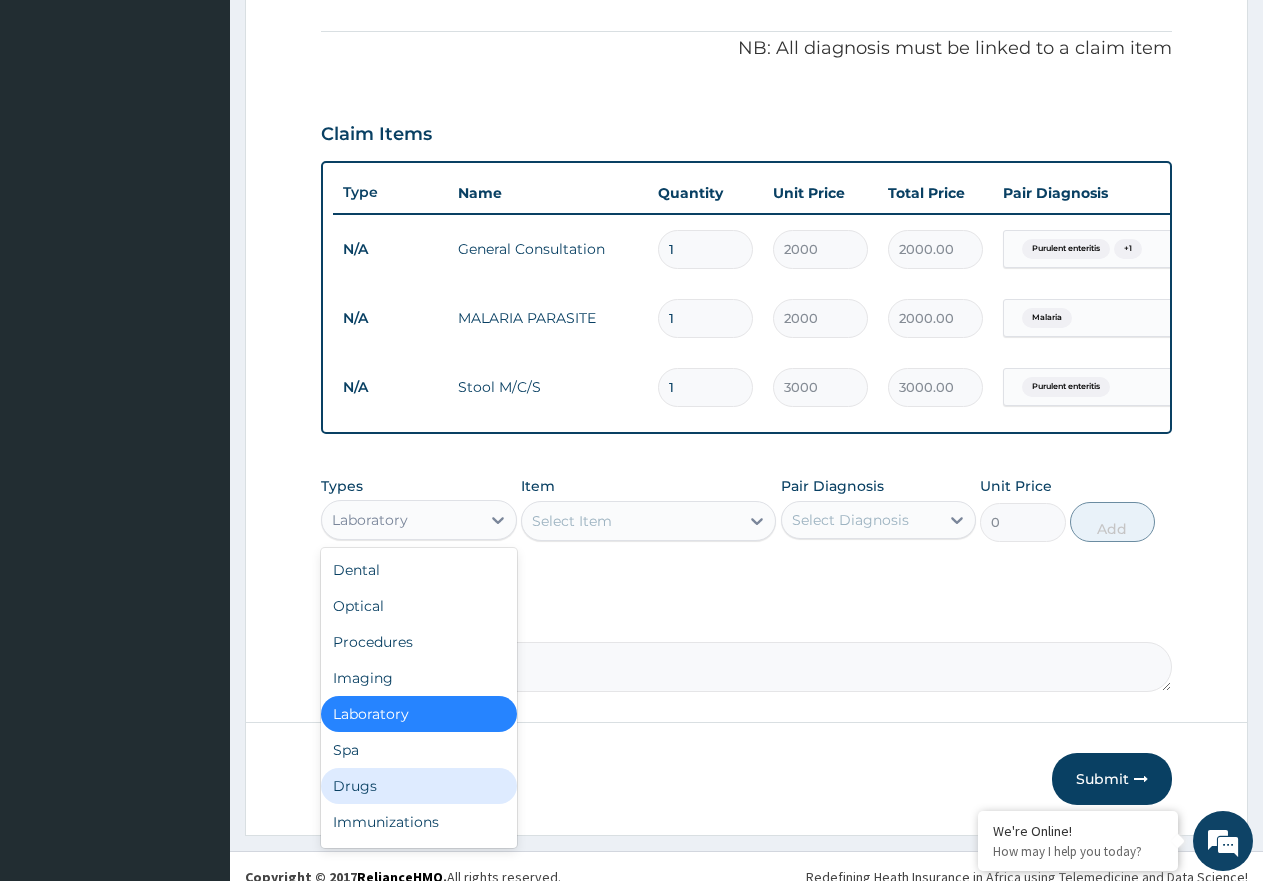 click on "Drugs" at bounding box center [419, 786] 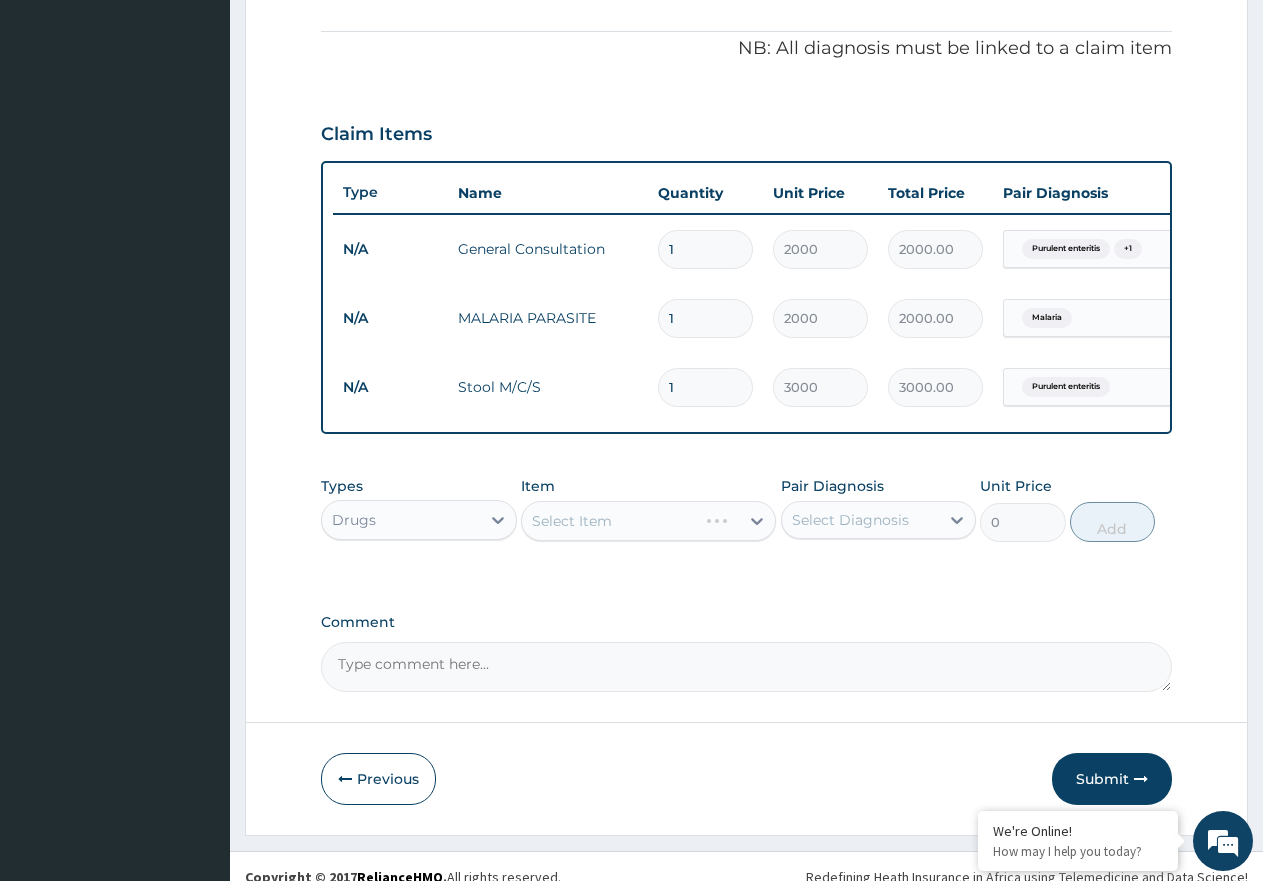 click on "Select Item" at bounding box center (648, 521) 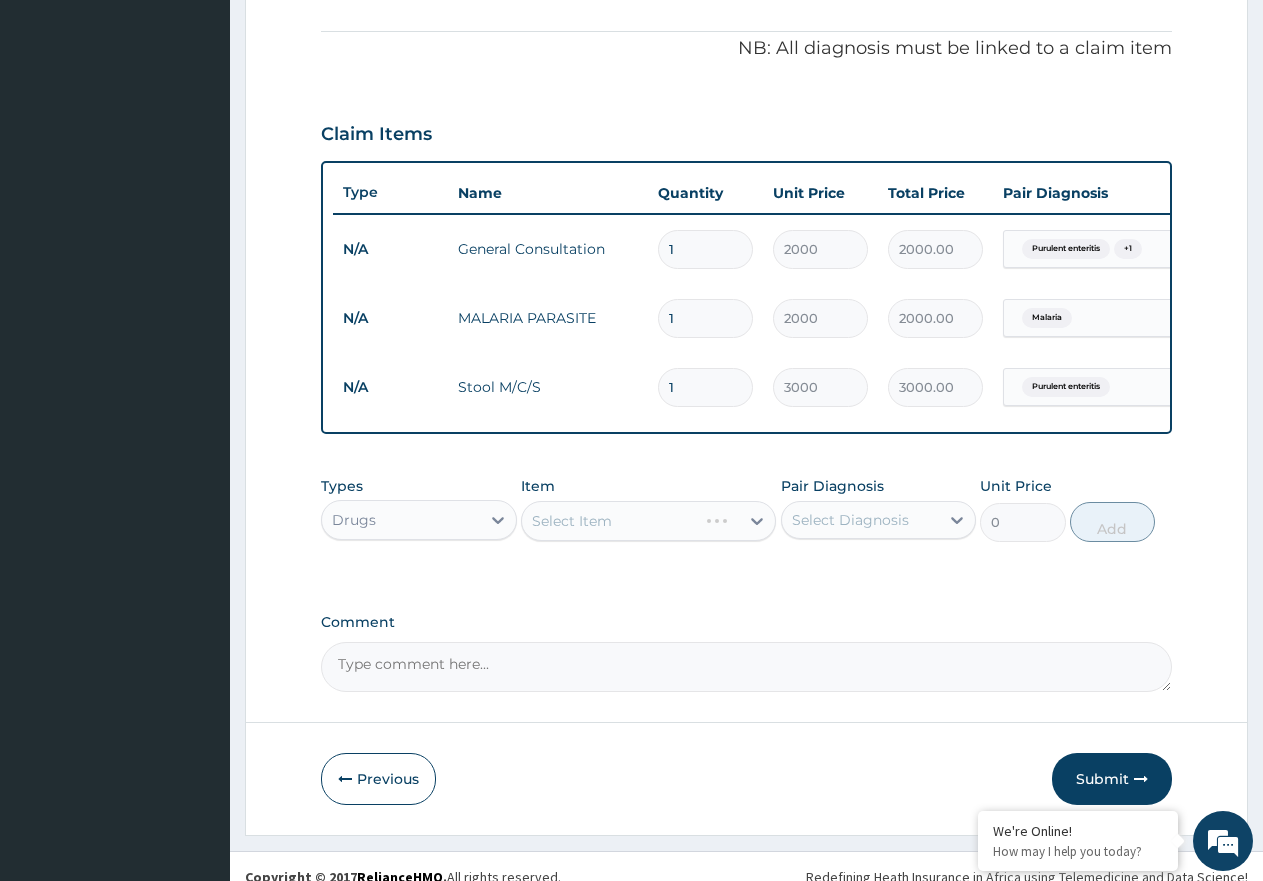click on "Select Item" at bounding box center (648, 521) 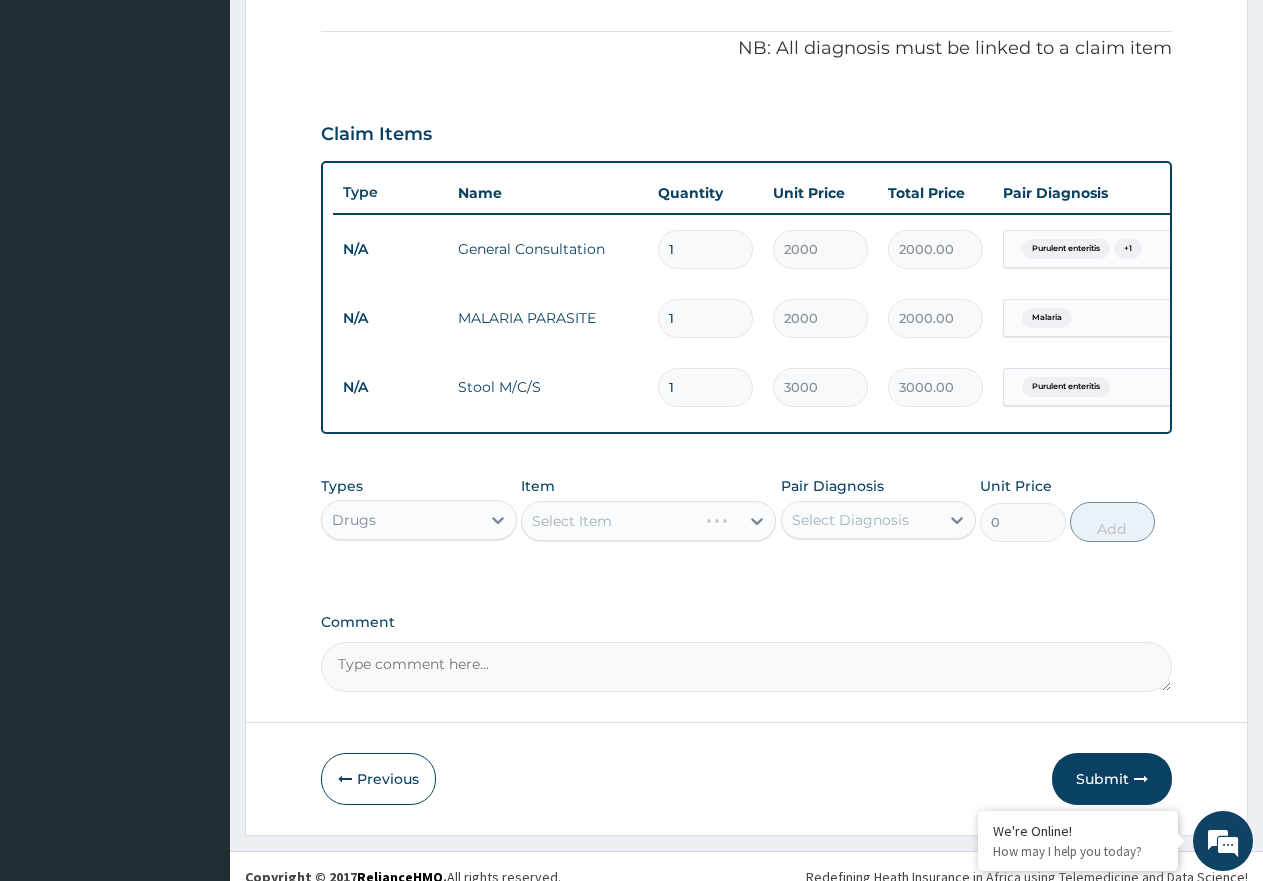 click on "Select Item" at bounding box center (648, 521) 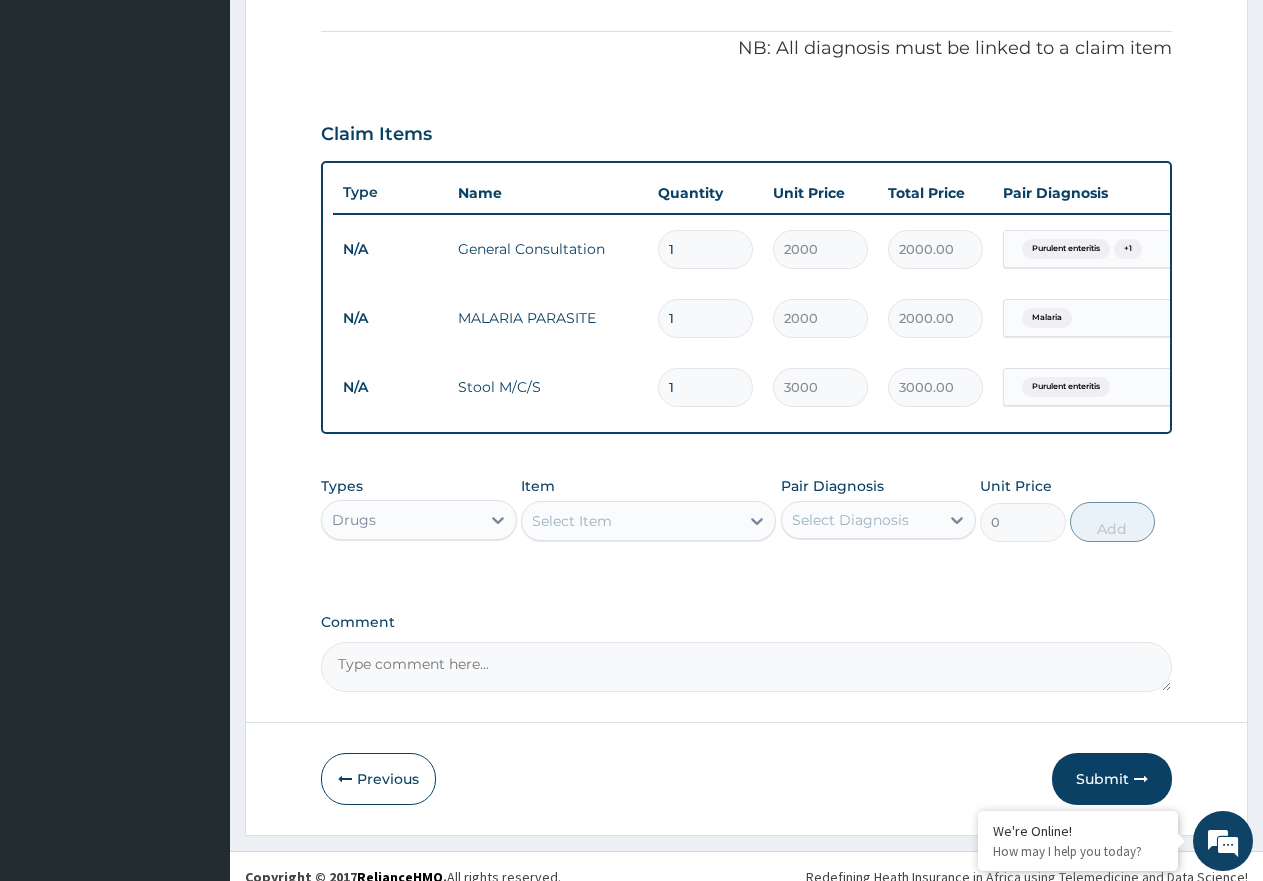 click on "Select Item" at bounding box center [648, 521] 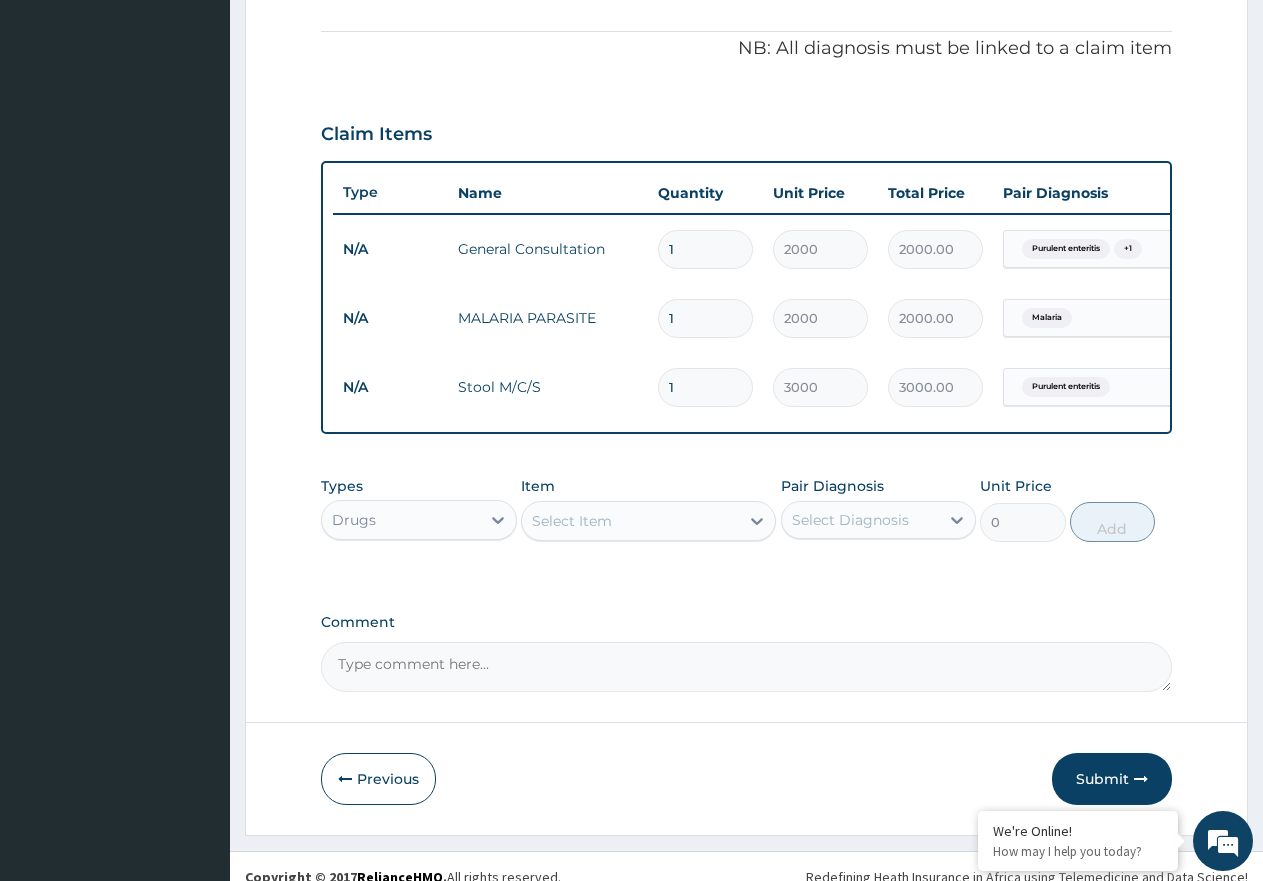 click on "Select Item" at bounding box center [630, 521] 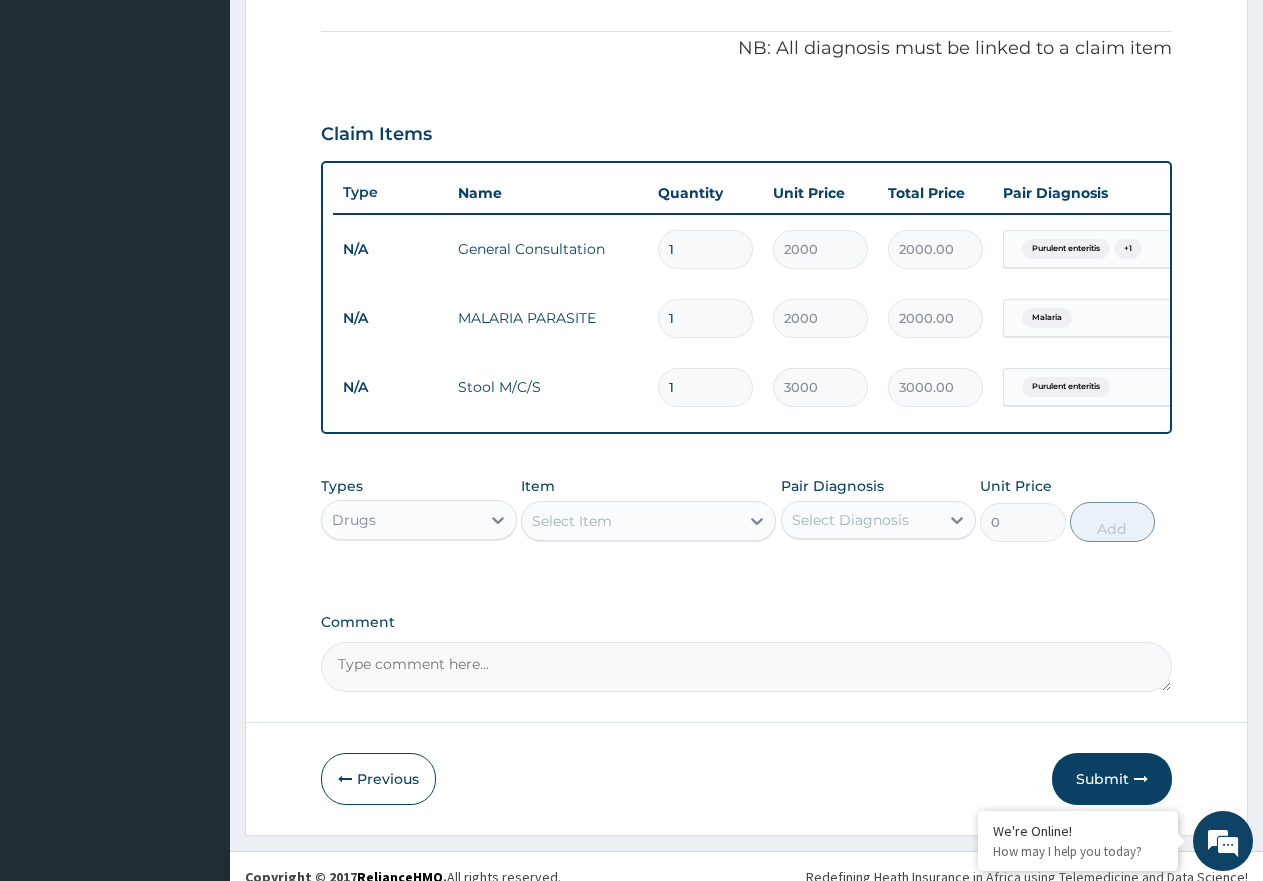 click on "Select Item" at bounding box center (630, 521) 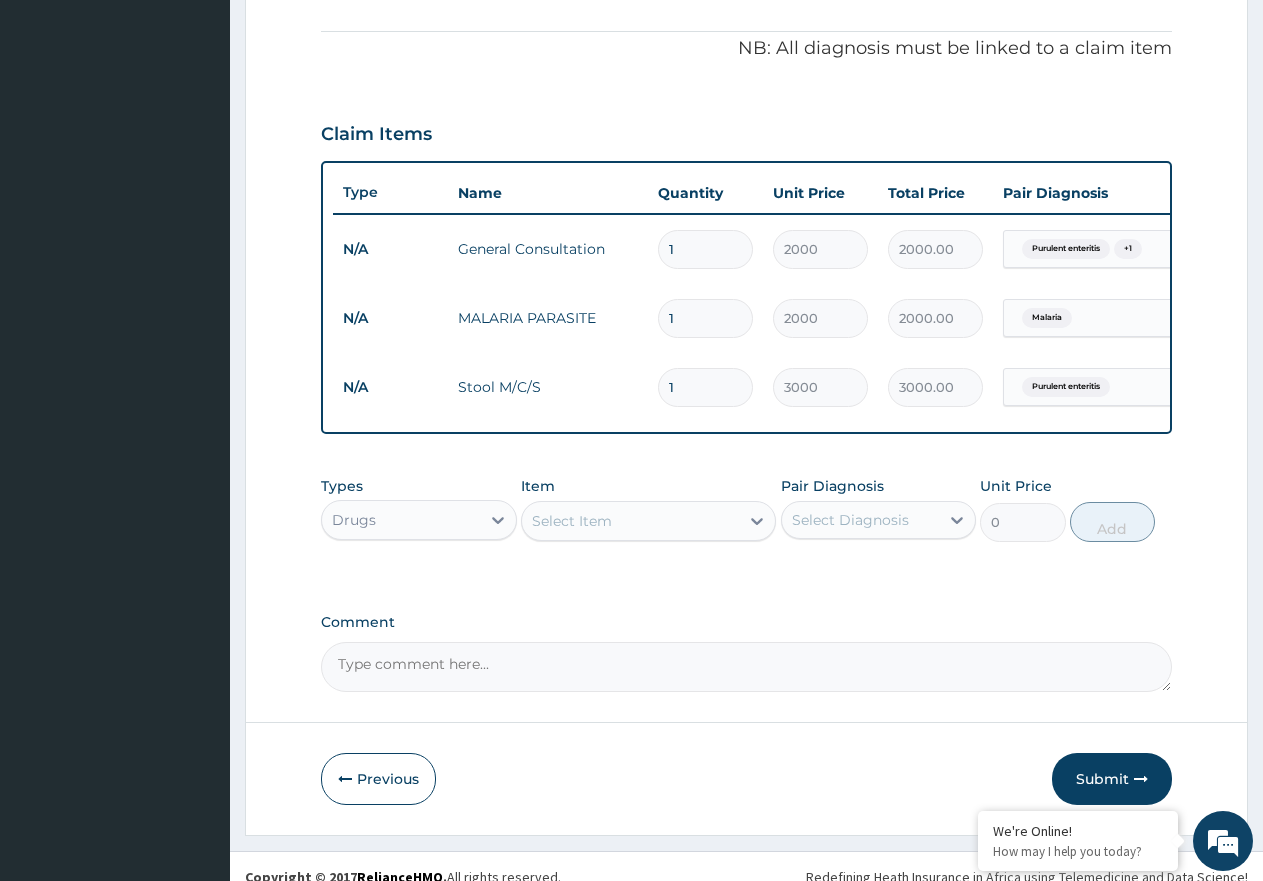 click on "Select Item" at bounding box center (630, 521) 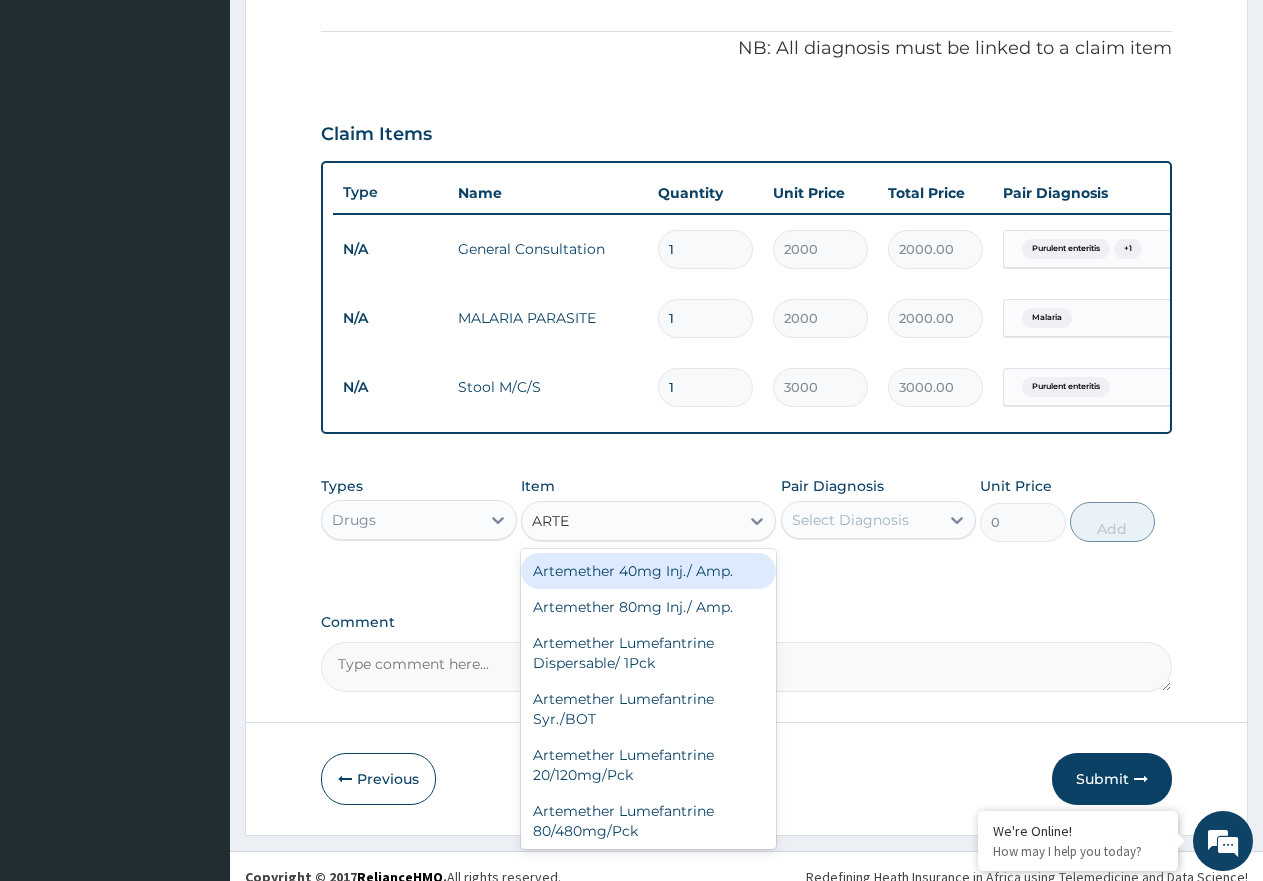 type on "ARTEE" 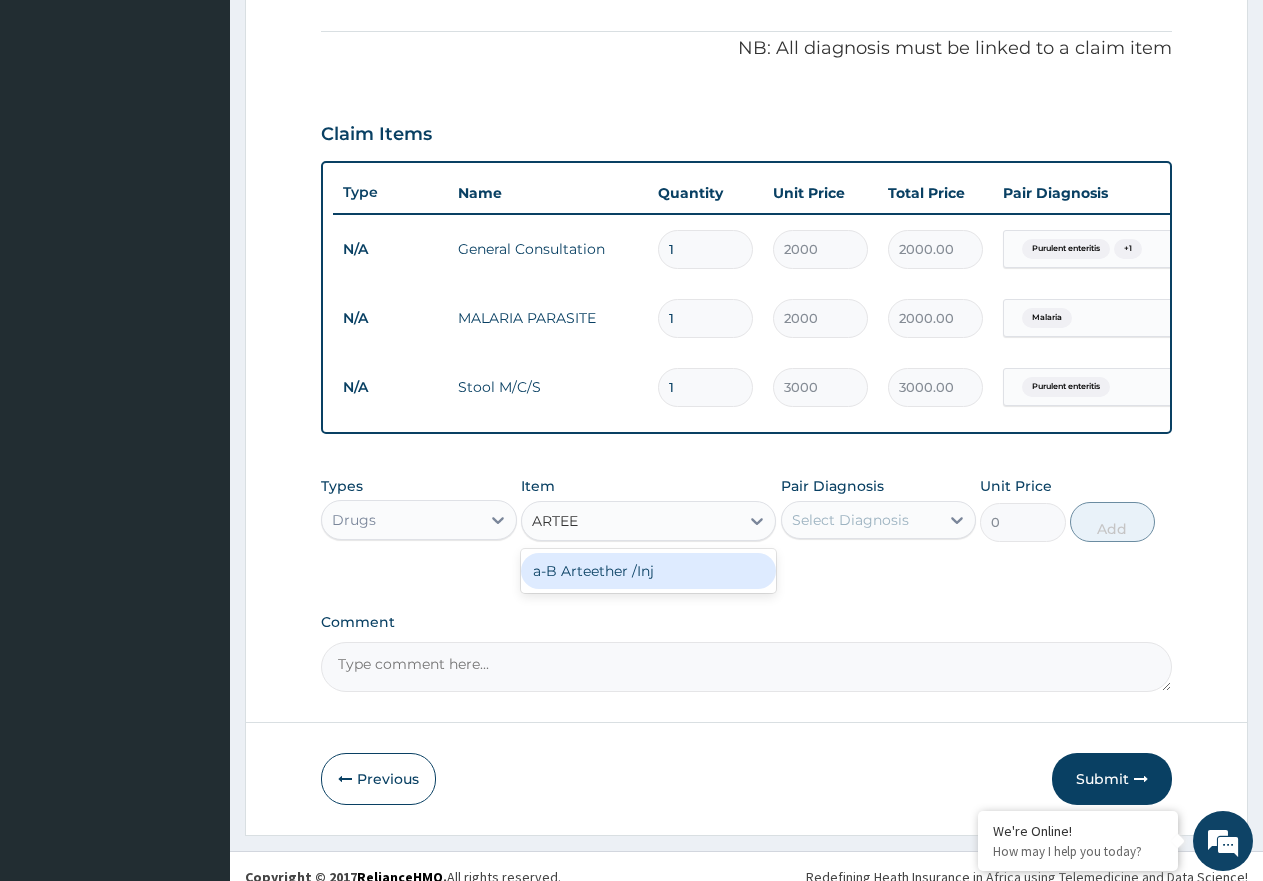 click on "a-B Arteether /Inj" at bounding box center [648, 571] 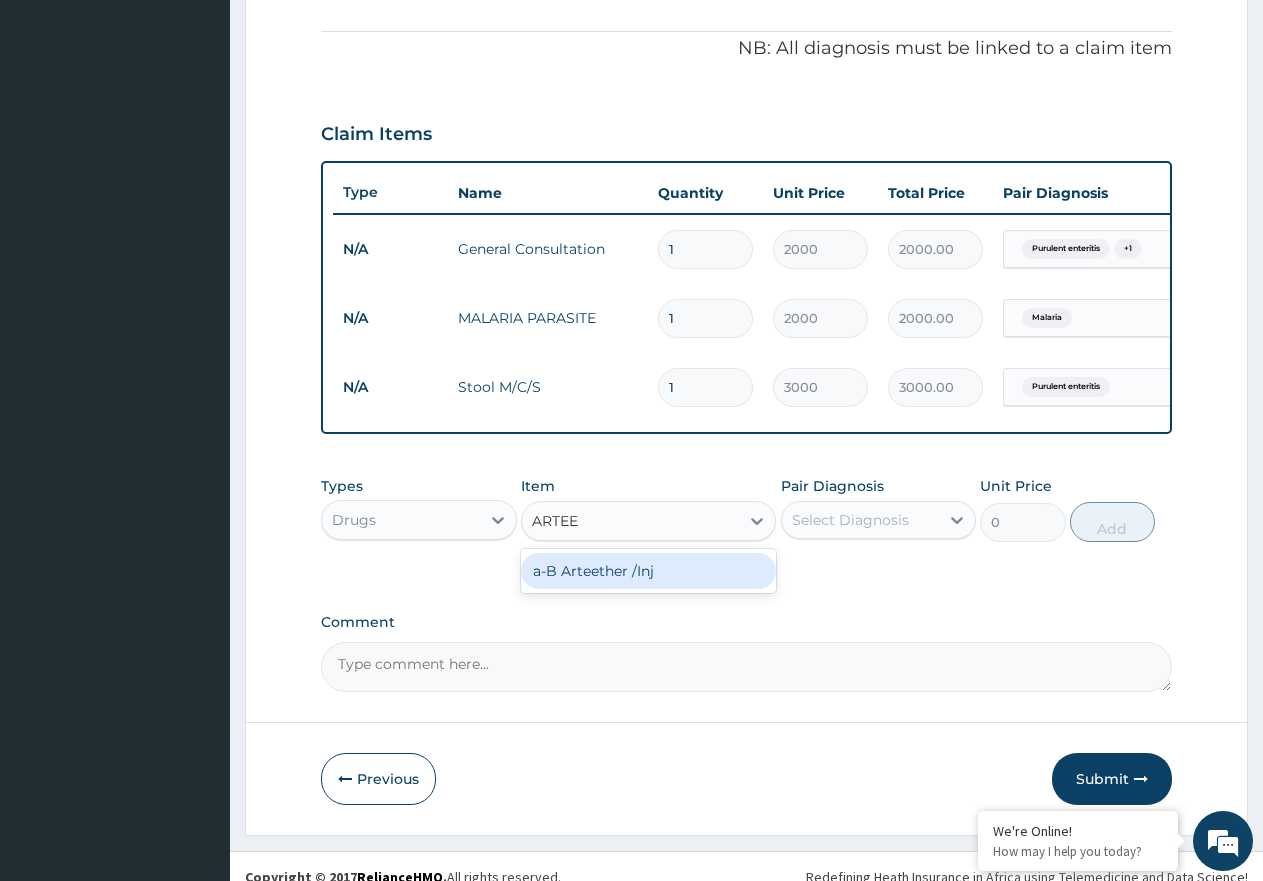 type 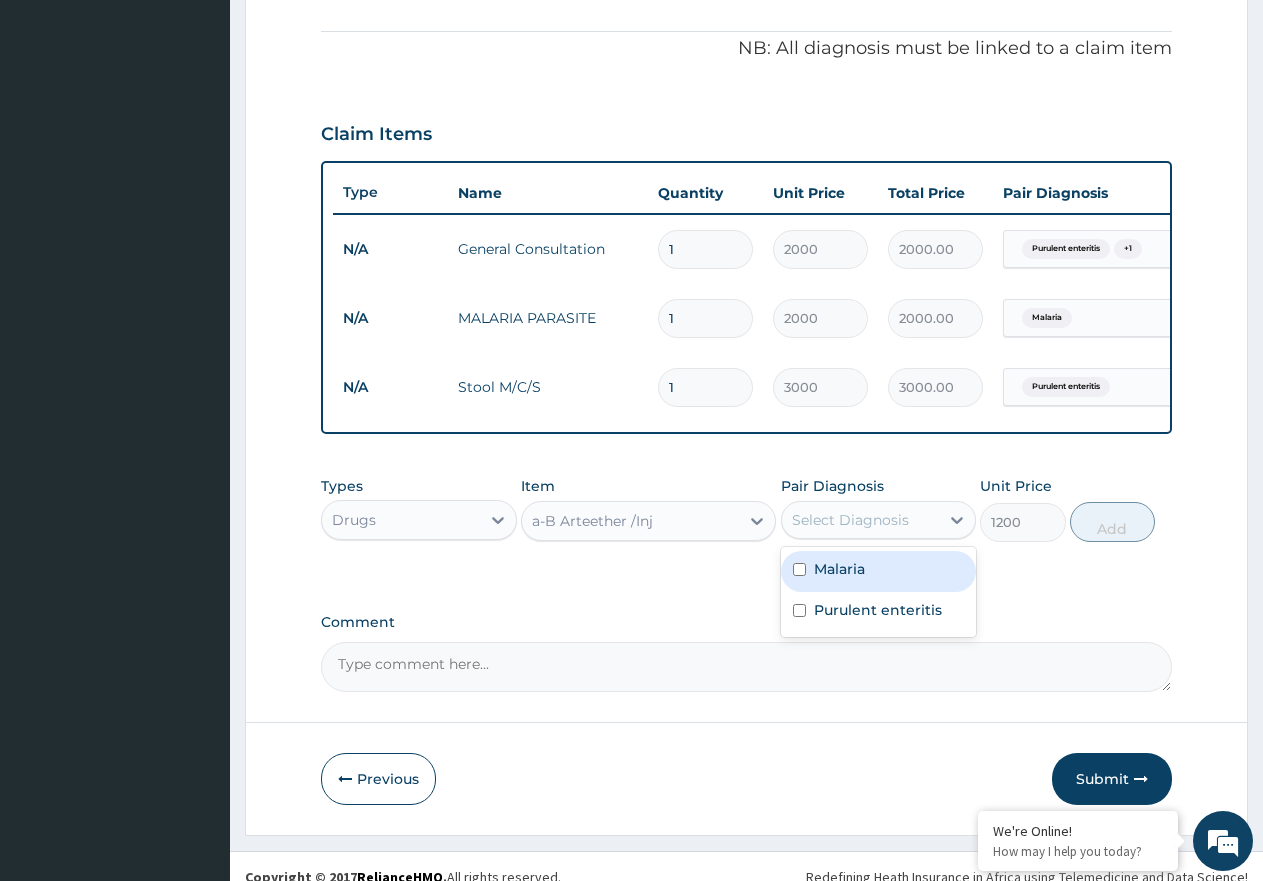 click on "Select Diagnosis" at bounding box center (850, 520) 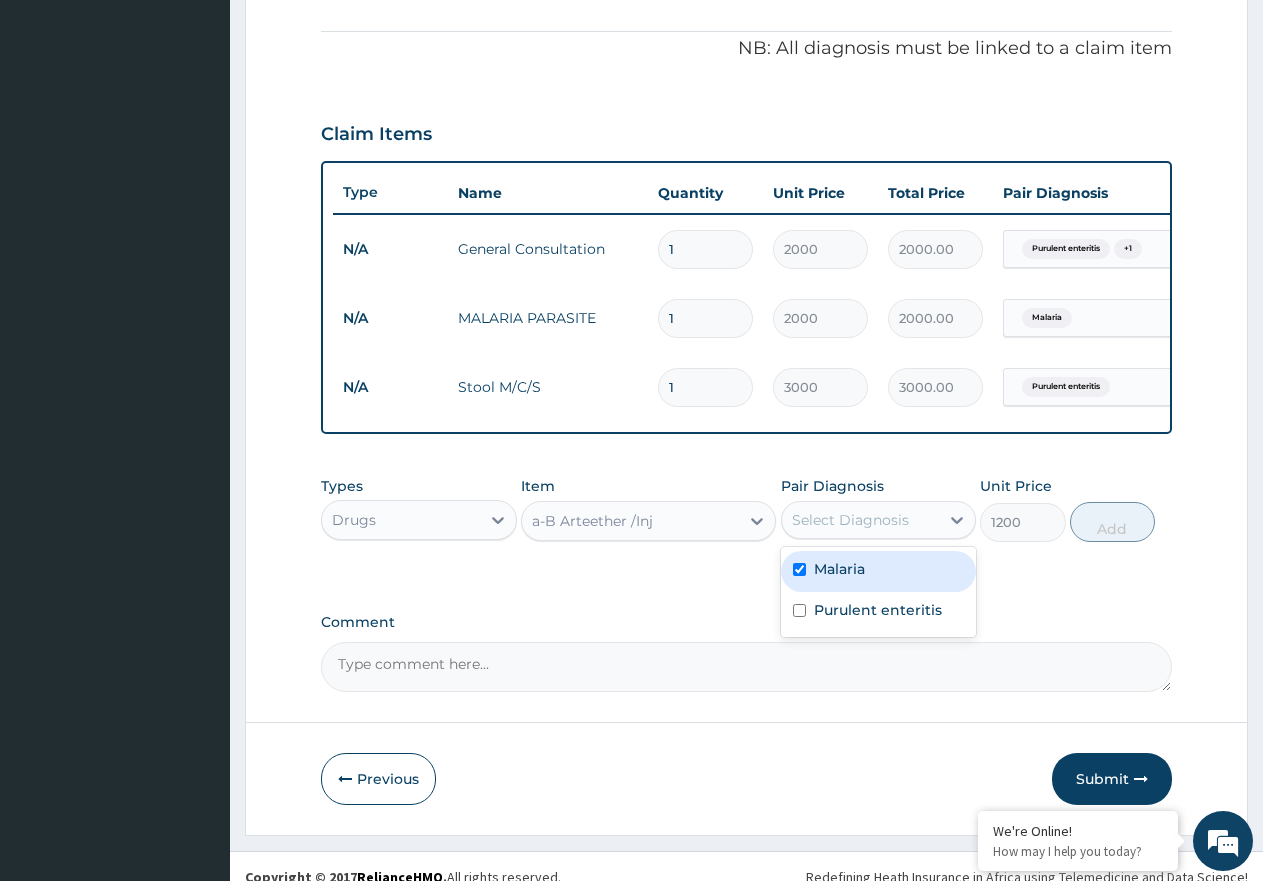 checkbox on "true" 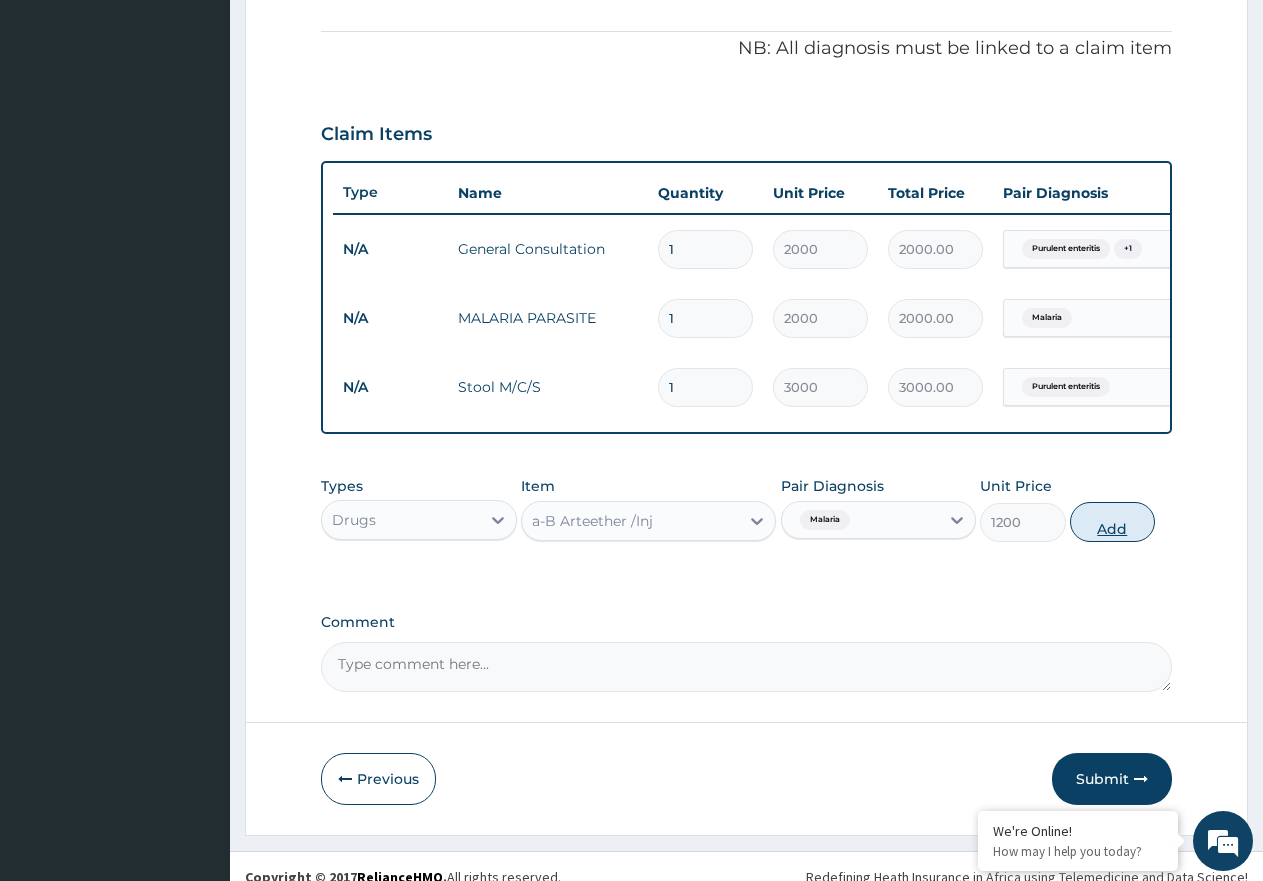 click on "Add" at bounding box center (1112, 522) 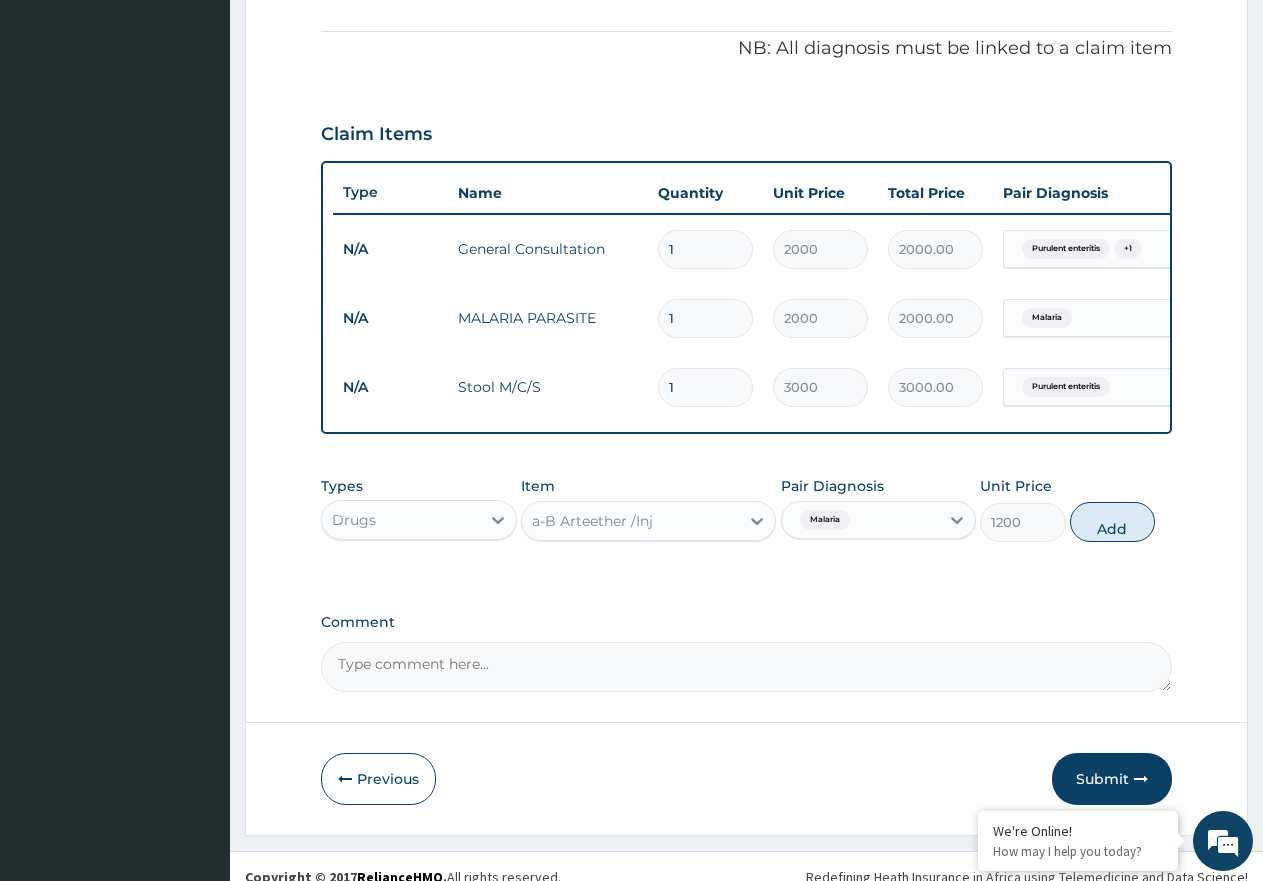 type on "0" 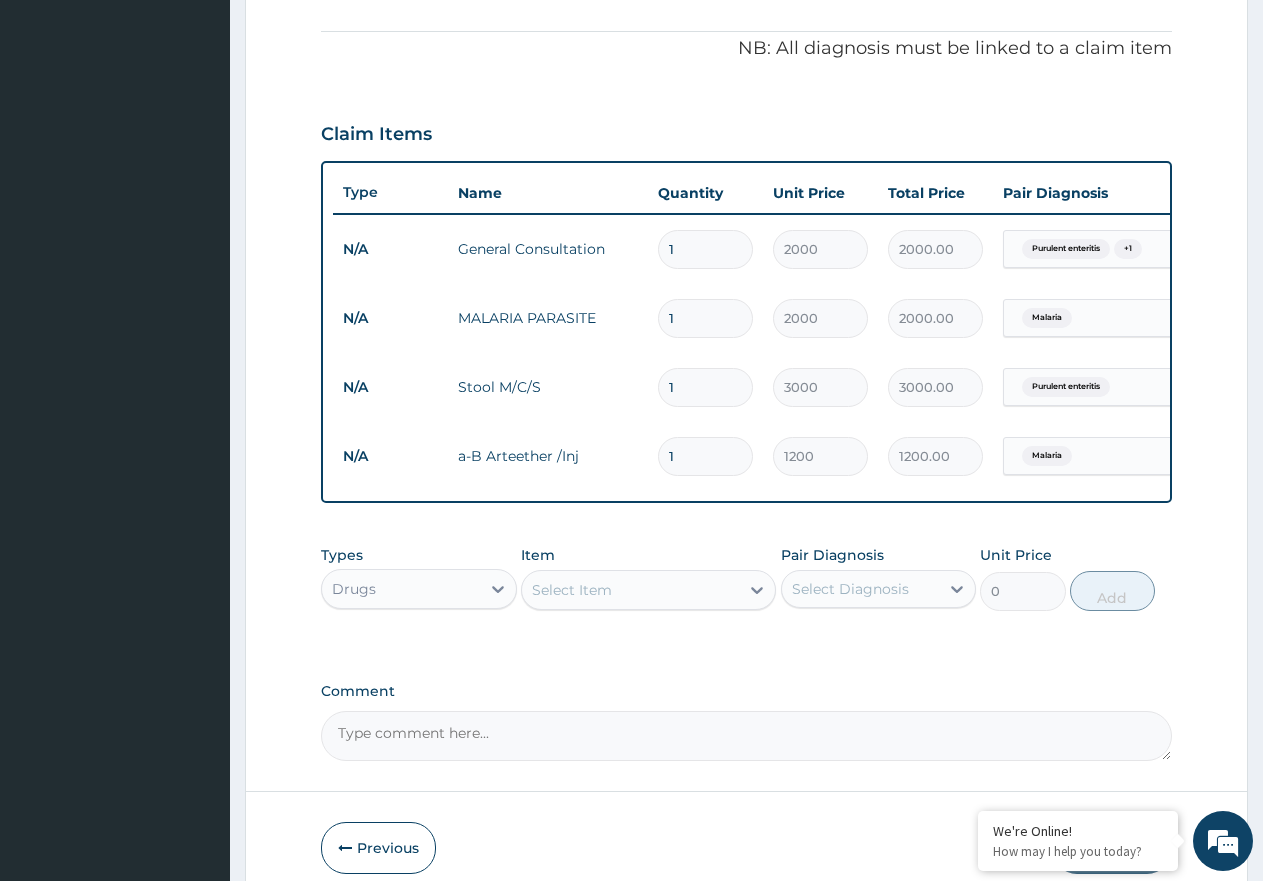 type 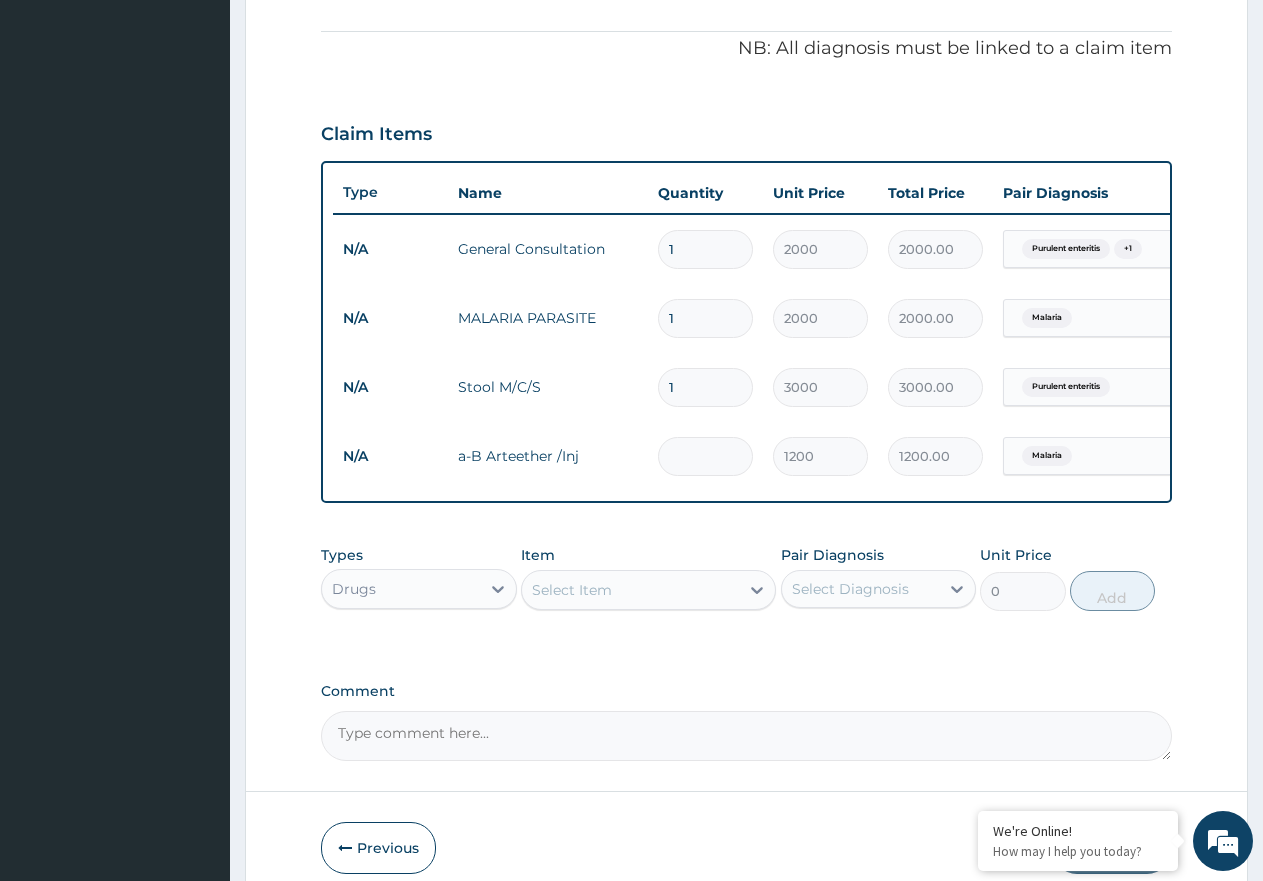 type on "0.00" 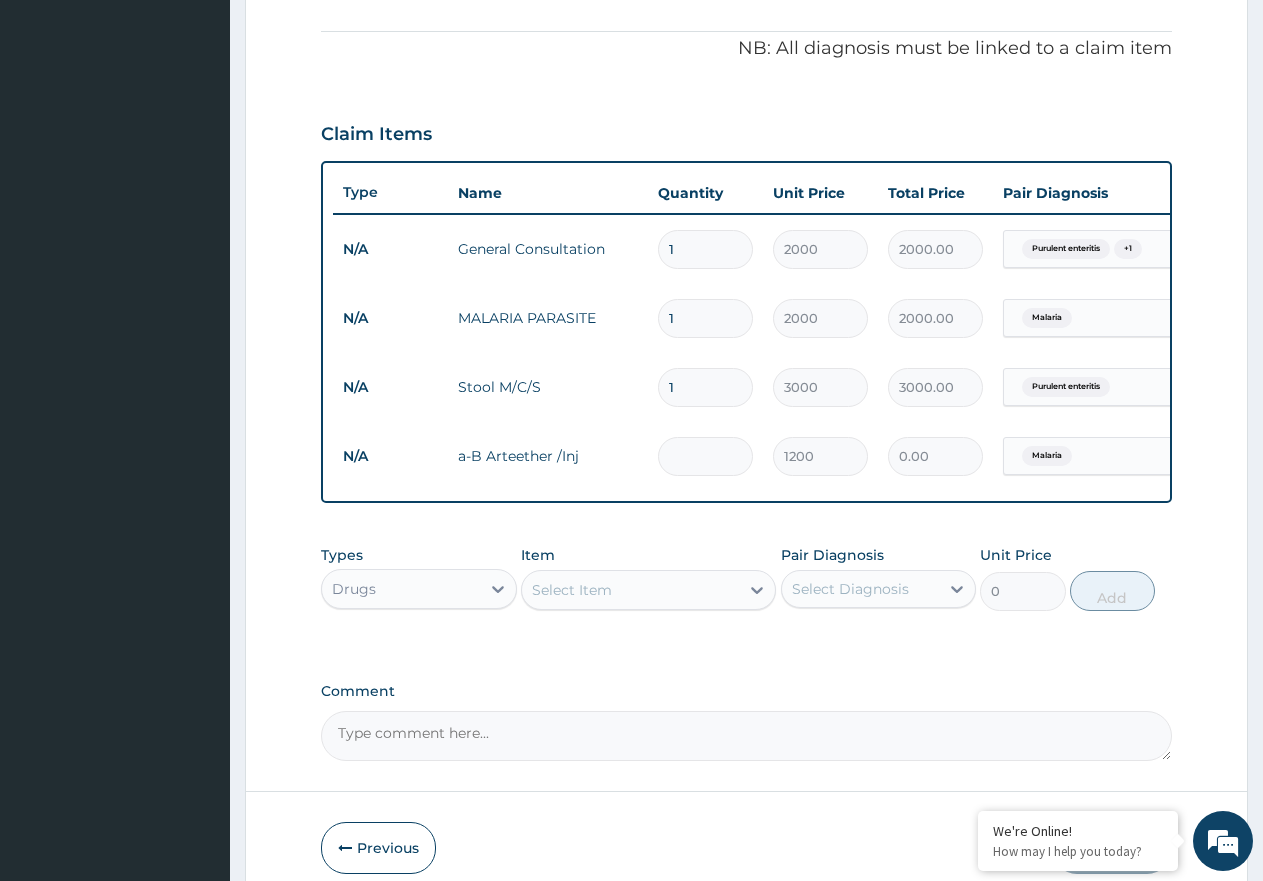type on "3" 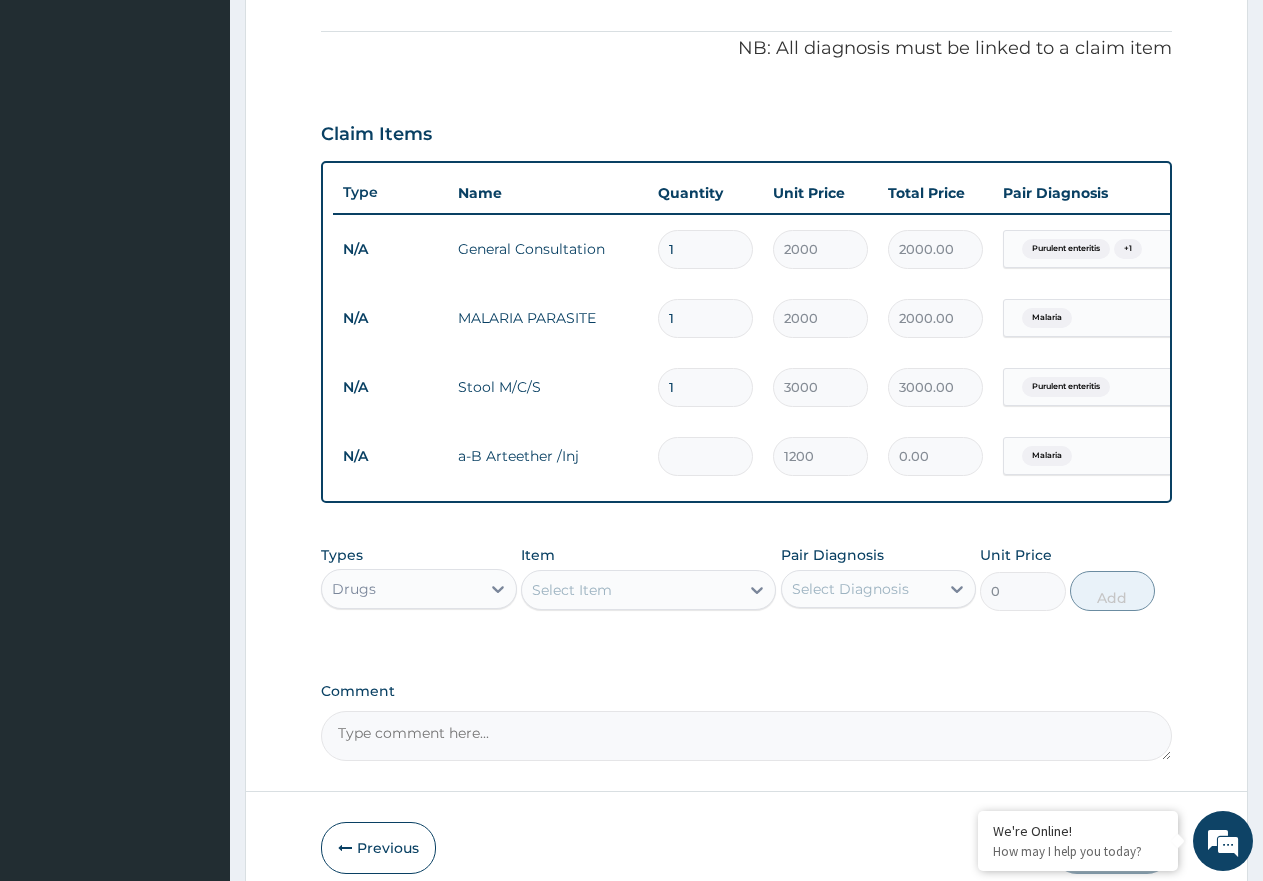type on "3600.00" 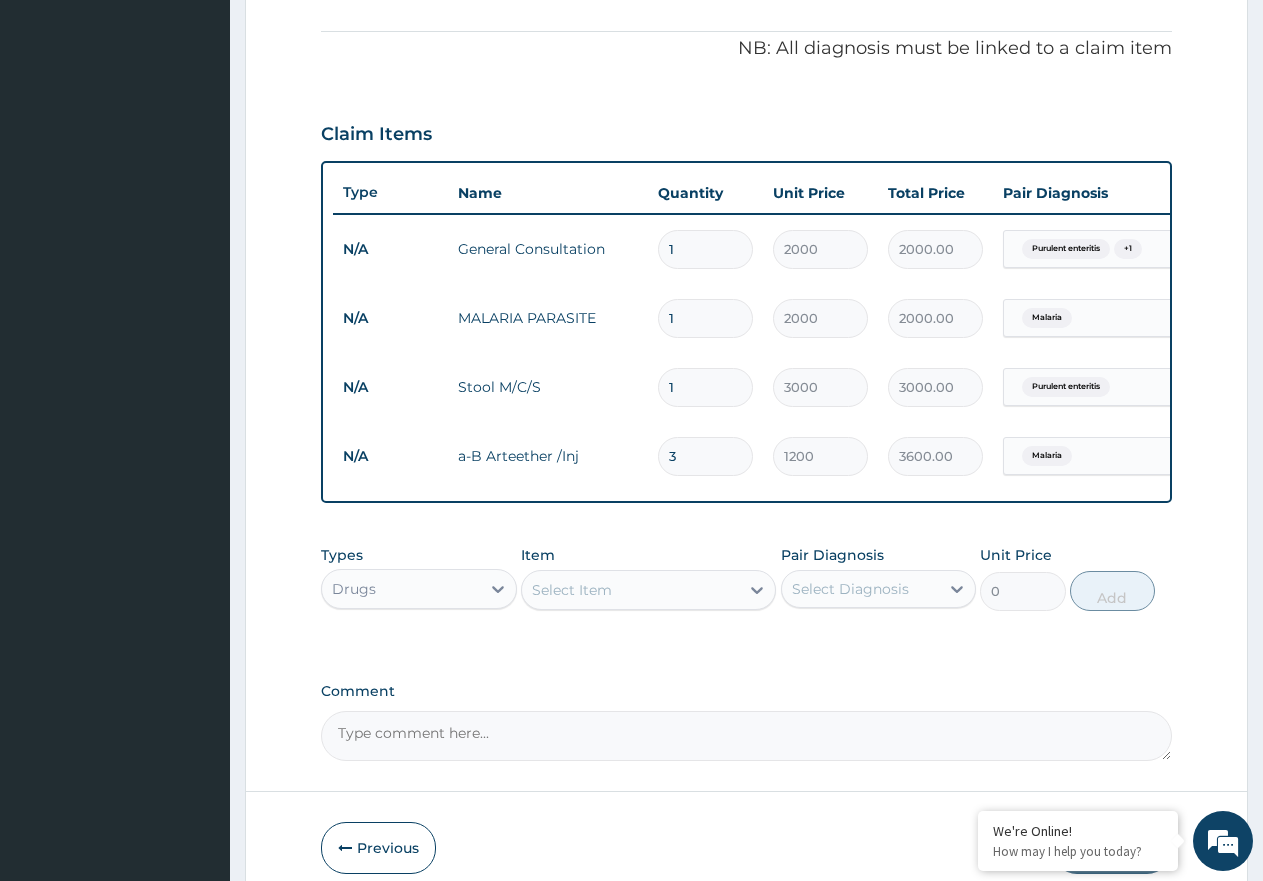 type on "3" 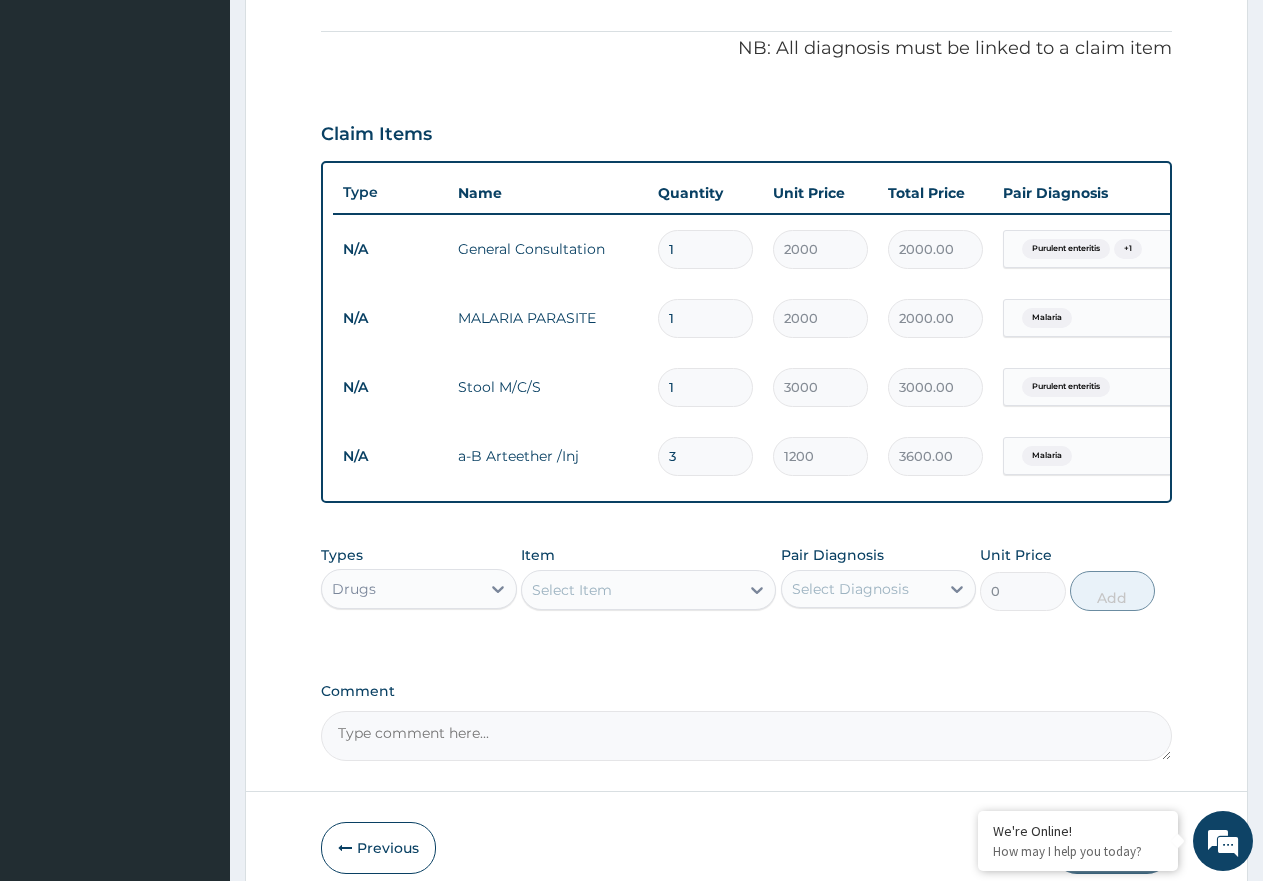 click on "Select Item" at bounding box center (572, 590) 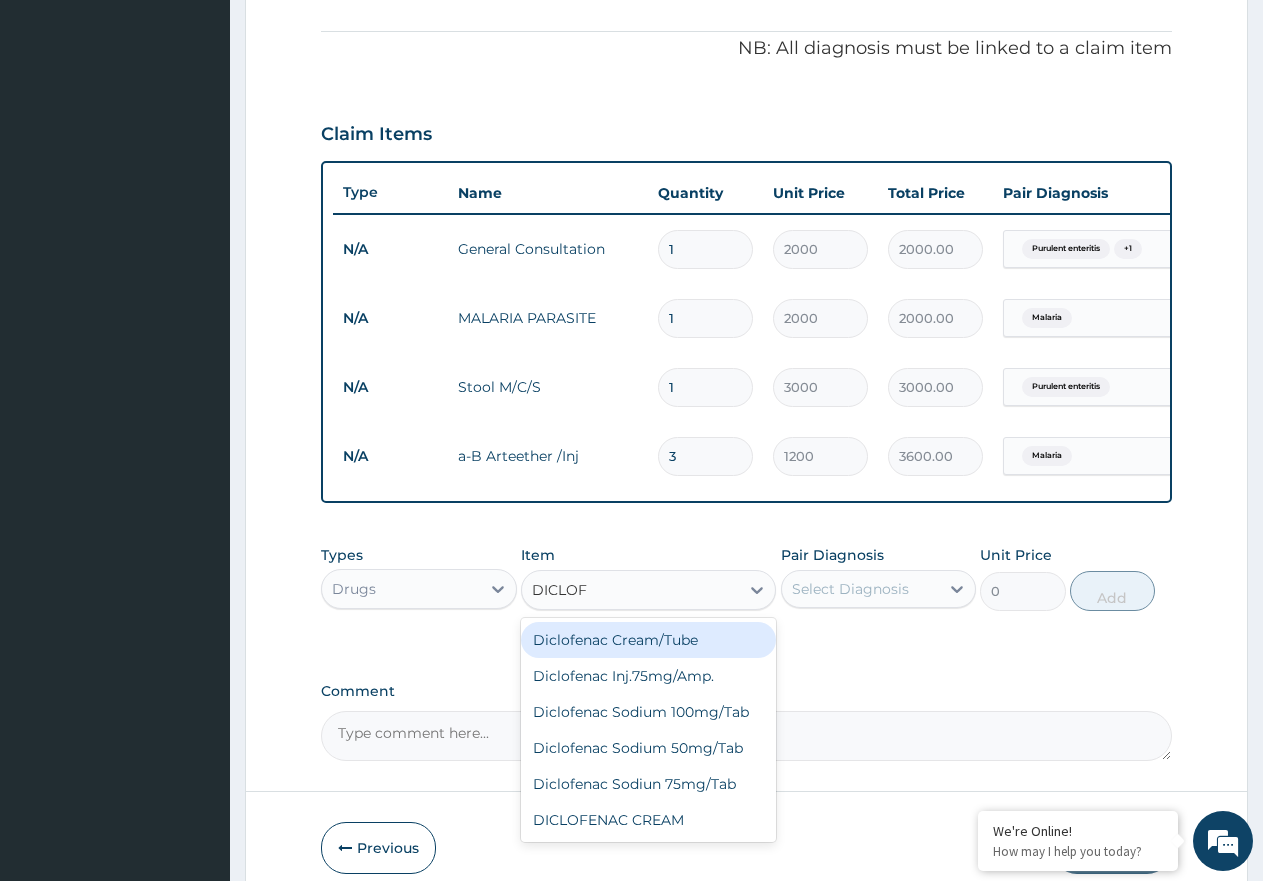 type on "DICLOFE" 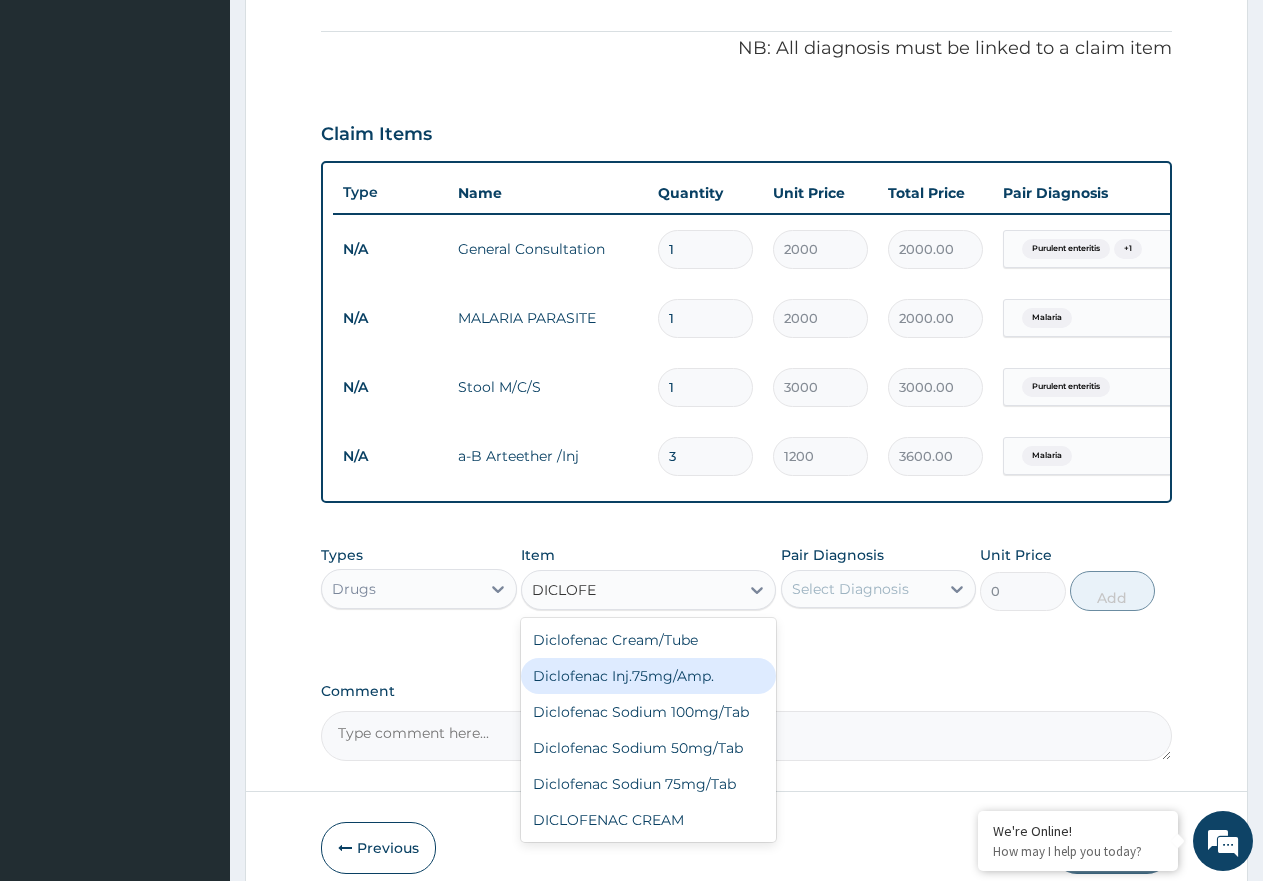 click on "Diclofenac Inj.75mg/Amp." at bounding box center (648, 676) 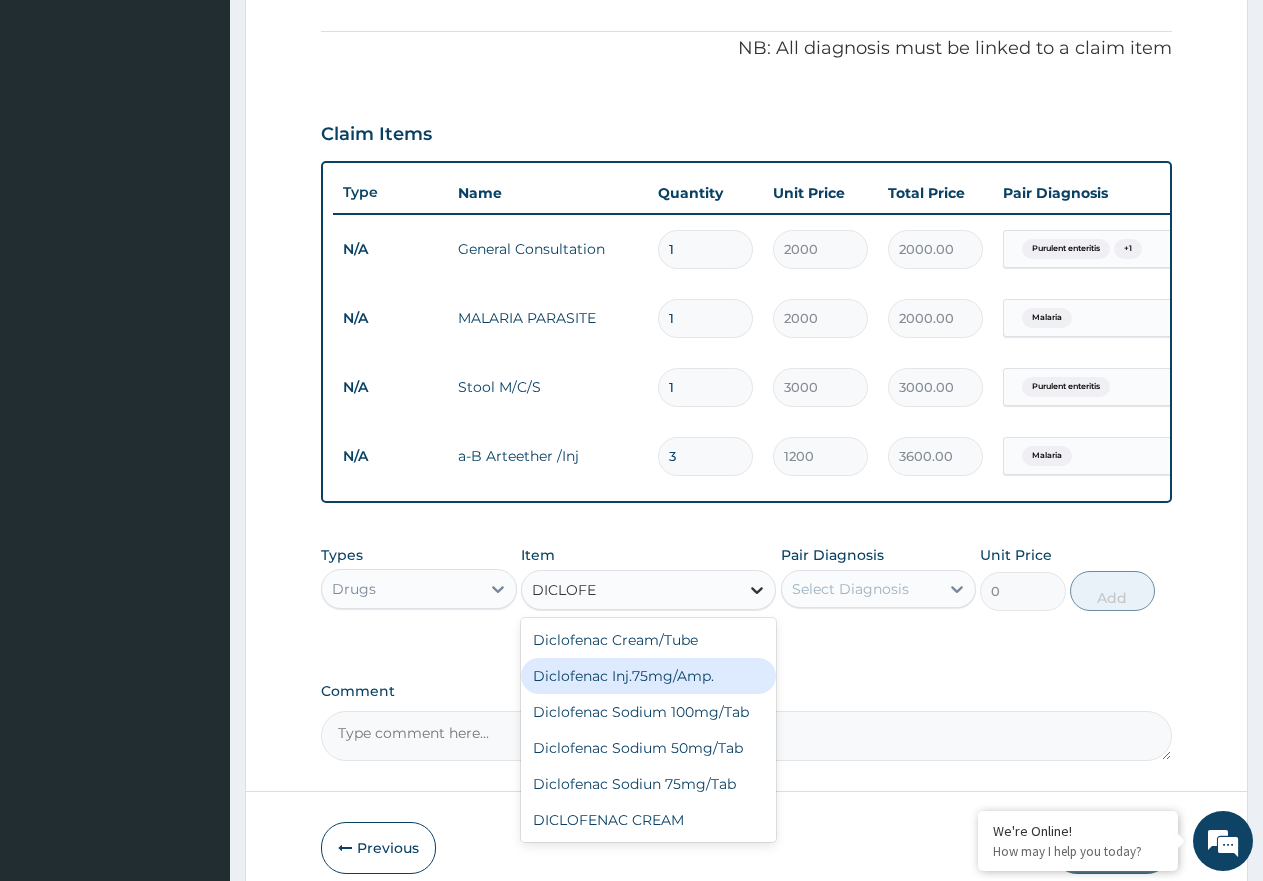 type 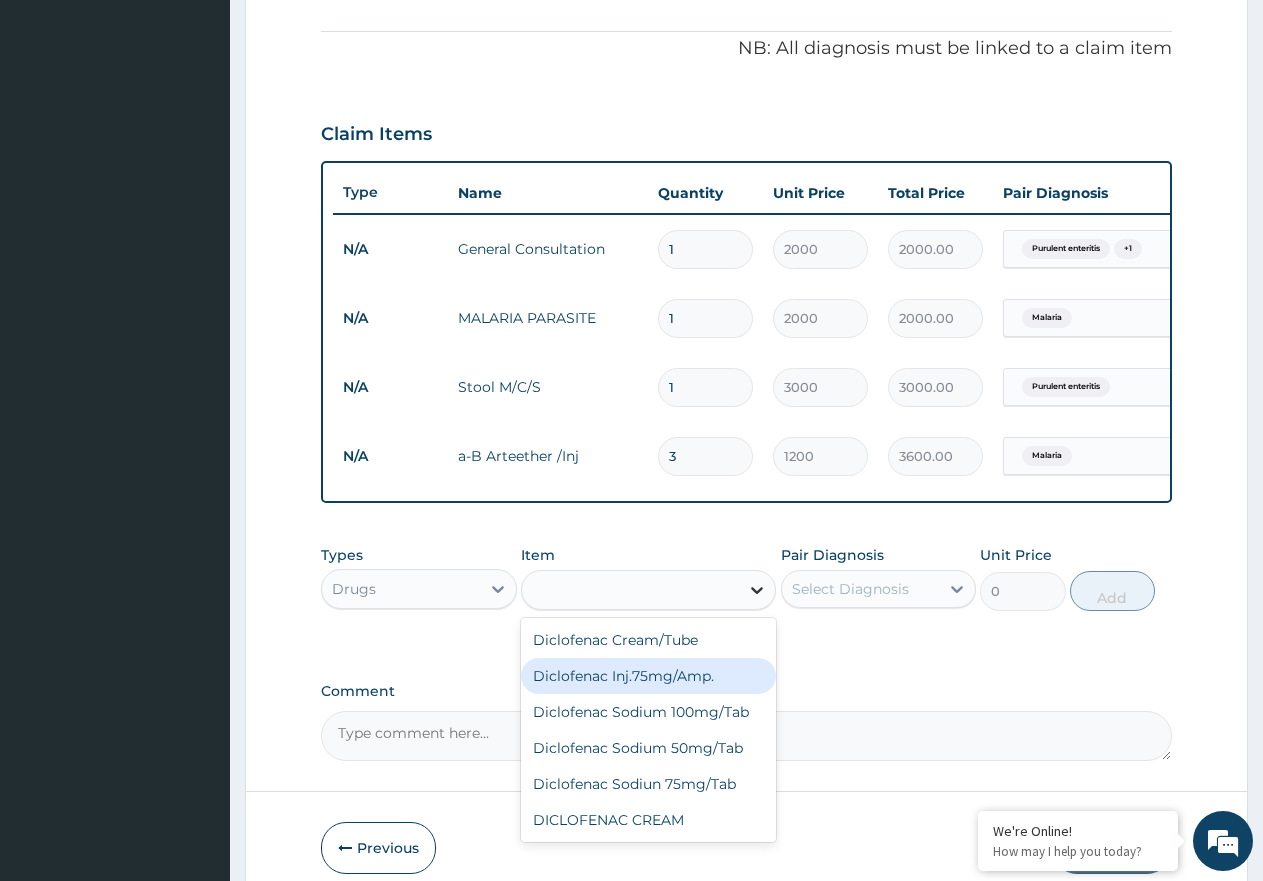type on "900" 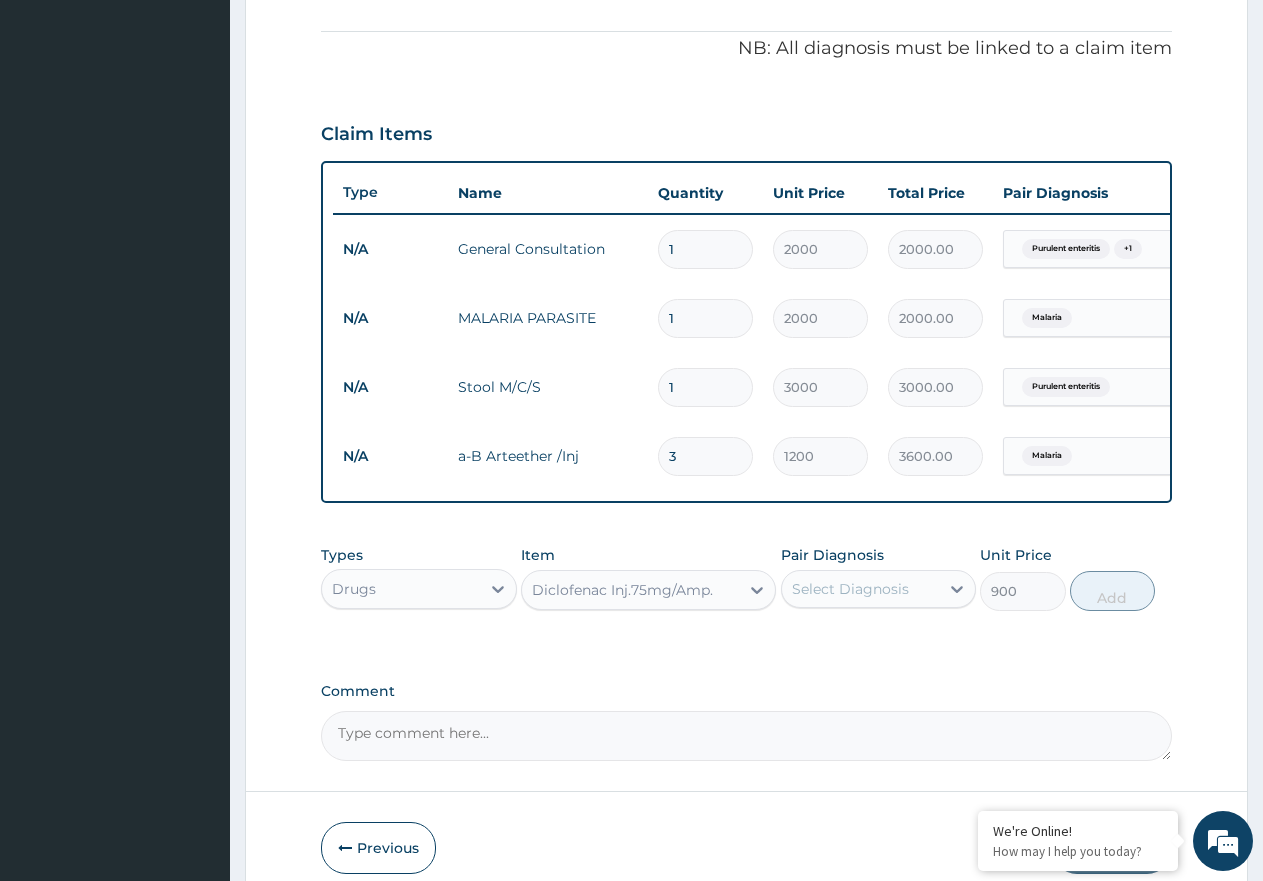 click on "Select Diagnosis" at bounding box center [850, 589] 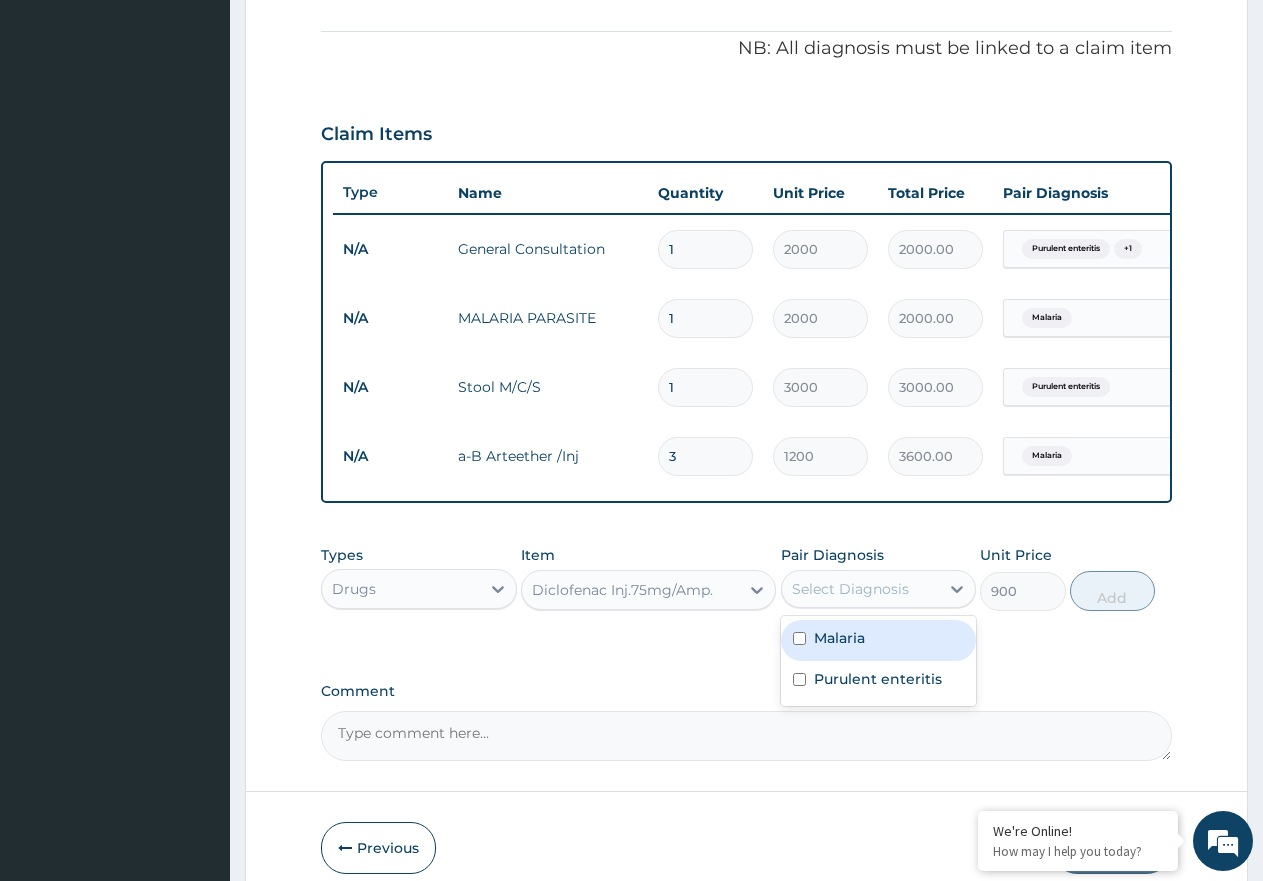 click on "Malaria" at bounding box center (839, 638) 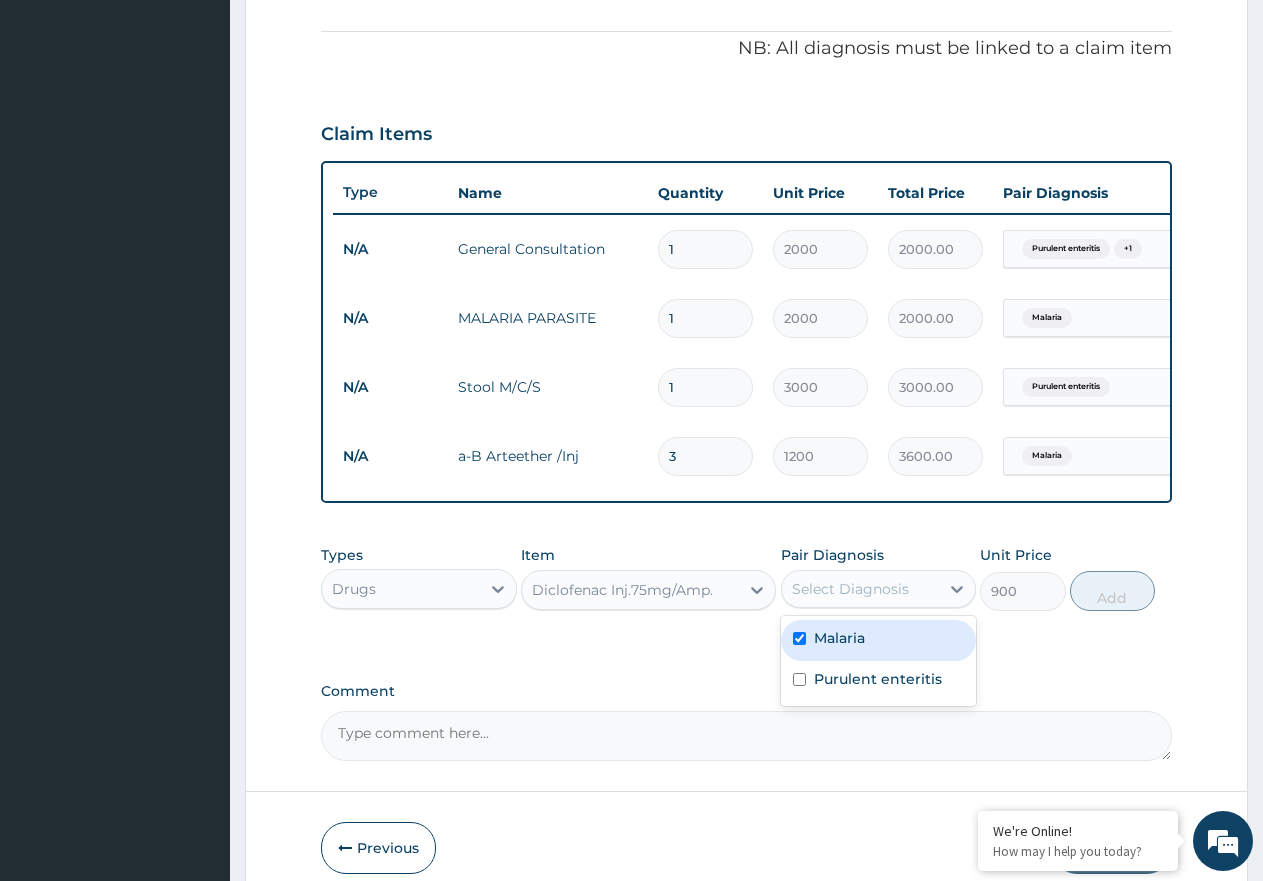 checkbox on "true" 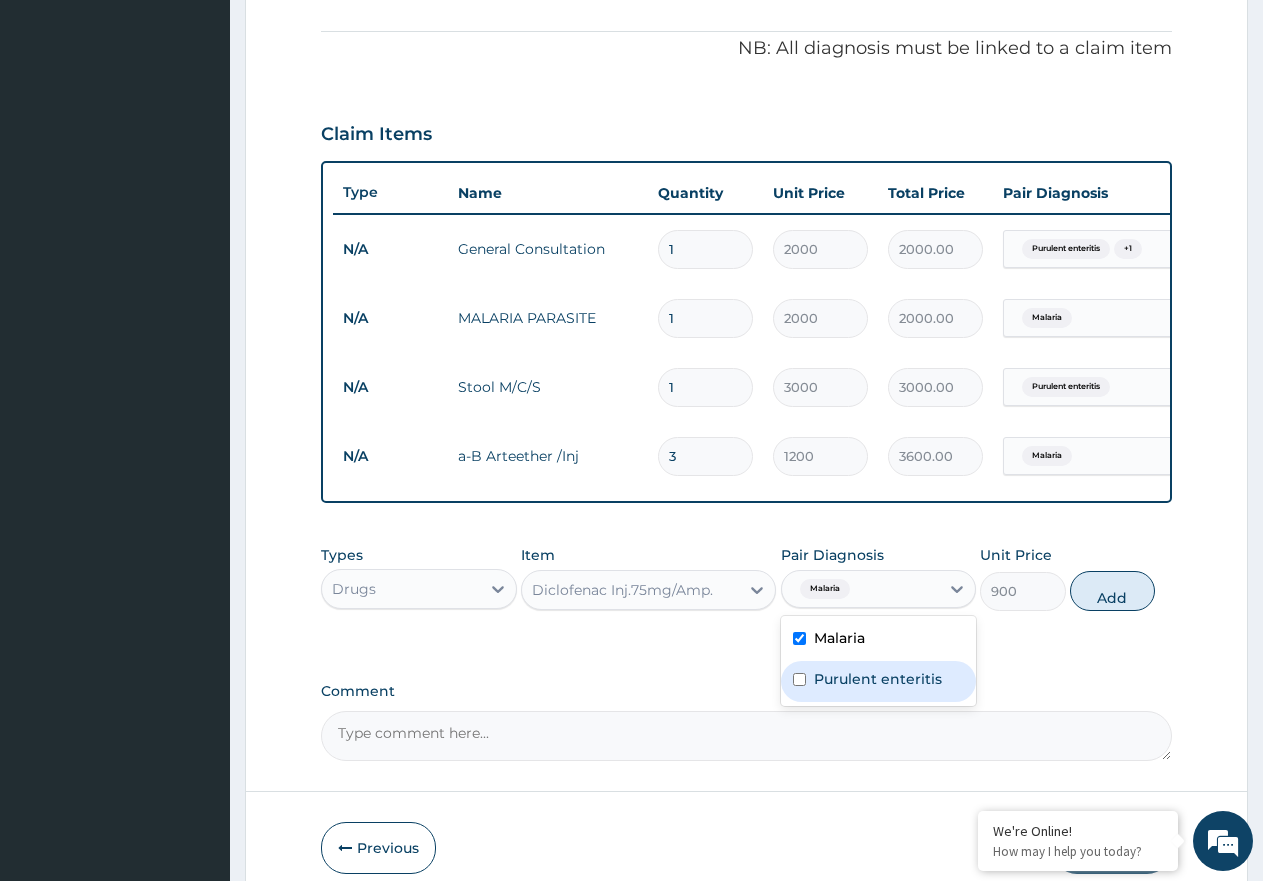 drag, startPoint x: 874, startPoint y: 705, endPoint x: 1005, endPoint y: 657, distance: 139.51703 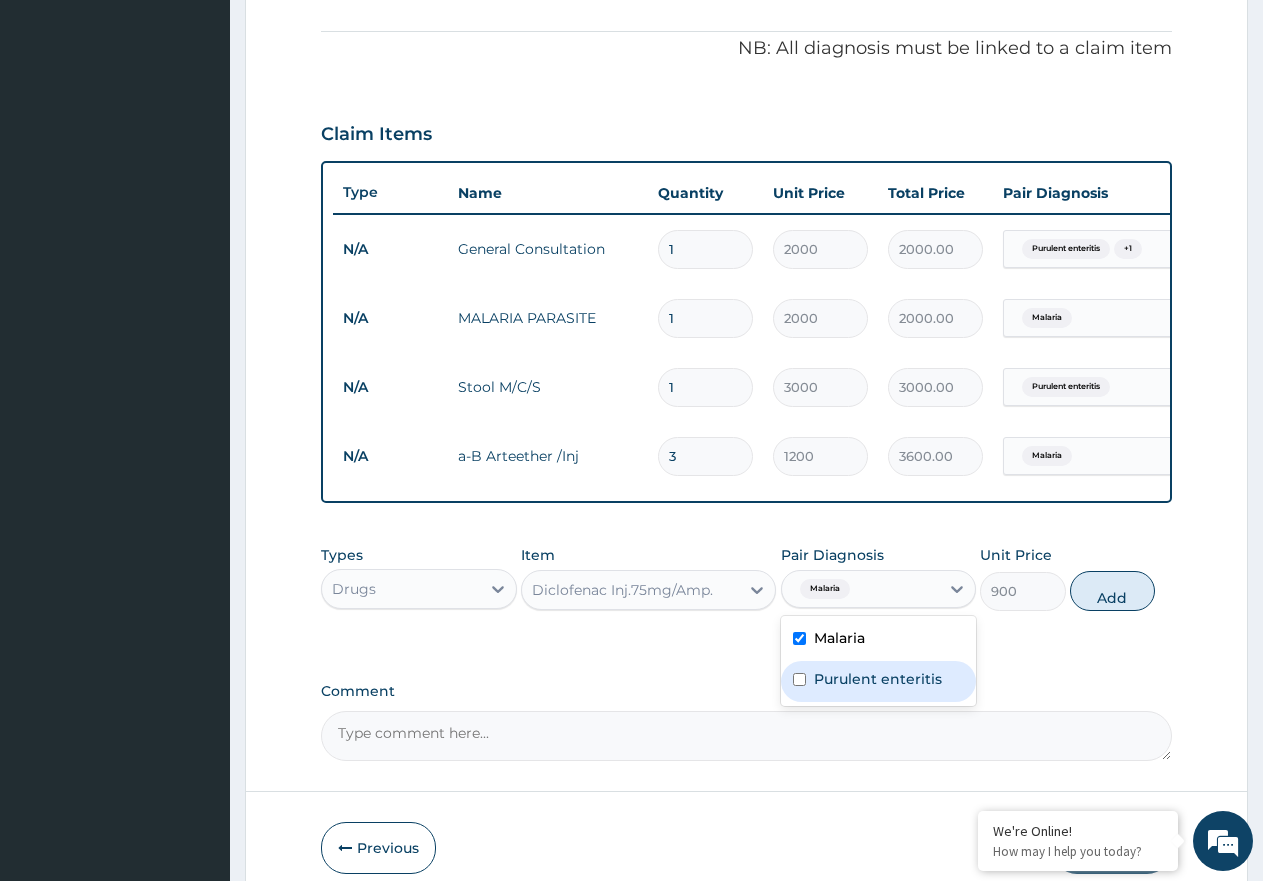 click on "Purulent enteritis" at bounding box center [878, 679] 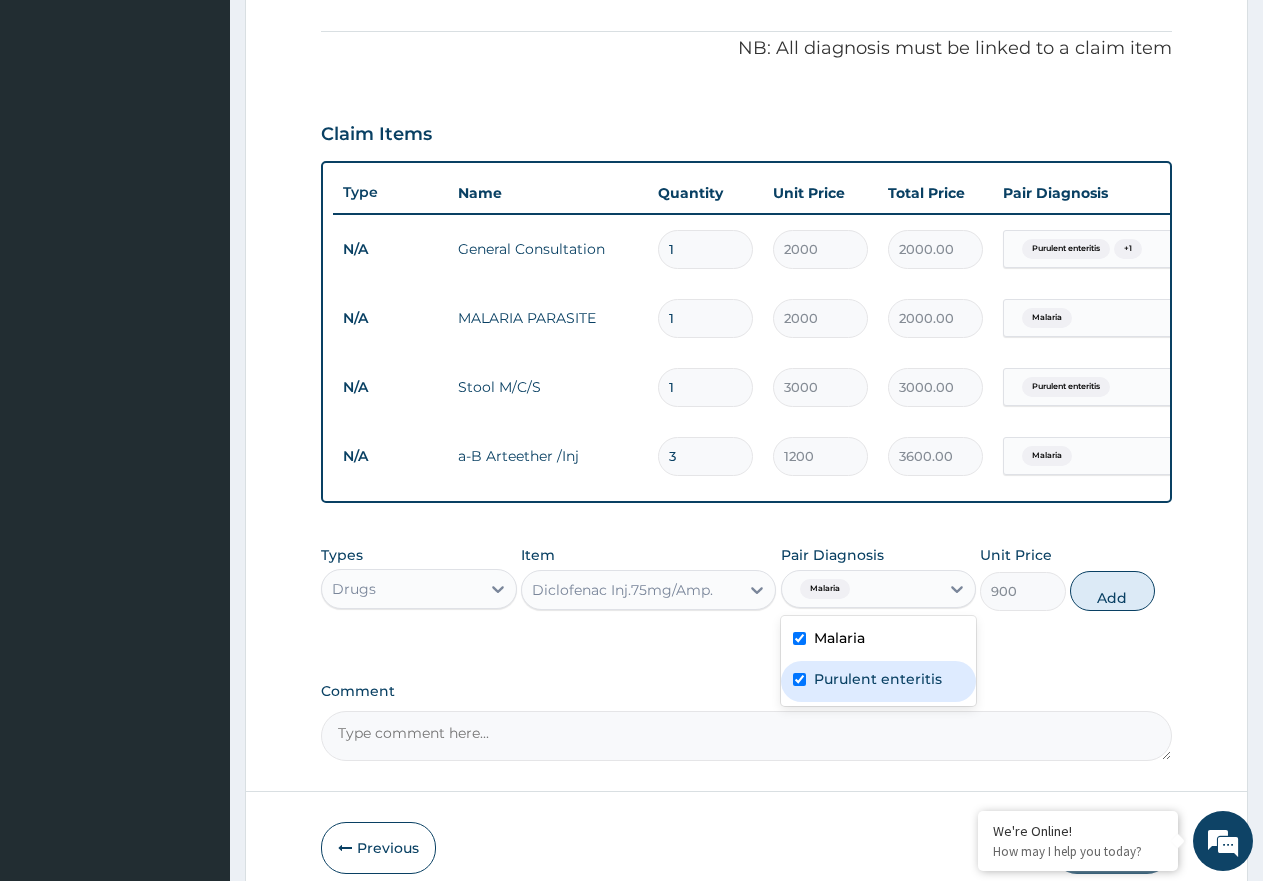 checkbox on "true" 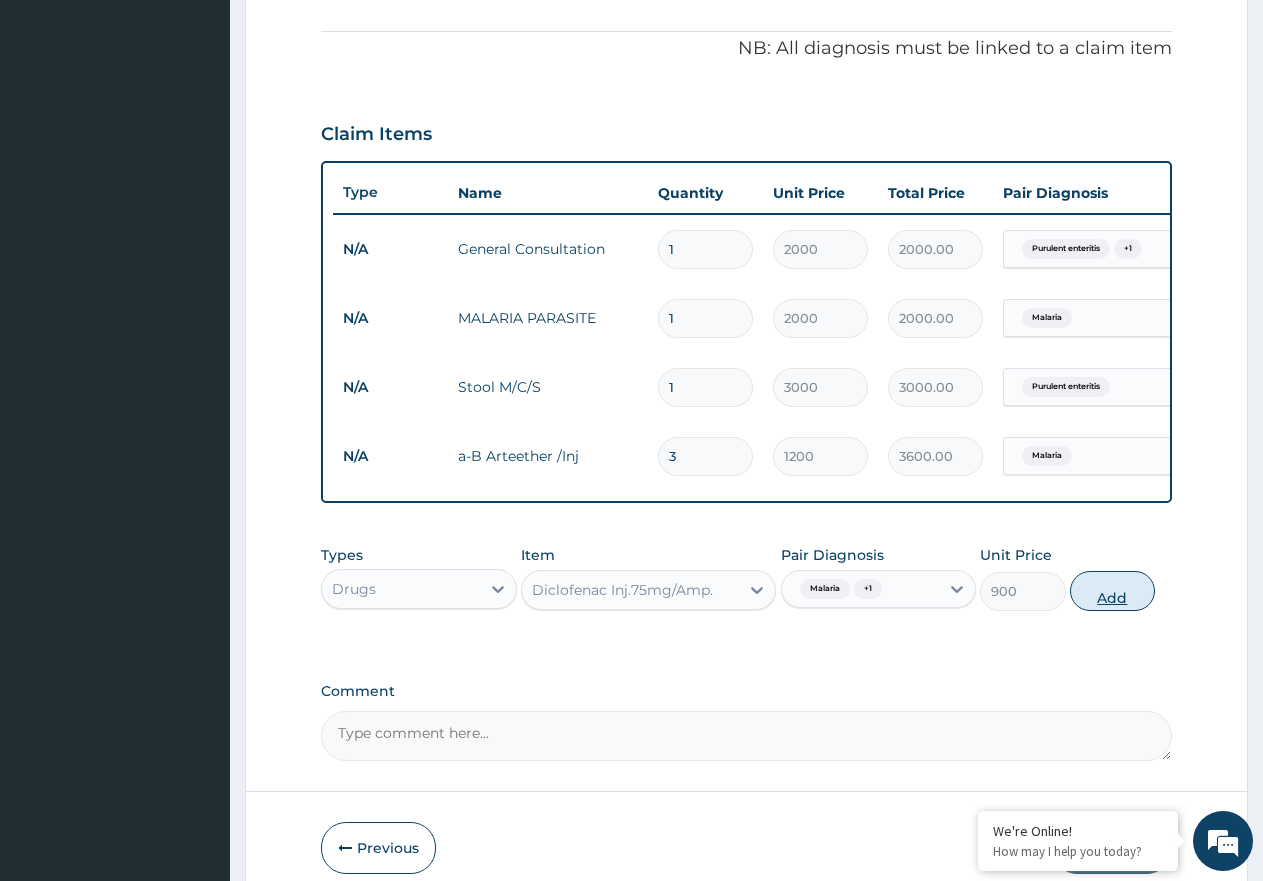 drag, startPoint x: 1117, startPoint y: 618, endPoint x: 799, endPoint y: 633, distance: 318.35358 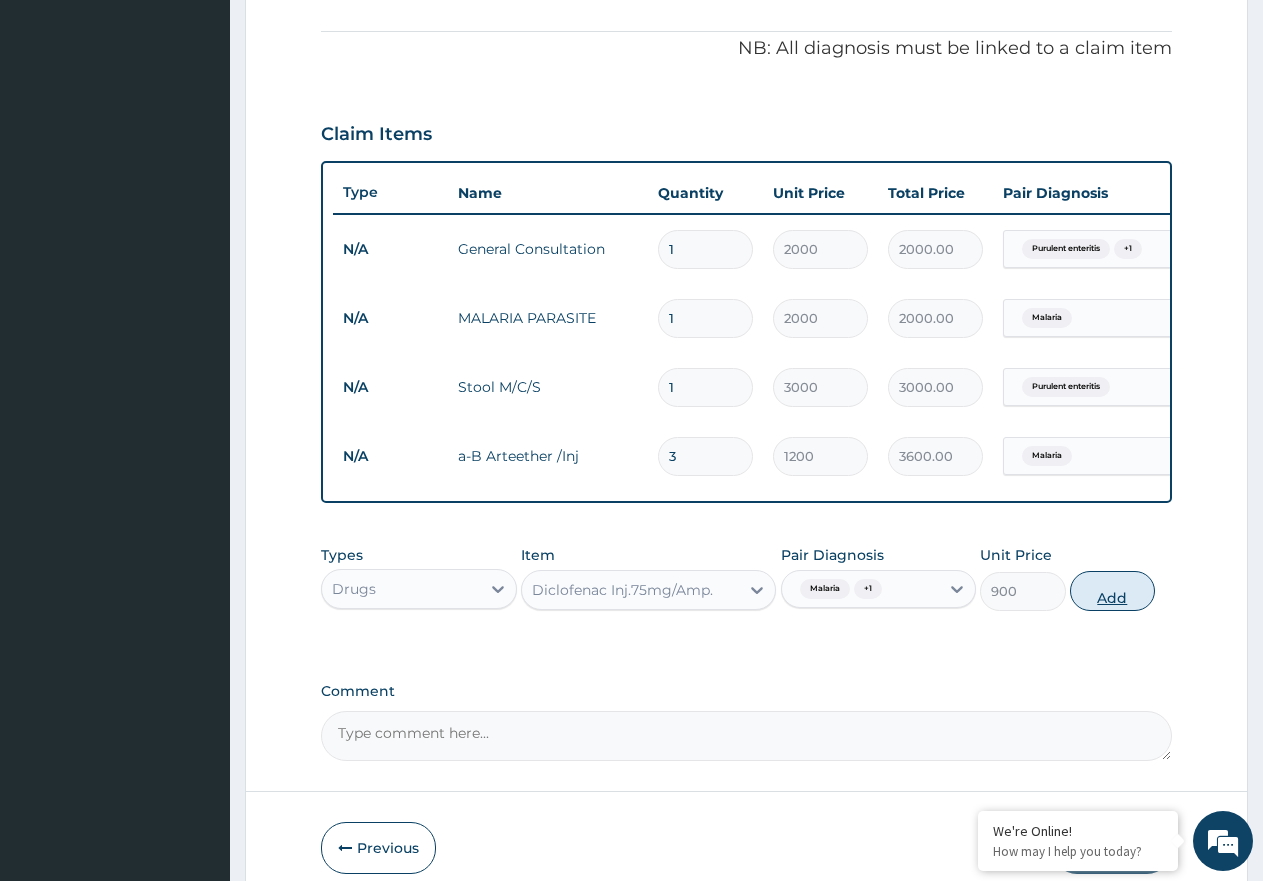 click on "Add" at bounding box center (1112, 591) 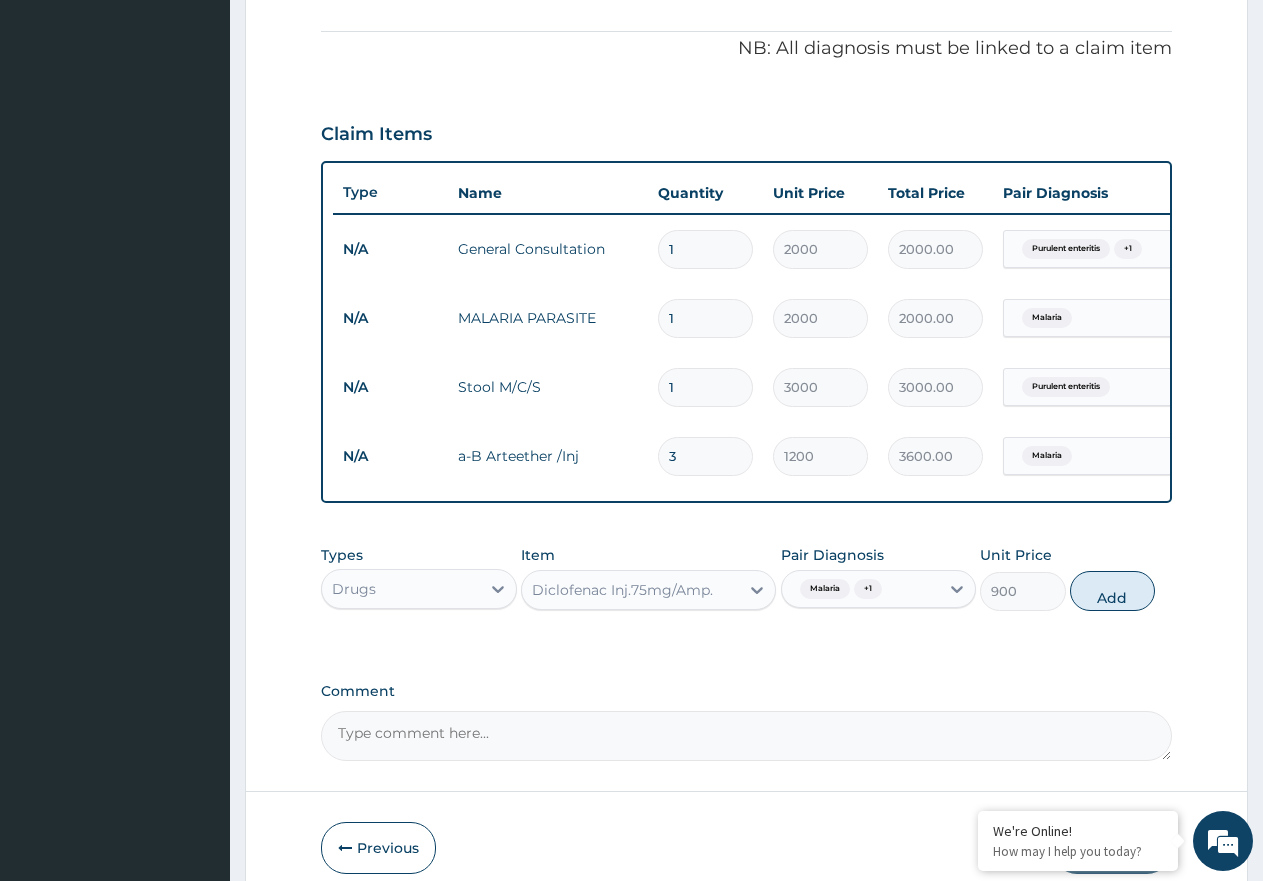 type on "0" 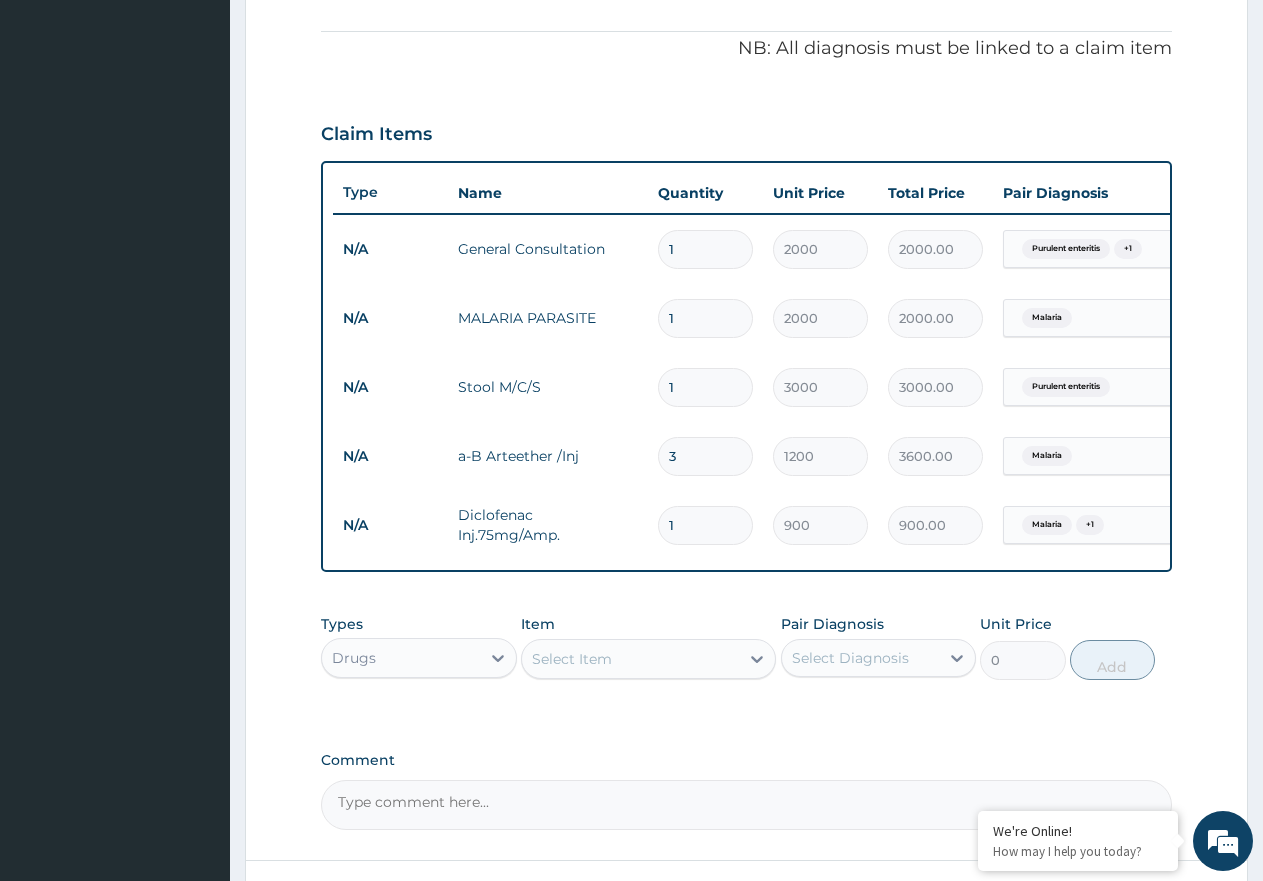 click on "Select Item" at bounding box center (572, 659) 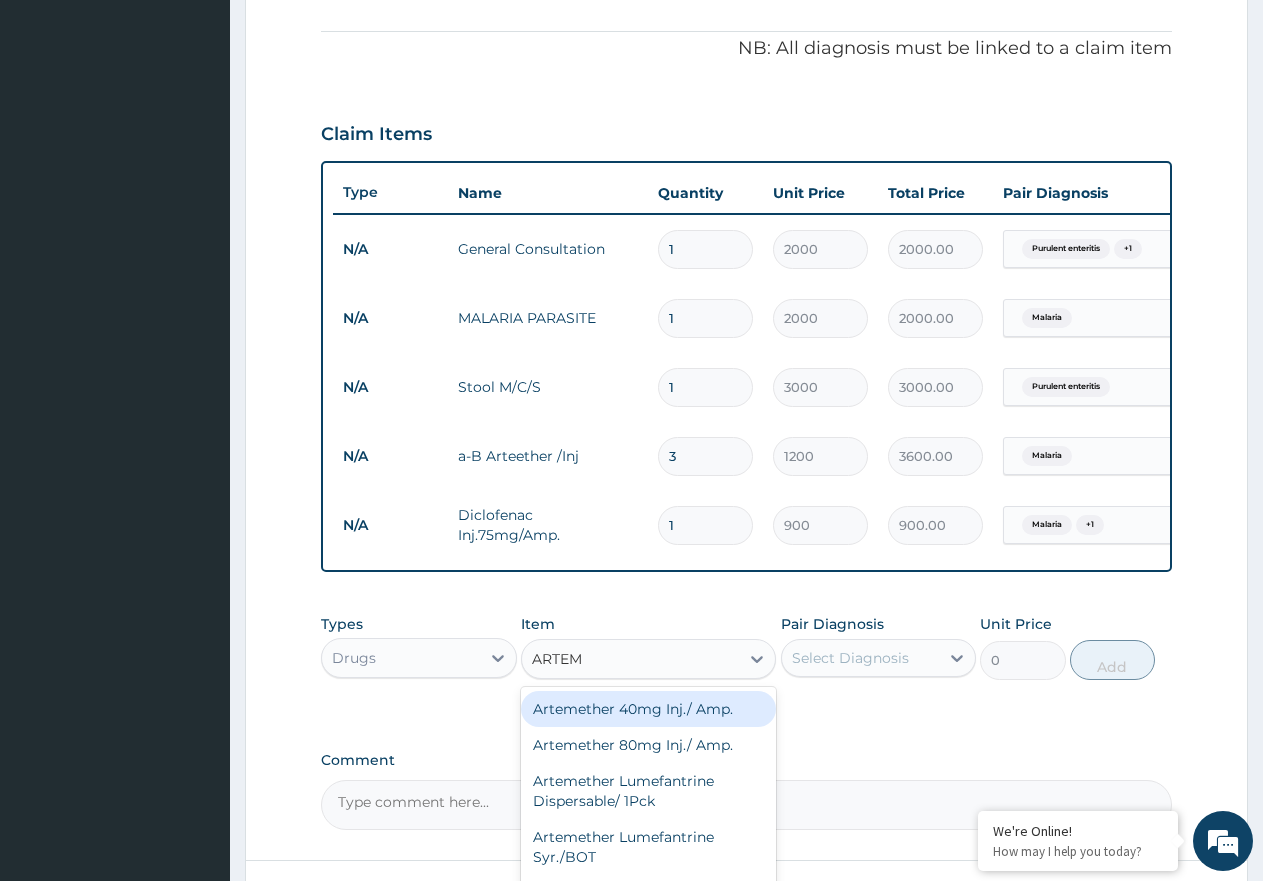 type on "ARTEME" 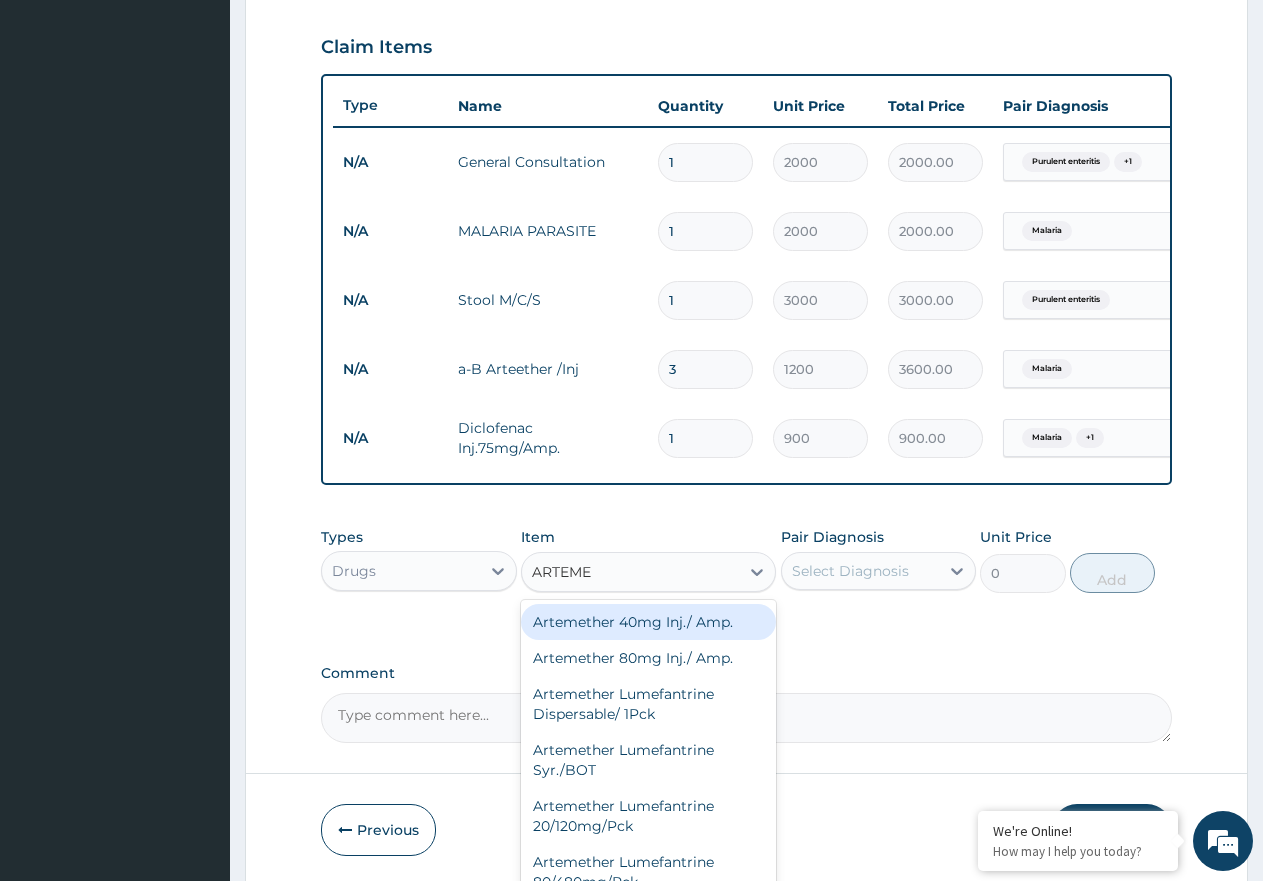 scroll, scrollTop: 759, scrollLeft: 0, axis: vertical 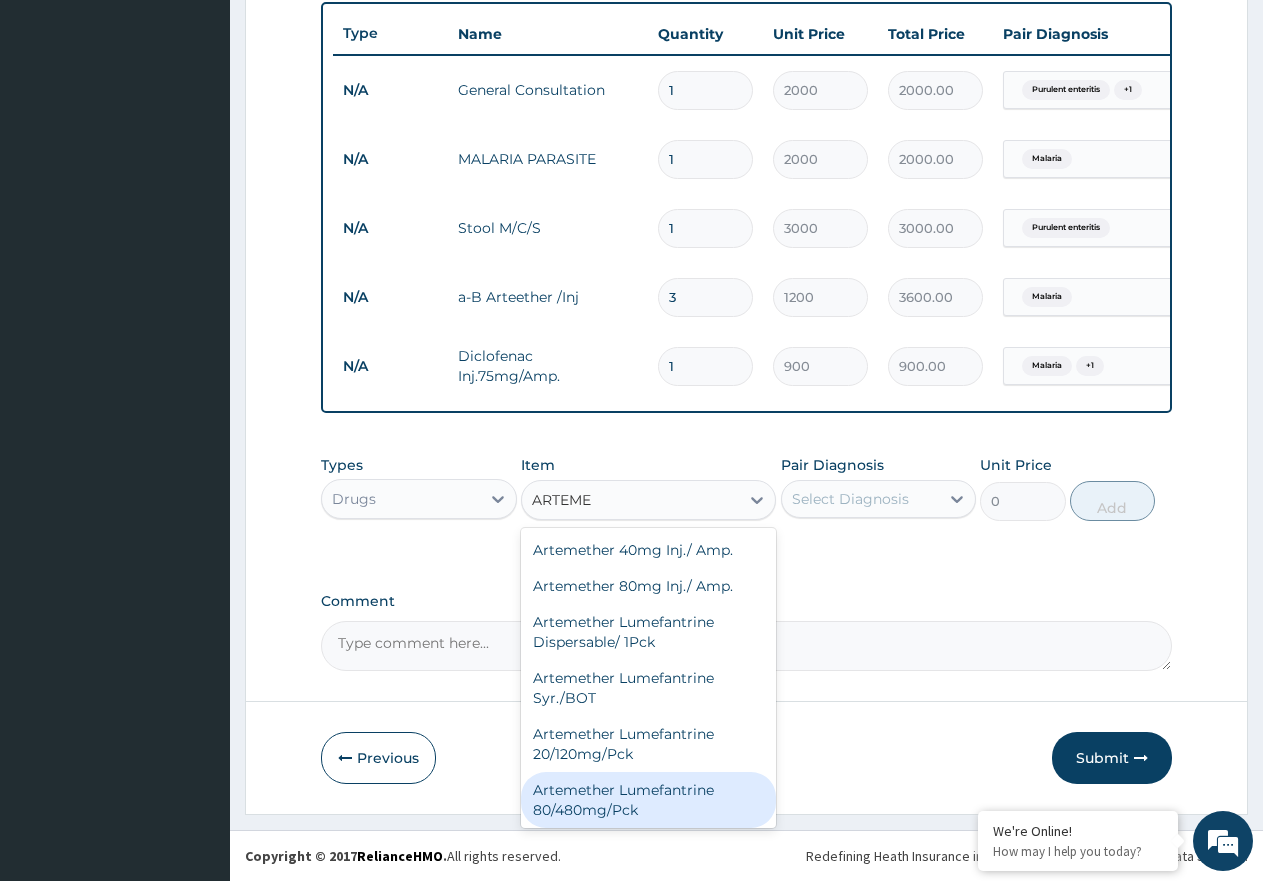 click on "Artemether Lumefantrine 80/480mg/Pck" at bounding box center [648, 800] 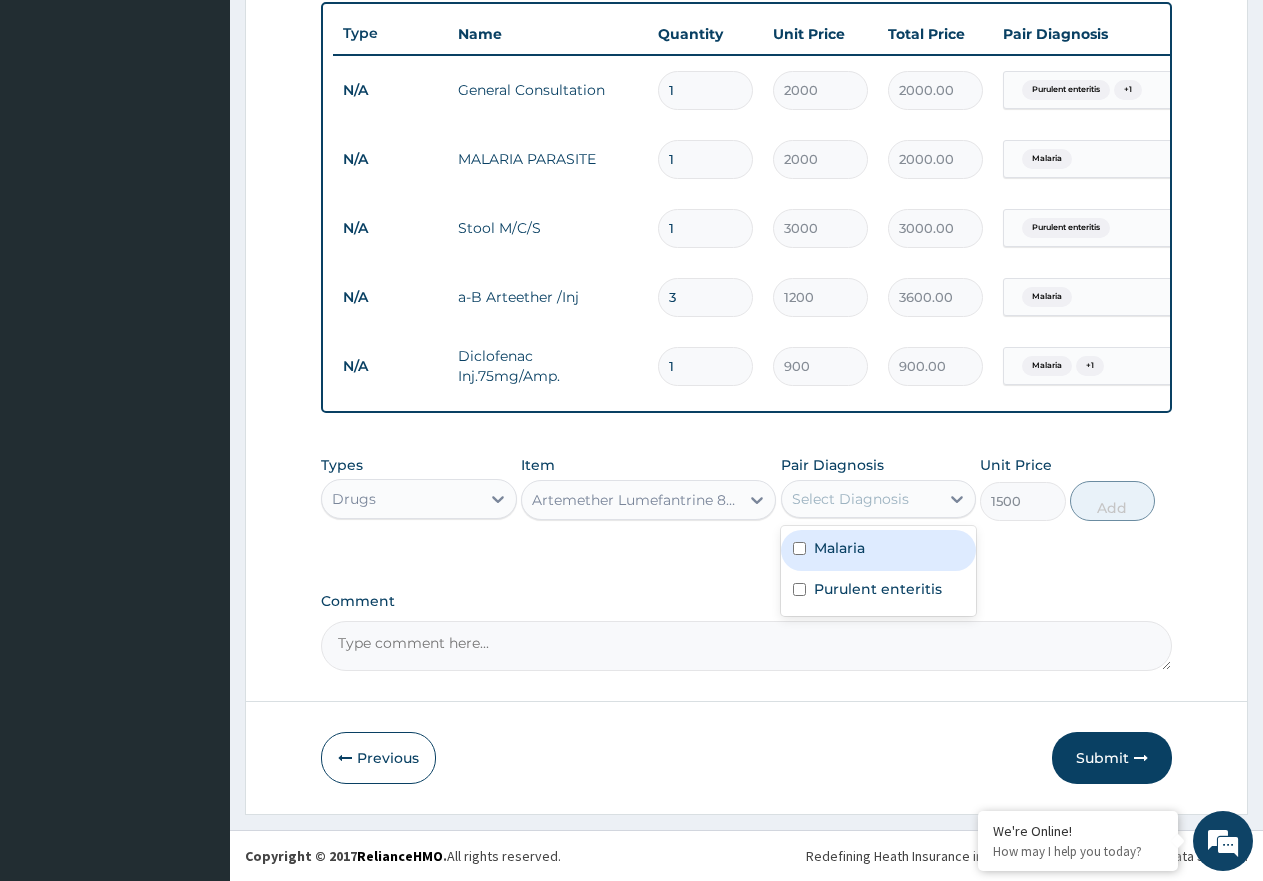 click on "Select Diagnosis" at bounding box center [850, 499] 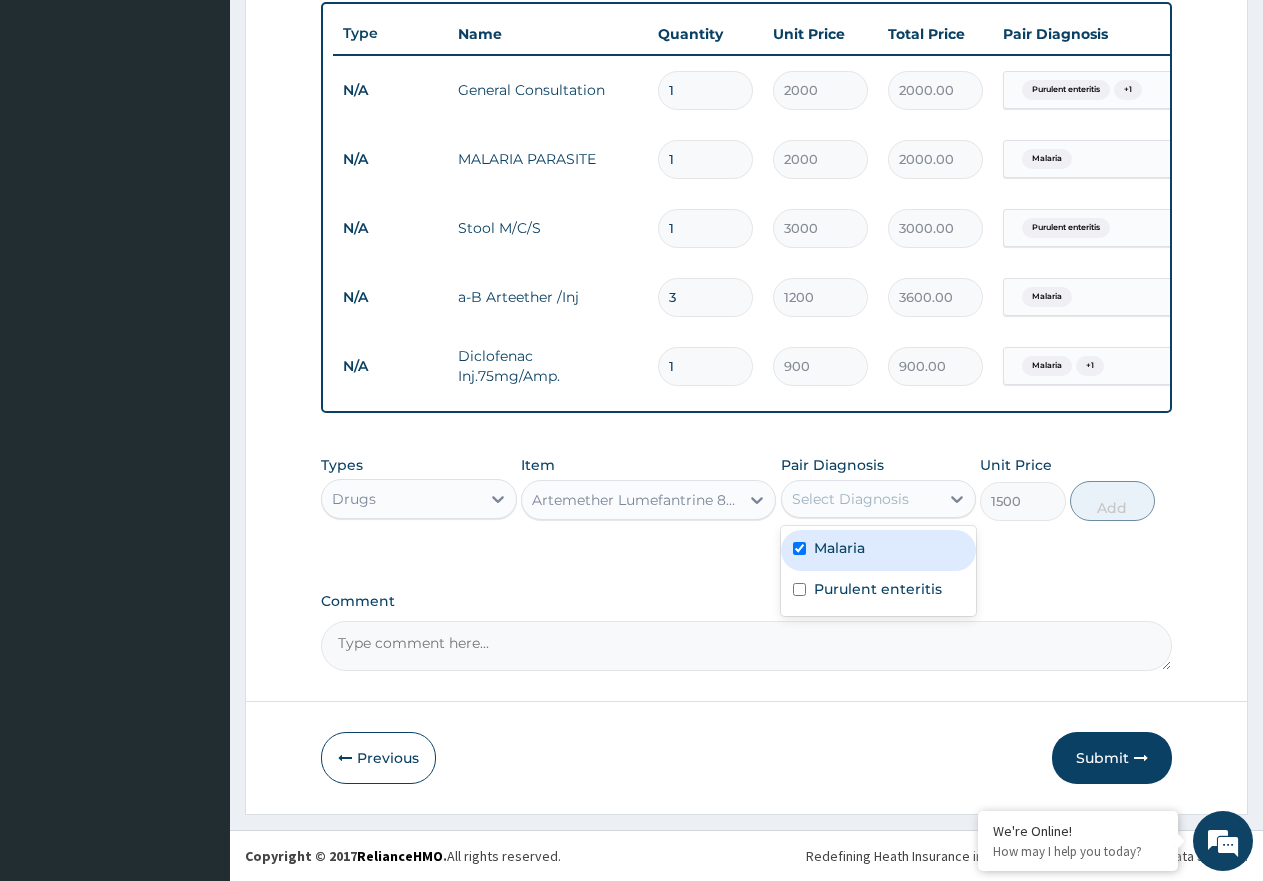 checkbox on "true" 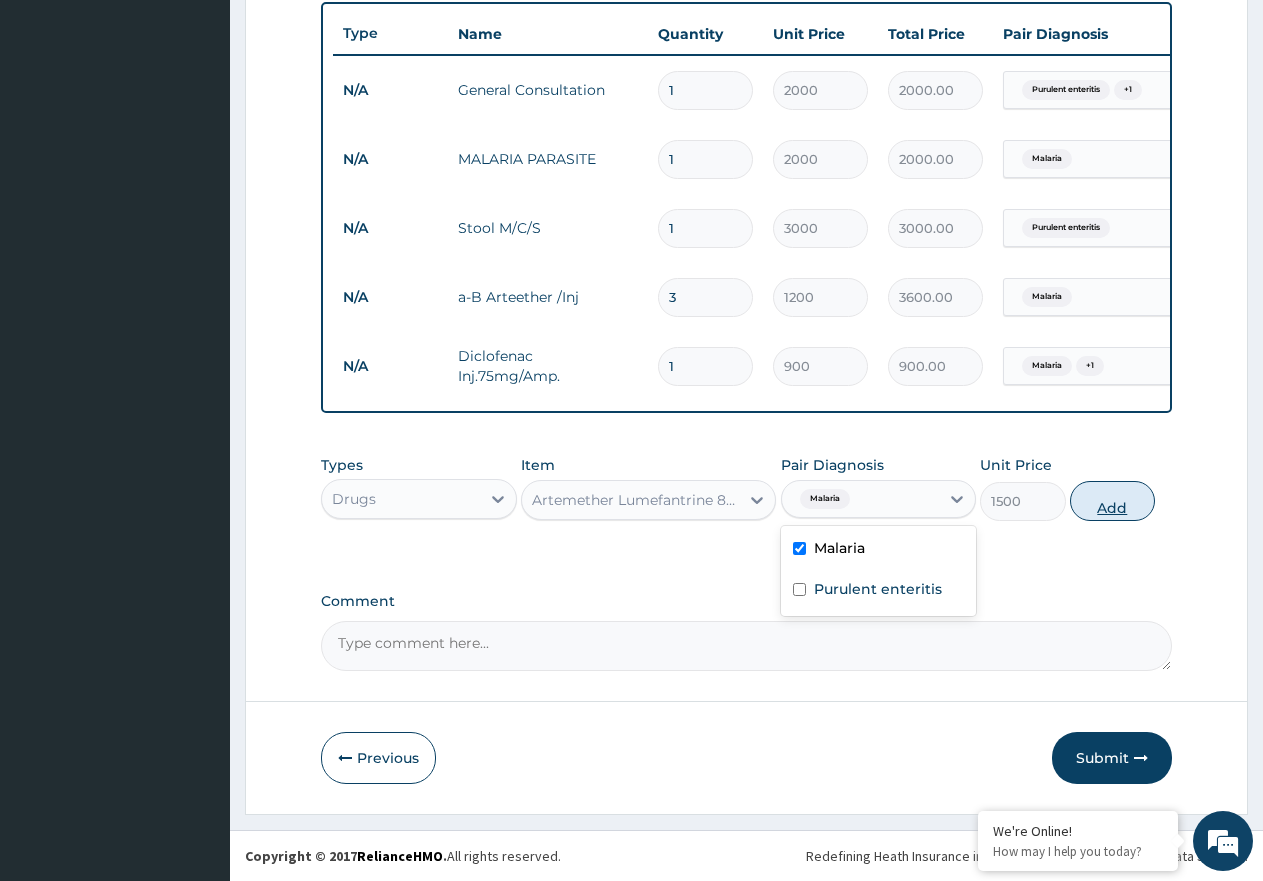 click on "Add" at bounding box center [1112, 501] 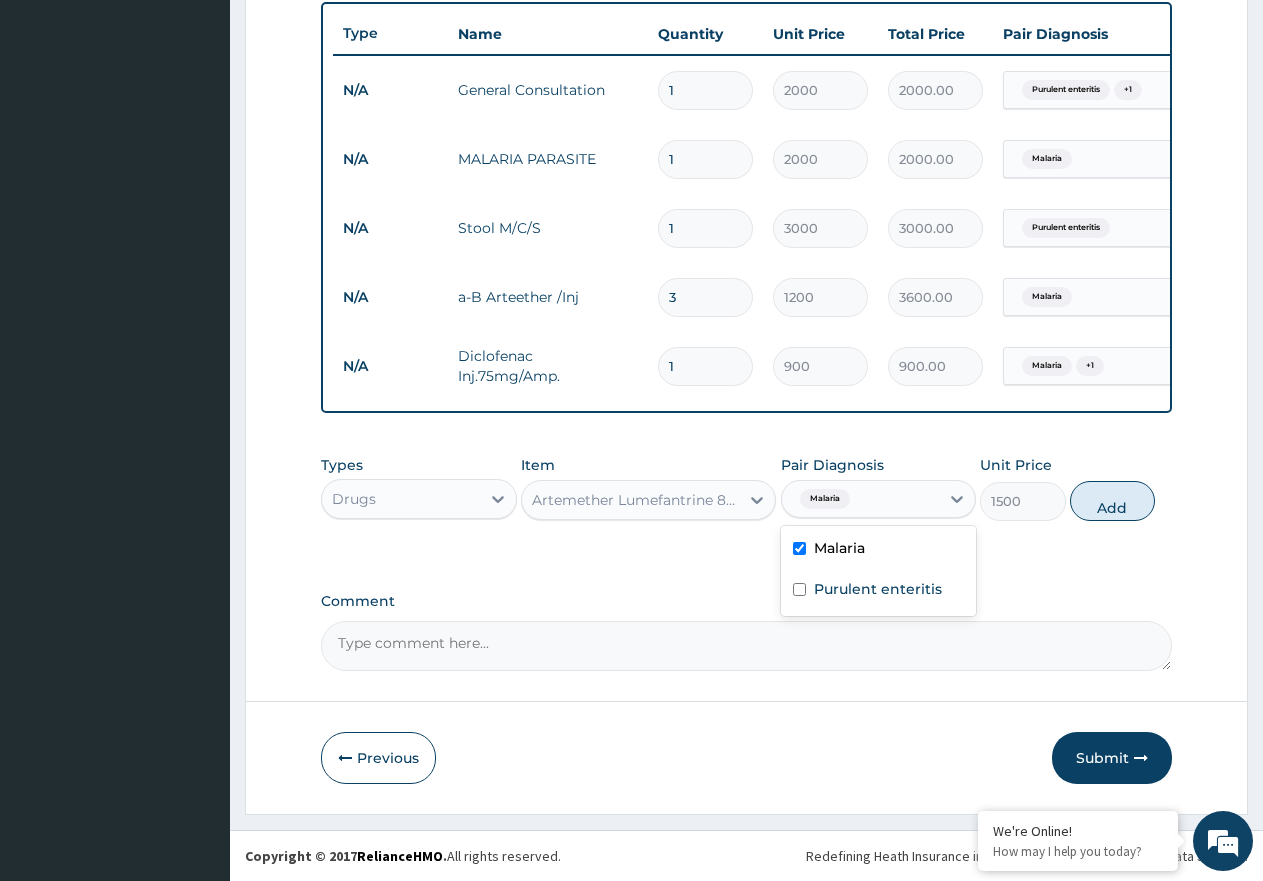 type on "0" 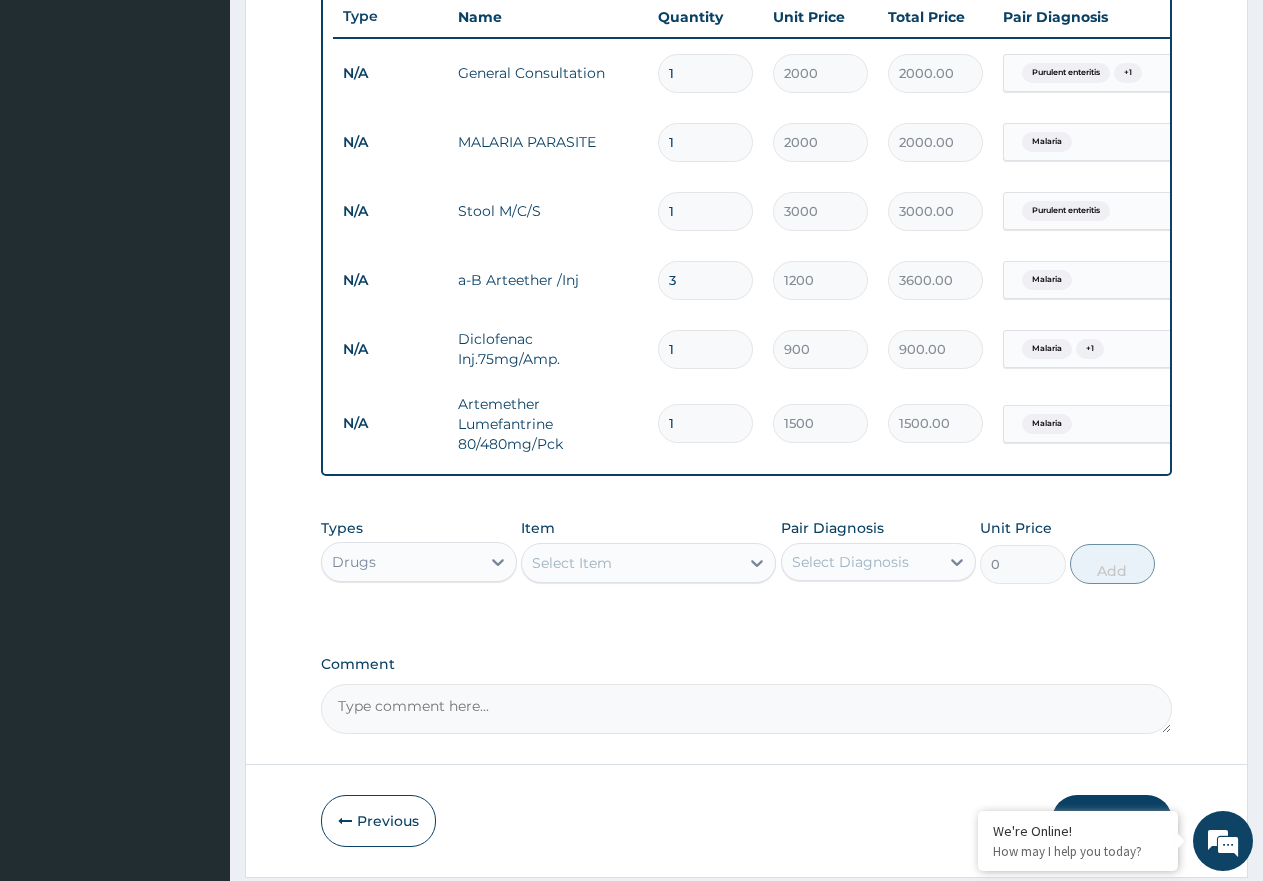 click on "Select Item" at bounding box center [572, 563] 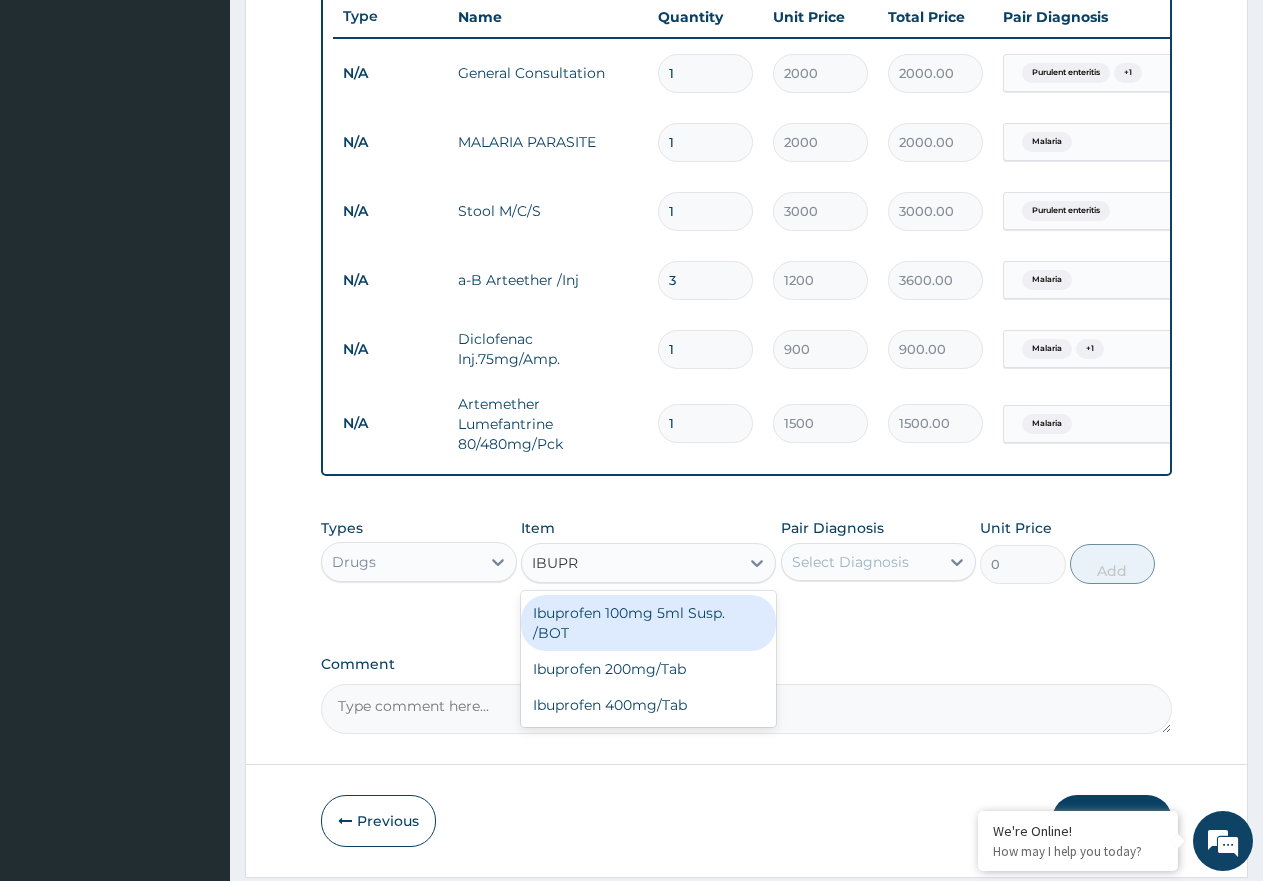 type on "IBUPRO" 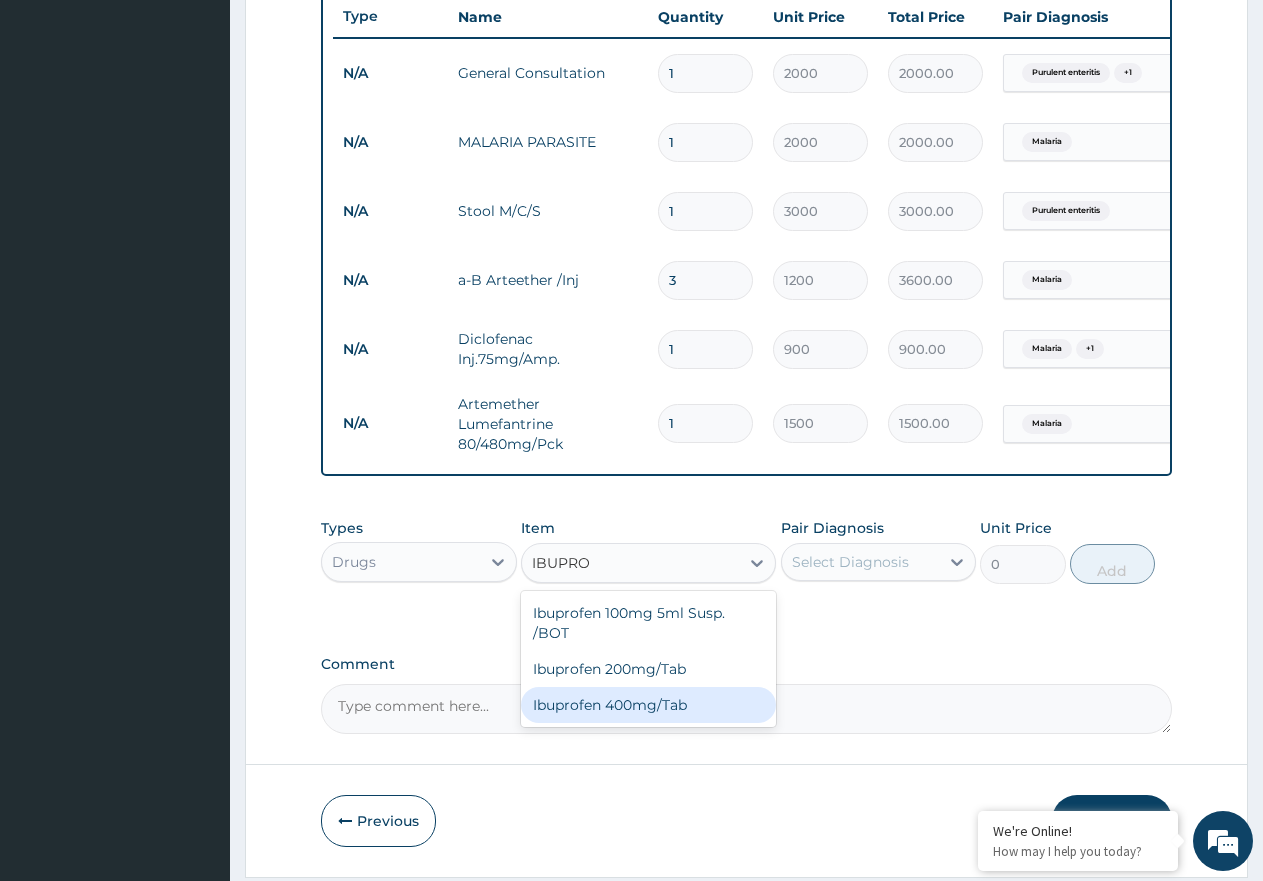 click on "Ibuprofen 400mg/Tab" at bounding box center (648, 705) 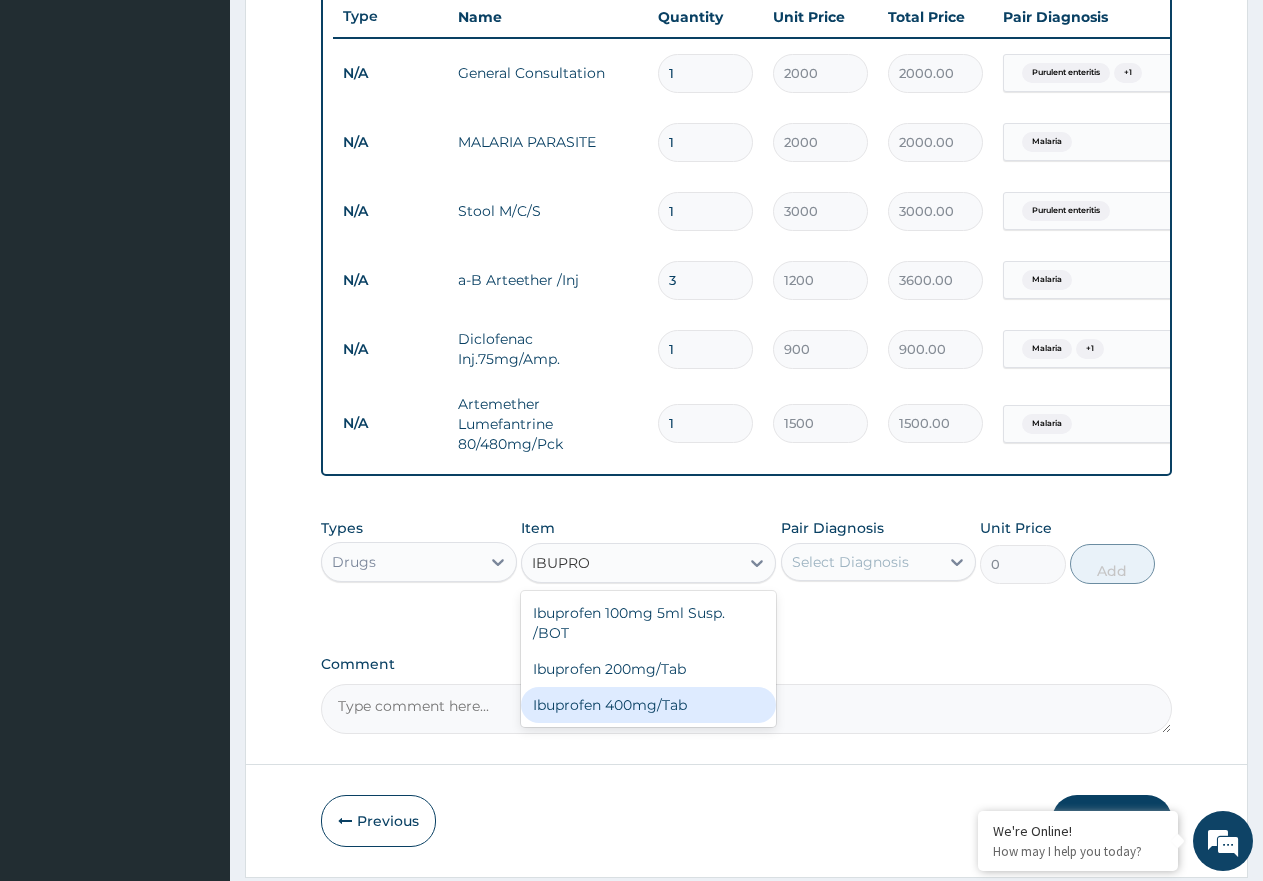type 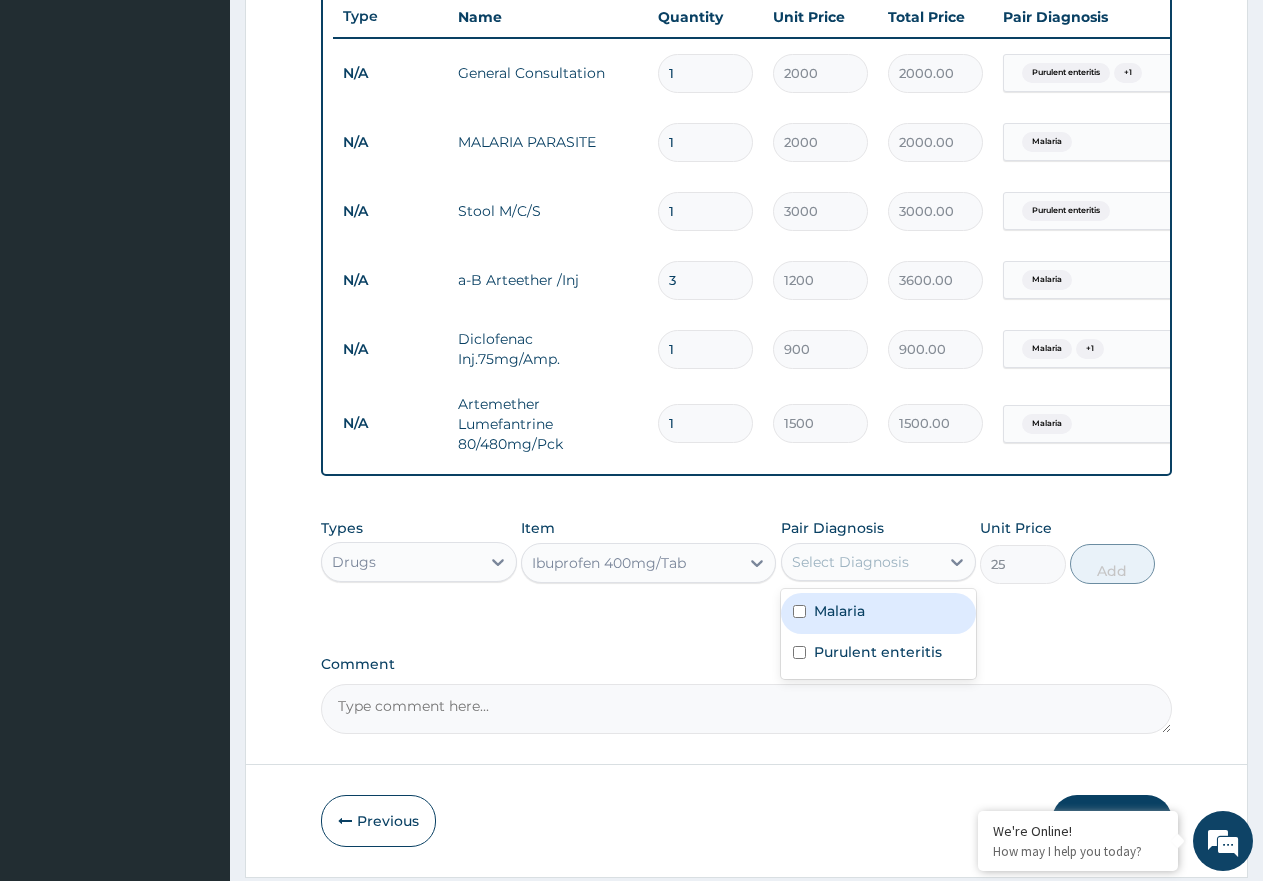 click on "Select Diagnosis" at bounding box center [850, 562] 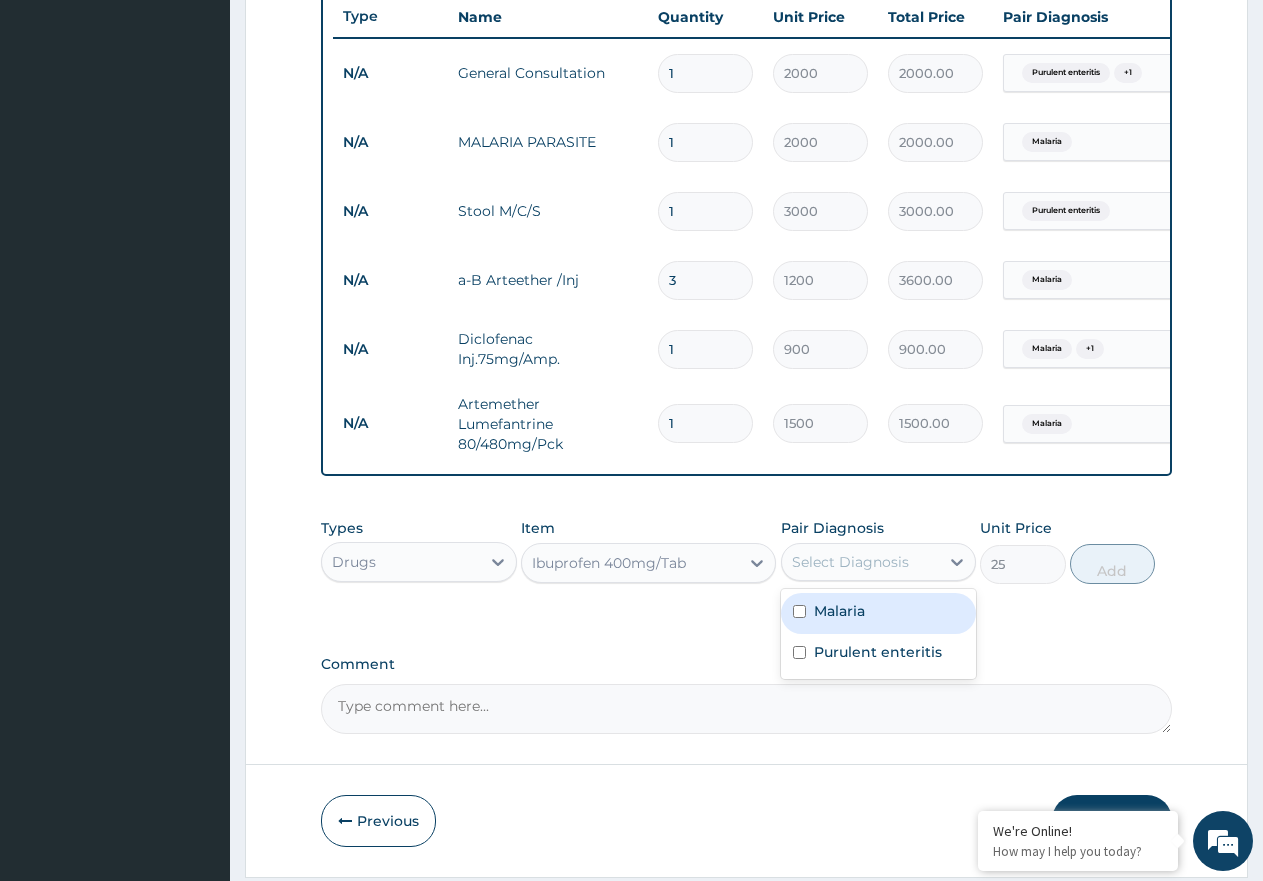 click on "Malaria" at bounding box center [879, 613] 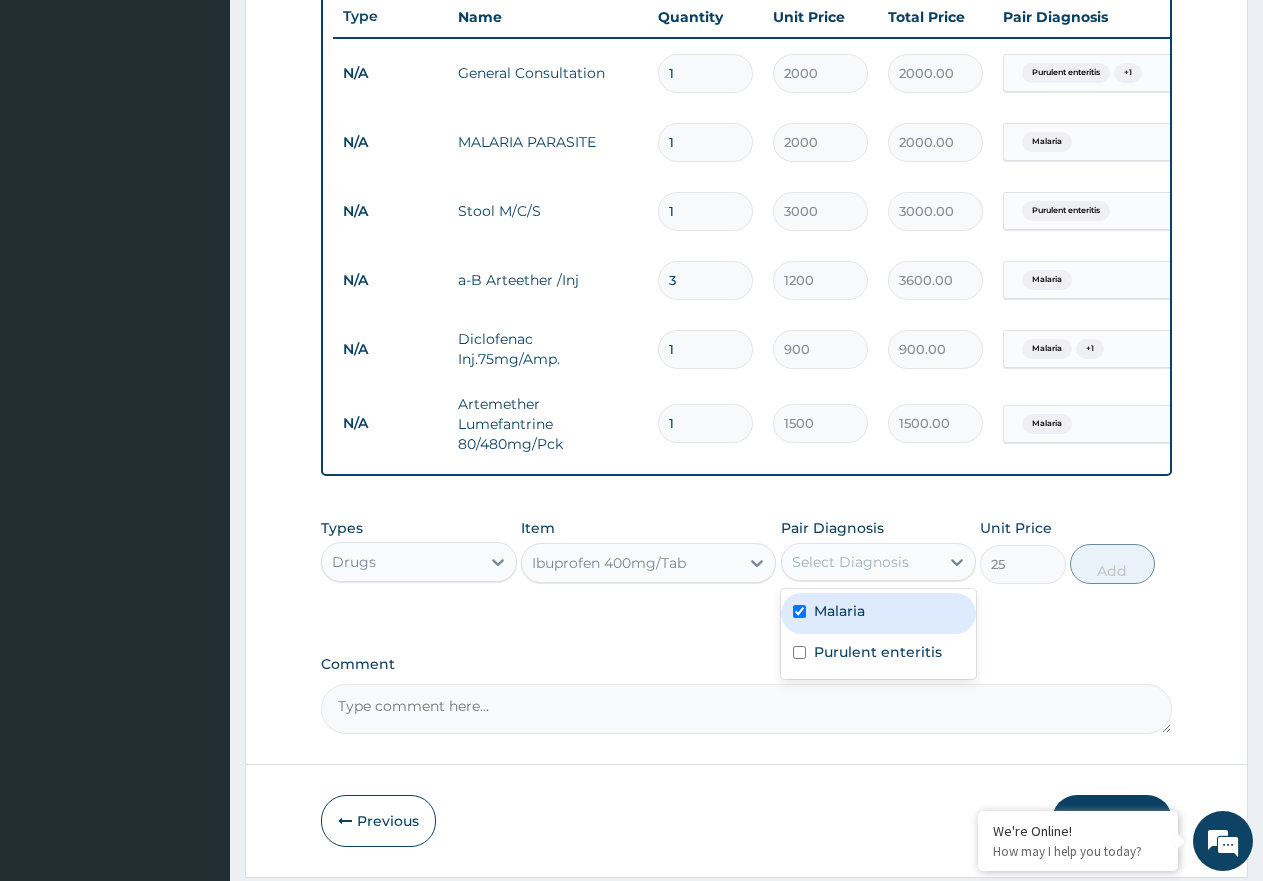 checkbox on "true" 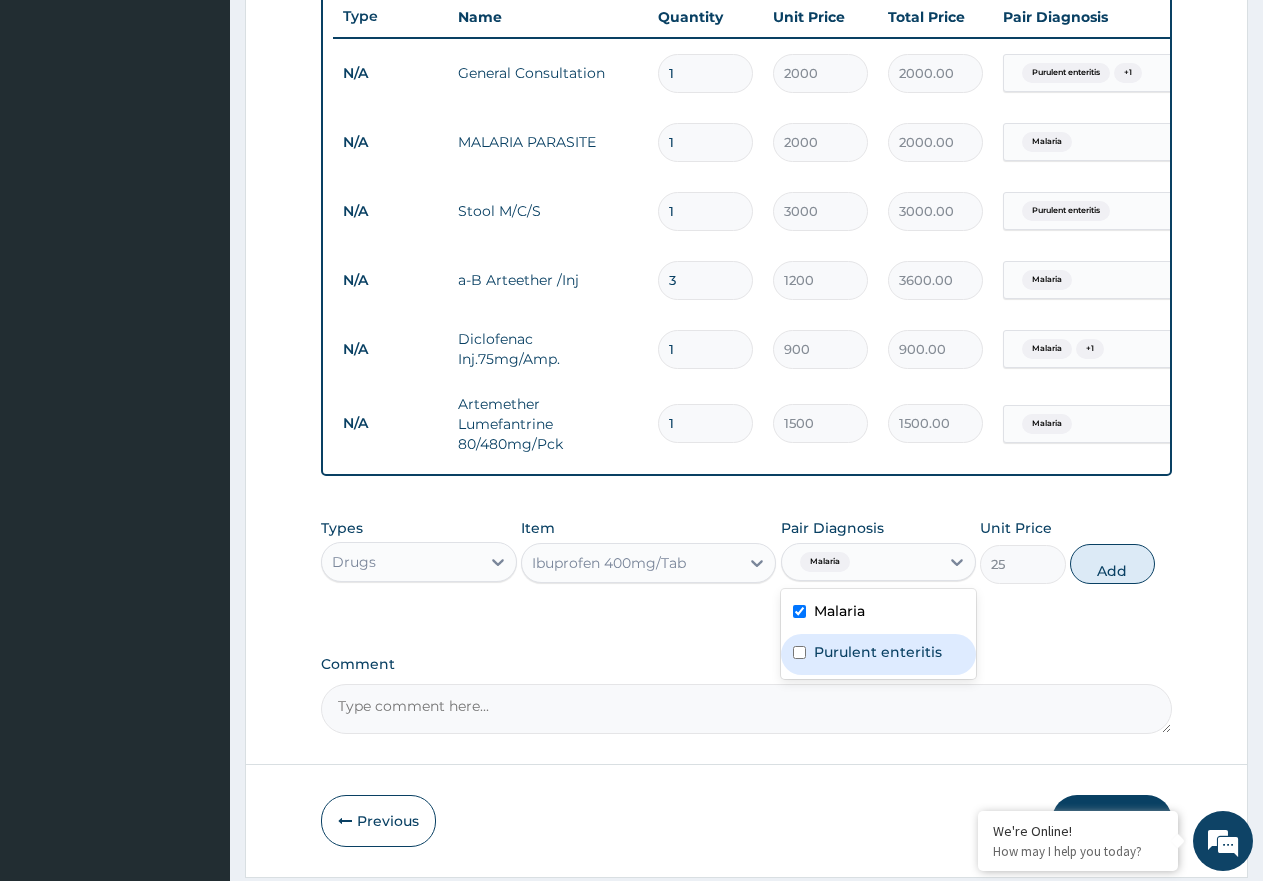 click on "Purulent enteritis" at bounding box center [878, 652] 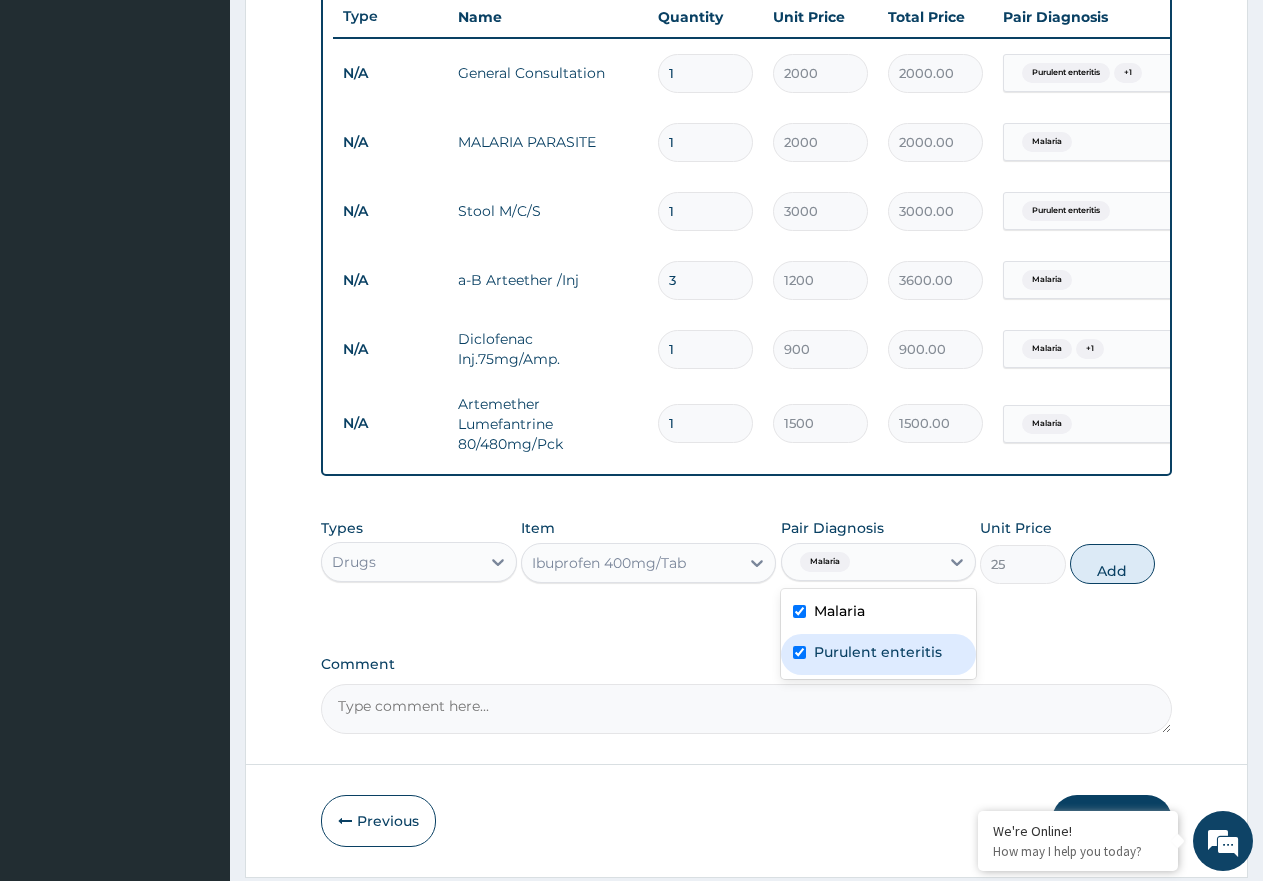 checkbox on "true" 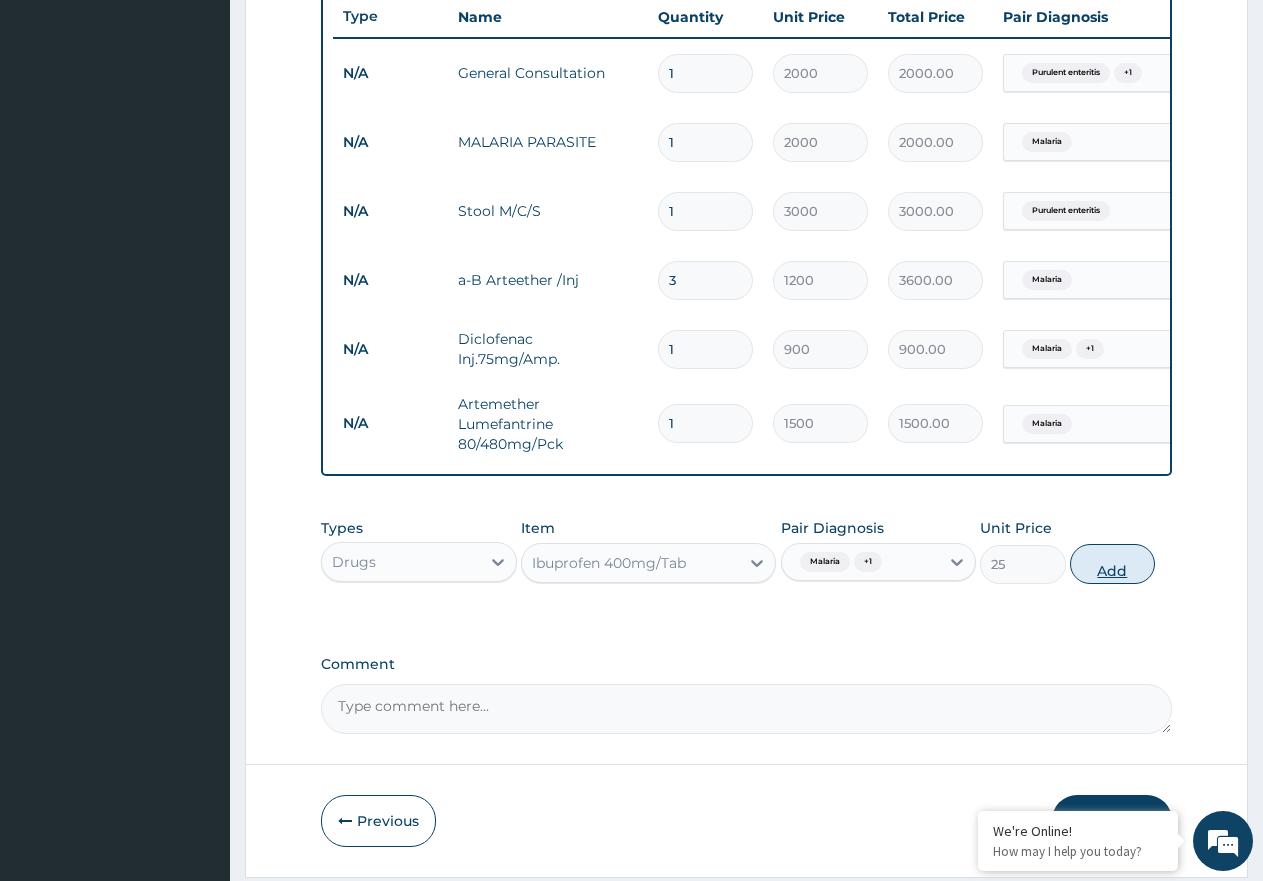 click on "Add" at bounding box center [1112, 564] 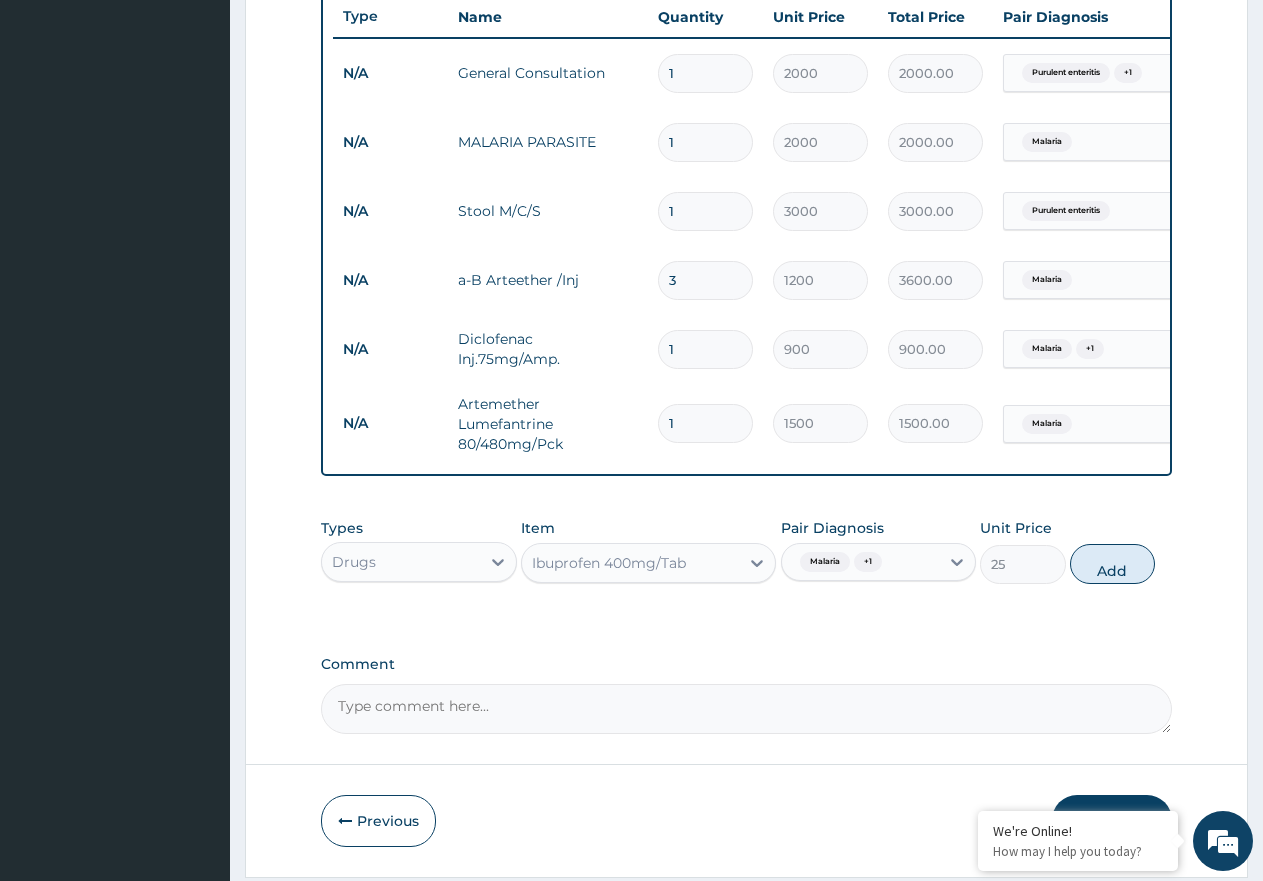 type on "0" 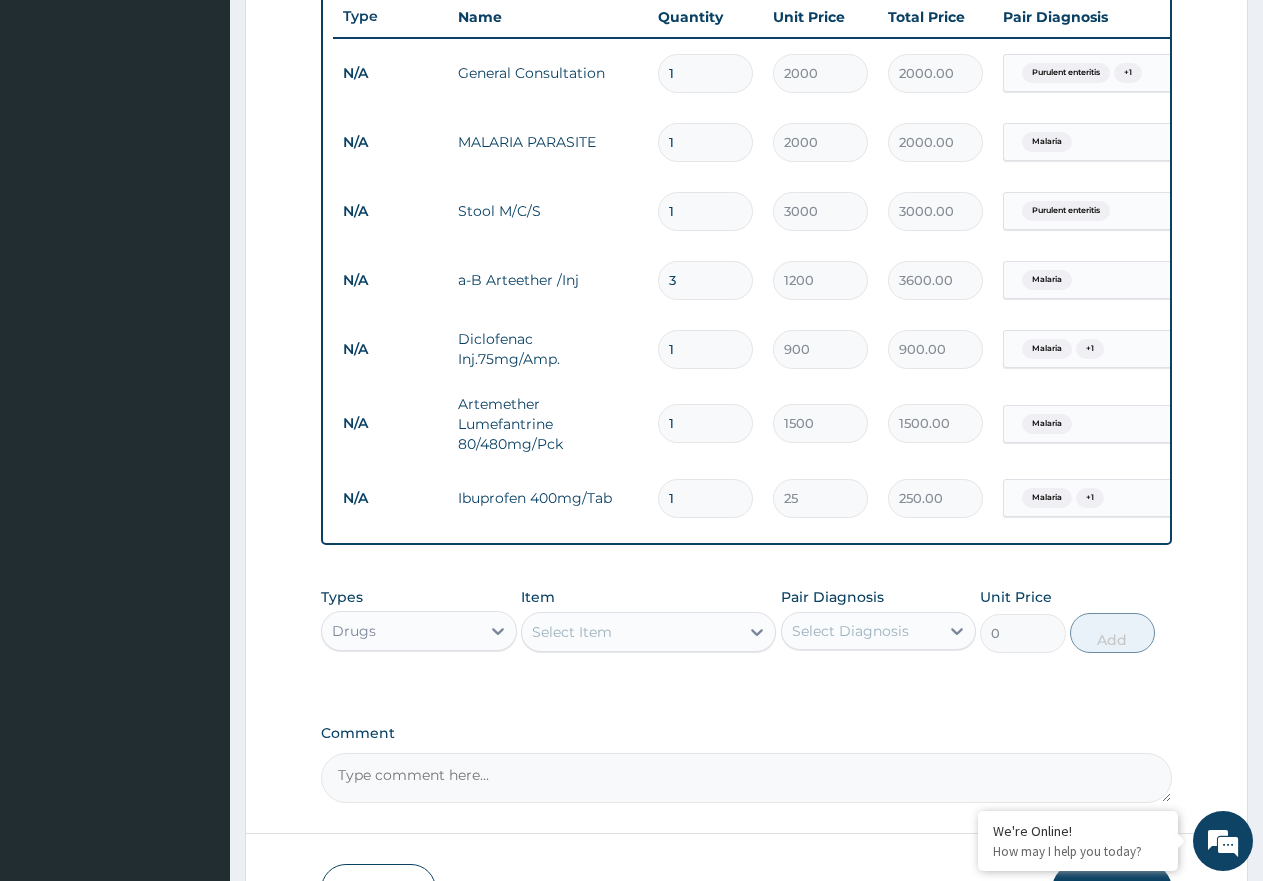 type on "10" 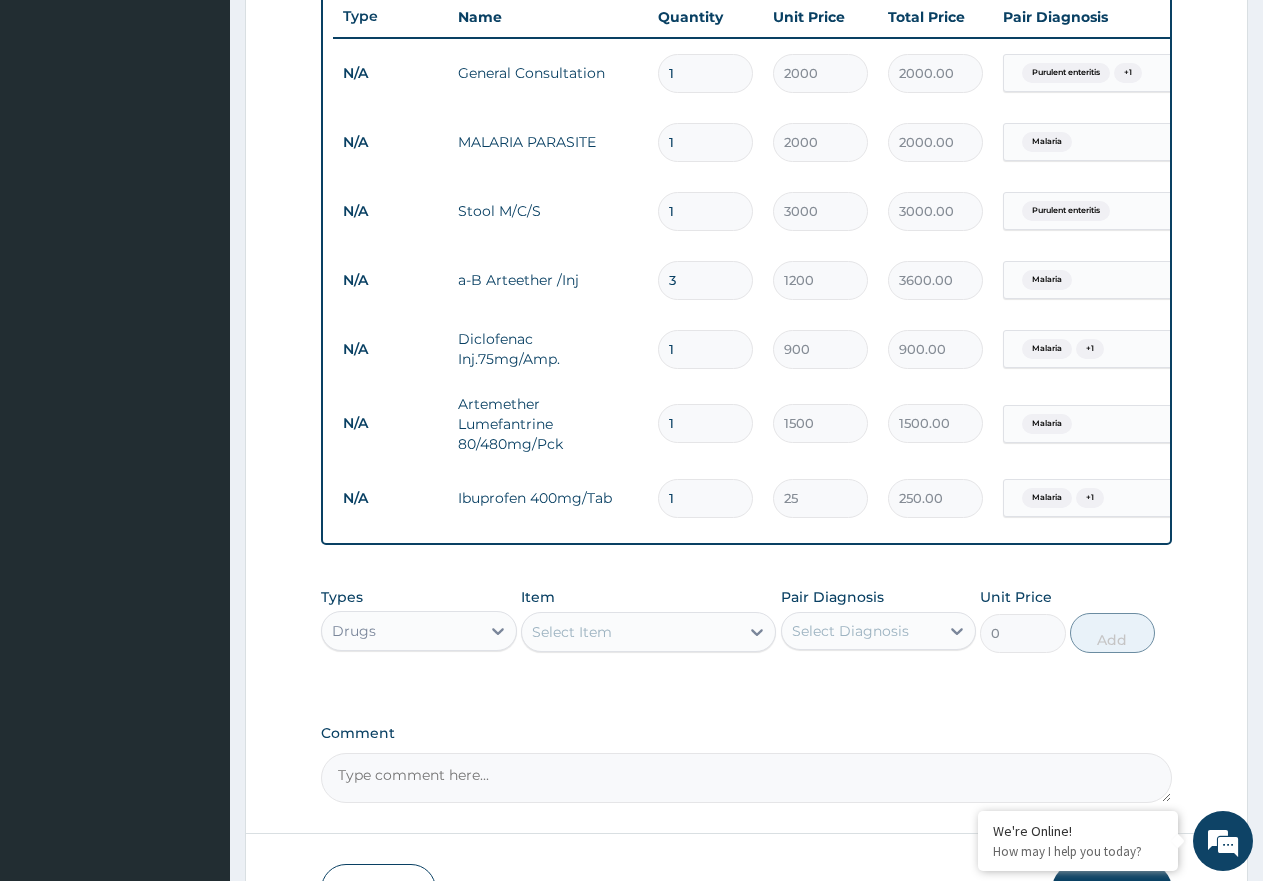 type on "250.00" 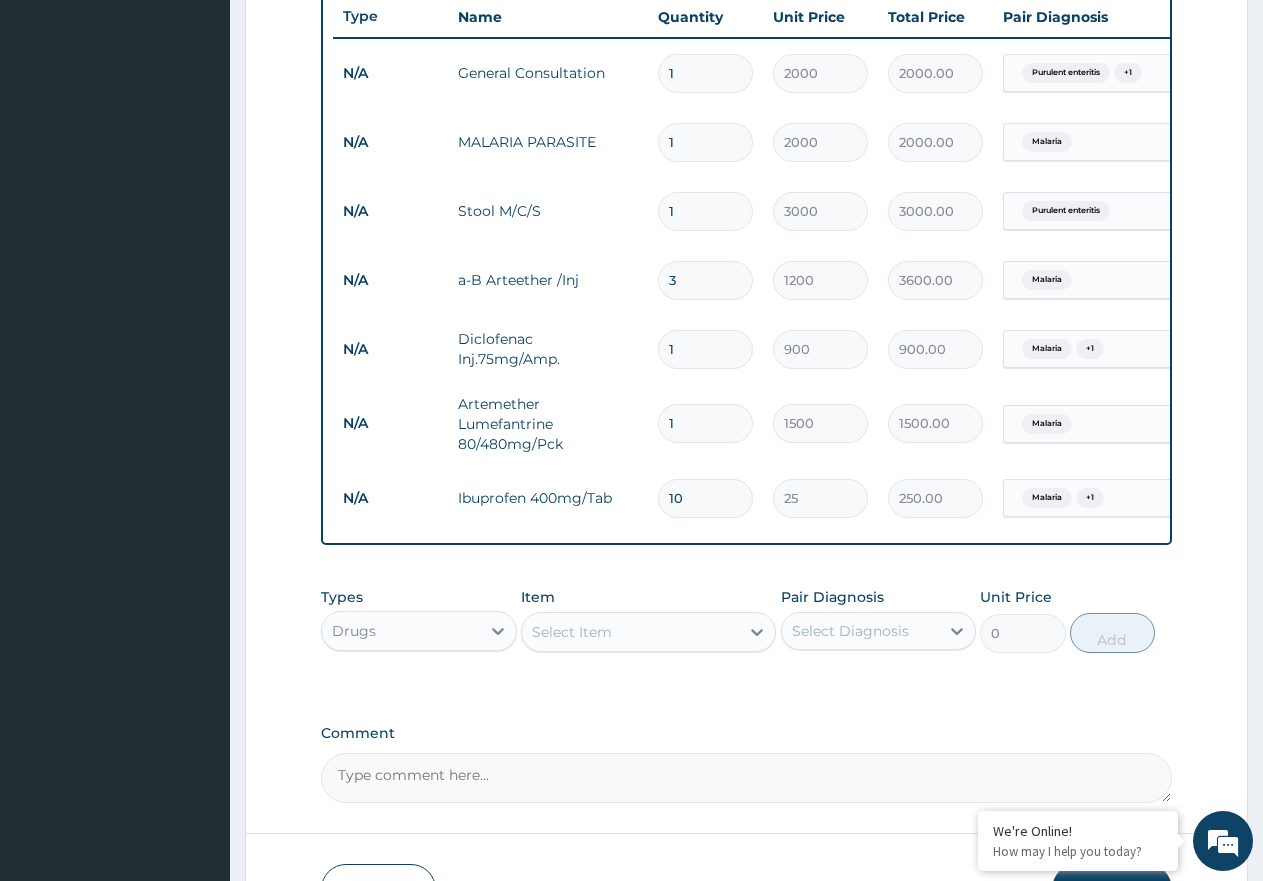 type on "10" 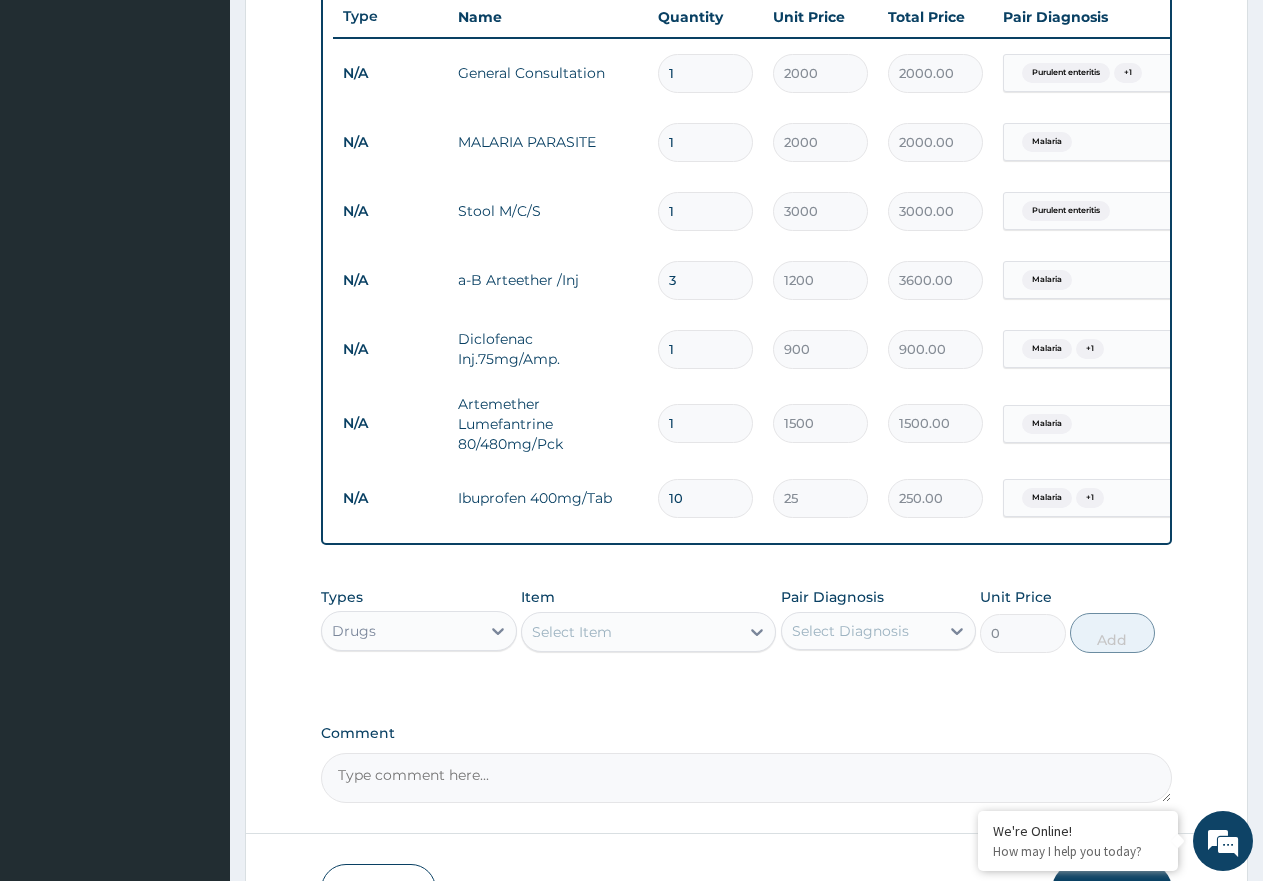 click on "Select Item" at bounding box center [630, 632] 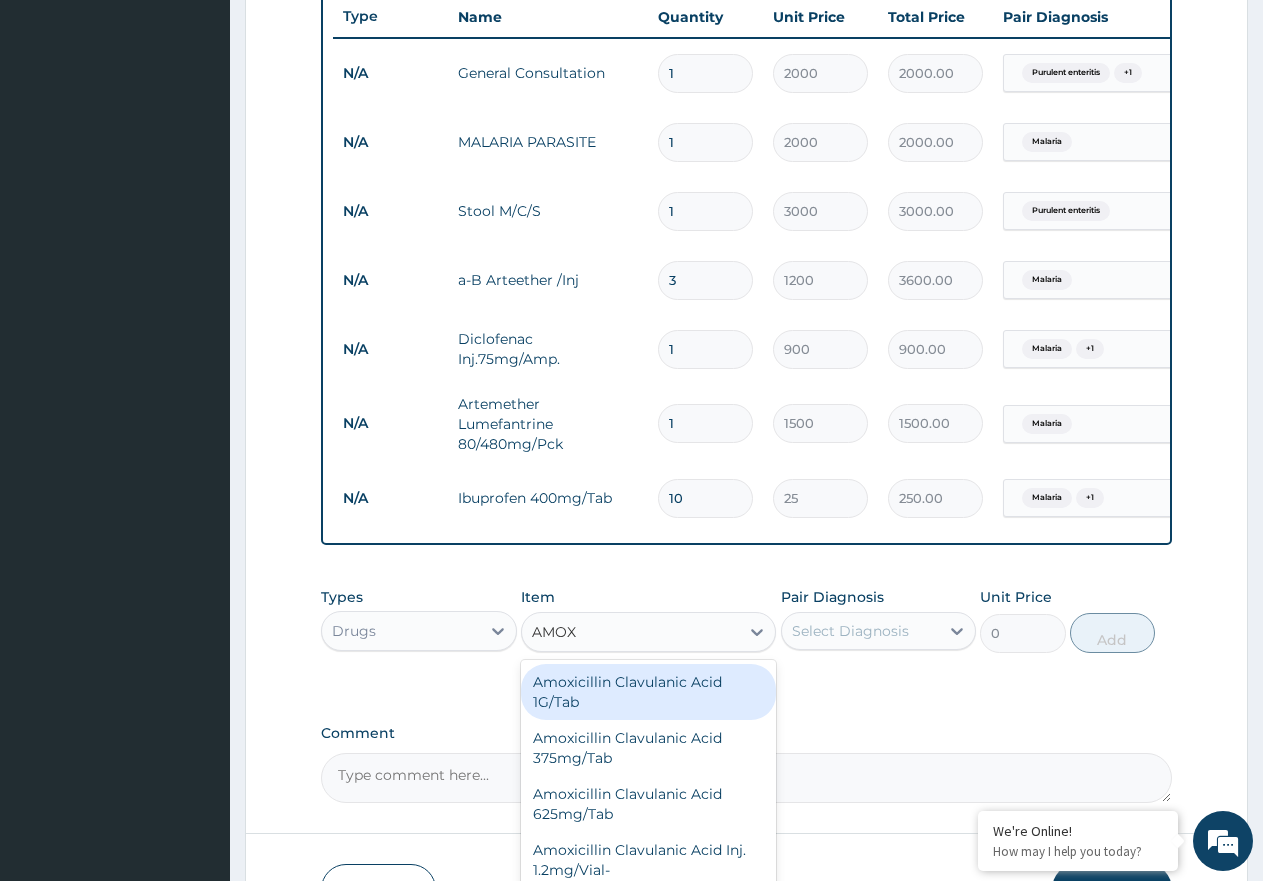 type on "AMOXI" 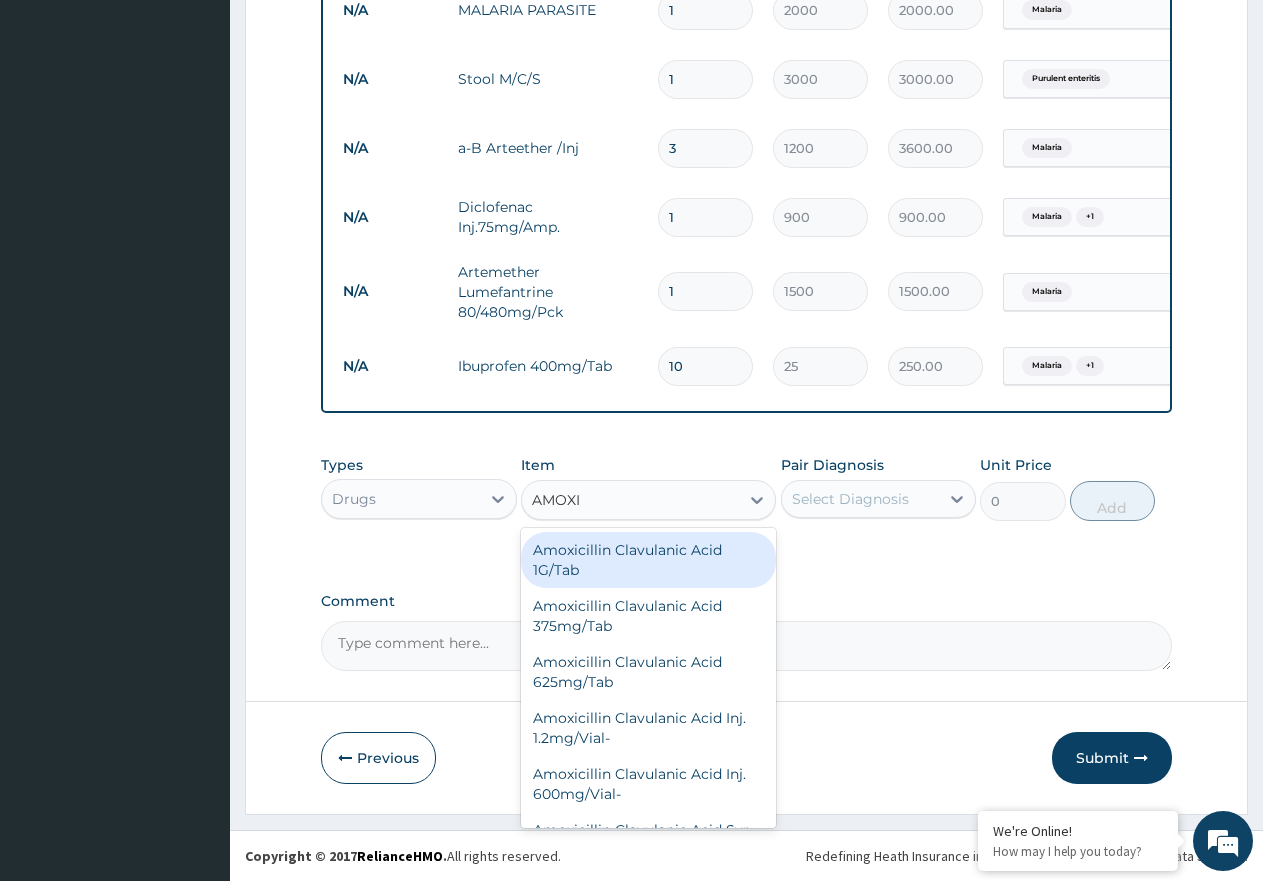 scroll, scrollTop: 908, scrollLeft: 0, axis: vertical 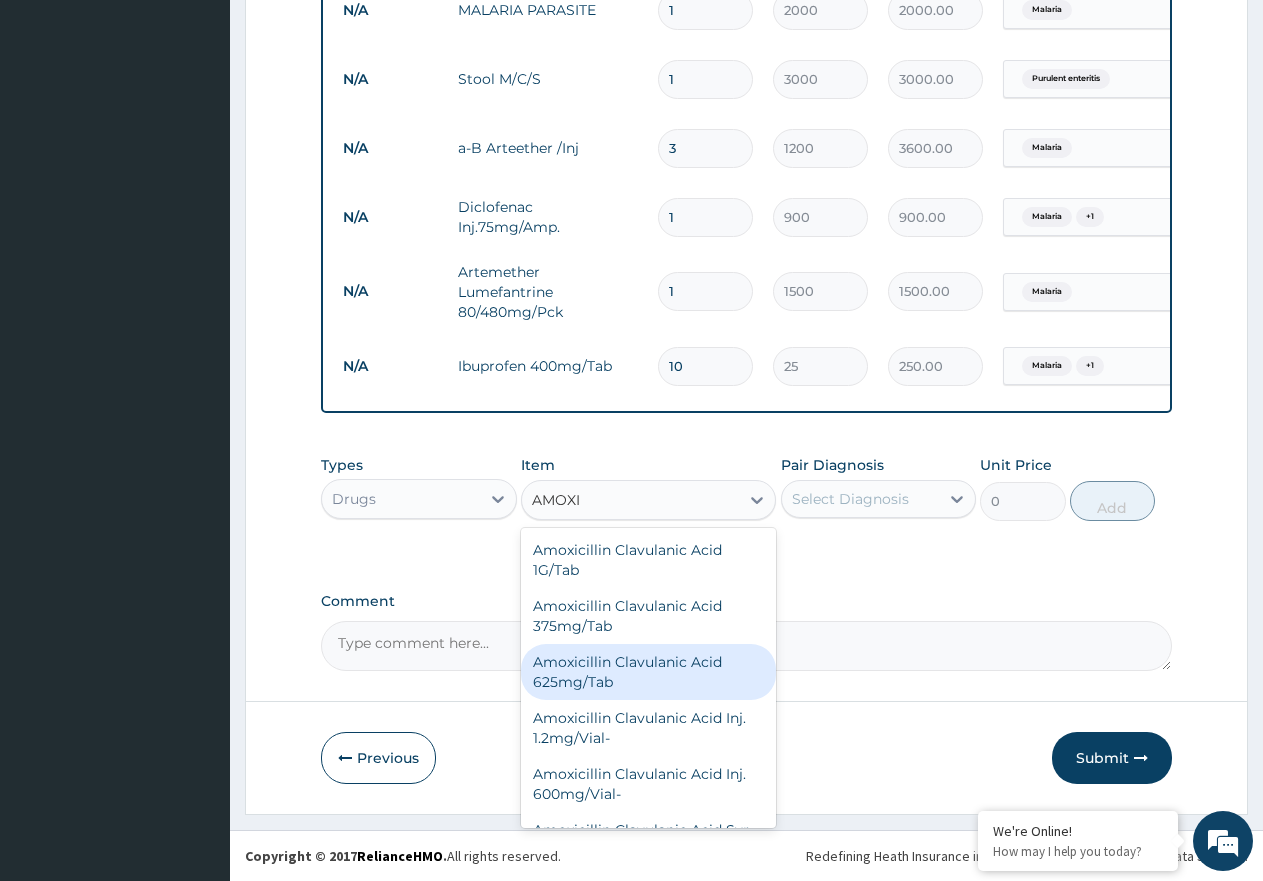 click on "Amoxicillin Clavulanic Acid 625mg/Tab" at bounding box center (648, 672) 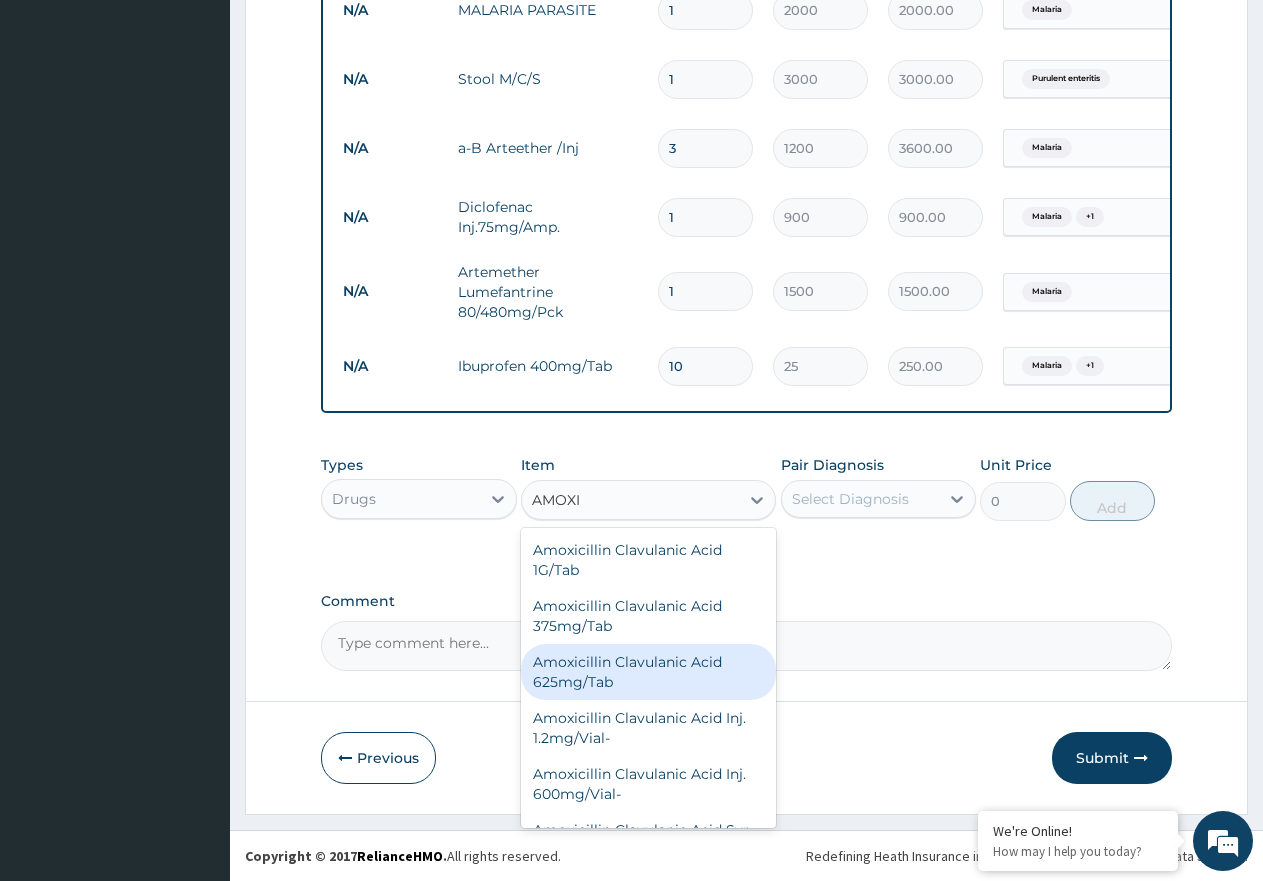 type 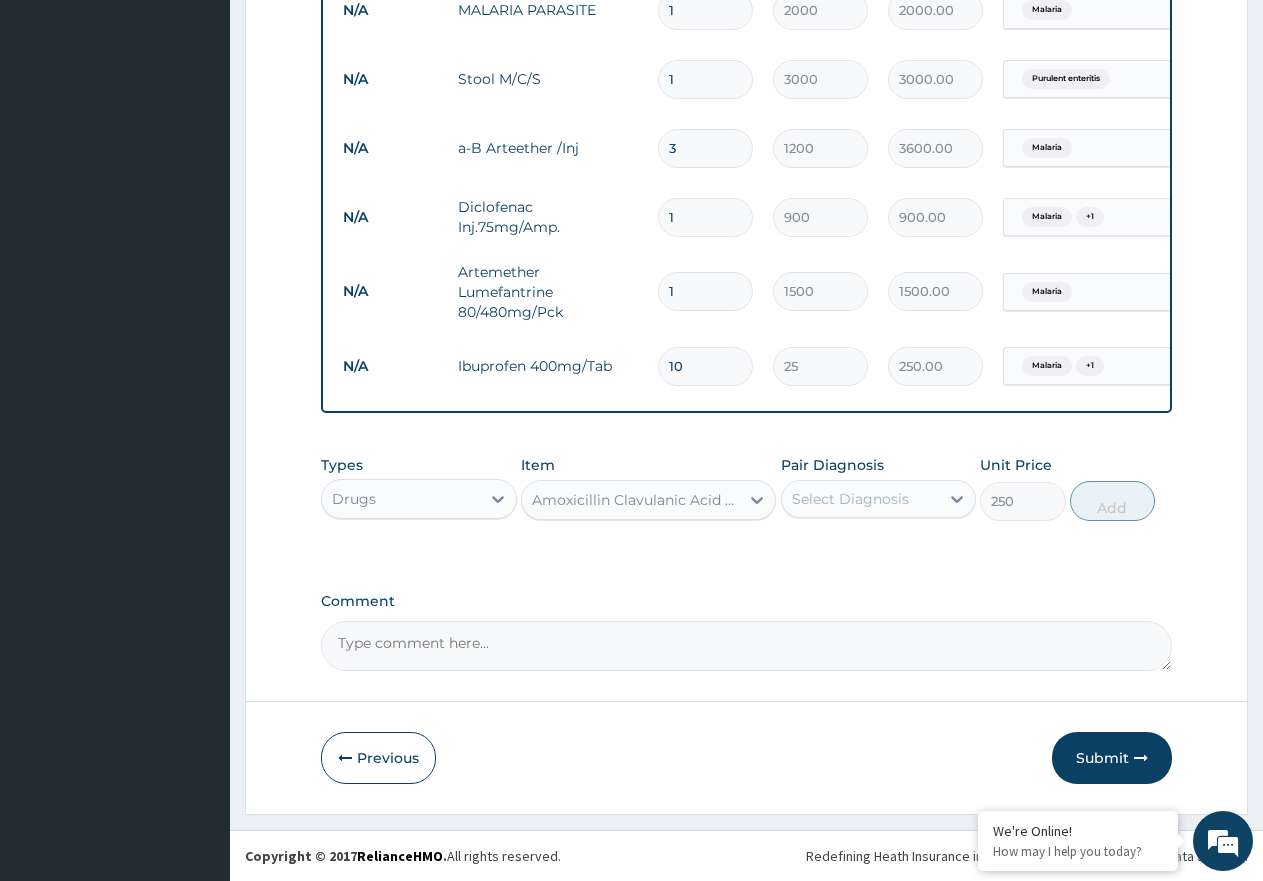 click on "Select Diagnosis" at bounding box center (850, 499) 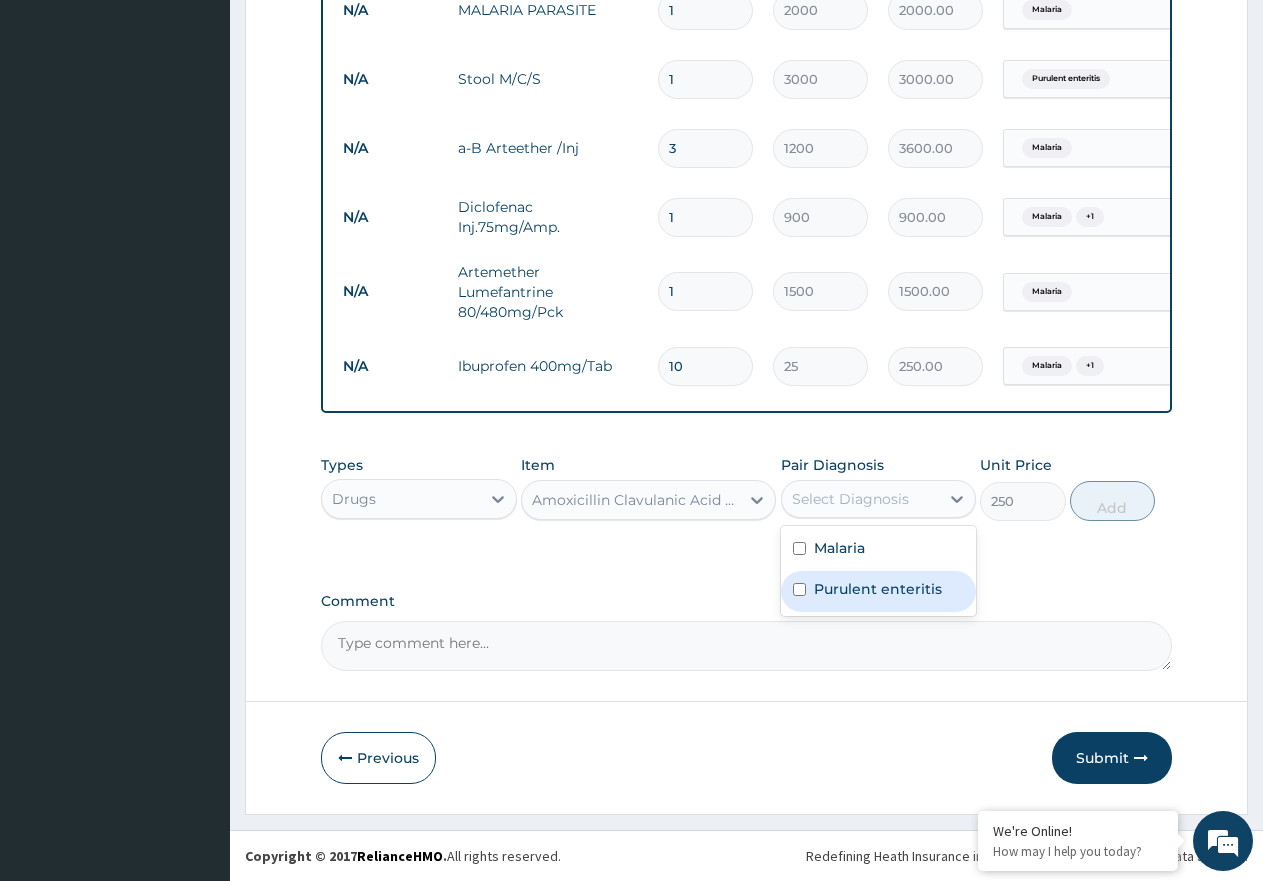 click on "Purulent enteritis" at bounding box center (878, 589) 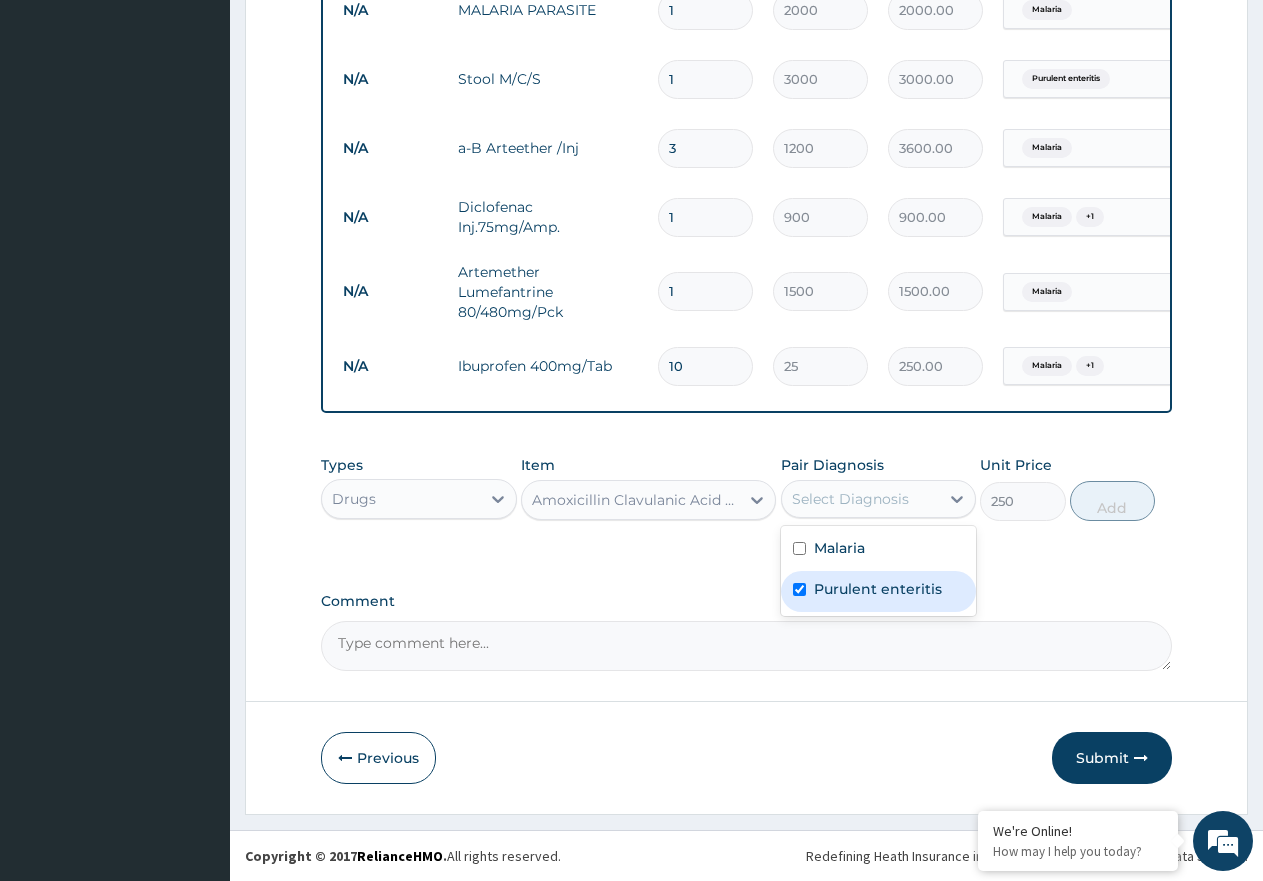 checkbox on "true" 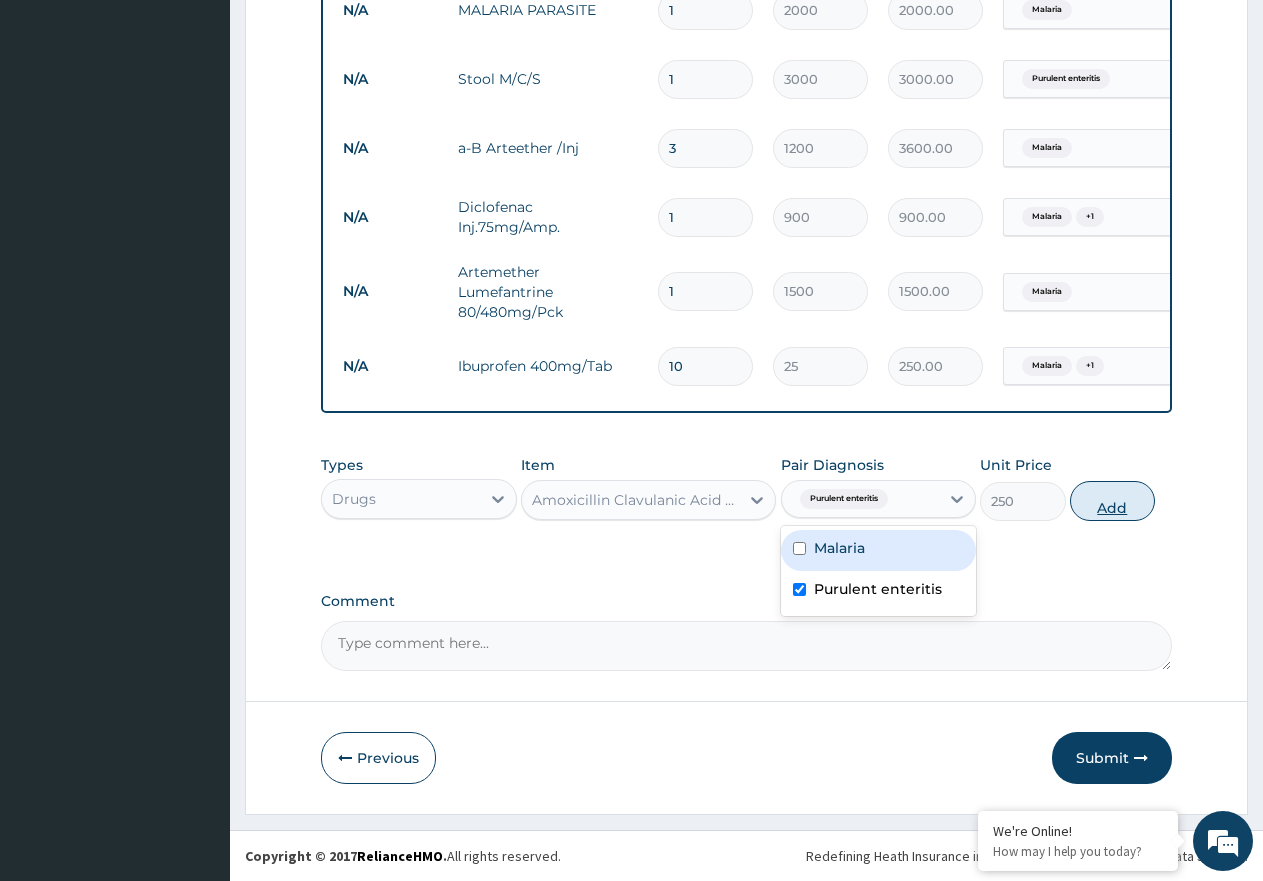 click on "Add" at bounding box center [1112, 501] 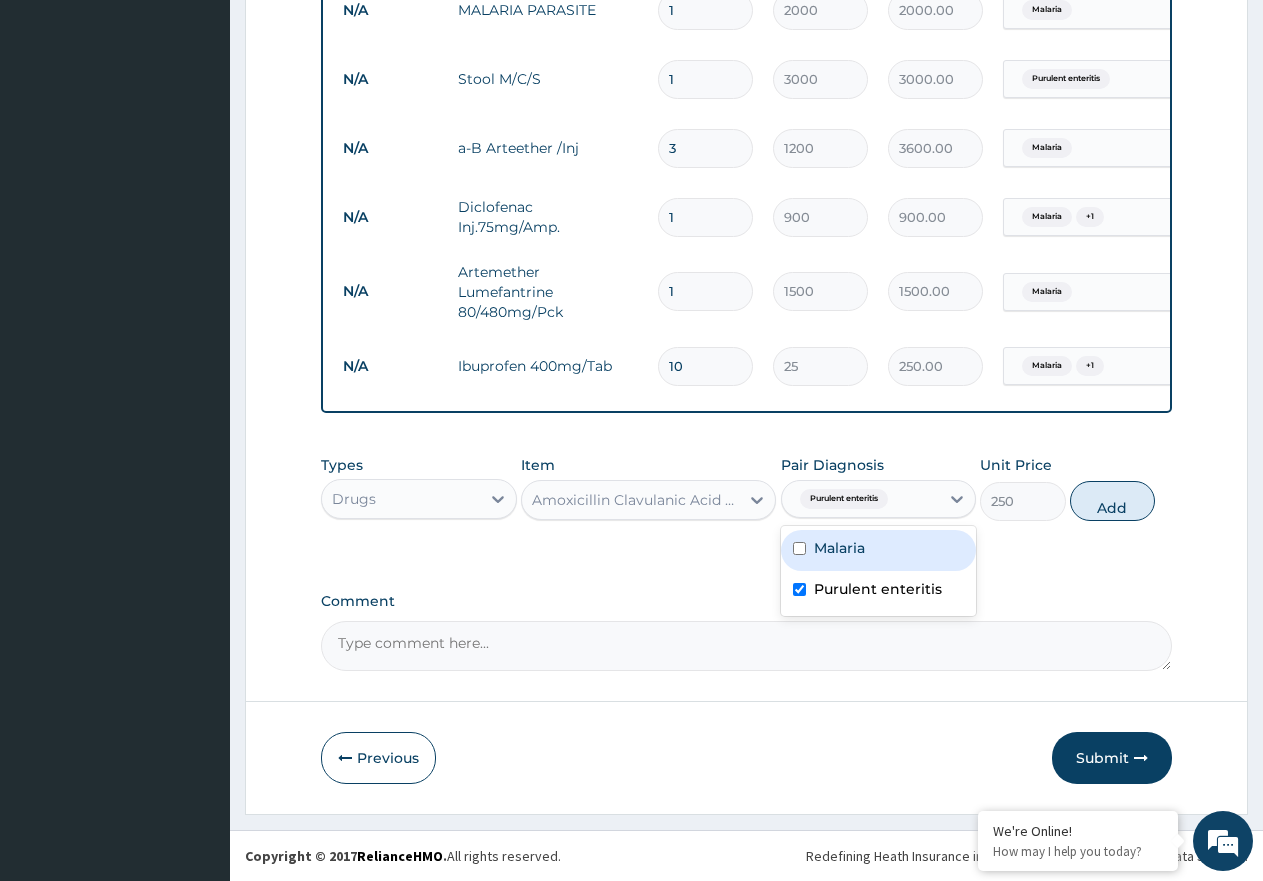 type on "0" 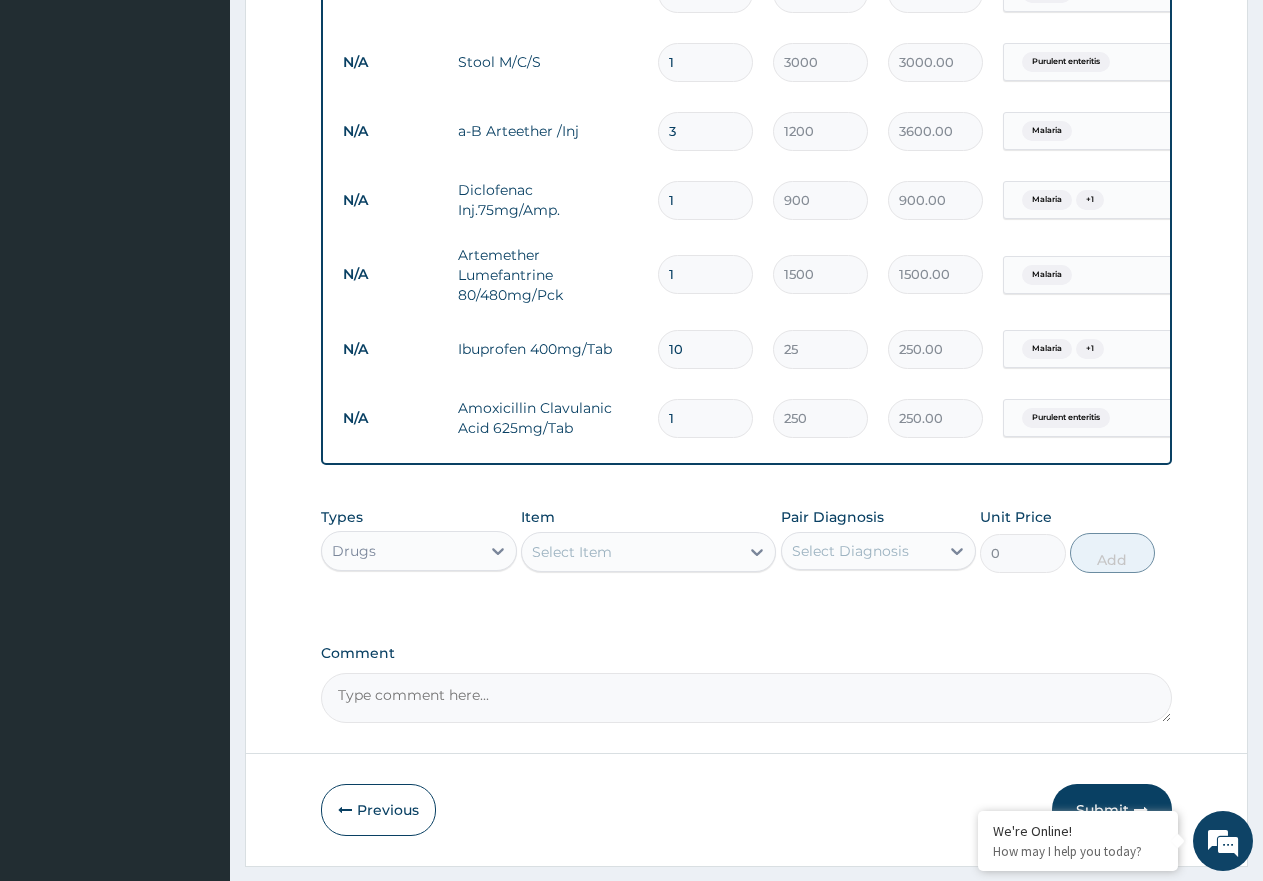 type on "10" 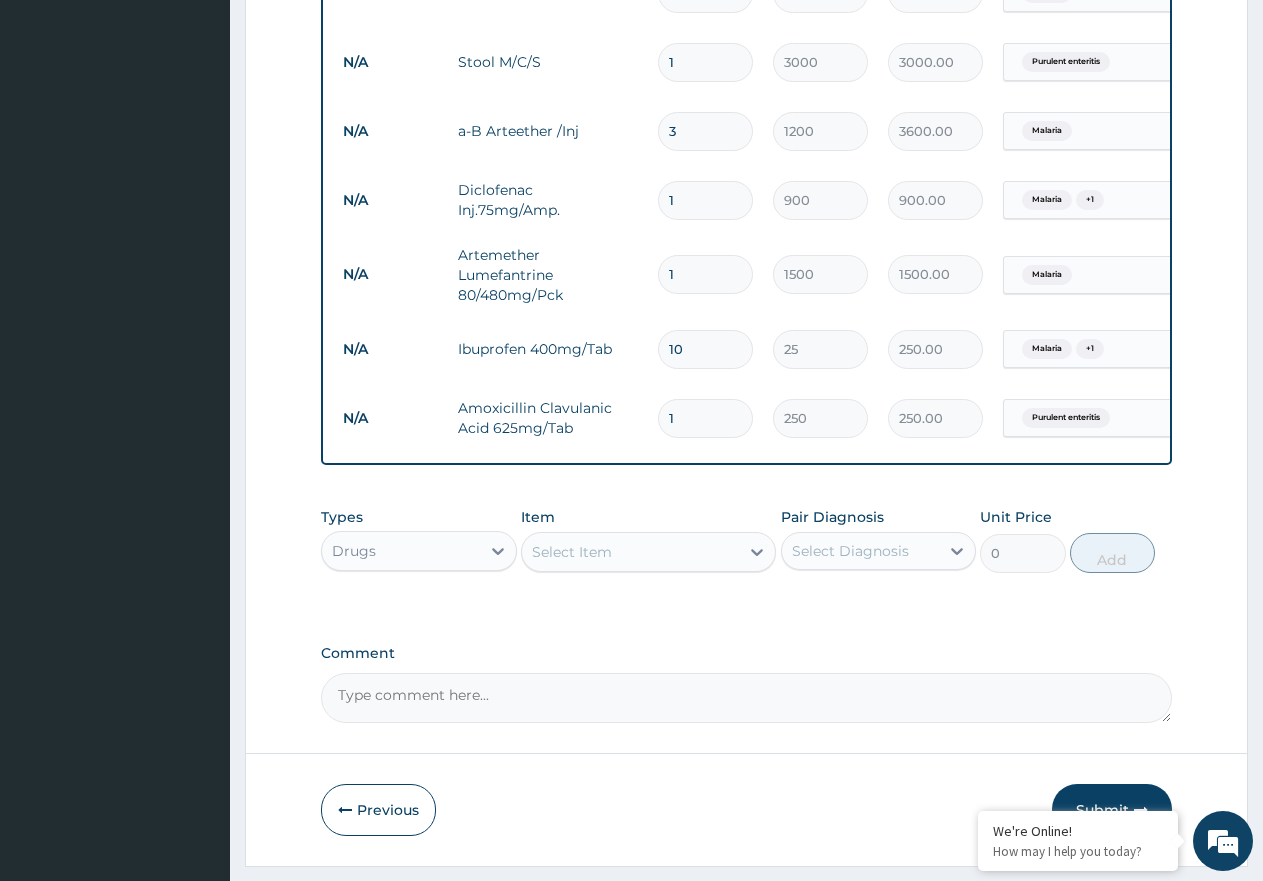 type on "2500.00" 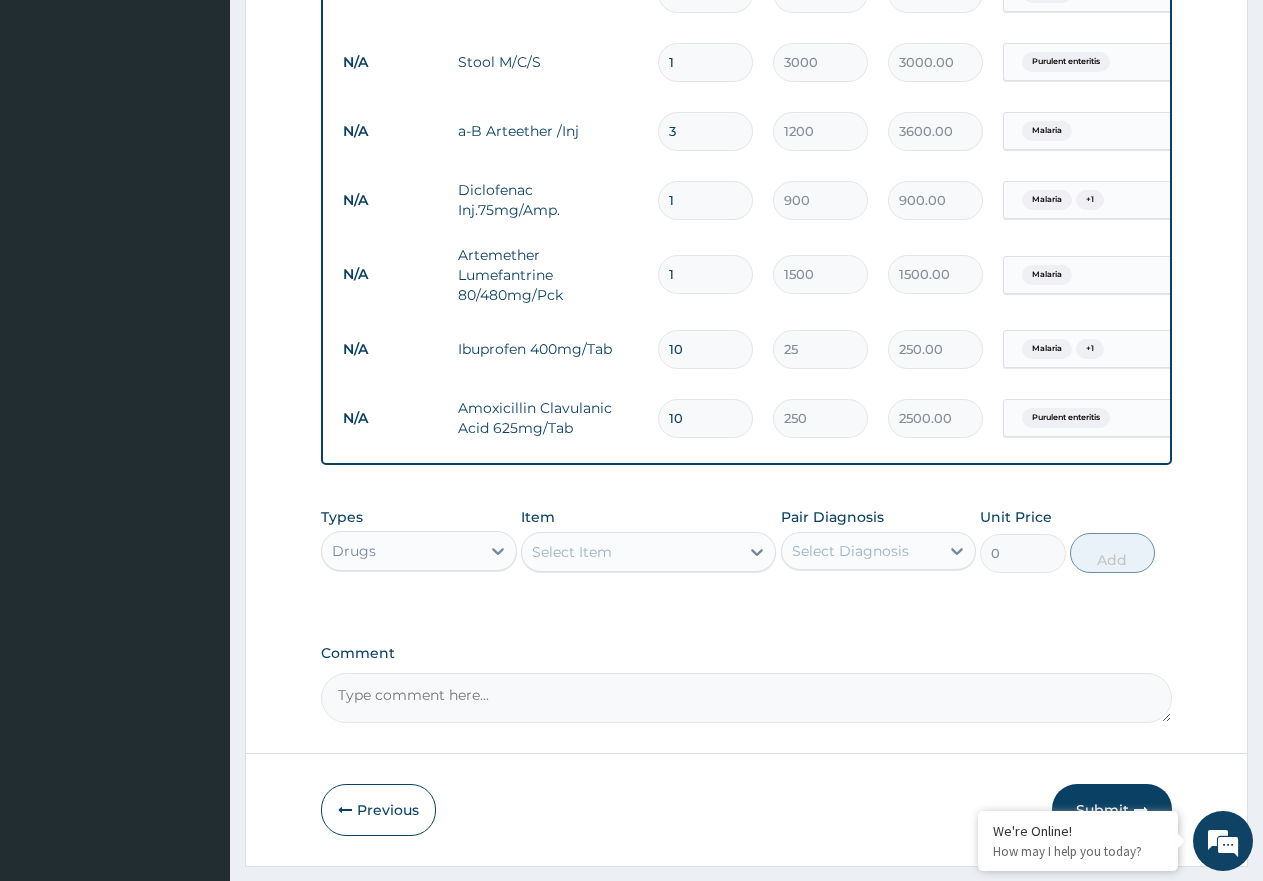 type on "10" 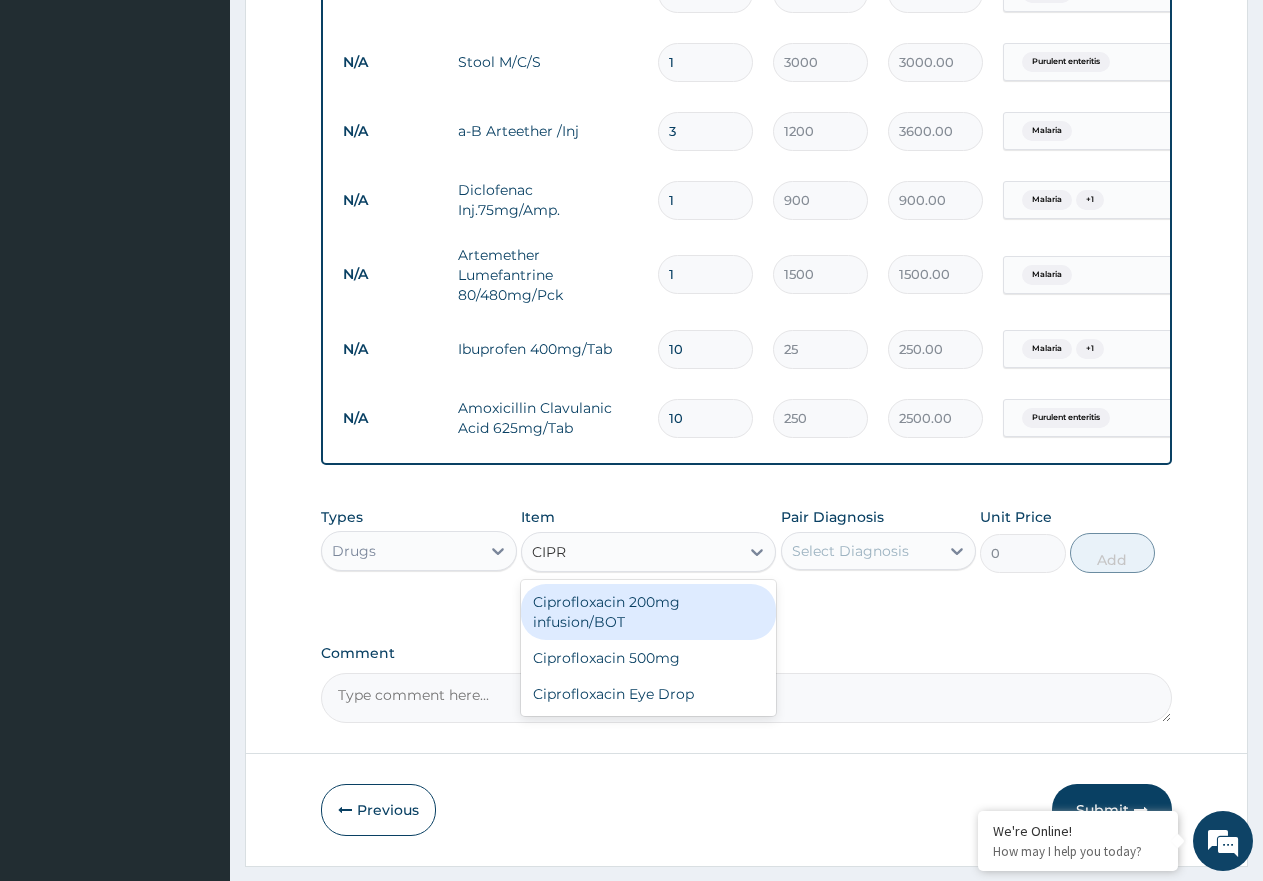 type on "CIPRO" 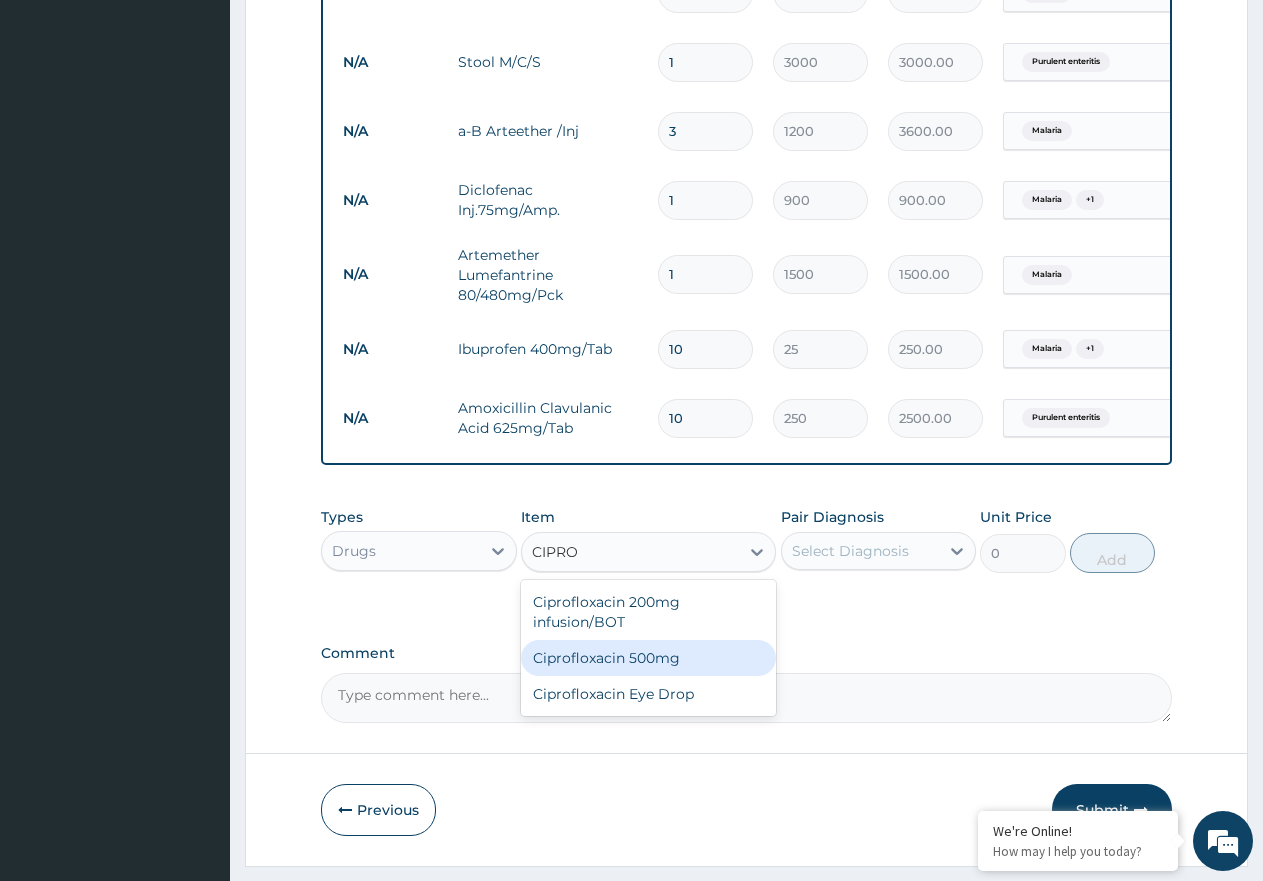 click on "Ciprofloxacin 500mg" at bounding box center (648, 658) 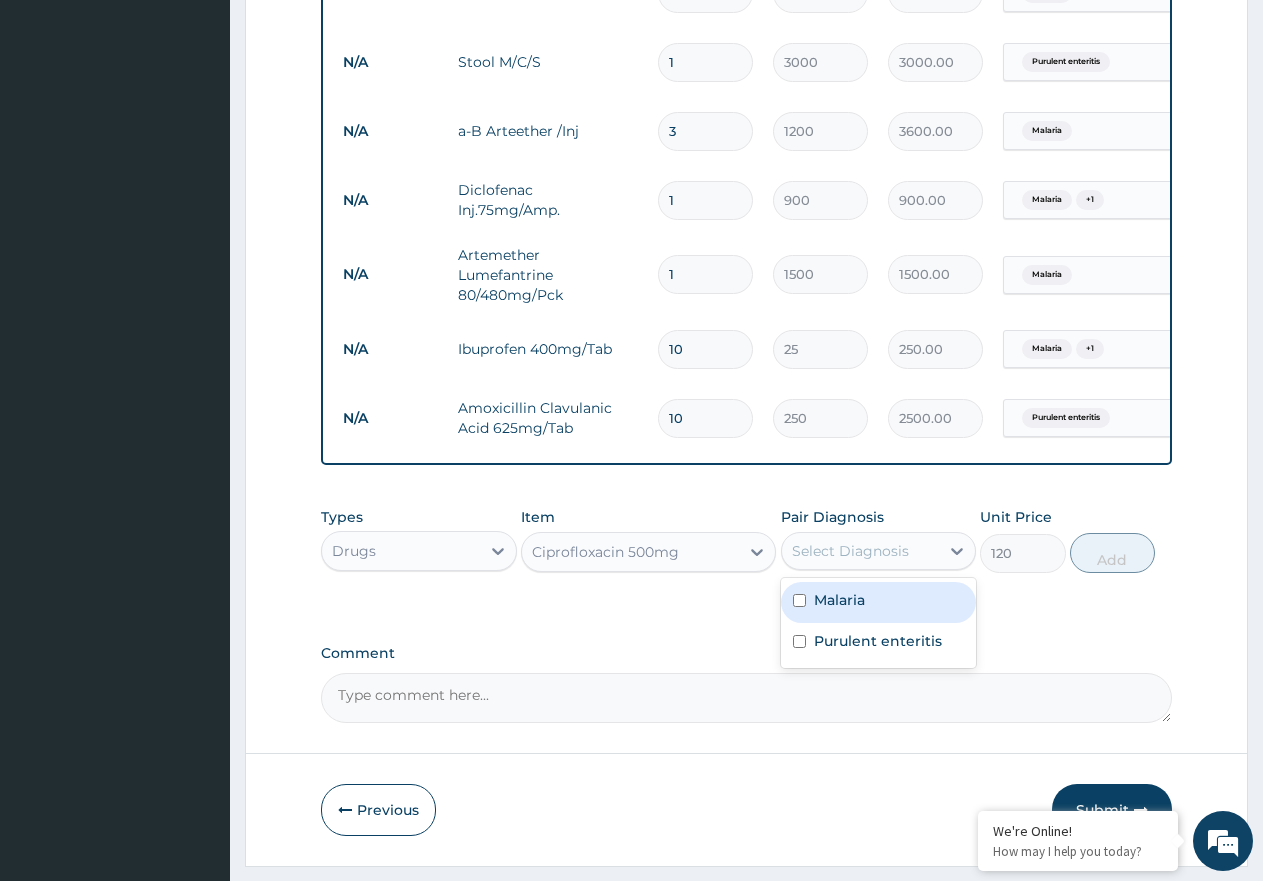 click on "Select Diagnosis" at bounding box center [850, 551] 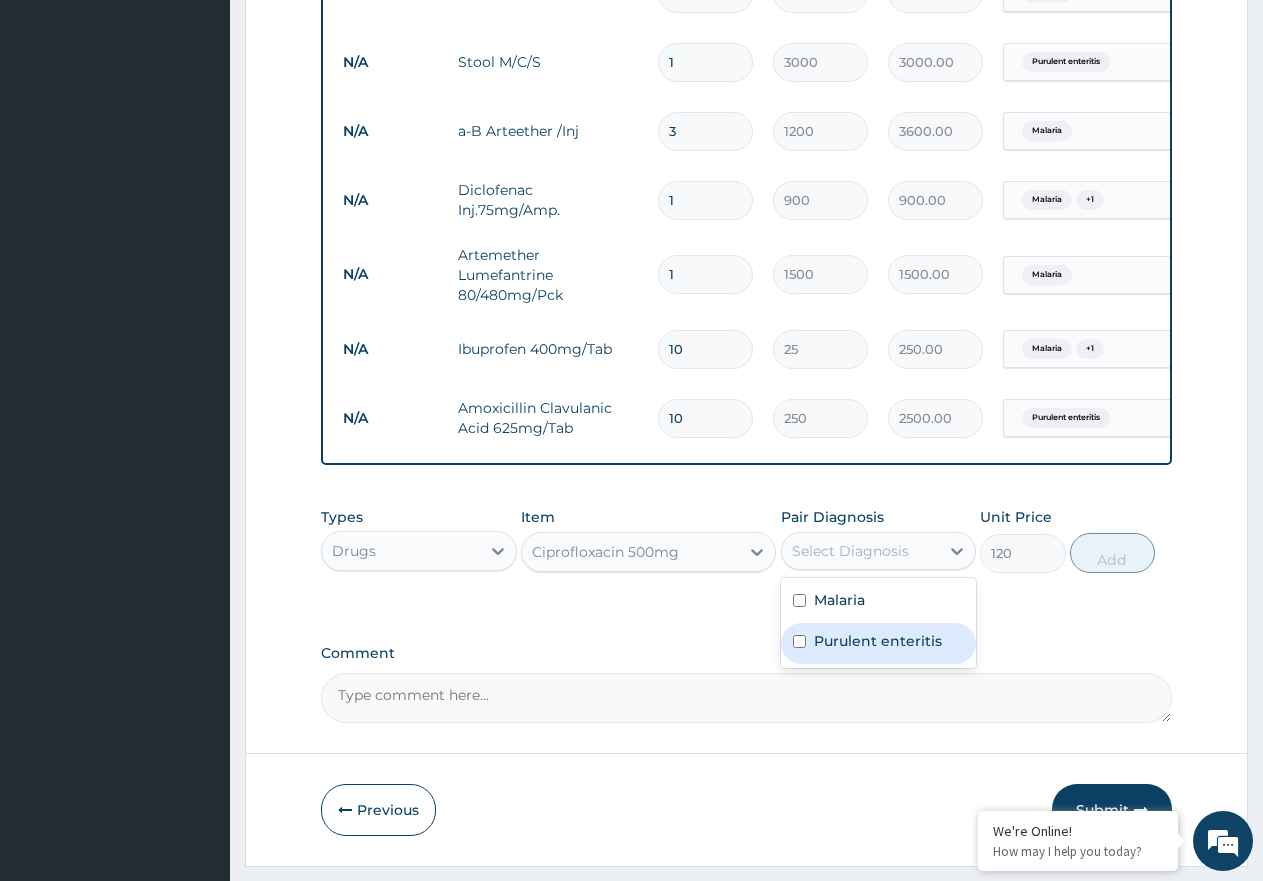 click on "Purulent enteritis" at bounding box center (878, 641) 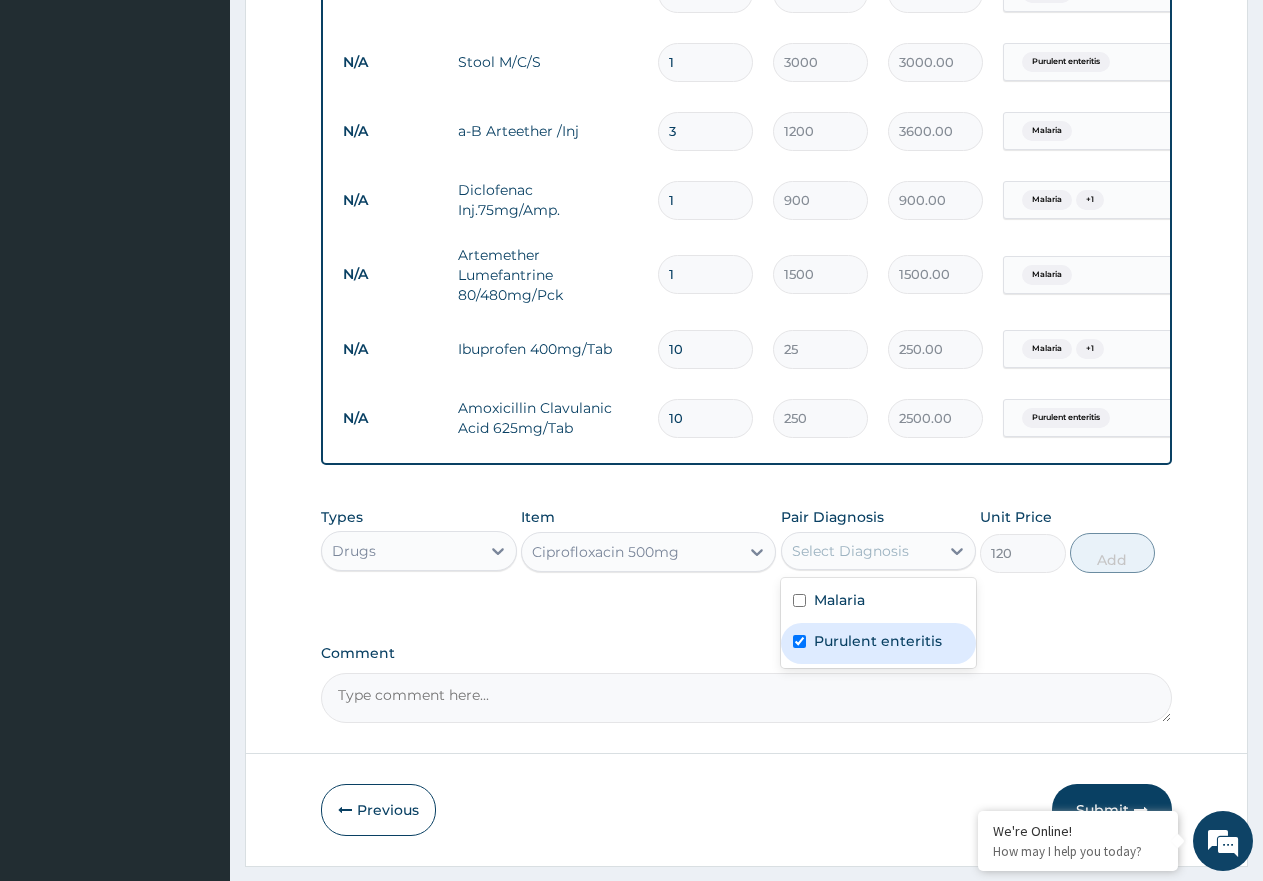 checkbox on "true" 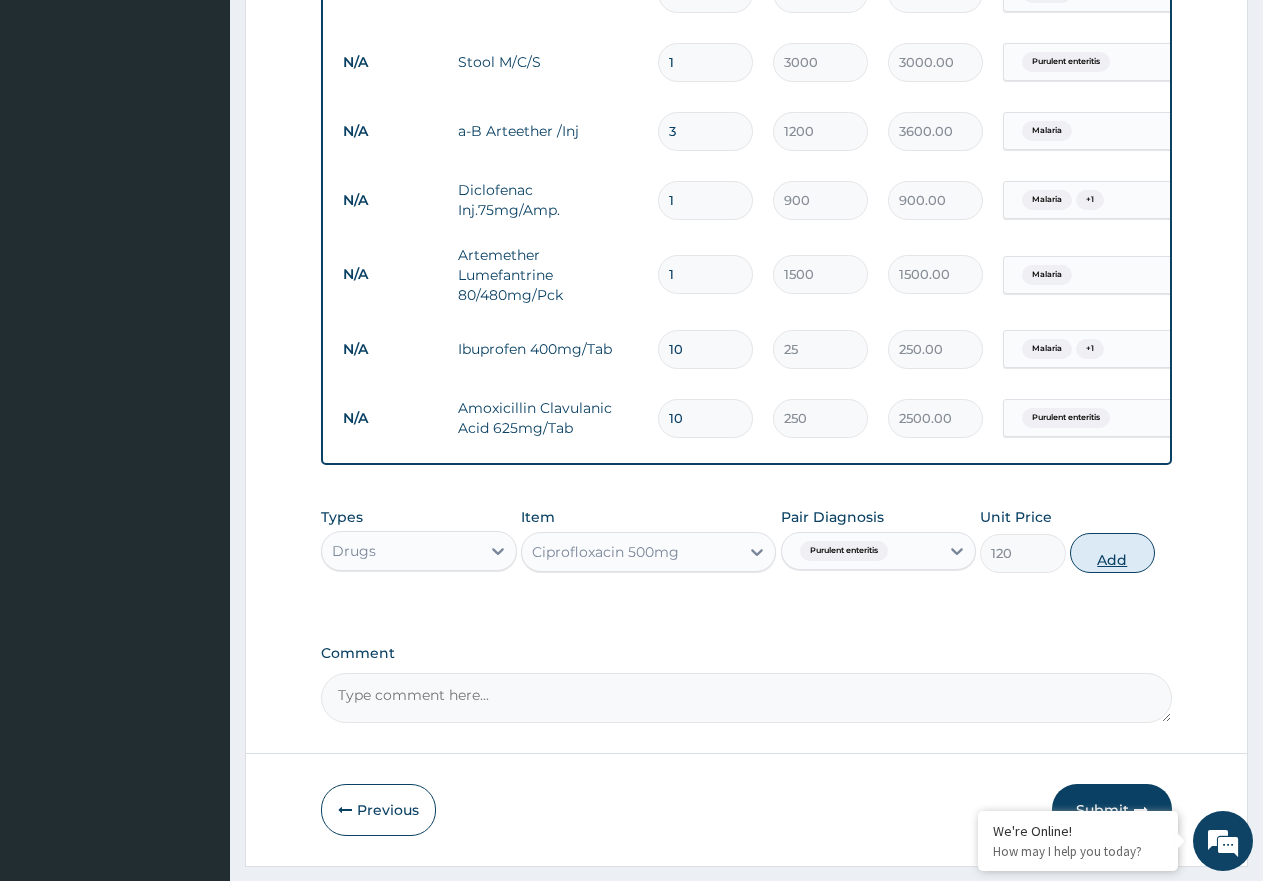 click on "Add" at bounding box center (1112, 553) 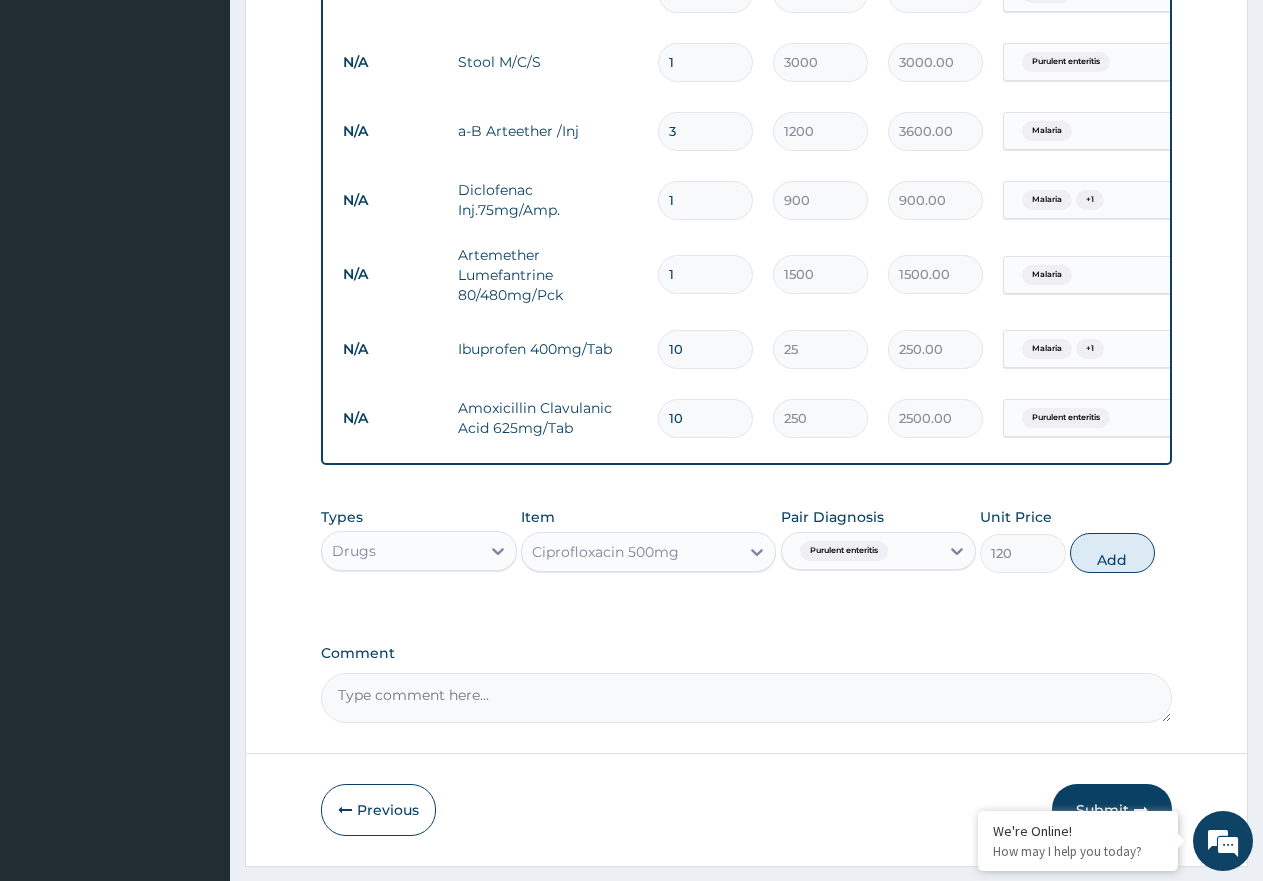 type on "0" 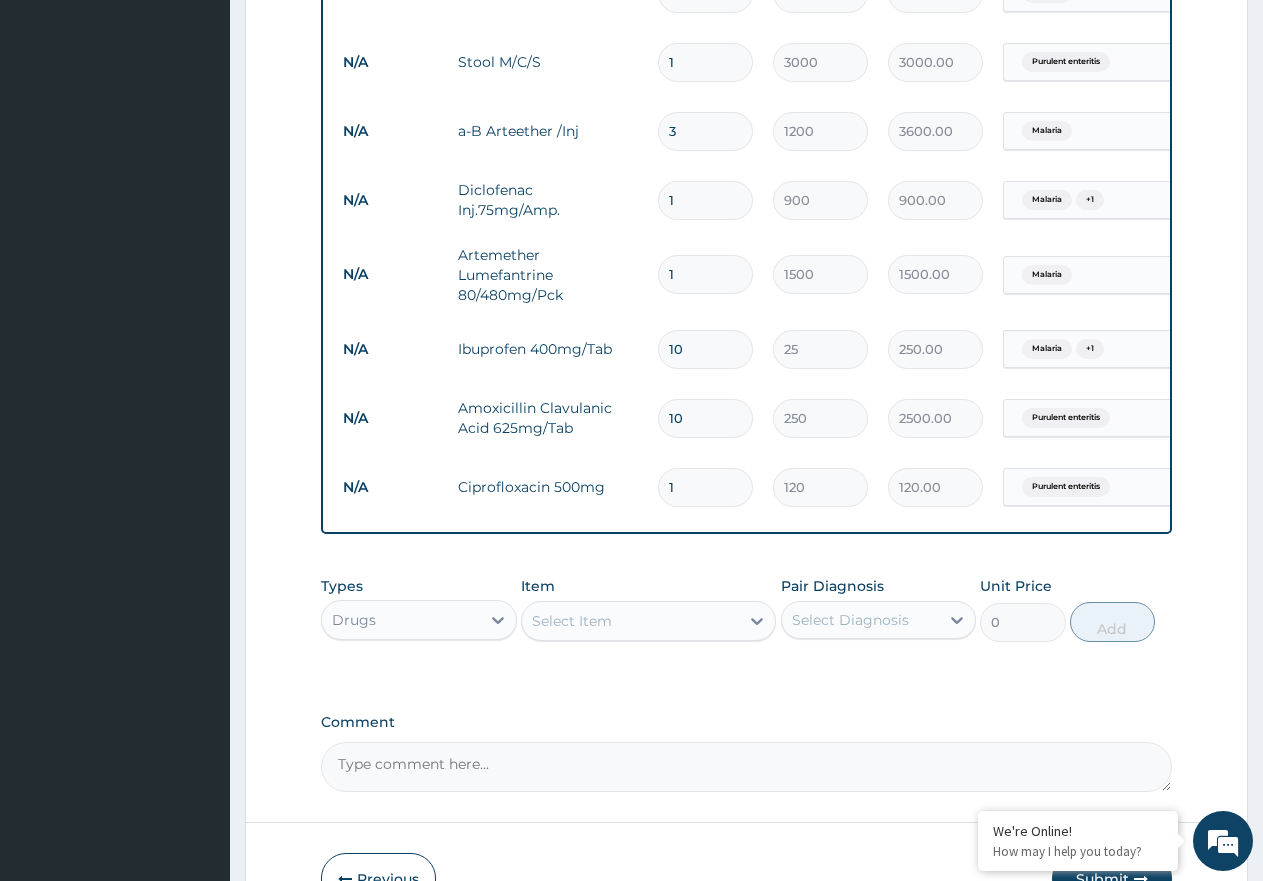 type on "10" 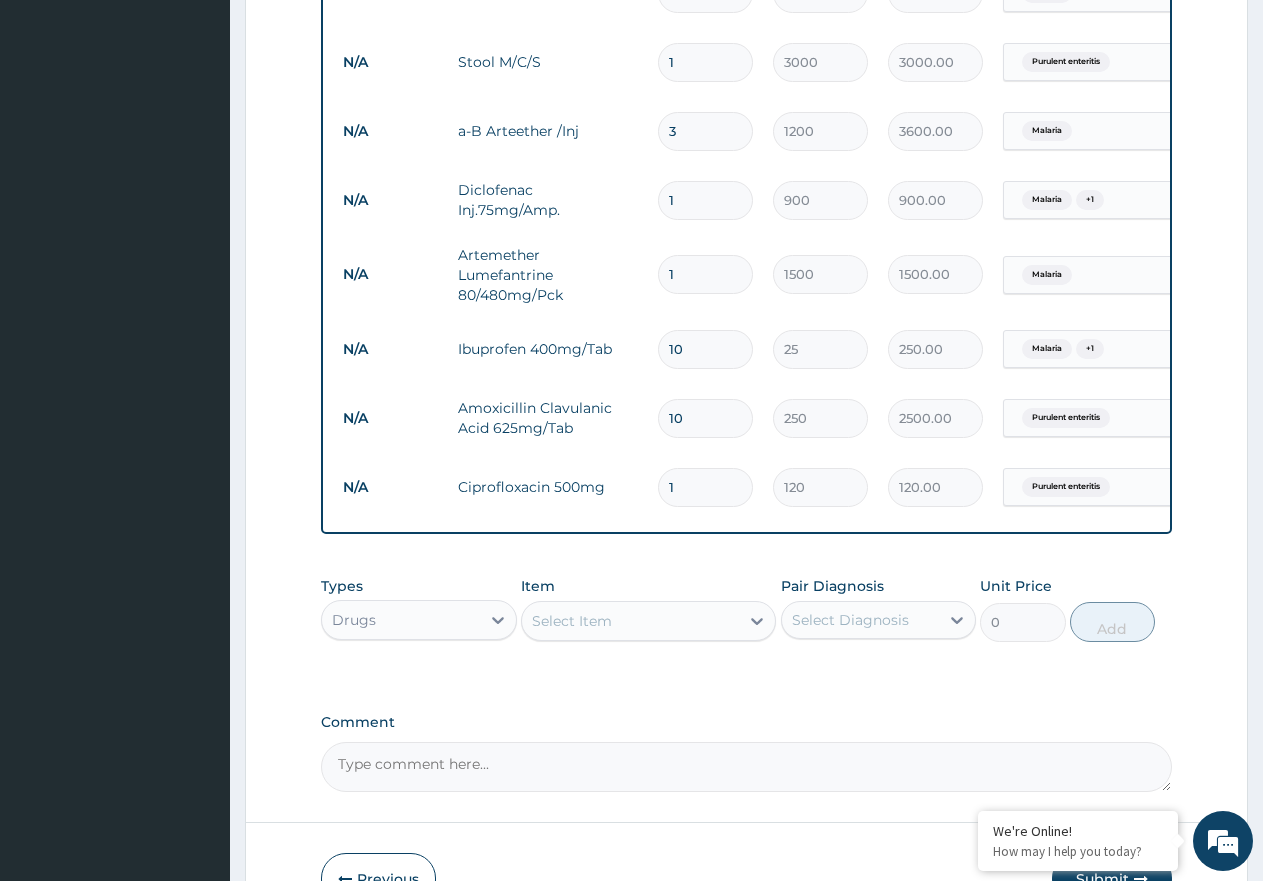type on "1200.00" 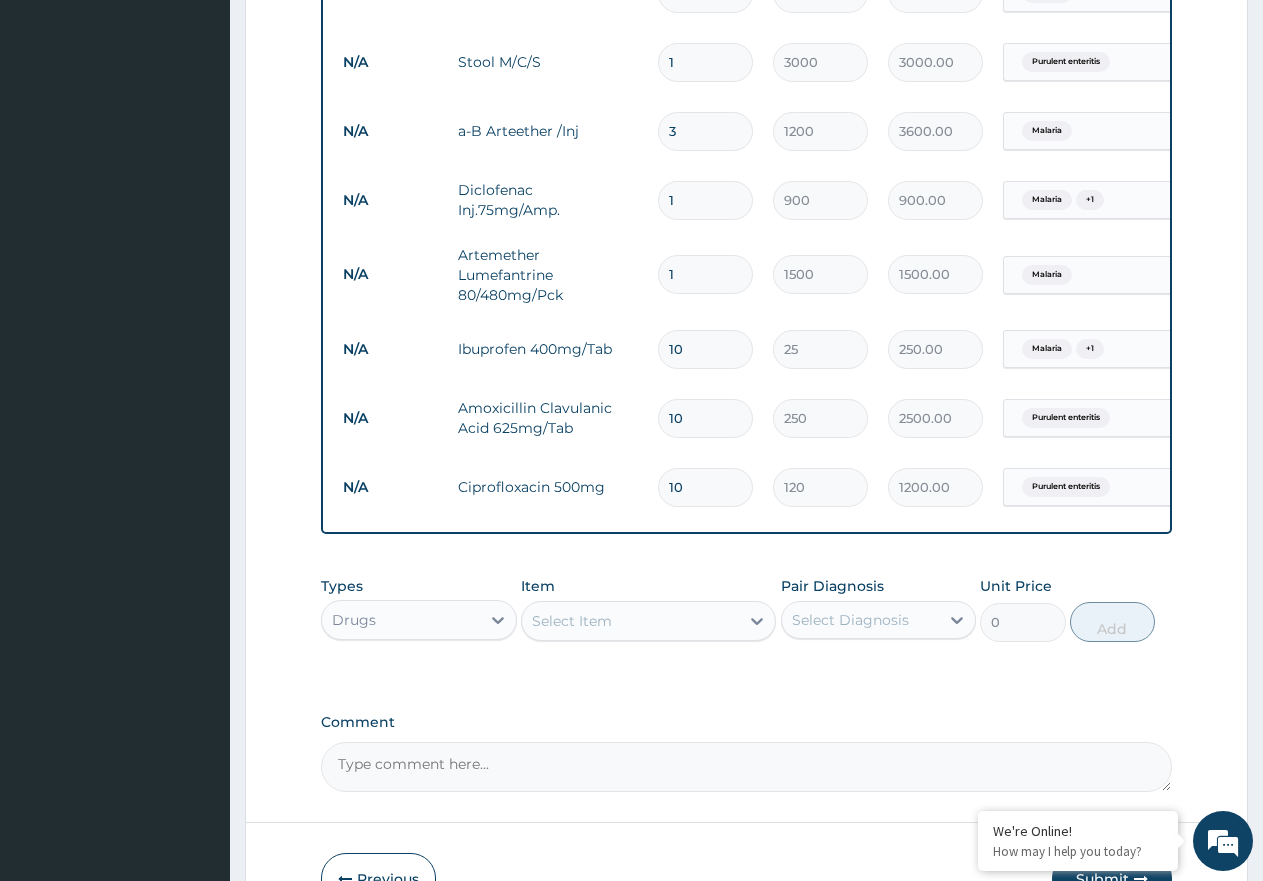 type on "10" 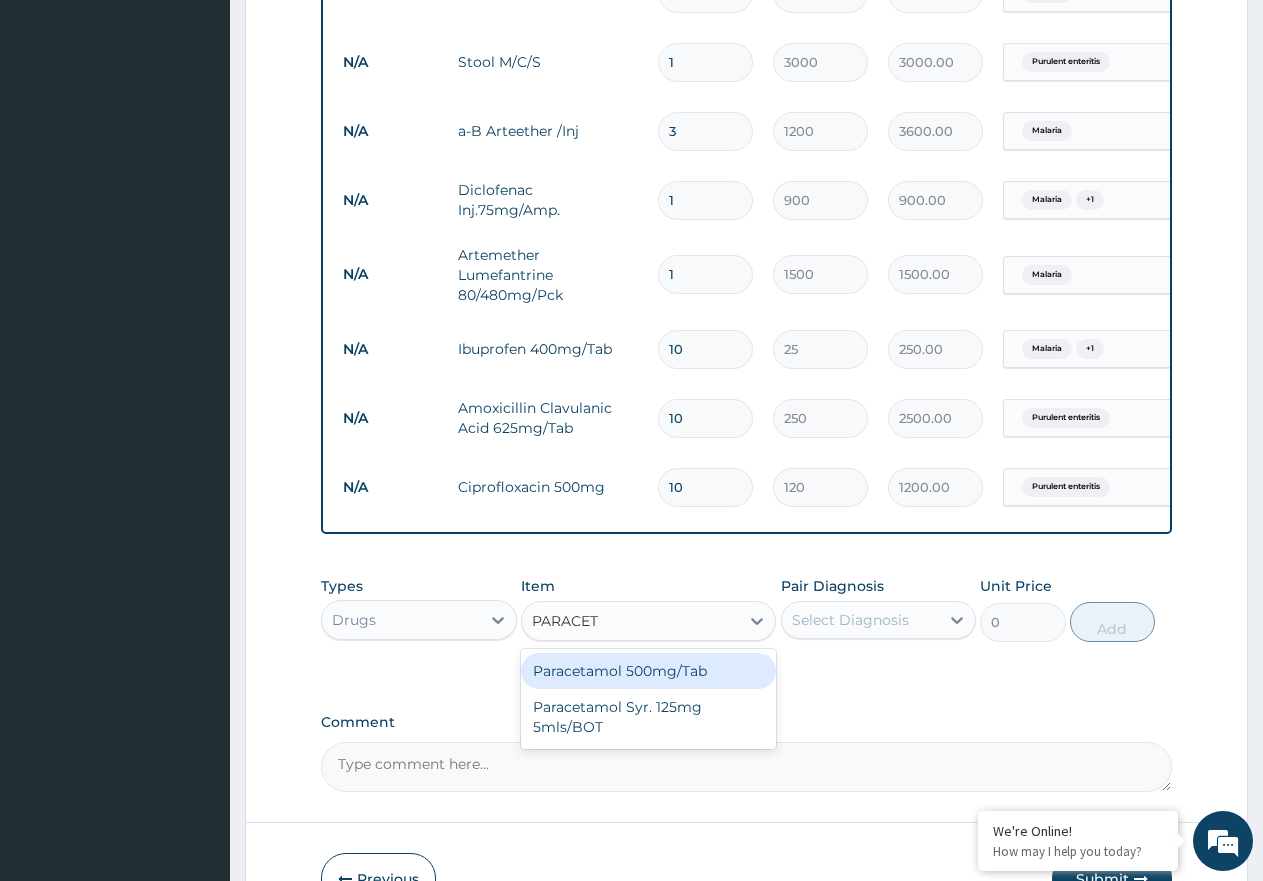 type on "PARACETA" 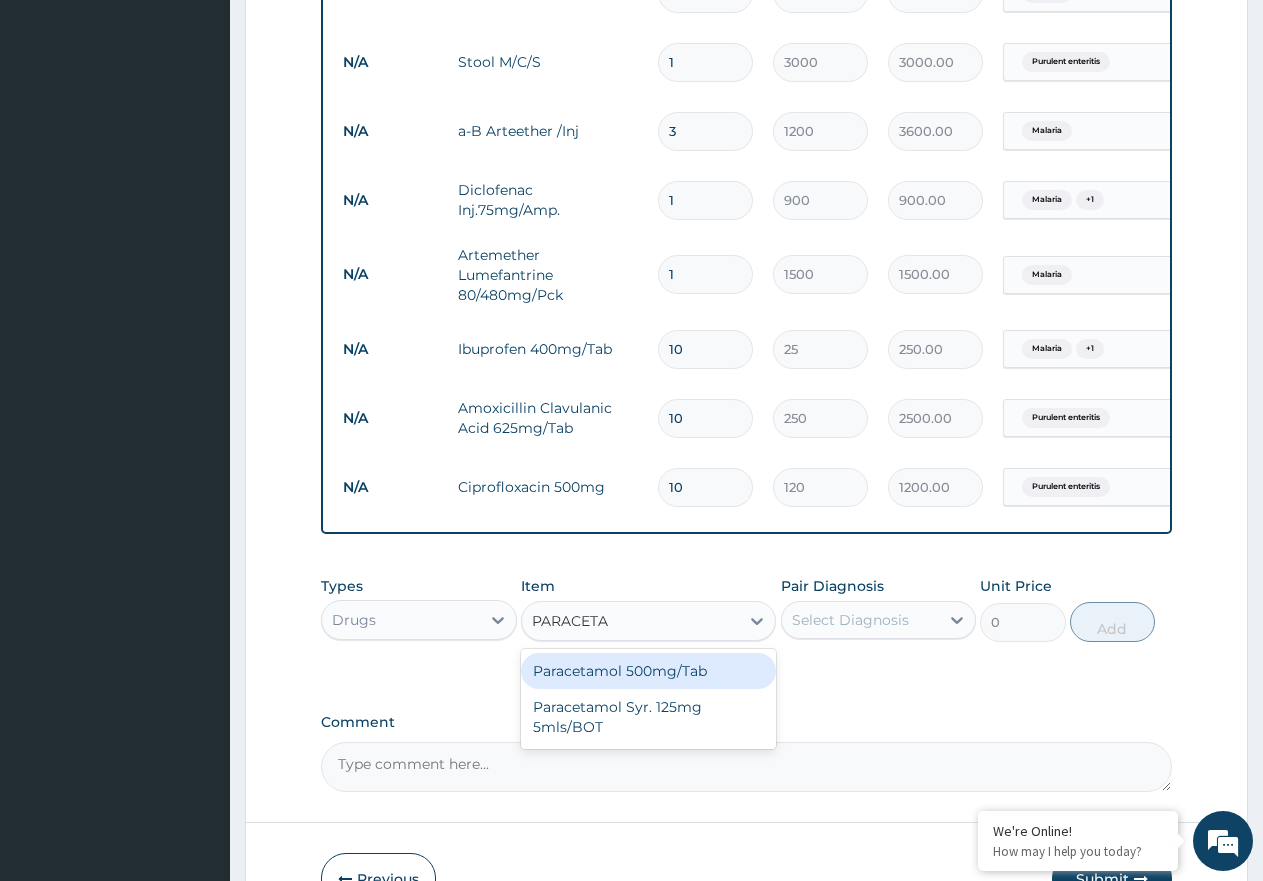 click on "Paracetamol 500mg/Tab" at bounding box center (648, 671) 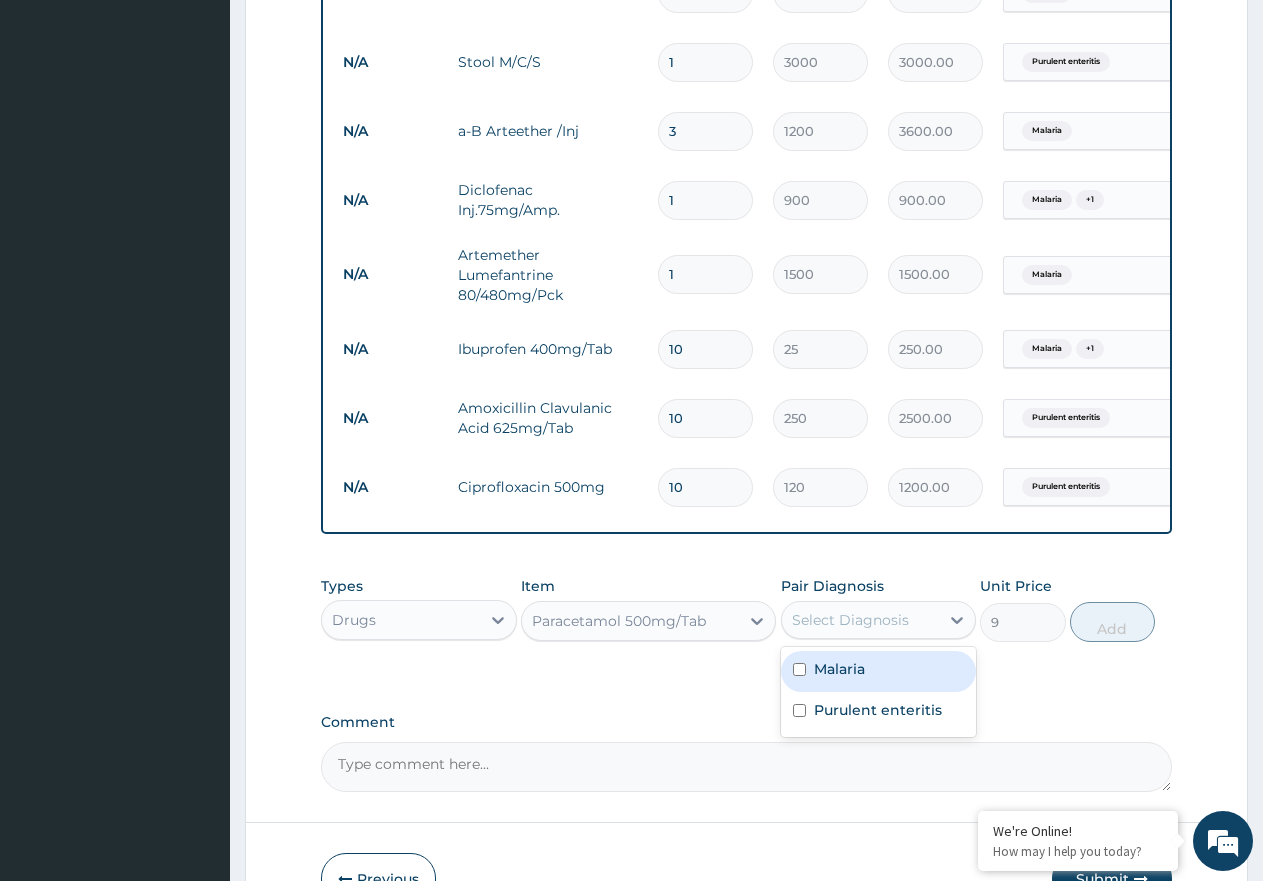click on "Select Diagnosis" at bounding box center [850, 620] 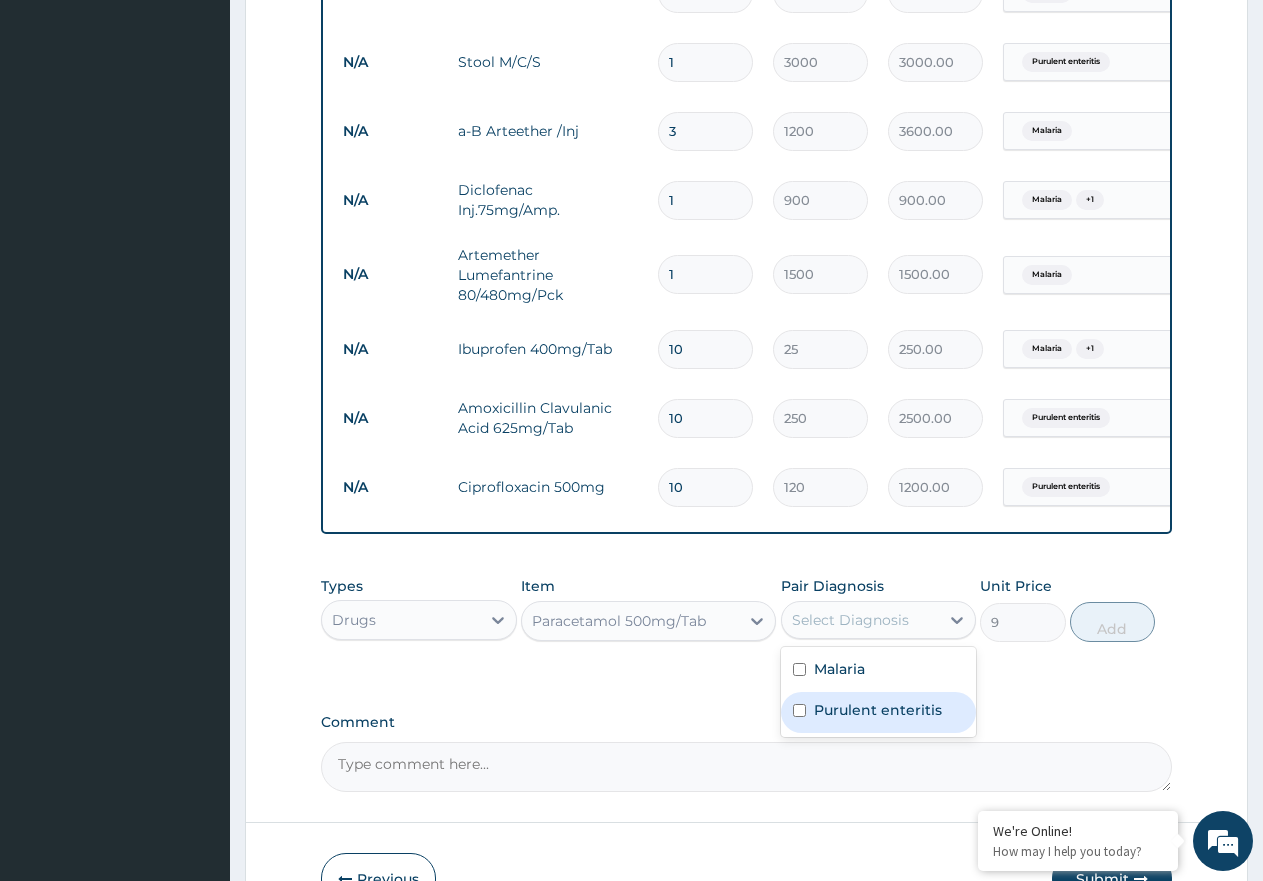 click on "Purulent enteritis" at bounding box center [878, 710] 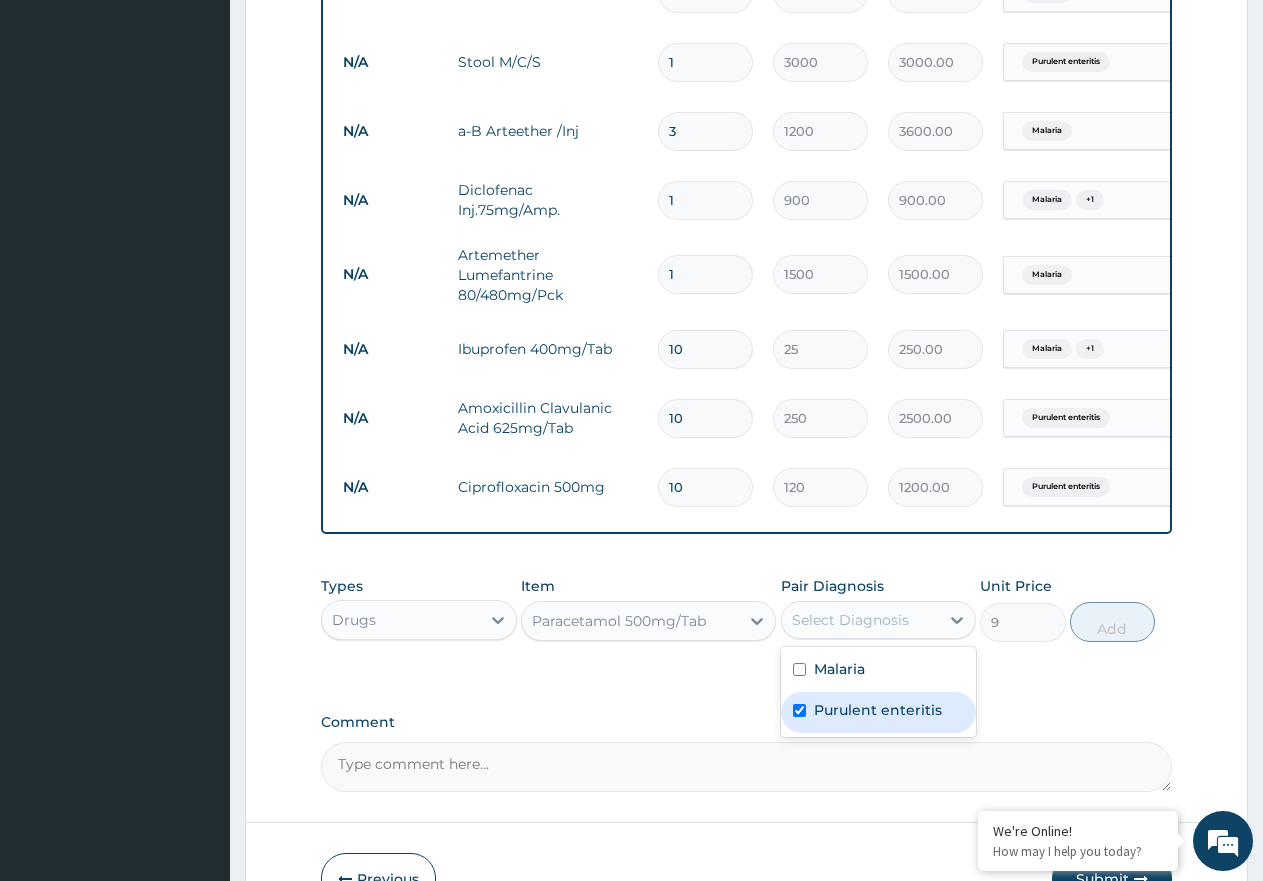 checkbox on "true" 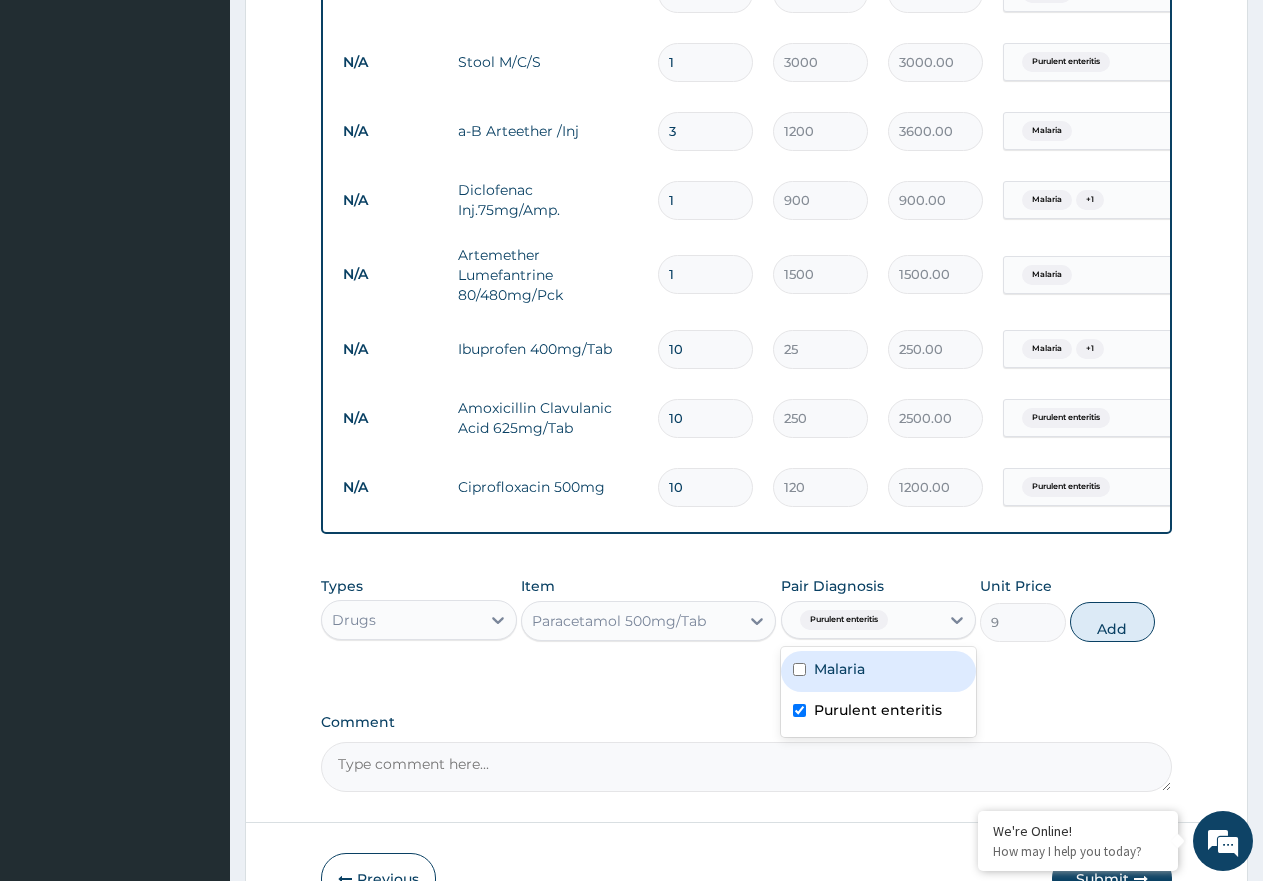 click on "Malaria" at bounding box center (839, 669) 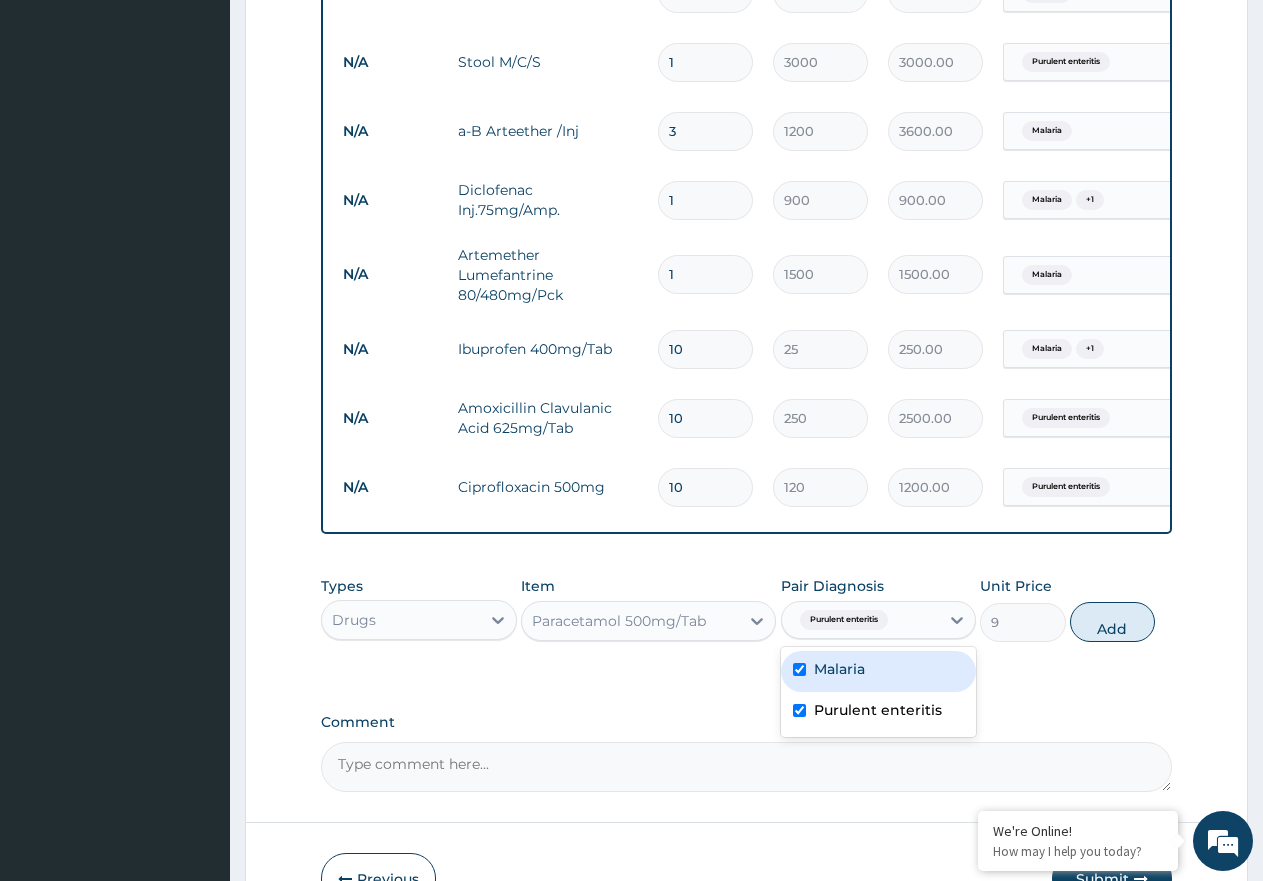 checkbox on "true" 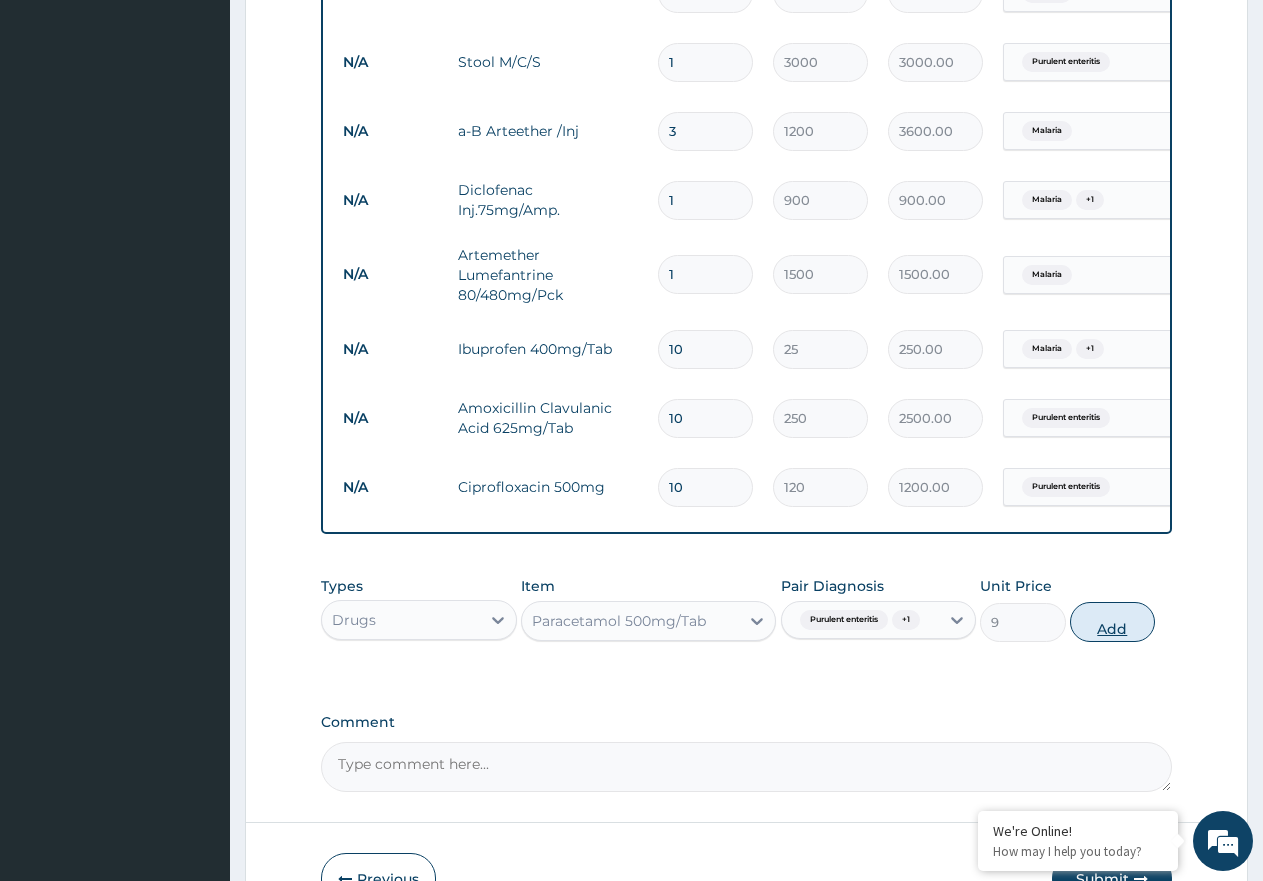 click on "Add" at bounding box center (1112, 622) 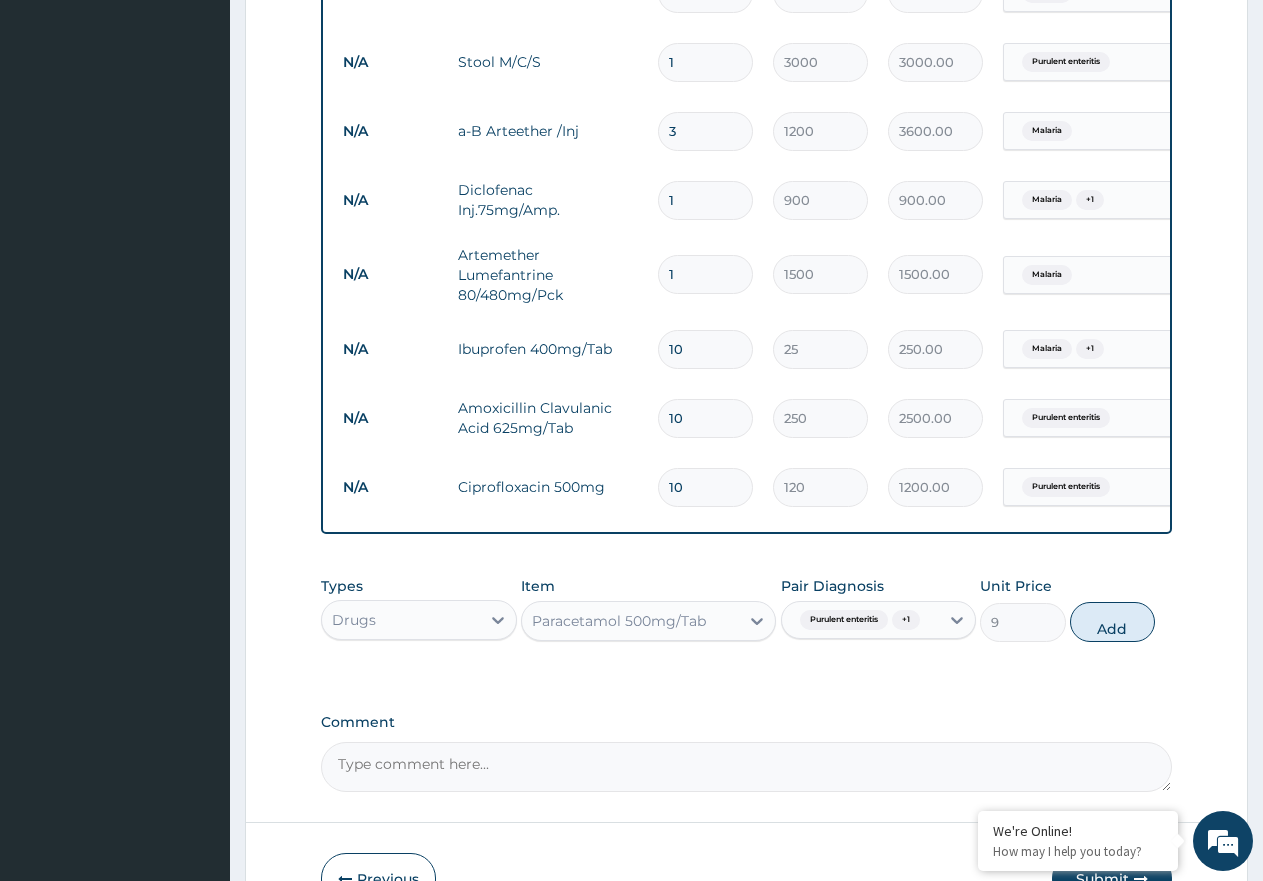 type on "0" 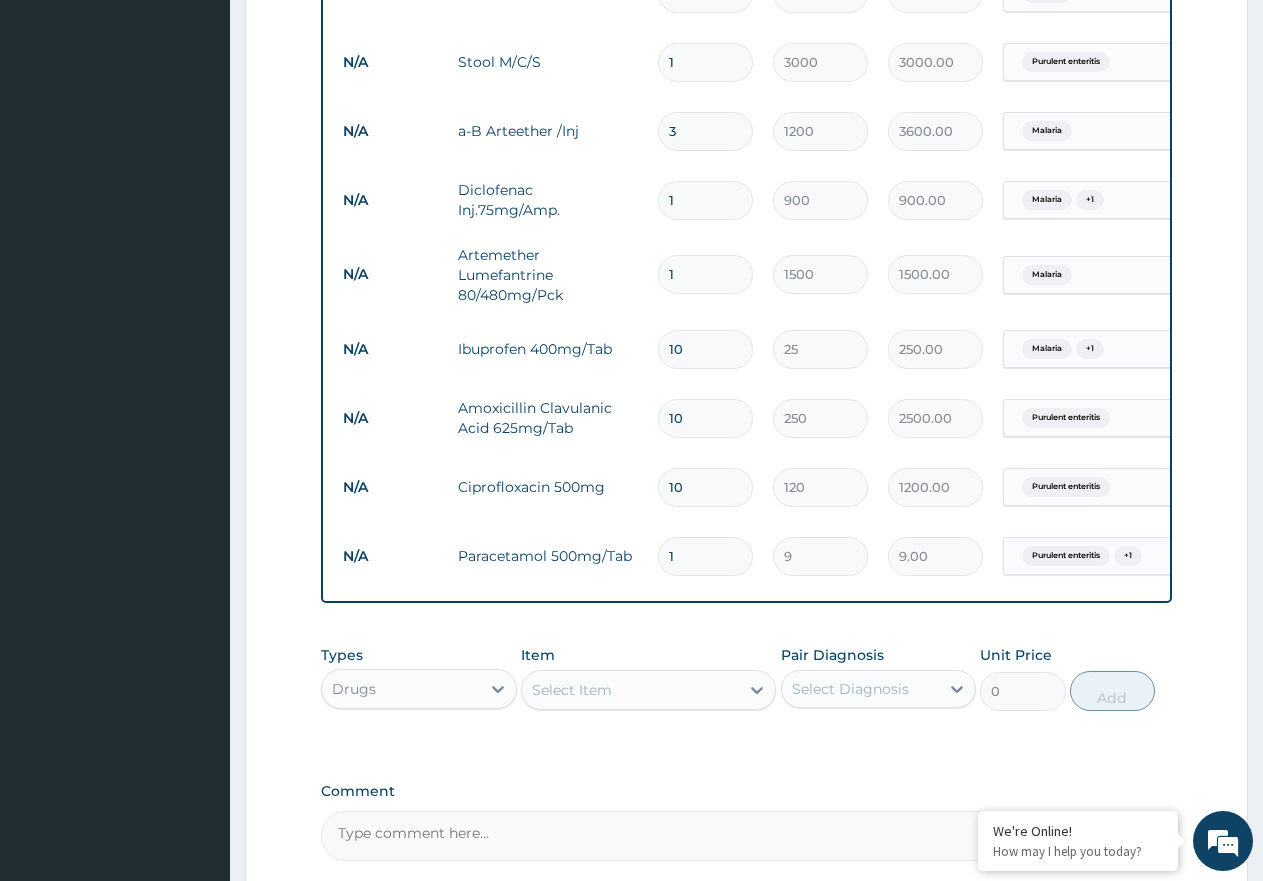 type 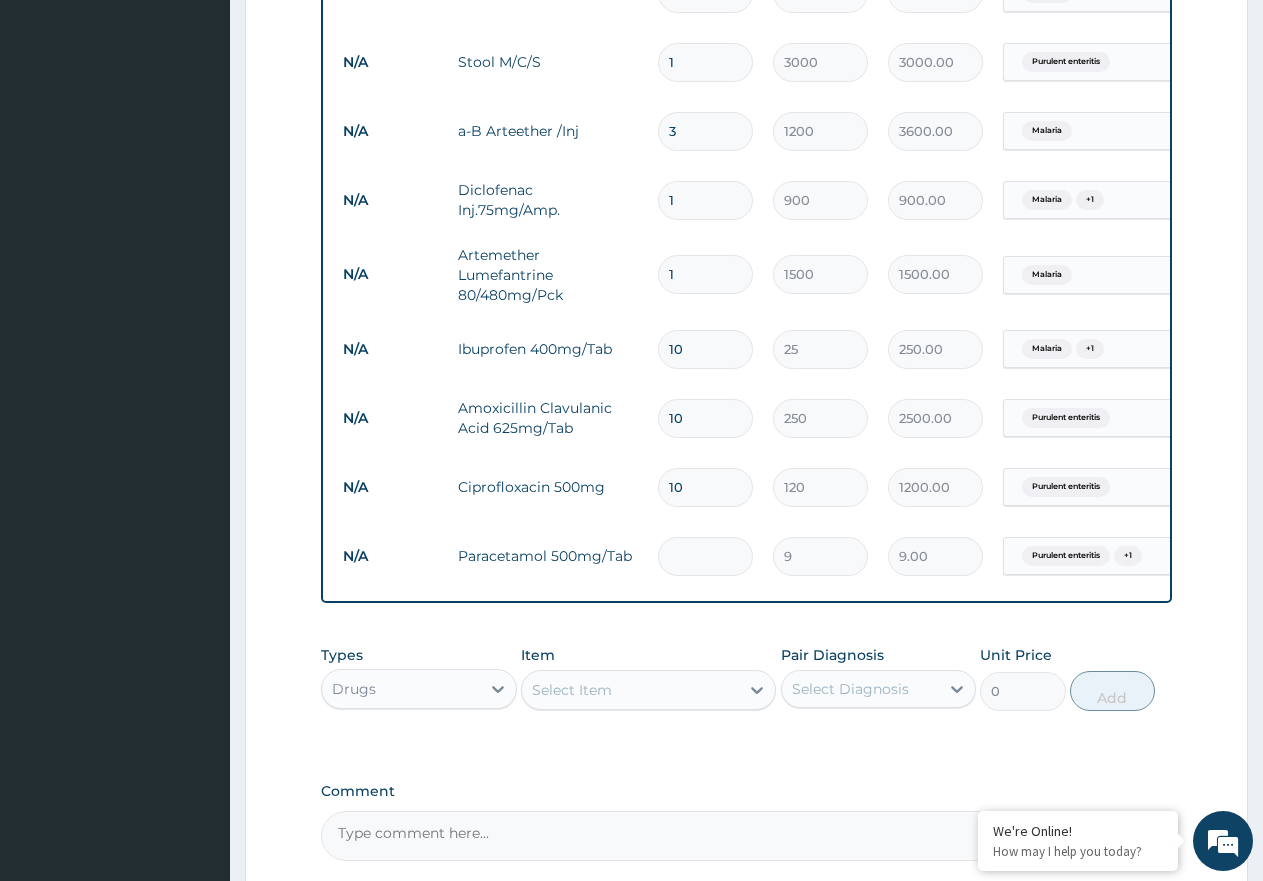 type on "0.00" 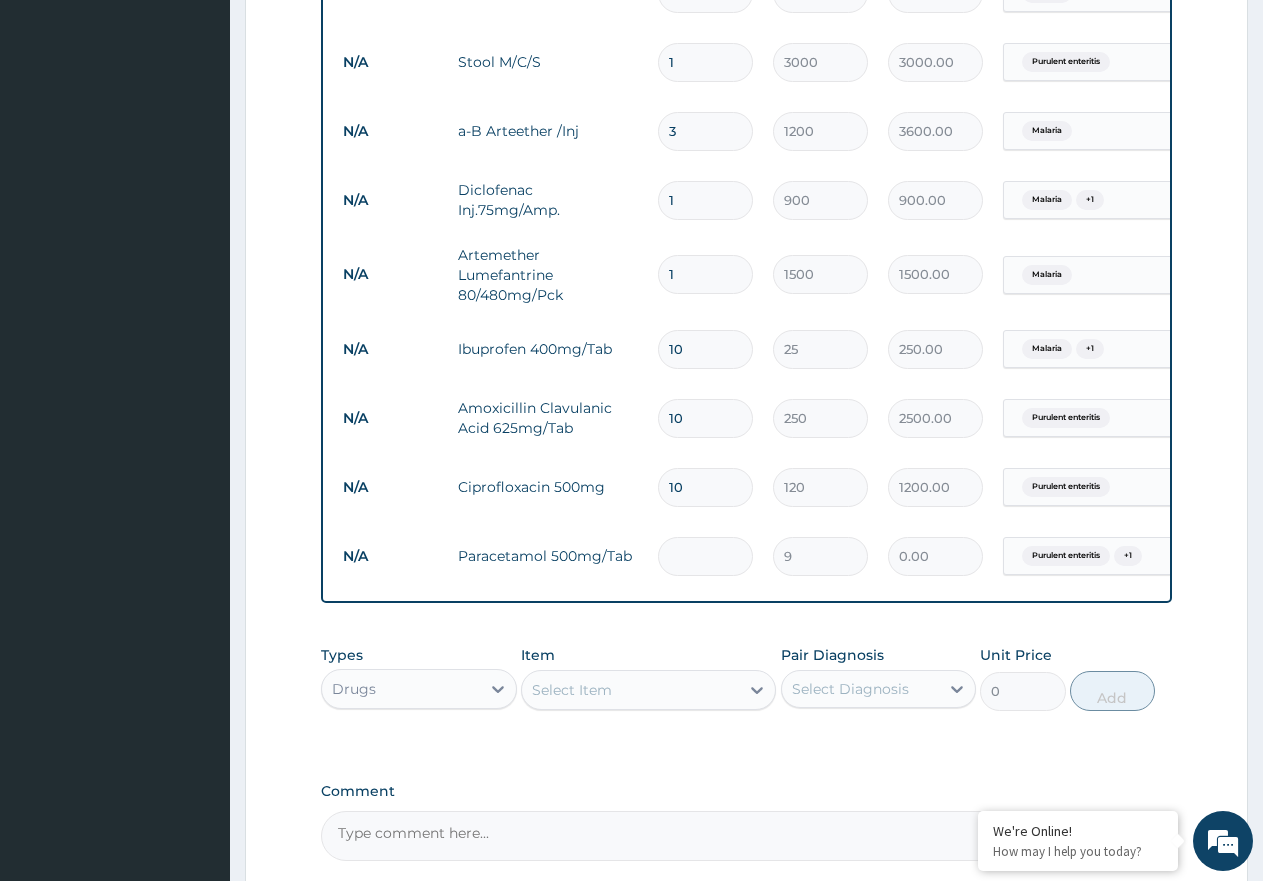 type on "3" 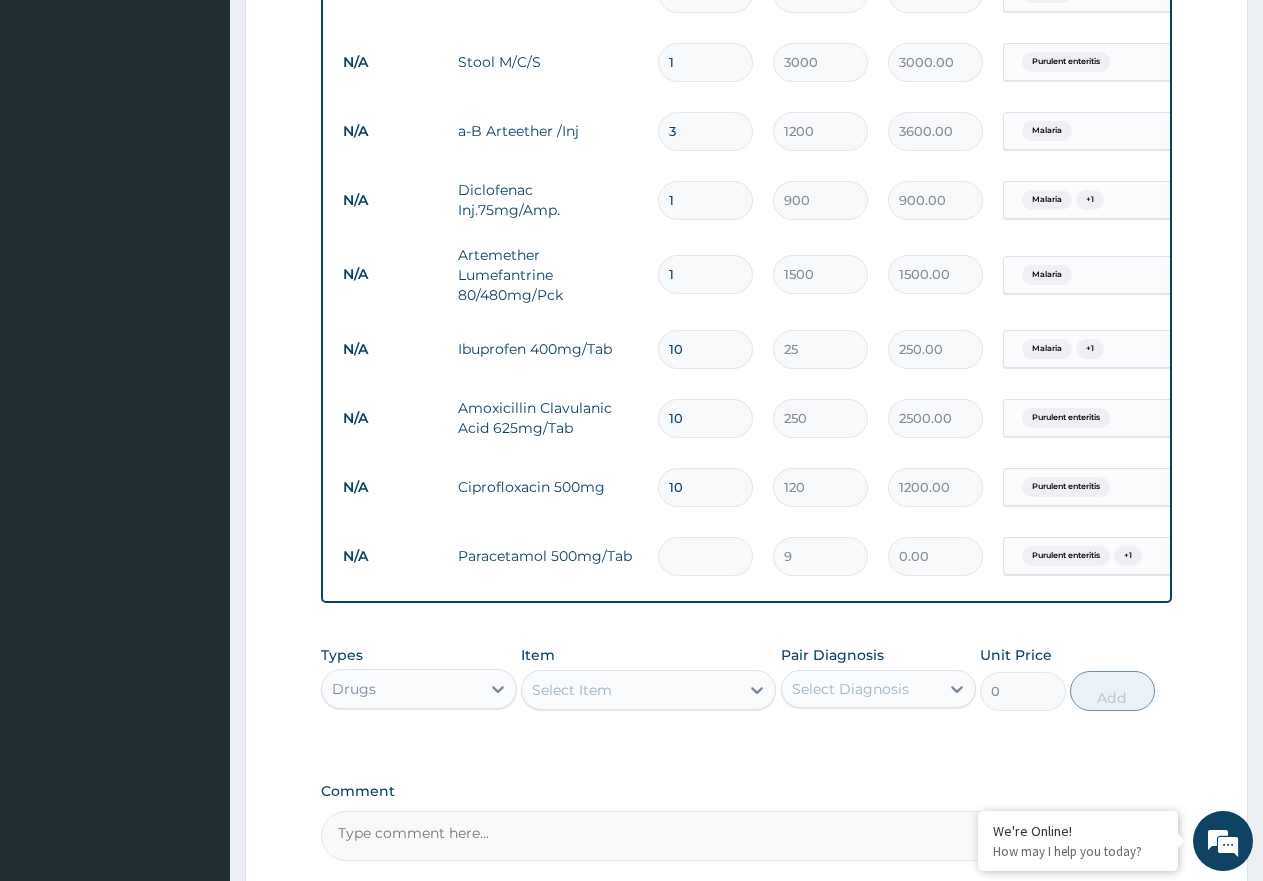 type on "27.00" 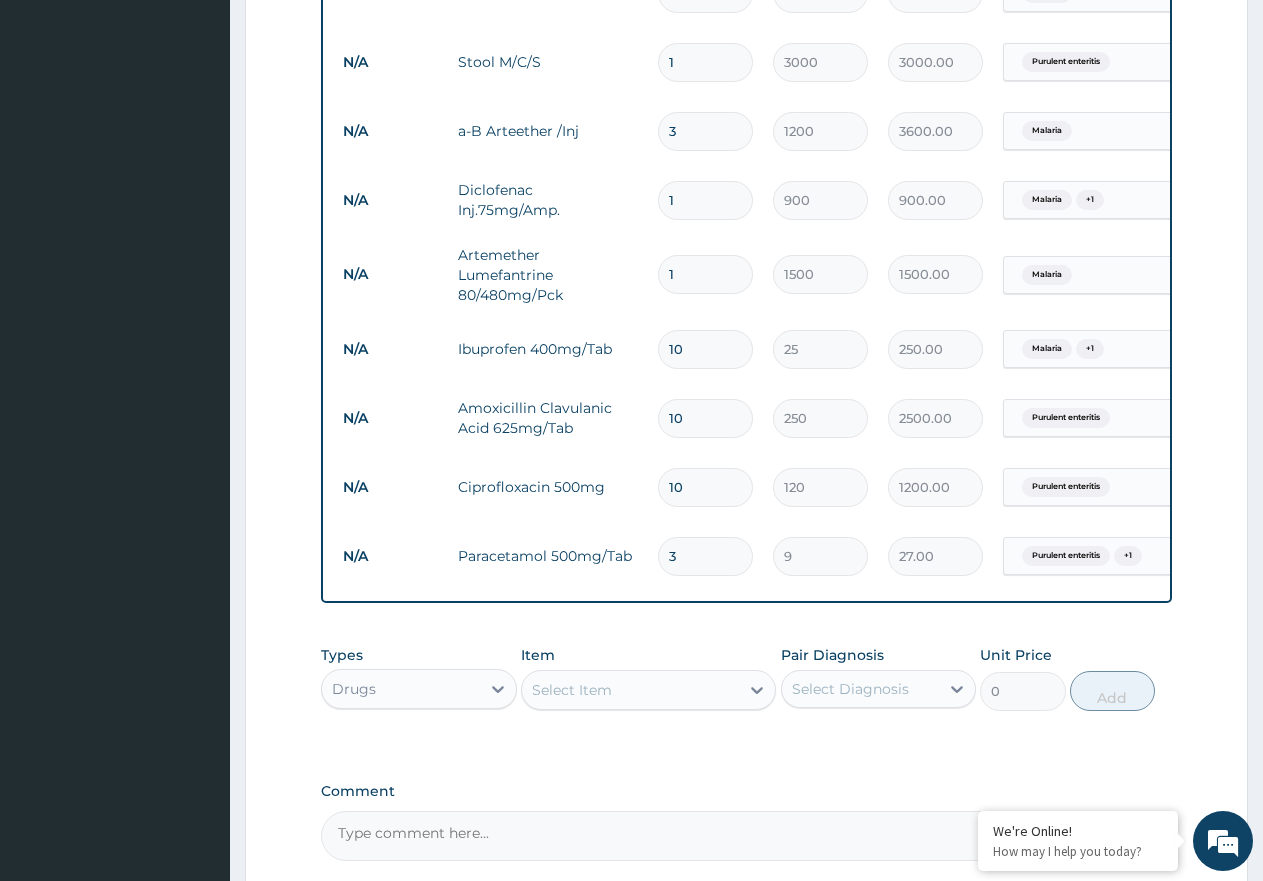 type on "30" 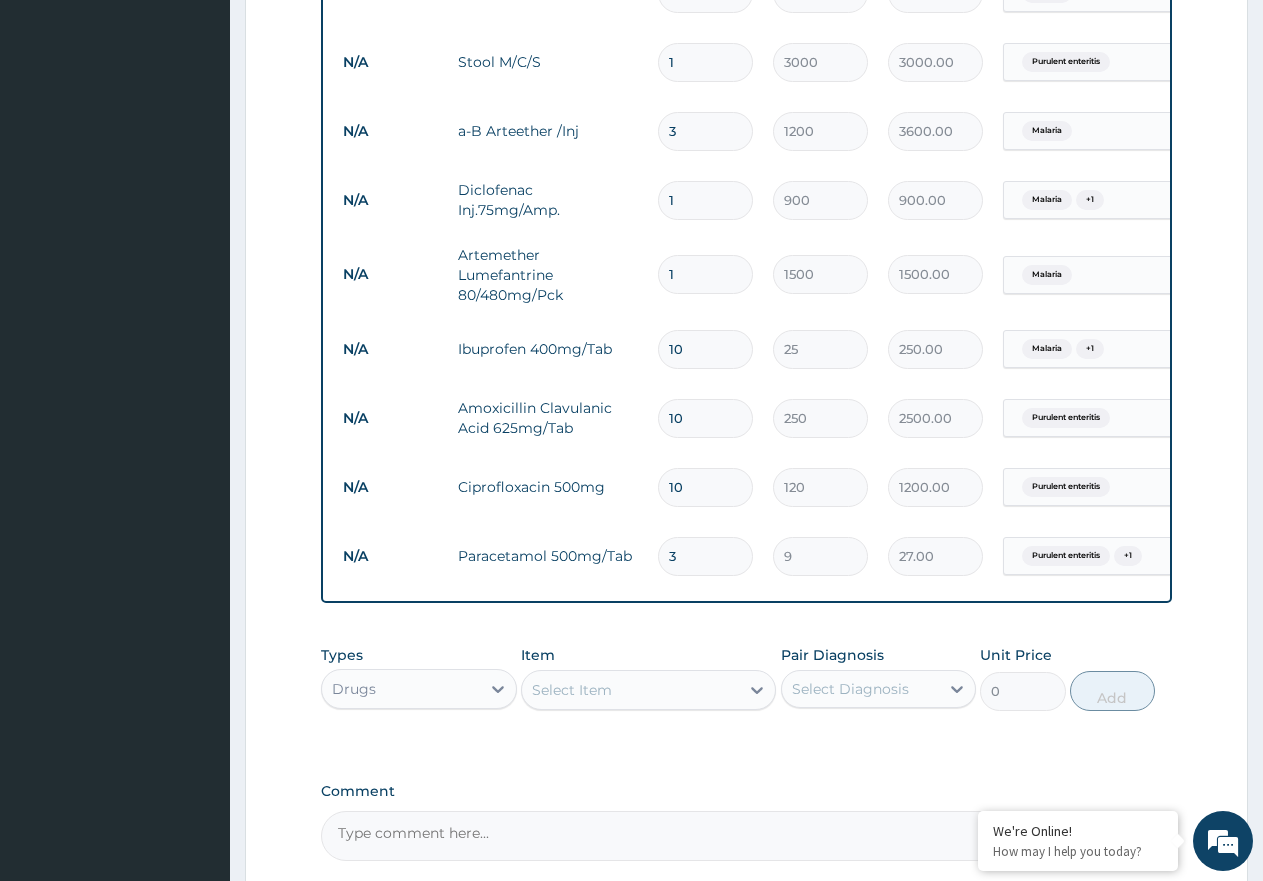 type on "270.00" 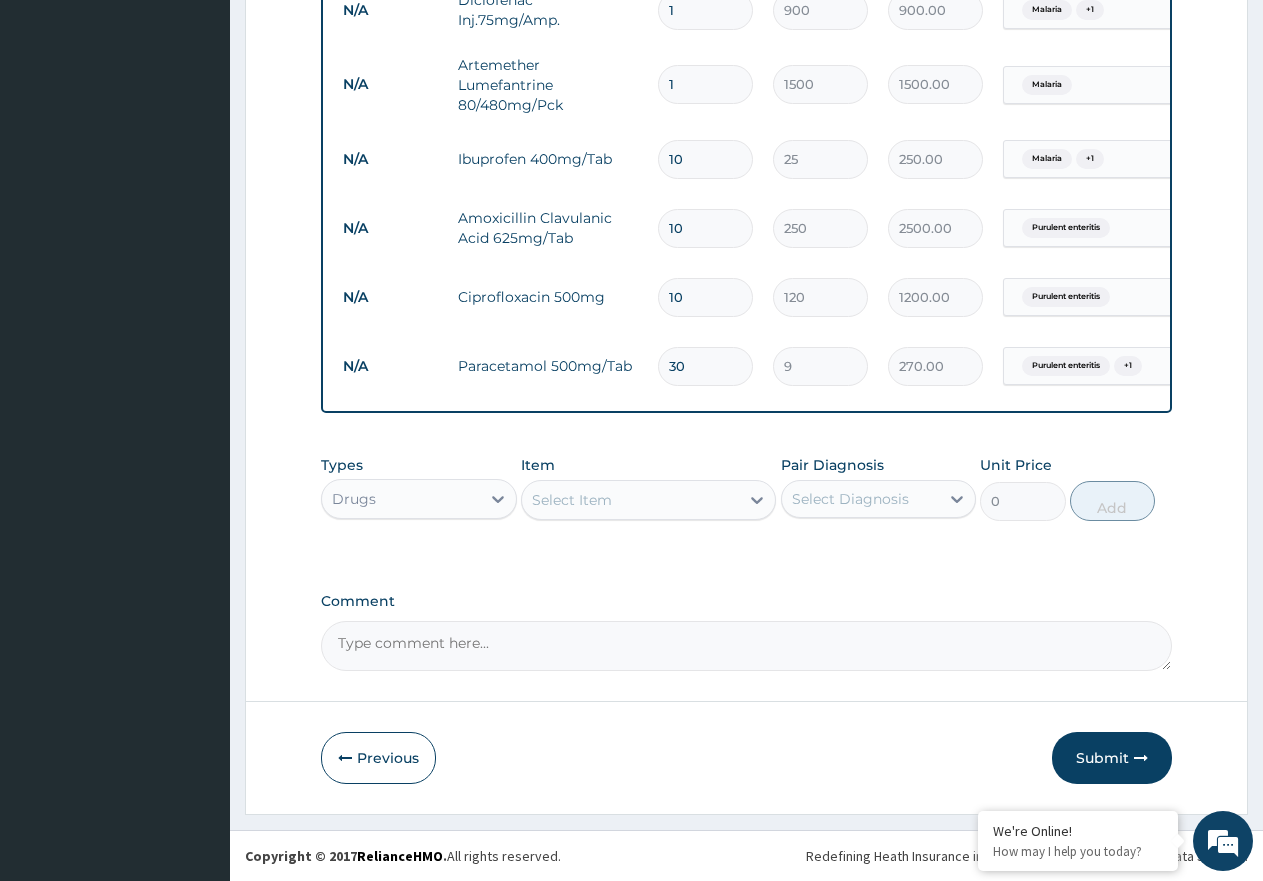 scroll, scrollTop: 1115, scrollLeft: 0, axis: vertical 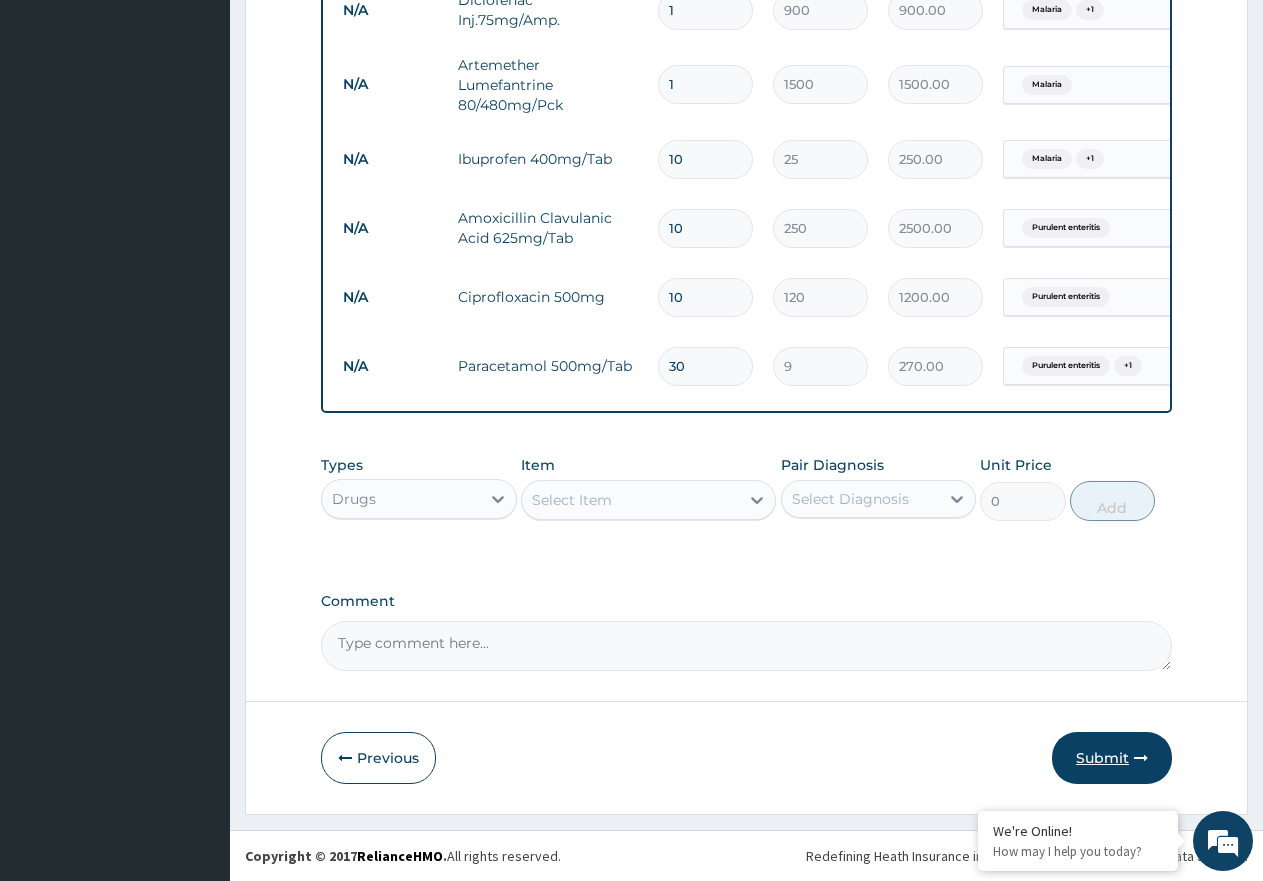 type on "30" 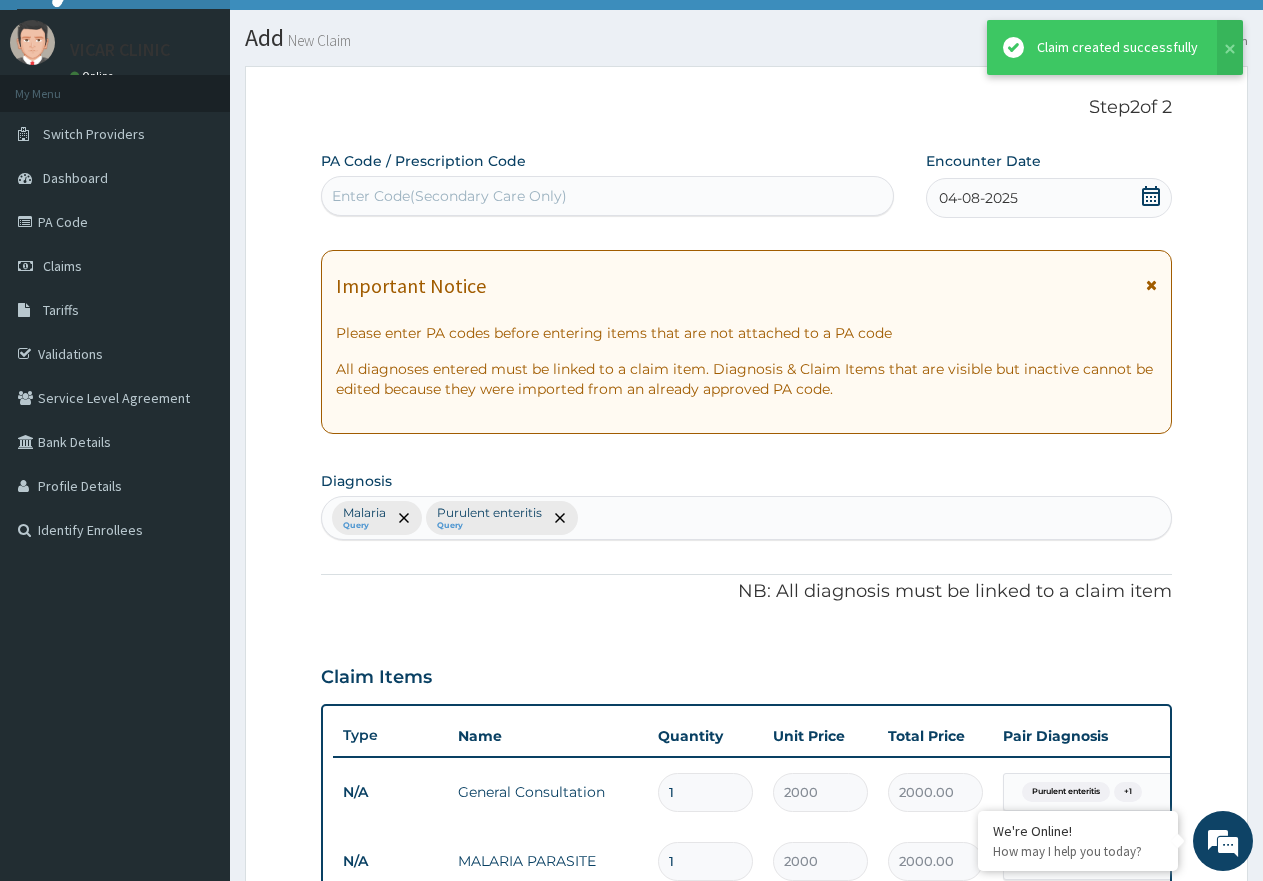 scroll, scrollTop: 1115, scrollLeft: 0, axis: vertical 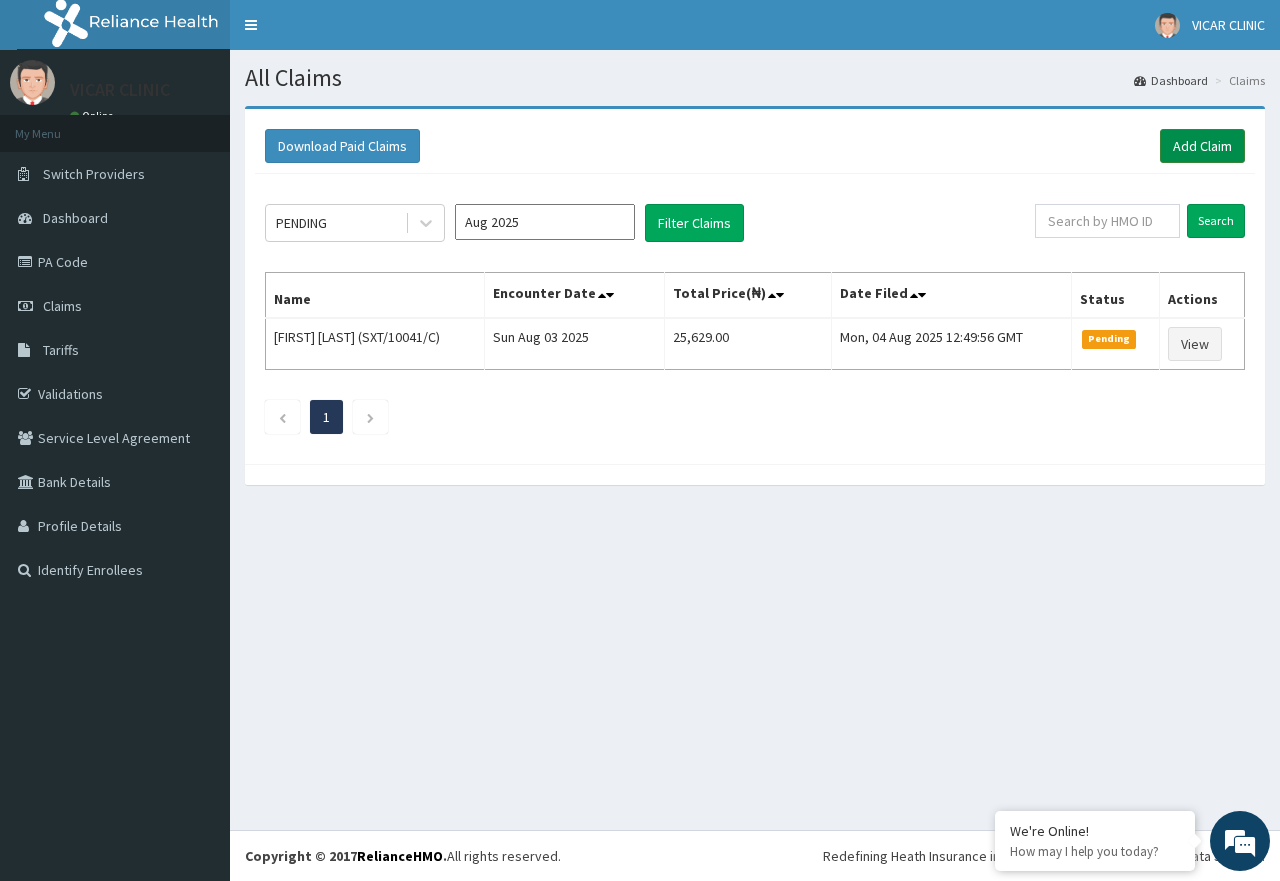 click on "Add Claim" at bounding box center [1202, 146] 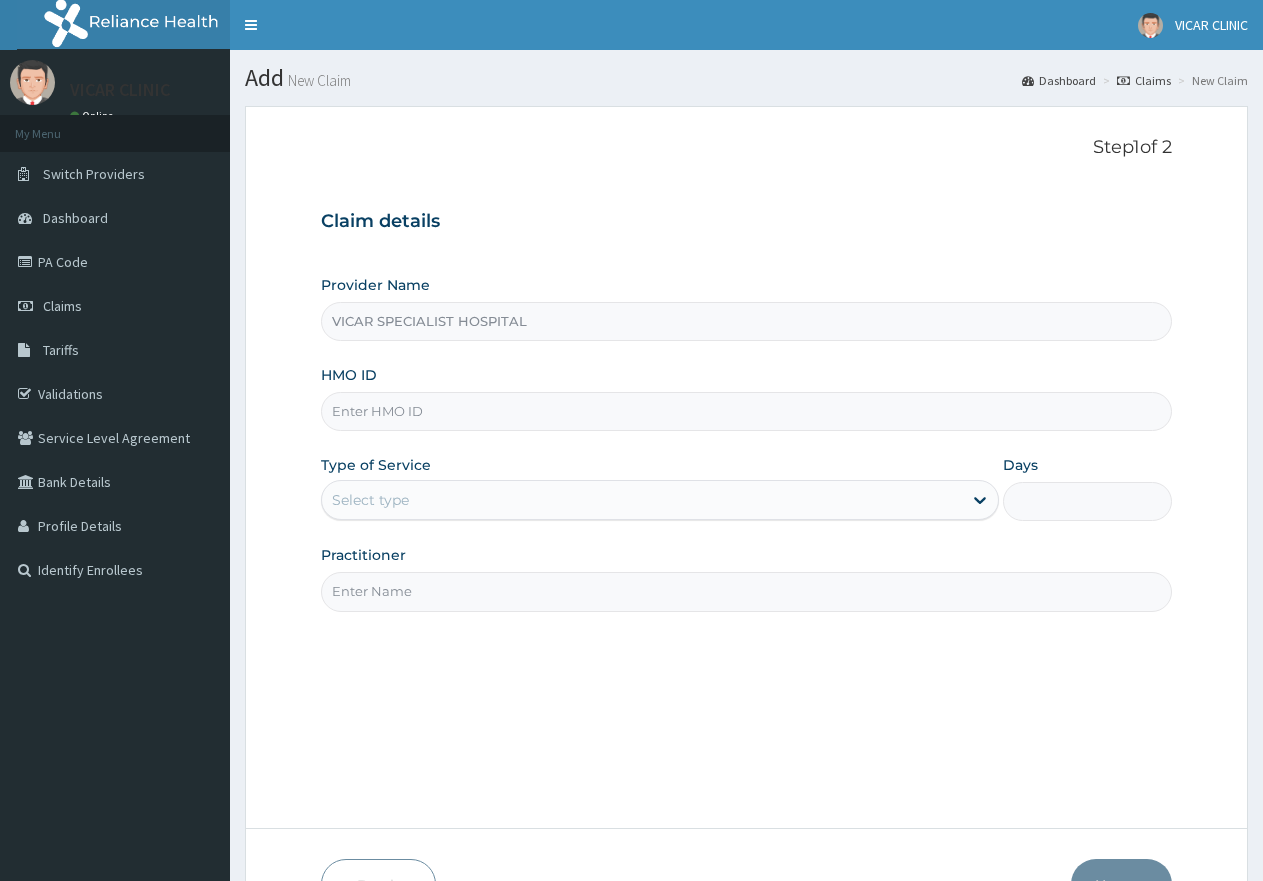 click on "HMO ID" at bounding box center (746, 411) 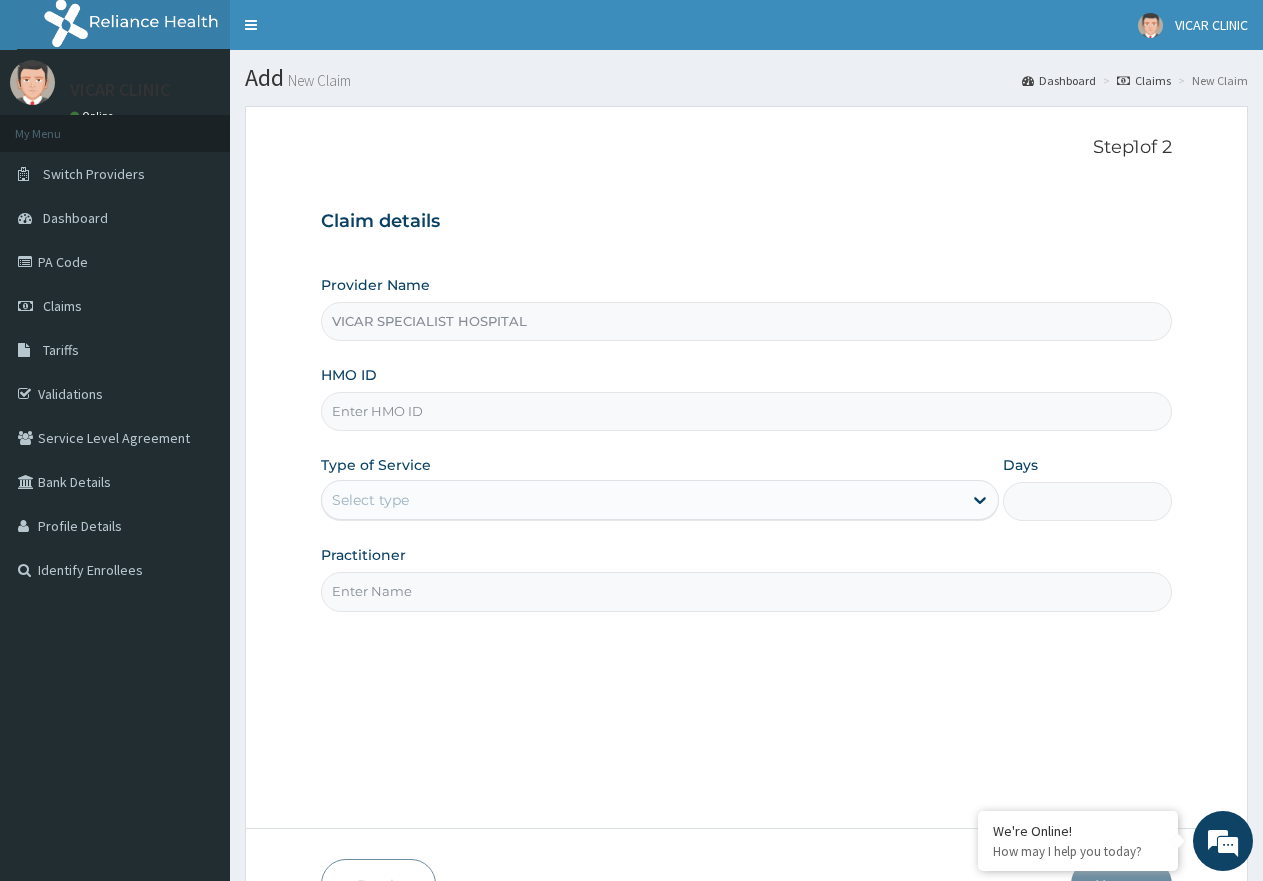 click on "HMO ID" at bounding box center [746, 411] 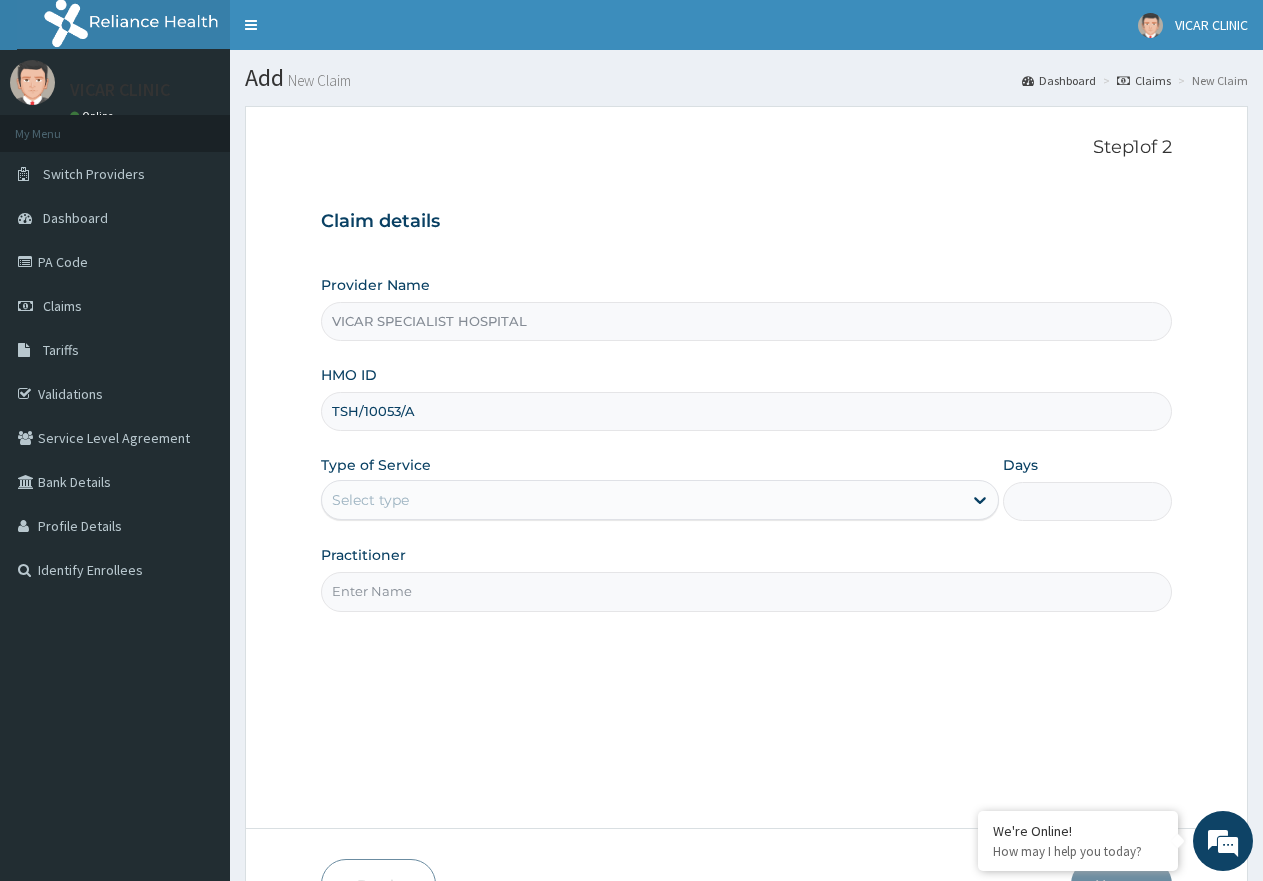 type on "TSH/10053/A" 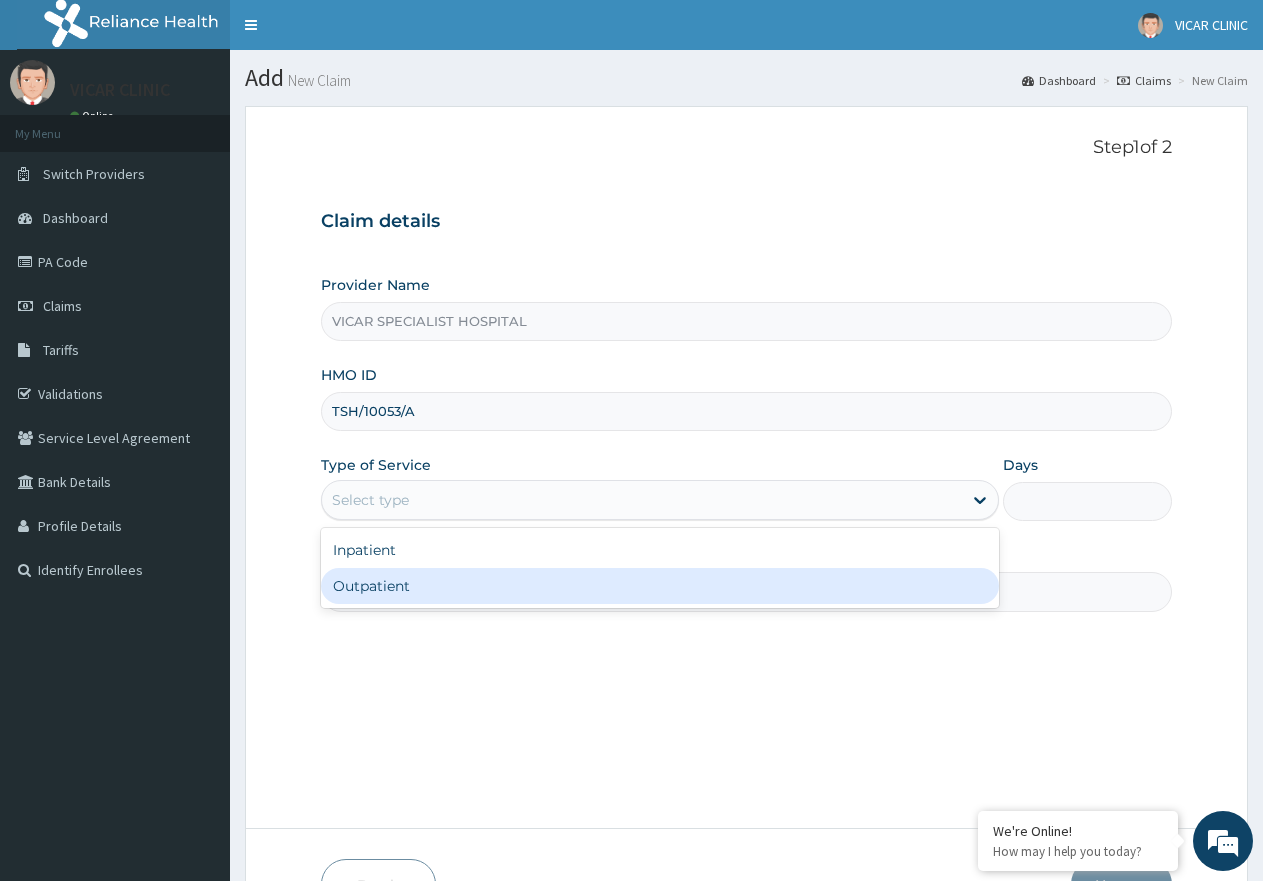 click on "Outpatient" at bounding box center [659, 586] 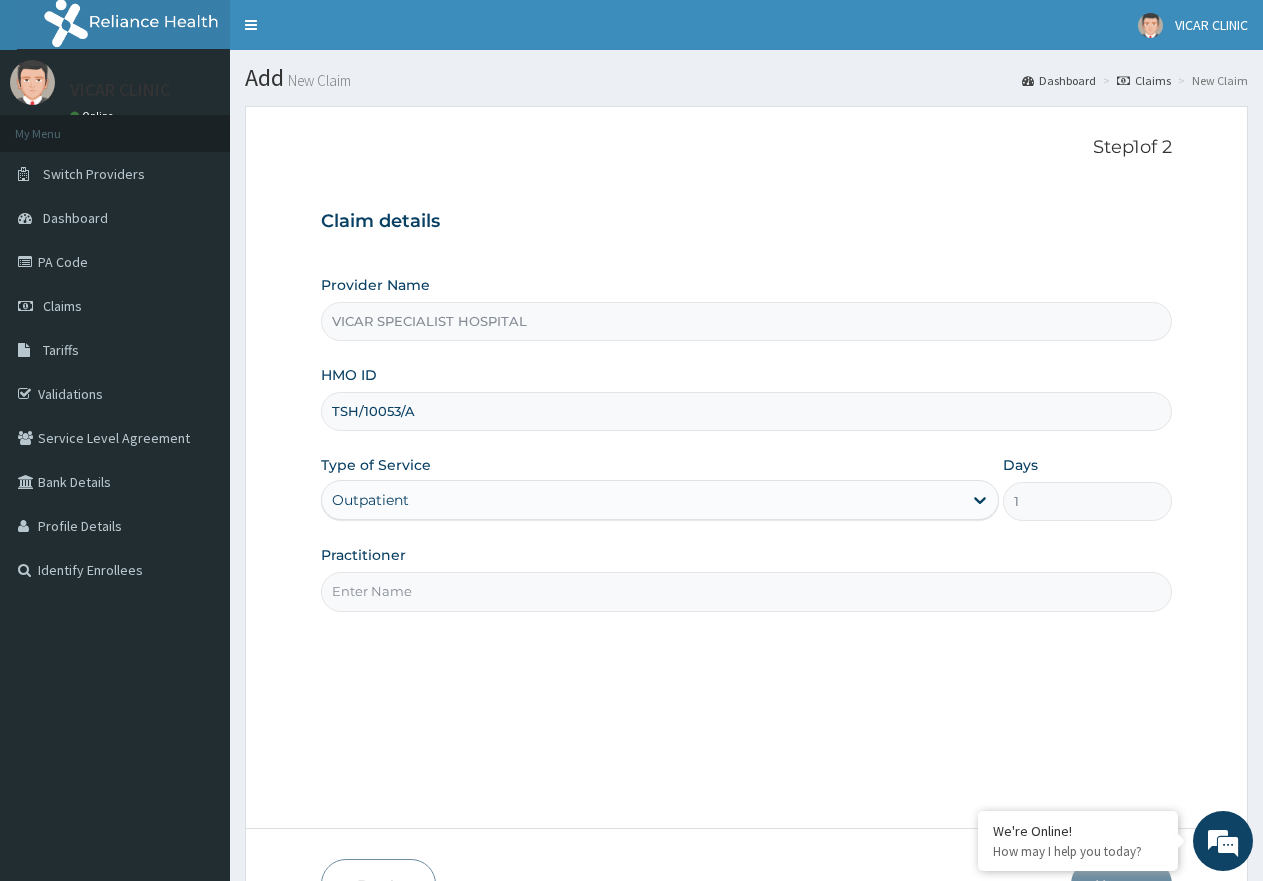 click on "Practitioner" at bounding box center (746, 591) 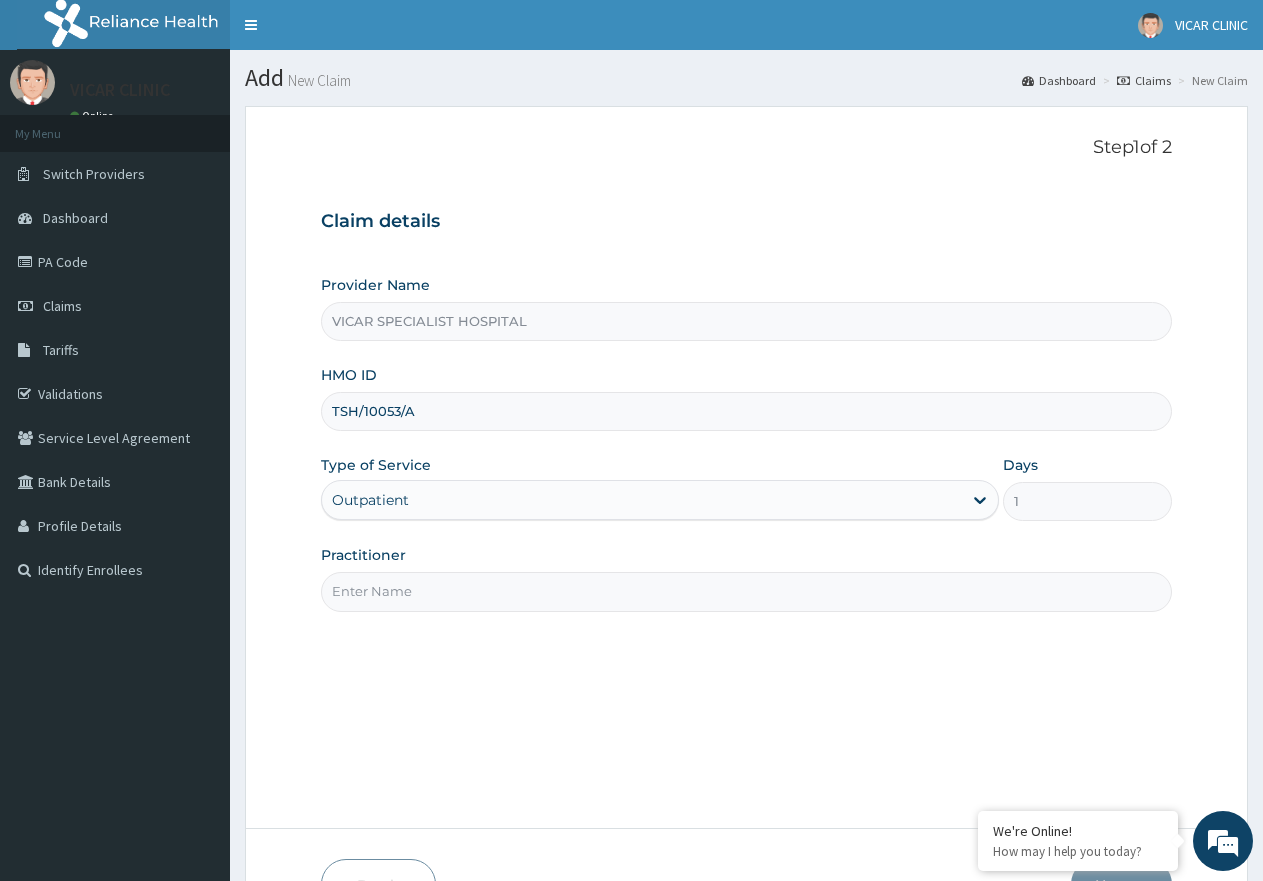 type on "Dr [LAST]" 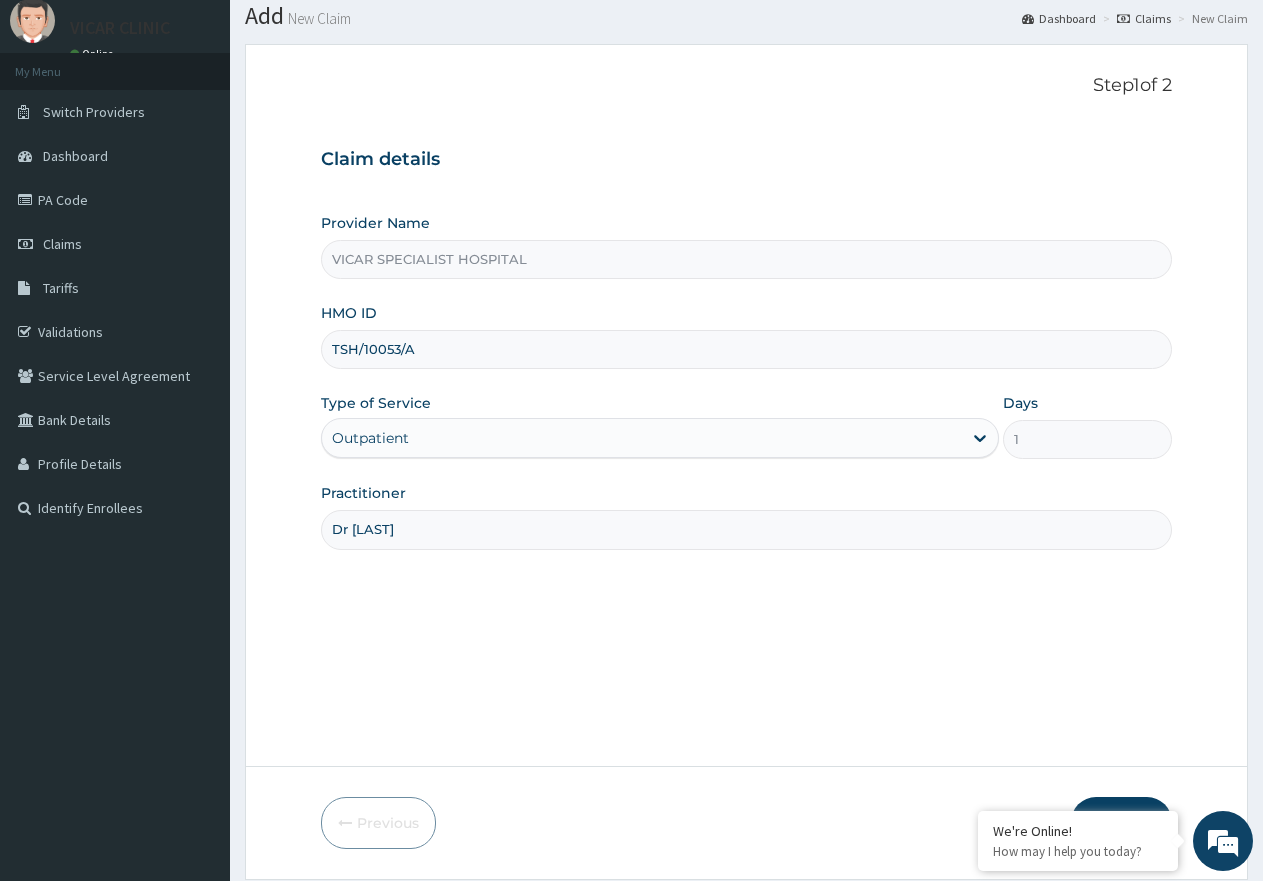 scroll, scrollTop: 127, scrollLeft: 0, axis: vertical 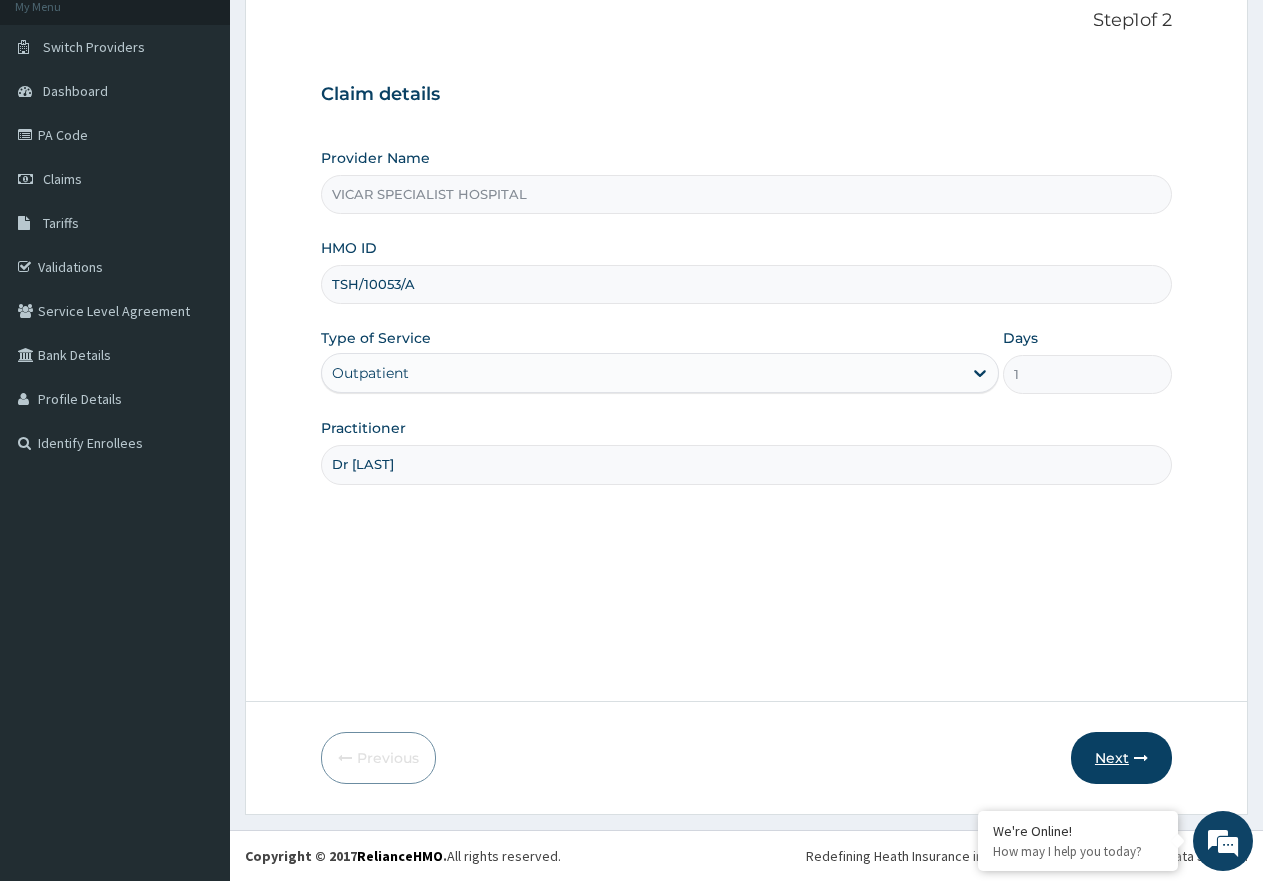 click on "Next" at bounding box center [1121, 758] 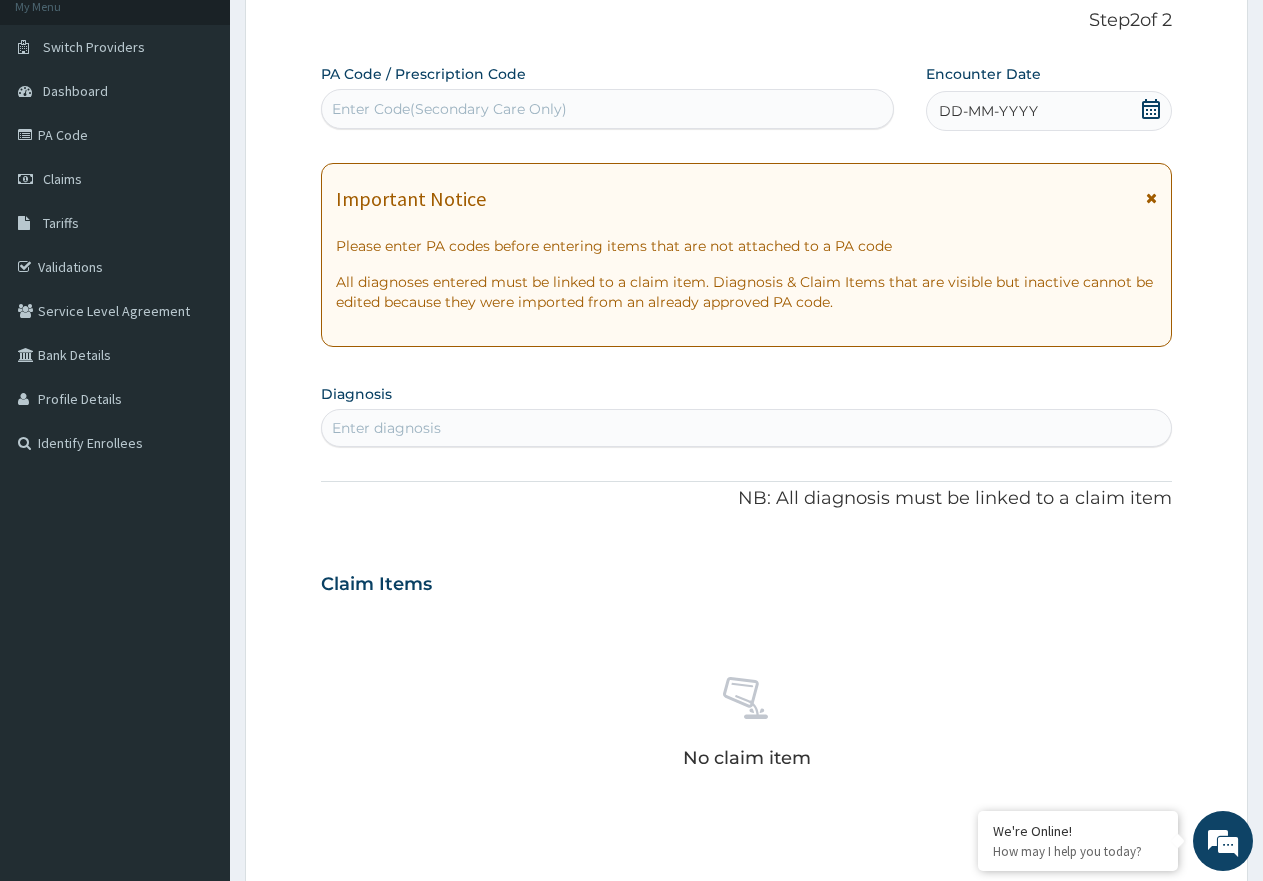 drag, startPoint x: 1154, startPoint y: 106, endPoint x: 1147, endPoint y: 118, distance: 13.892444 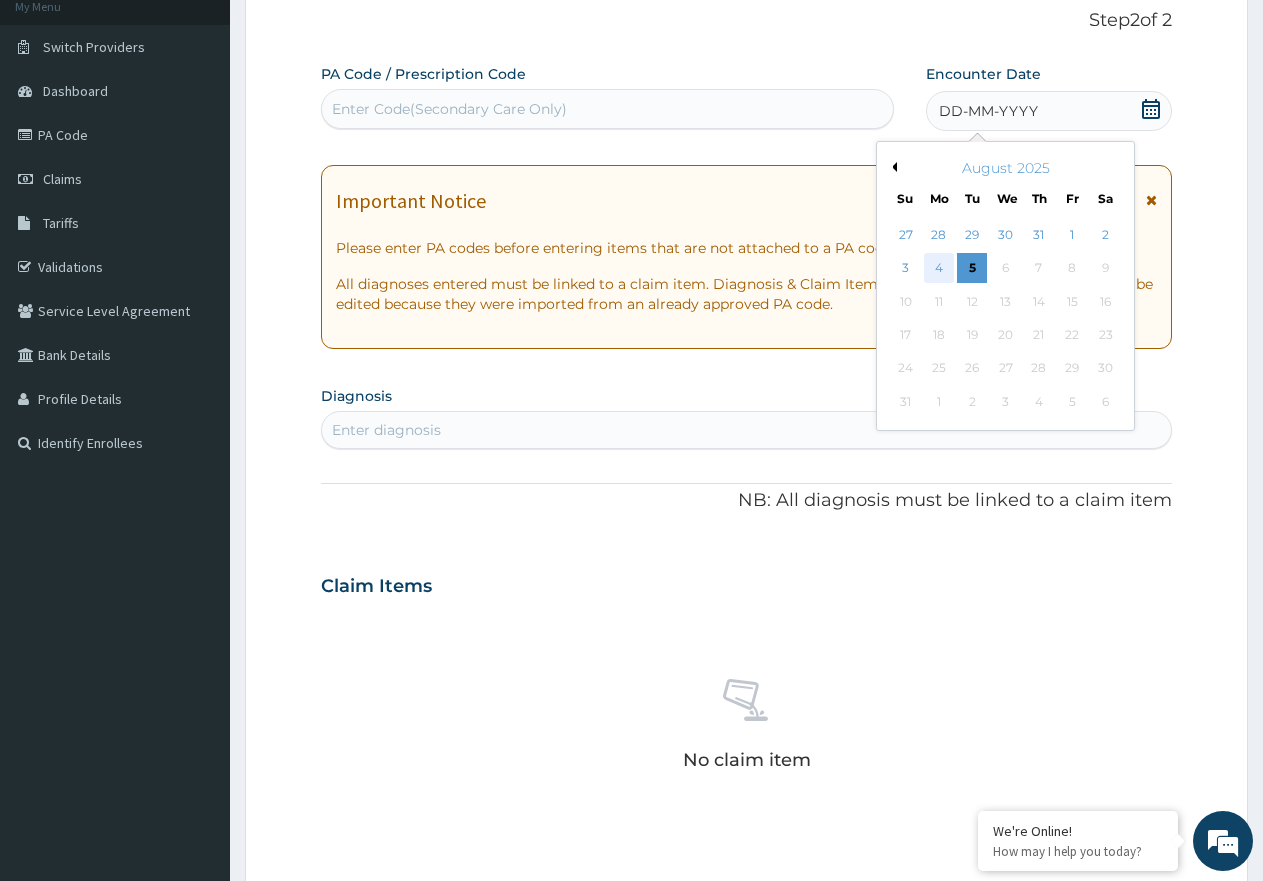 click on "4" at bounding box center [939, 269] 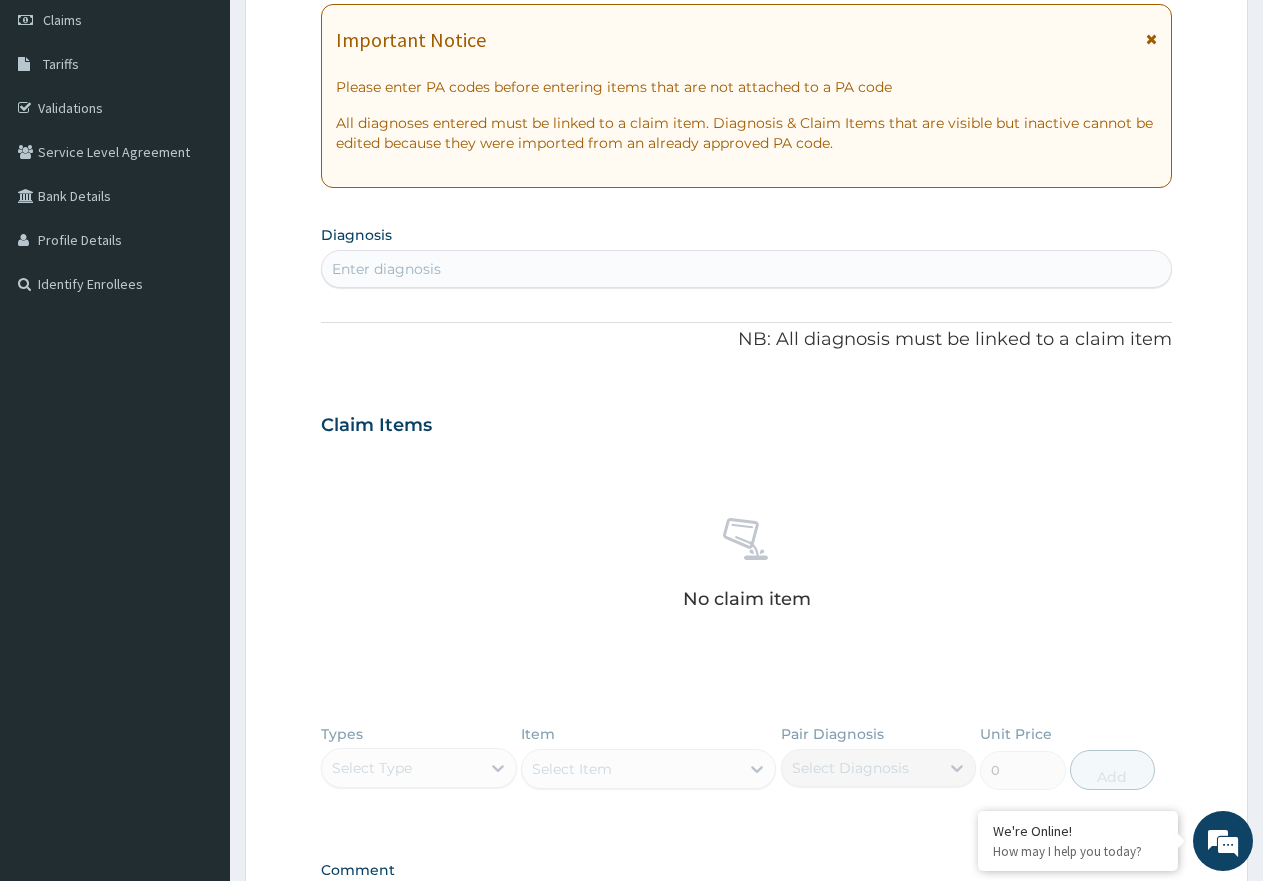scroll, scrollTop: 327, scrollLeft: 0, axis: vertical 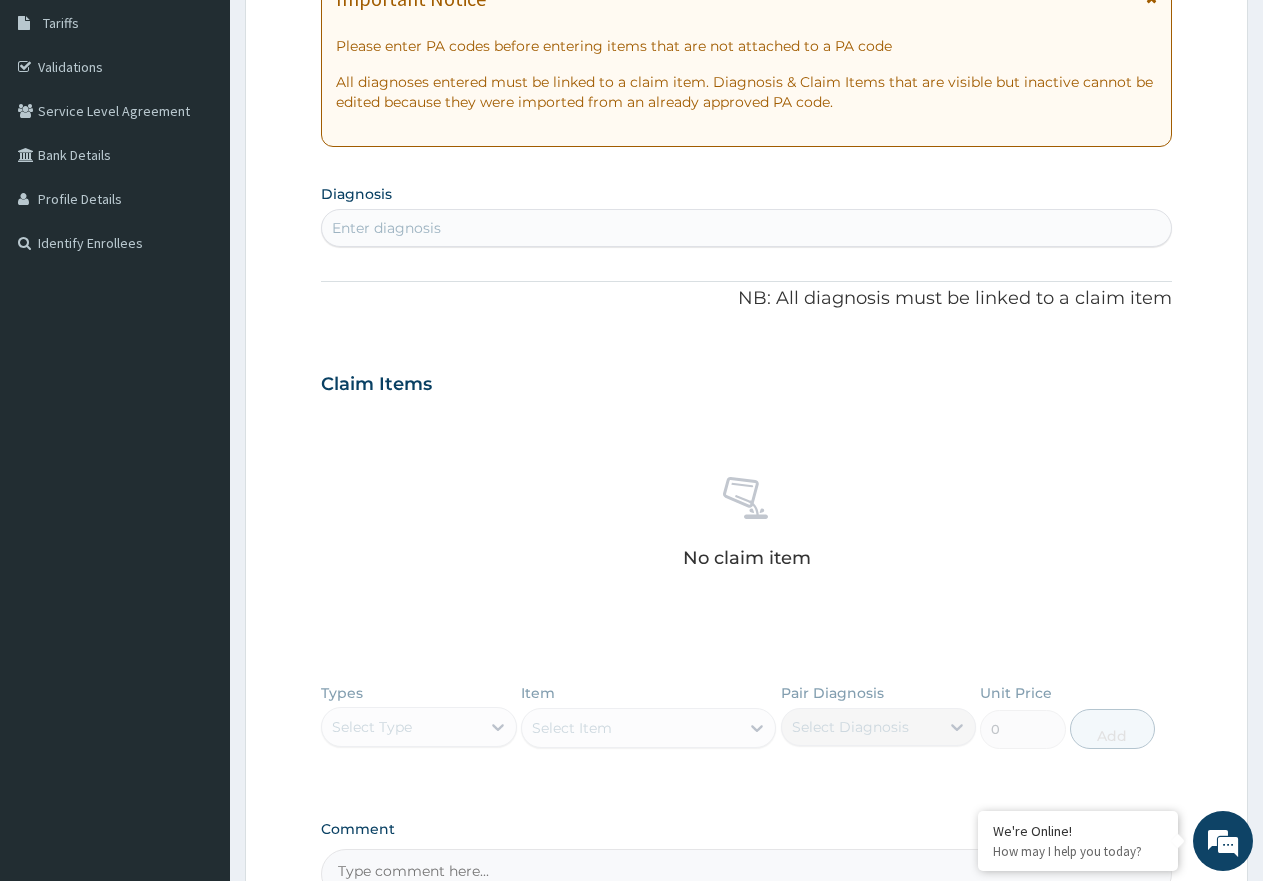 click on "Enter diagnosis" at bounding box center (746, 228) 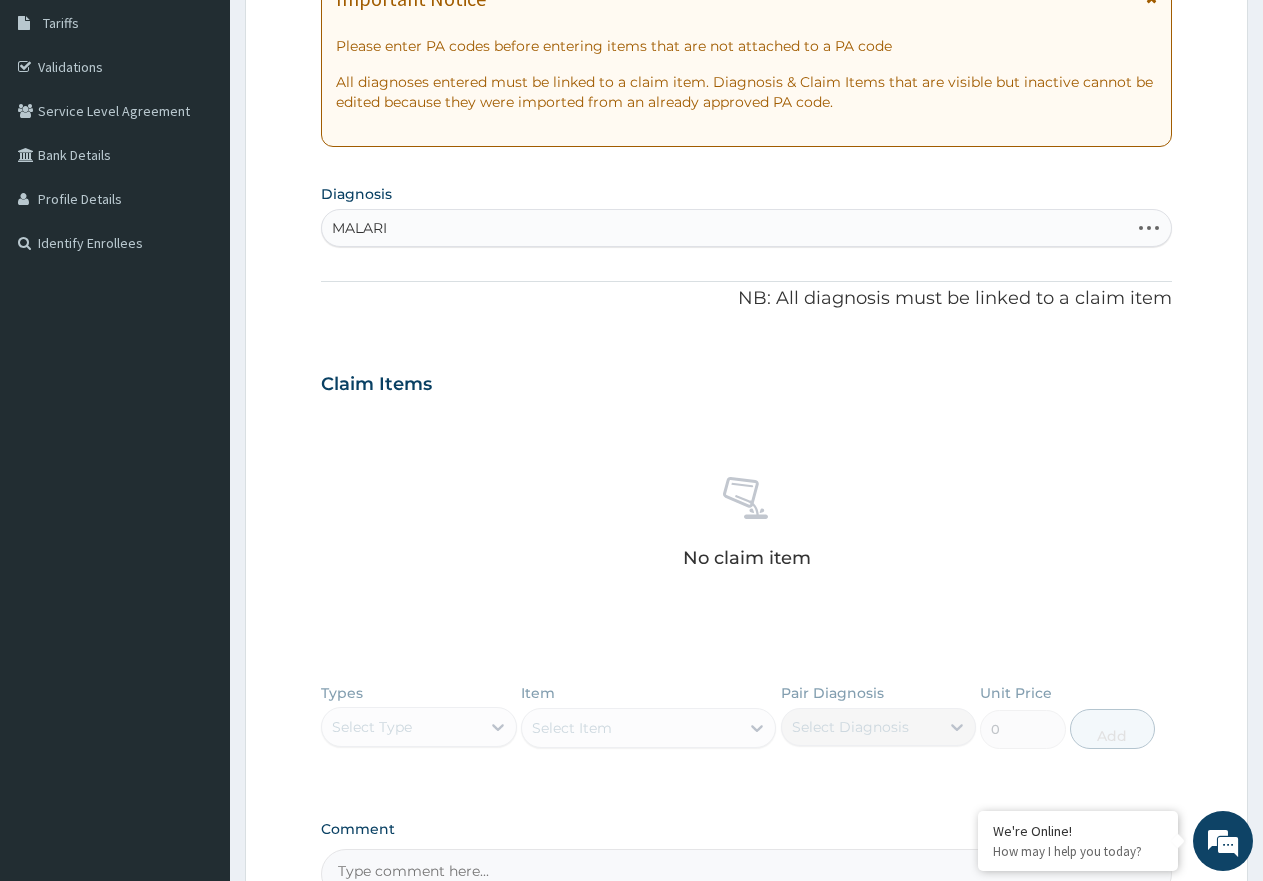 type on "MALARIA" 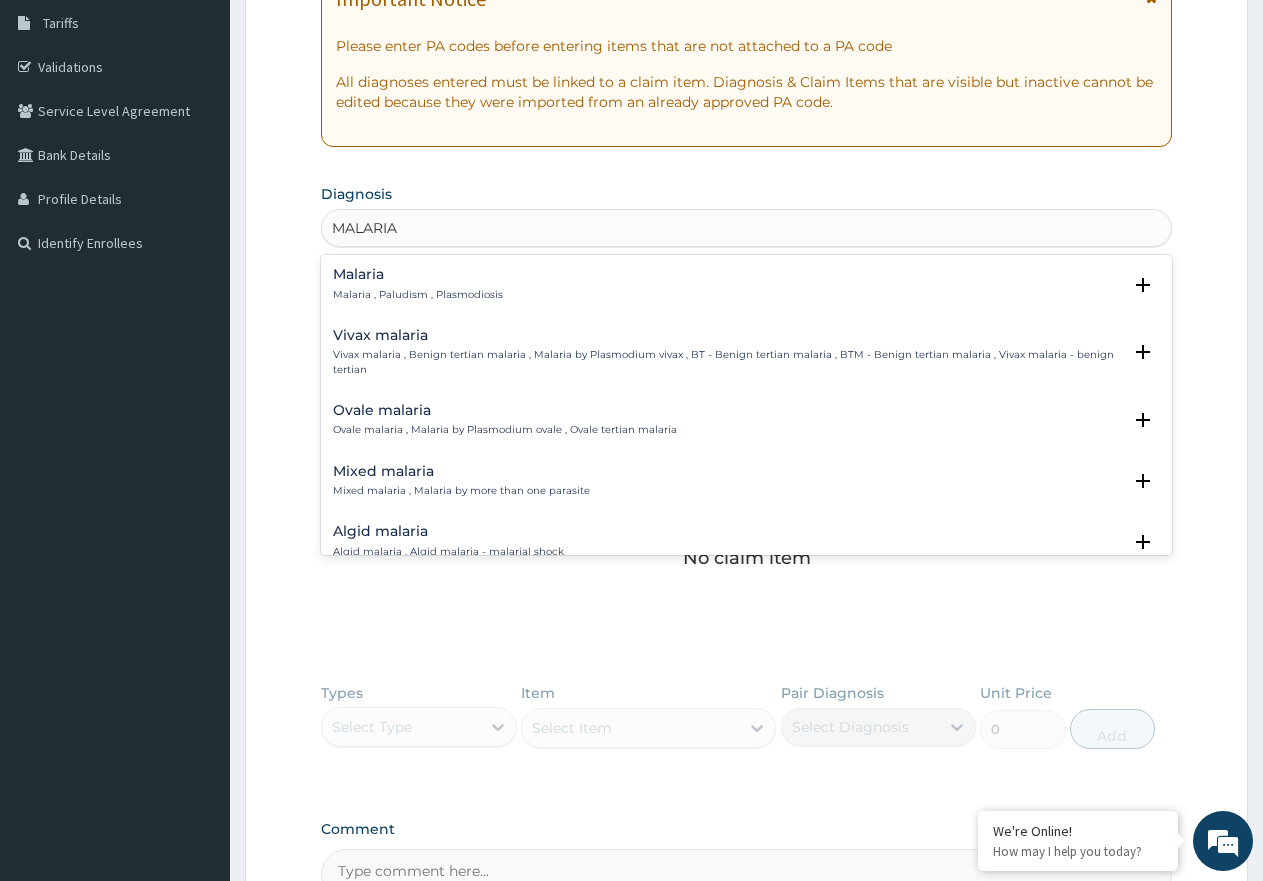 click on "Malaria" at bounding box center [418, 274] 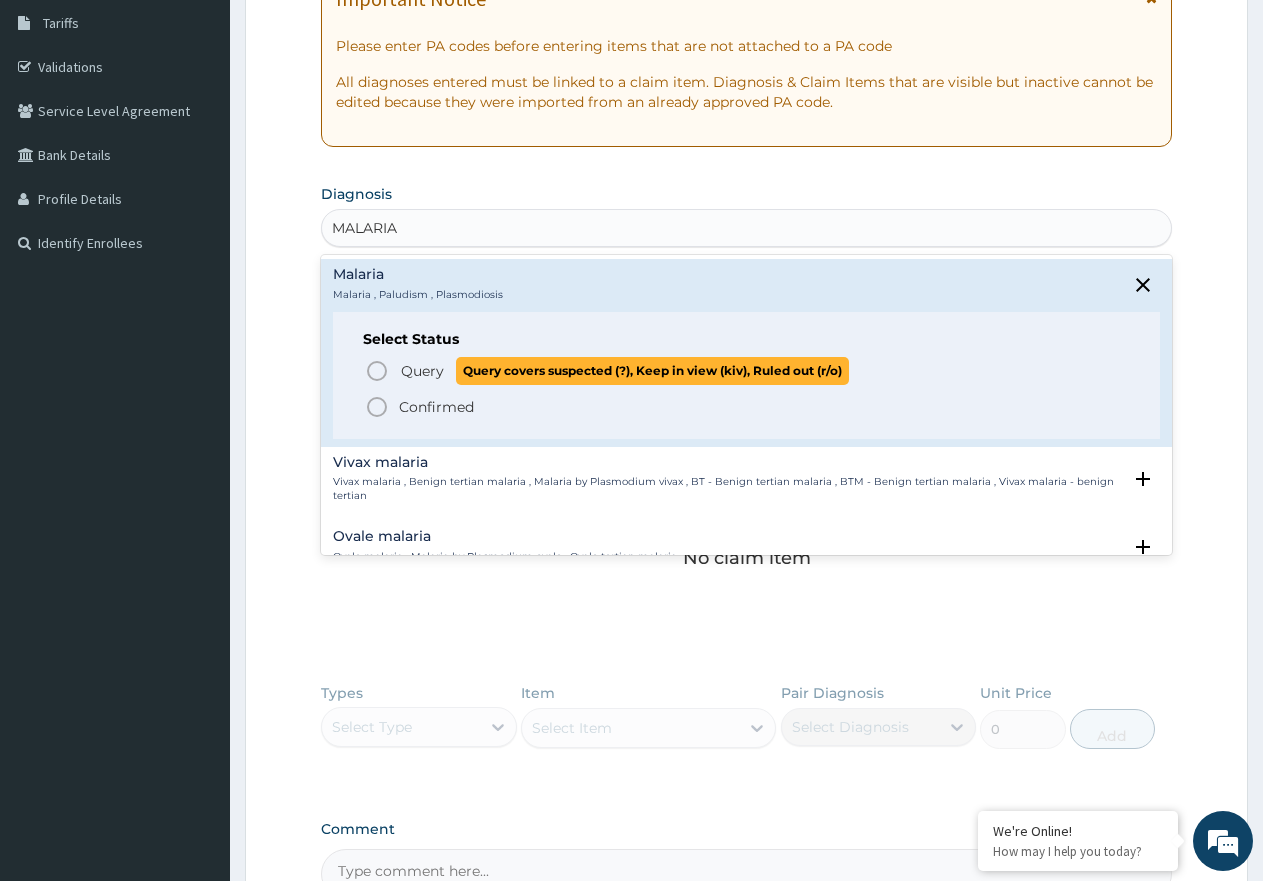 click on "Query" at bounding box center (422, 371) 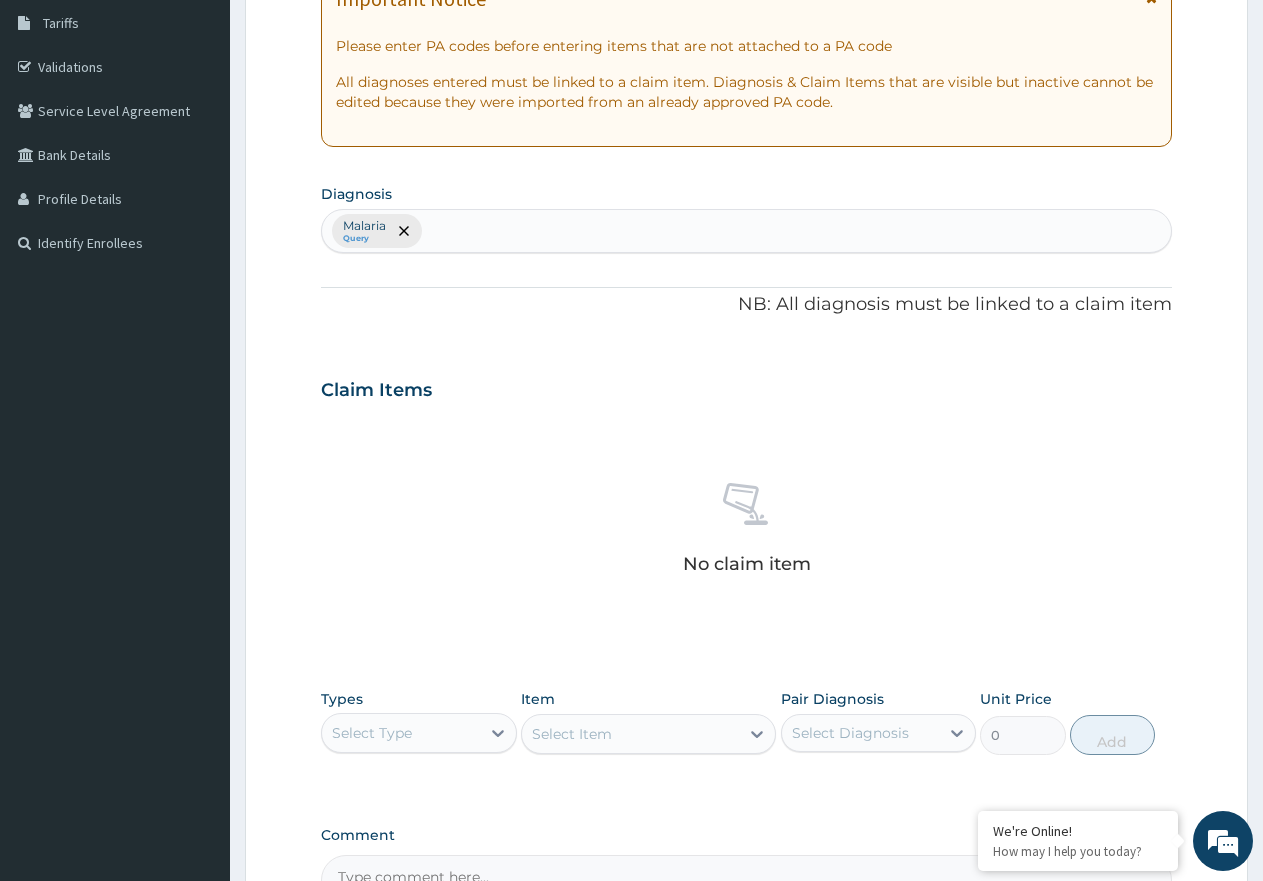 click on "Malaria Query" at bounding box center [746, 231] 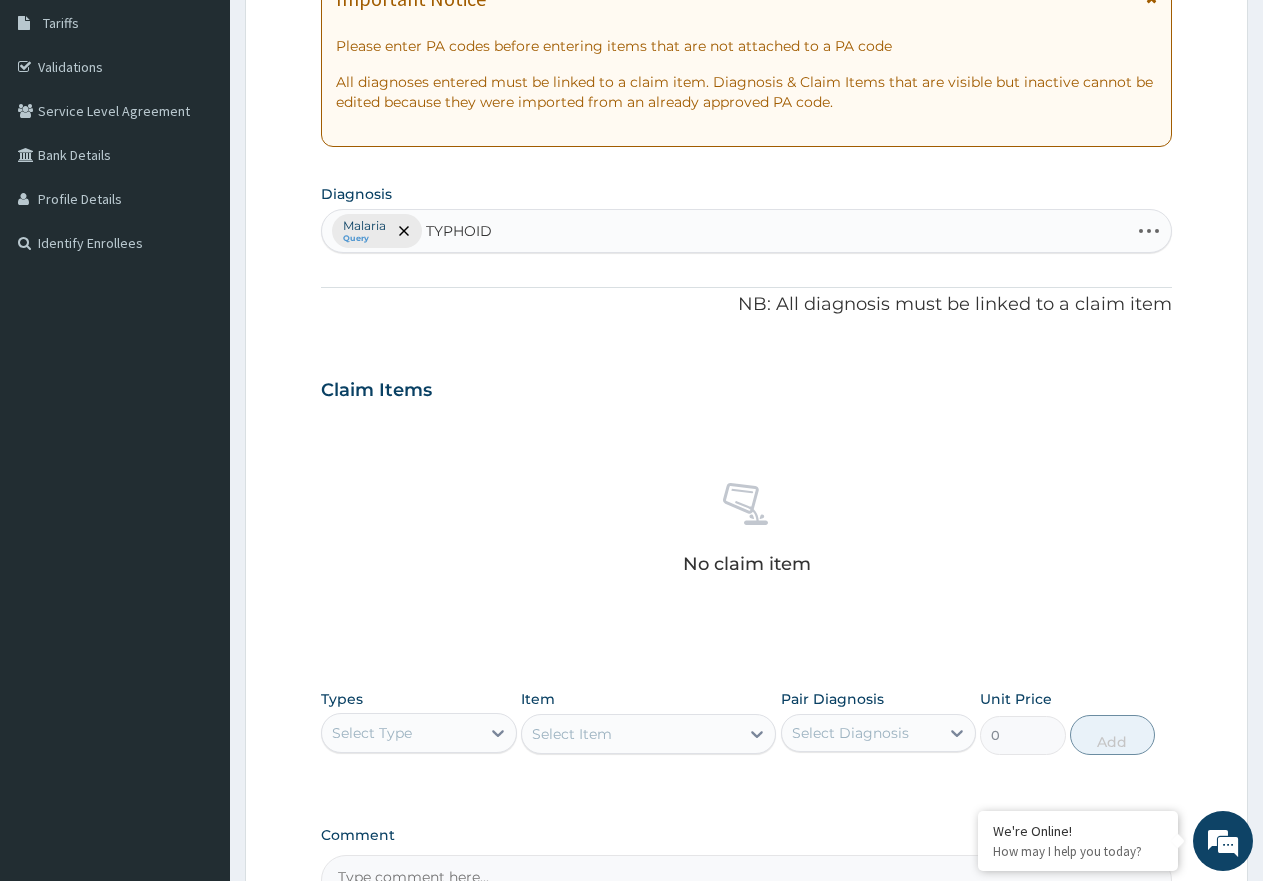 type on "TYPHOID" 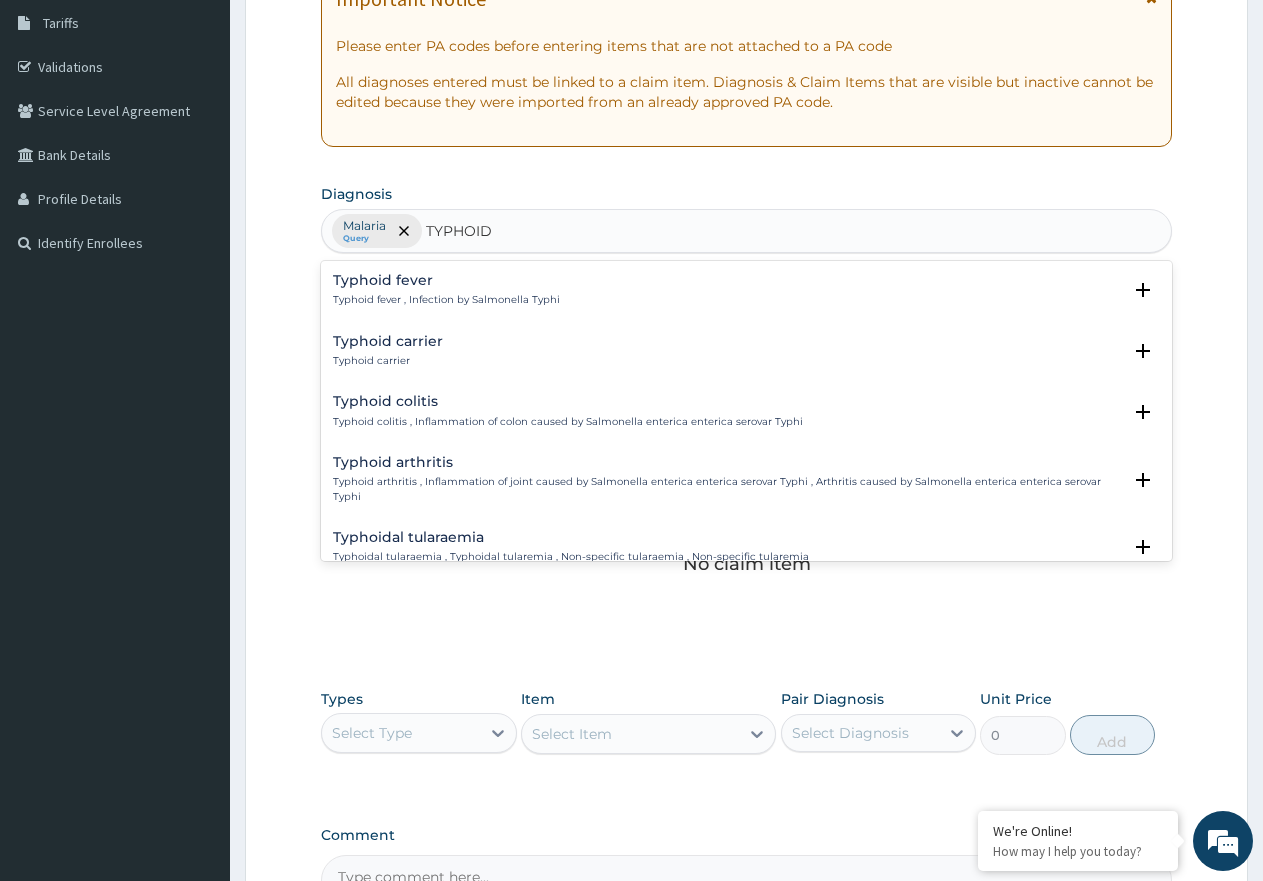 click on "Typhoid fever" at bounding box center [446, 280] 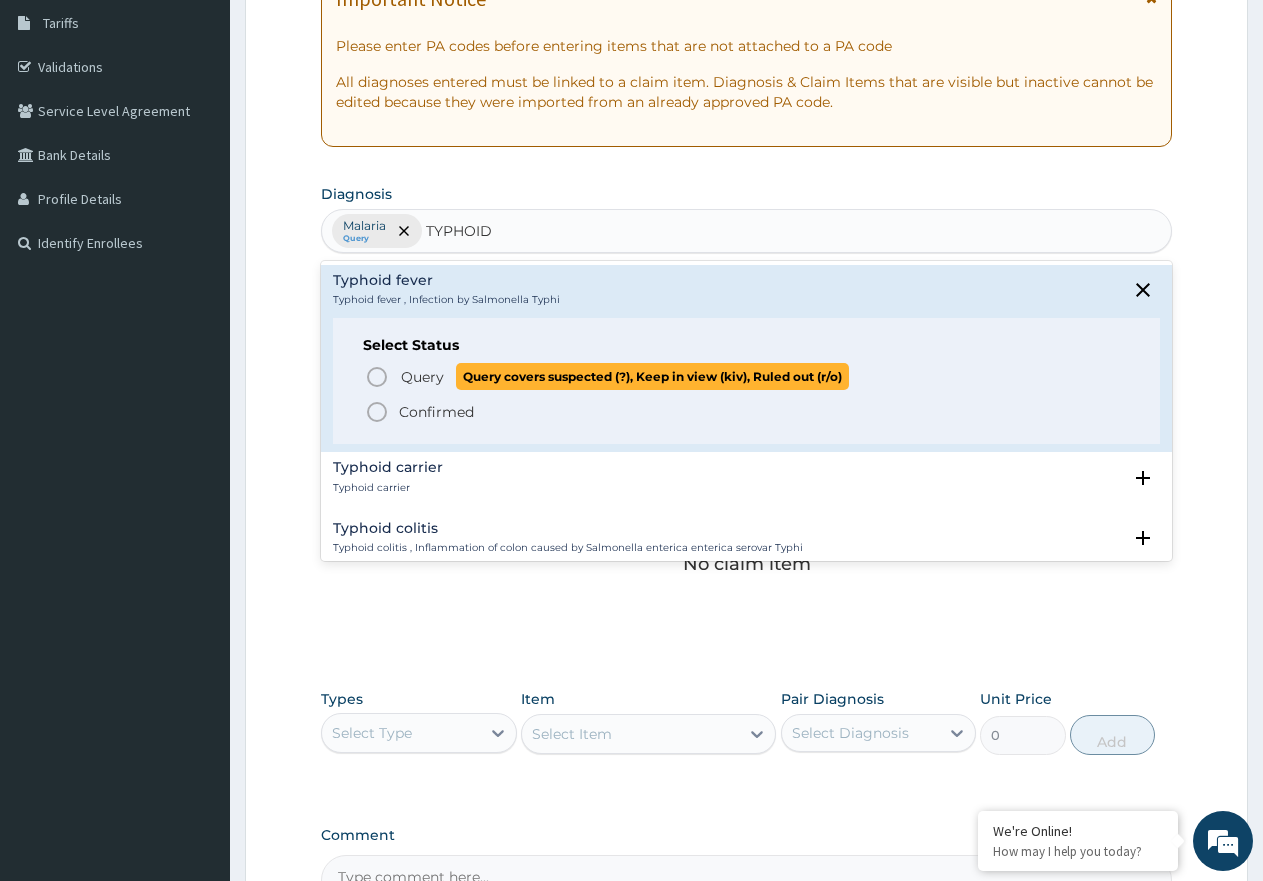 click on "Query" at bounding box center (422, 377) 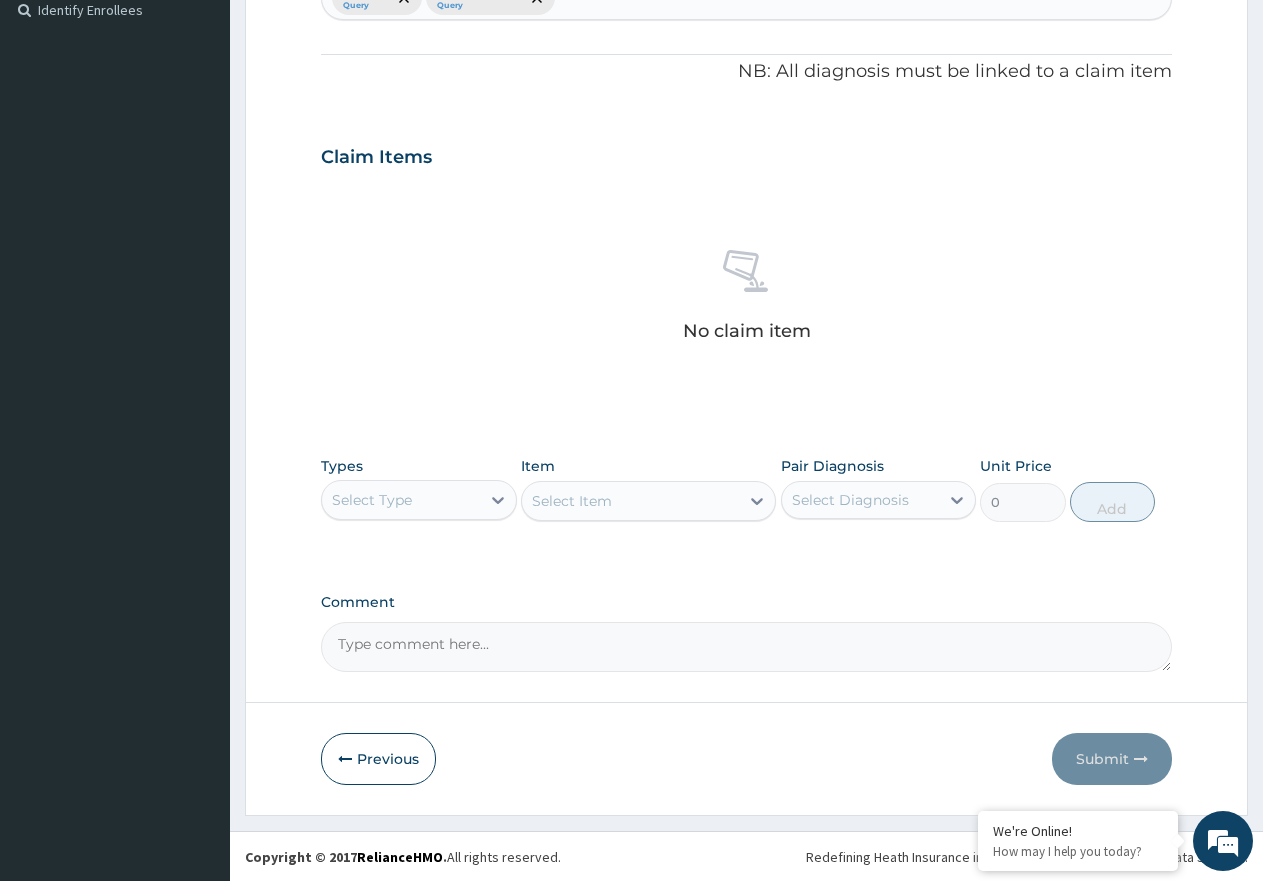 scroll, scrollTop: 561, scrollLeft: 0, axis: vertical 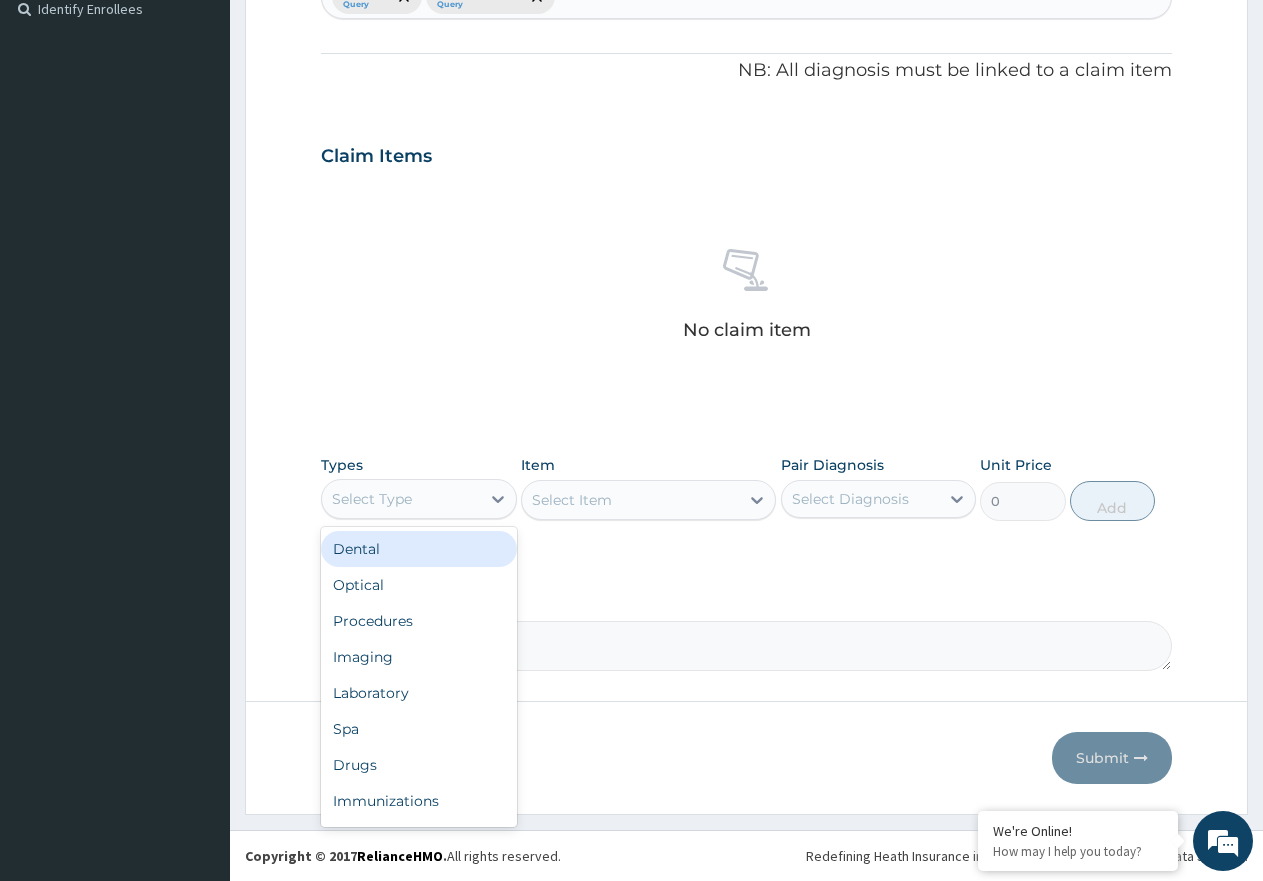 click on "Select Type" at bounding box center [401, 499] 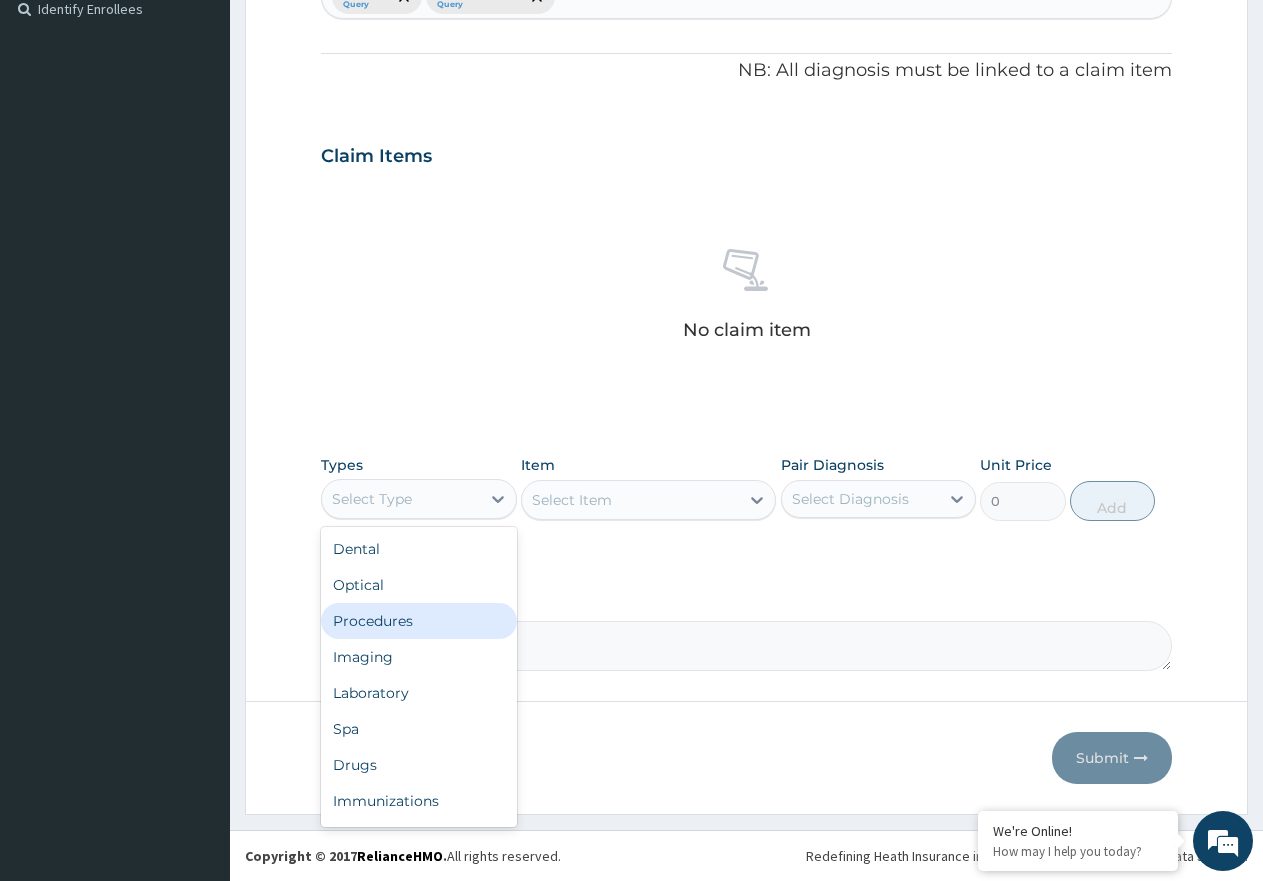 click on "Procedures" at bounding box center [419, 621] 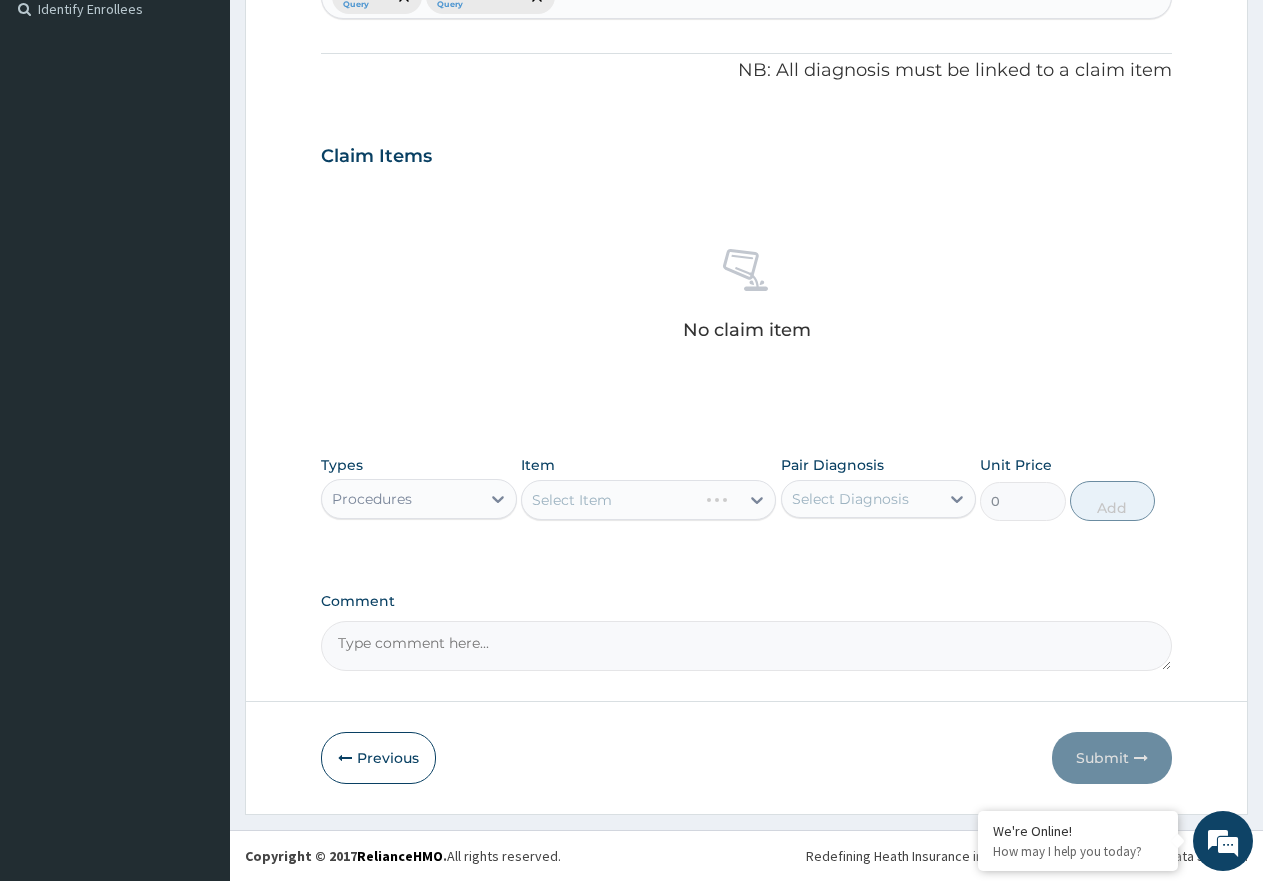 click on "Select Item" at bounding box center [648, 500] 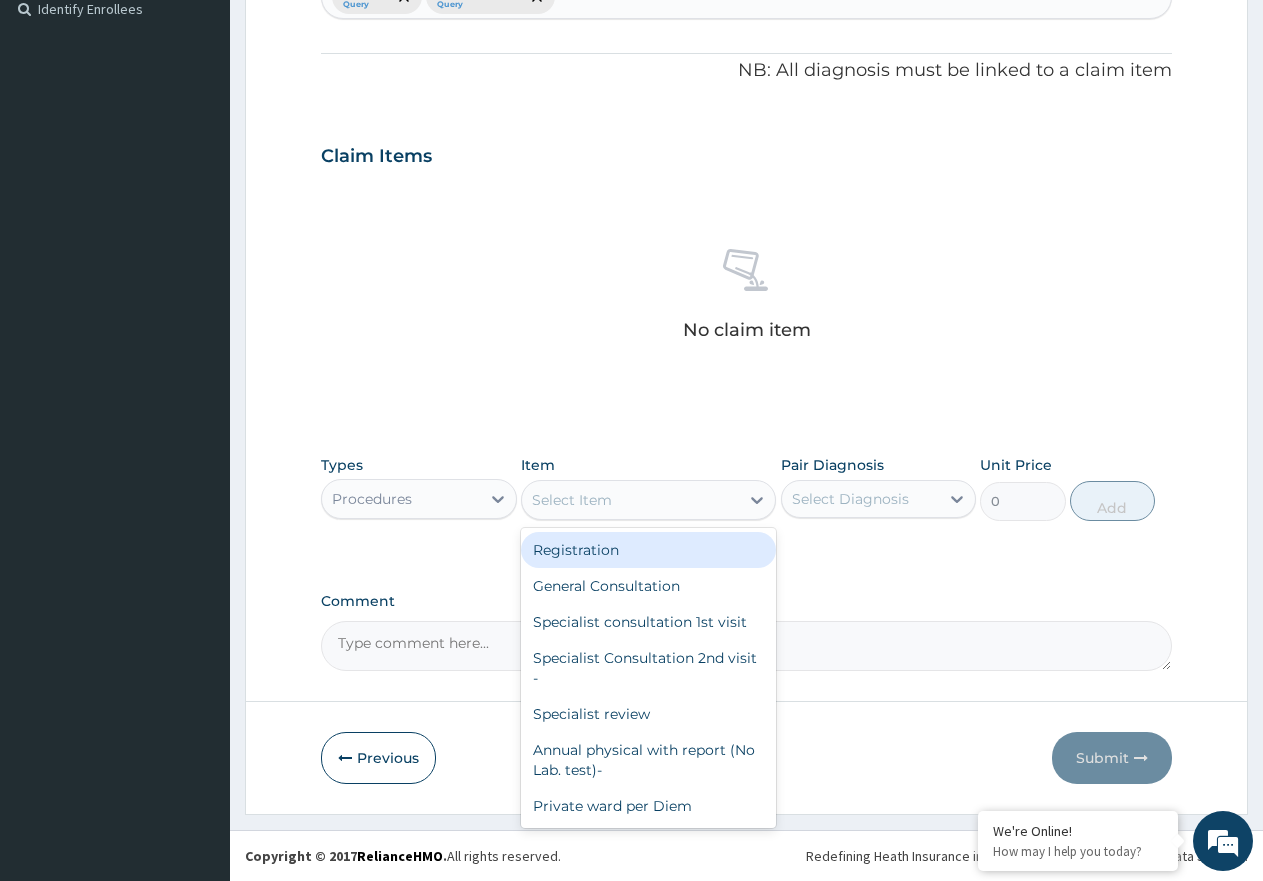 click on "Select Item" at bounding box center (630, 500) 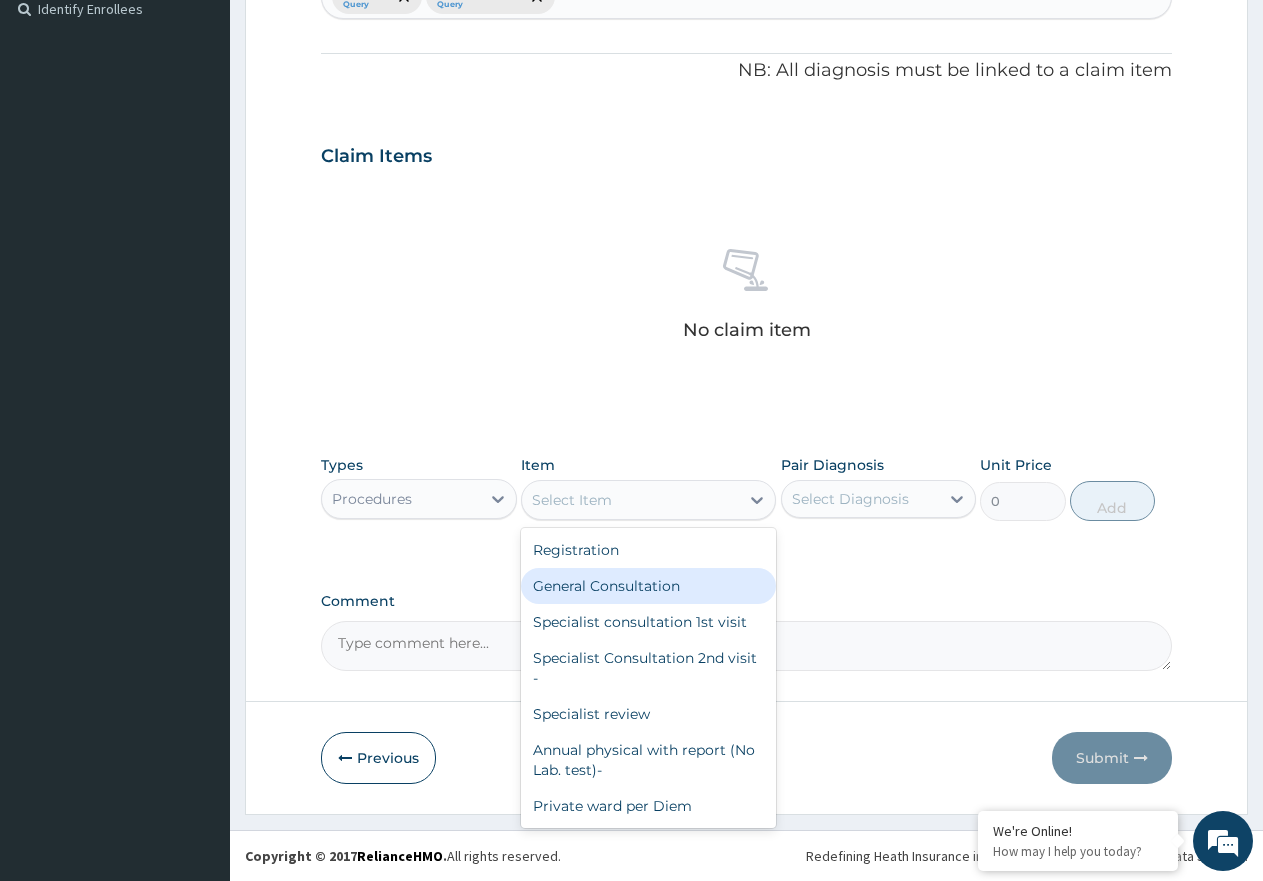 click on "General Consultation" at bounding box center [648, 586] 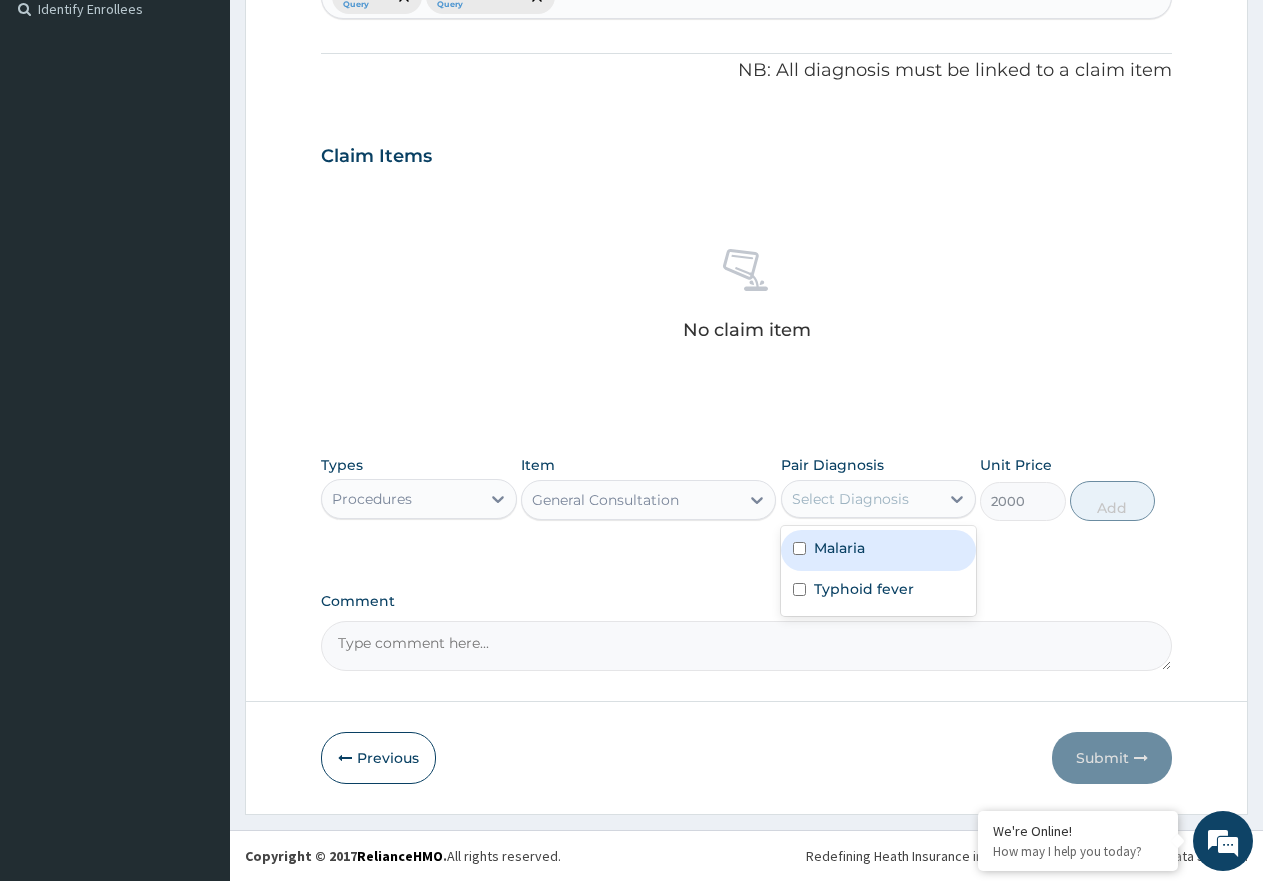 click on "Select Diagnosis" at bounding box center (861, 499) 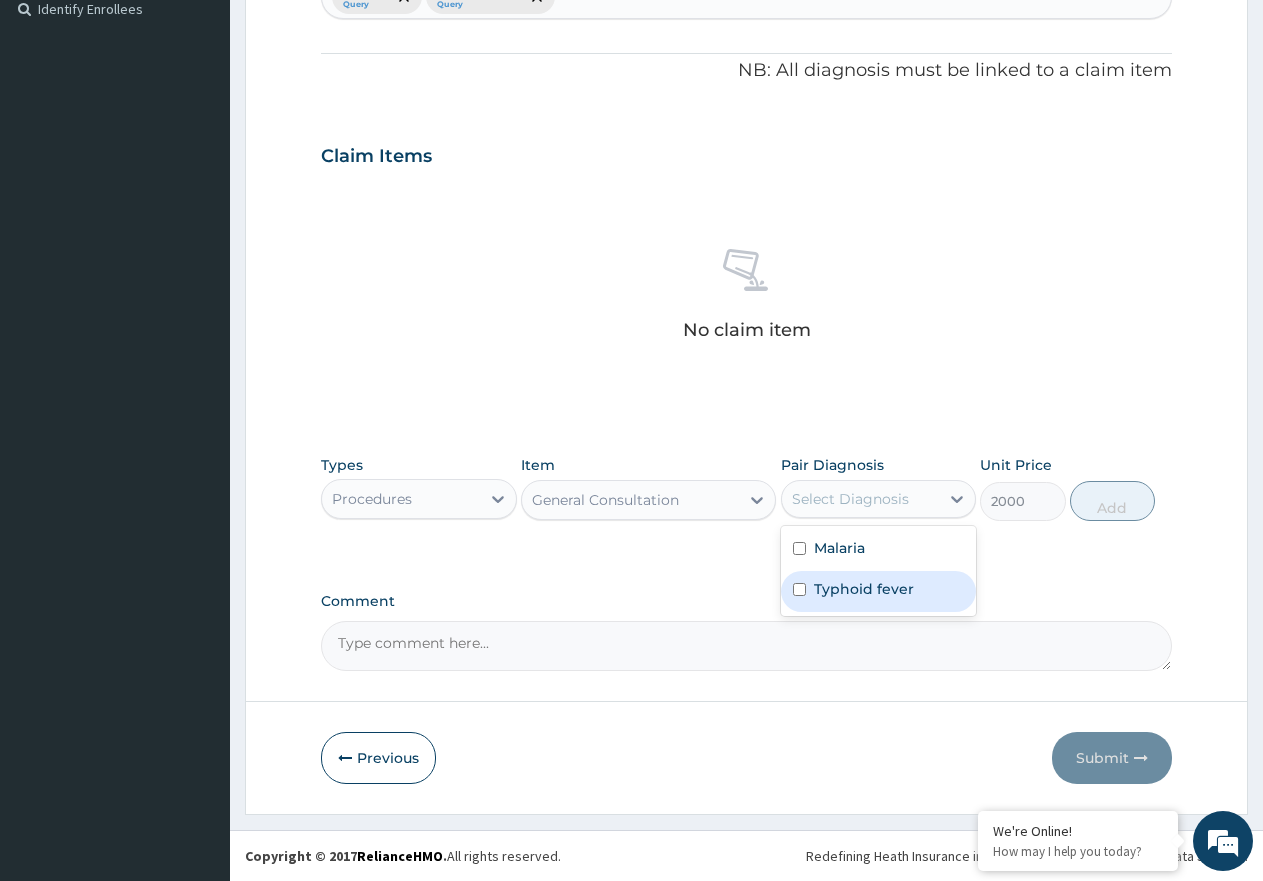 click on "Typhoid fever" at bounding box center [879, 591] 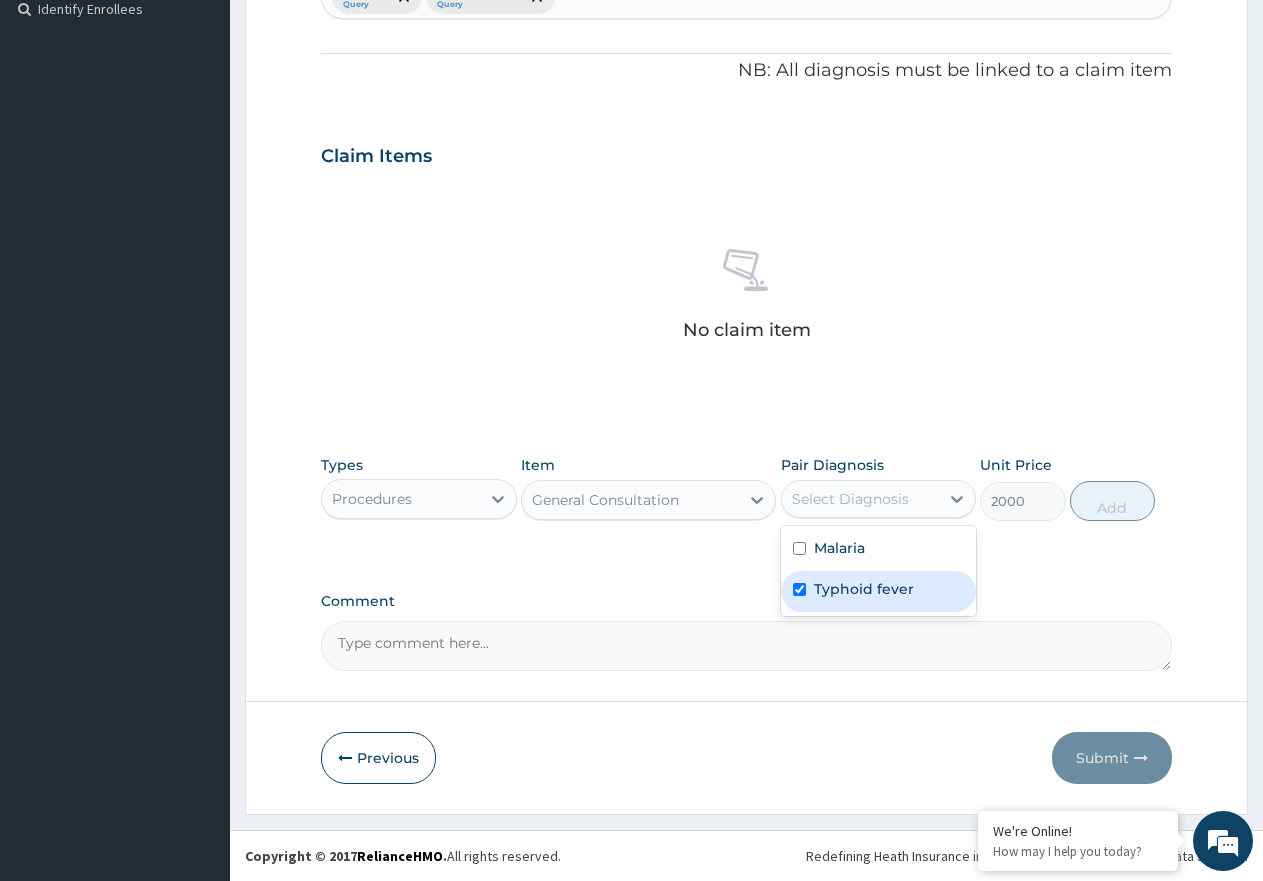 checkbox on "true" 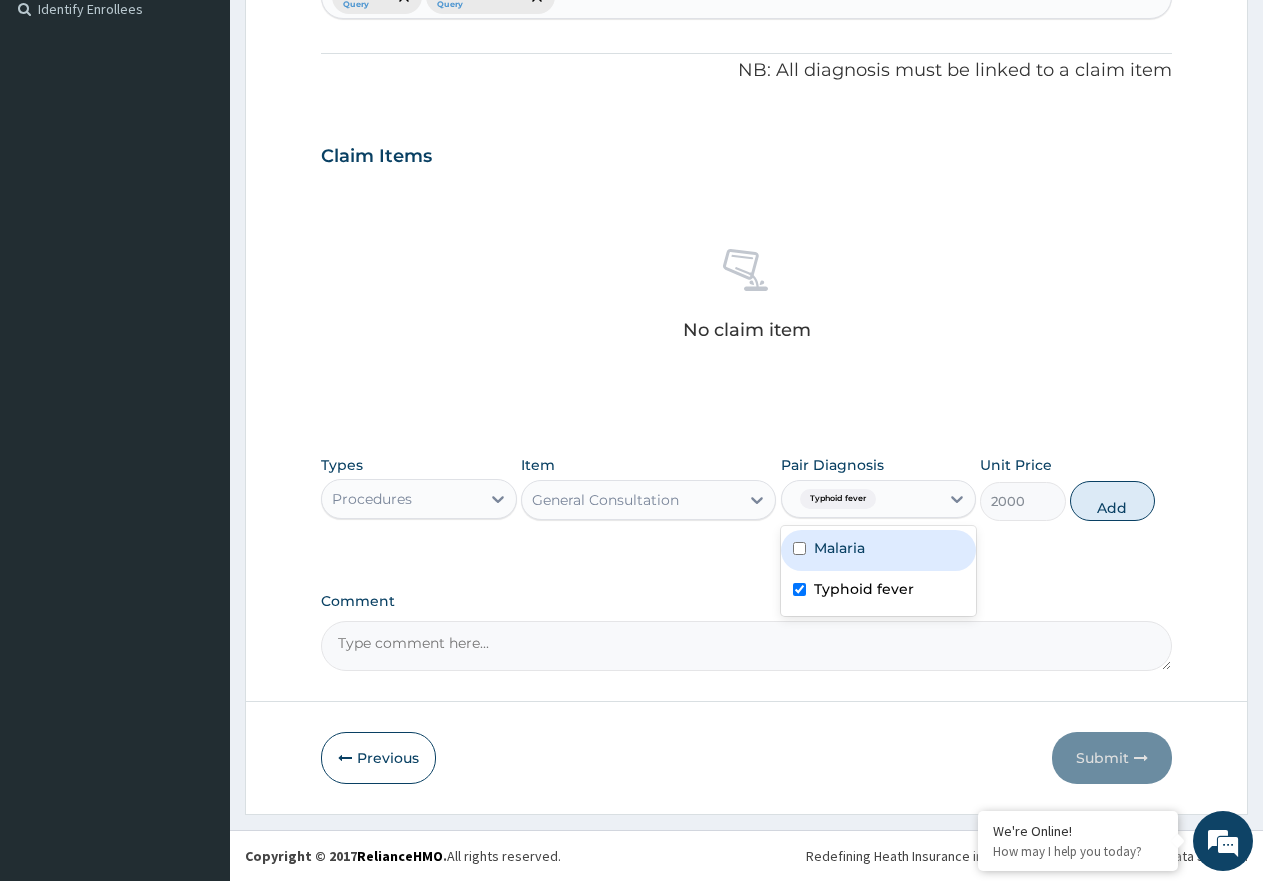 click on "Malaria" at bounding box center (839, 548) 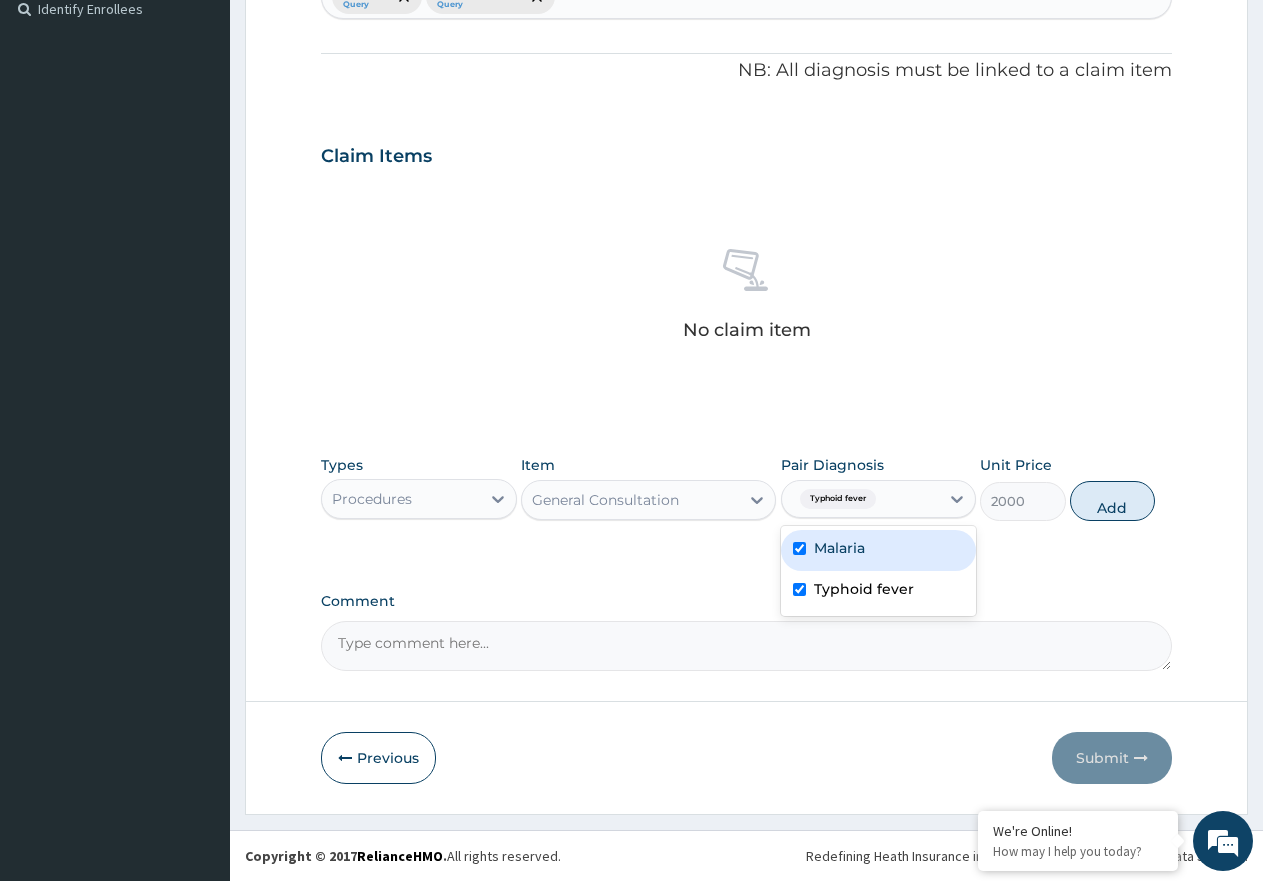 checkbox on "true" 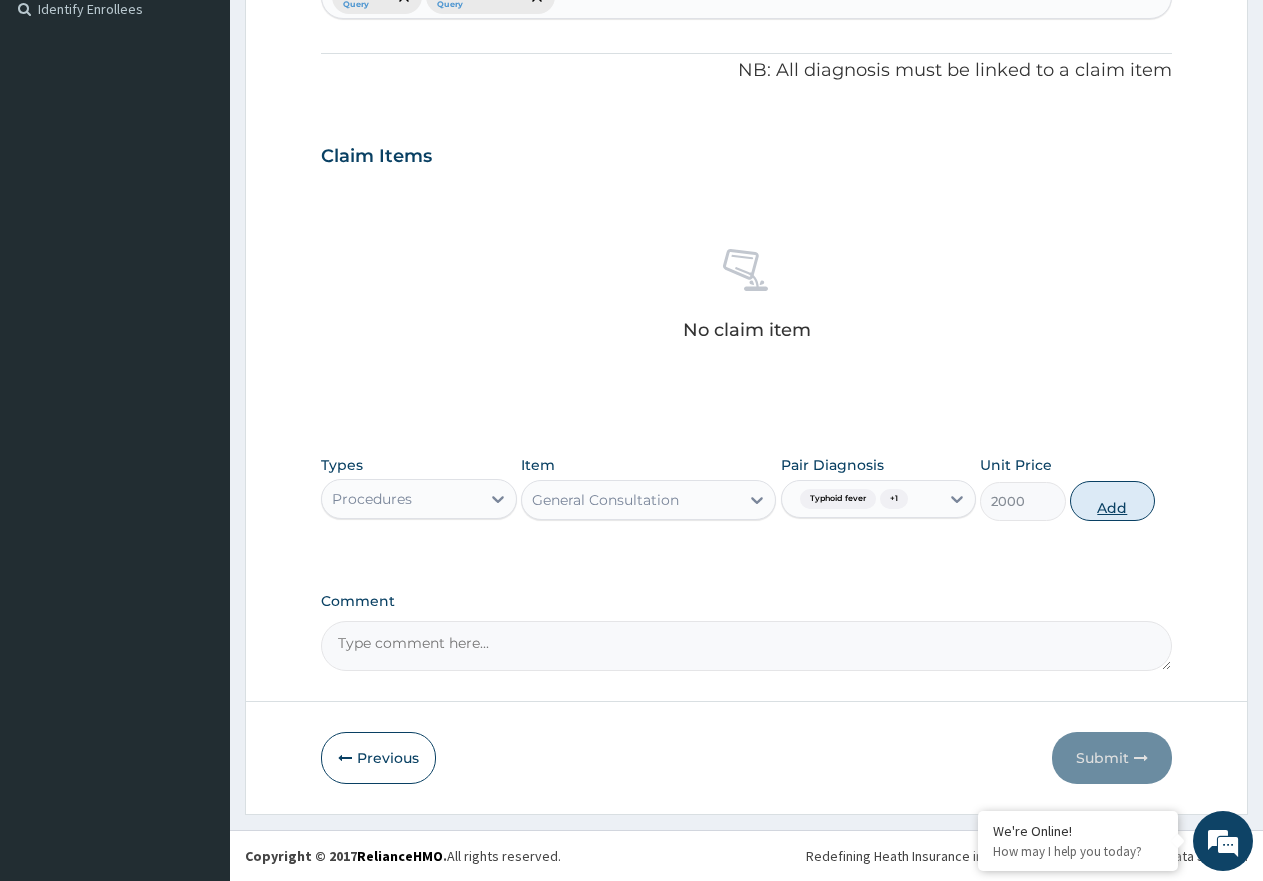 click on "Add" at bounding box center (1112, 501) 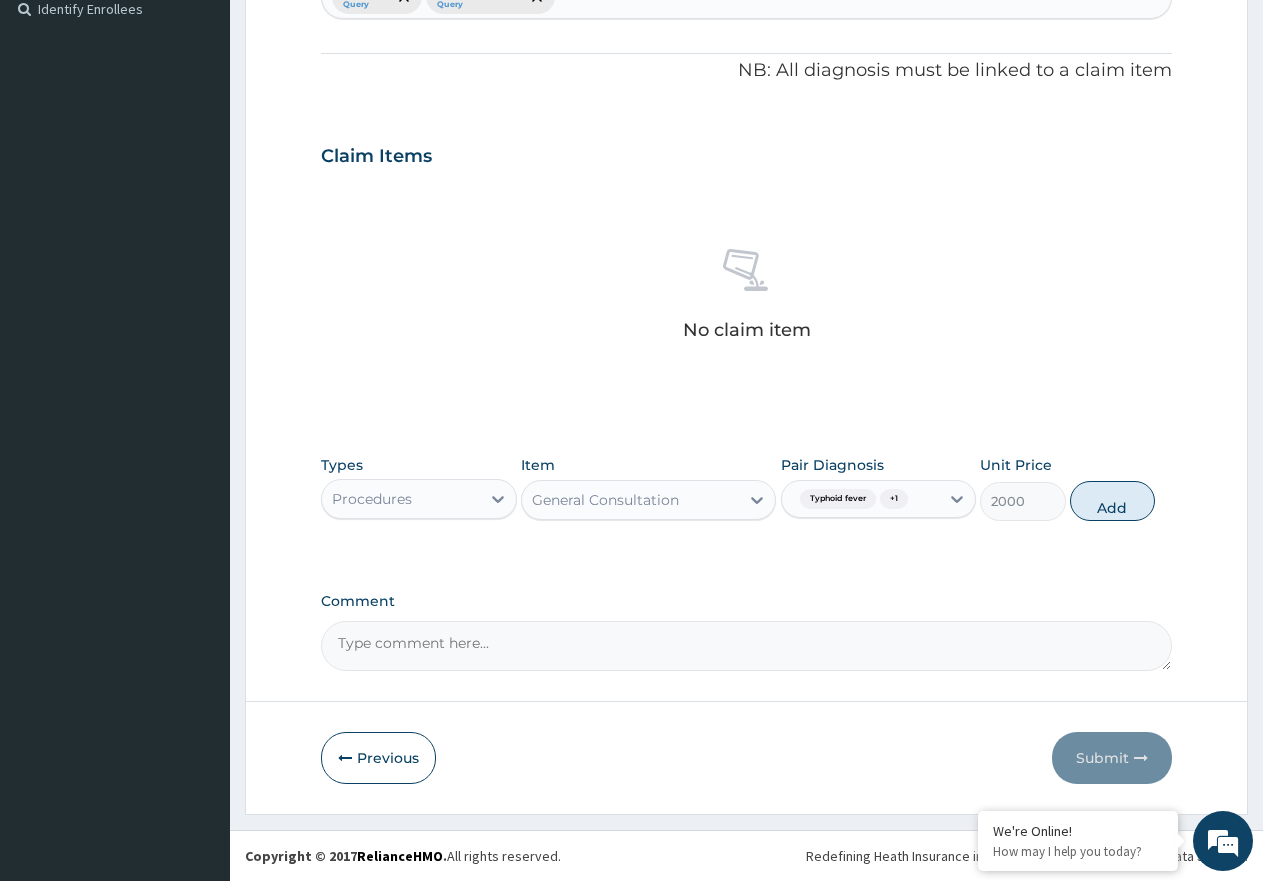 type on "0" 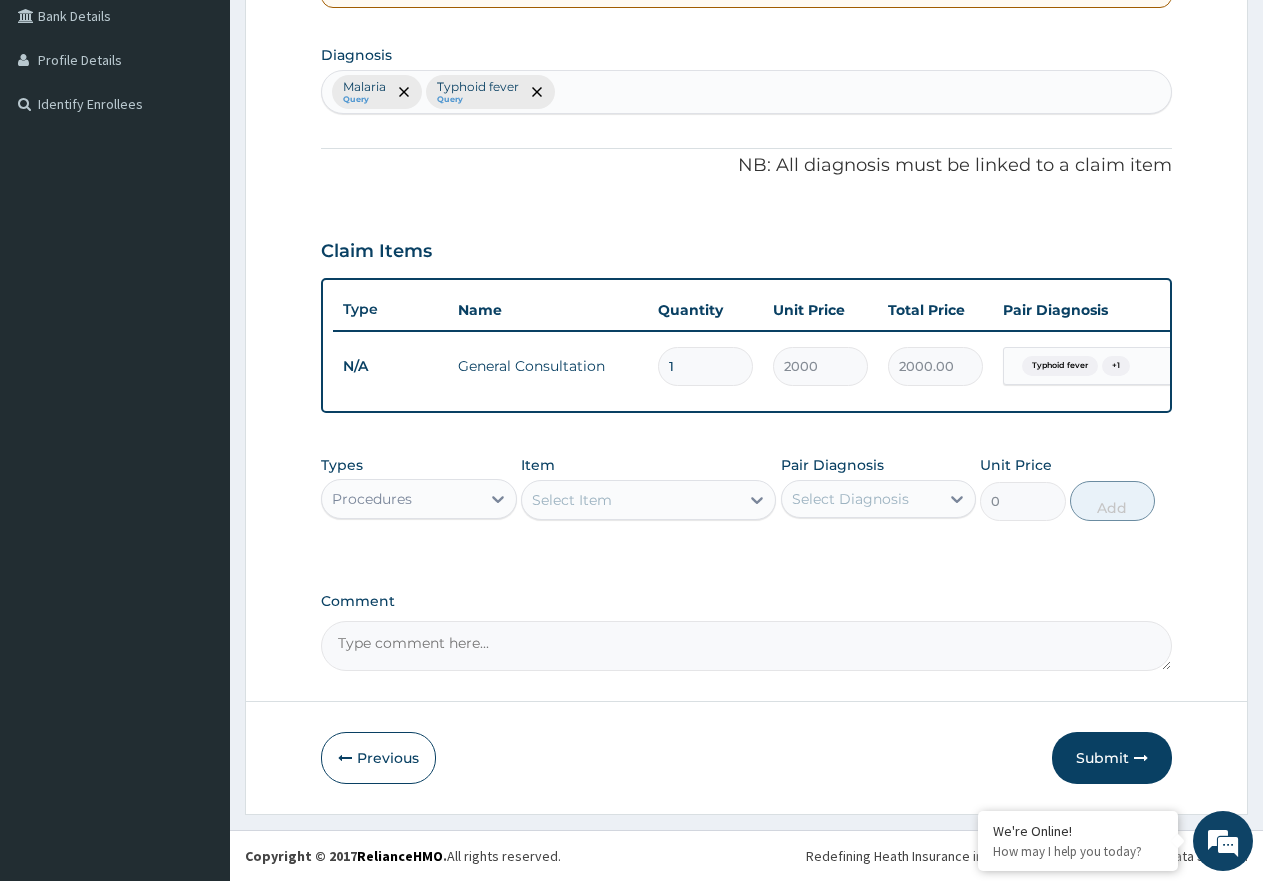 scroll, scrollTop: 483, scrollLeft: 0, axis: vertical 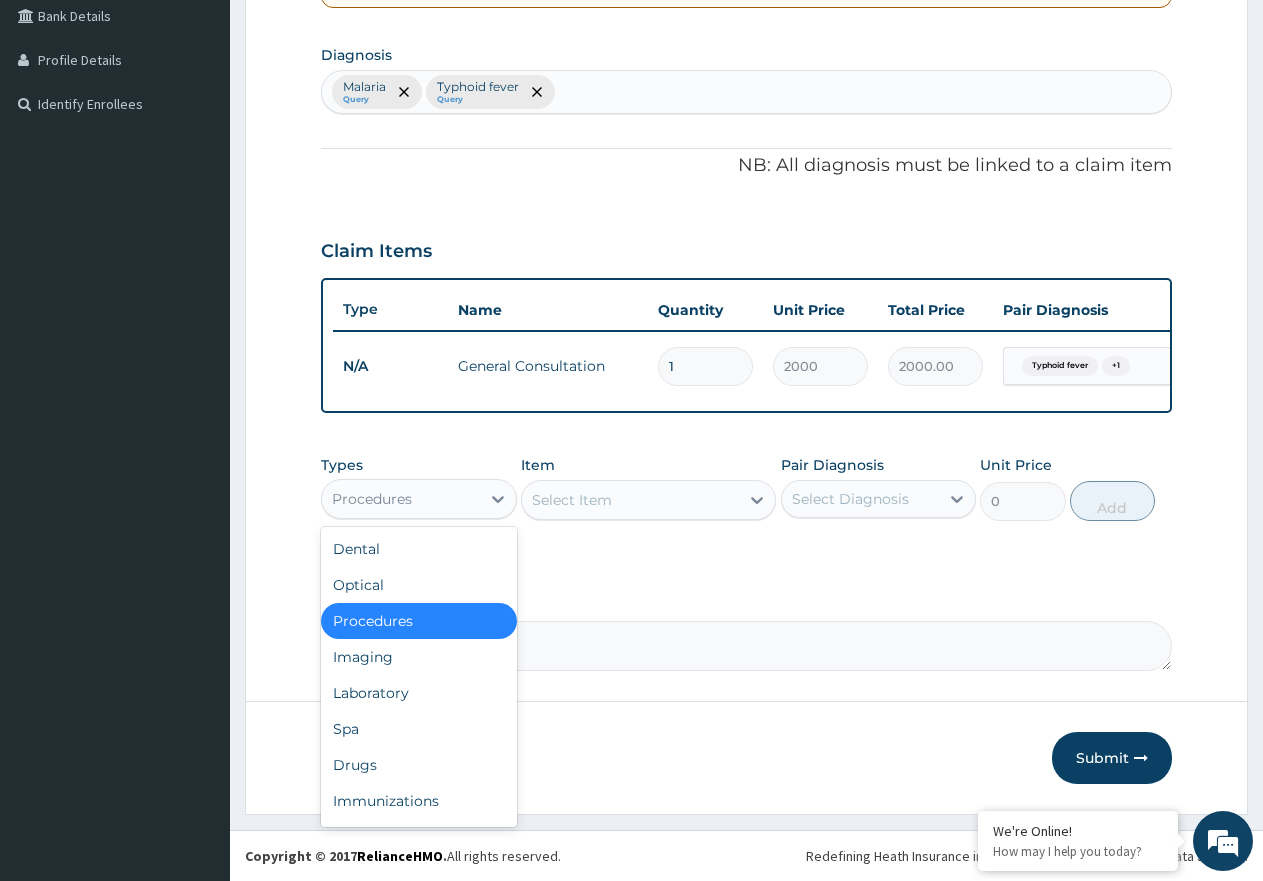 click on "Procedures" at bounding box center (401, 499) 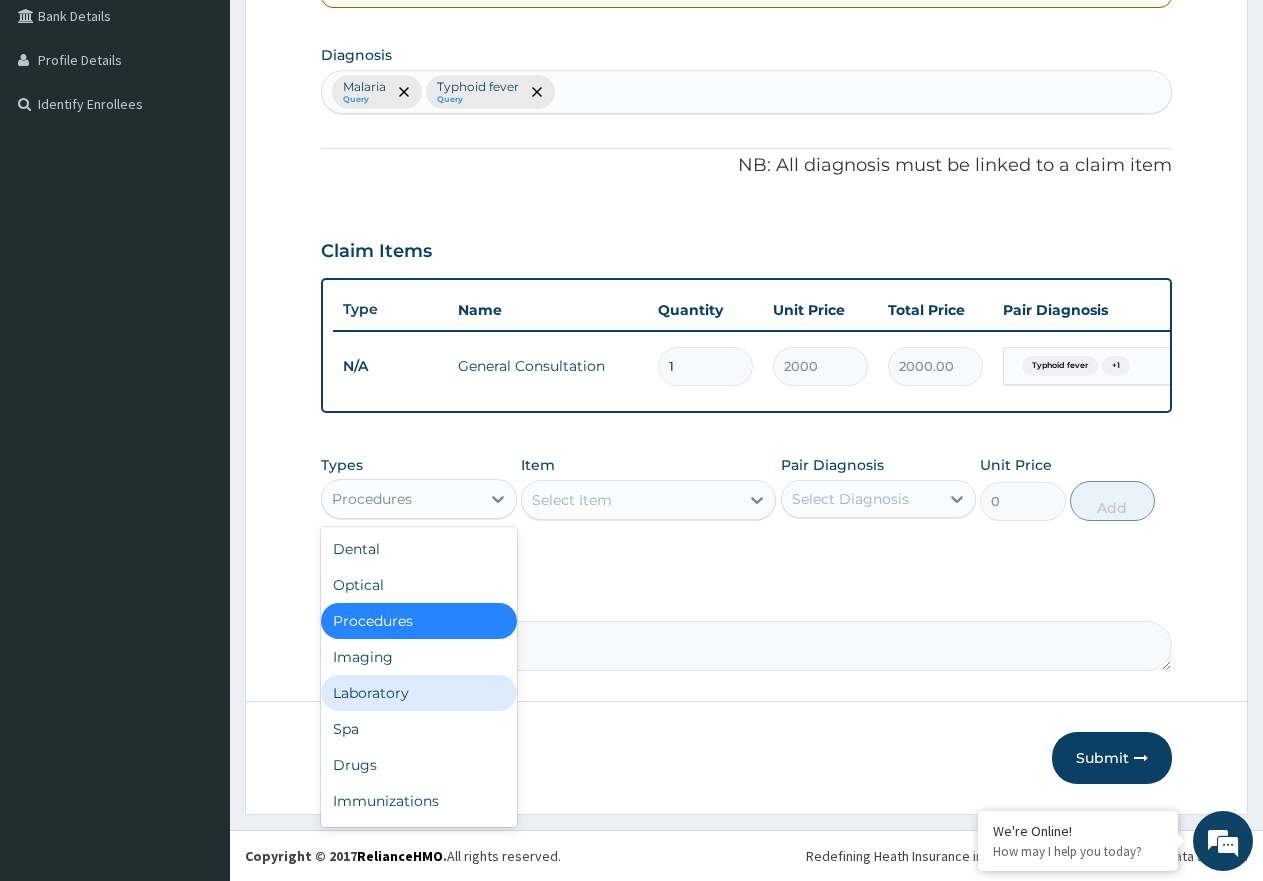 click on "Laboratory" at bounding box center (419, 693) 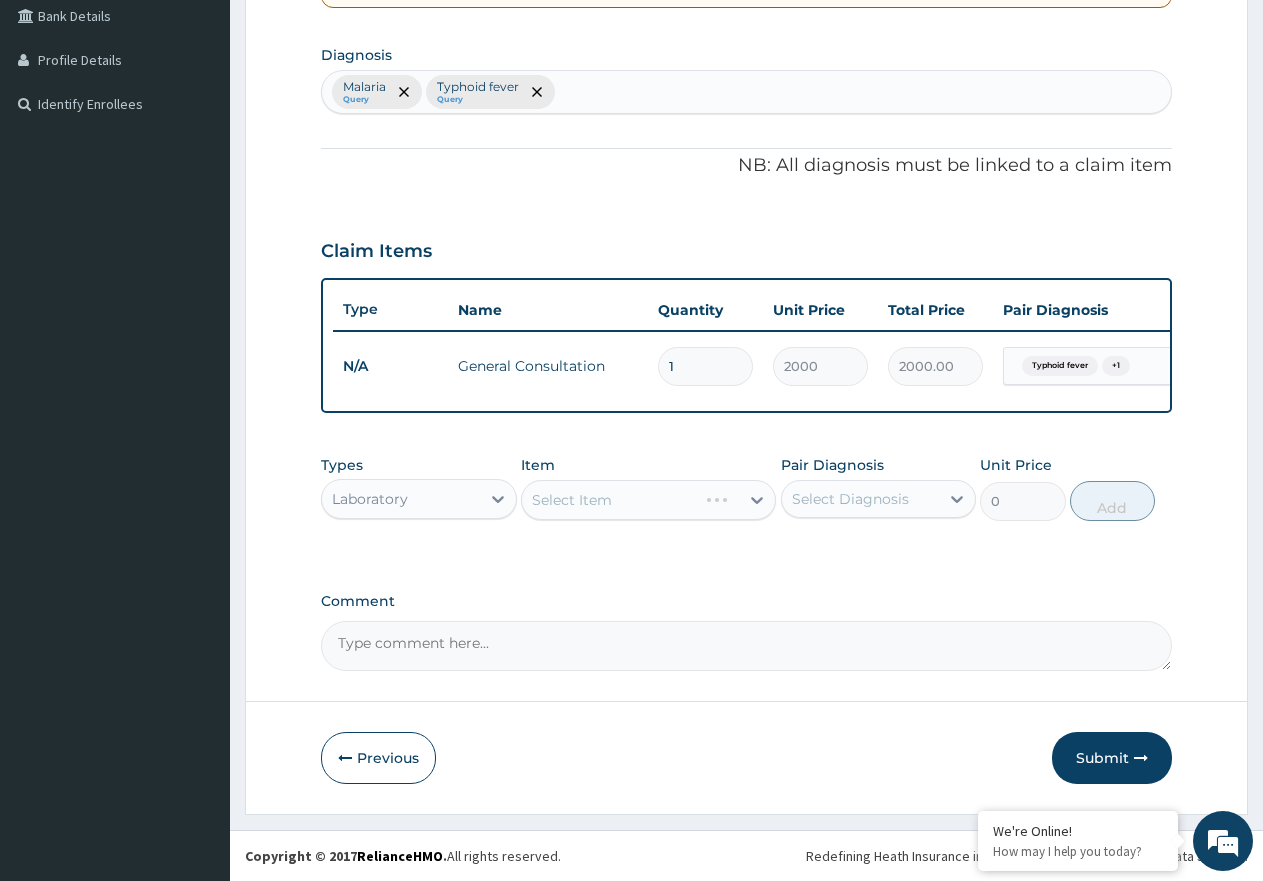 click on "Select Item" at bounding box center [648, 500] 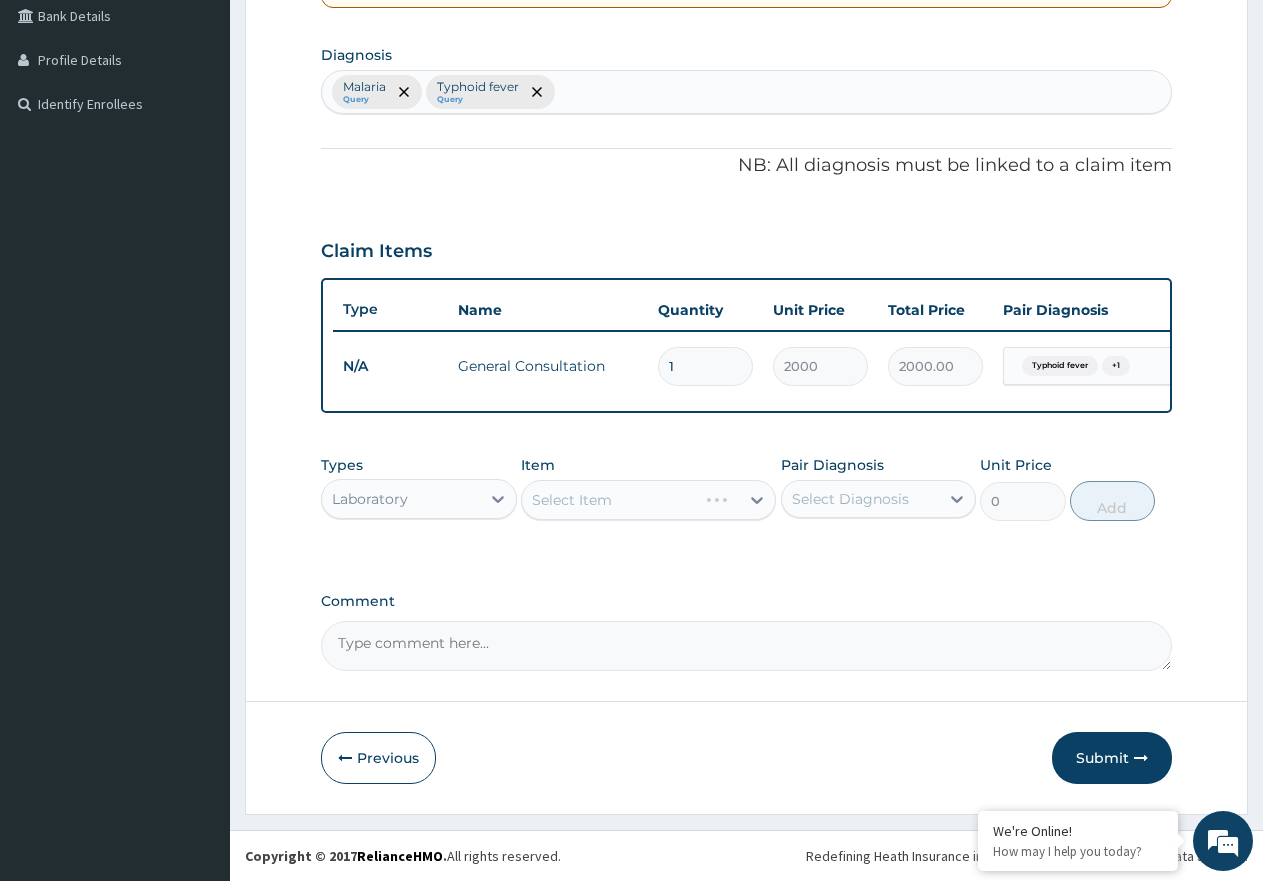 click on "Select Item" at bounding box center (648, 500) 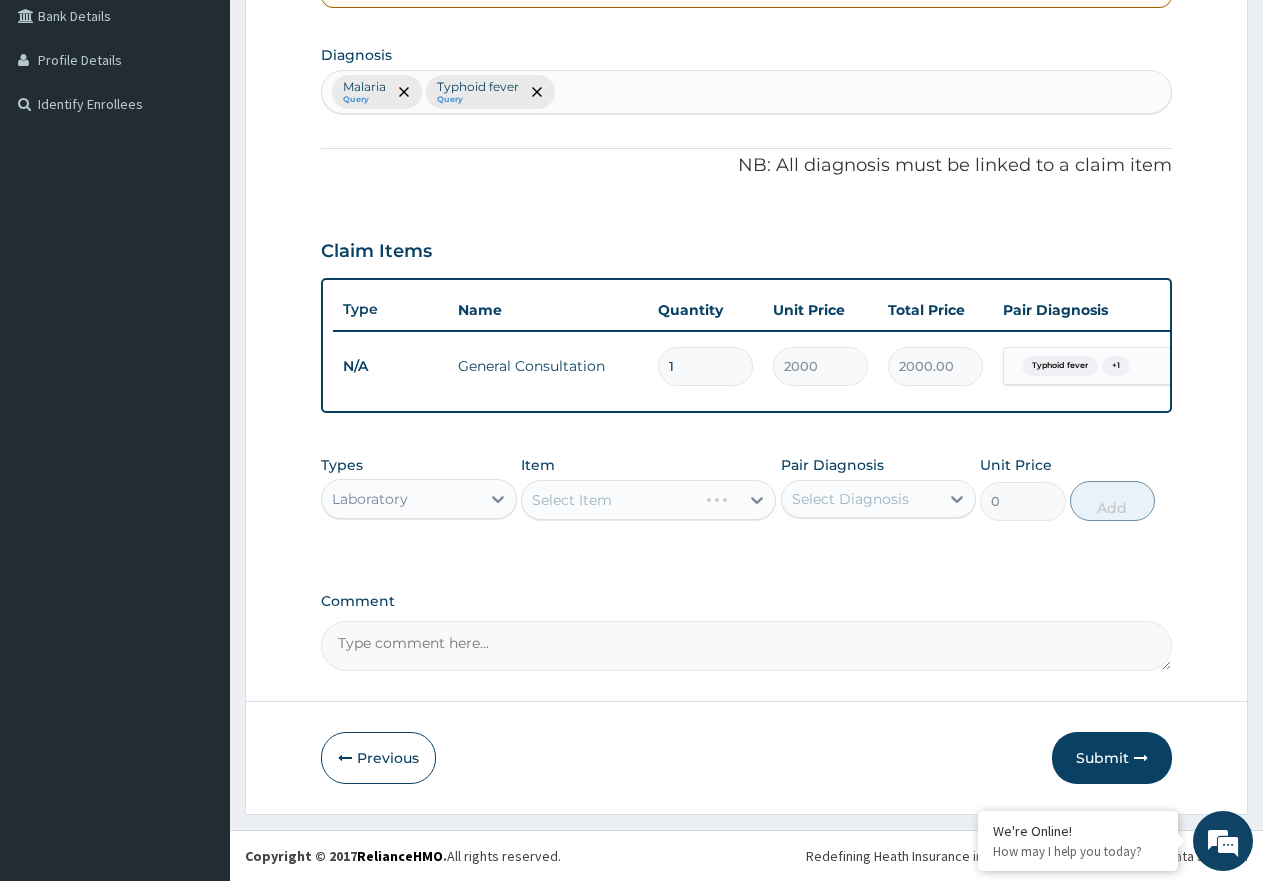 click on "Select Item" at bounding box center (648, 500) 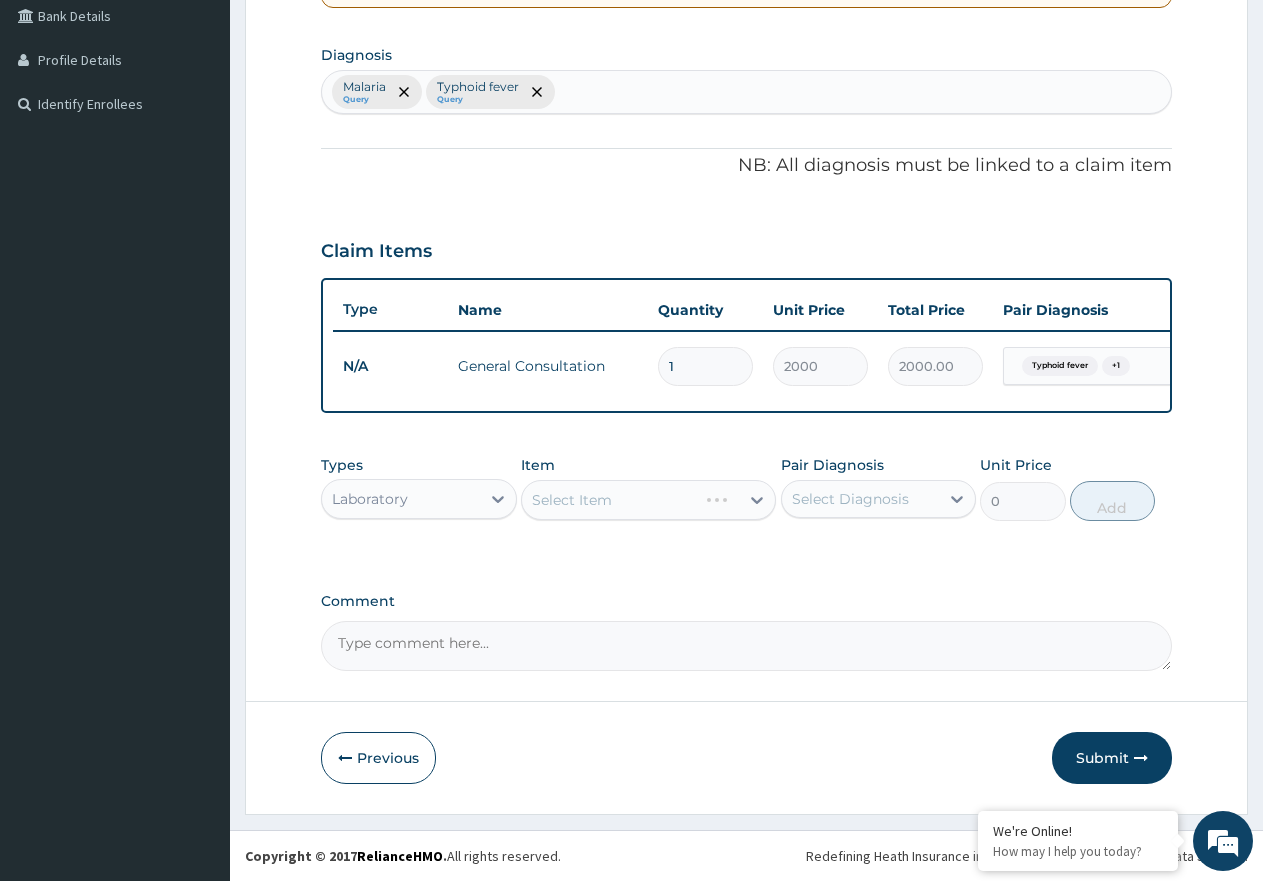 click on "Select Item" at bounding box center (648, 500) 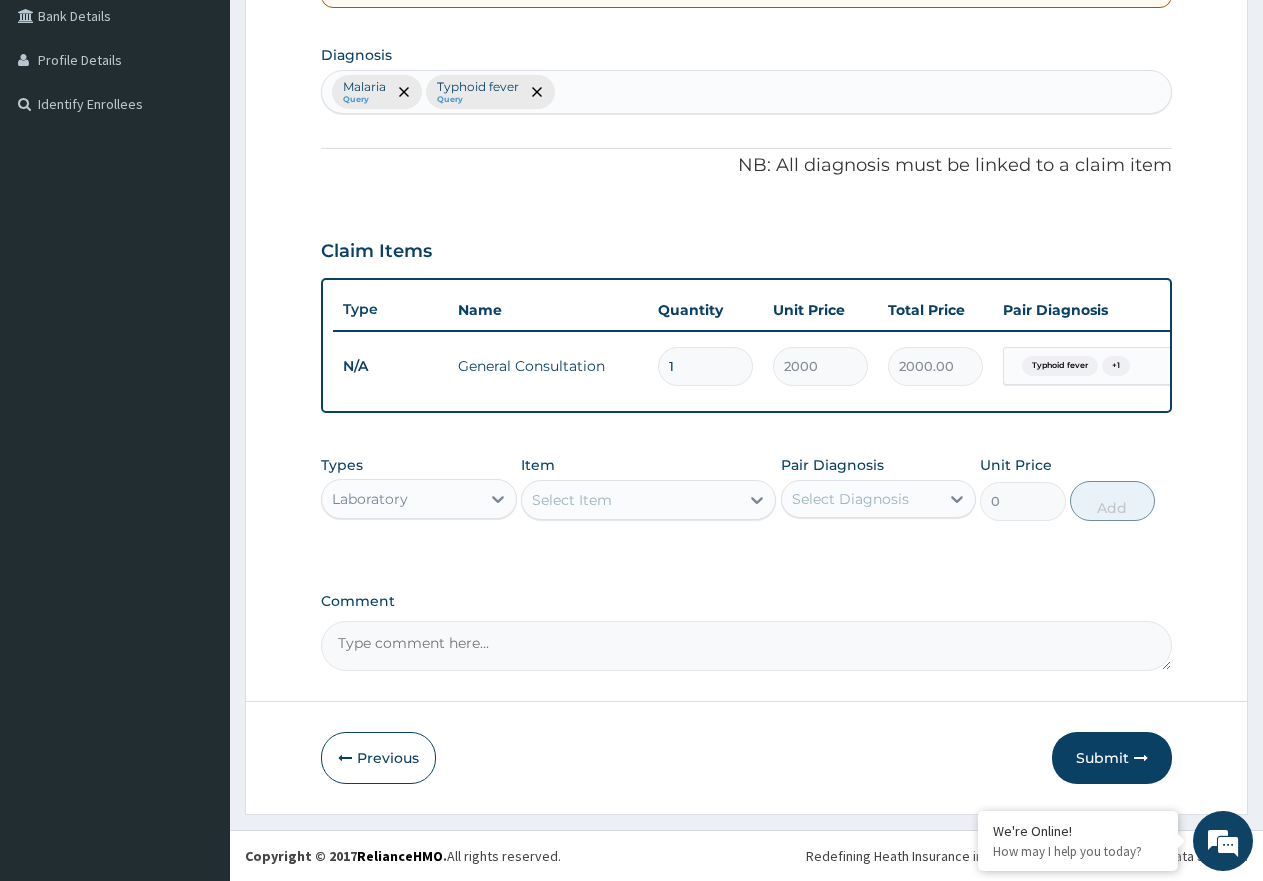 click on "Select Item" at bounding box center (572, 500) 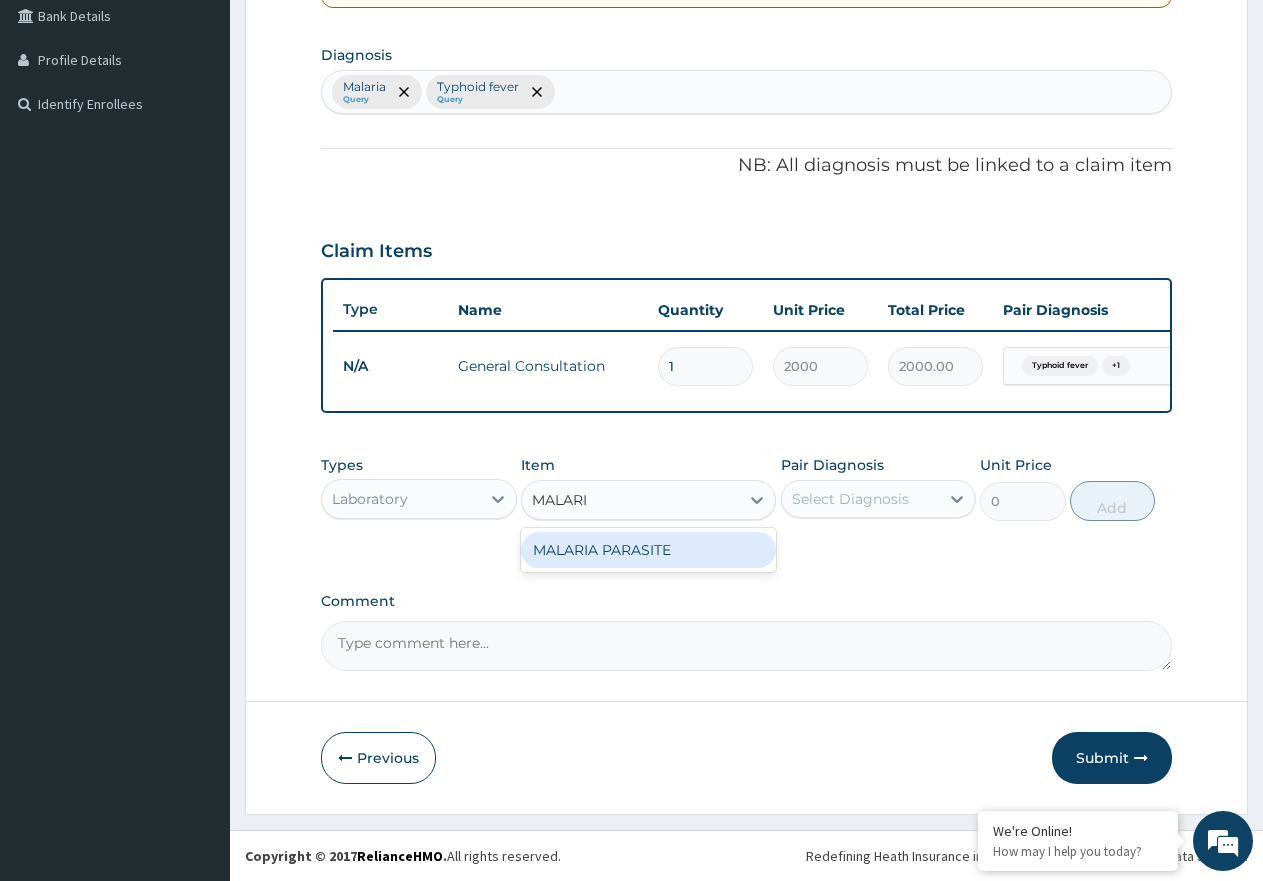 type on "MALARIA" 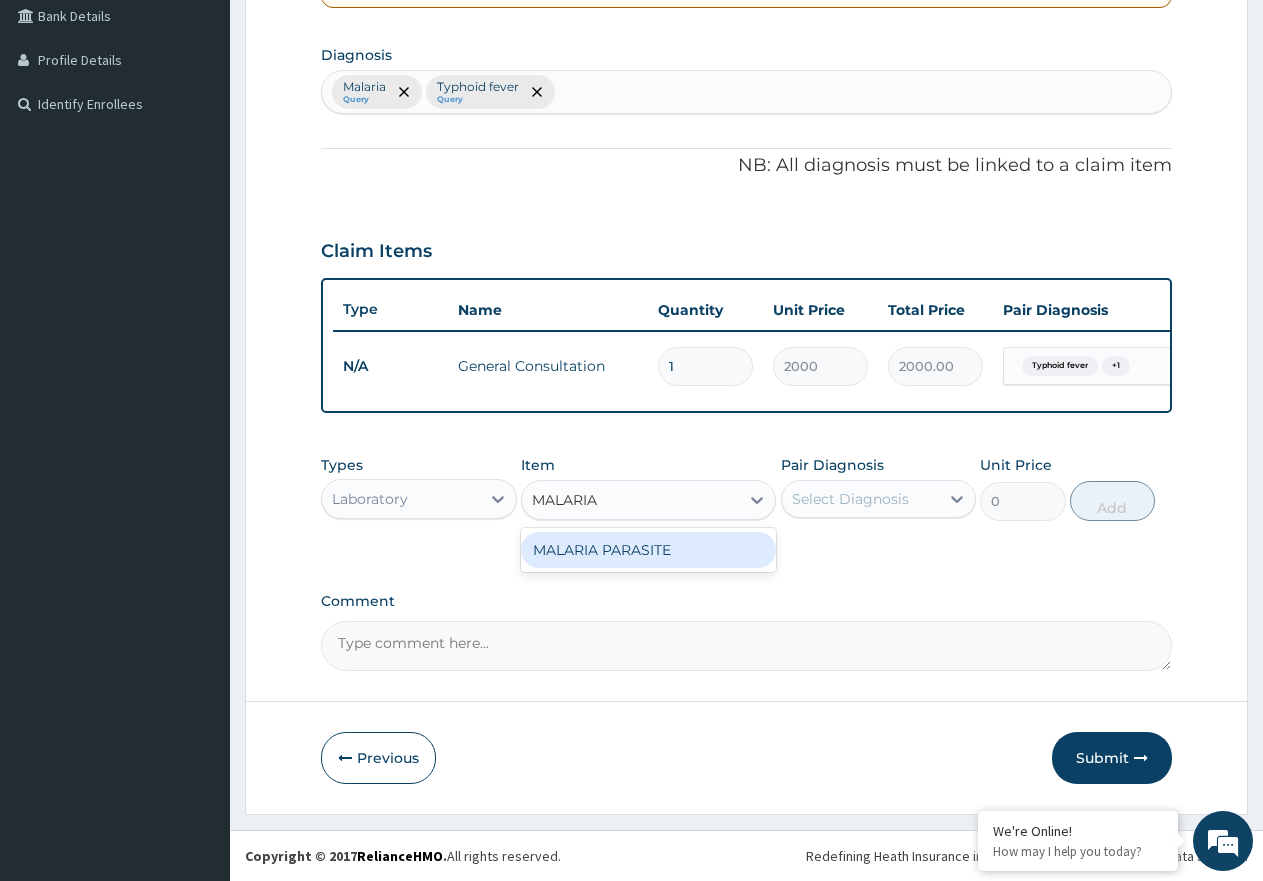 click on "MALARIA PARASITE" at bounding box center [648, 550] 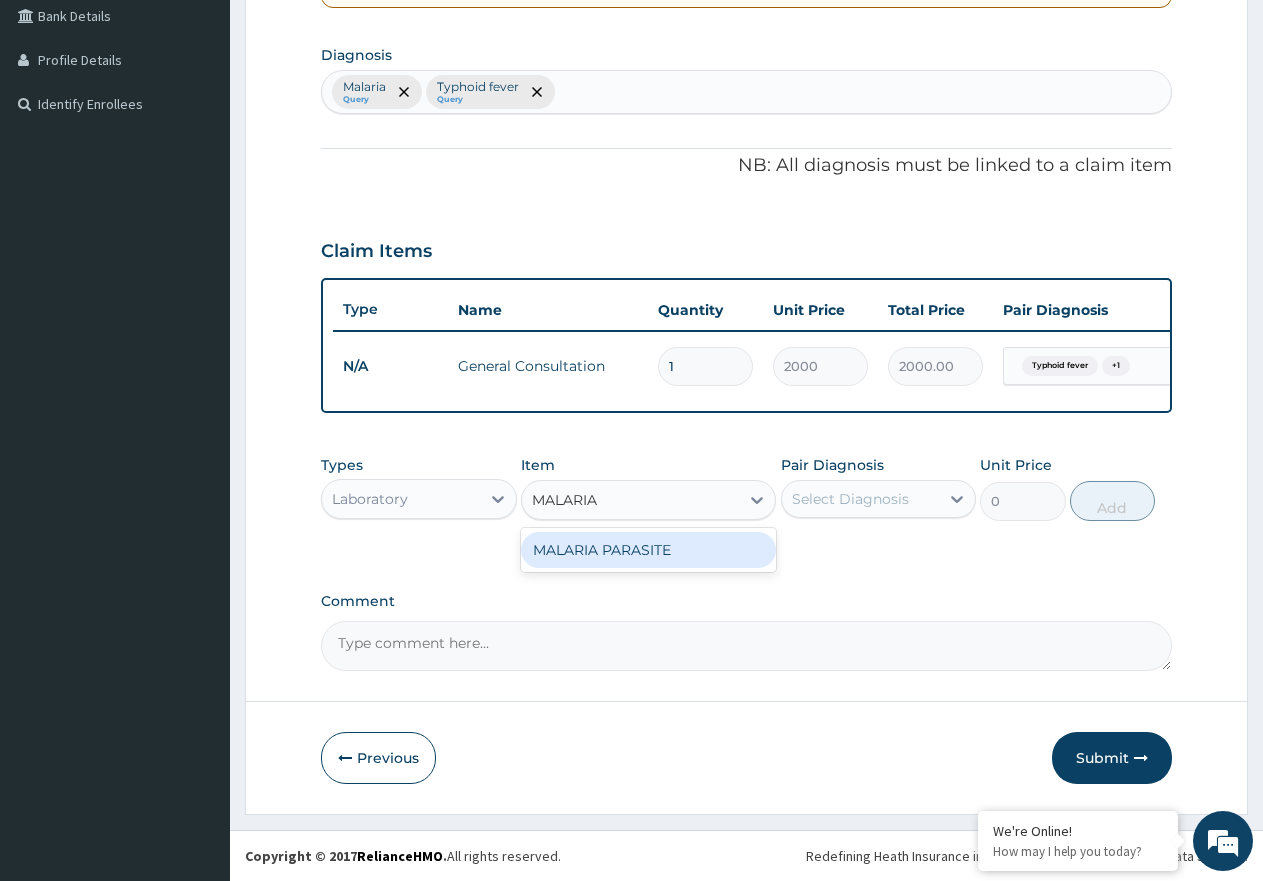 type 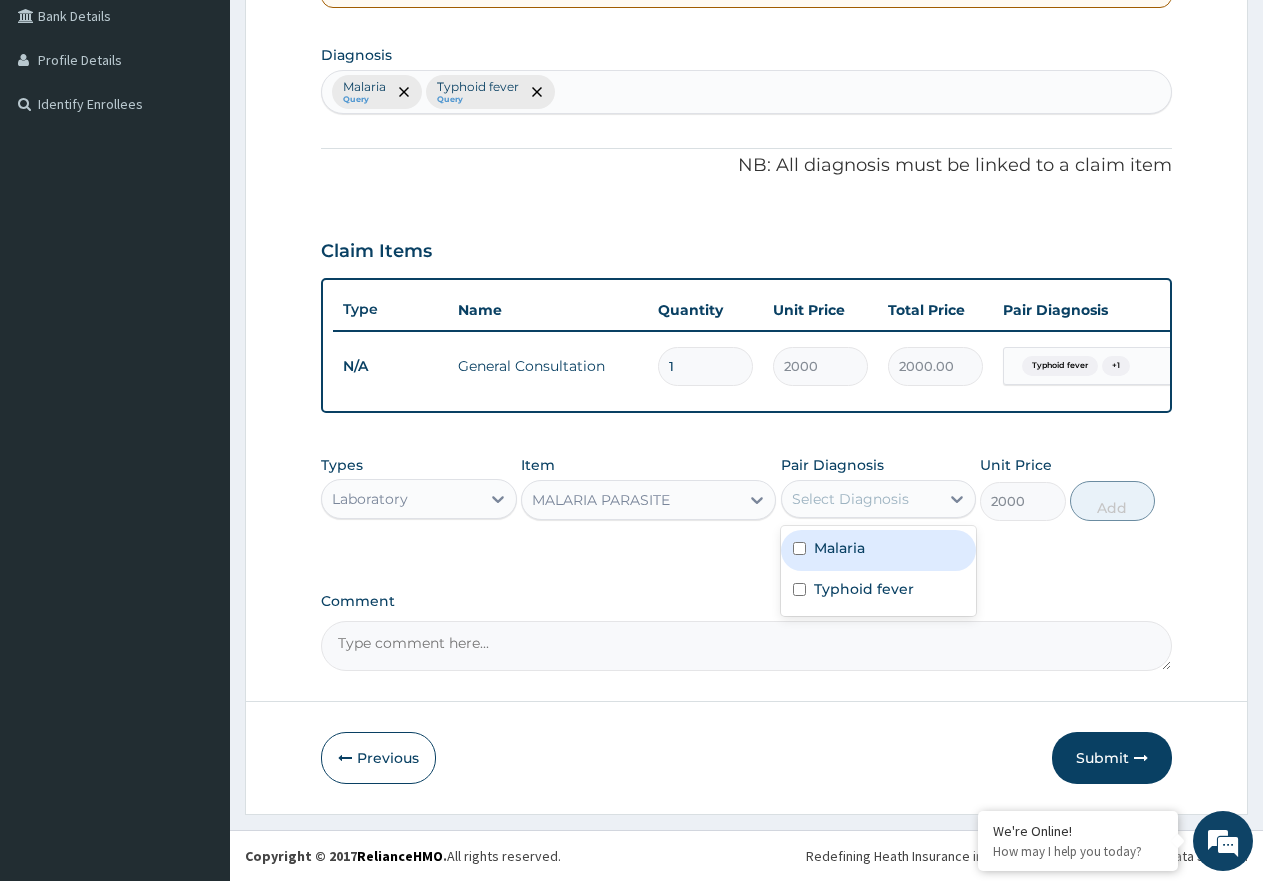 click on "Select Diagnosis" at bounding box center [850, 499] 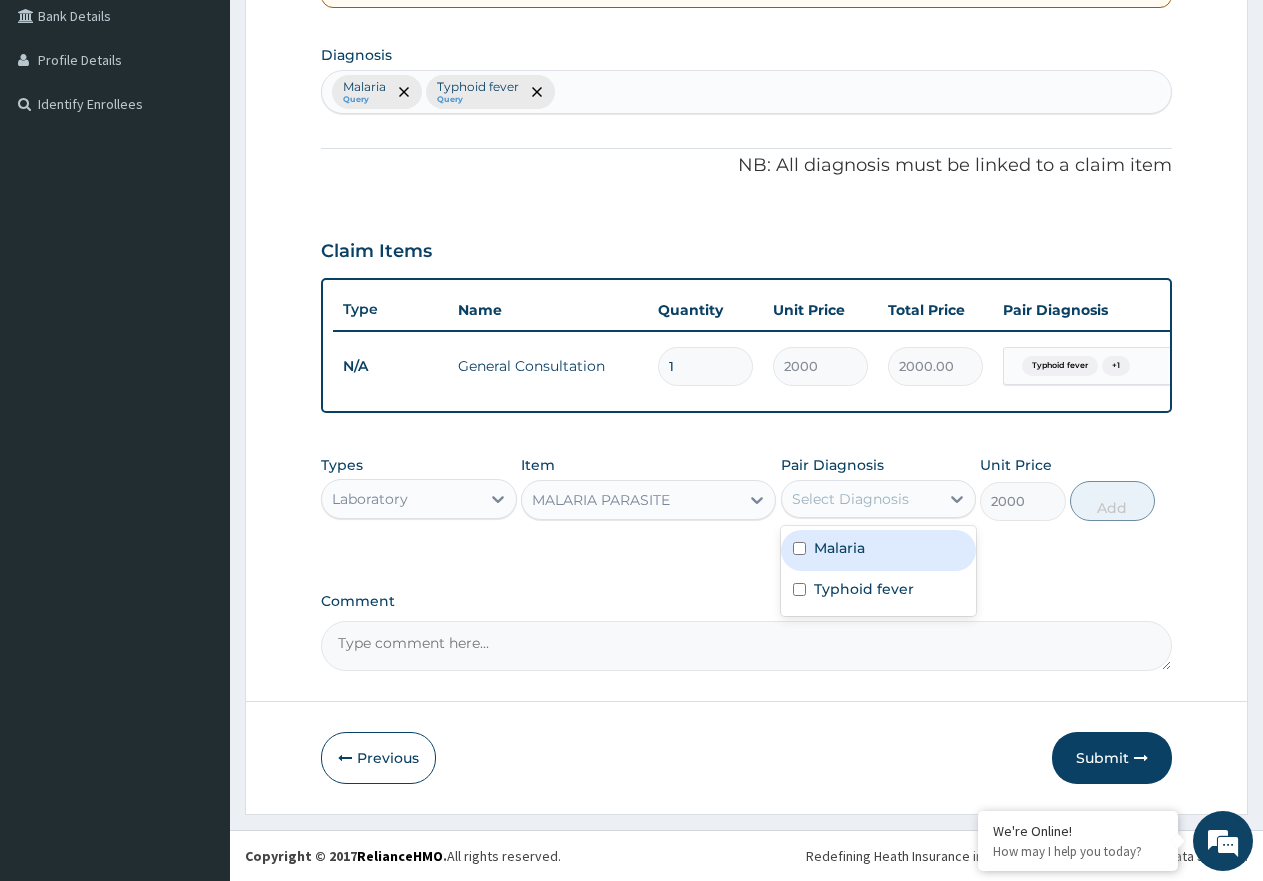 click on "Malaria" at bounding box center [839, 548] 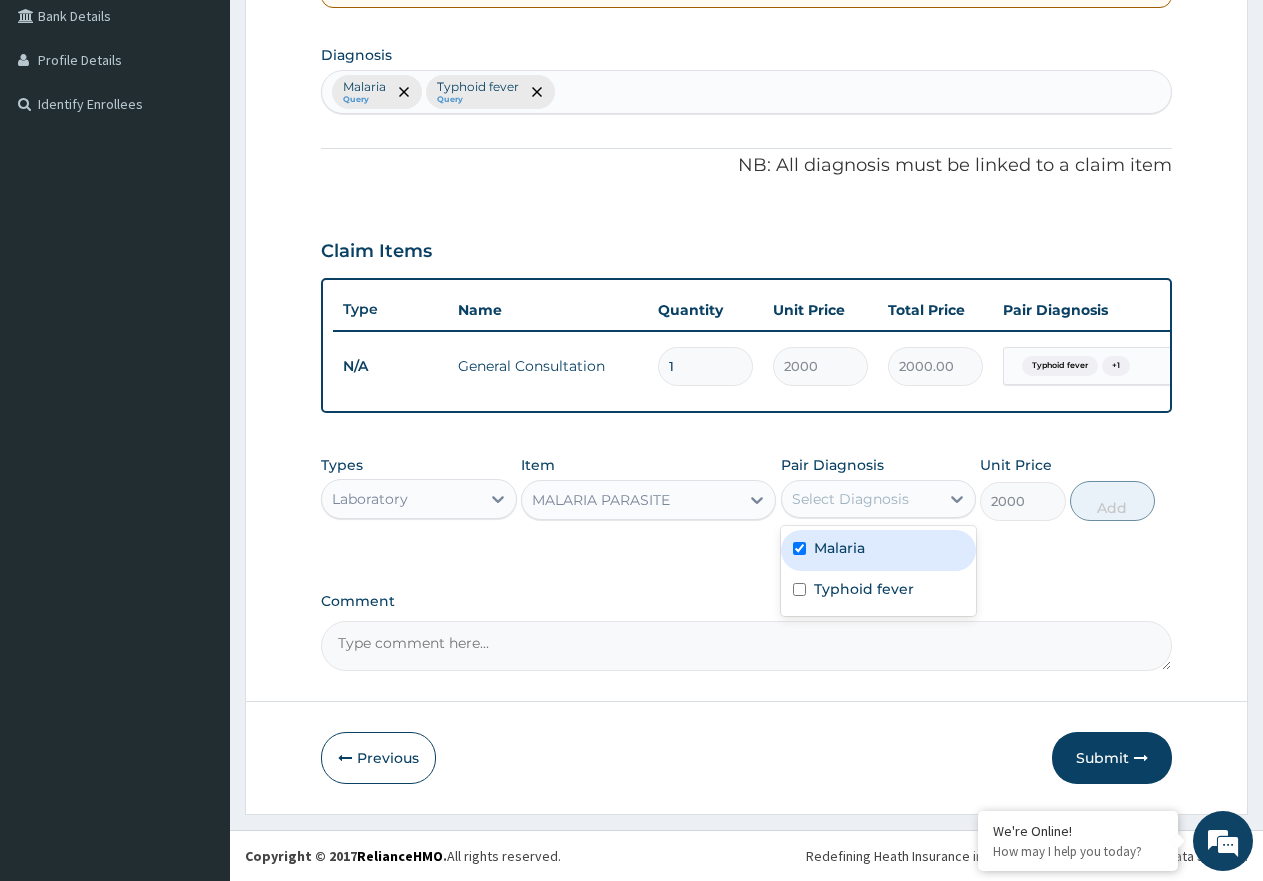 checkbox on "true" 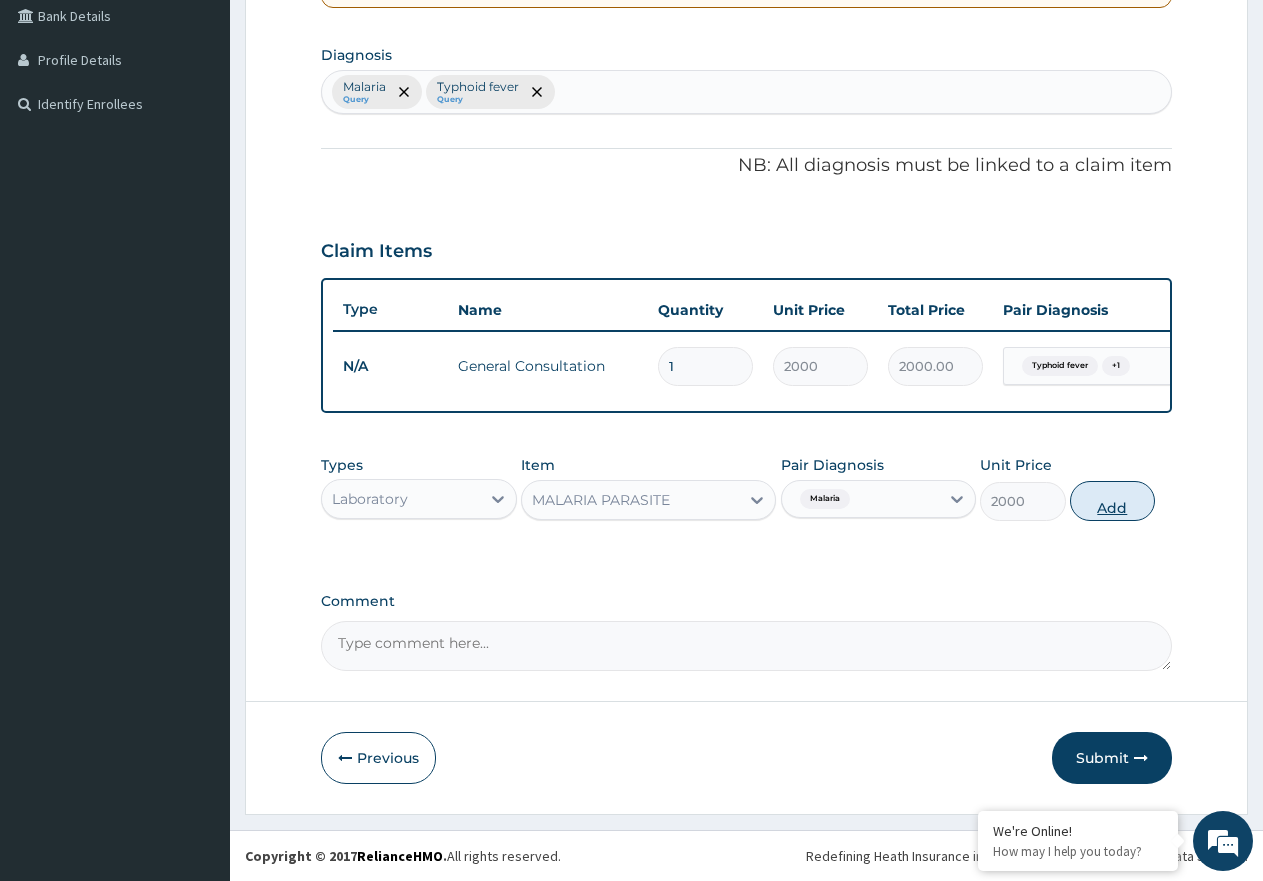 click on "Add" at bounding box center (1112, 501) 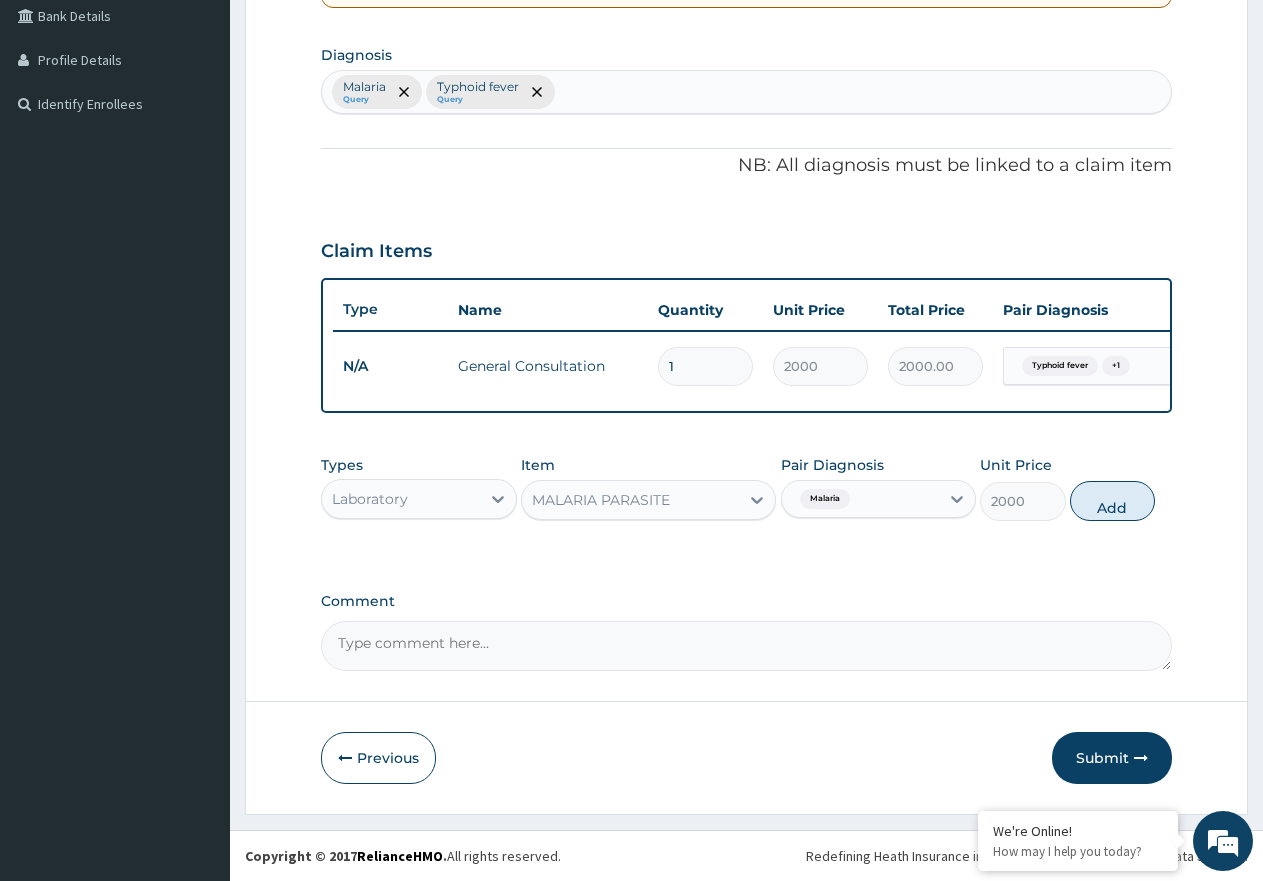 type on "0" 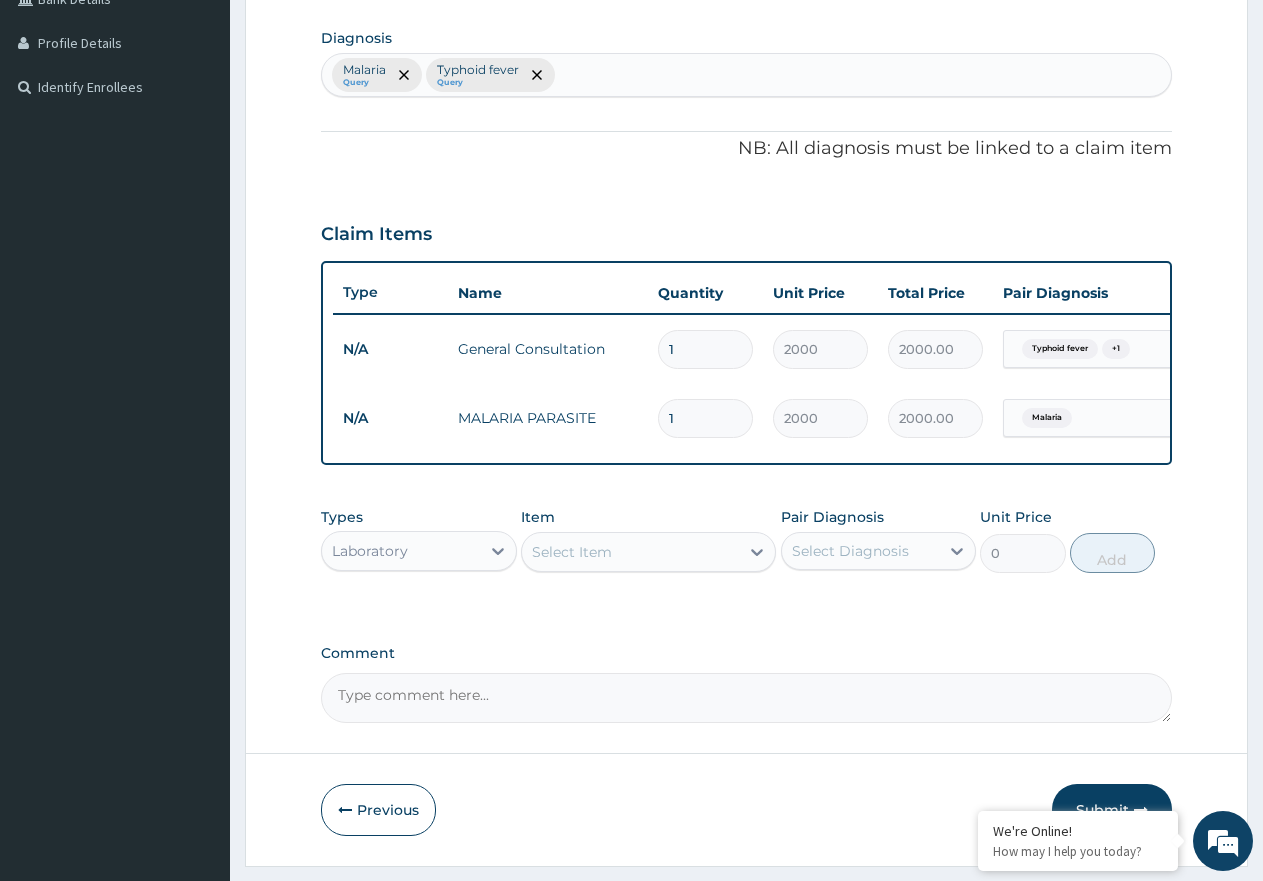 click on "Select Item" at bounding box center (630, 552) 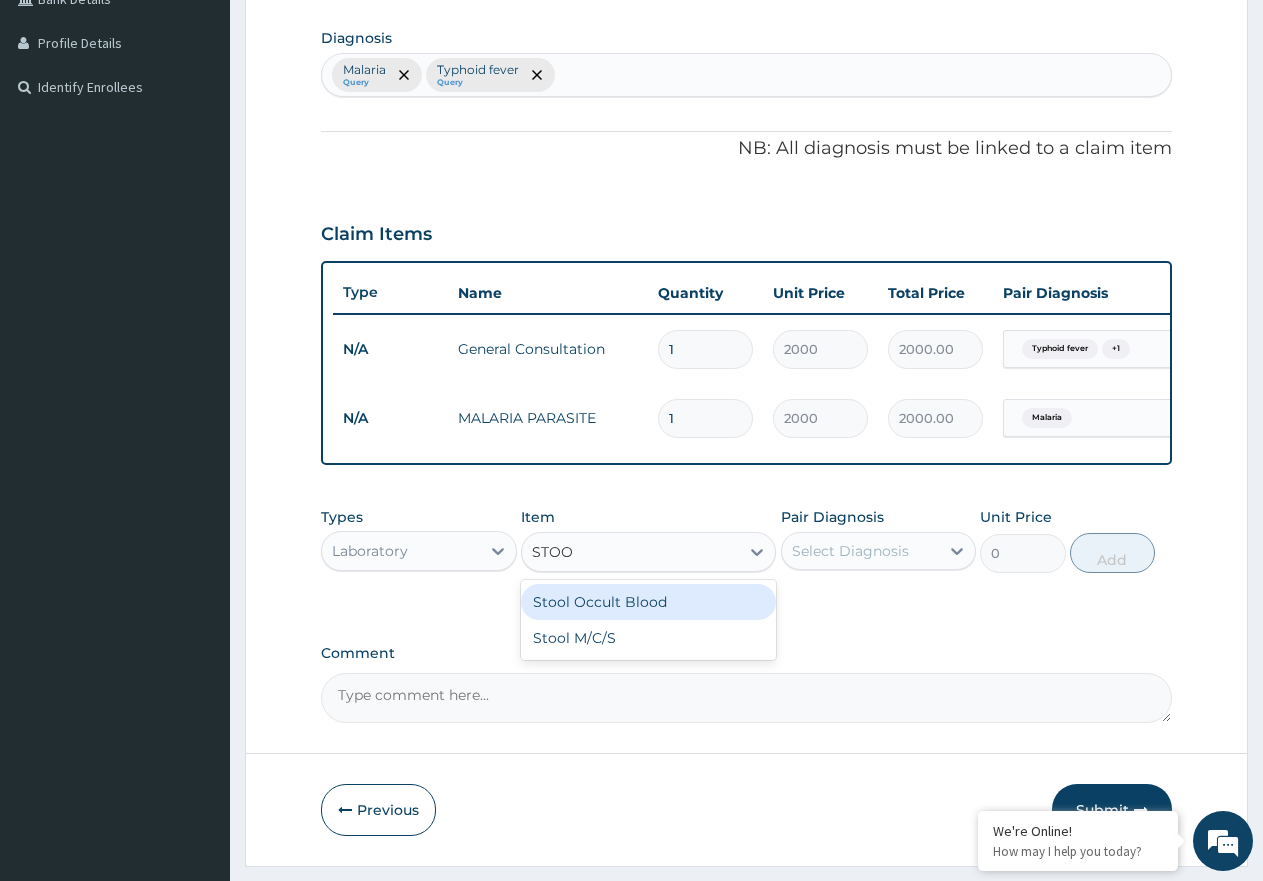 type on "STOOL" 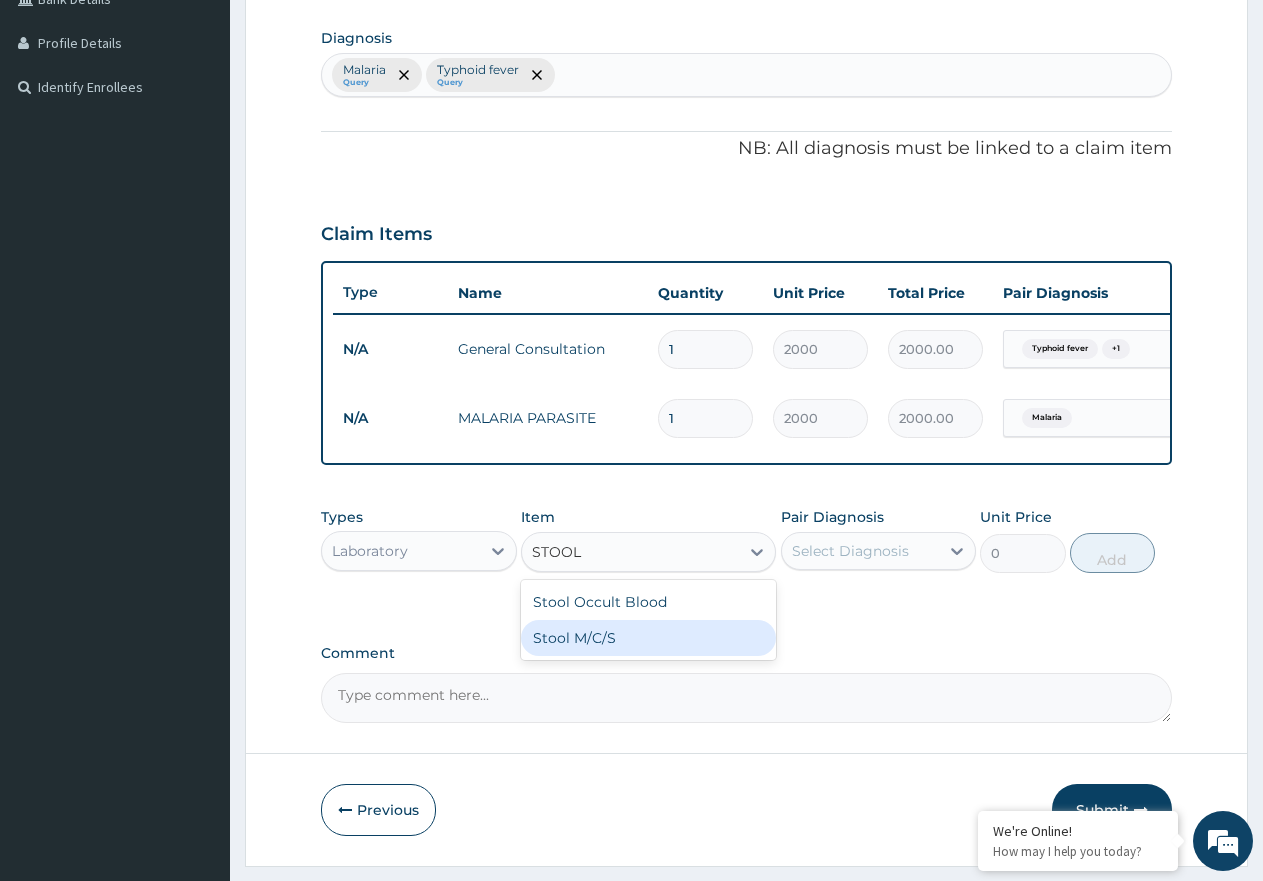 click on "Stool M/C/S" at bounding box center (648, 638) 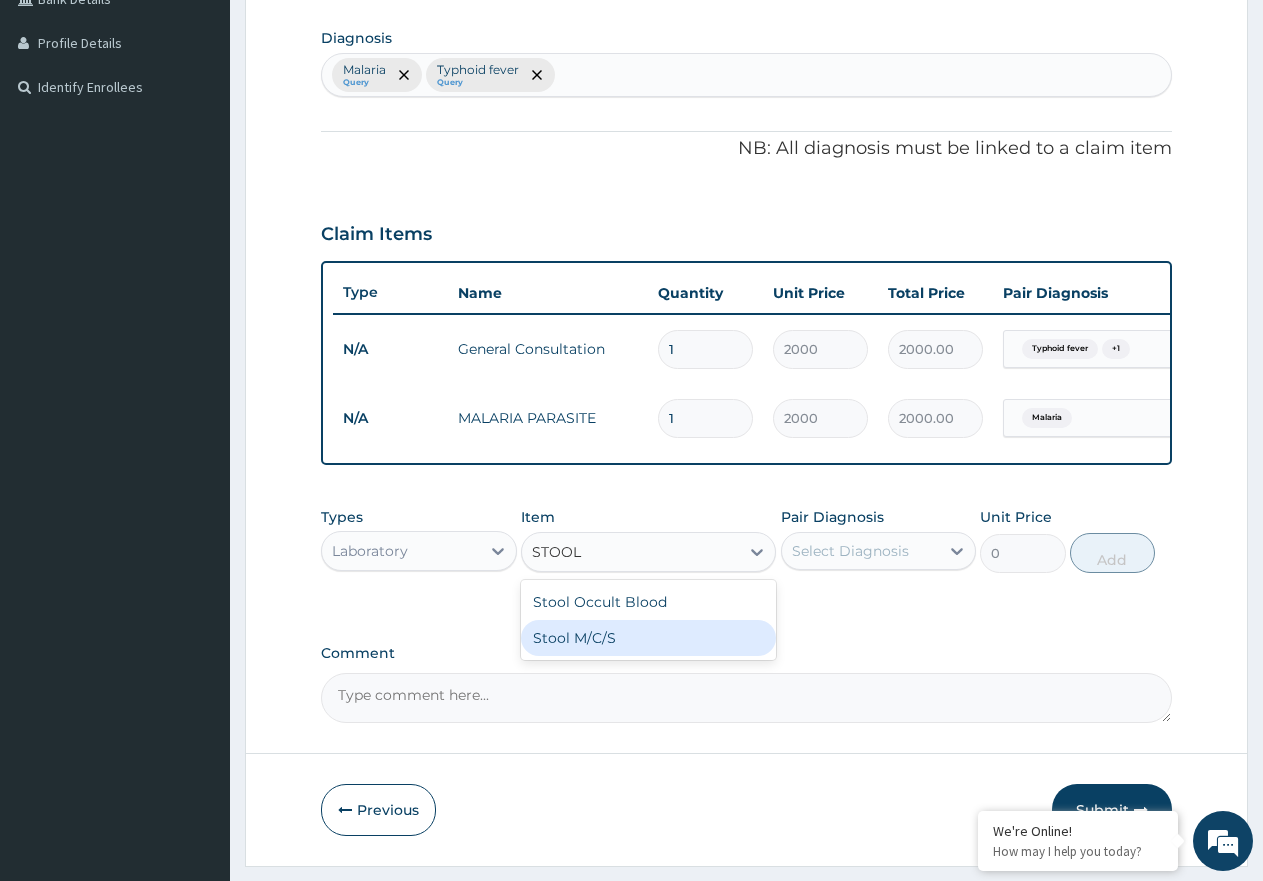 type 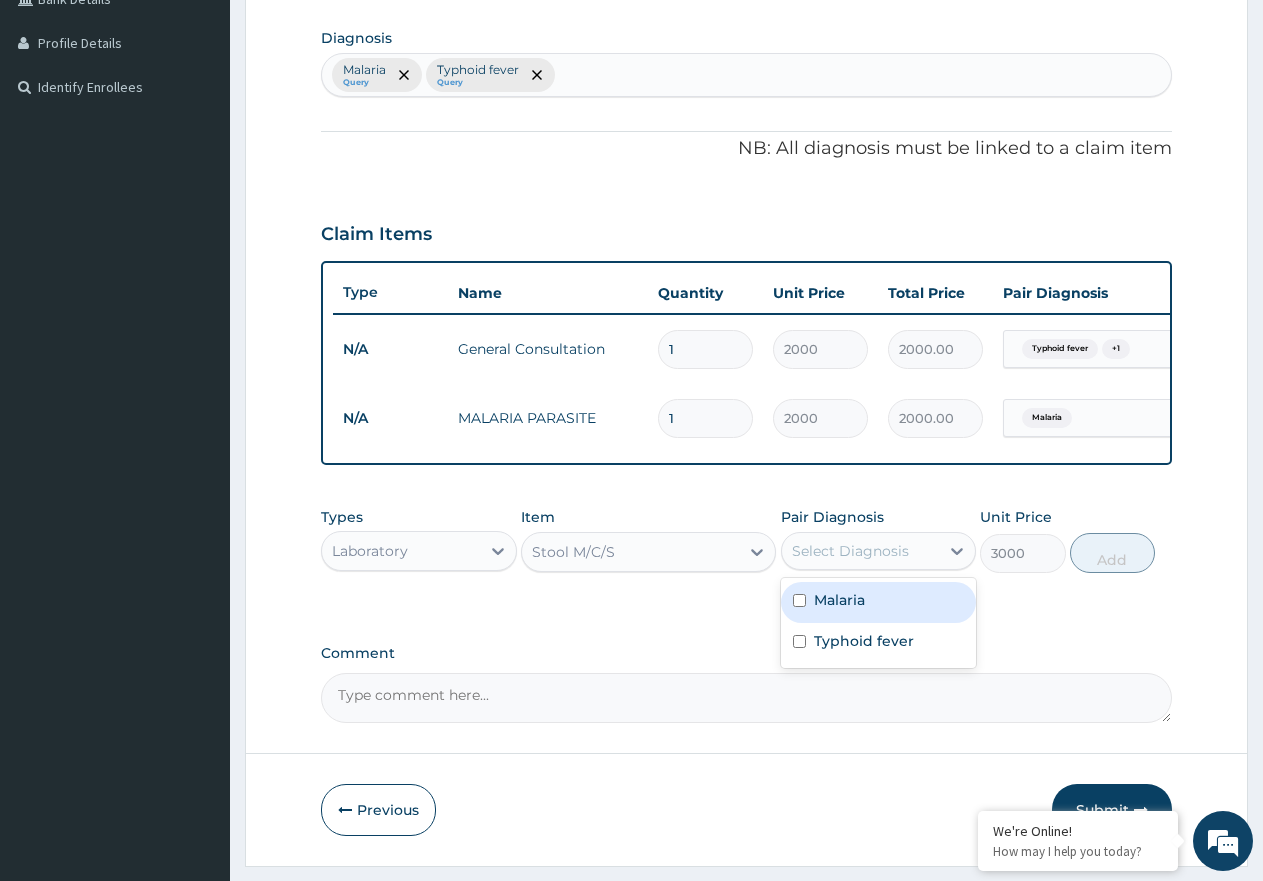 click on "Select Diagnosis" at bounding box center (850, 551) 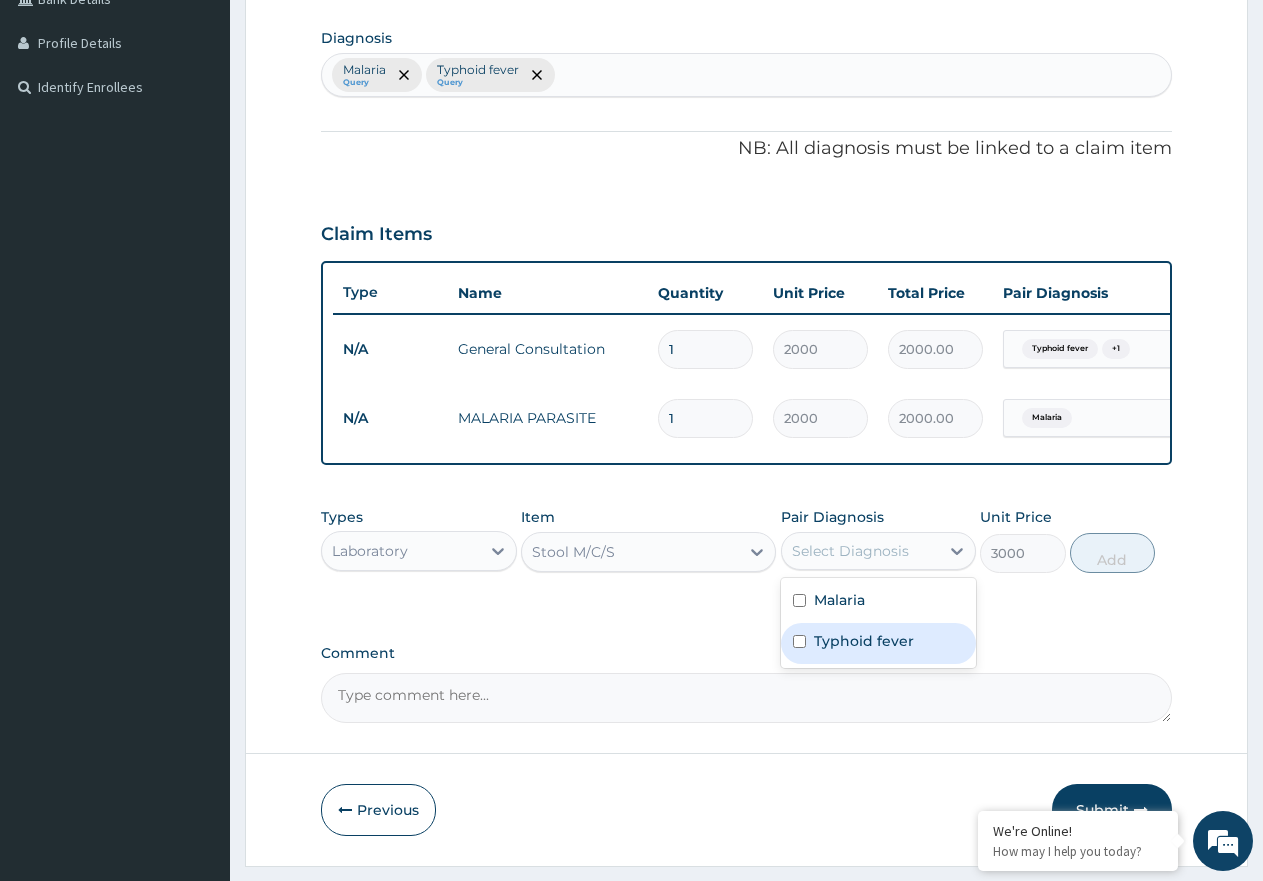 click on "Typhoid fever" at bounding box center [864, 641] 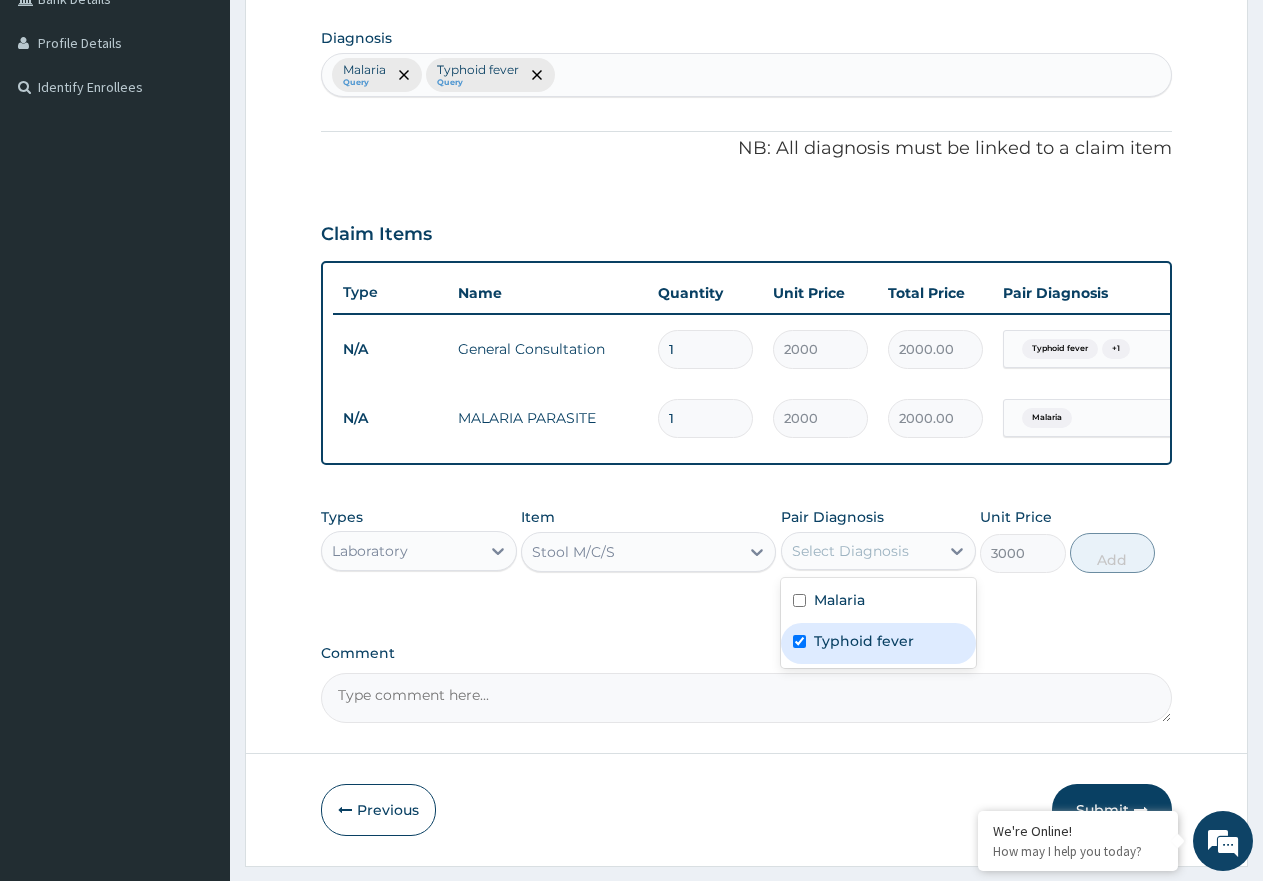 checkbox on "true" 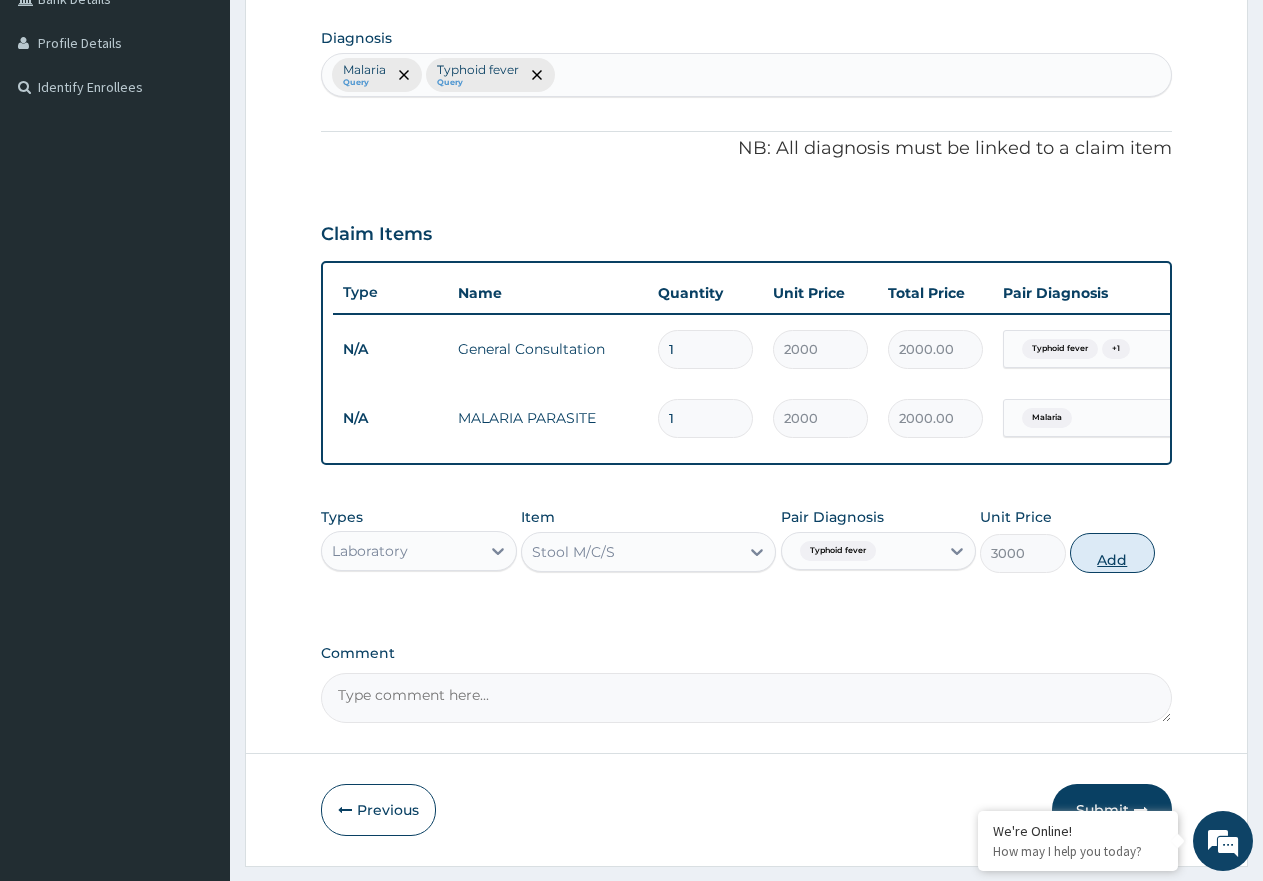 click on "Add" at bounding box center (1112, 553) 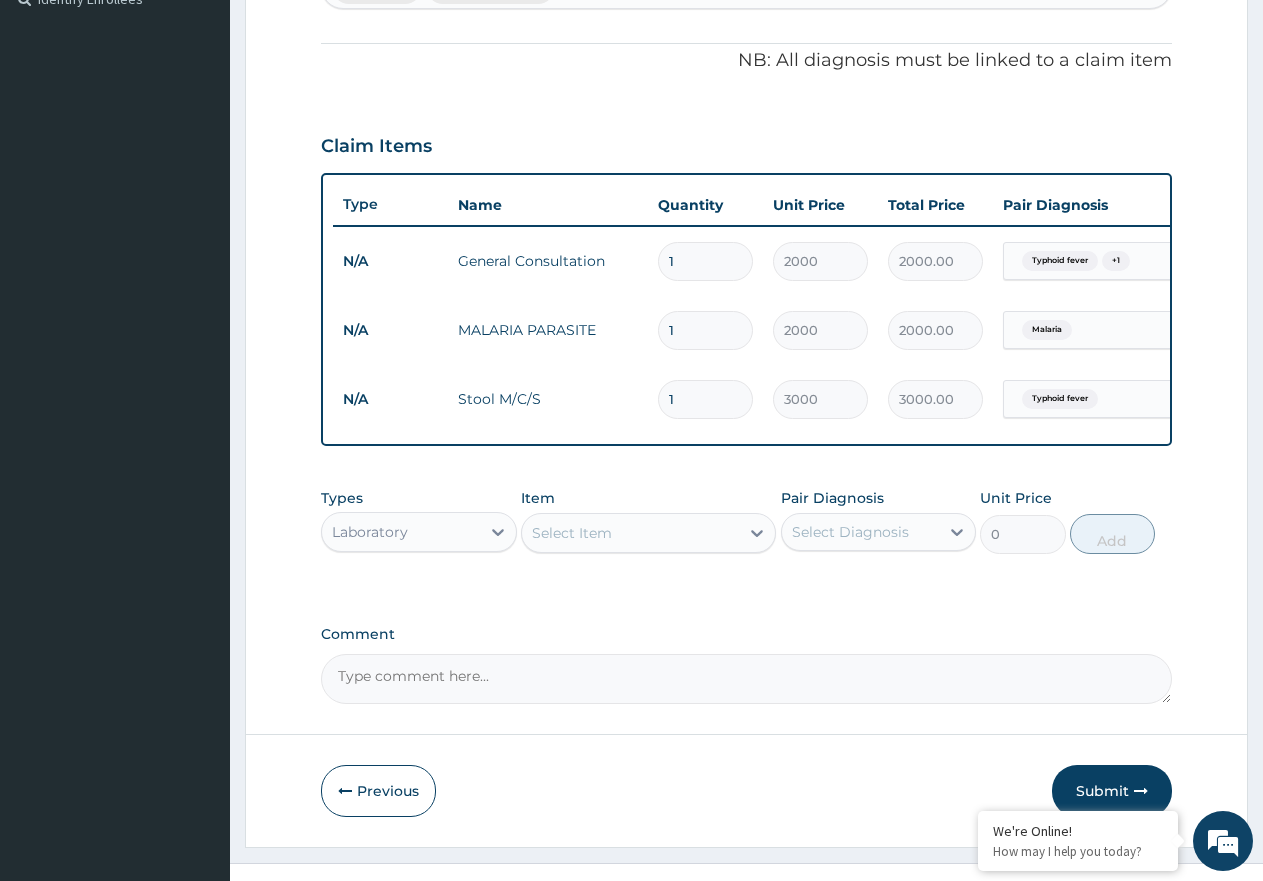 scroll, scrollTop: 621, scrollLeft: 0, axis: vertical 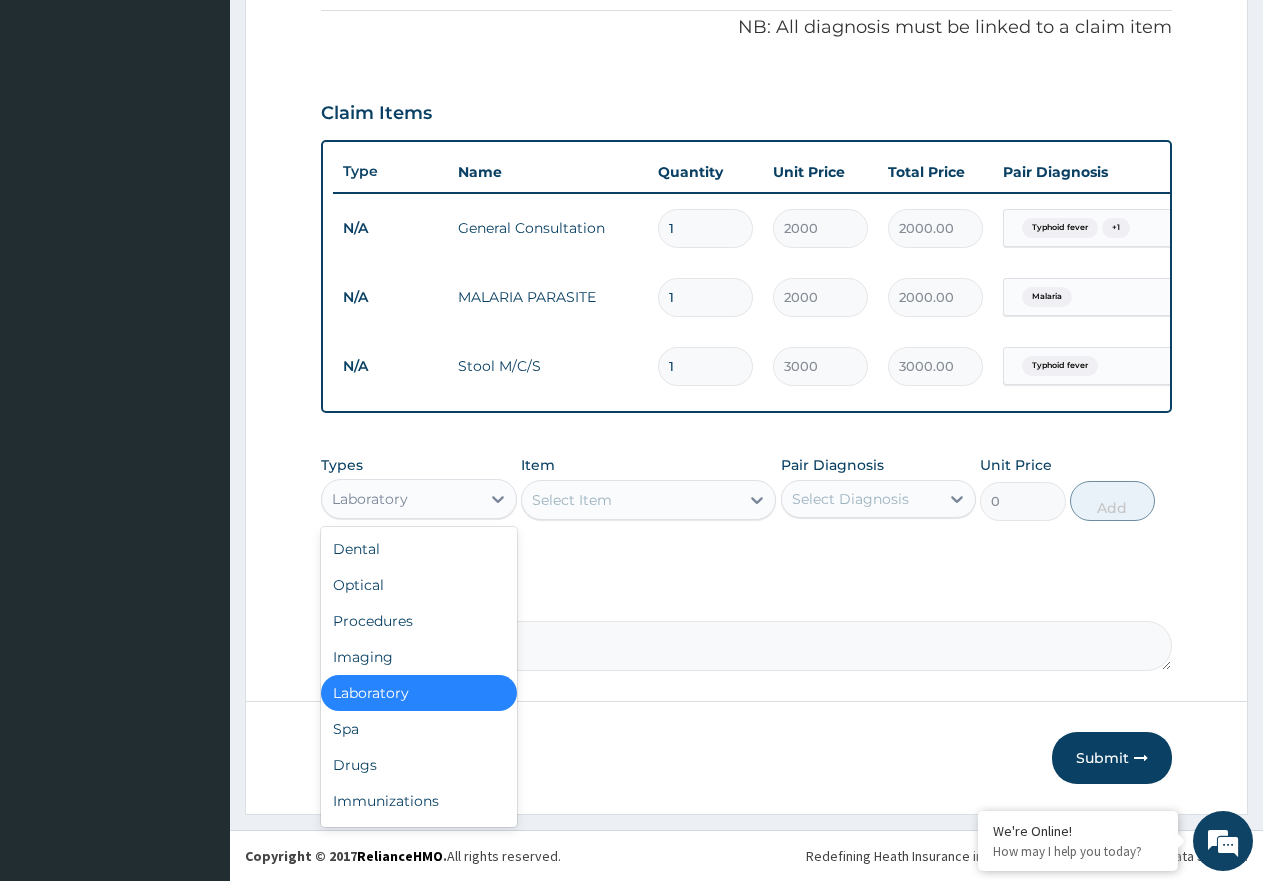 click on "Laboratory" at bounding box center (401, 499) 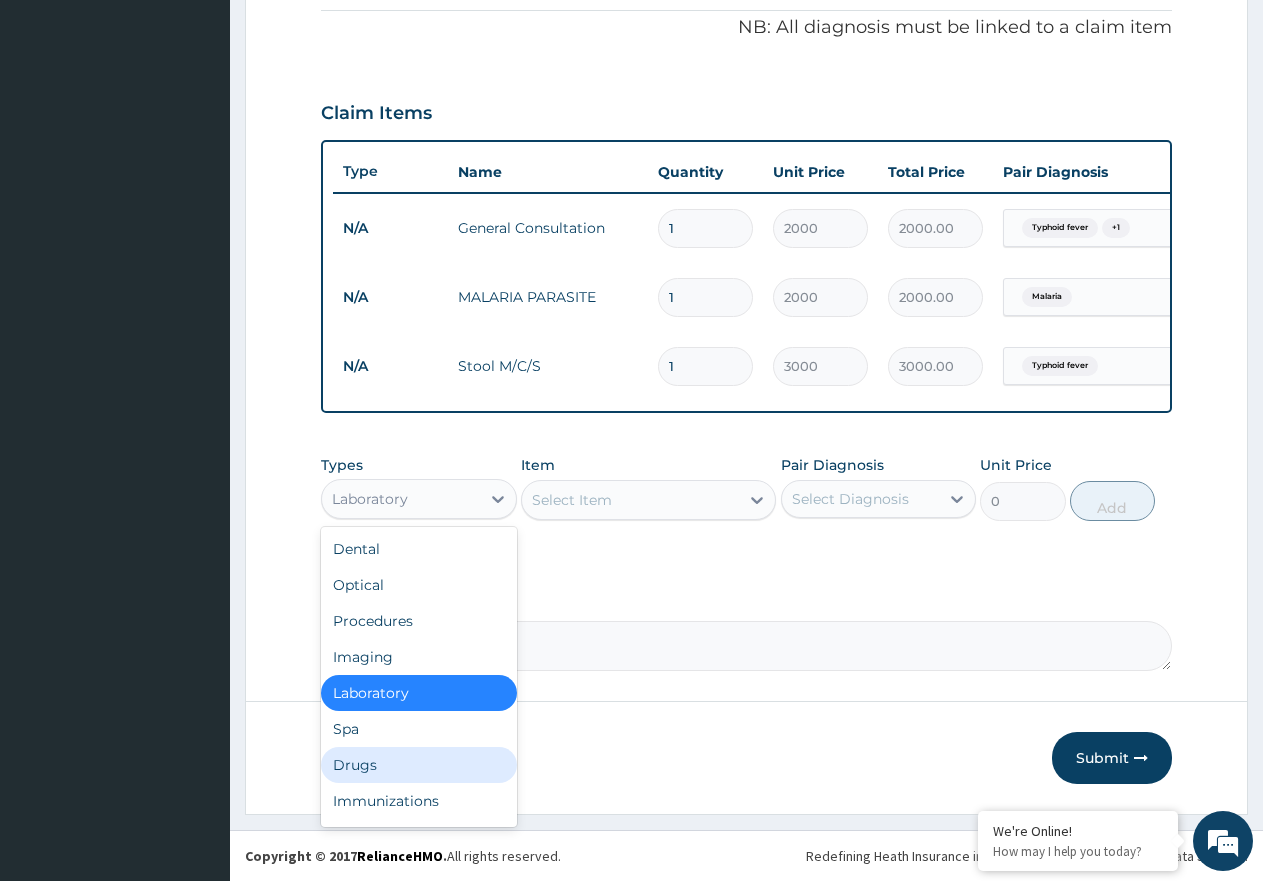 click on "Drugs" at bounding box center (419, 765) 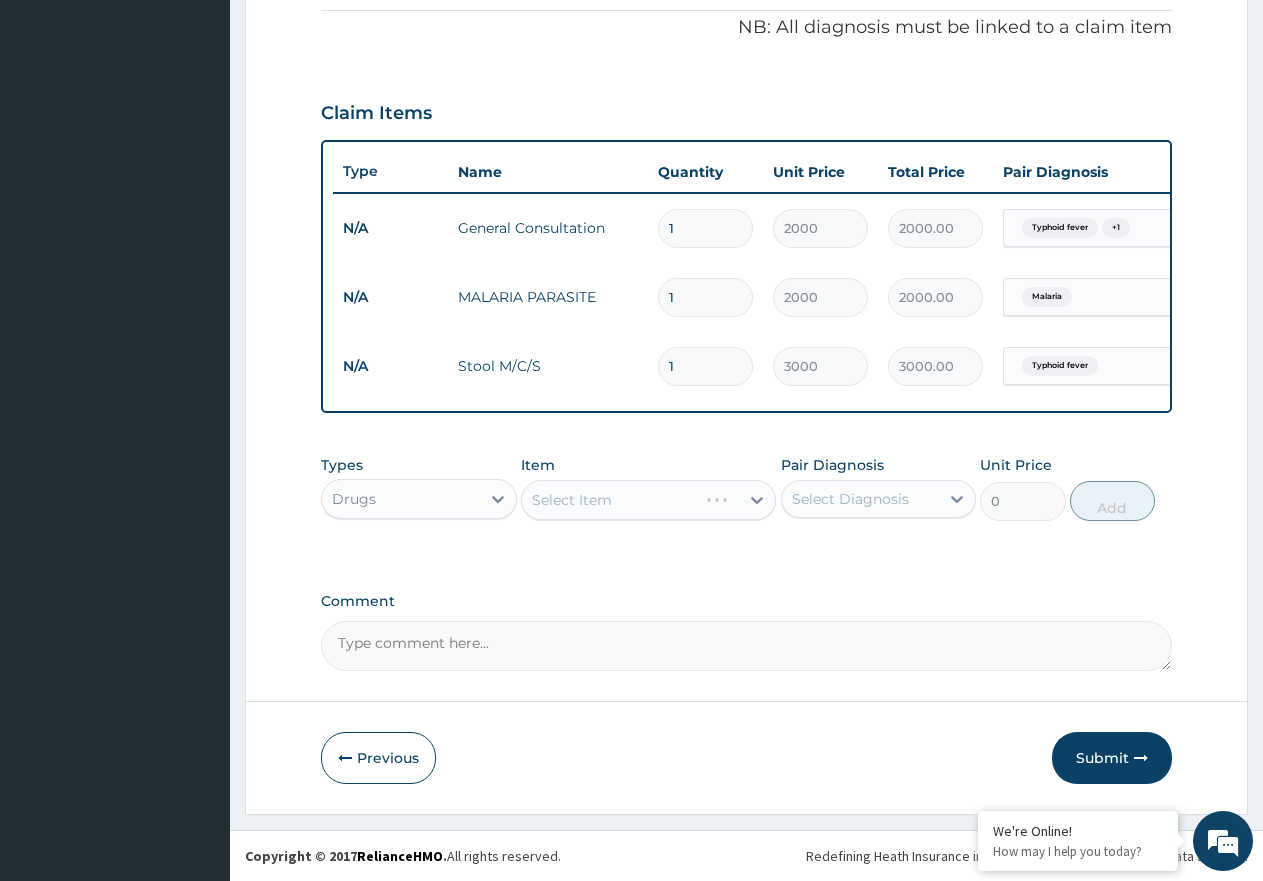 click on "Select Item" at bounding box center (648, 500) 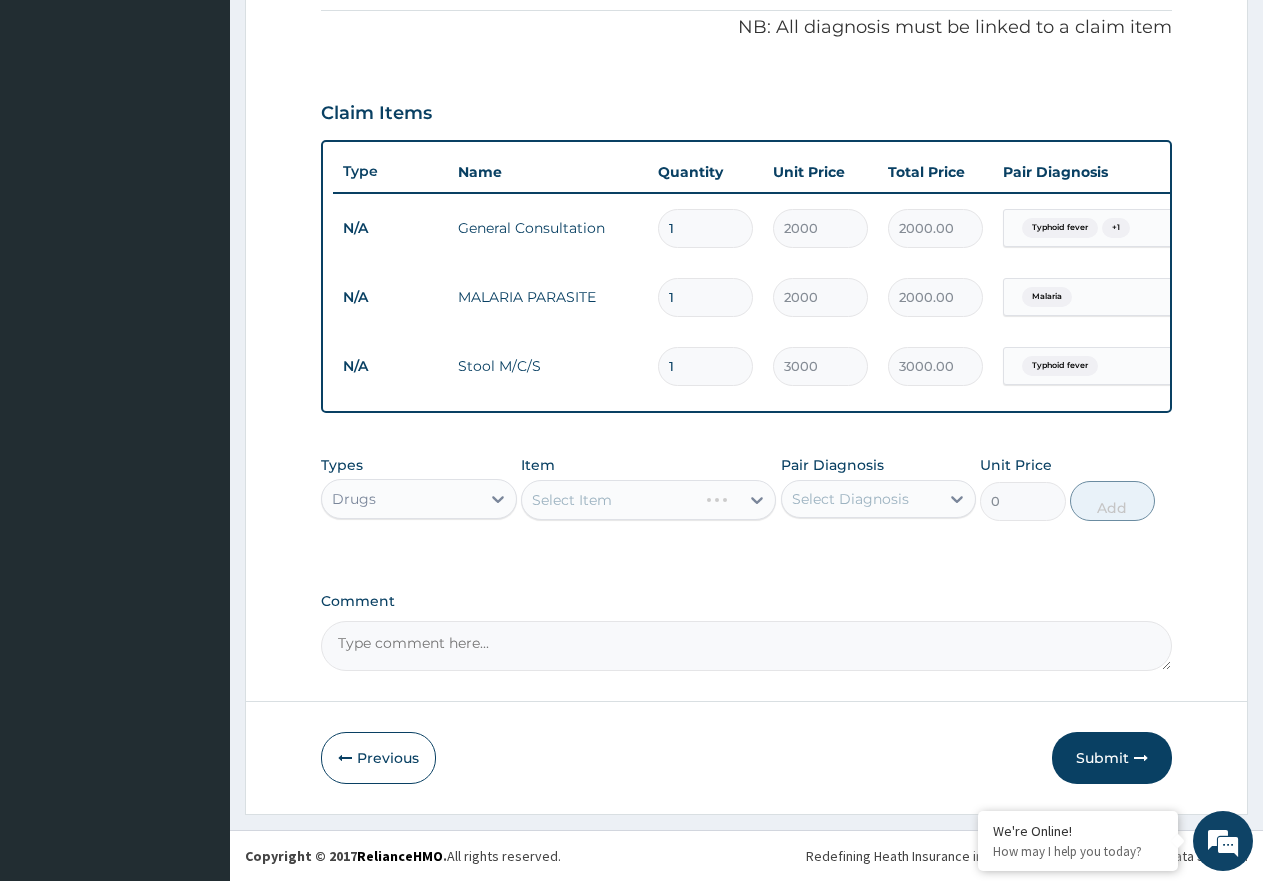 click on "Select Item" at bounding box center [648, 500] 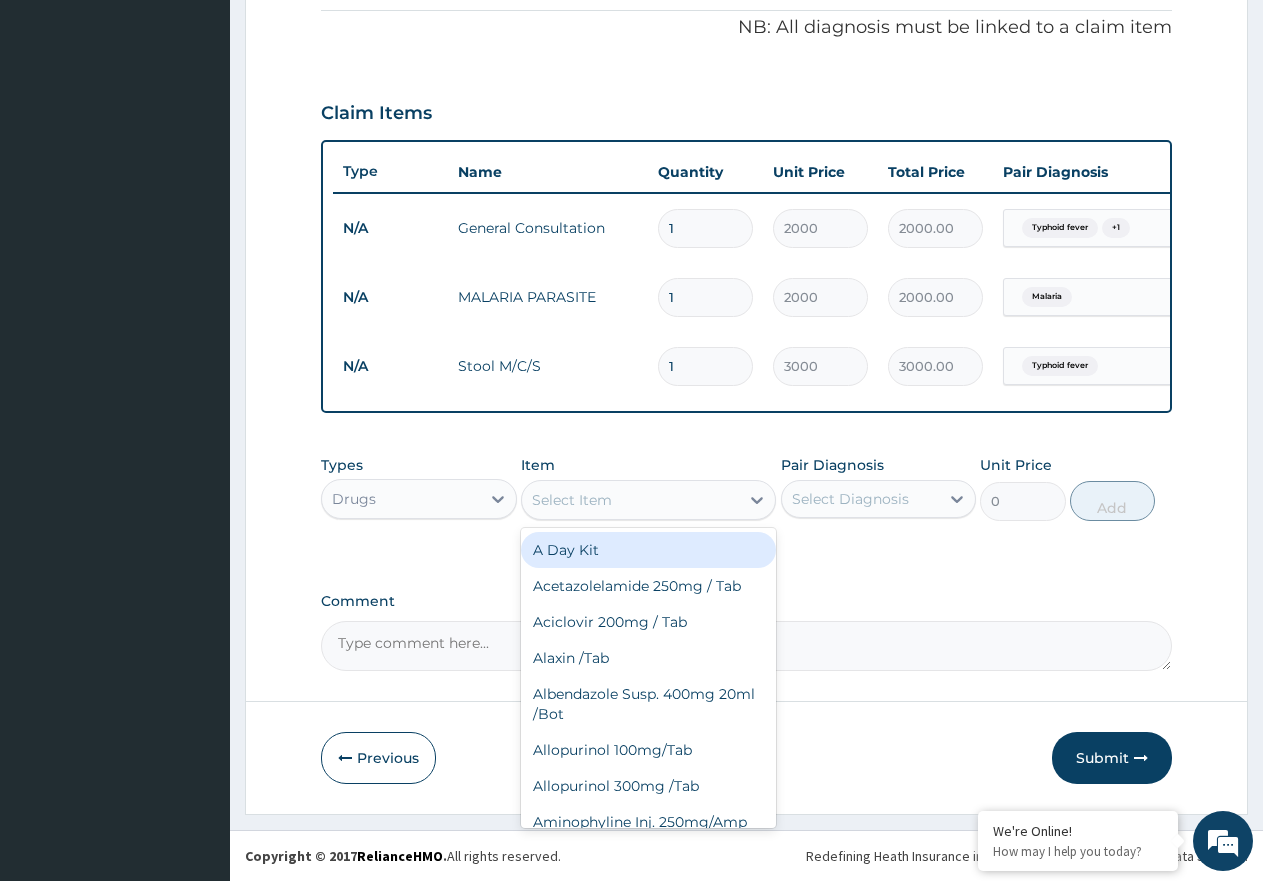 click on "Select Item" at bounding box center [630, 500] 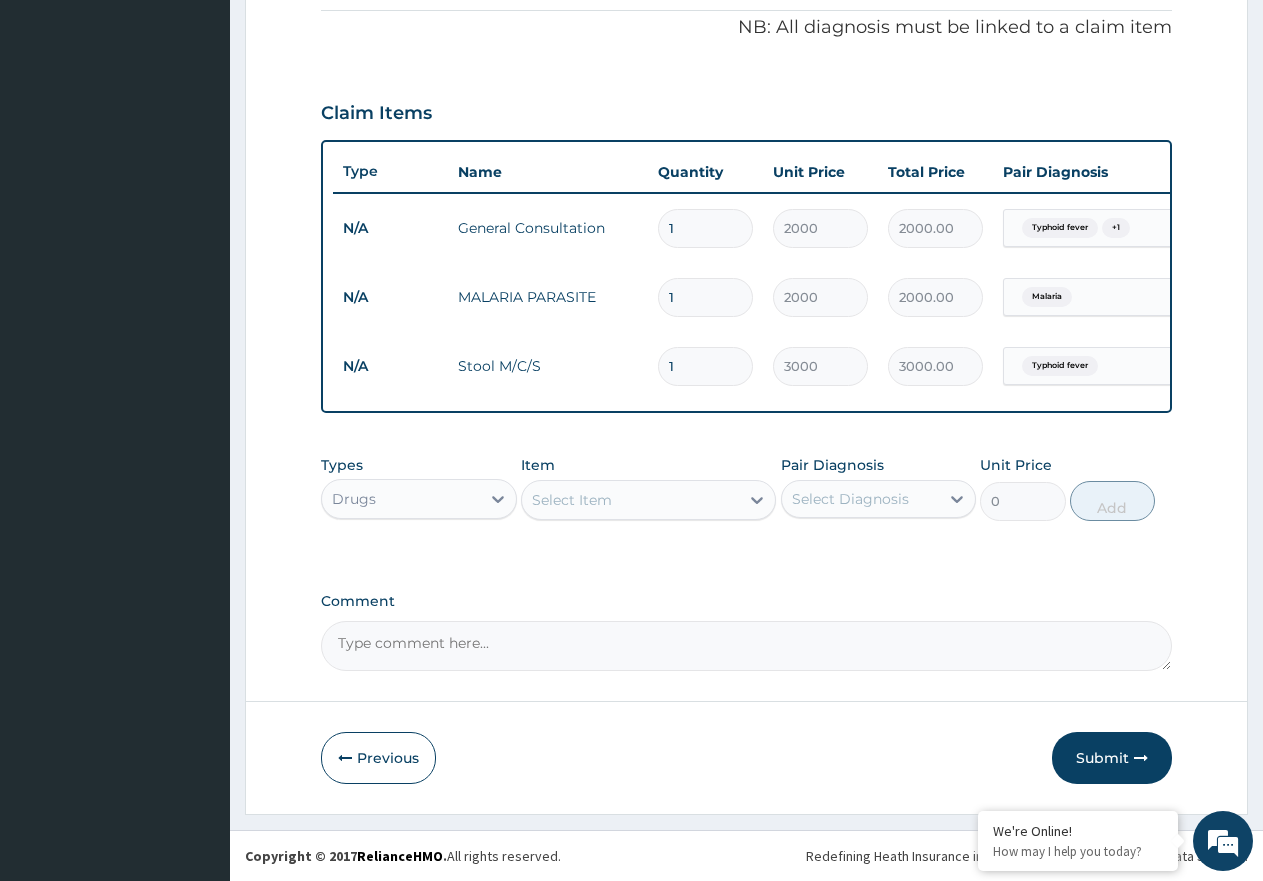 click on "Select Item" at bounding box center [630, 500] 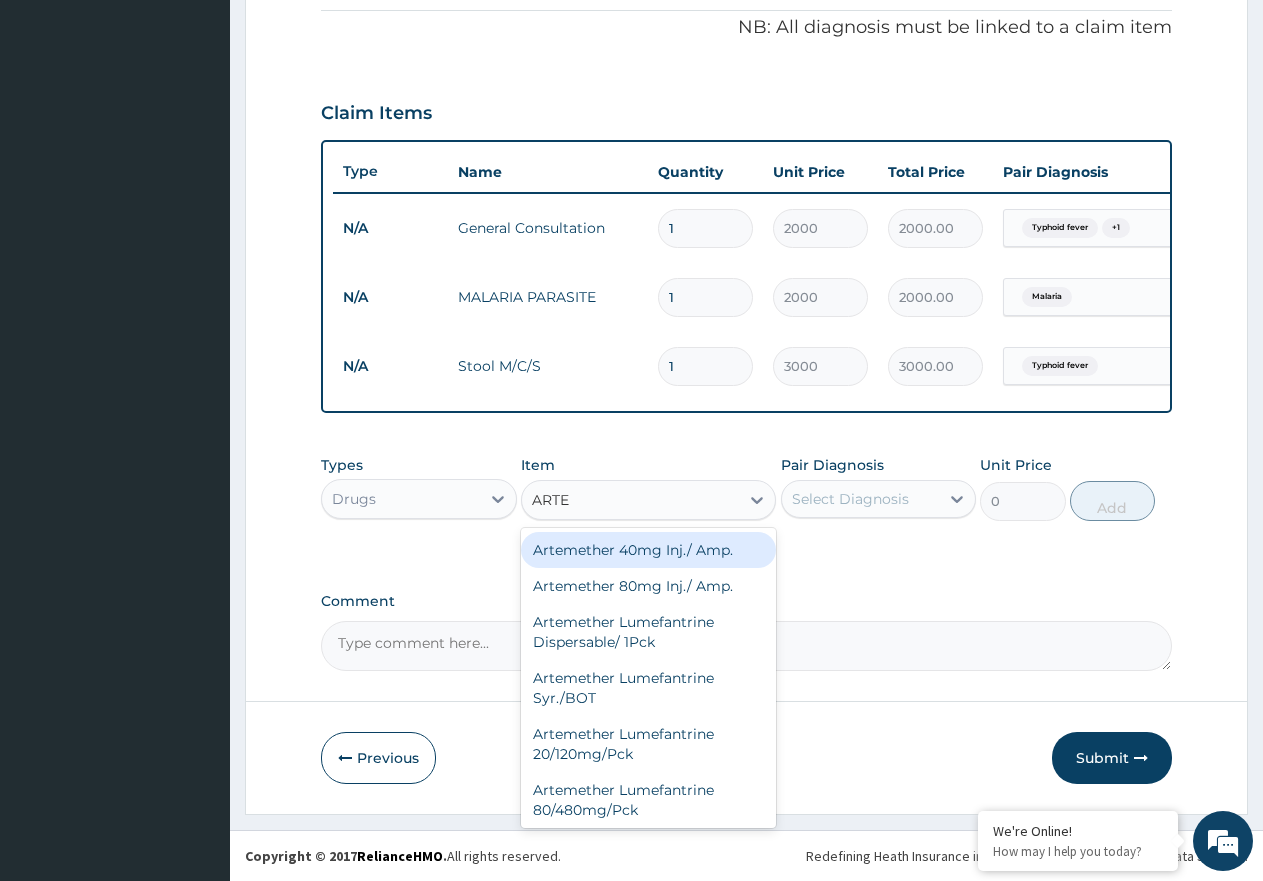 type on "ARTEE" 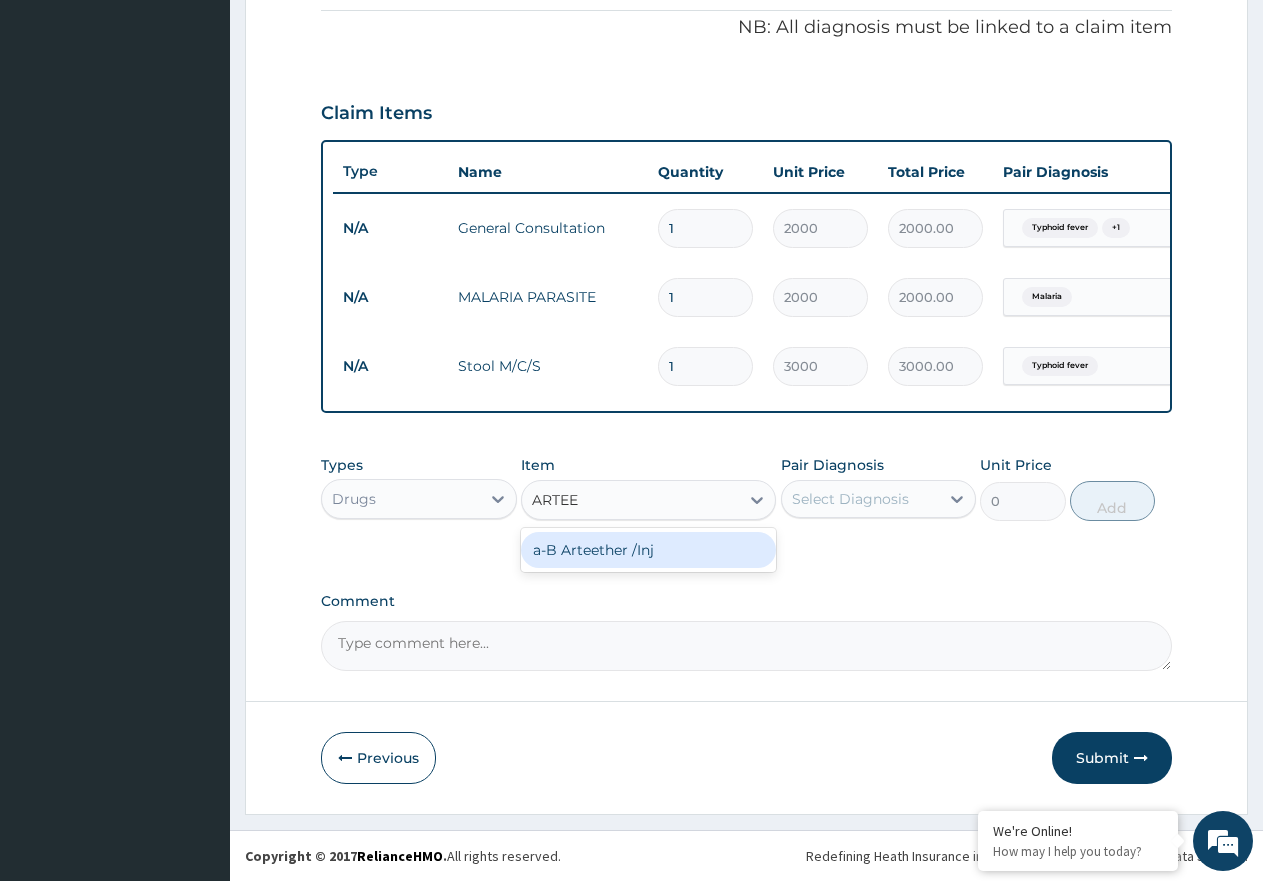 click on "a-B Arteether /Inj" at bounding box center [648, 550] 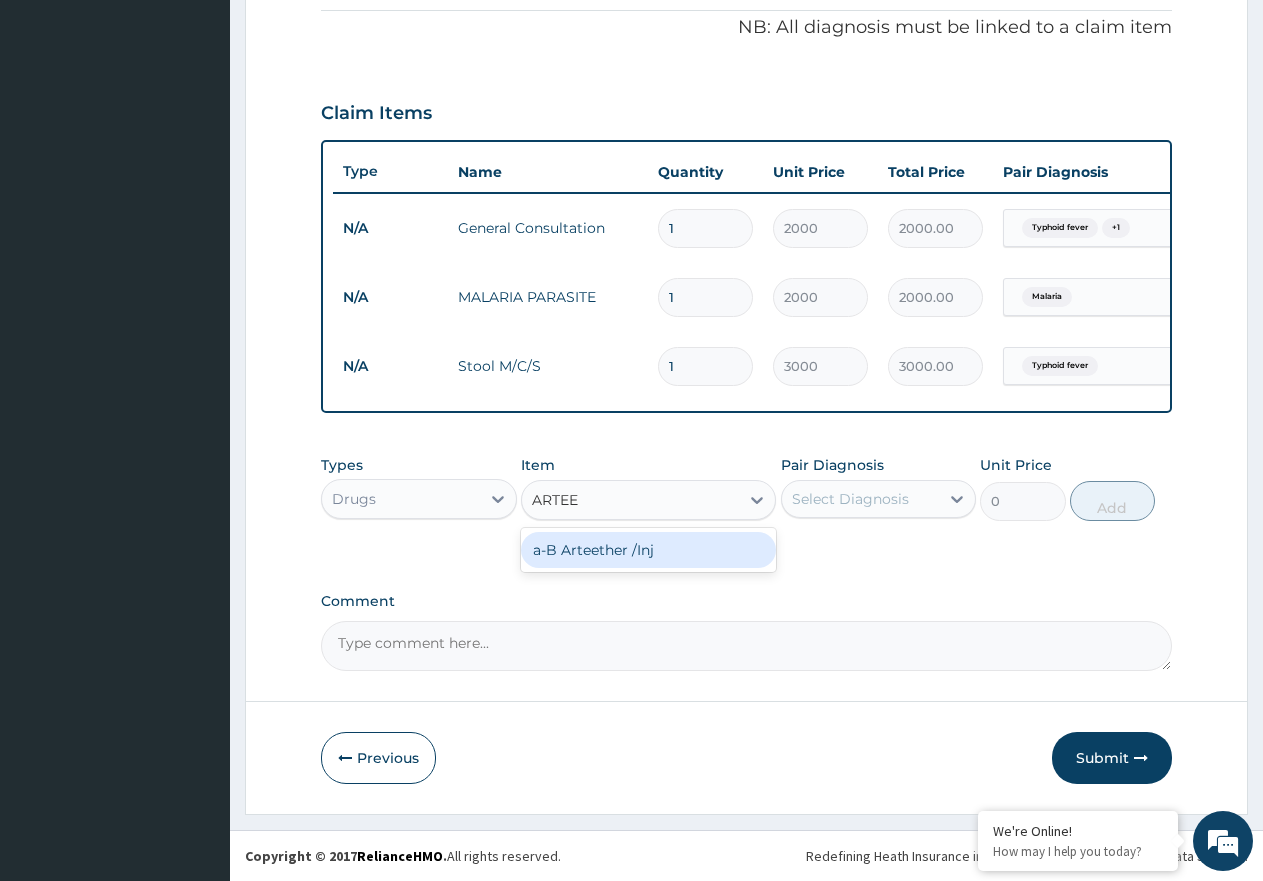 type 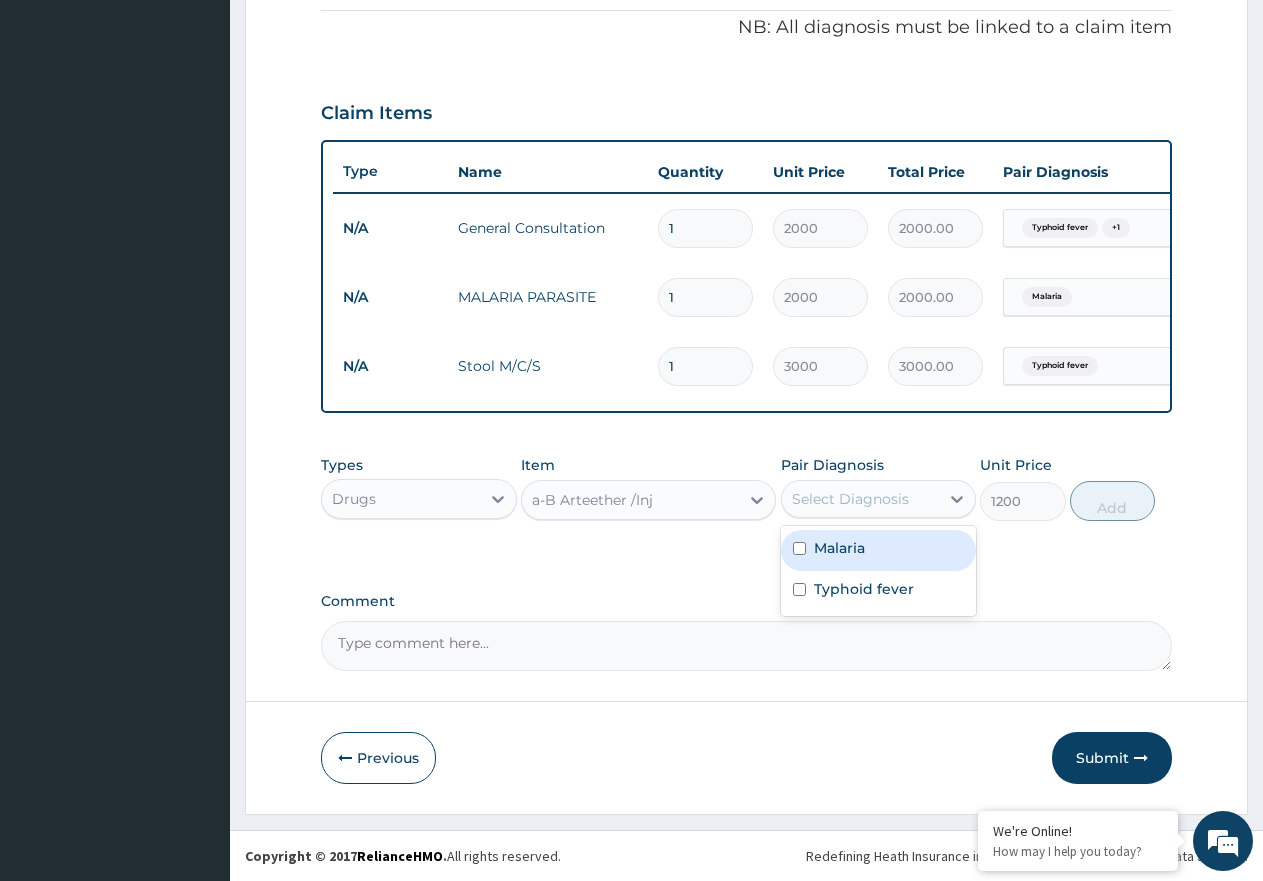 click on "Select Diagnosis" at bounding box center [861, 499] 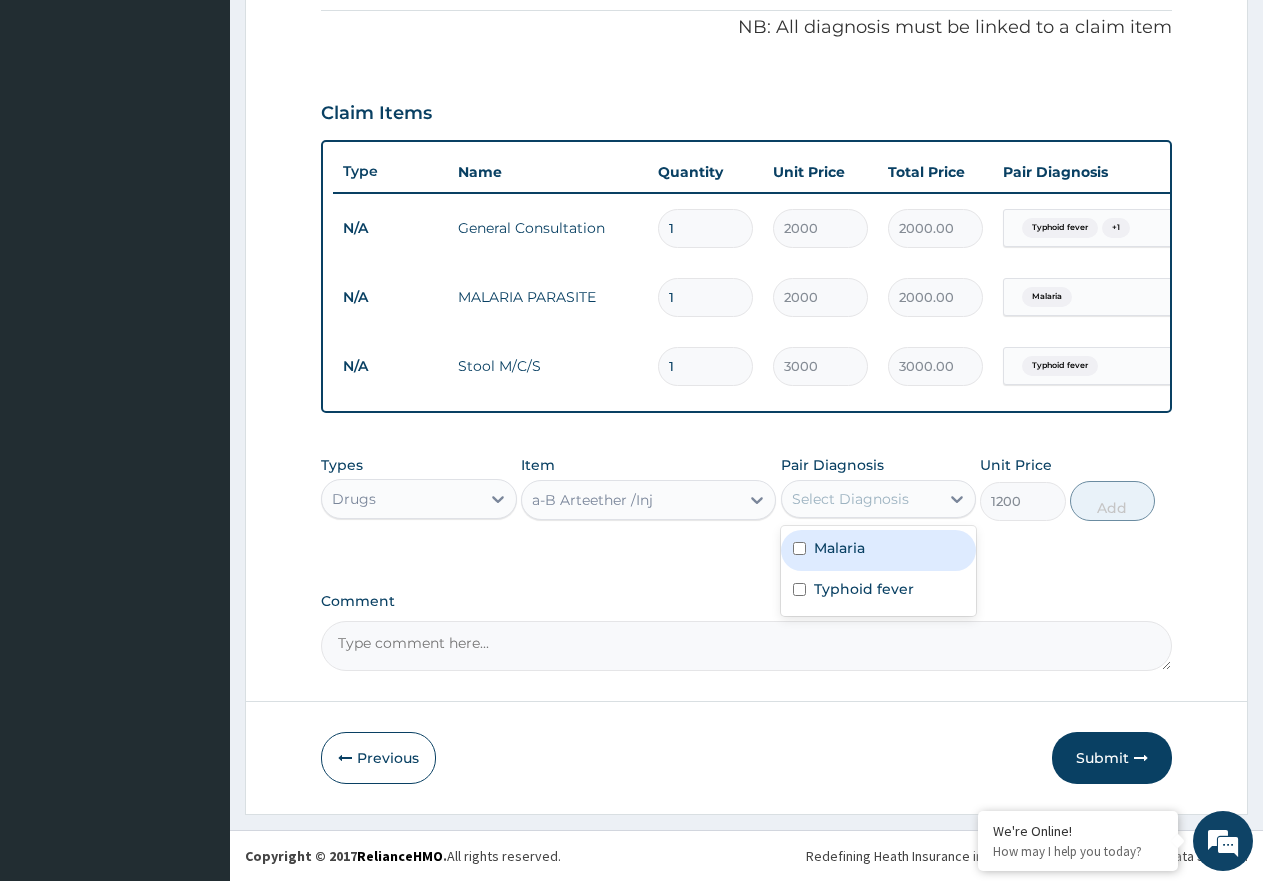 click on "Malaria" at bounding box center (879, 550) 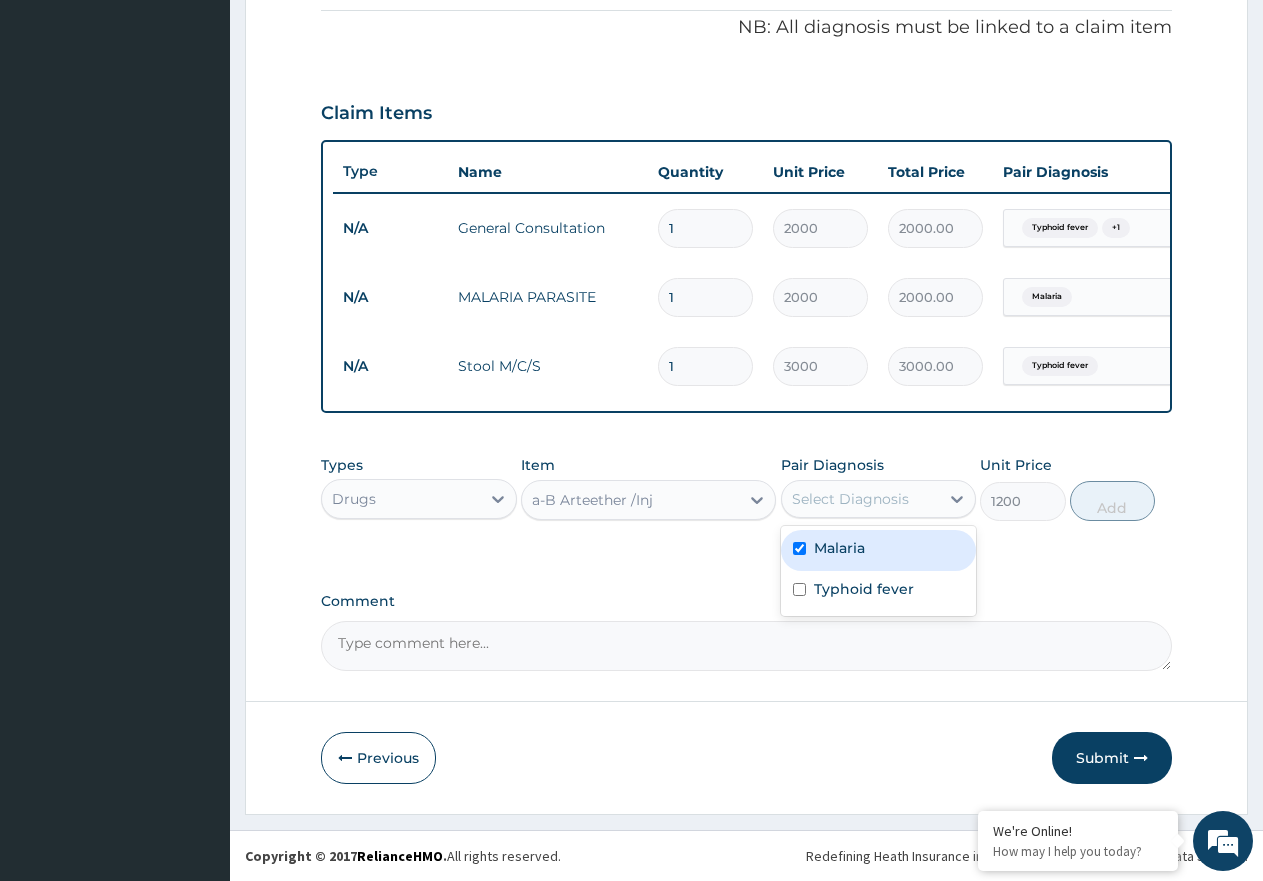 checkbox on "true" 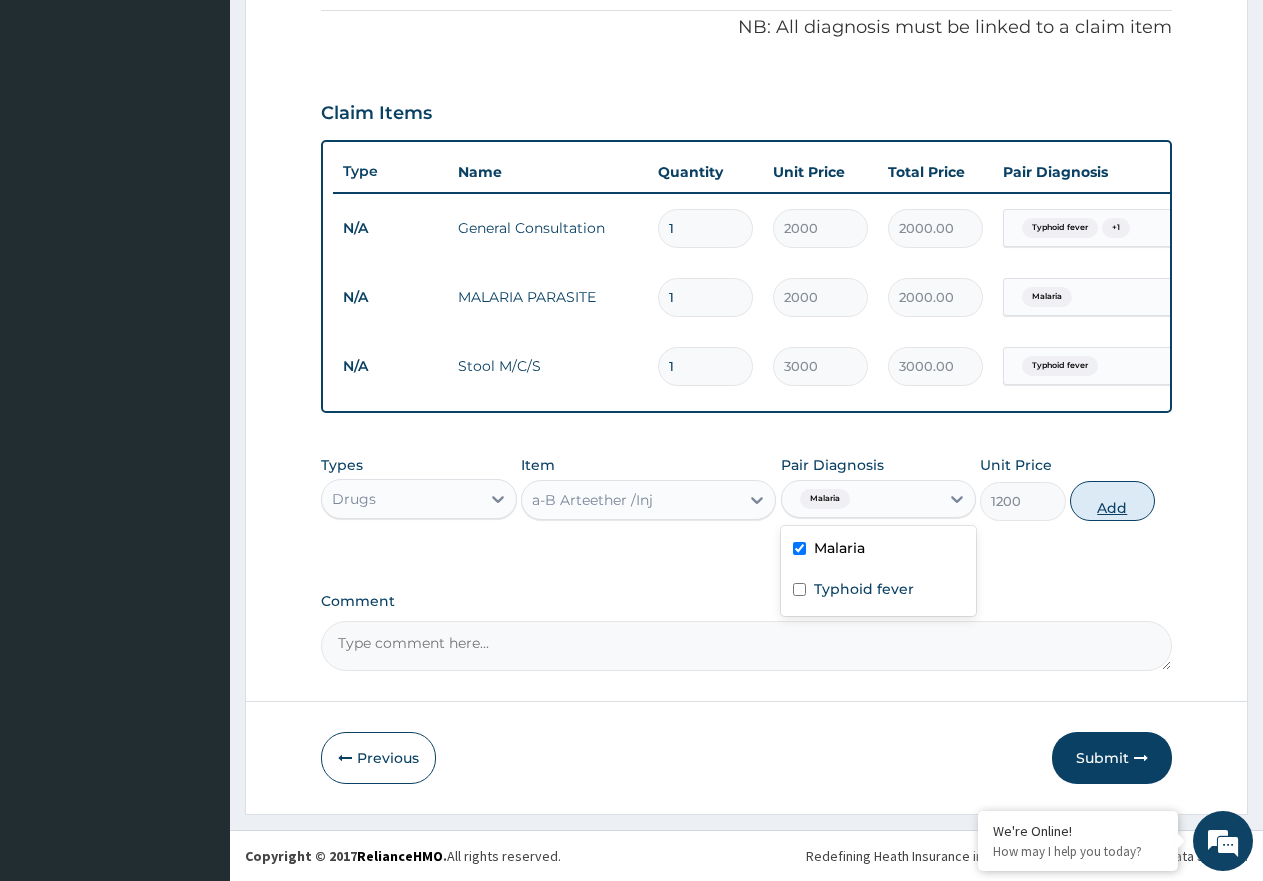 click on "Add" at bounding box center [1112, 501] 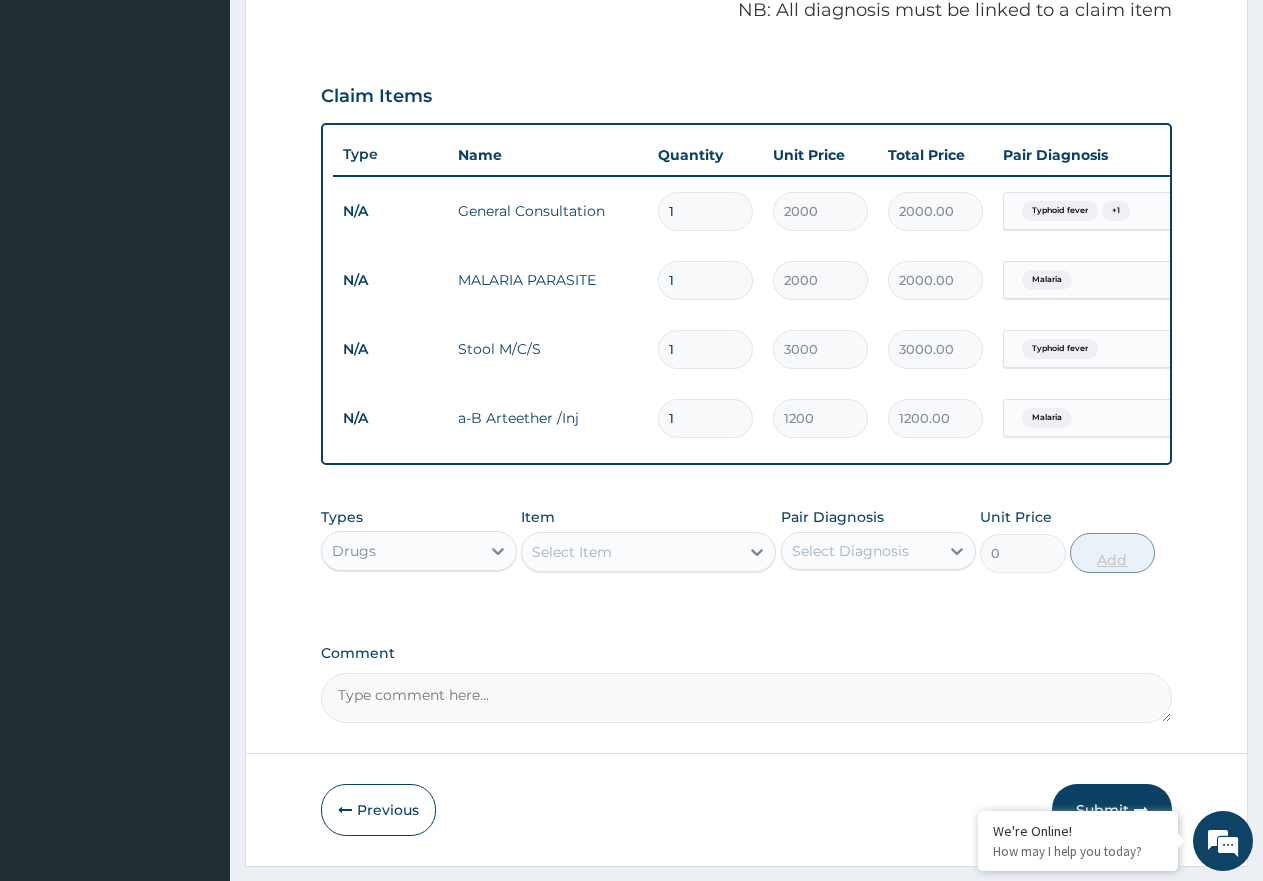 type 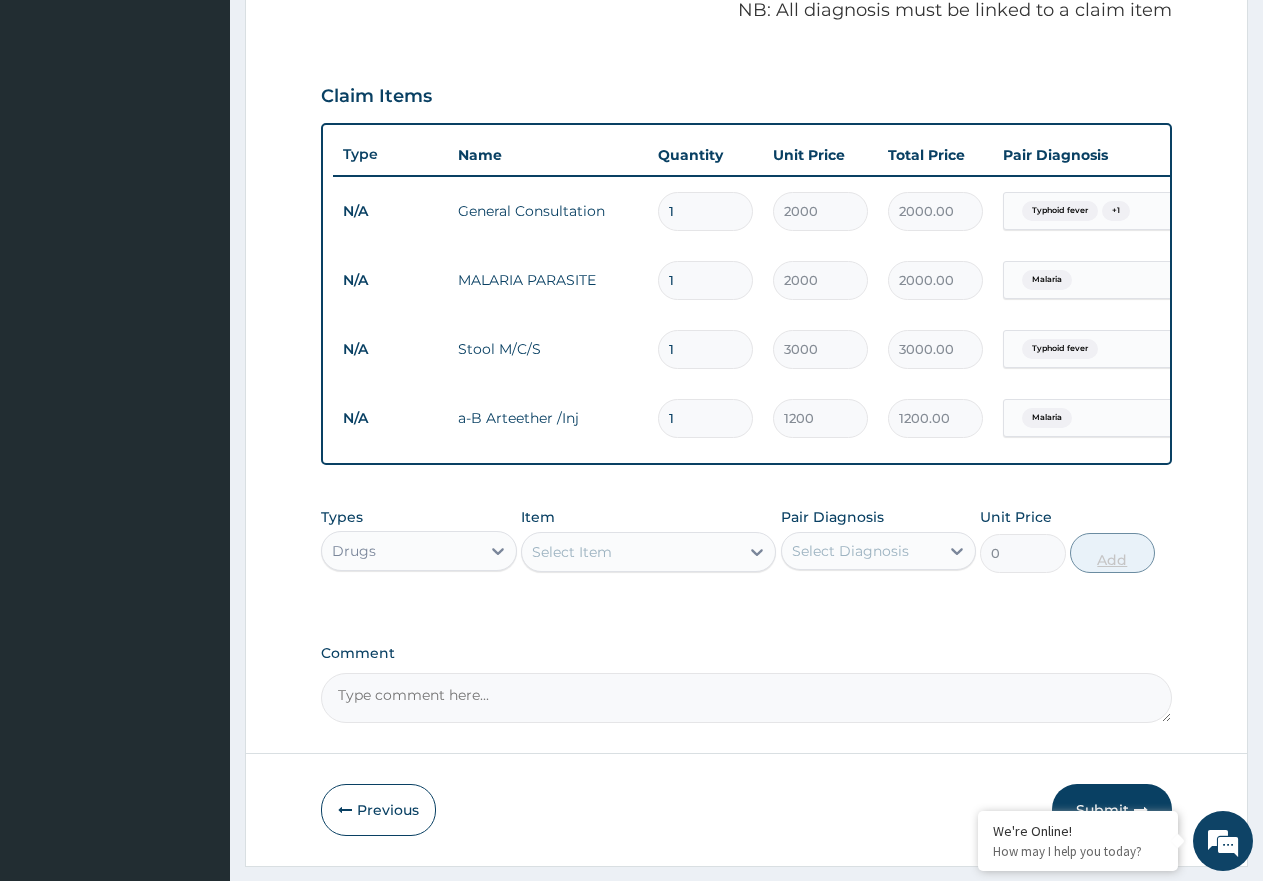 type on "0.00" 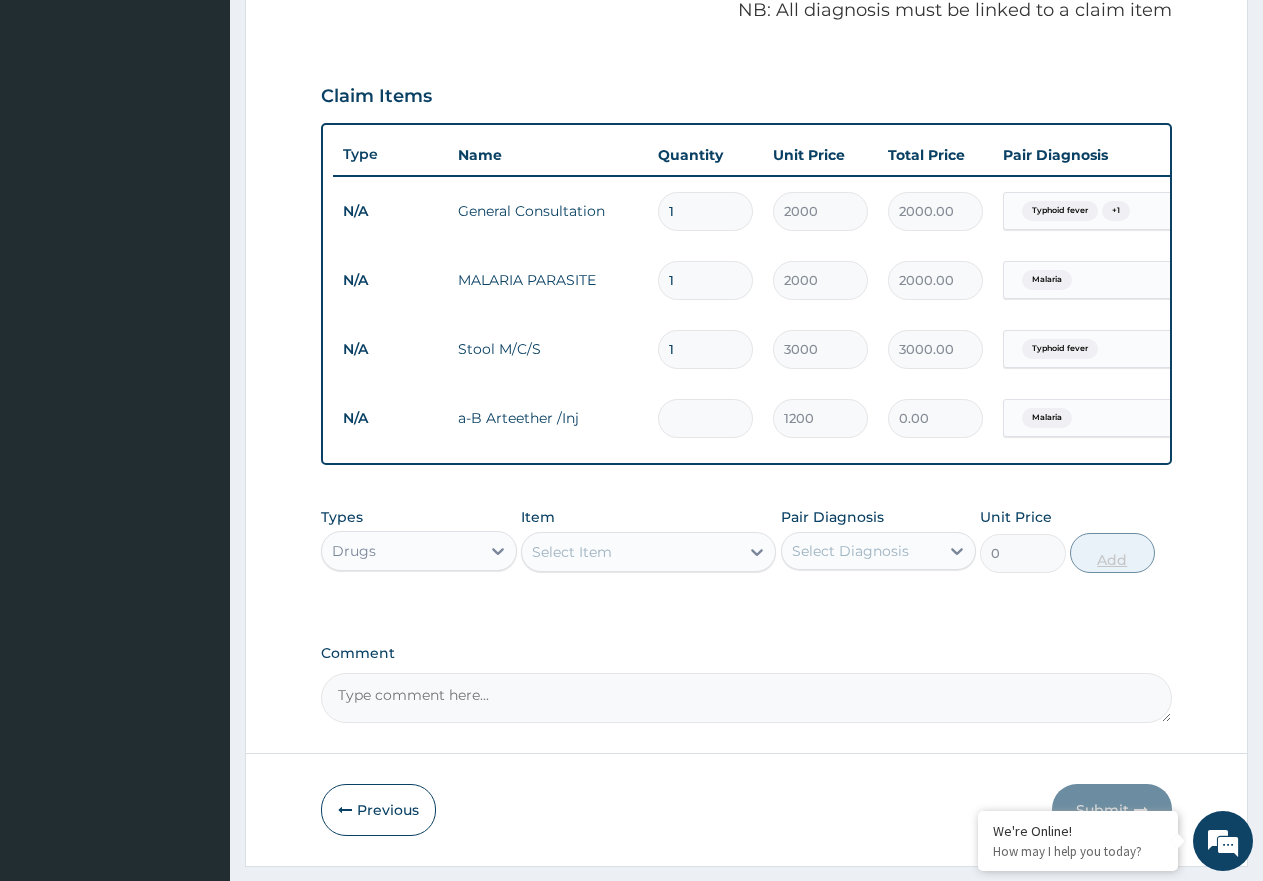 type on "3" 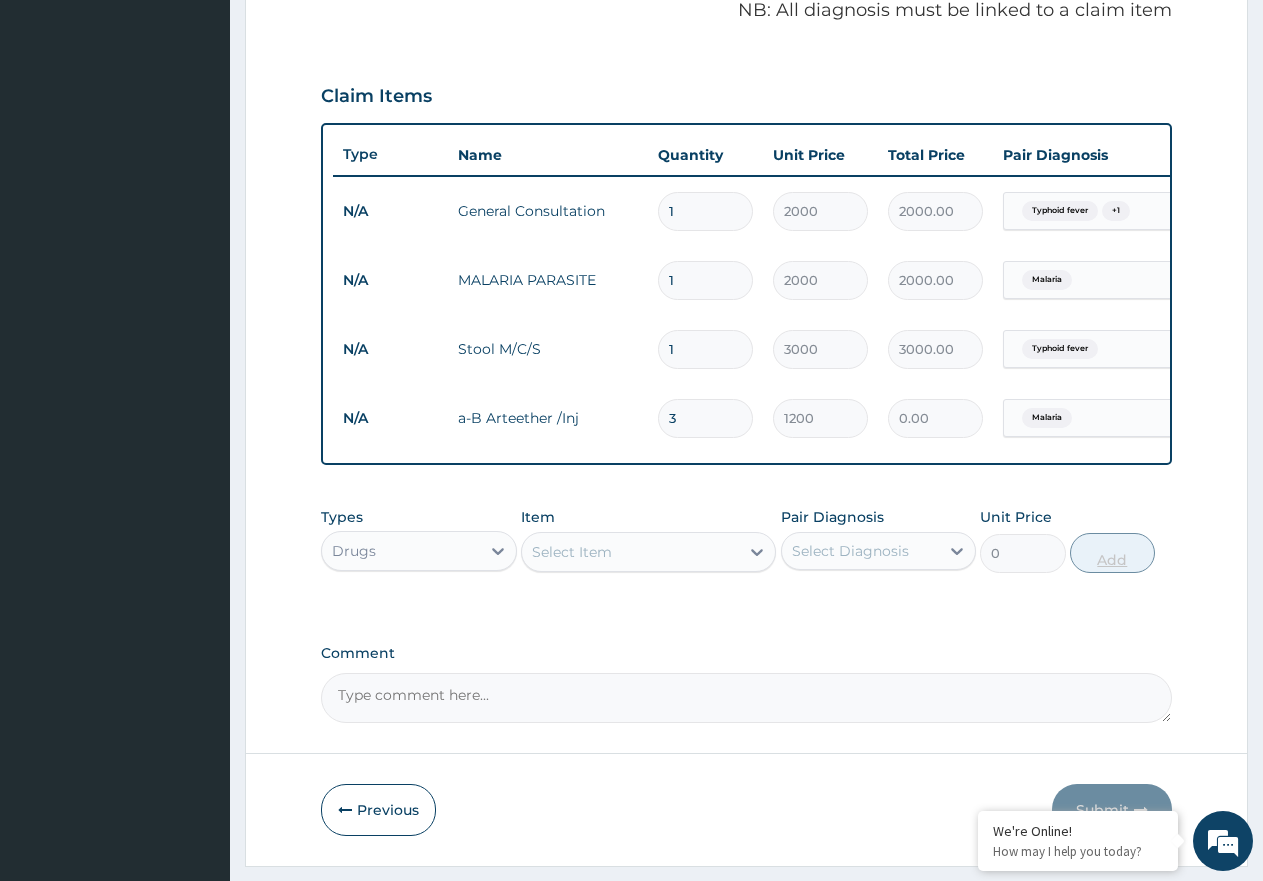type on "3600.00" 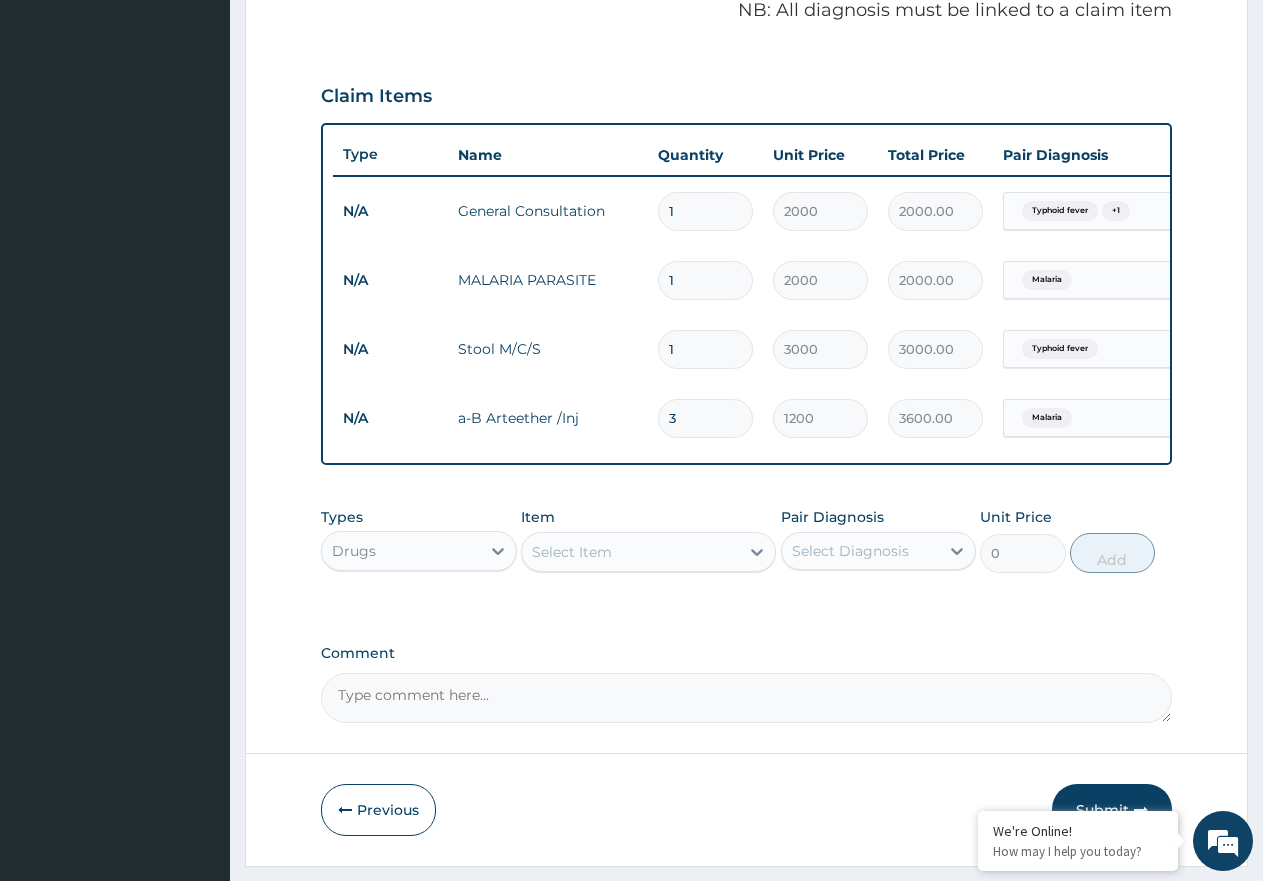 type on "3" 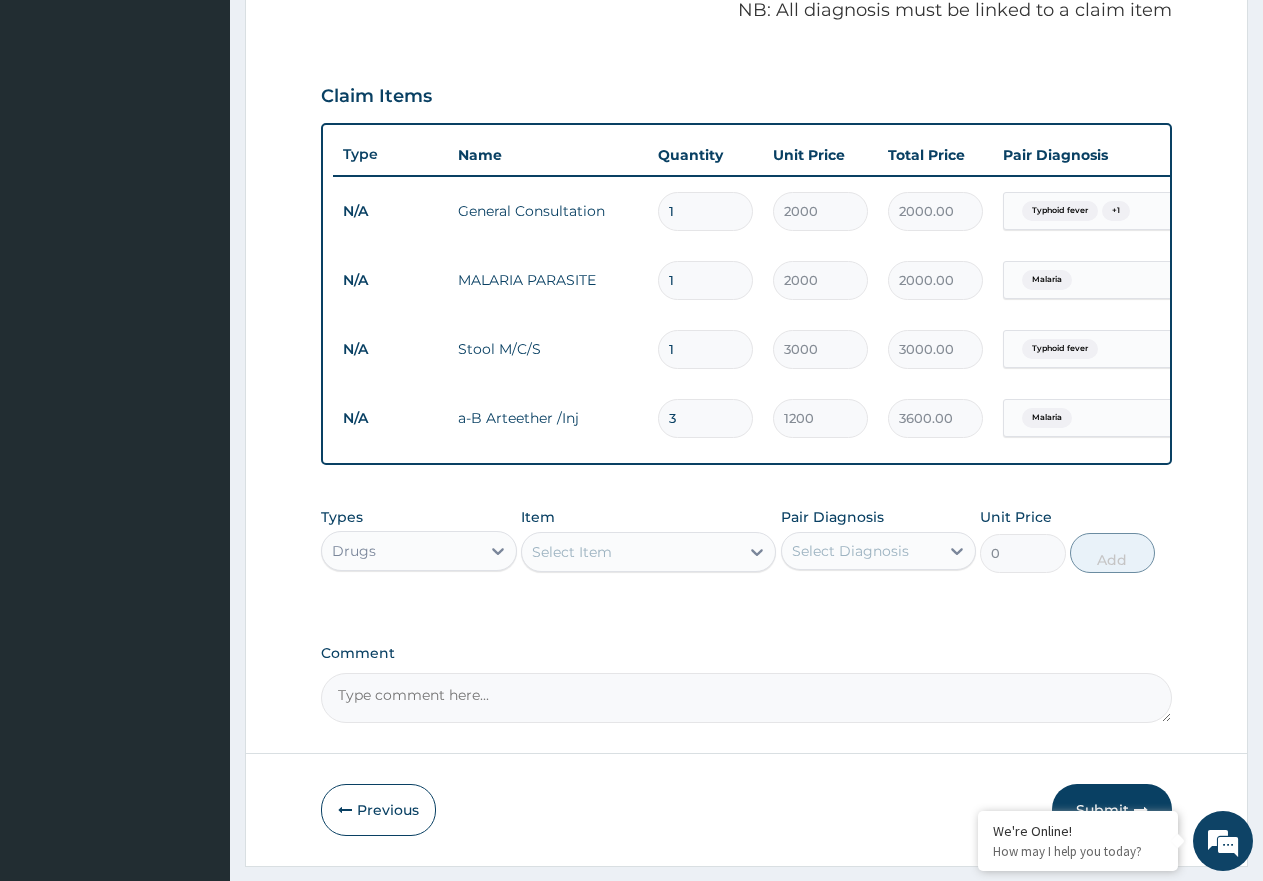 click on "Select Item" at bounding box center [630, 552] 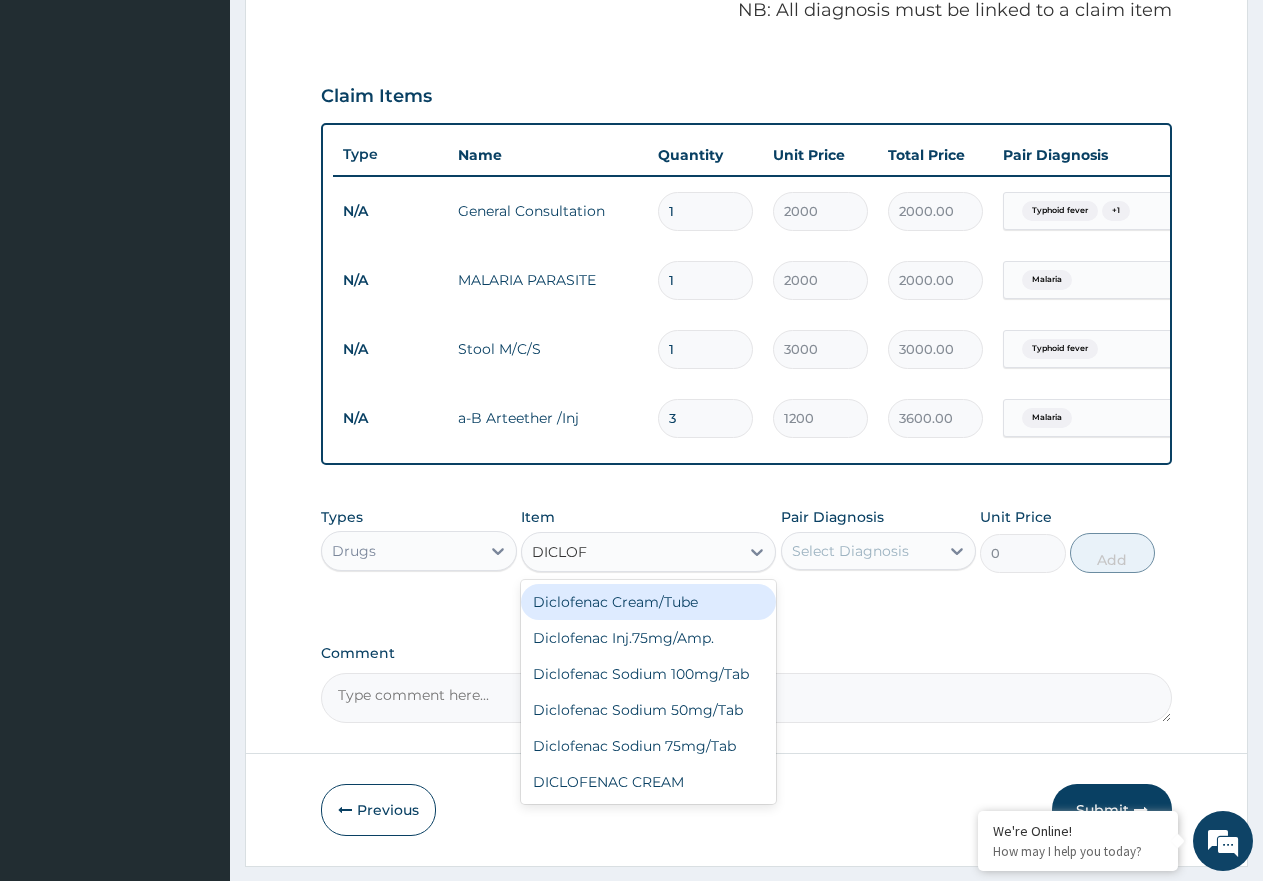 type on "DICLOFE" 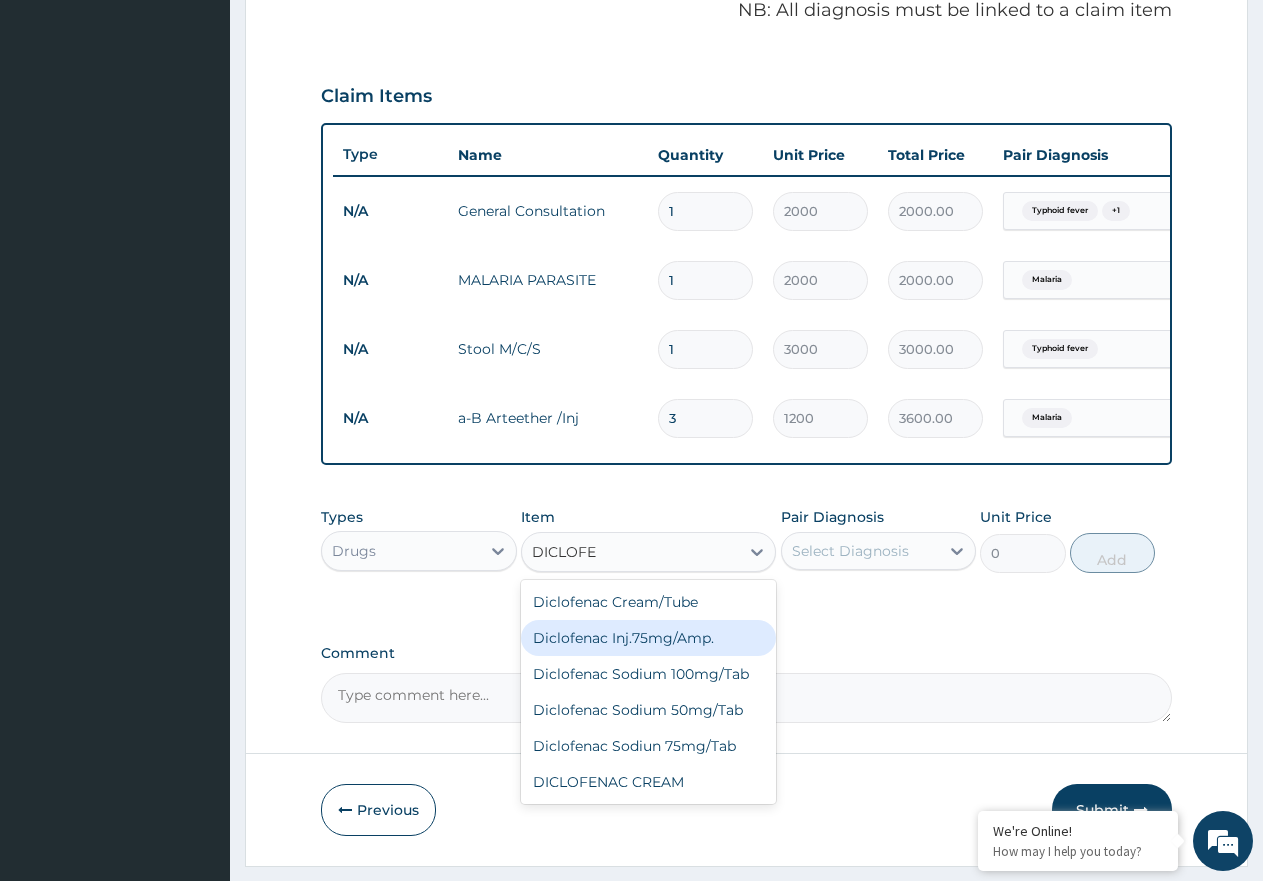 click on "Diclofenac Inj.75mg/Amp." at bounding box center (648, 638) 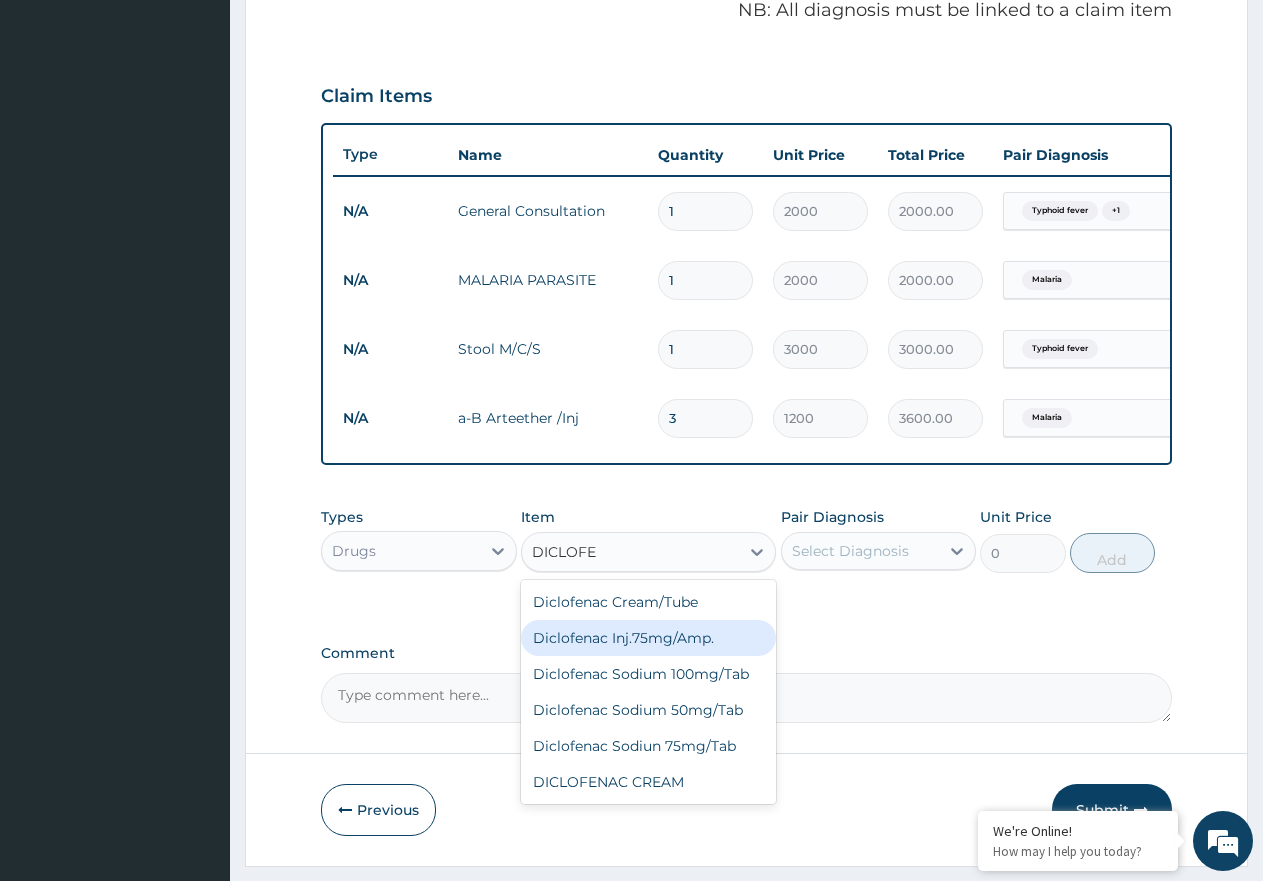 type 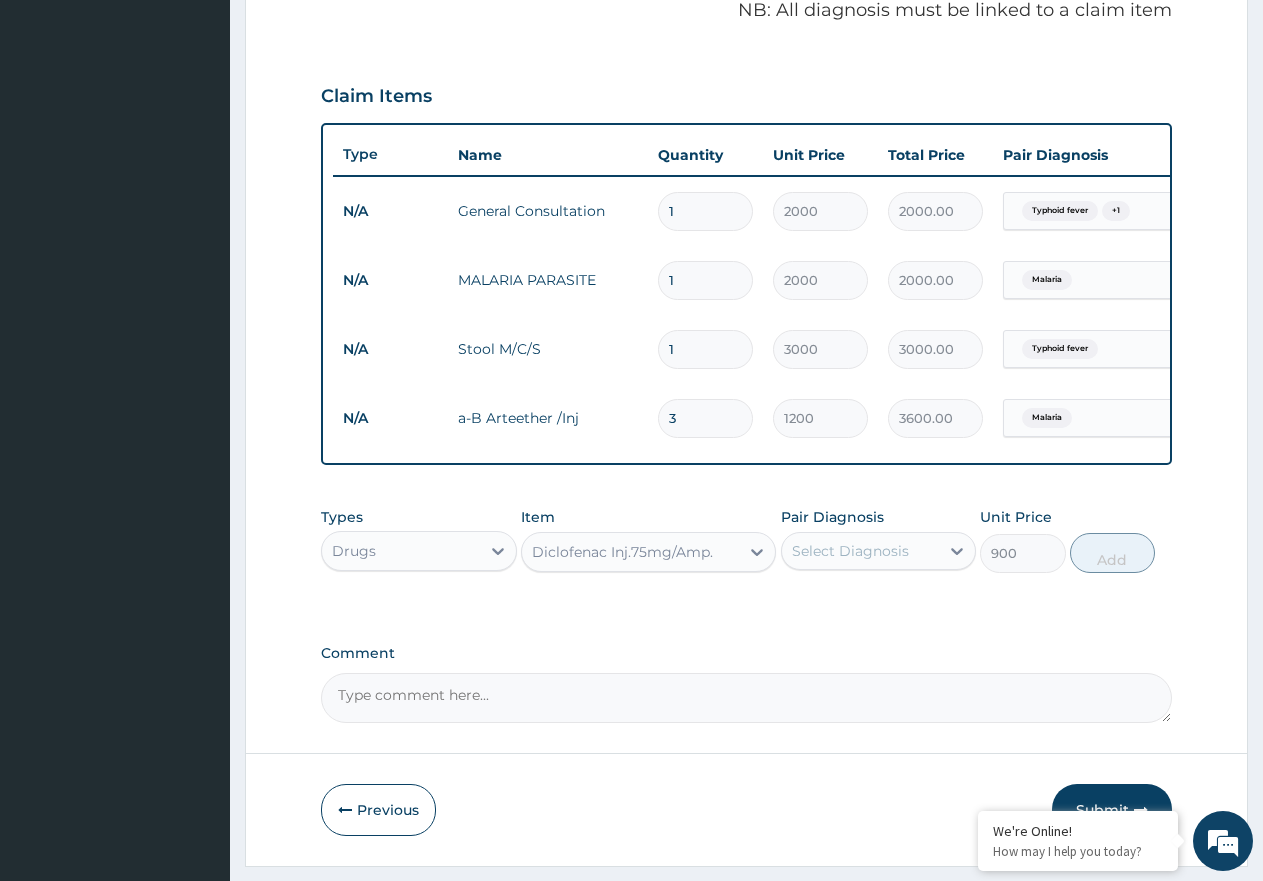 click on "Select Diagnosis" at bounding box center [850, 551] 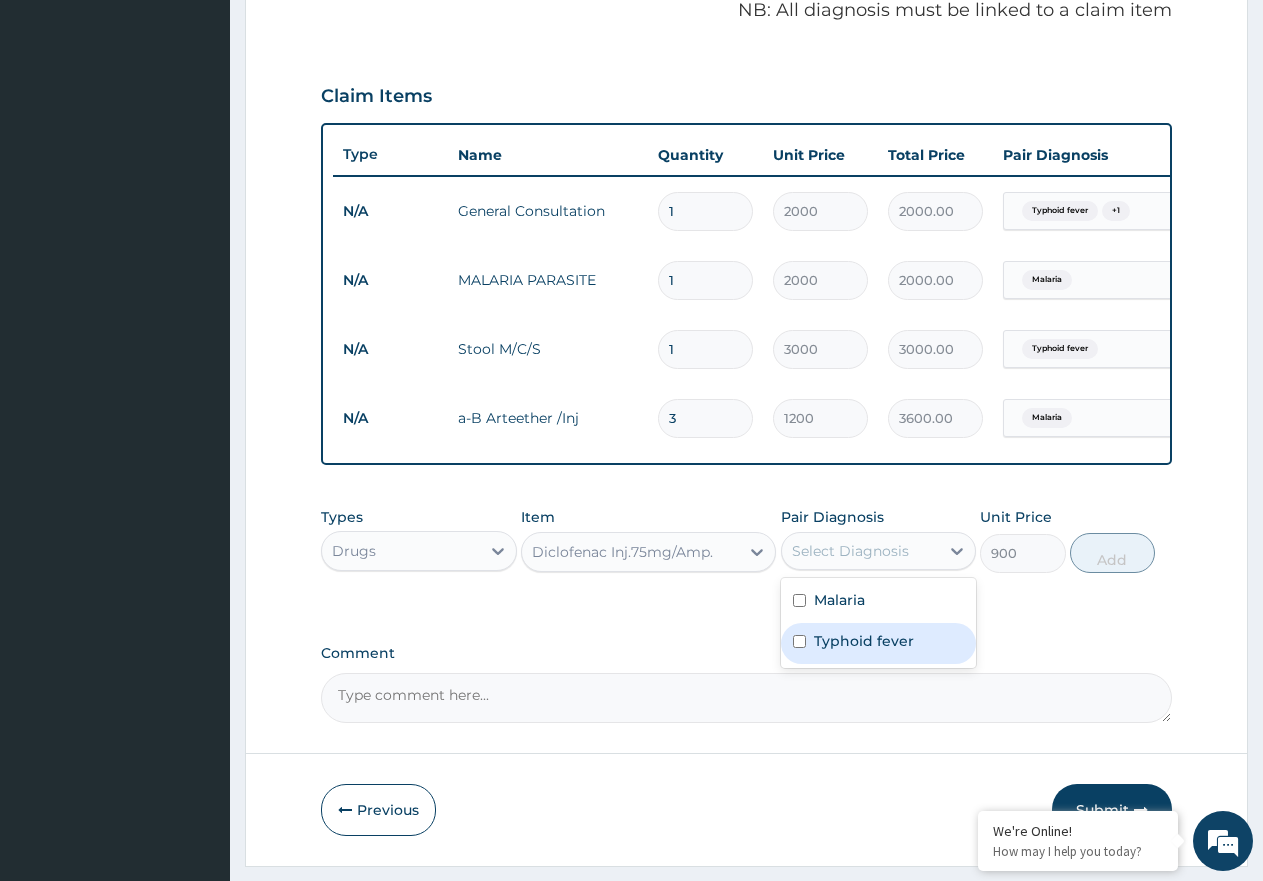 click on "Typhoid fever" at bounding box center [864, 641] 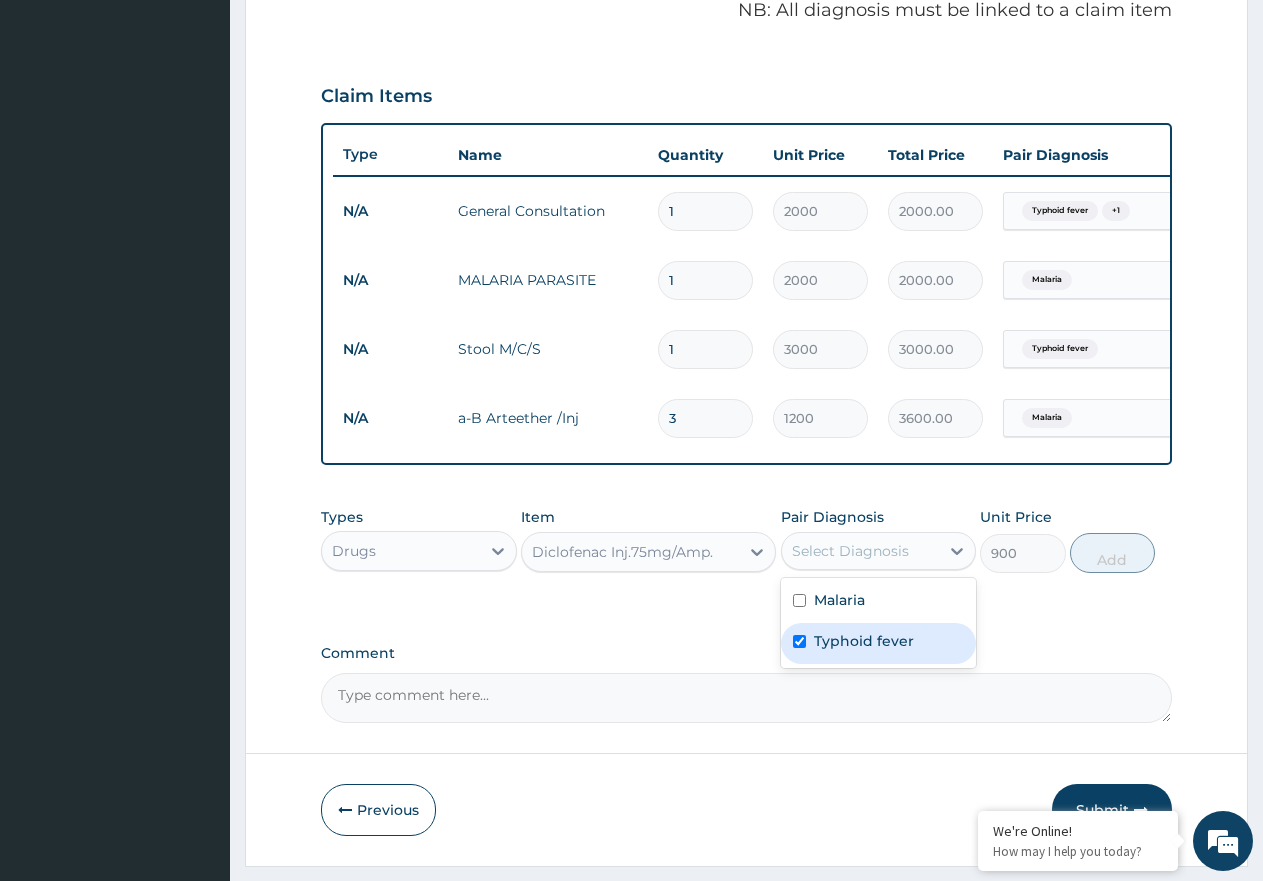checkbox on "true" 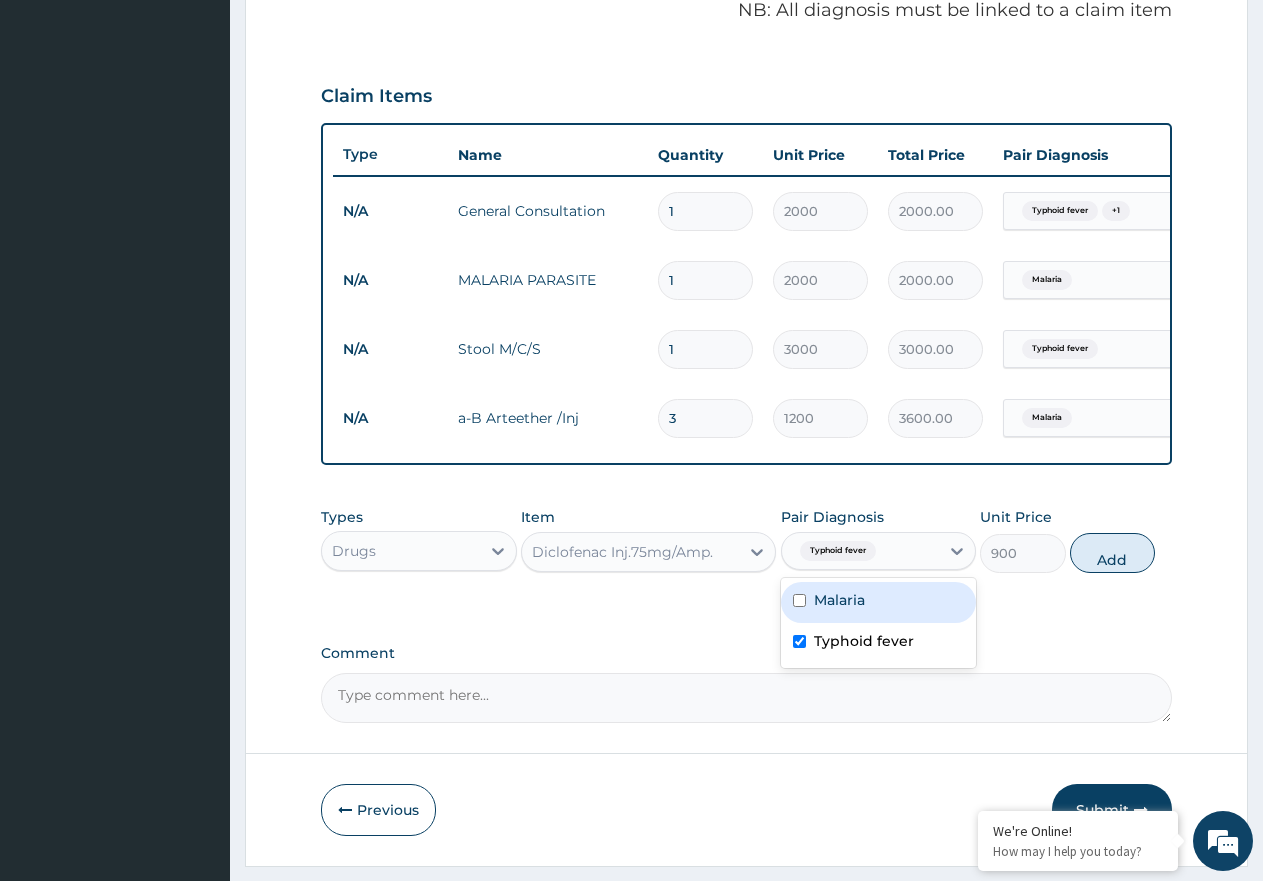 click on "Malaria" at bounding box center (879, 602) 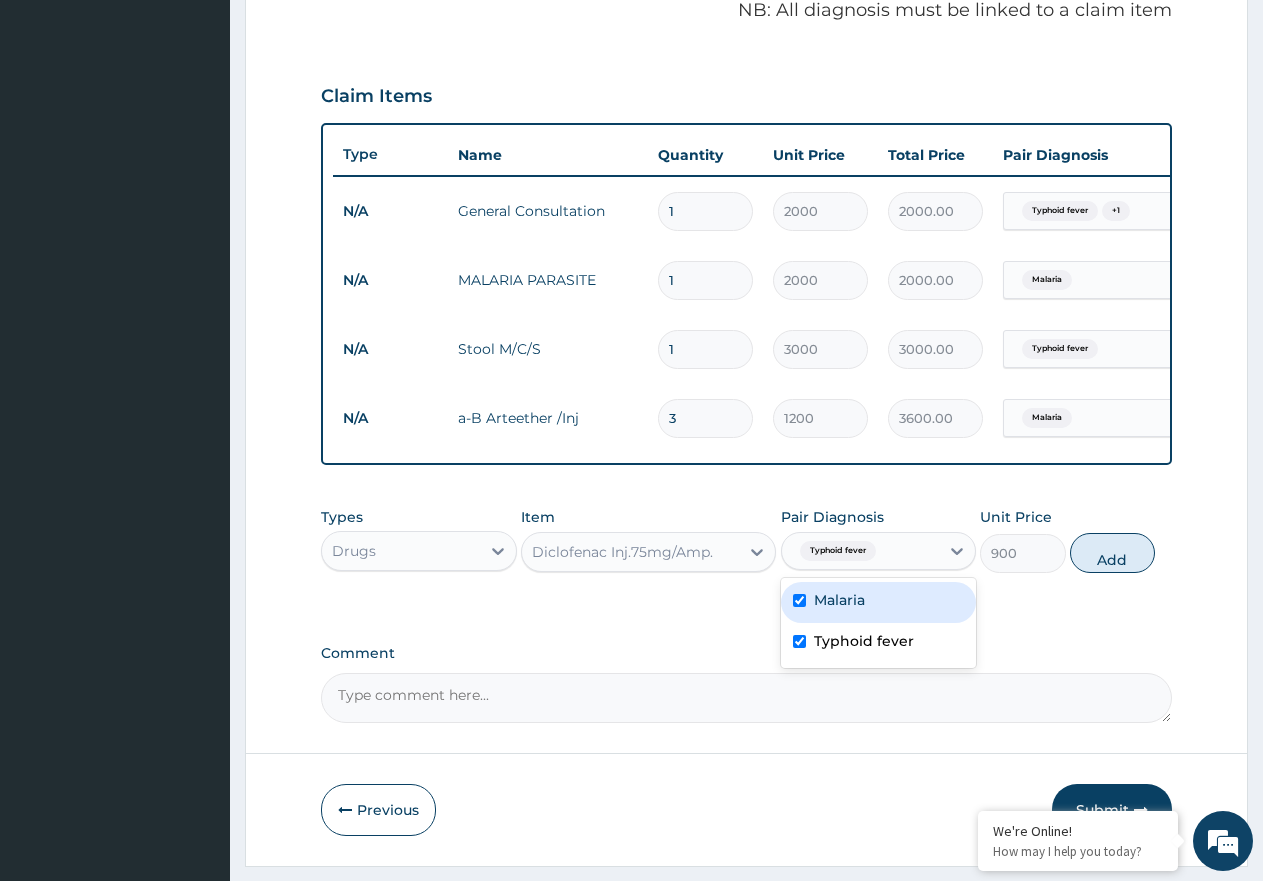 checkbox on "true" 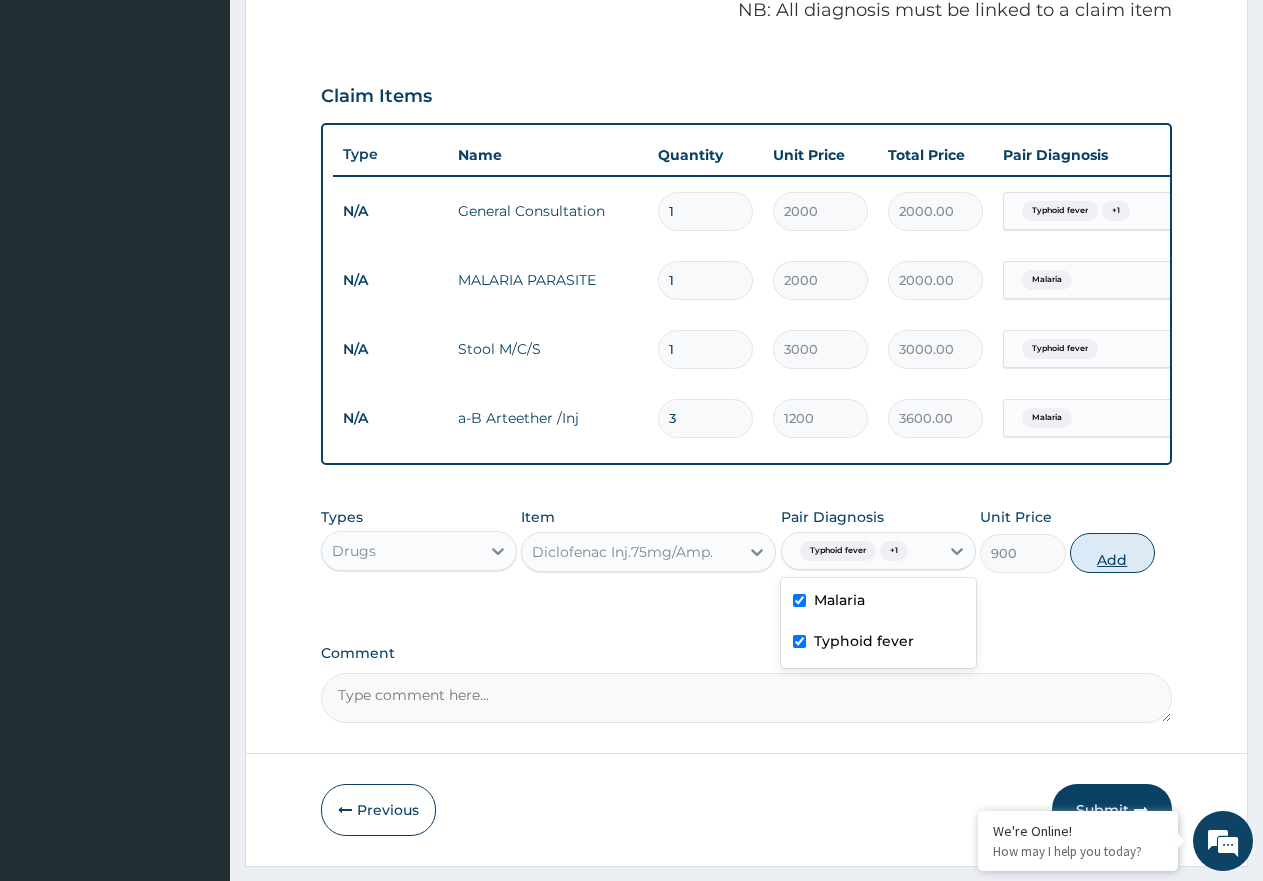 click on "Add" at bounding box center [1112, 553] 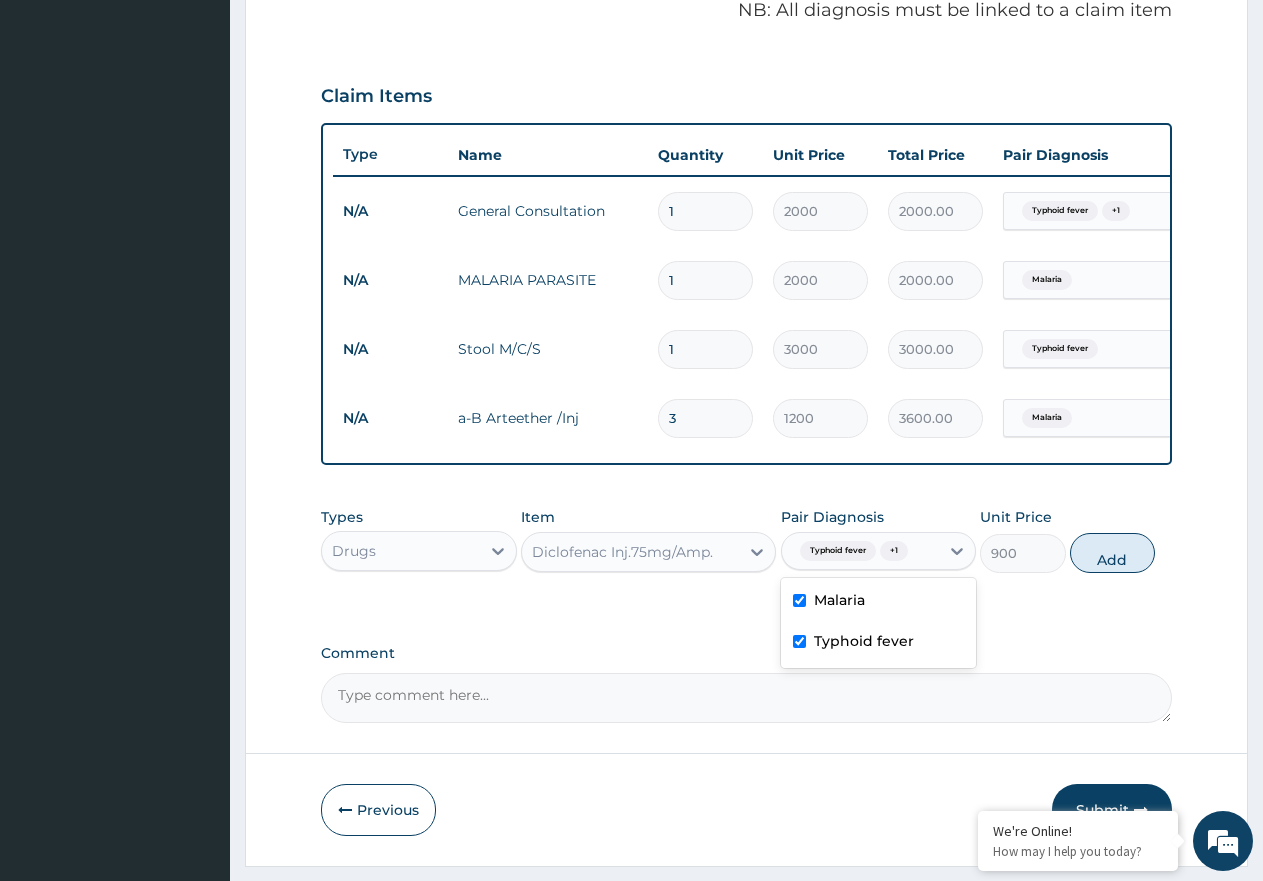 type on "0" 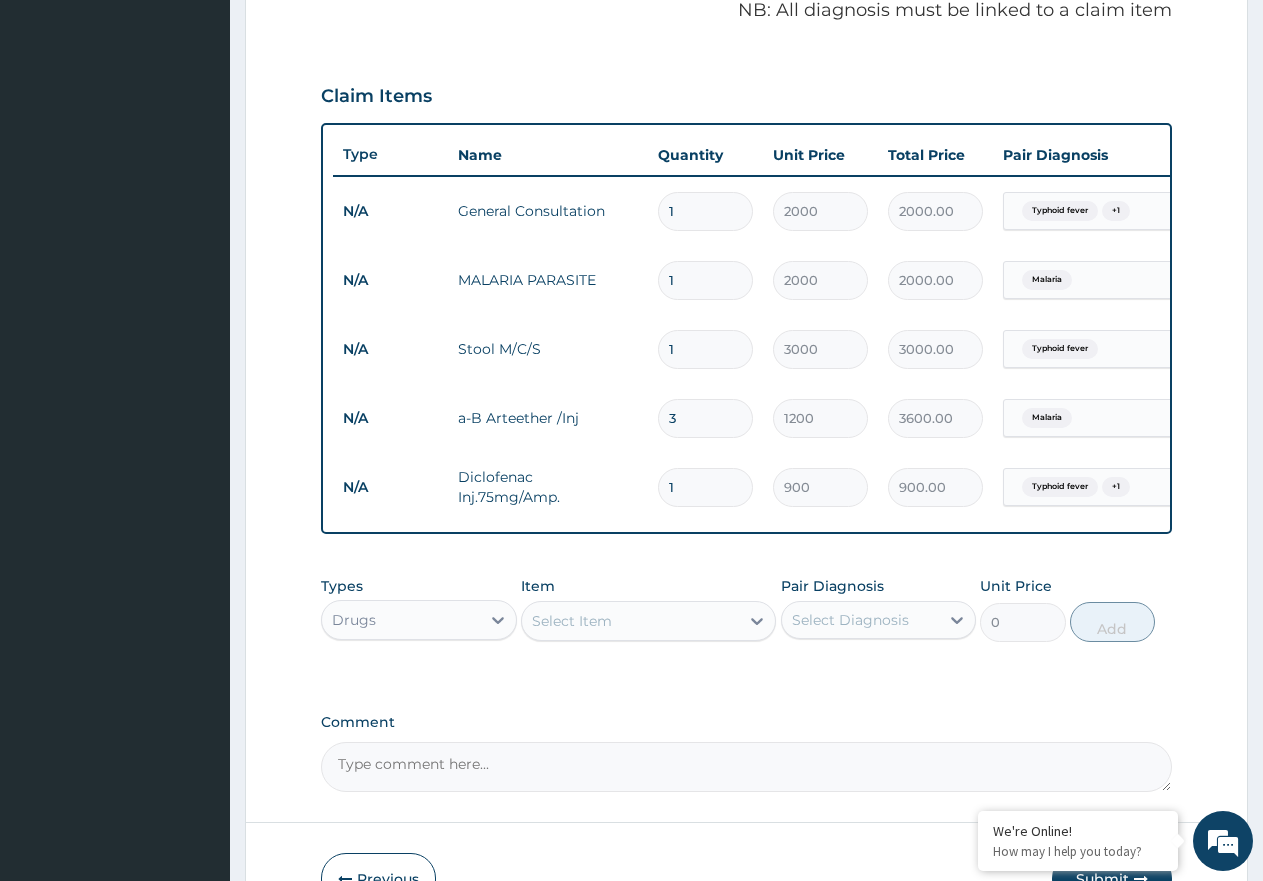 click on "Select Item" at bounding box center (630, 621) 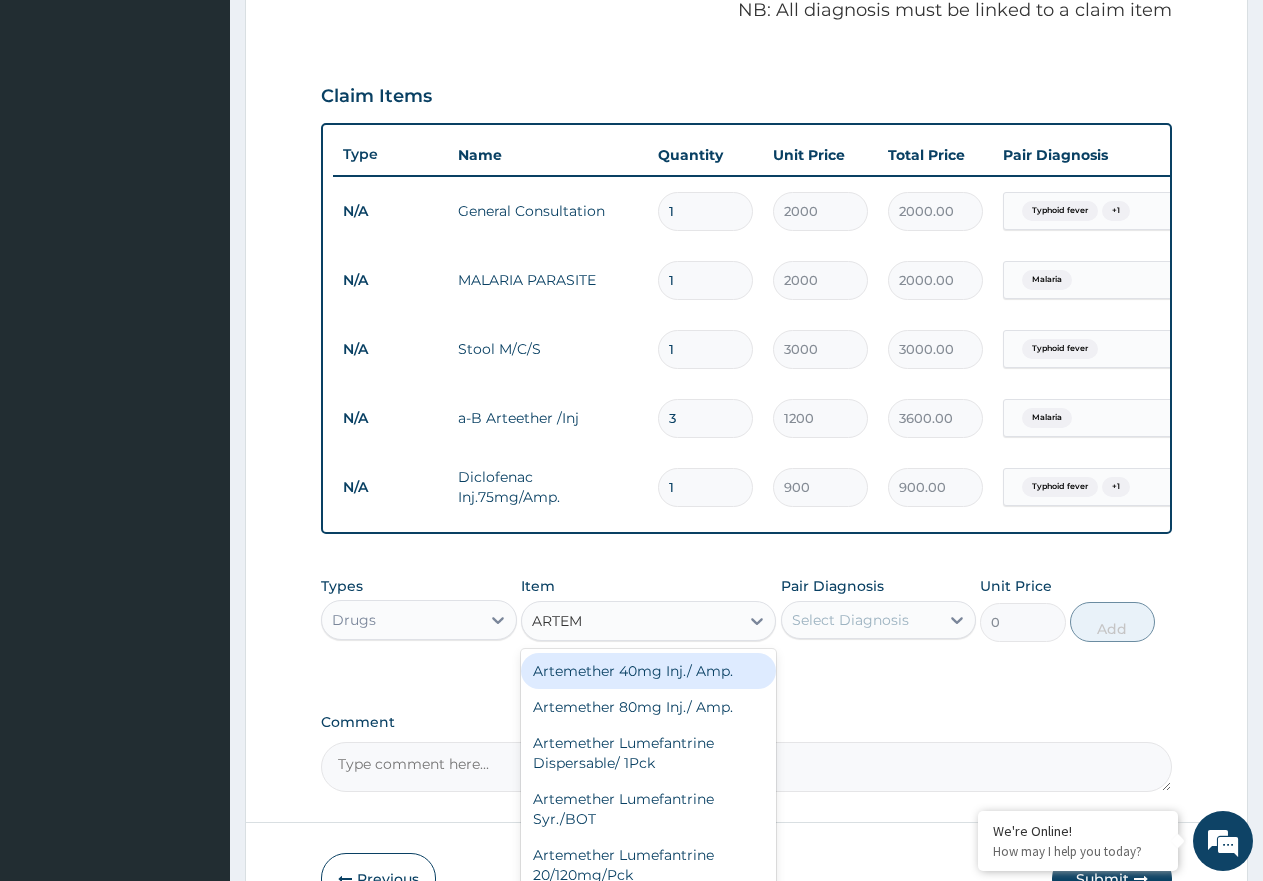 type on "ARTEME" 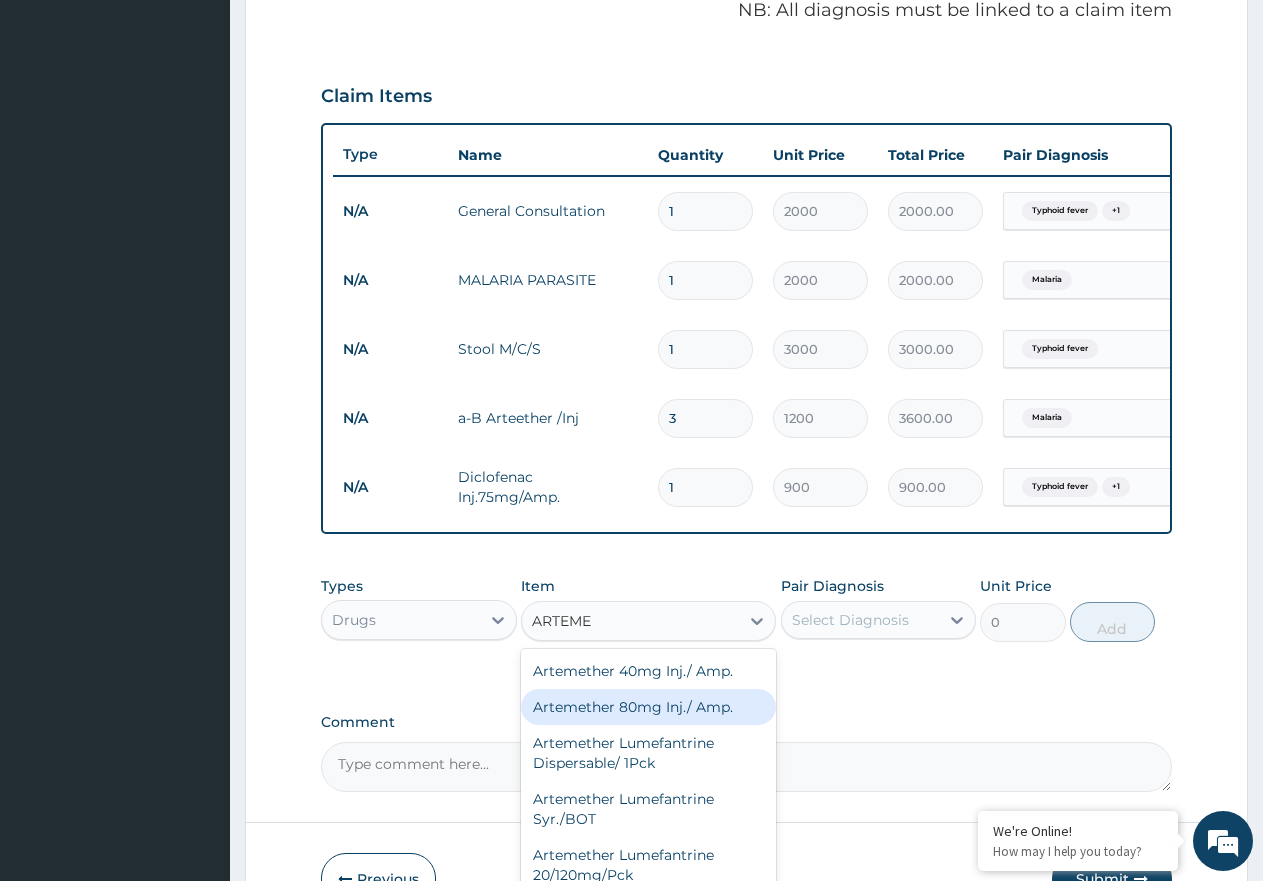 scroll, scrollTop: 684, scrollLeft: 0, axis: vertical 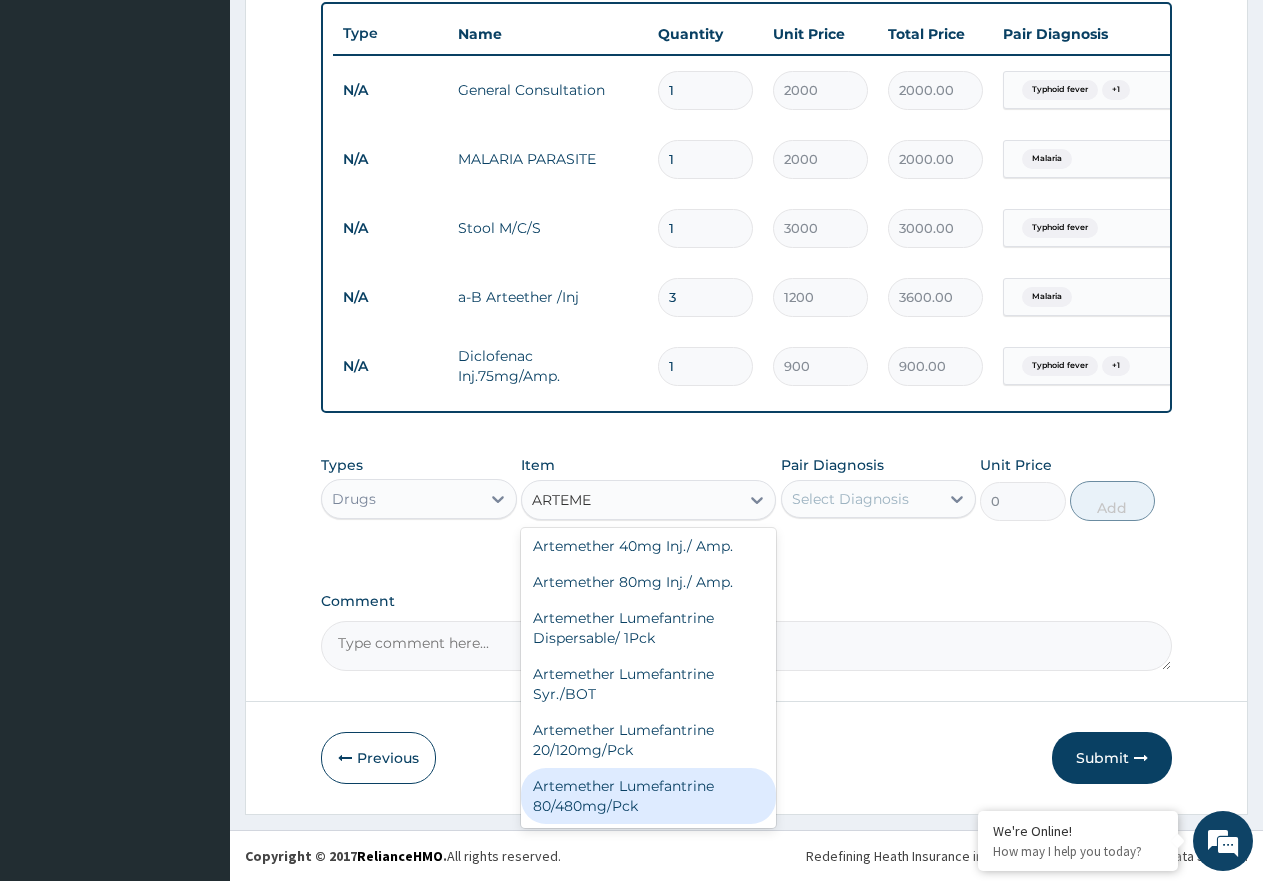 click on "Artemether Lumefantrine 80/480mg/Pck" at bounding box center [648, 796] 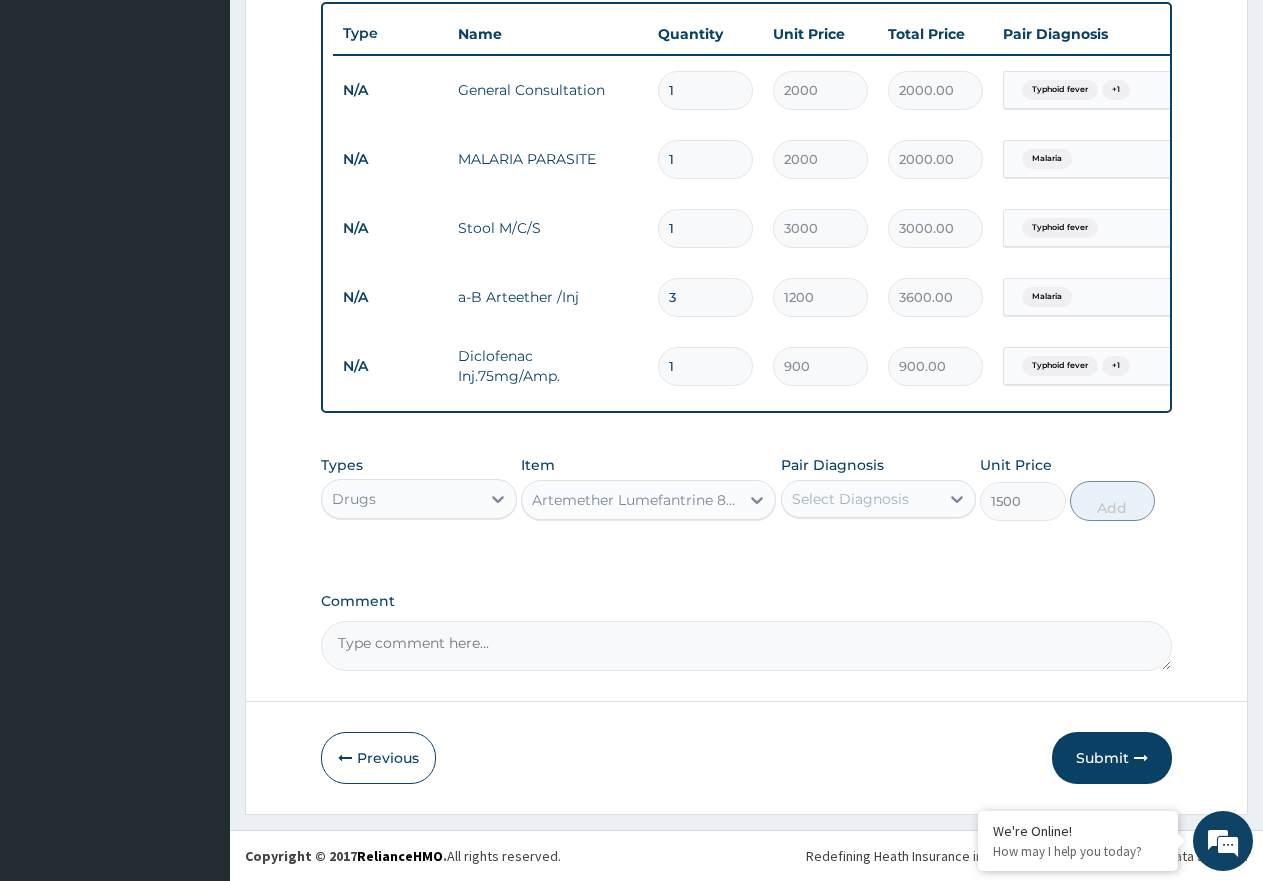 click on "Select Diagnosis" at bounding box center (850, 499) 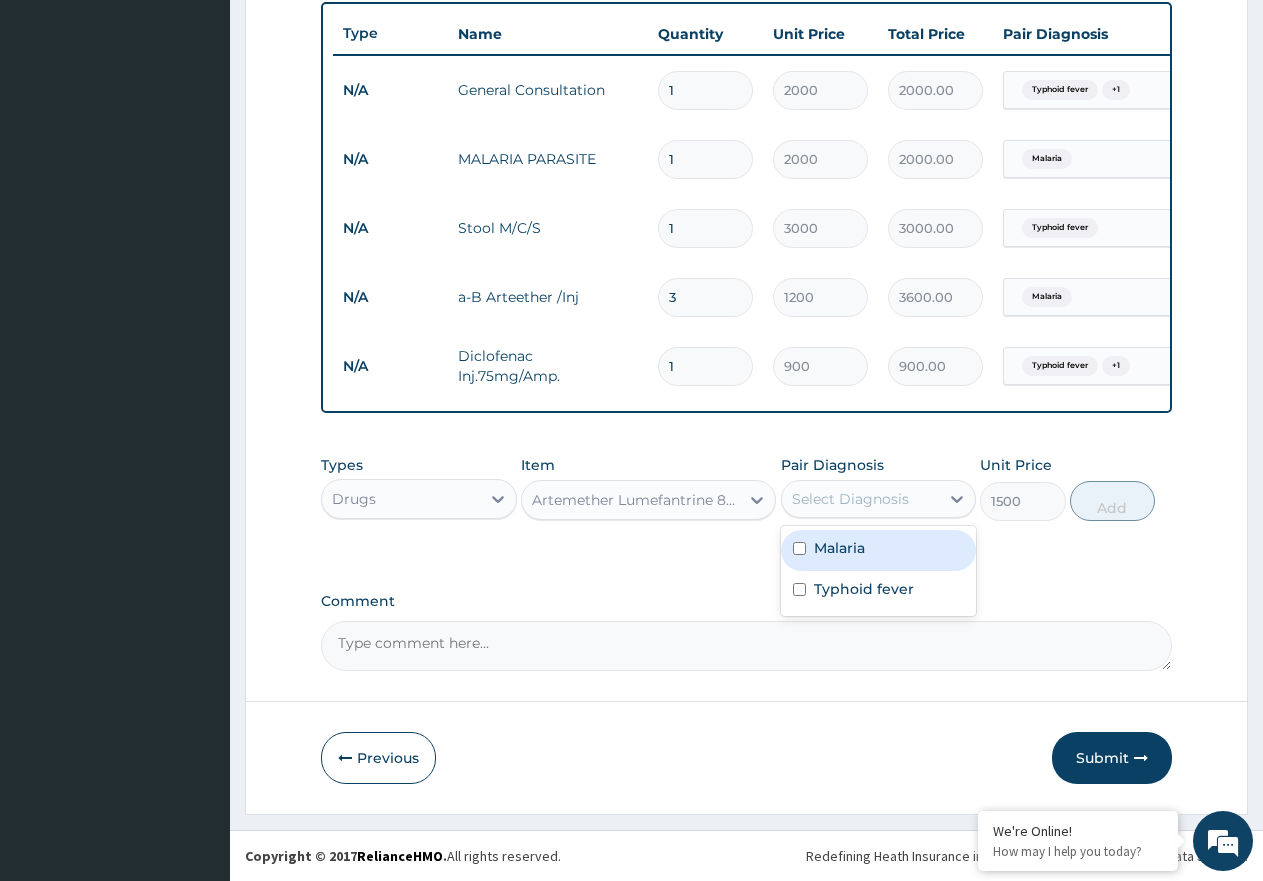 click on "Malaria" at bounding box center [839, 548] 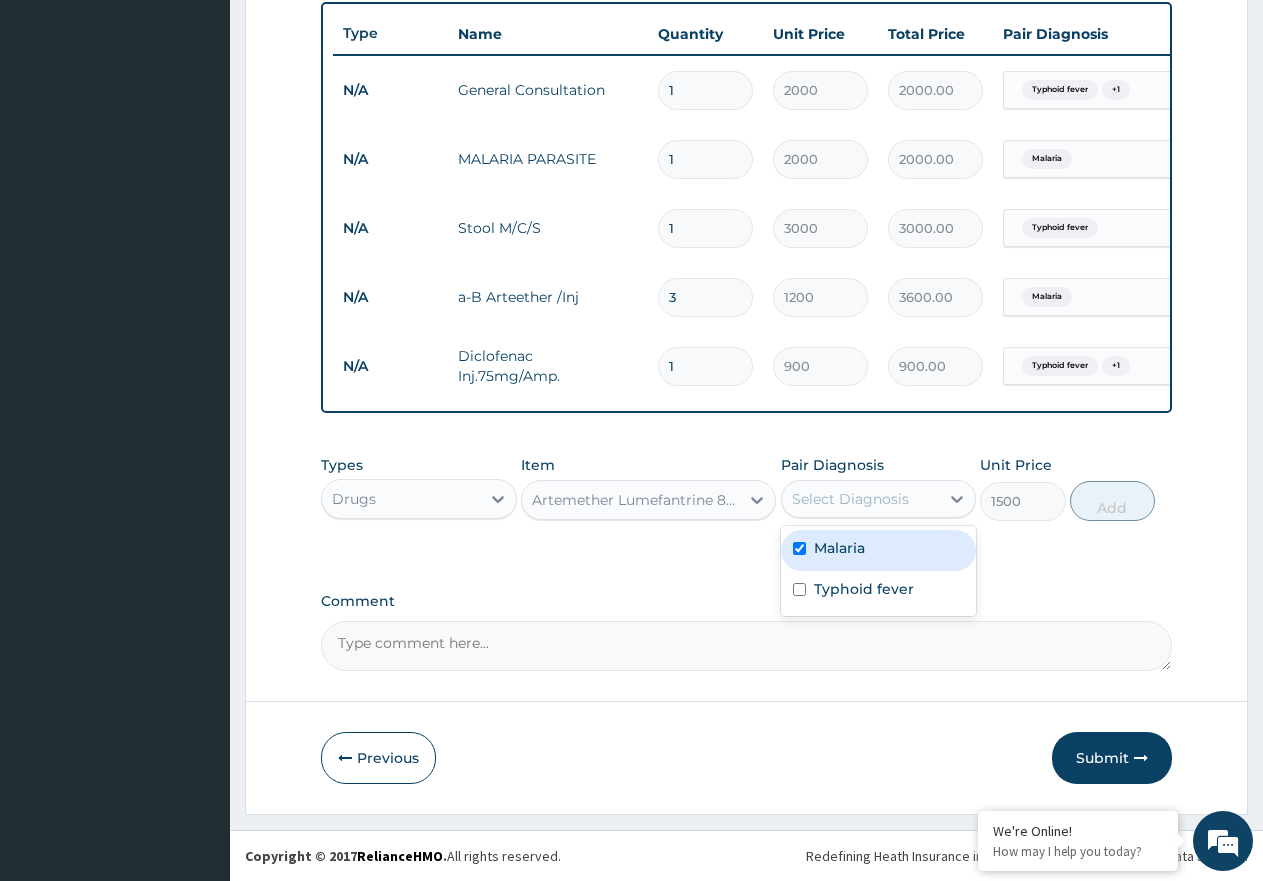 checkbox on "true" 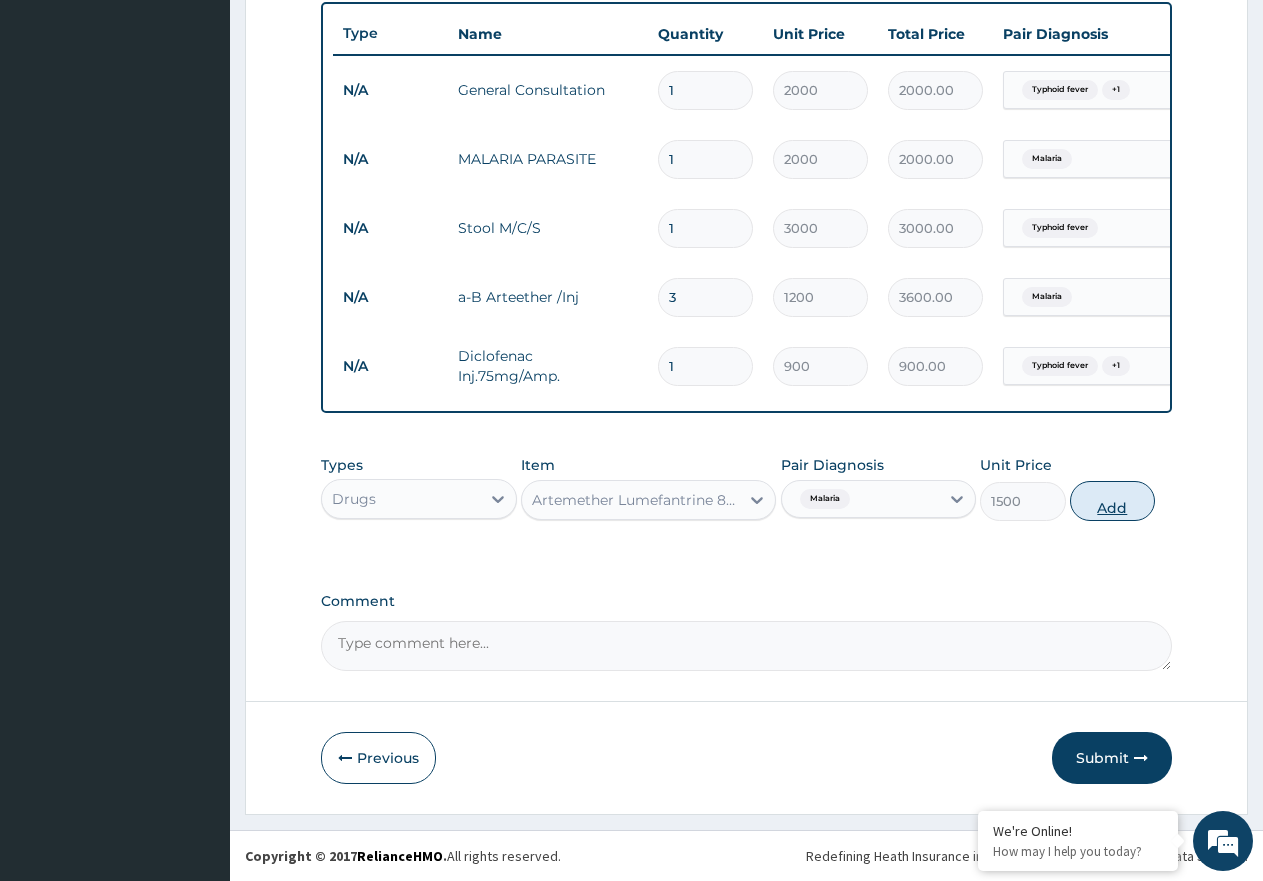 click on "Add" at bounding box center [1112, 501] 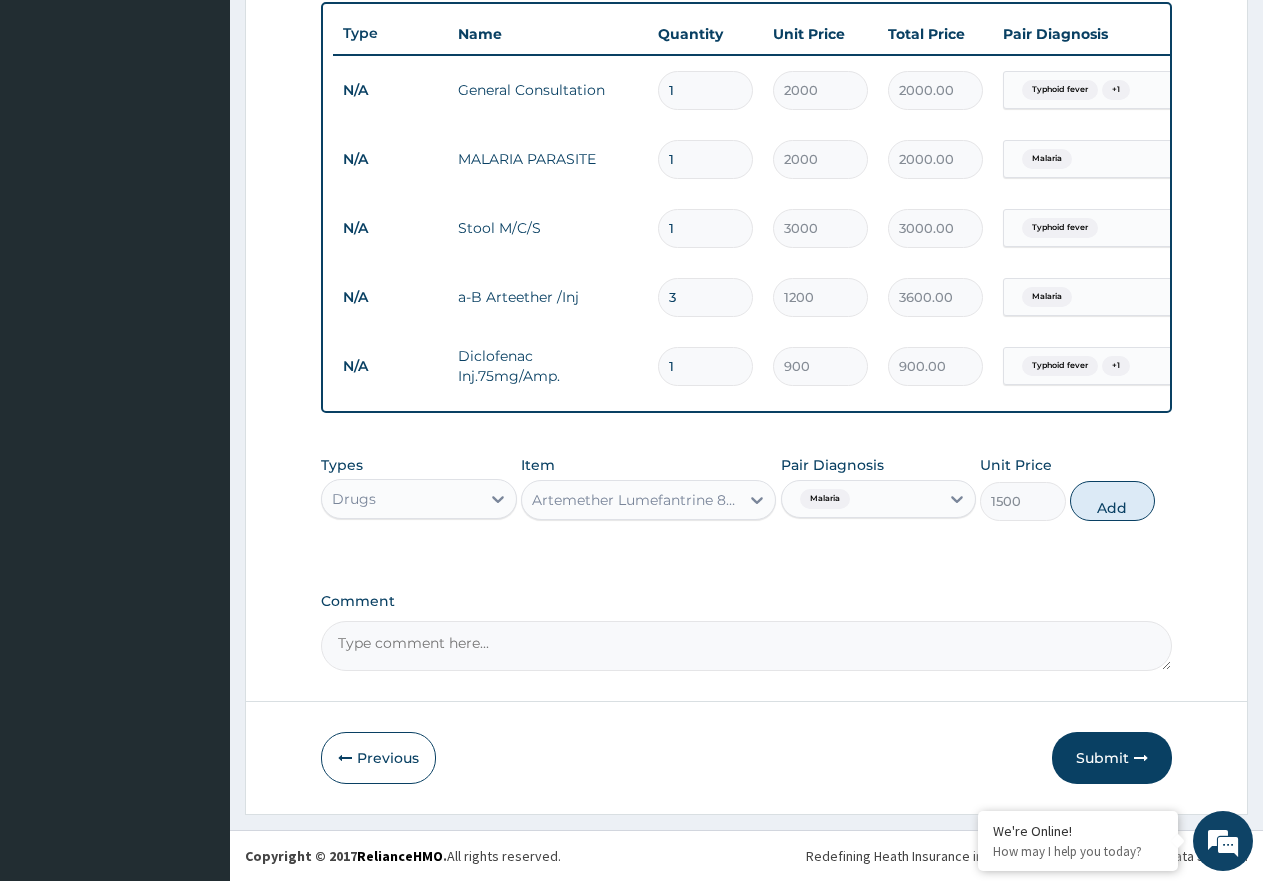 type on "0" 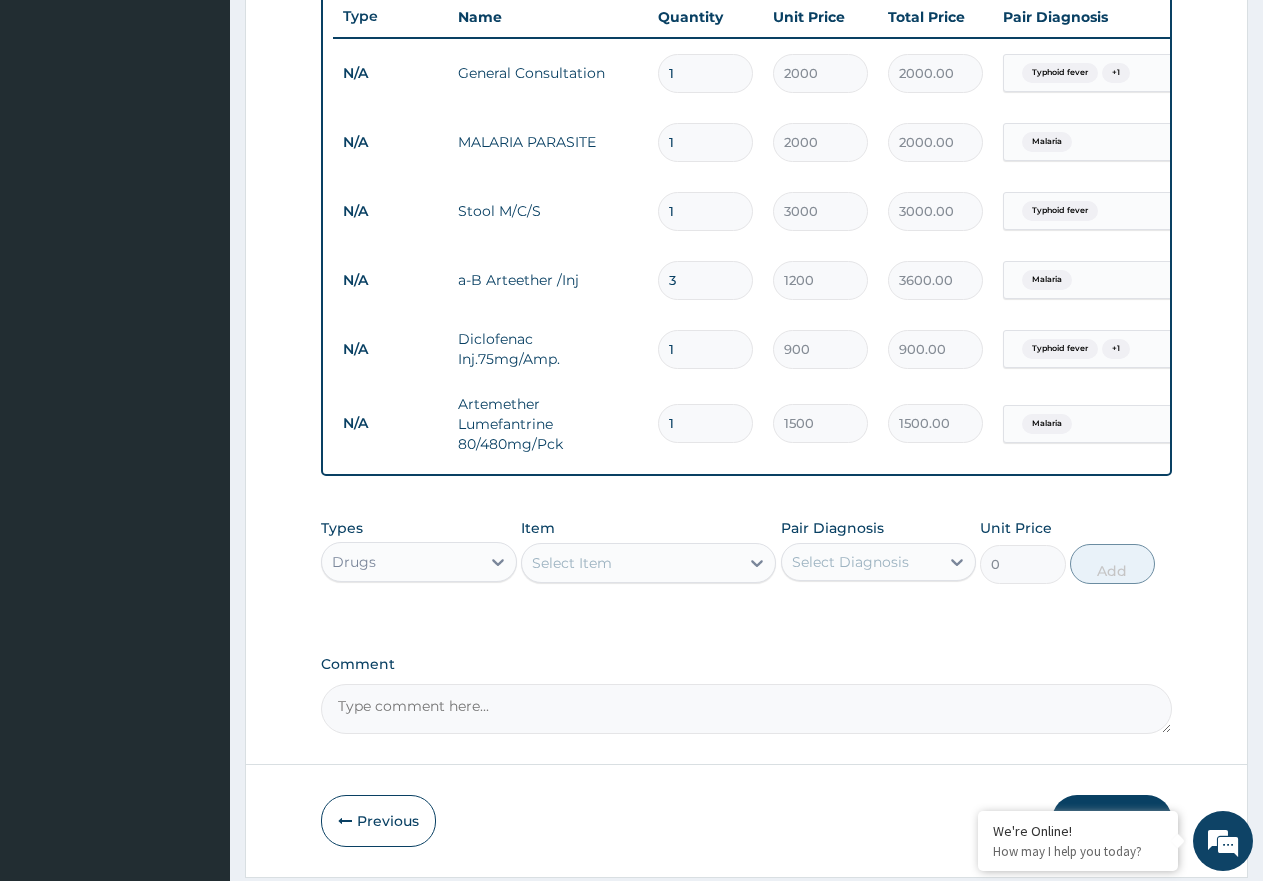 click on "Select Item" at bounding box center [572, 563] 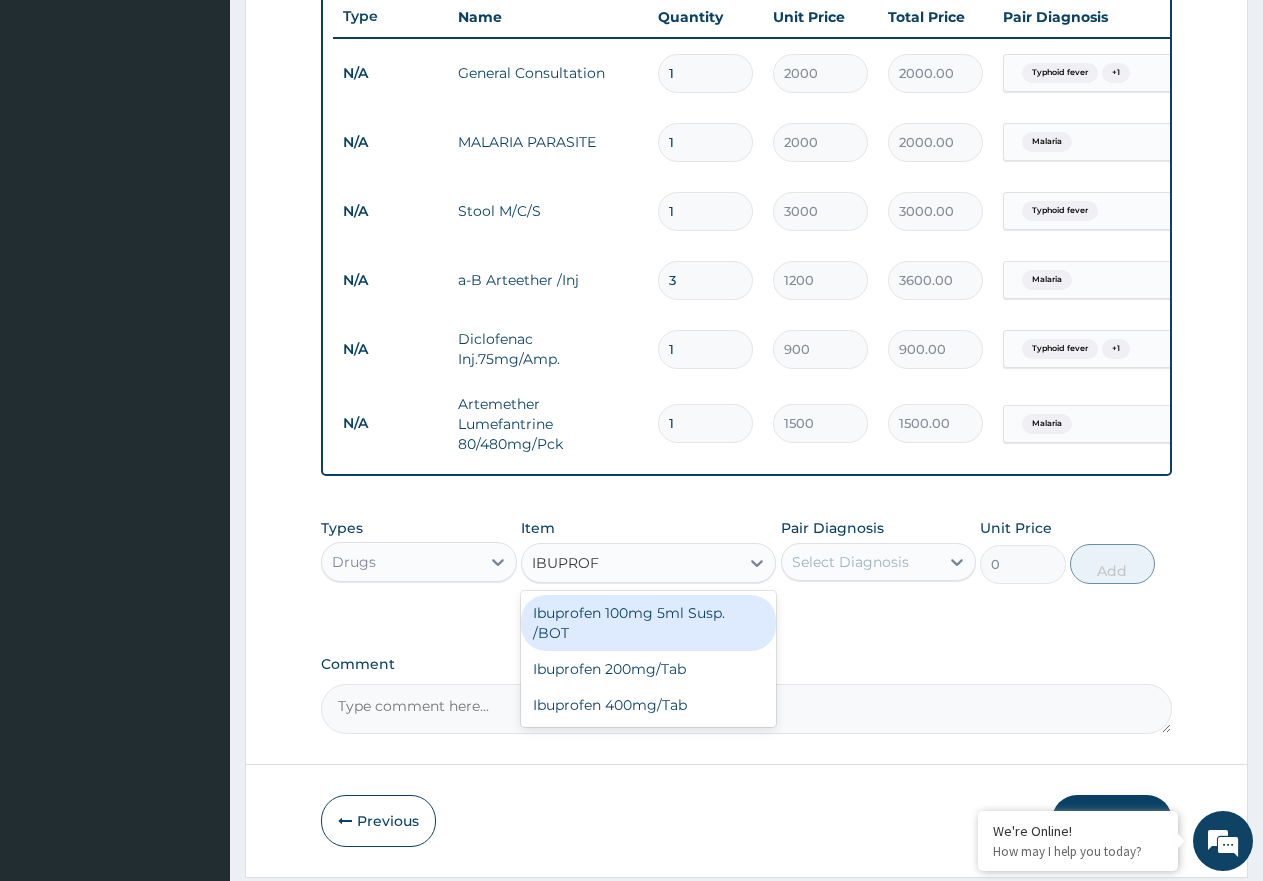 type on "IBUPROFE" 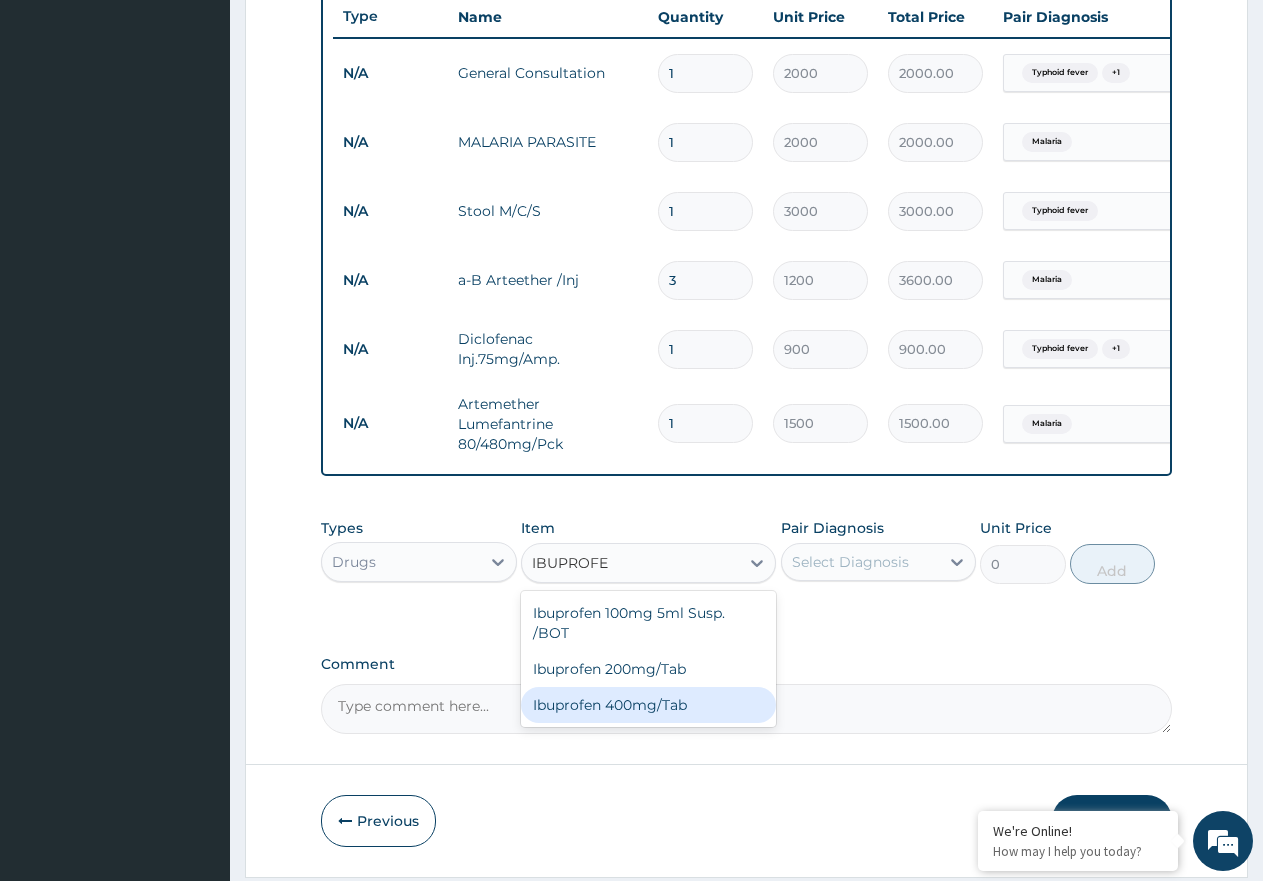 click on "Ibuprofen 400mg/Tab" at bounding box center (648, 705) 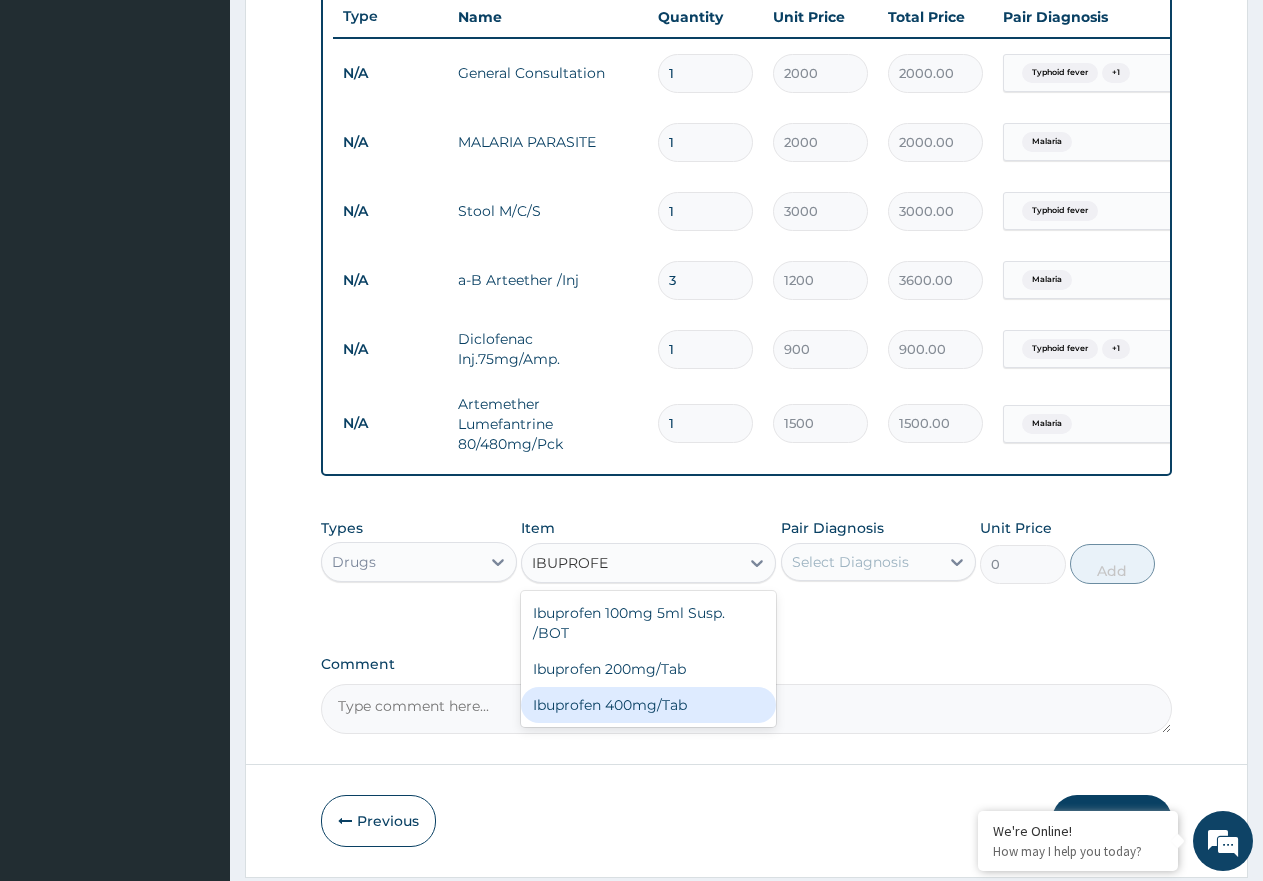 type 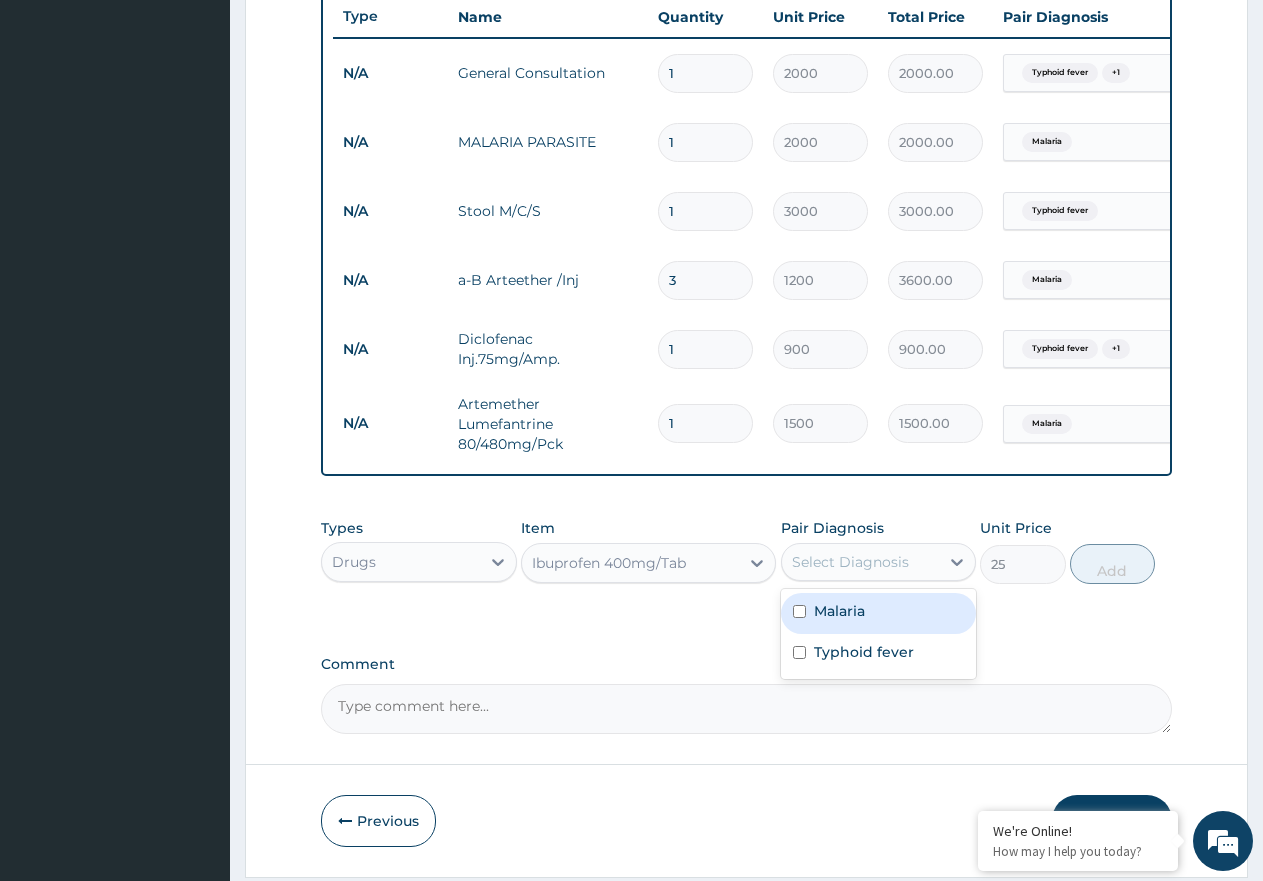 click on "Select Diagnosis" at bounding box center (850, 562) 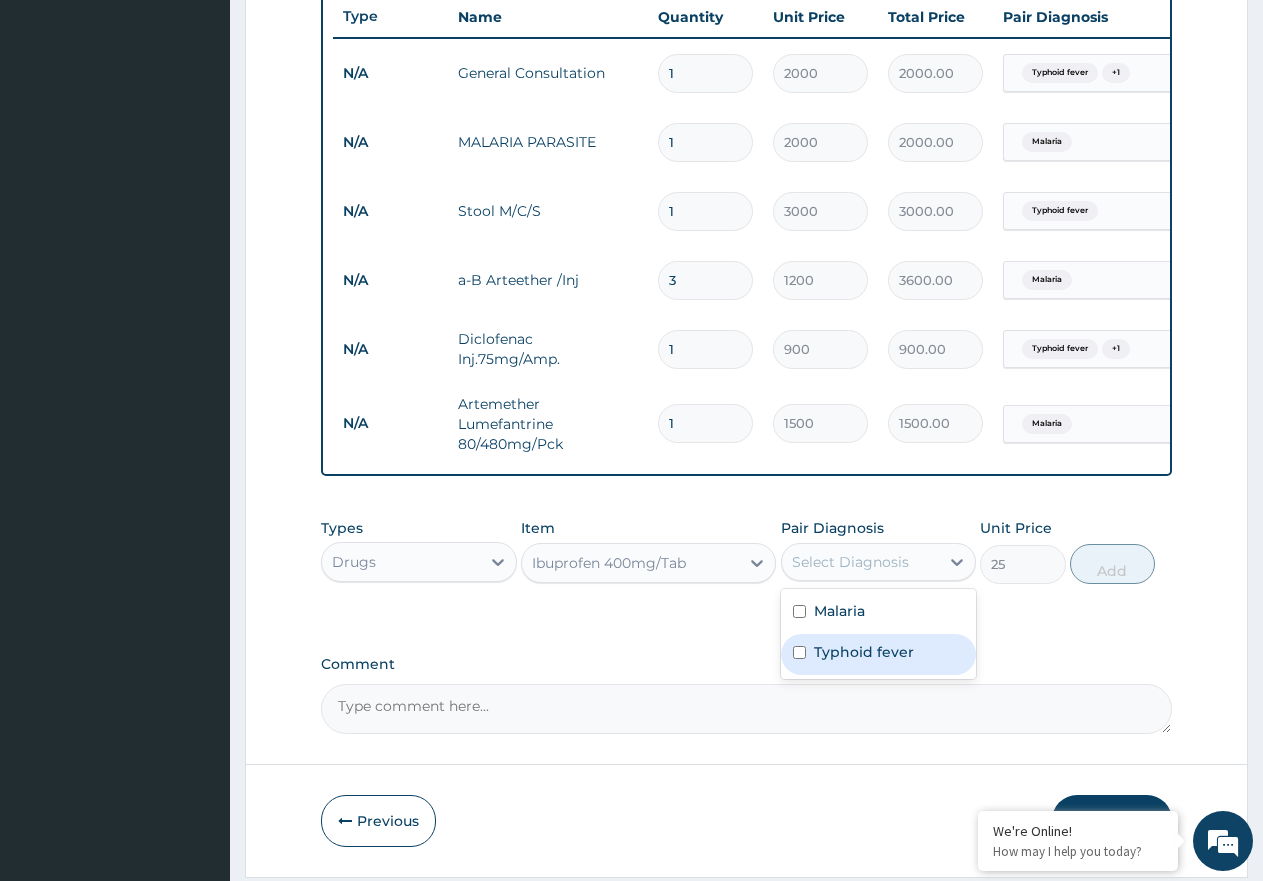 click on "Typhoid fever" at bounding box center (864, 652) 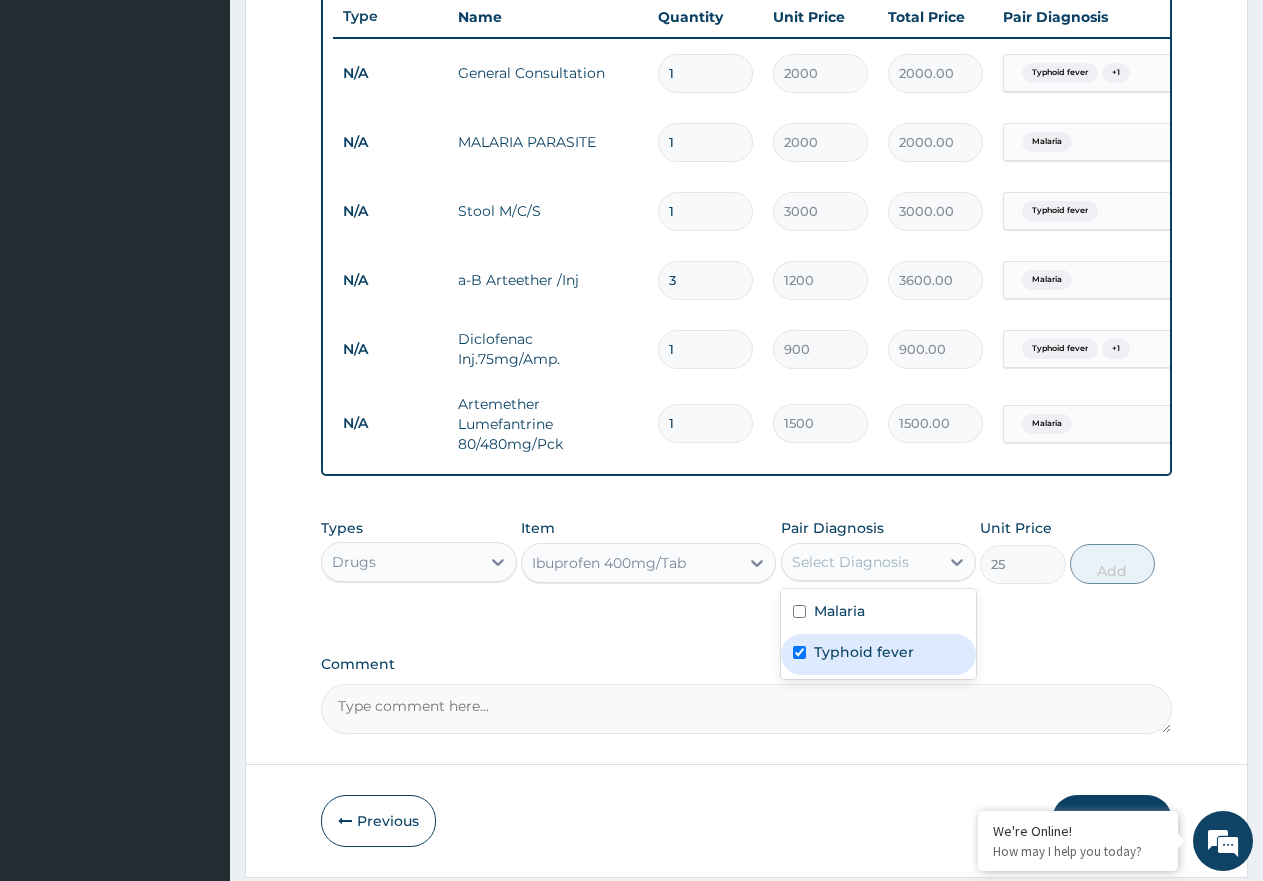 checkbox on "true" 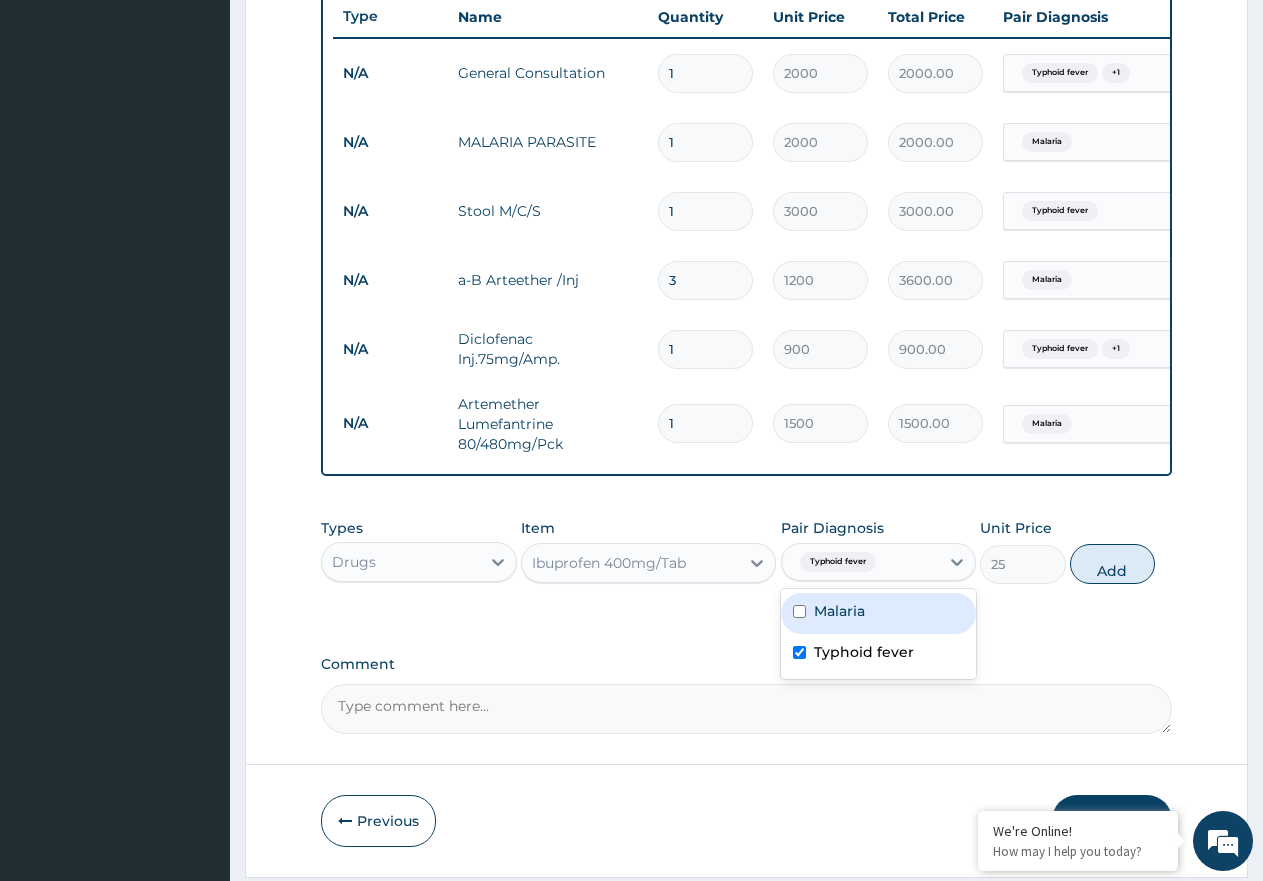 click on "Malaria" at bounding box center (879, 613) 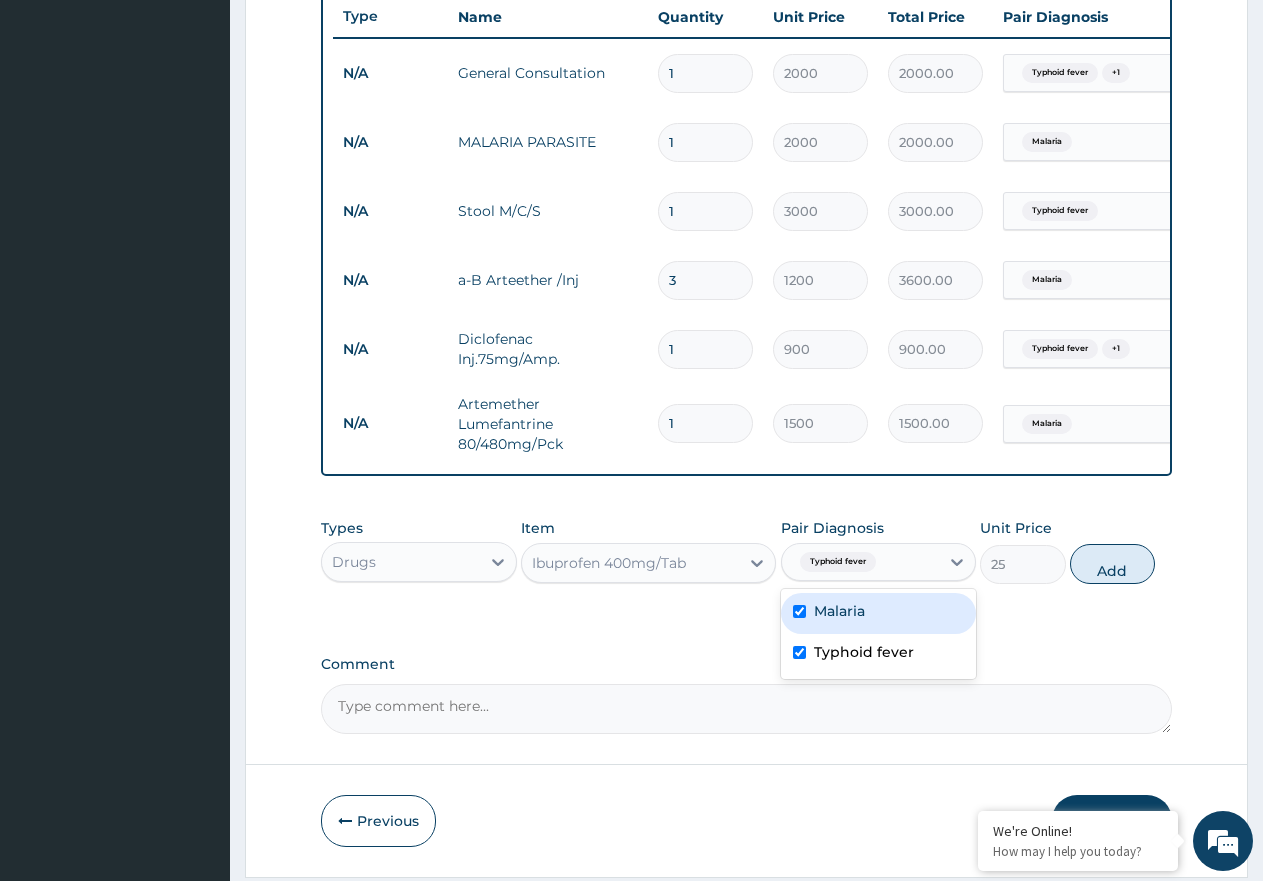 checkbox on "true" 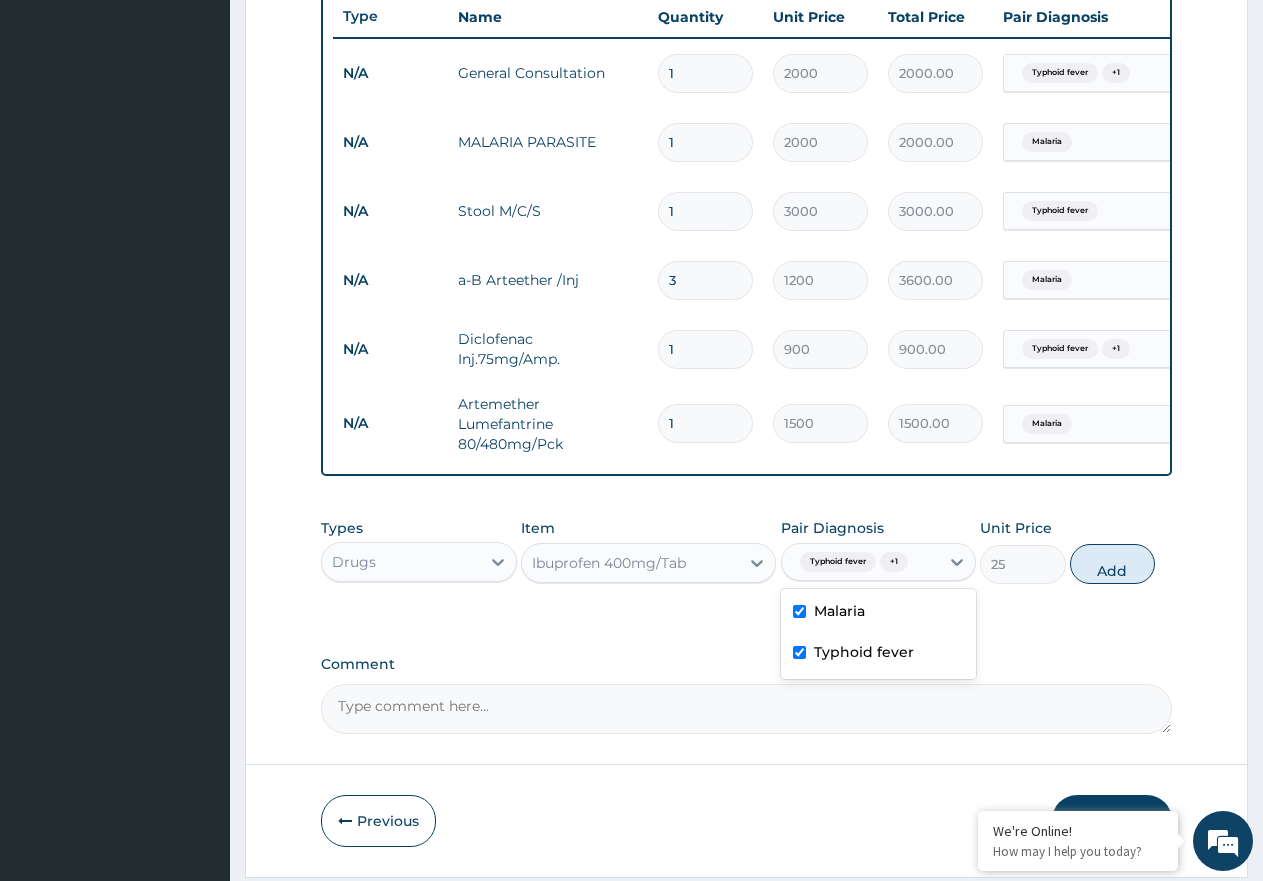 drag, startPoint x: 1097, startPoint y: 584, endPoint x: 1064, endPoint y: 584, distance: 33 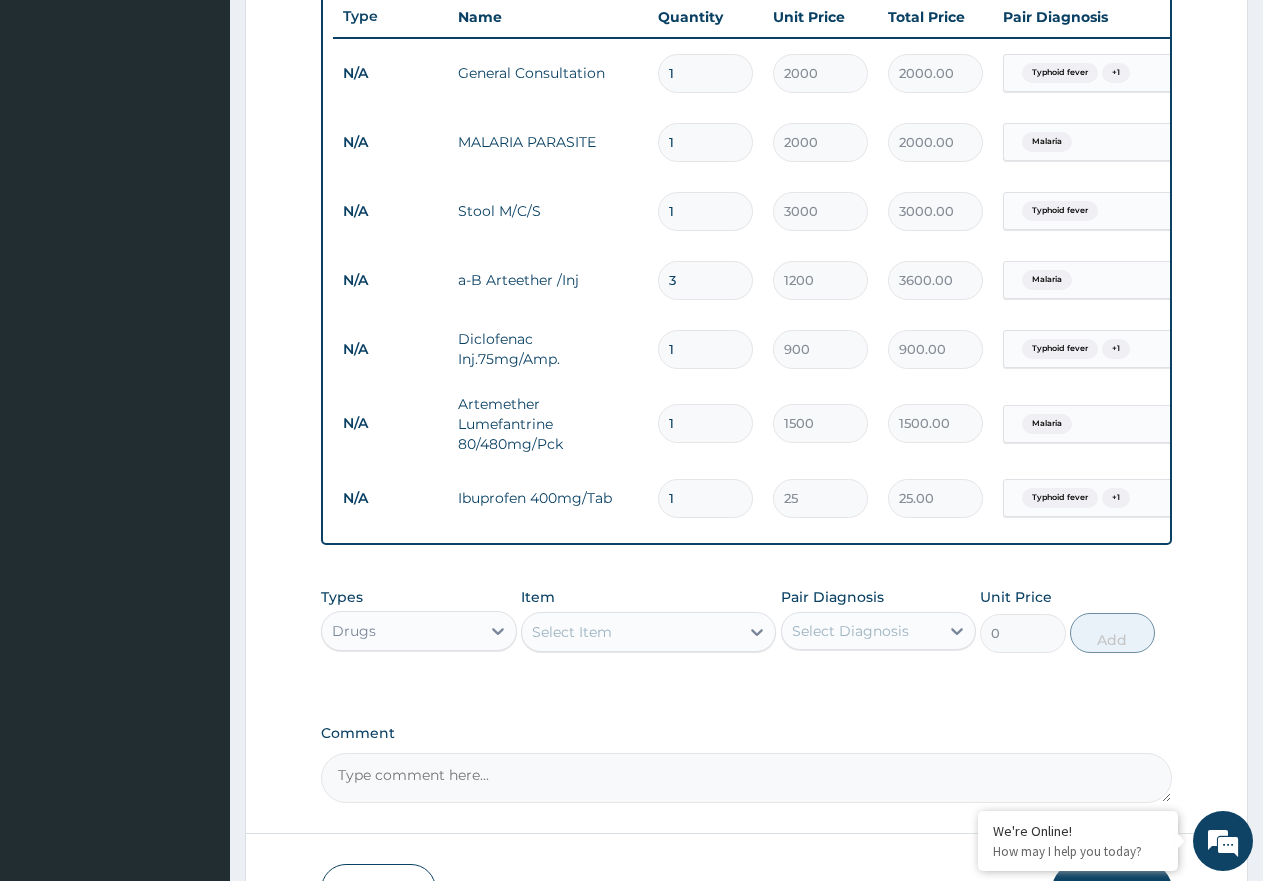 drag, startPoint x: 694, startPoint y: 658, endPoint x: 678, endPoint y: 651, distance: 17.464249 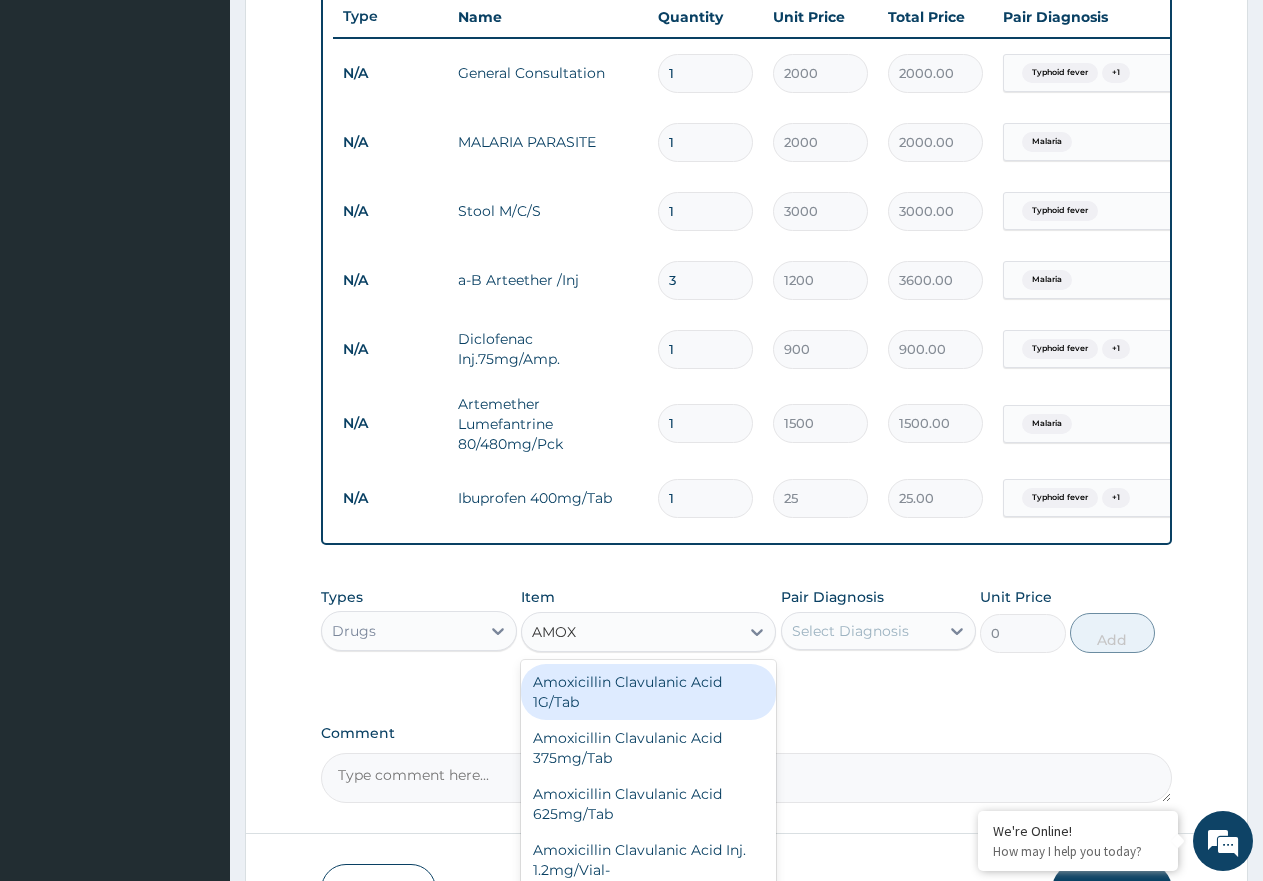 type on "AMOXI" 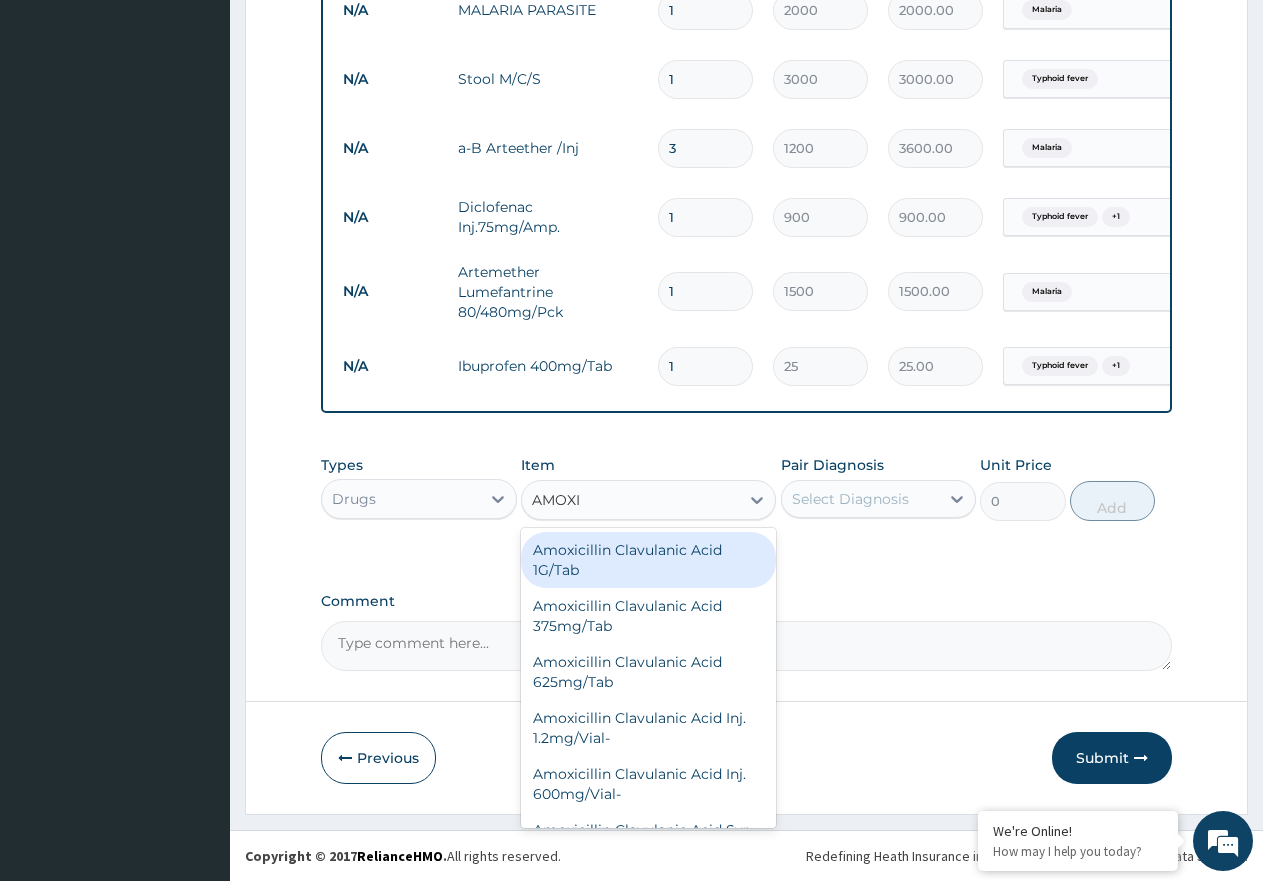 scroll, scrollTop: 908, scrollLeft: 0, axis: vertical 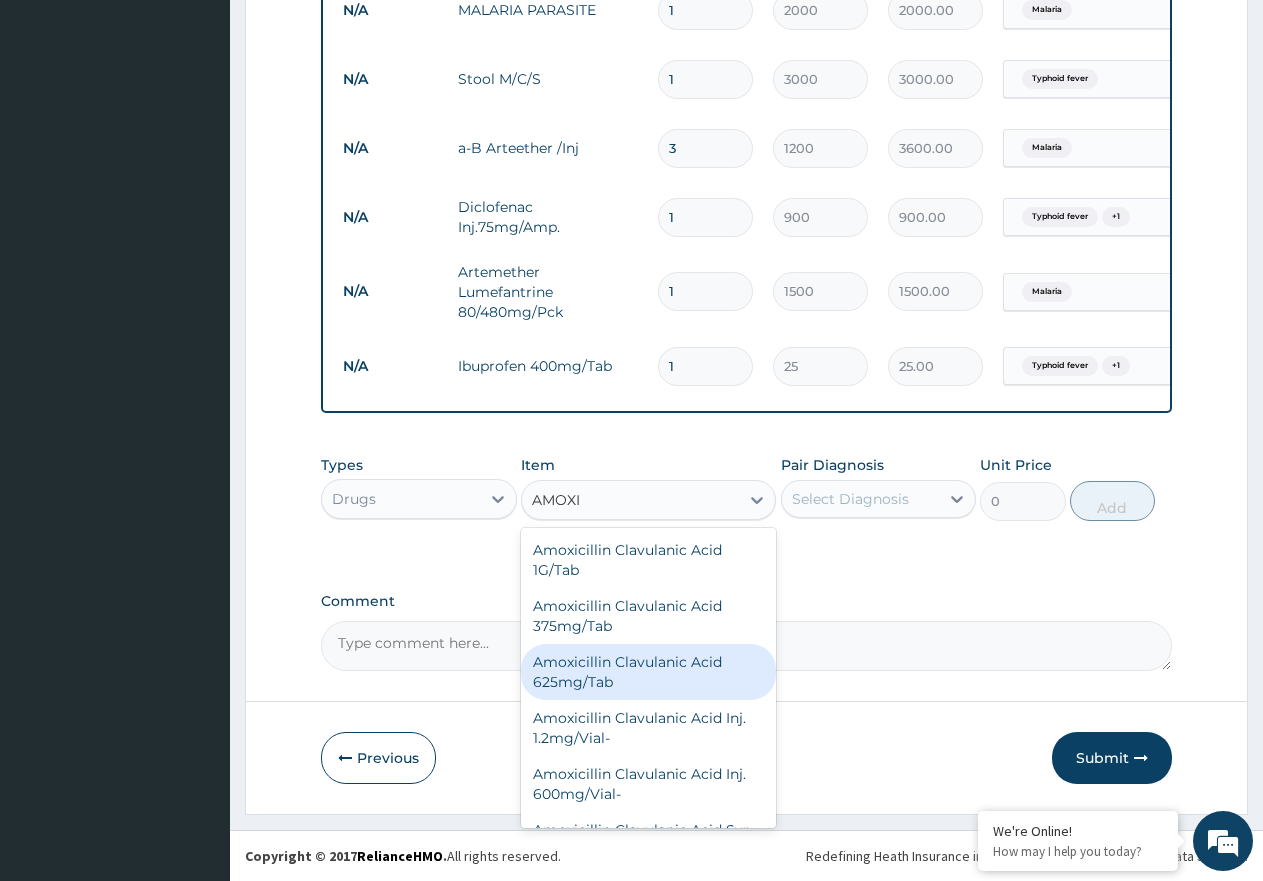 click on "Amoxicillin Clavulanic Acid 625mg/Tab" at bounding box center [648, 672] 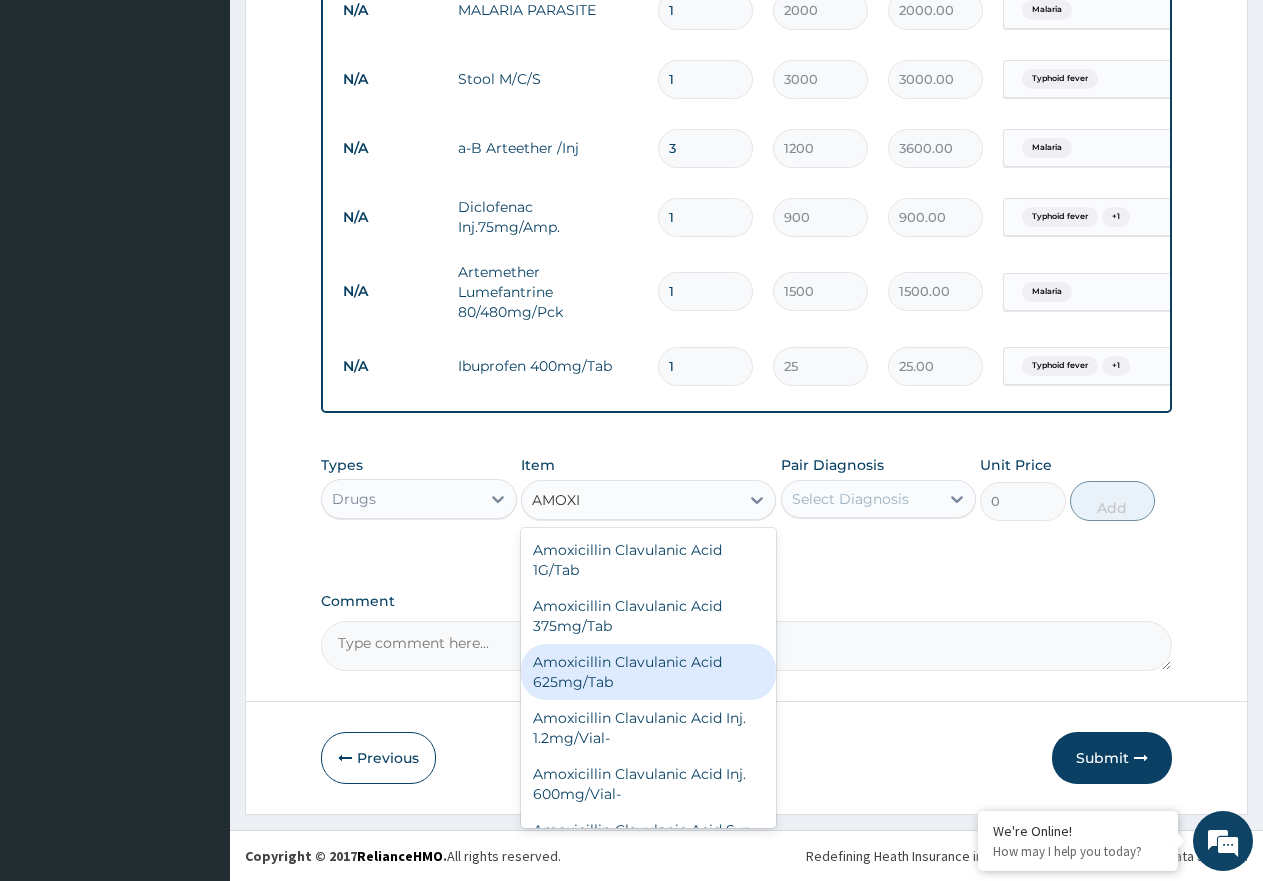 type 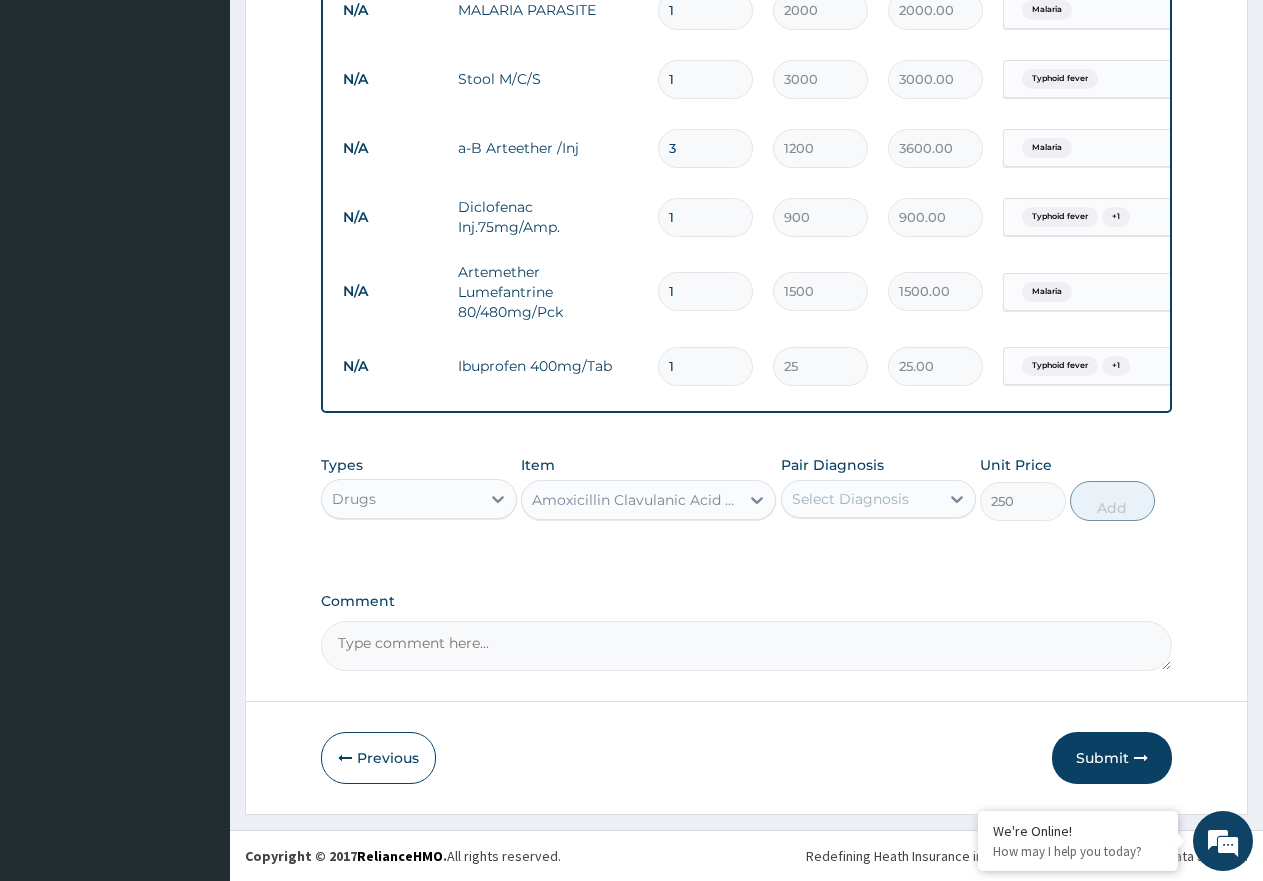 click on "Select Diagnosis" at bounding box center [861, 499] 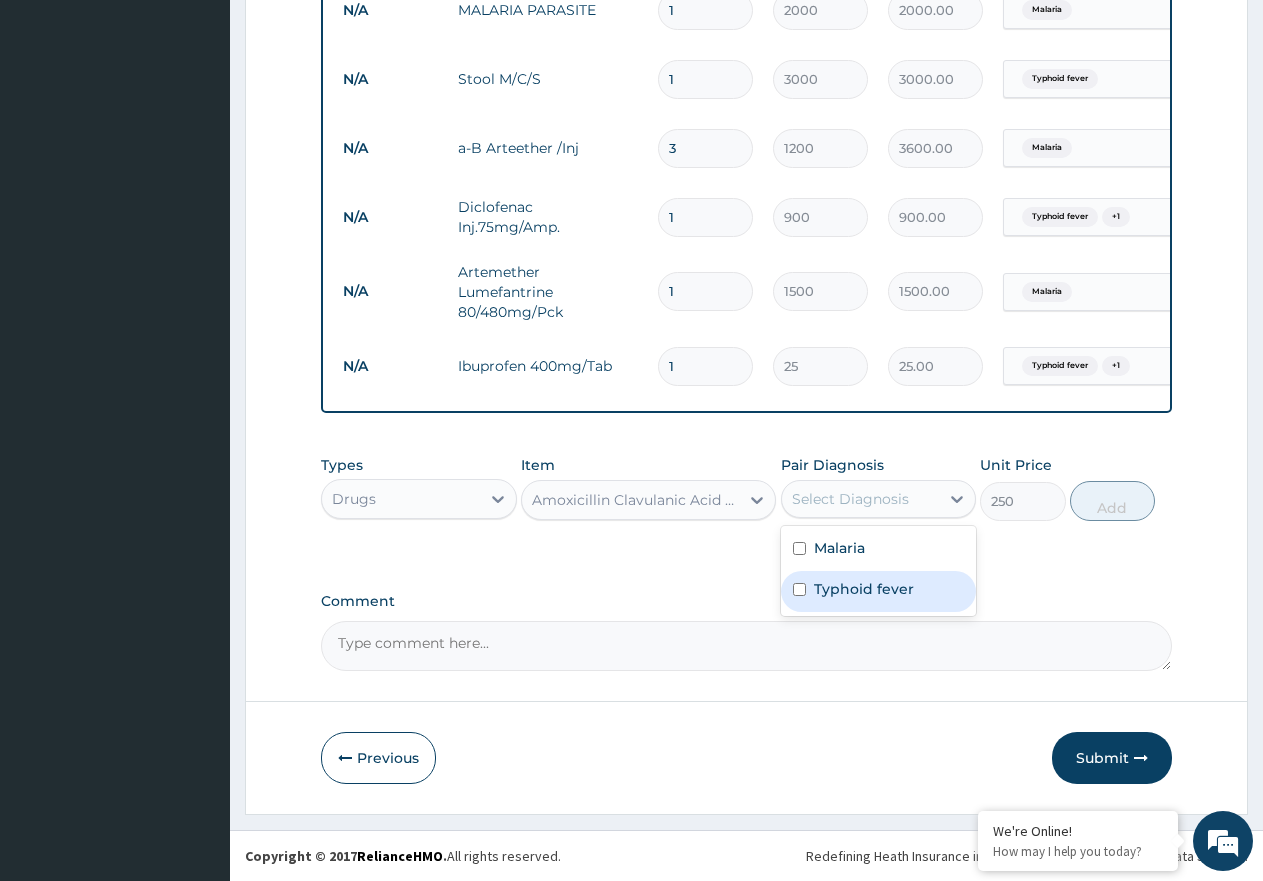click on "Typhoid fever" at bounding box center (864, 589) 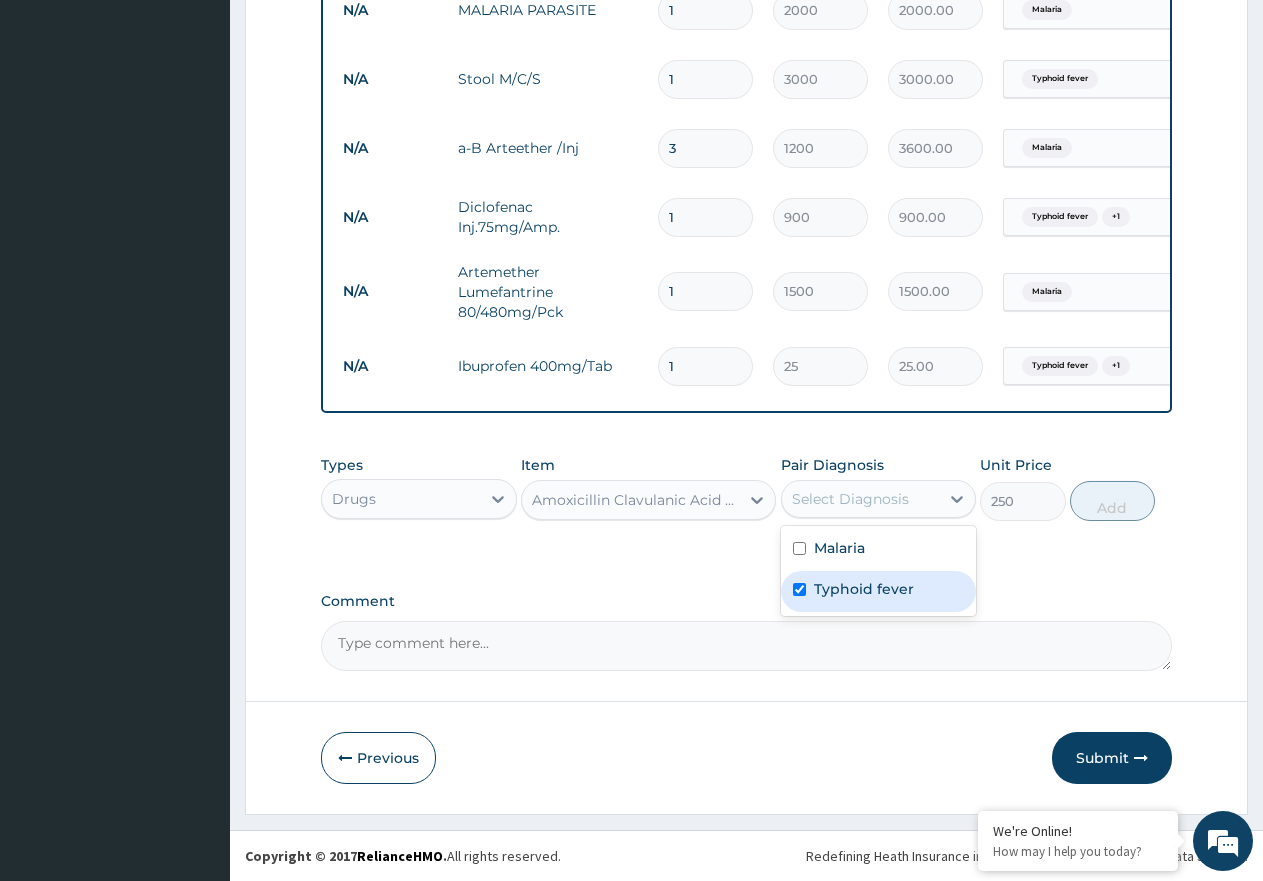checkbox on "true" 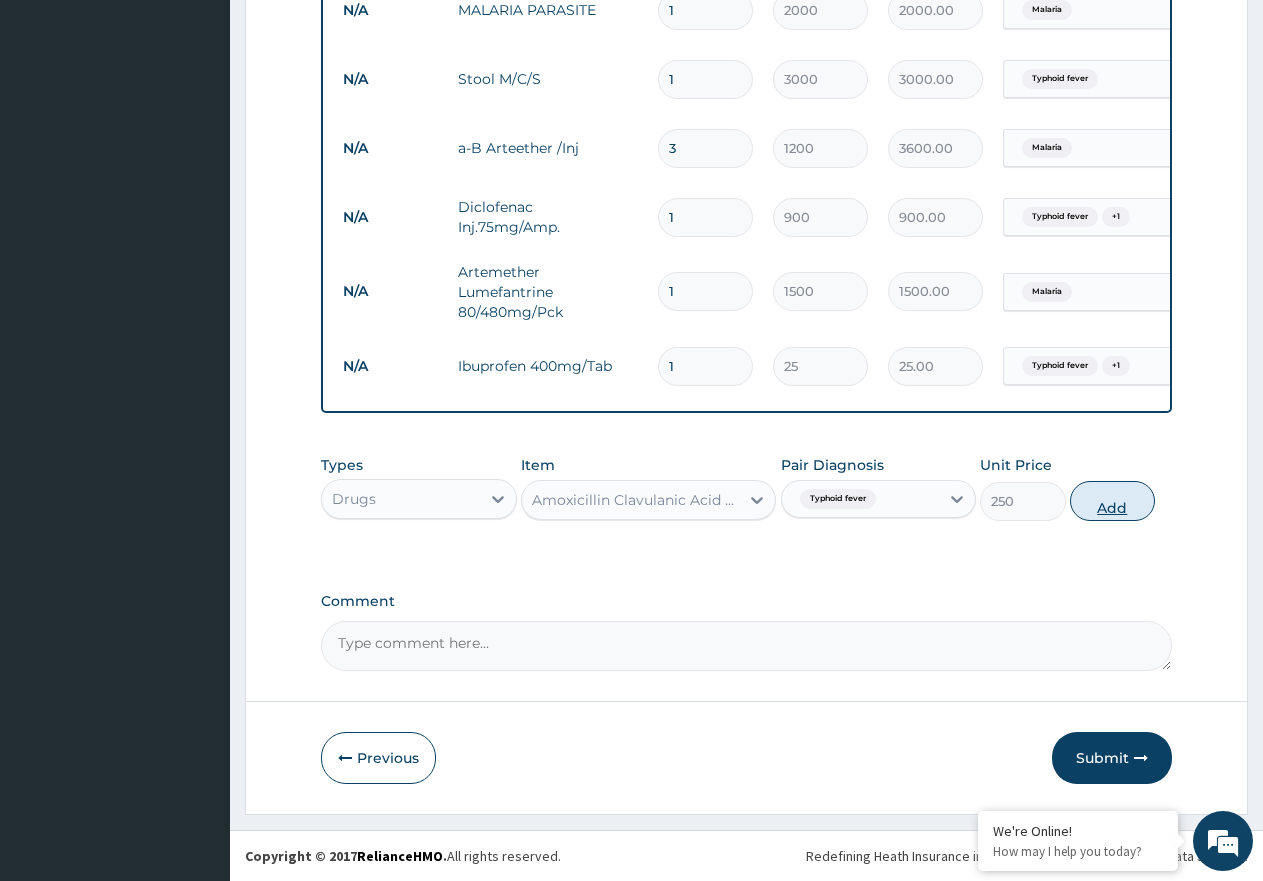 click on "Add" at bounding box center [1112, 501] 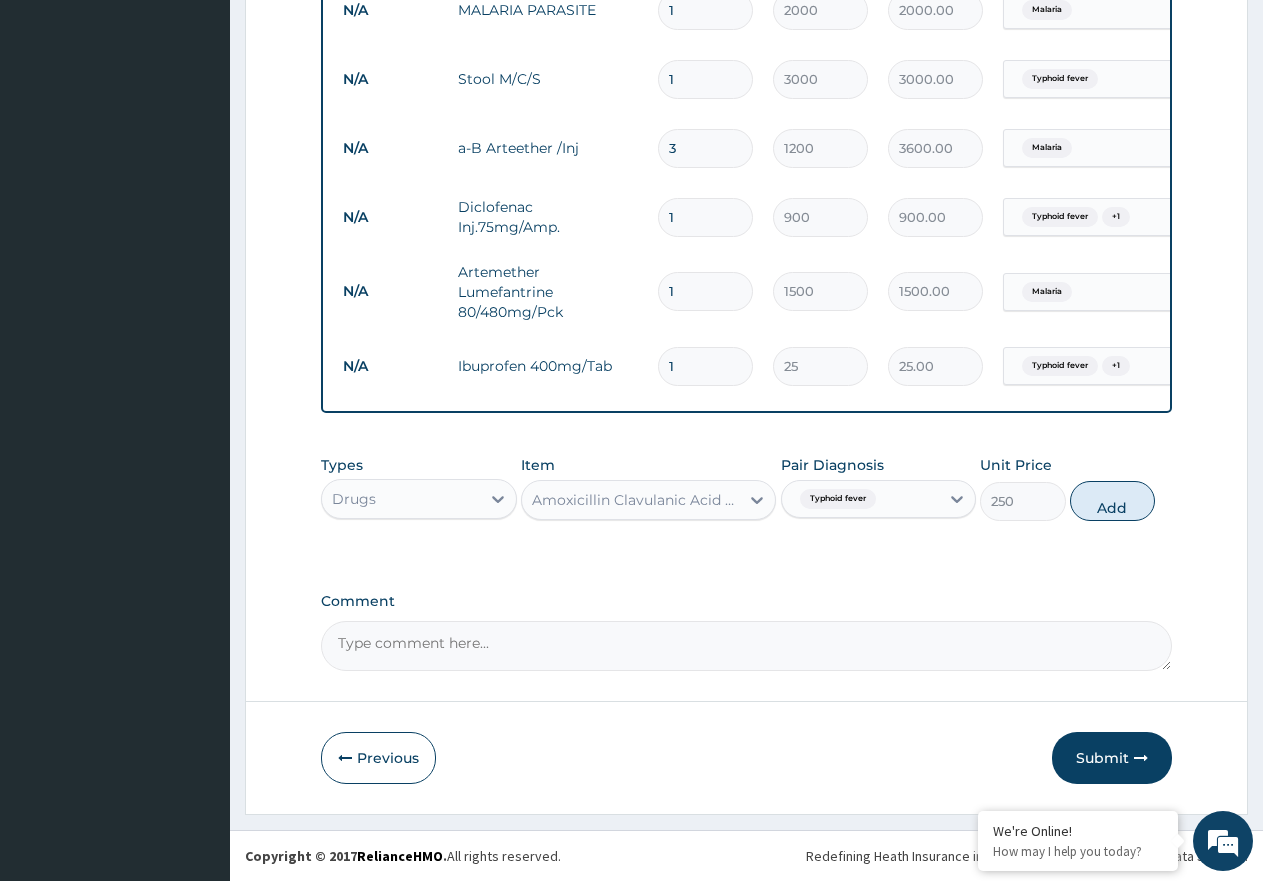 type on "0" 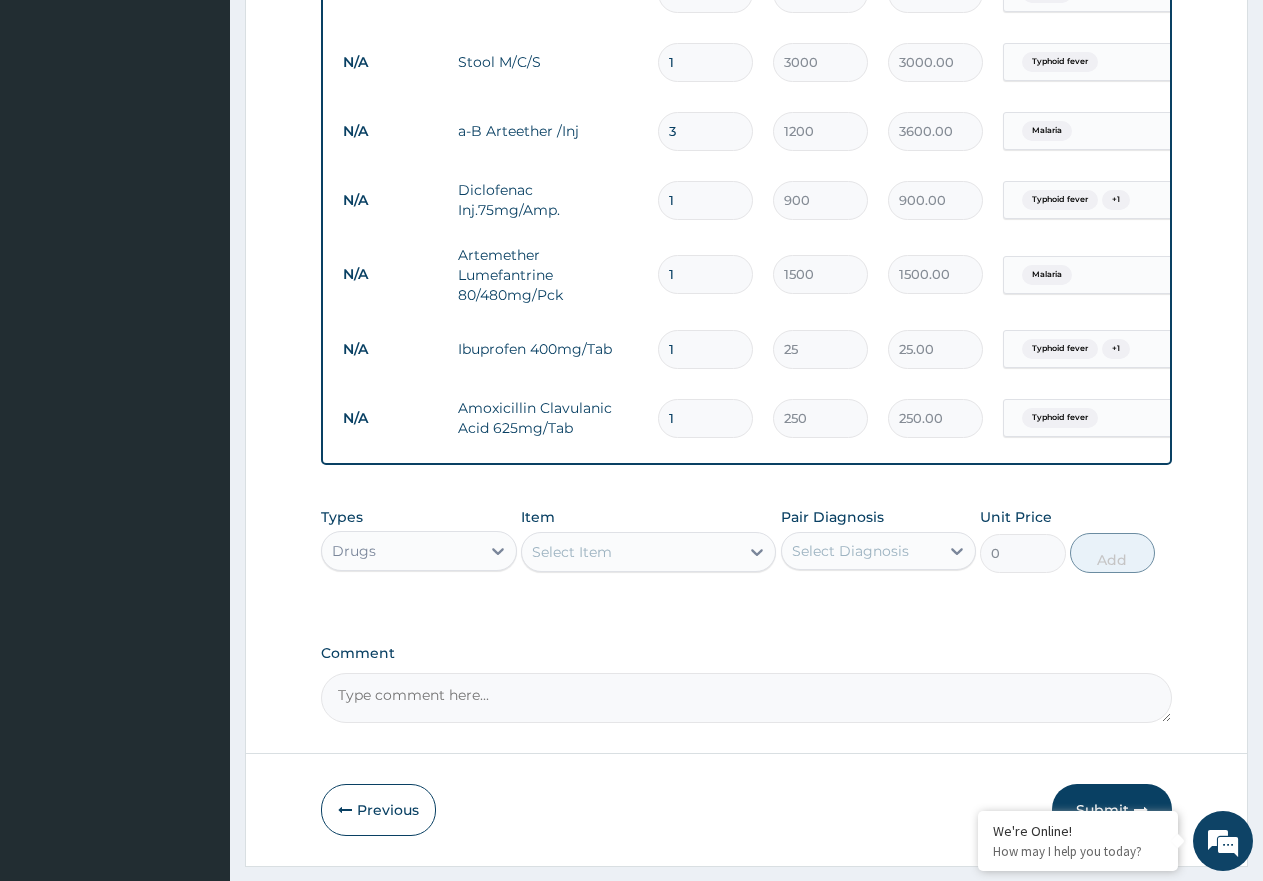 type 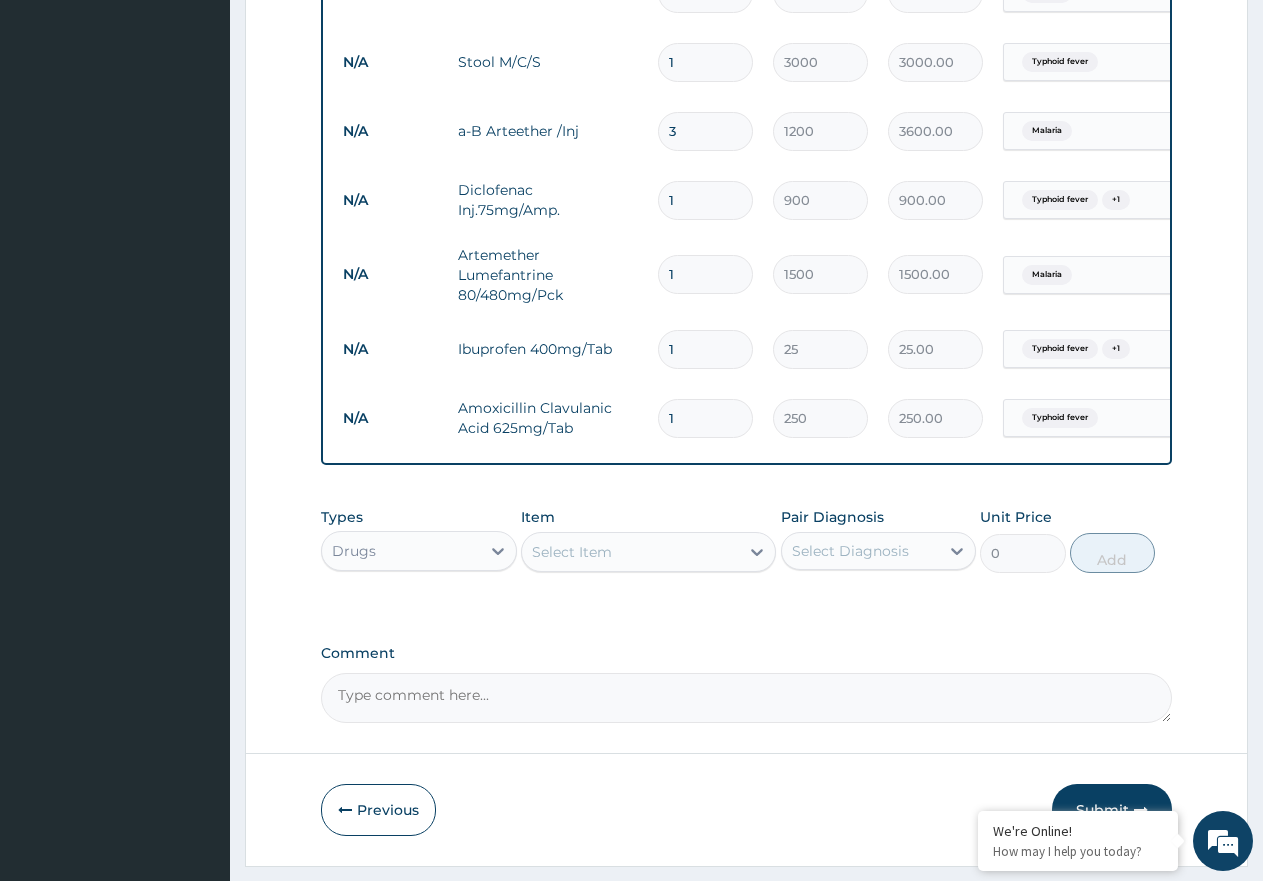 type on "0.00" 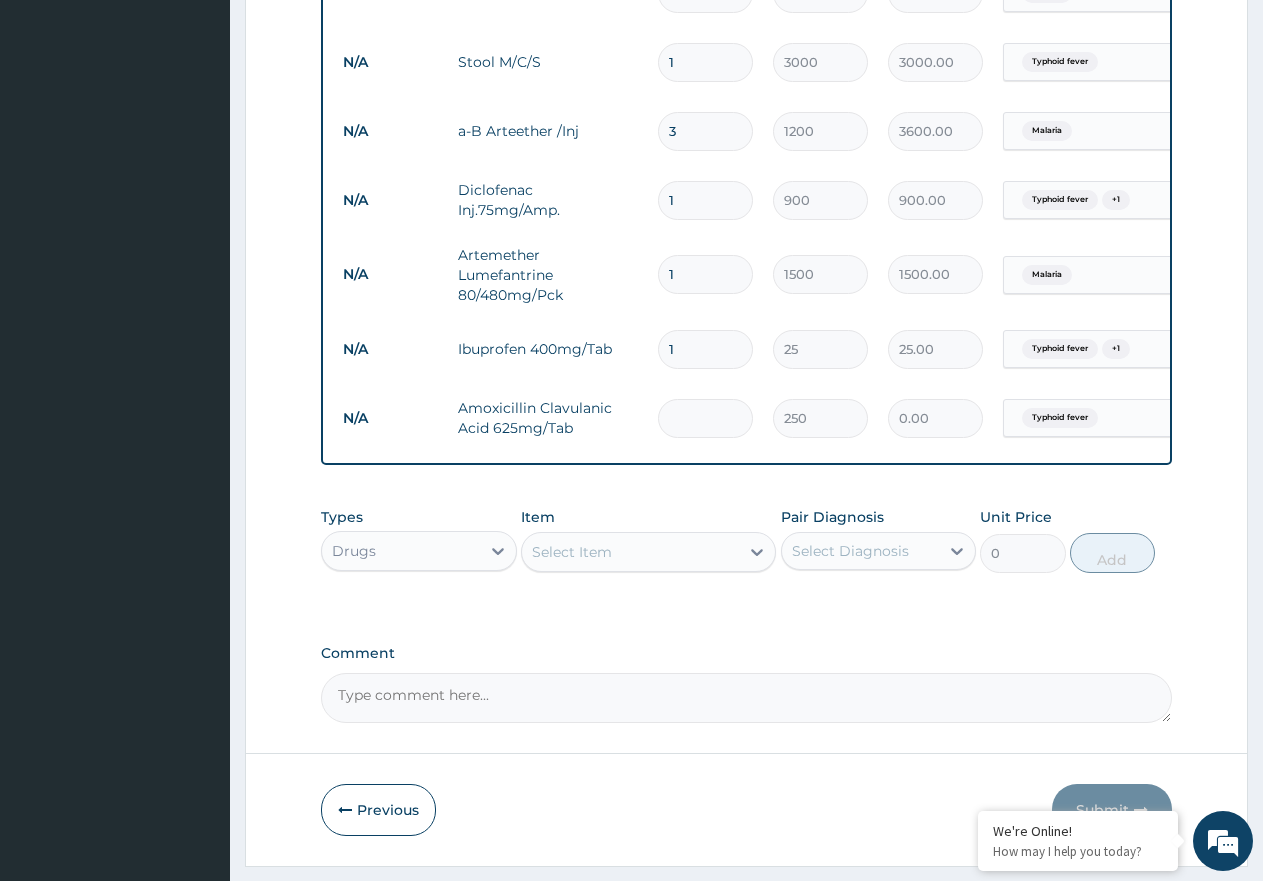 type on "1" 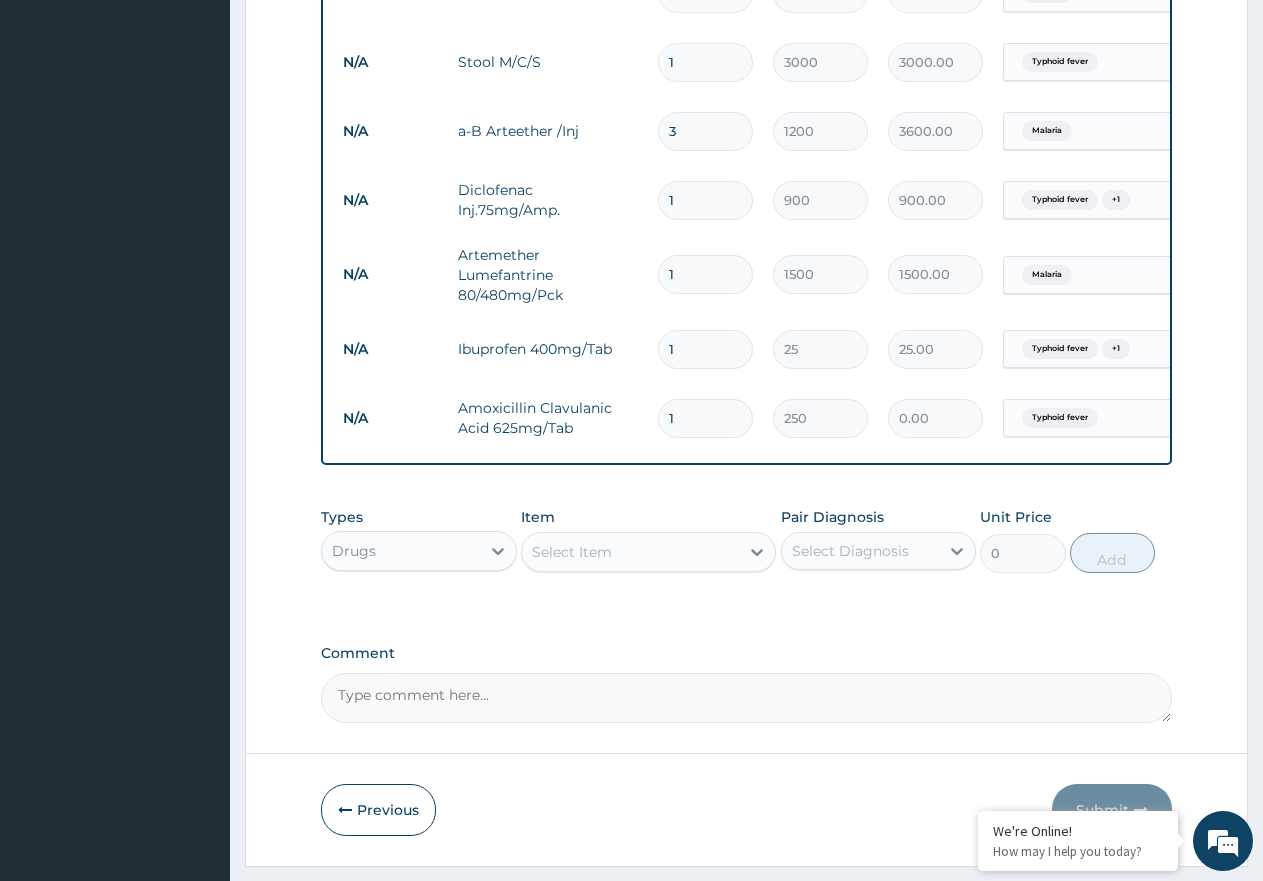 type on "250.00" 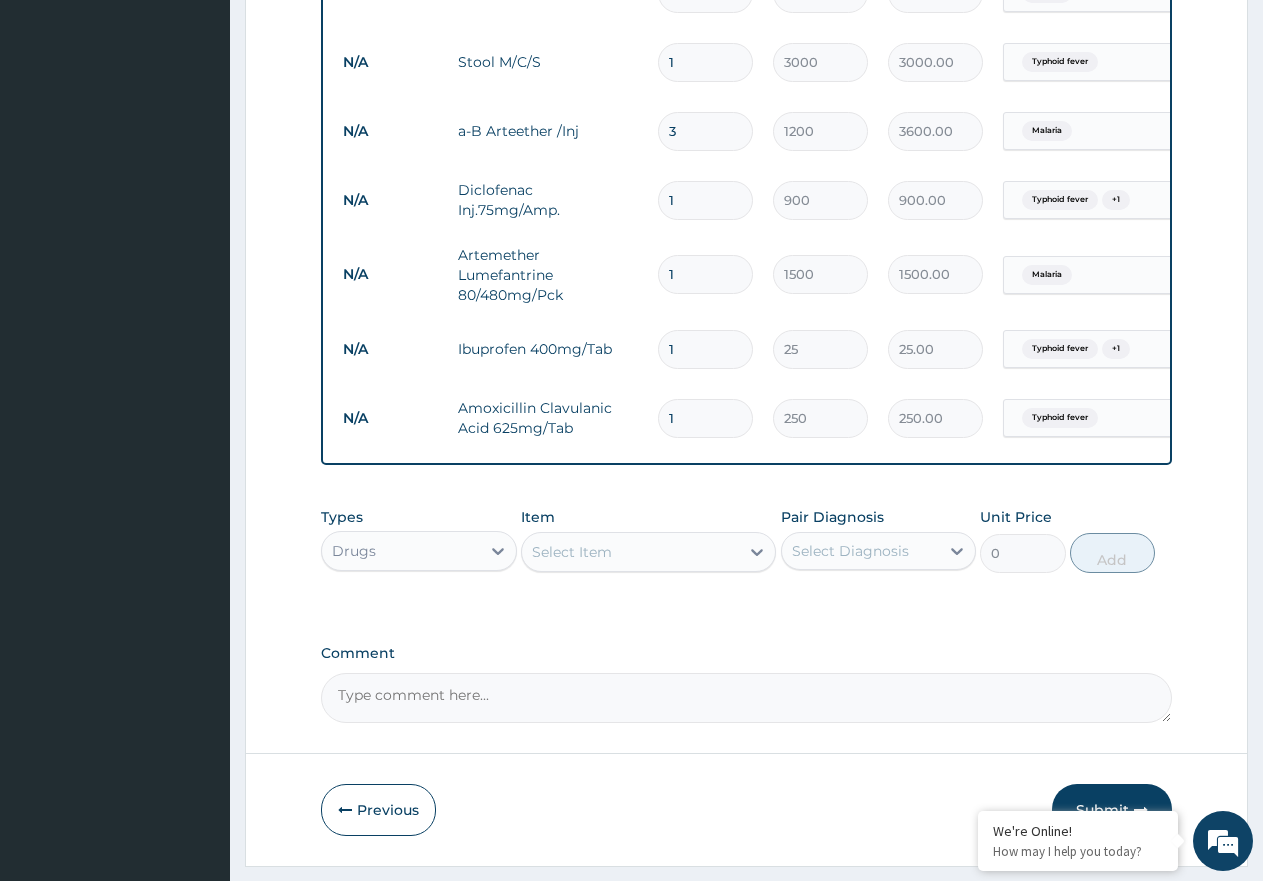 type on "10" 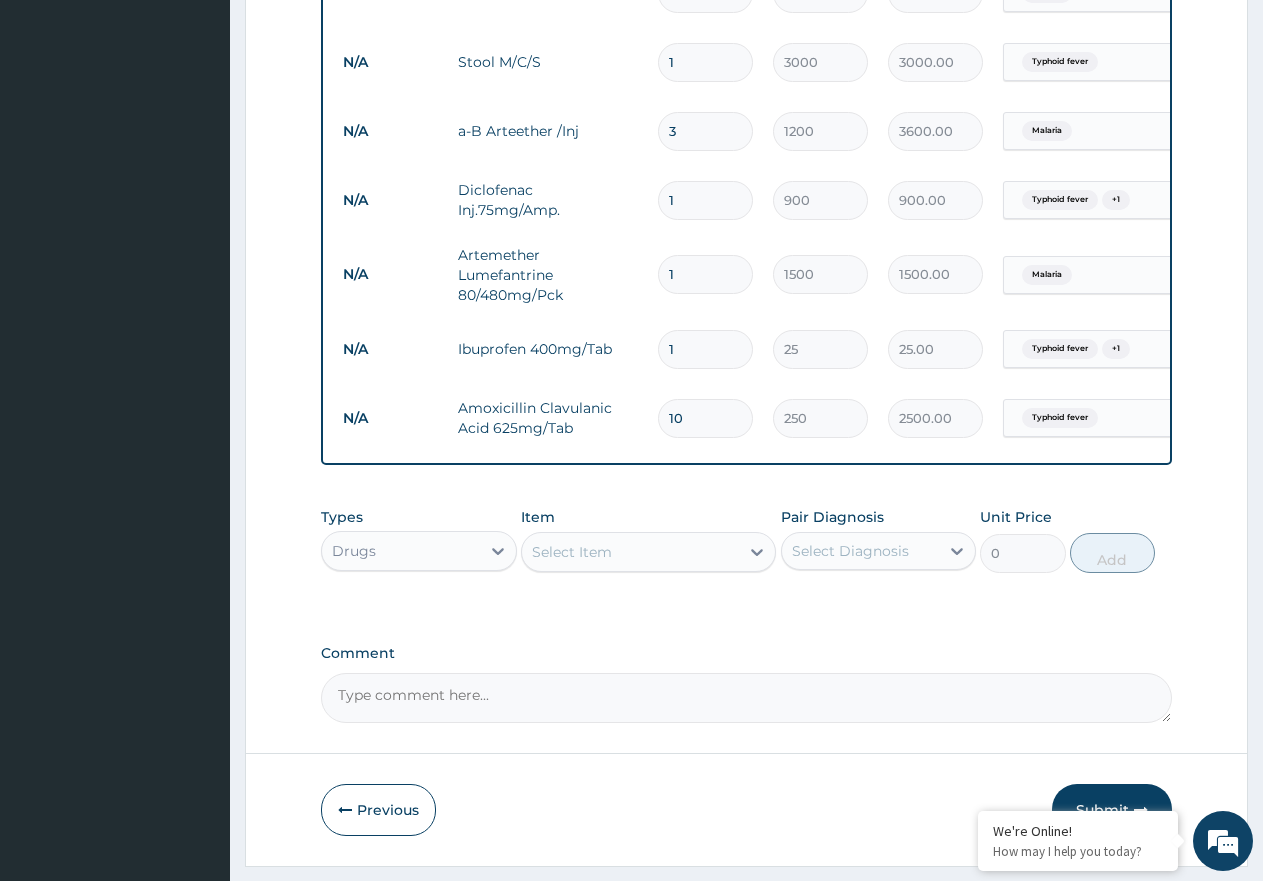 type on "10" 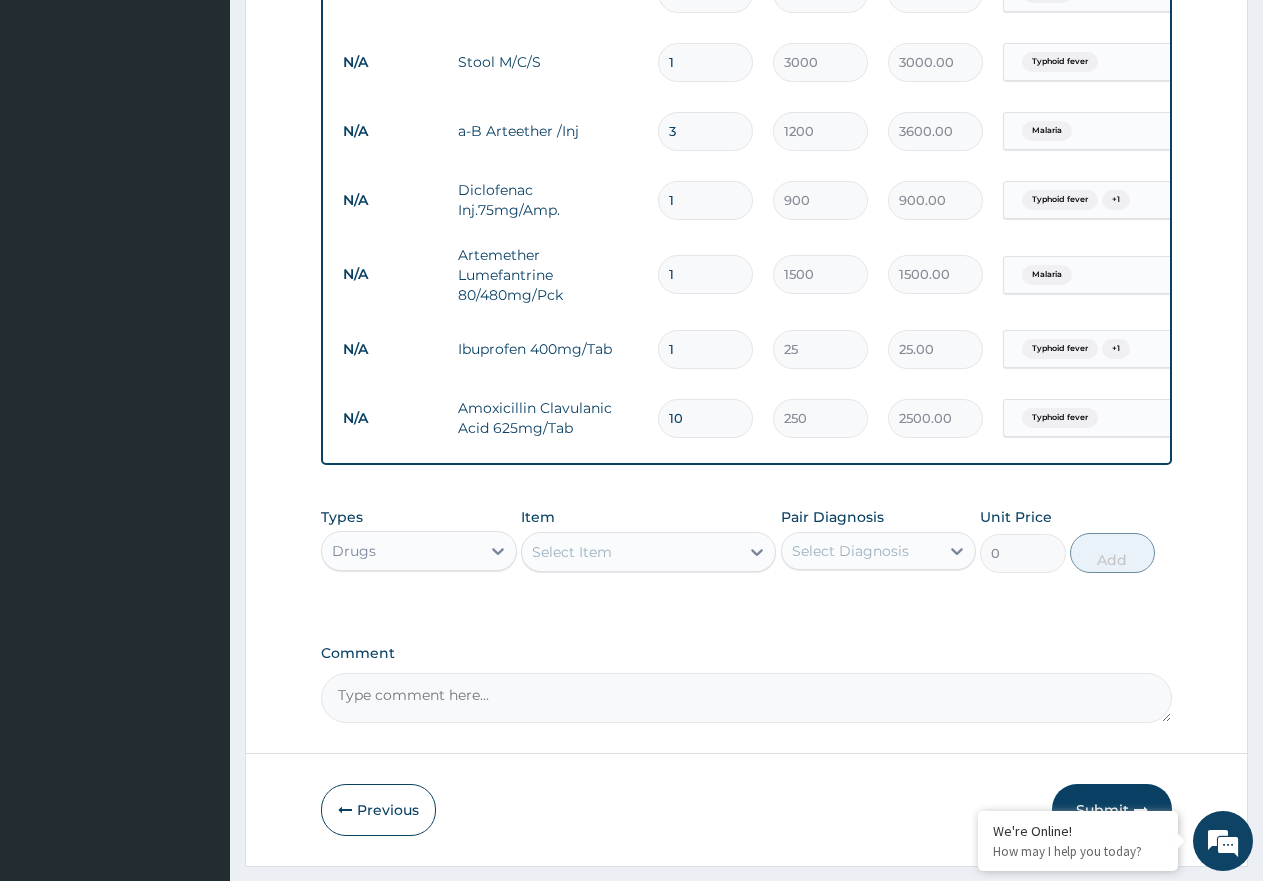 click on "1" at bounding box center (705, 349) 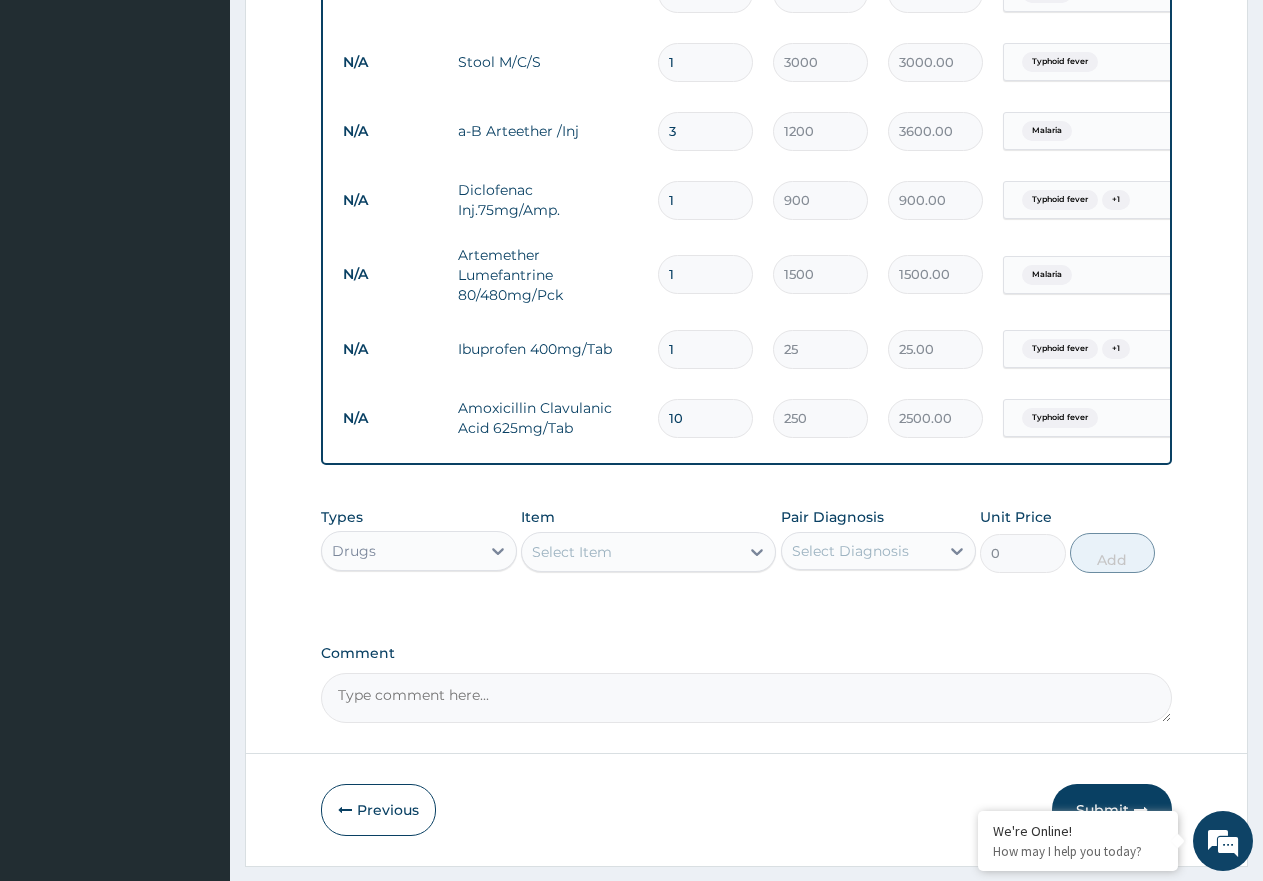type on "10" 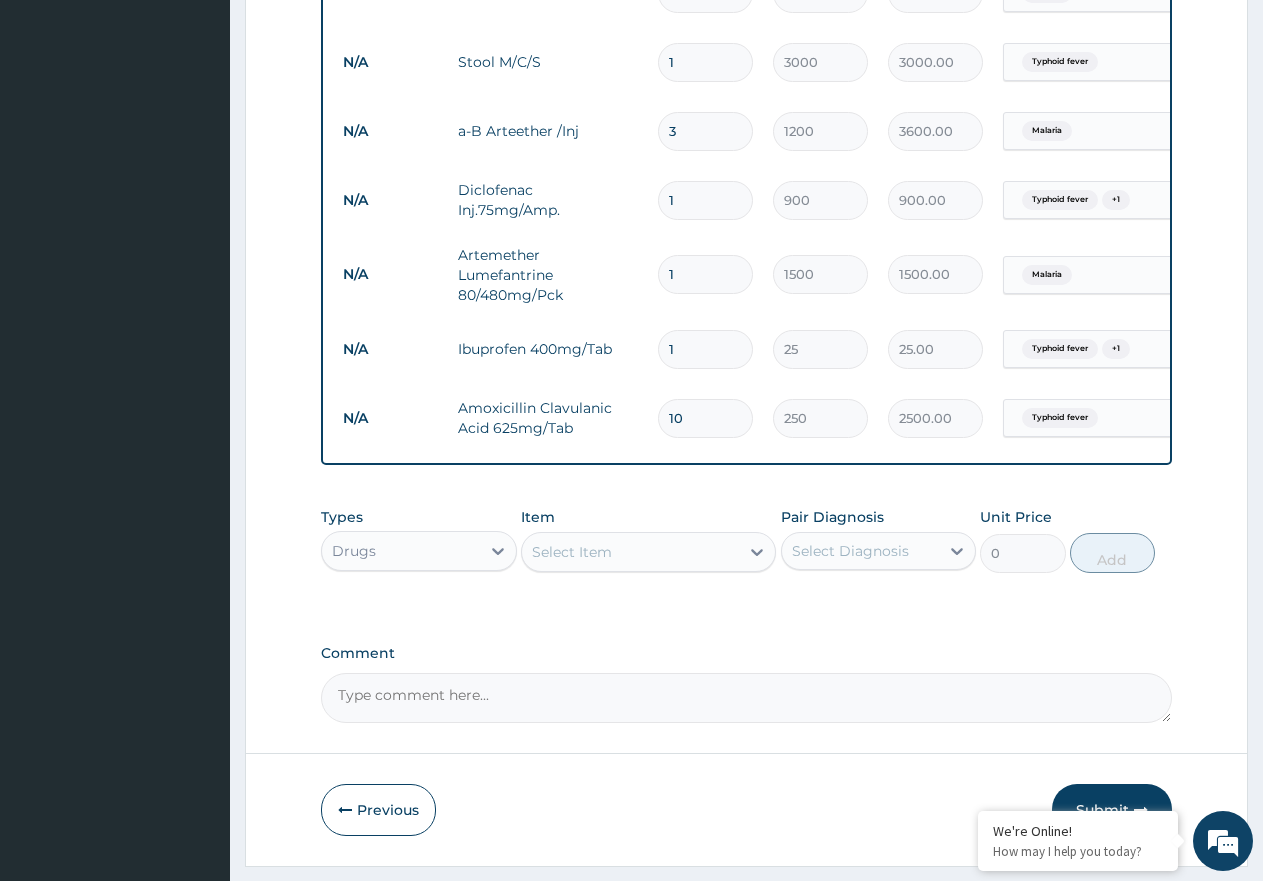 type on "250.00" 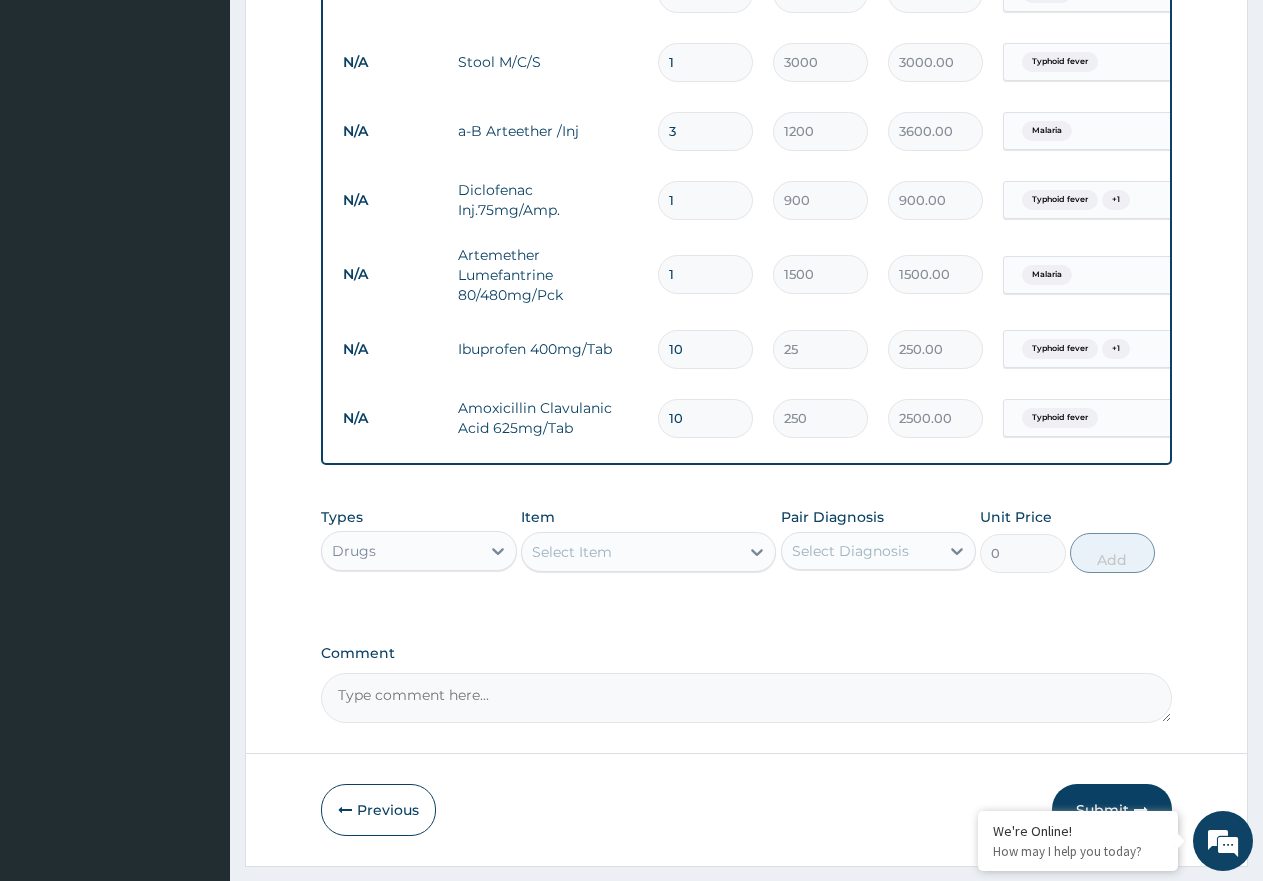 type on "11" 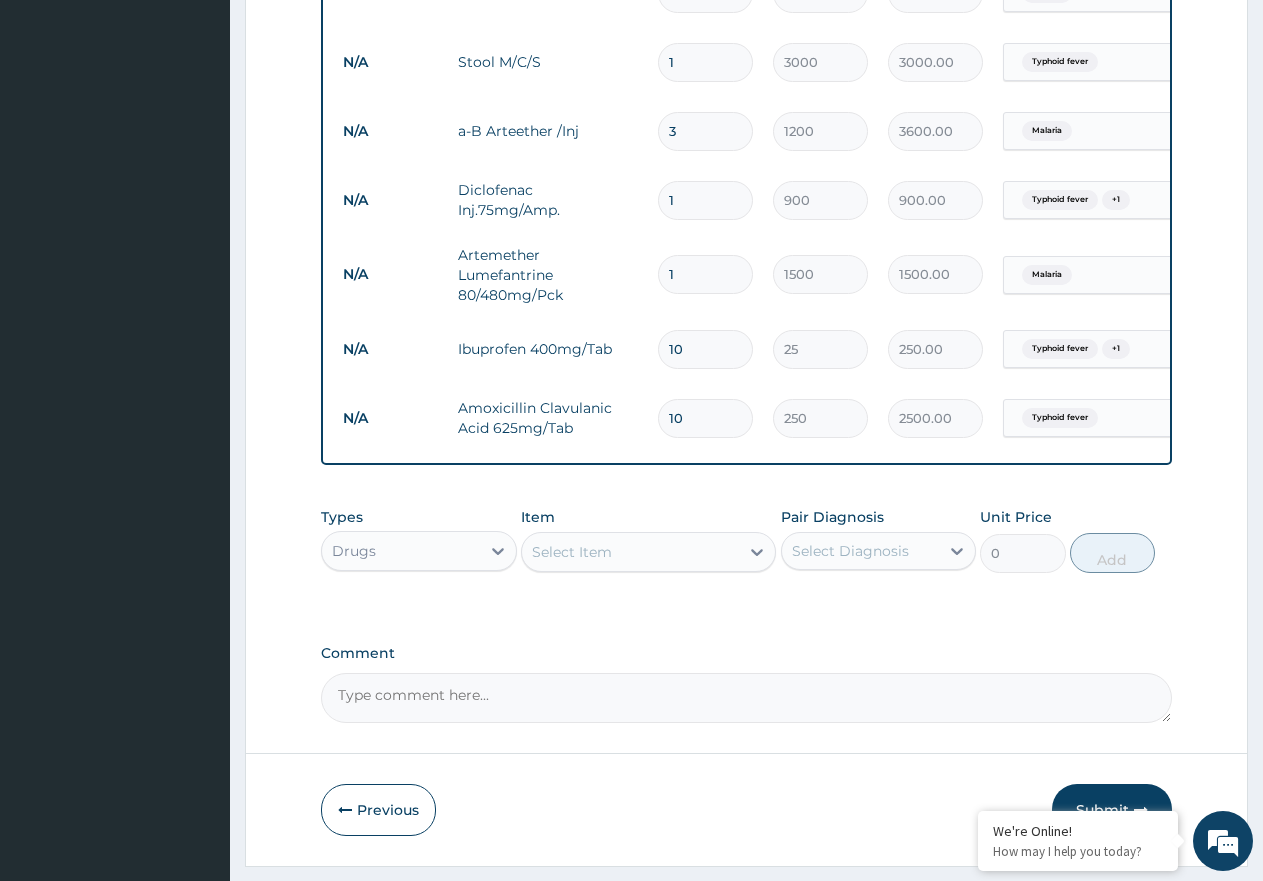 type on "275.00" 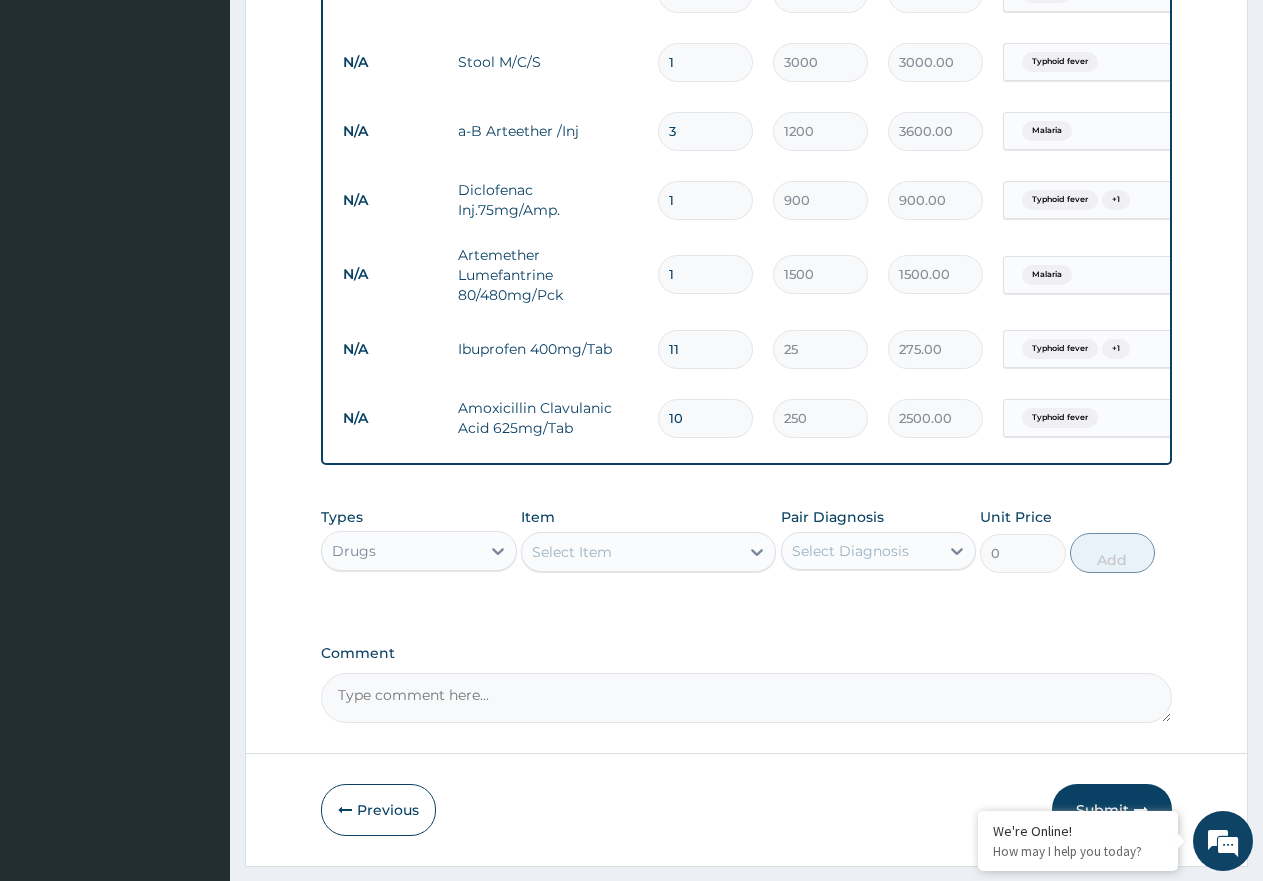type on "12" 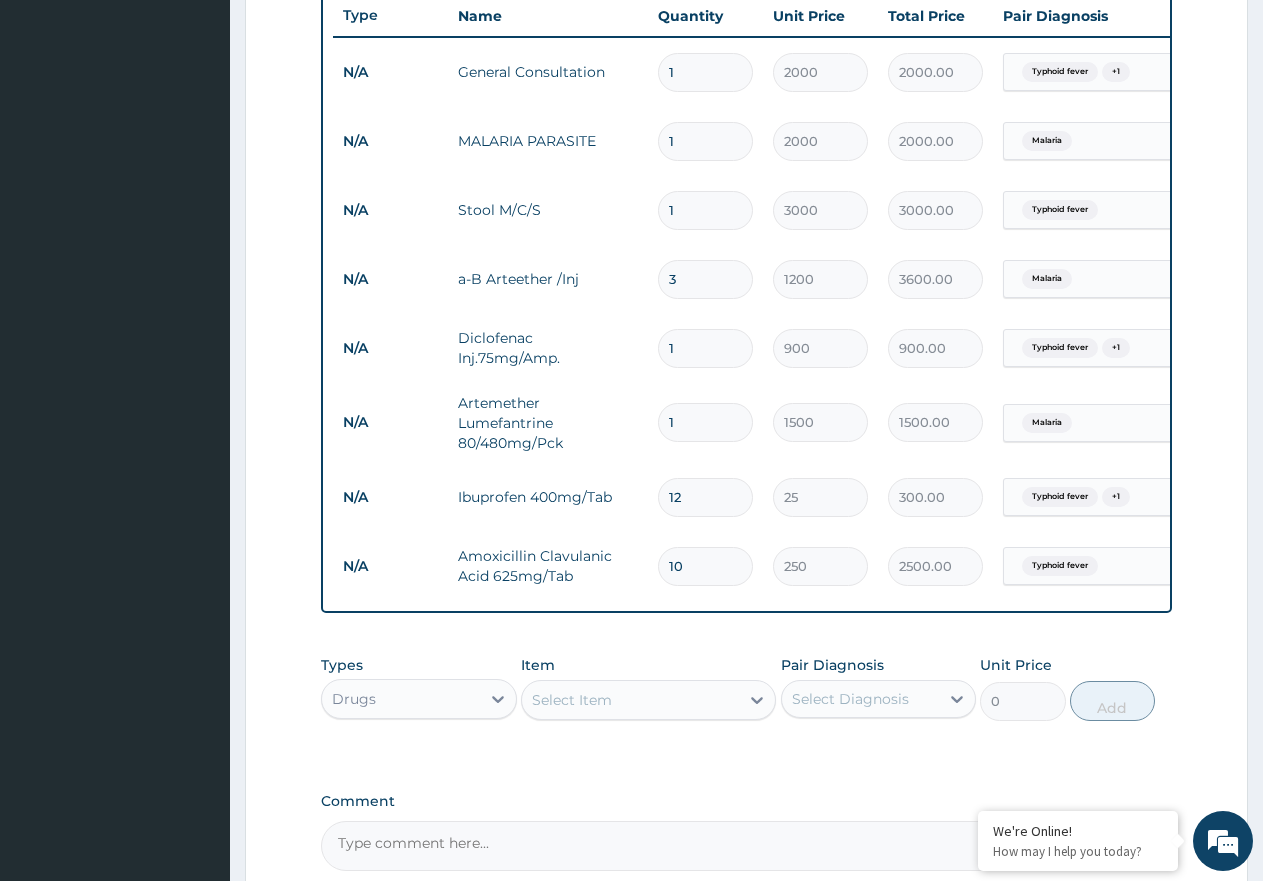 scroll, scrollTop: 808, scrollLeft: 0, axis: vertical 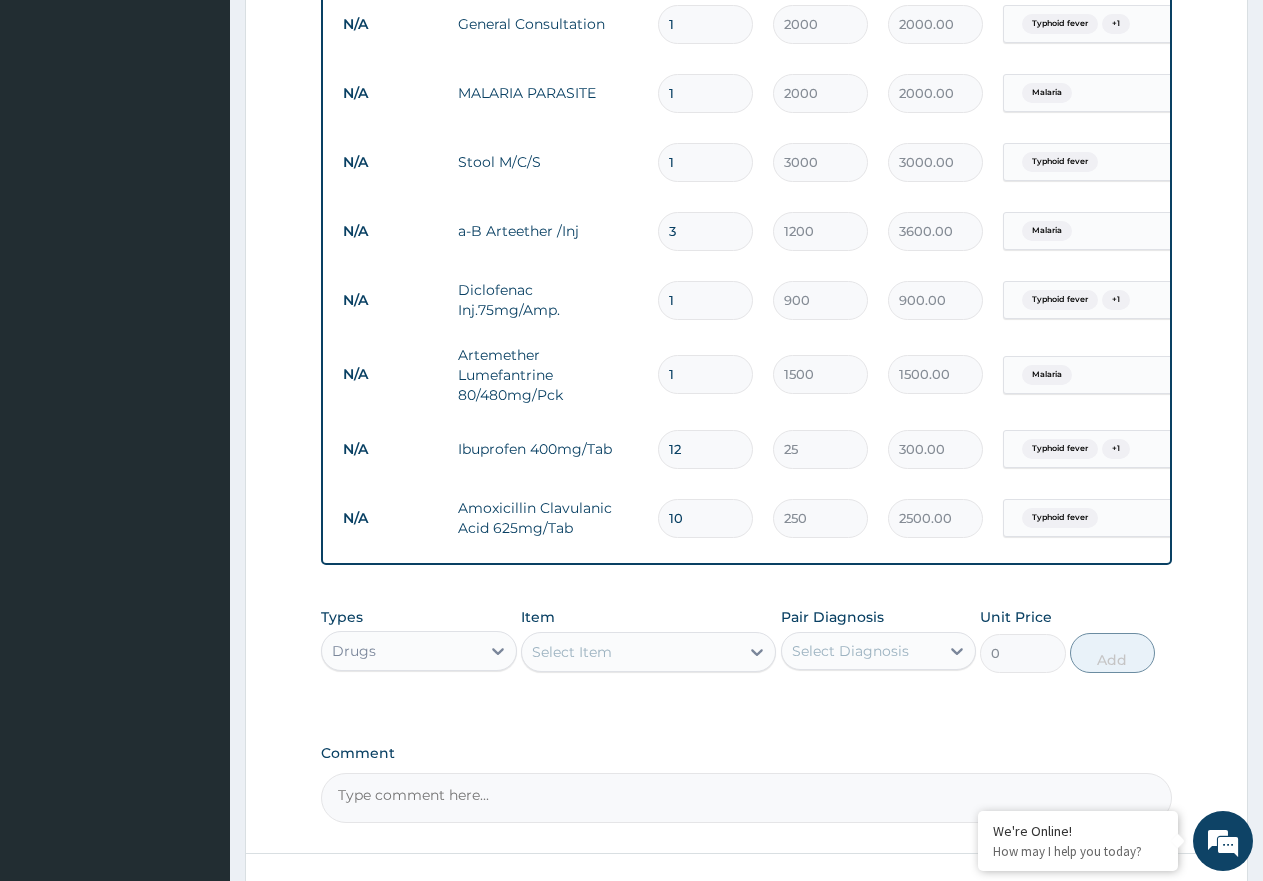 type on "12" 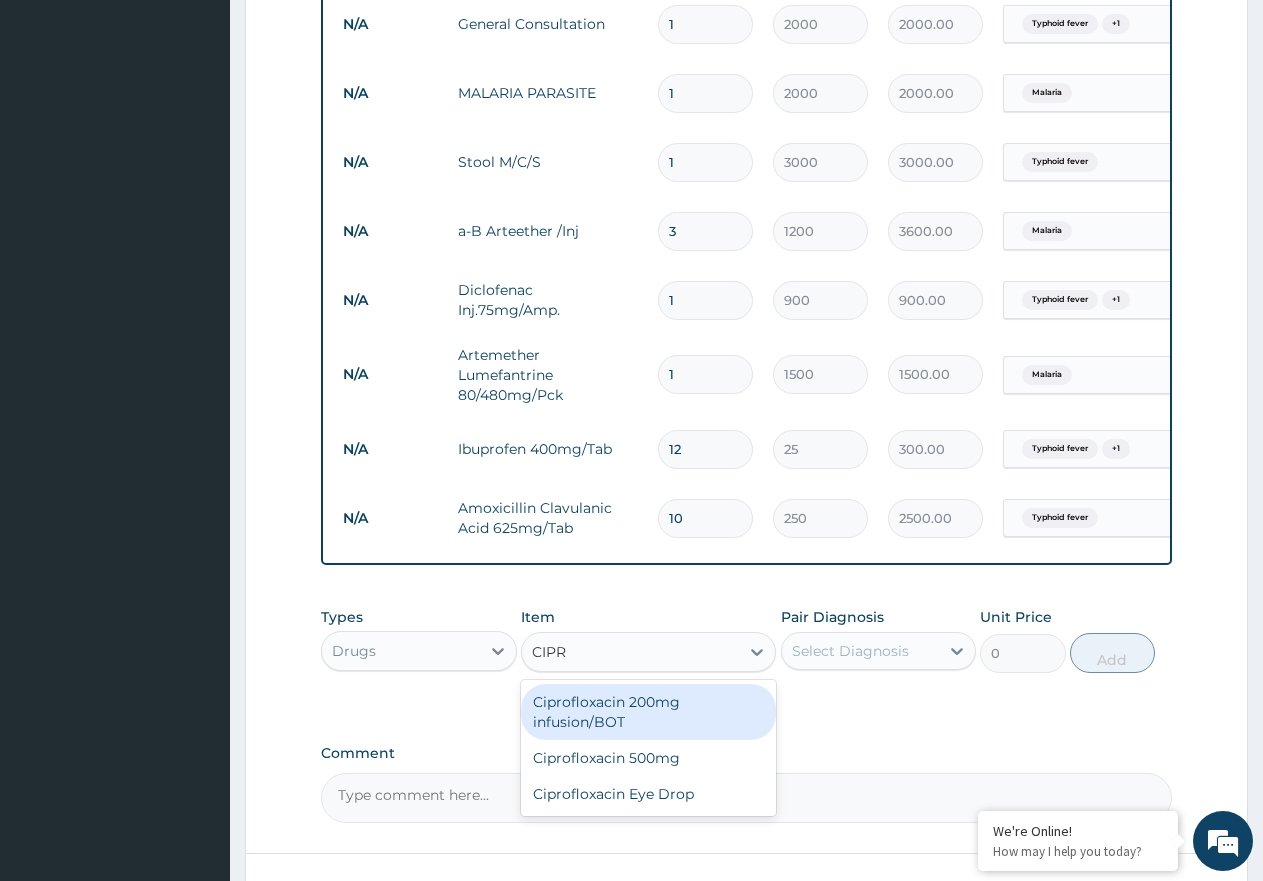 type on "CIPRO" 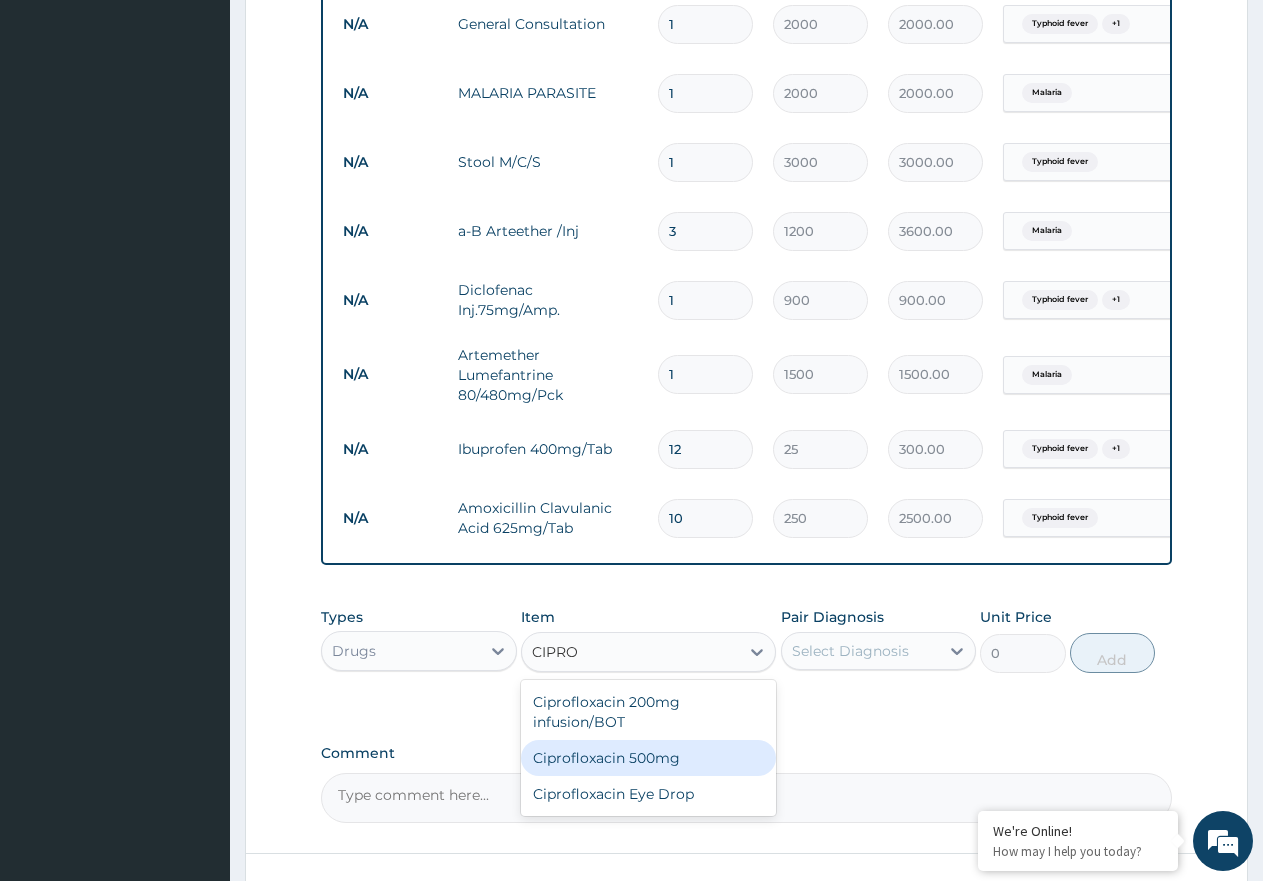 click on "Ciprofloxacin 500mg" at bounding box center [648, 758] 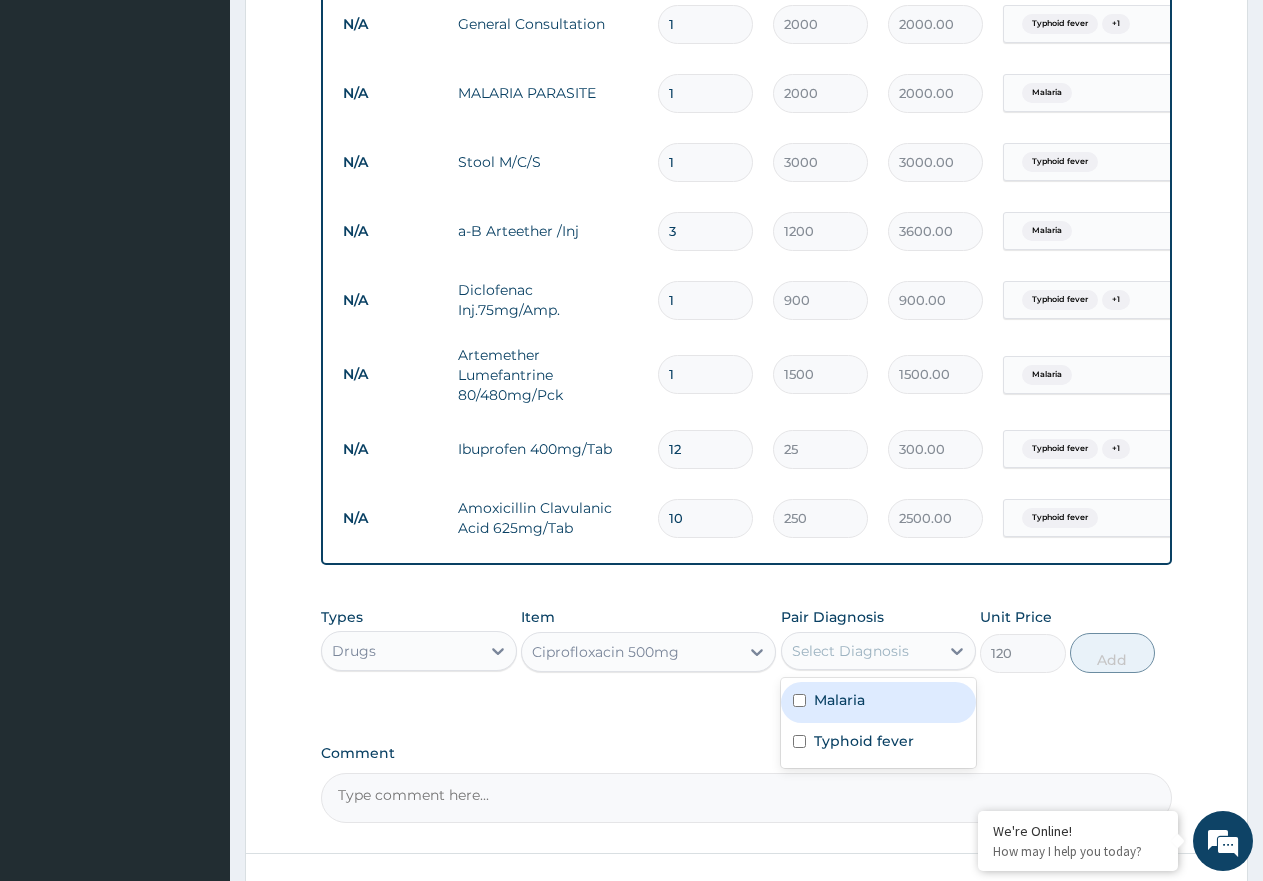 click on "Select Diagnosis" at bounding box center (850, 651) 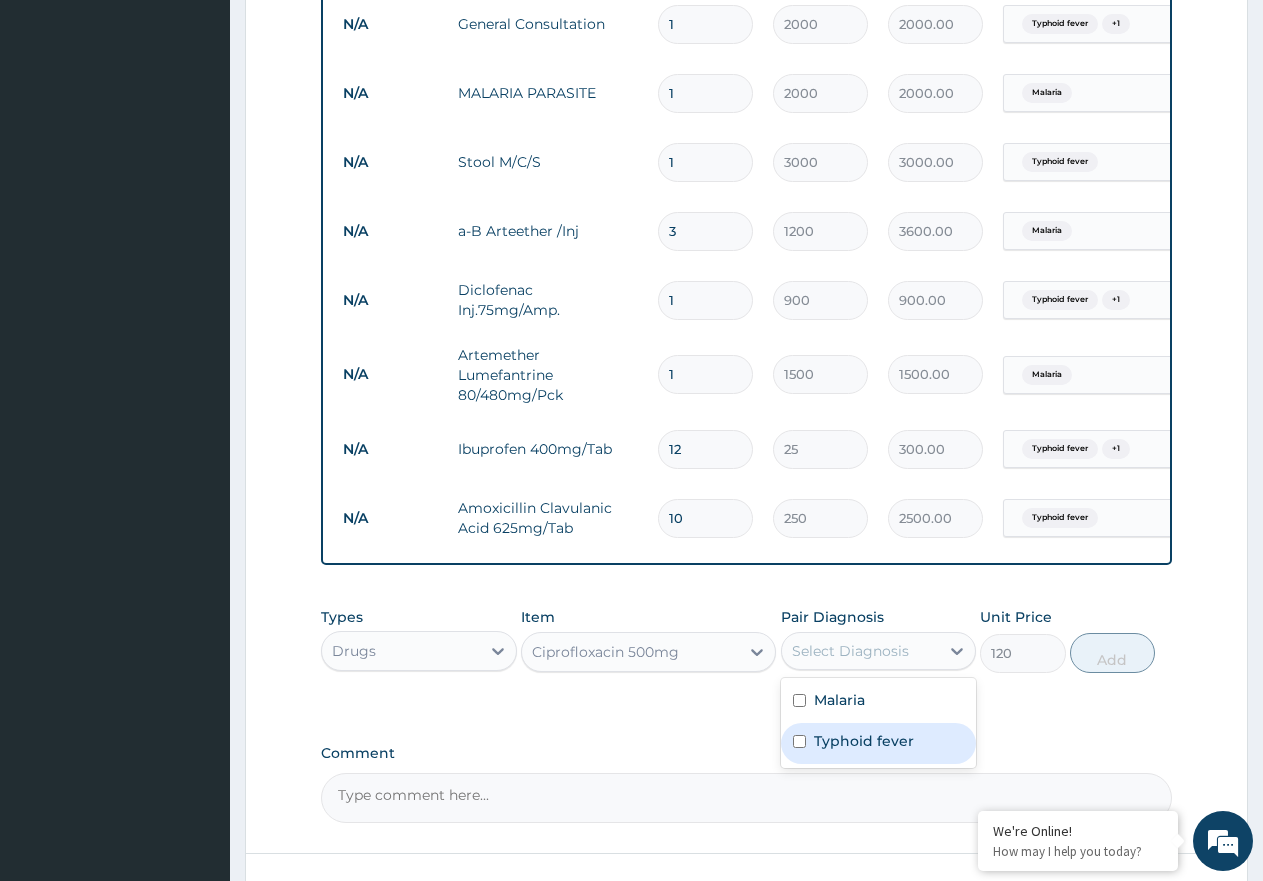 click on "Typhoid fever" at bounding box center [864, 741] 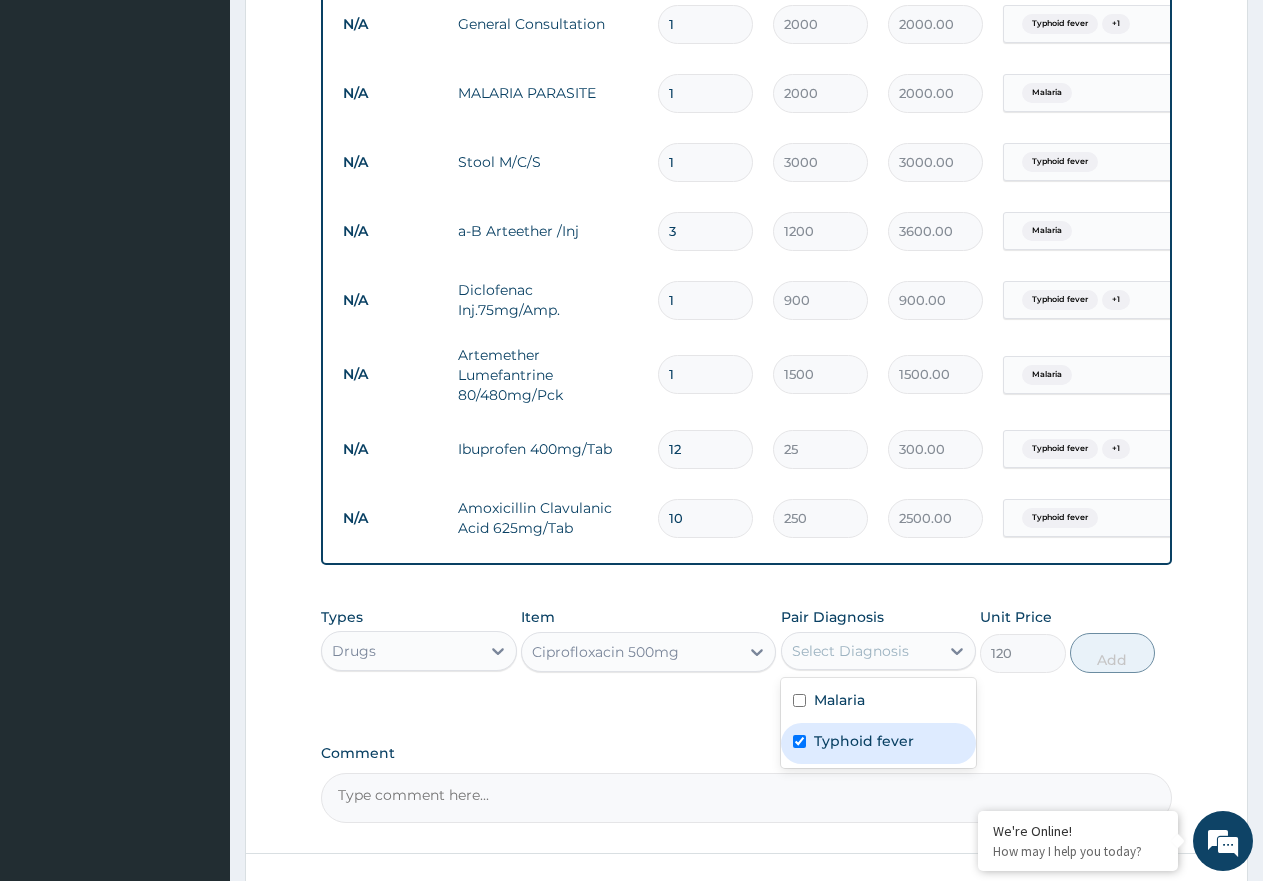checkbox on "true" 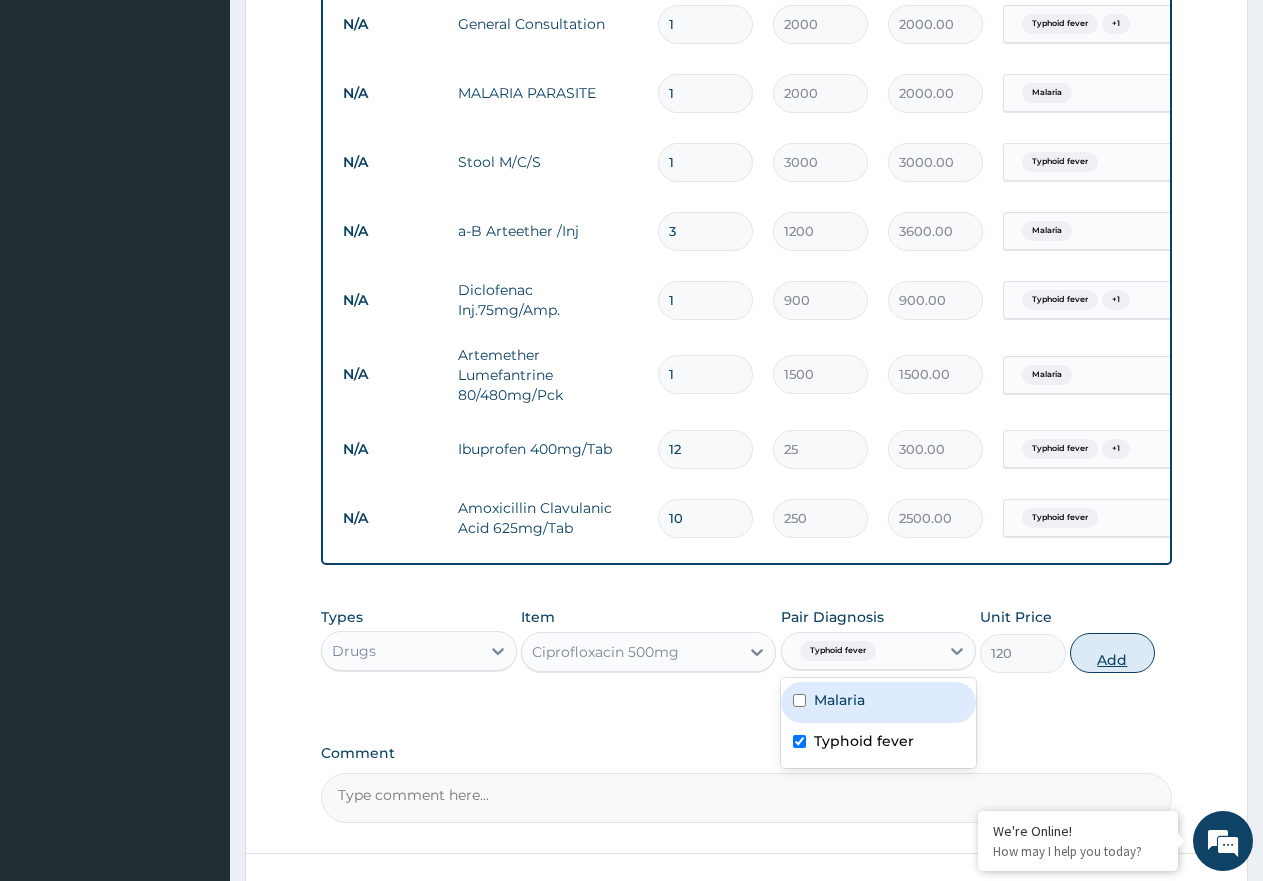 click on "Add" at bounding box center (1112, 653) 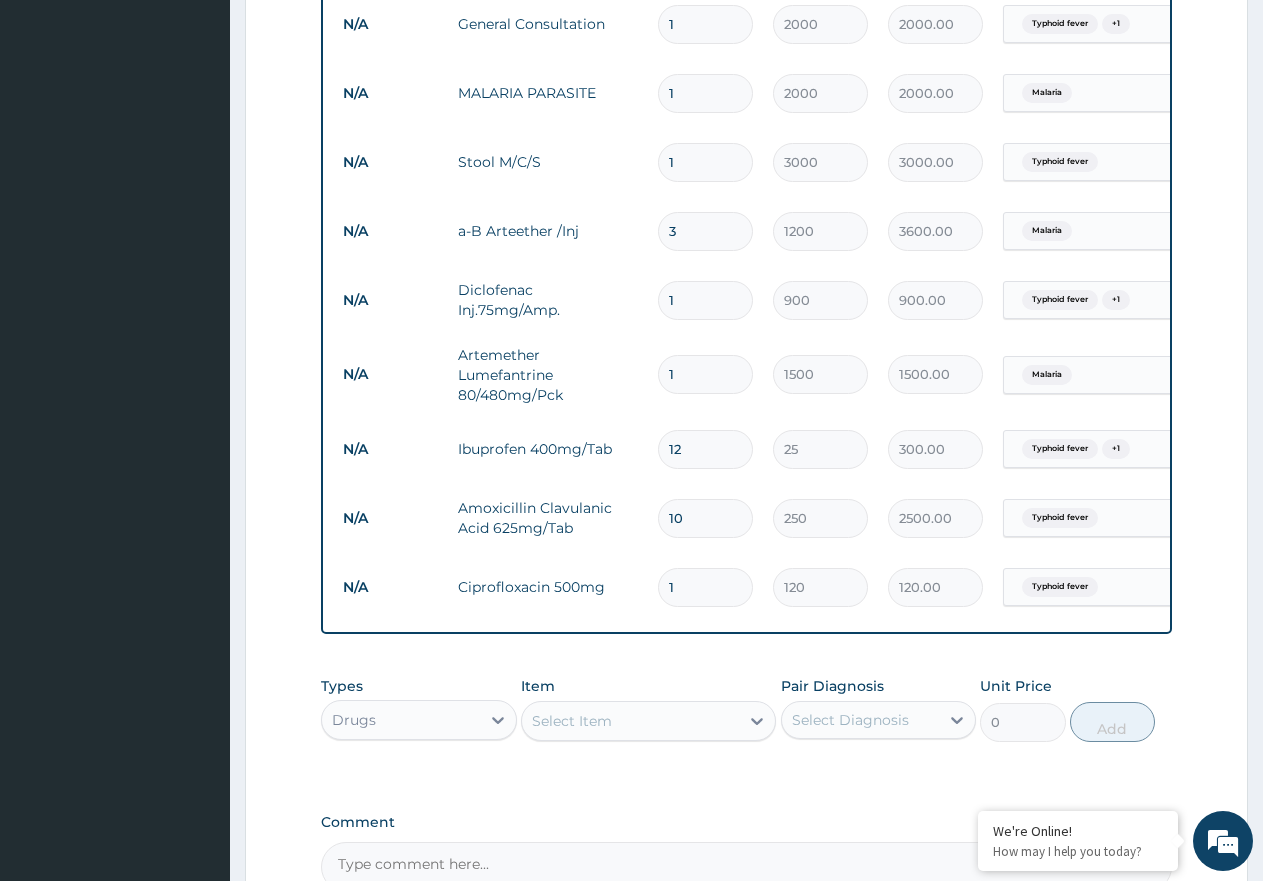 type on "10" 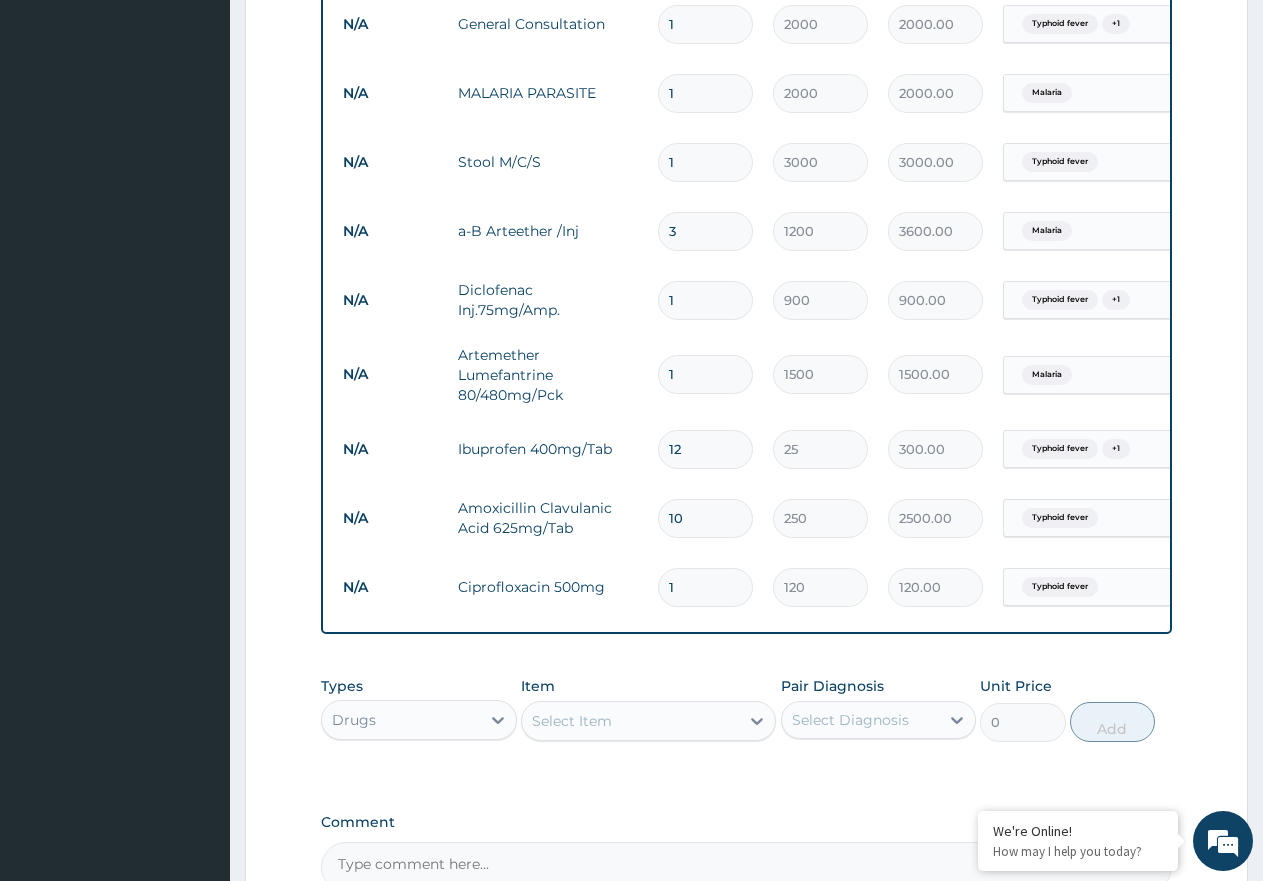 type on "1200.00" 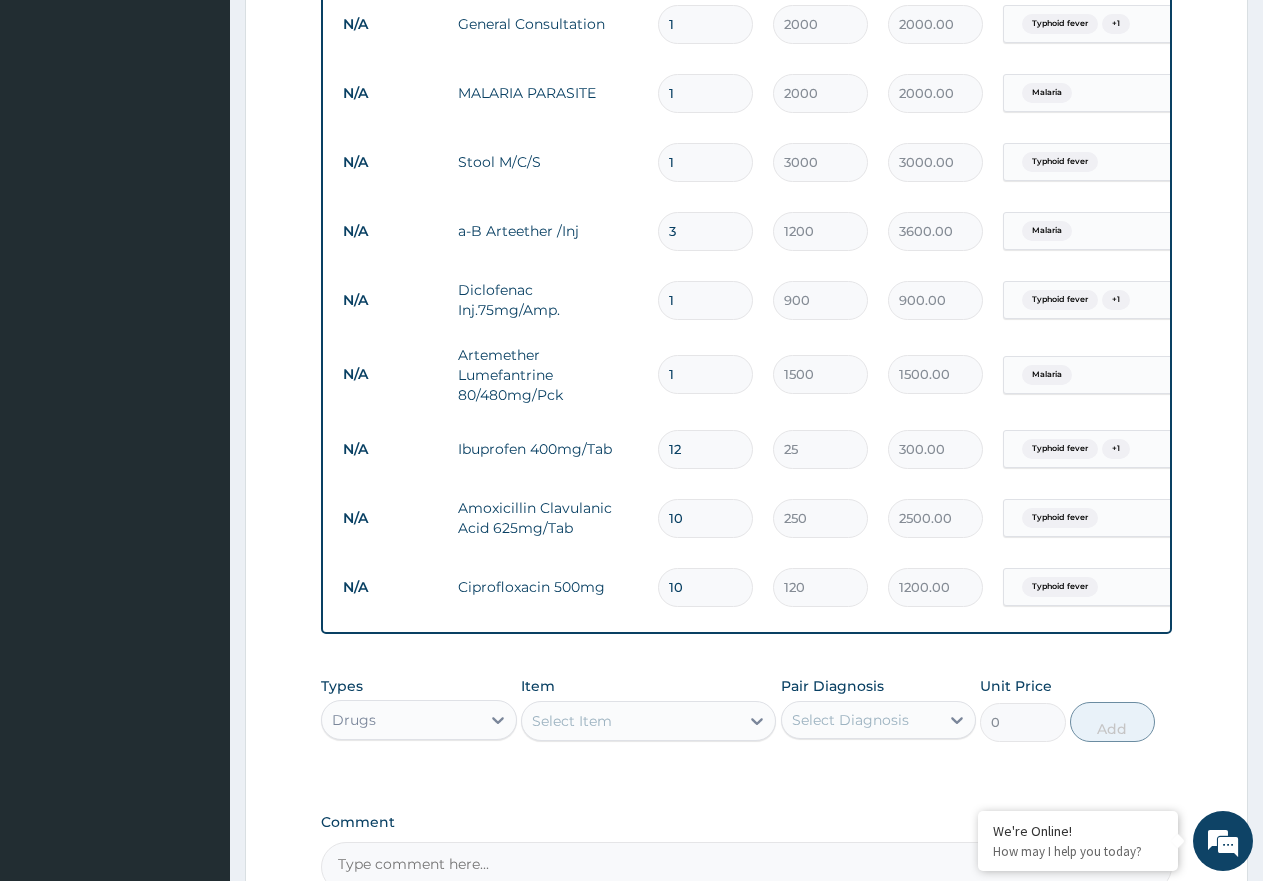 type on "10" 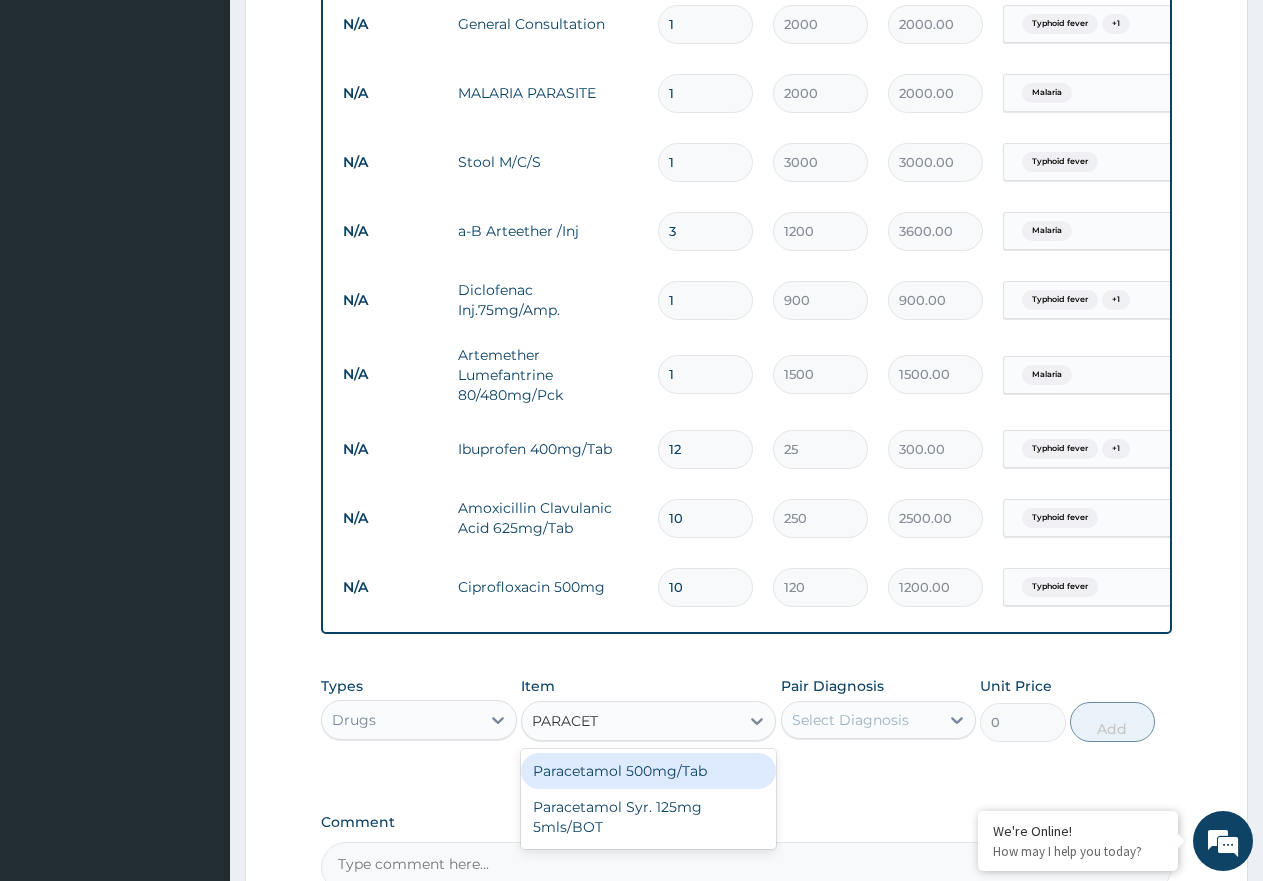 type on "PARACETA" 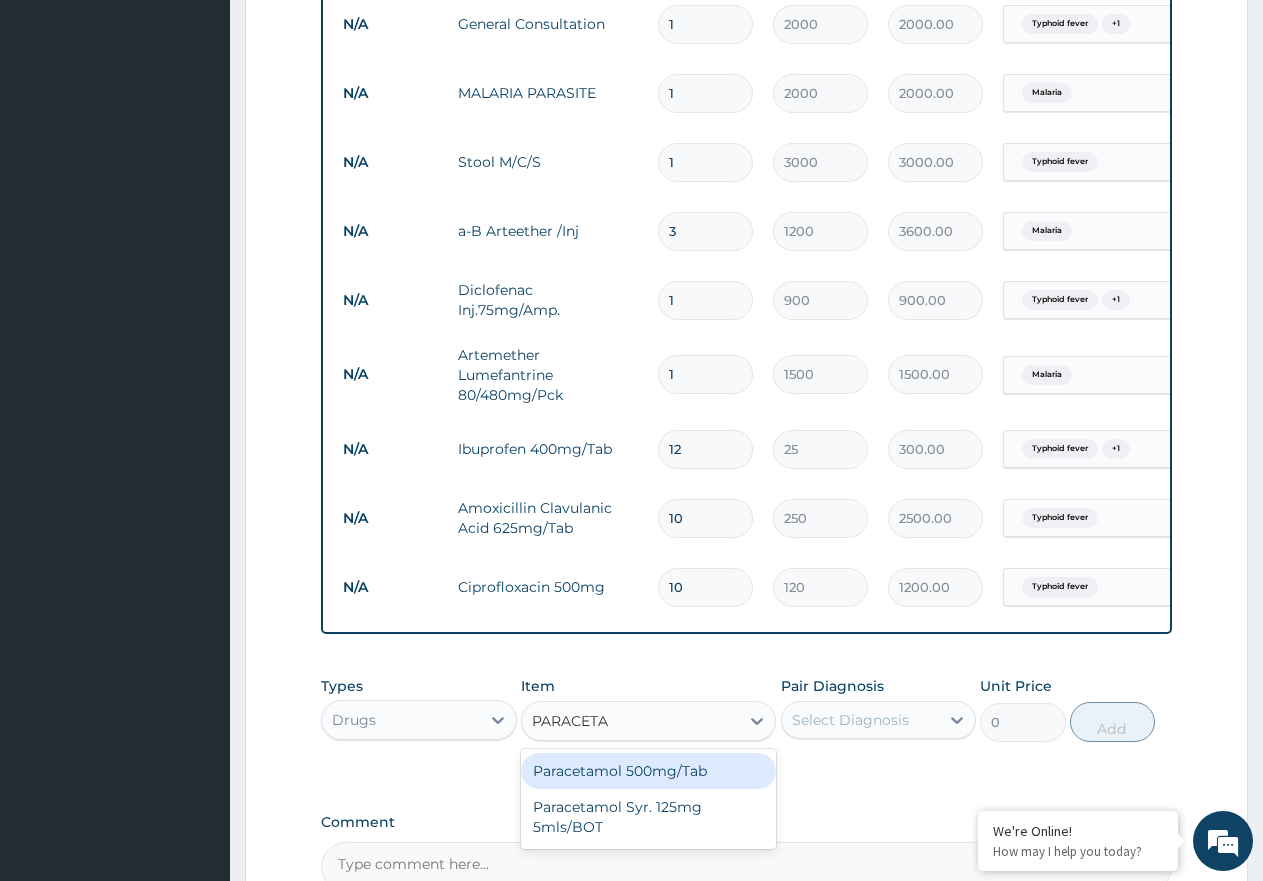 click on "Paracetamol 500mg/Tab" at bounding box center [648, 771] 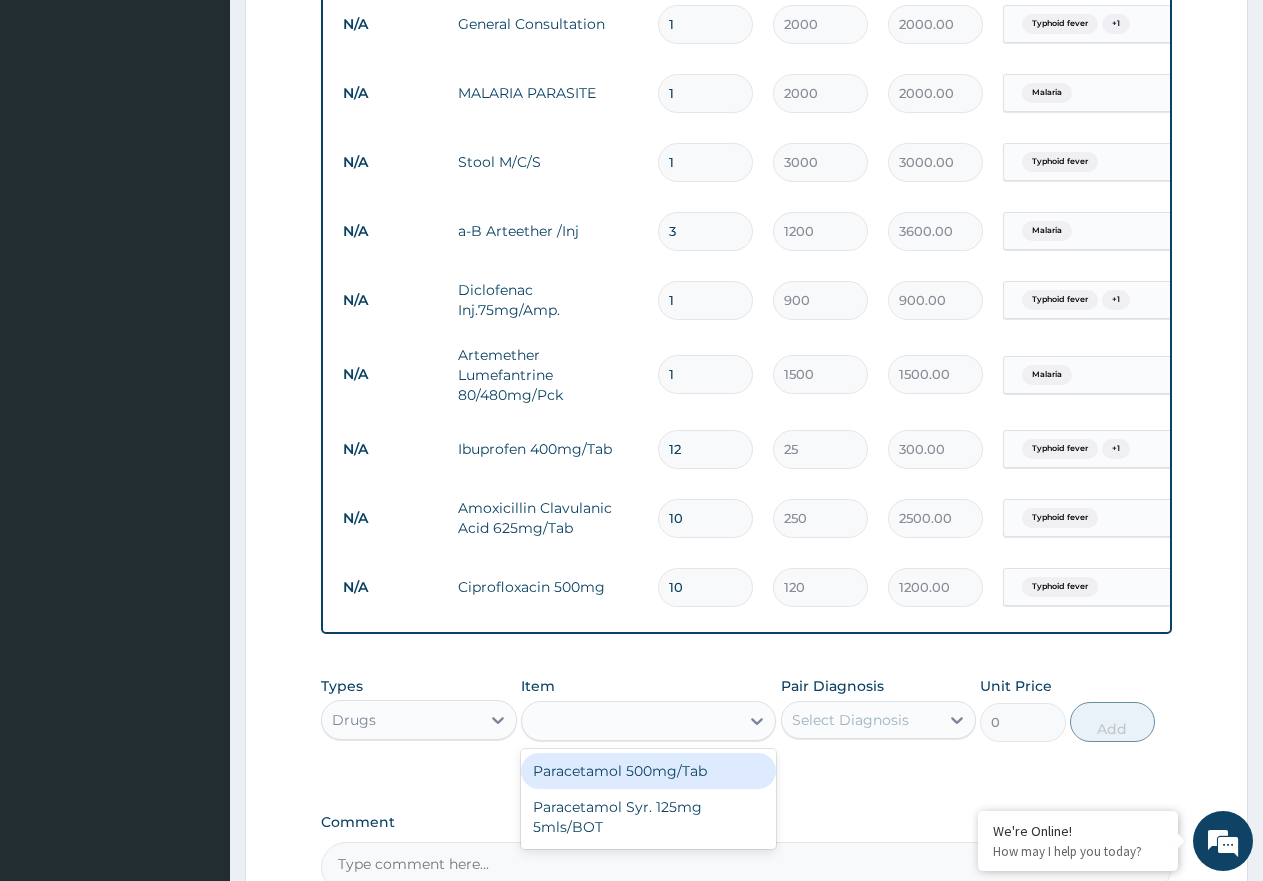 type on "9" 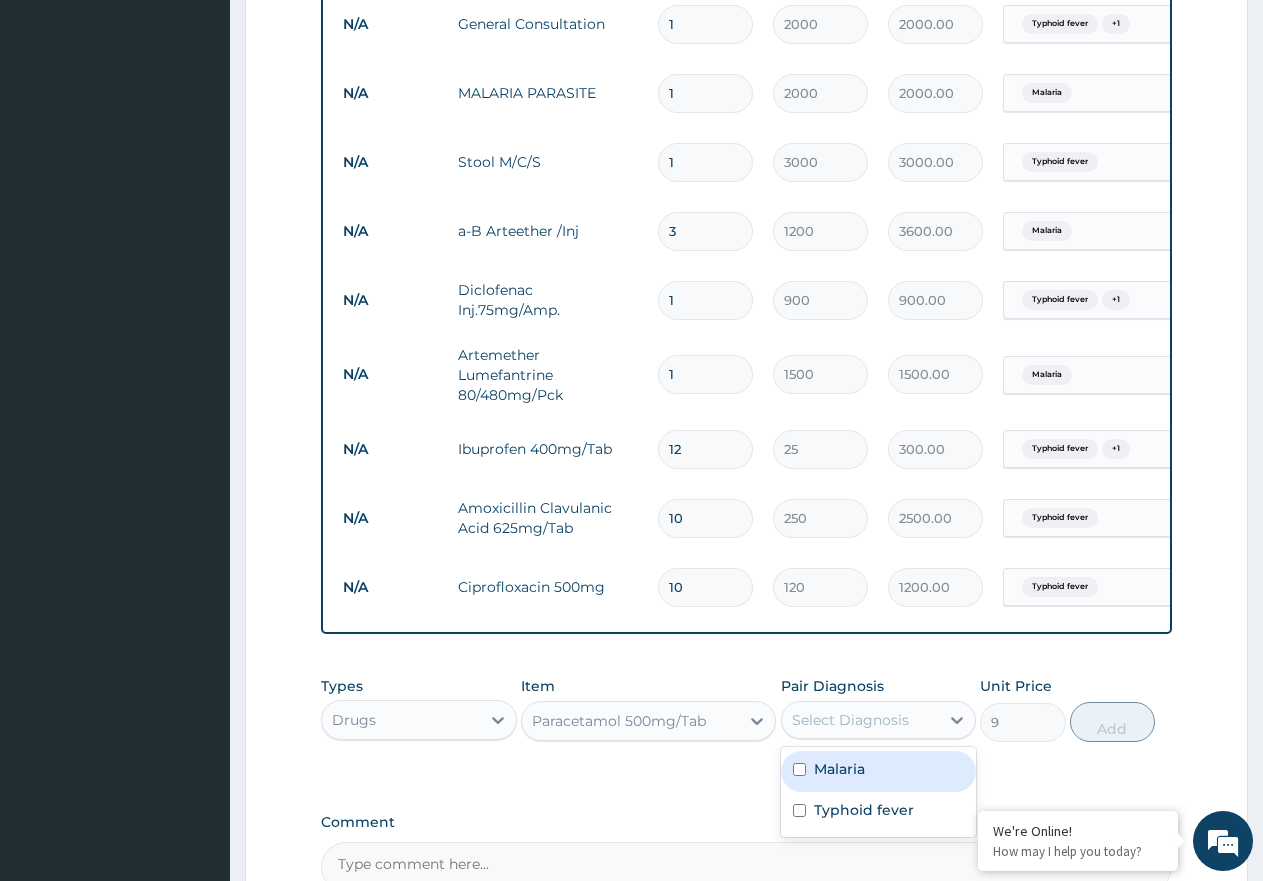 click on "Select Diagnosis" at bounding box center [861, 720] 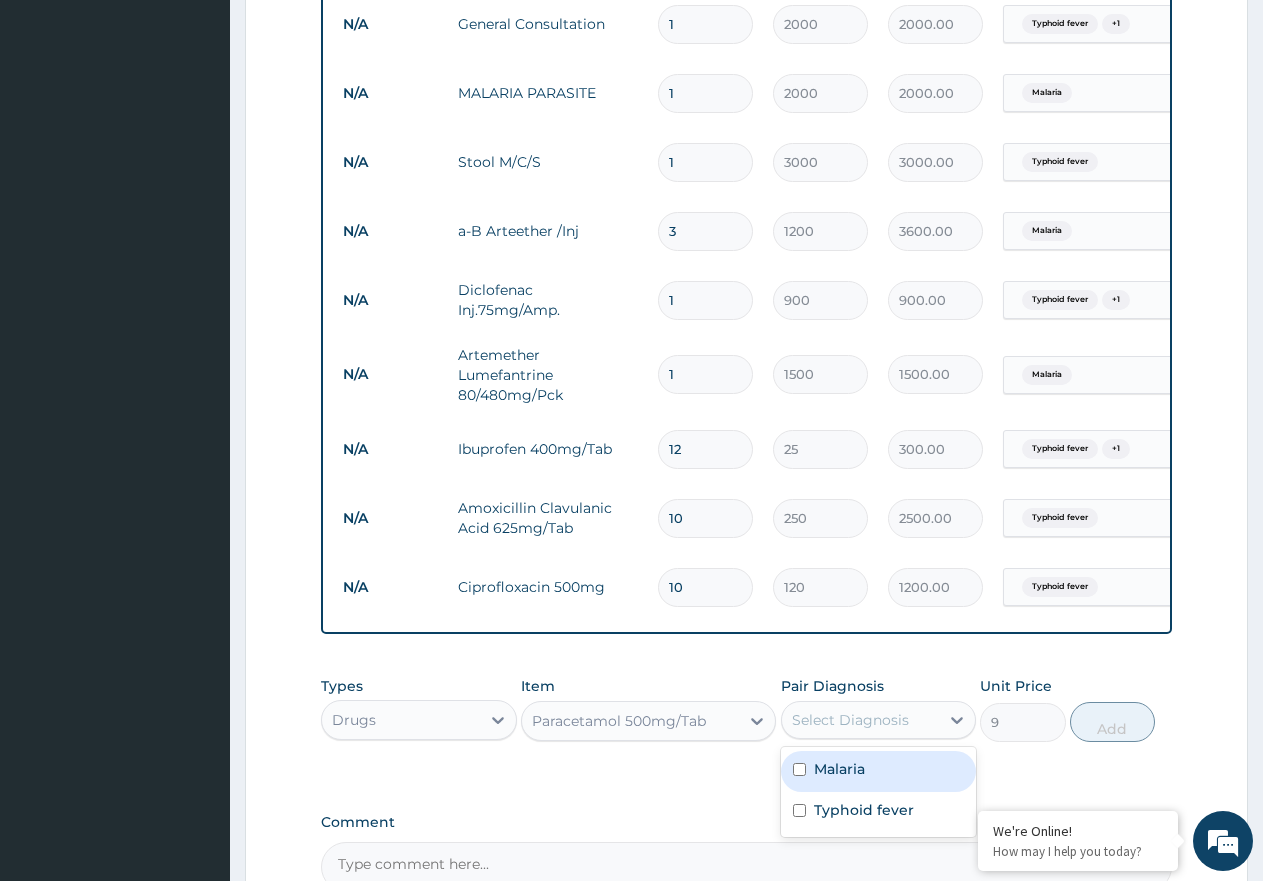 click on "Malaria" at bounding box center [879, 771] 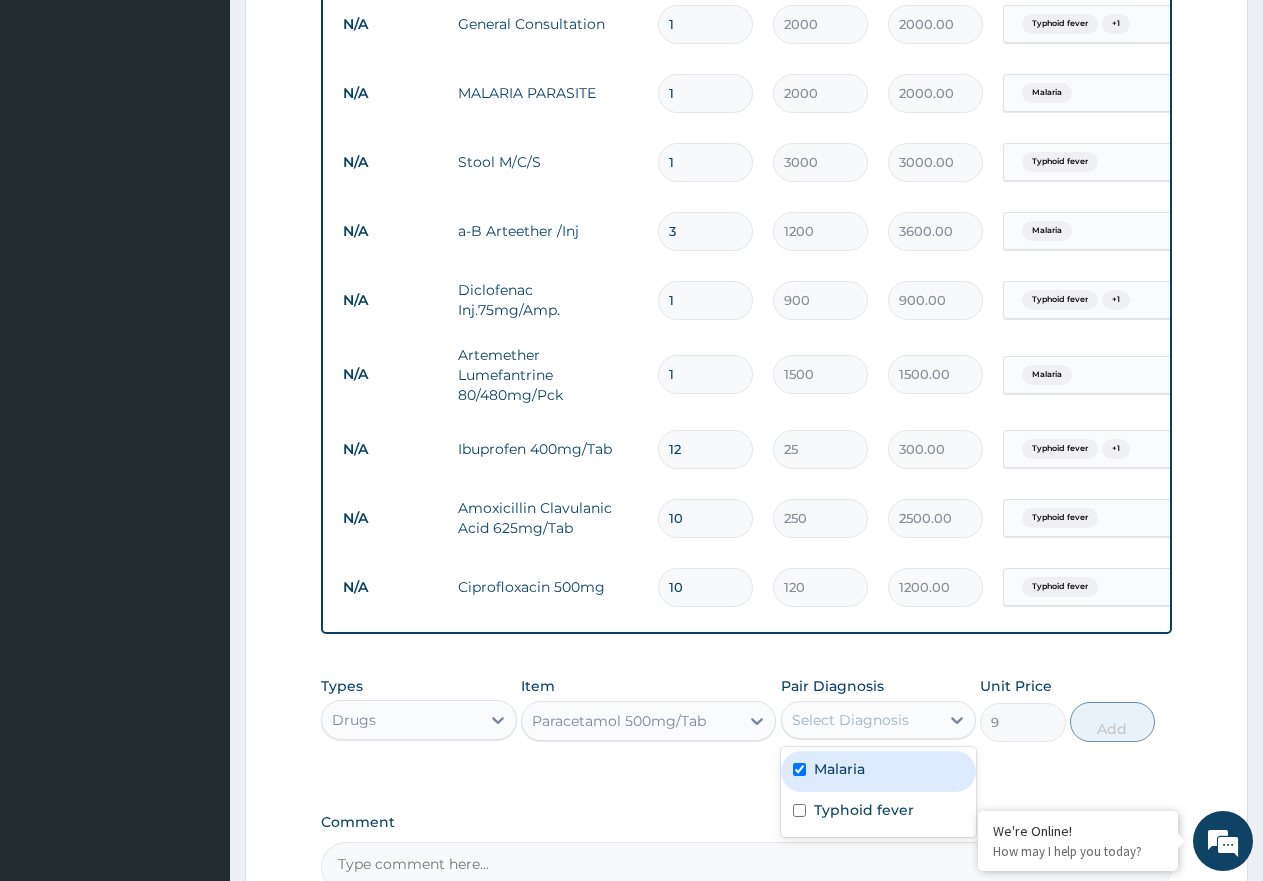 checkbox on "true" 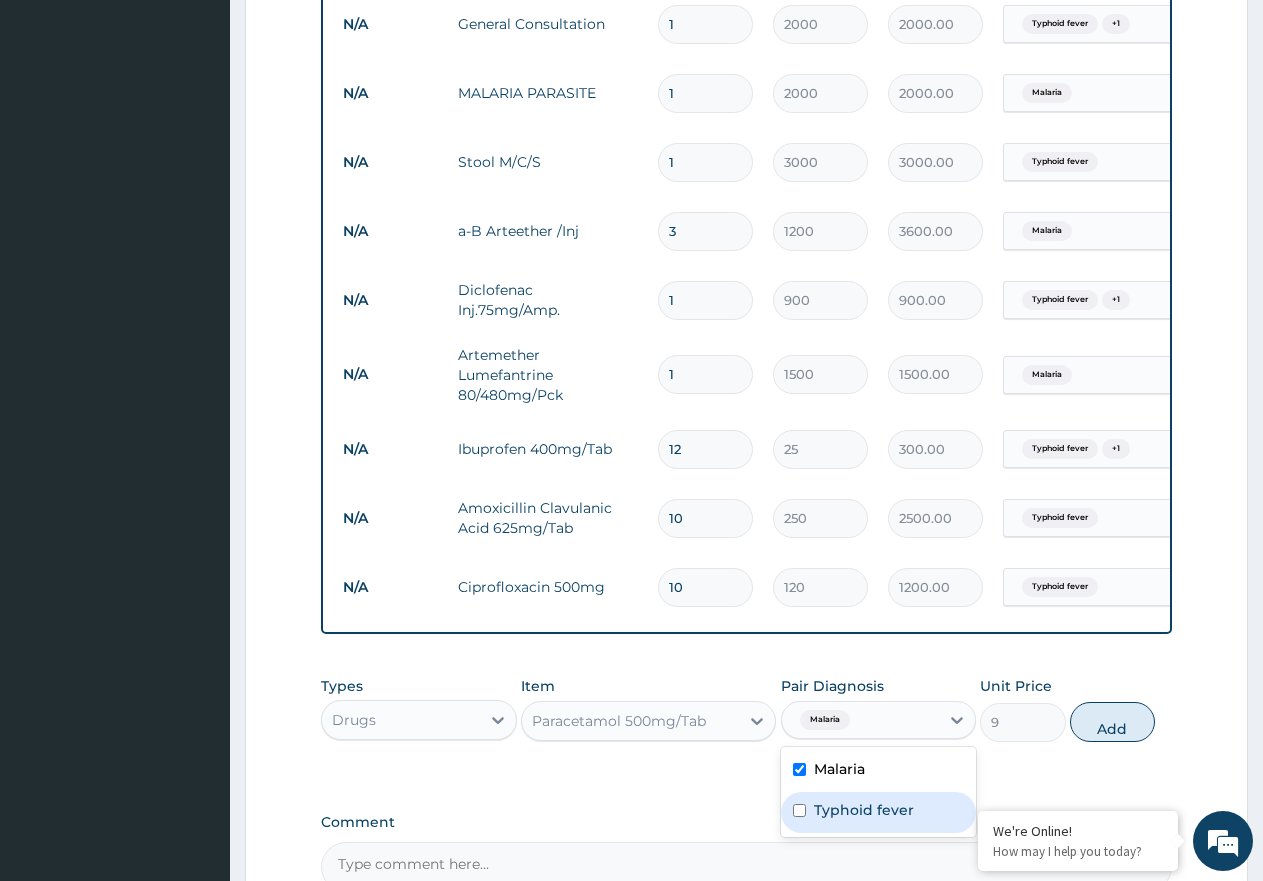 click on "Typhoid fever" at bounding box center (879, 812) 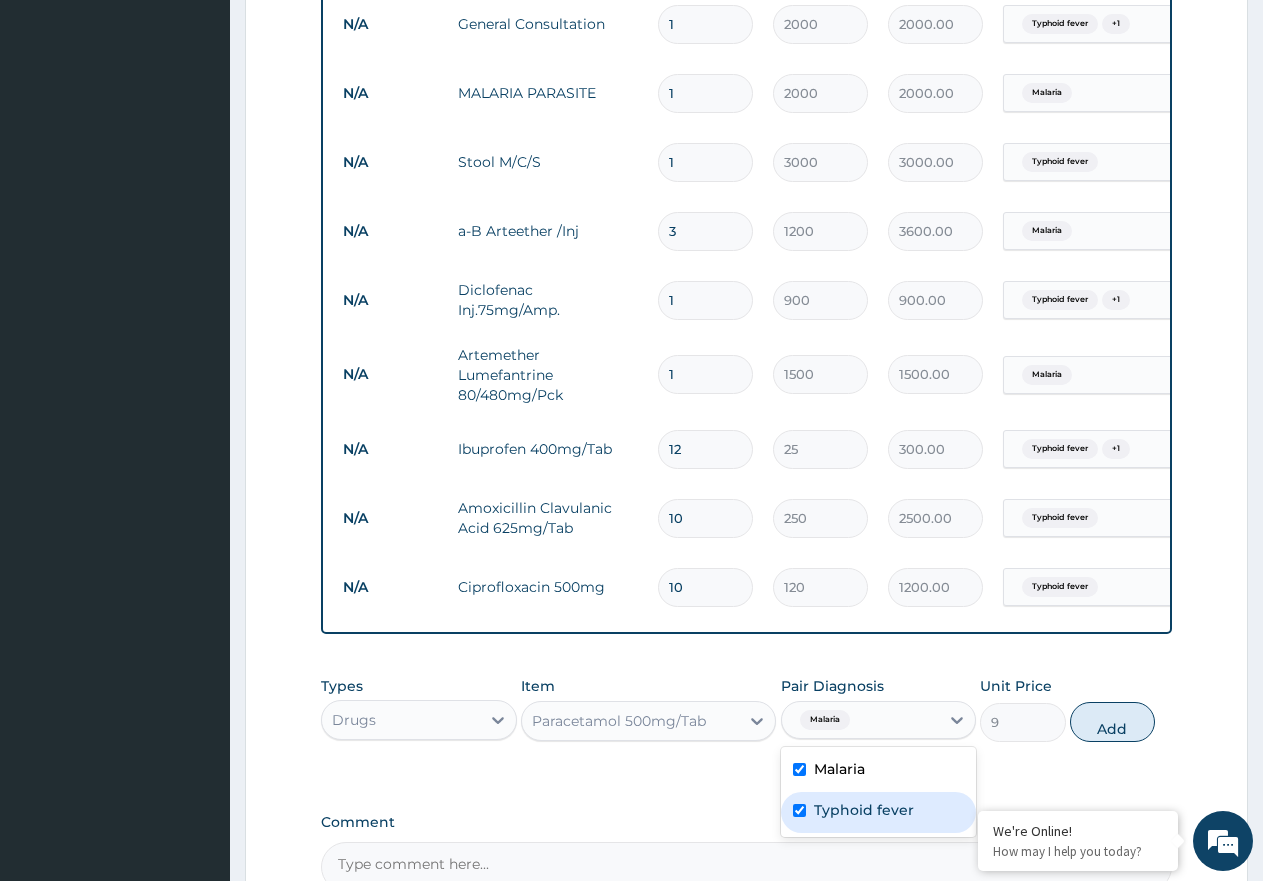 checkbox on "true" 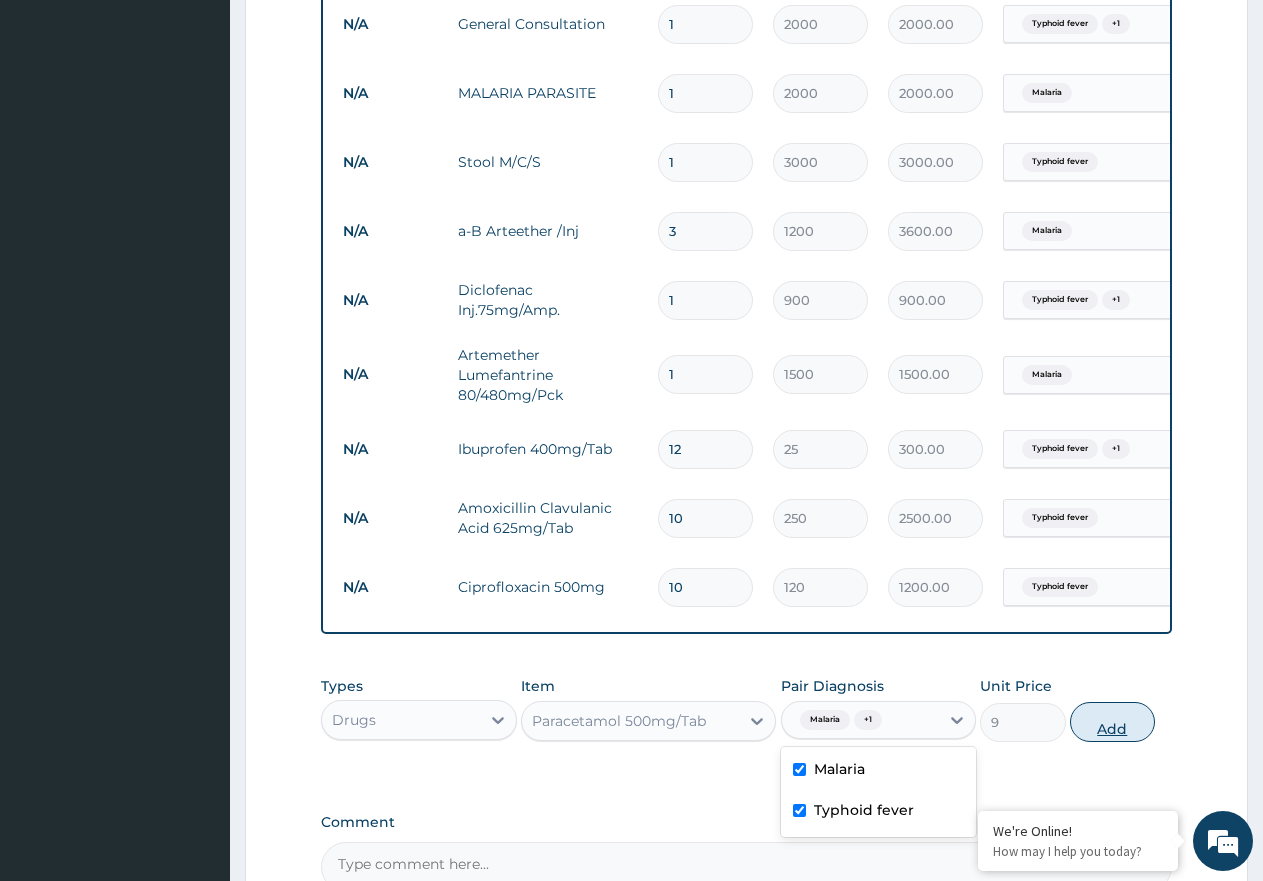 click on "Add" at bounding box center (1112, 722) 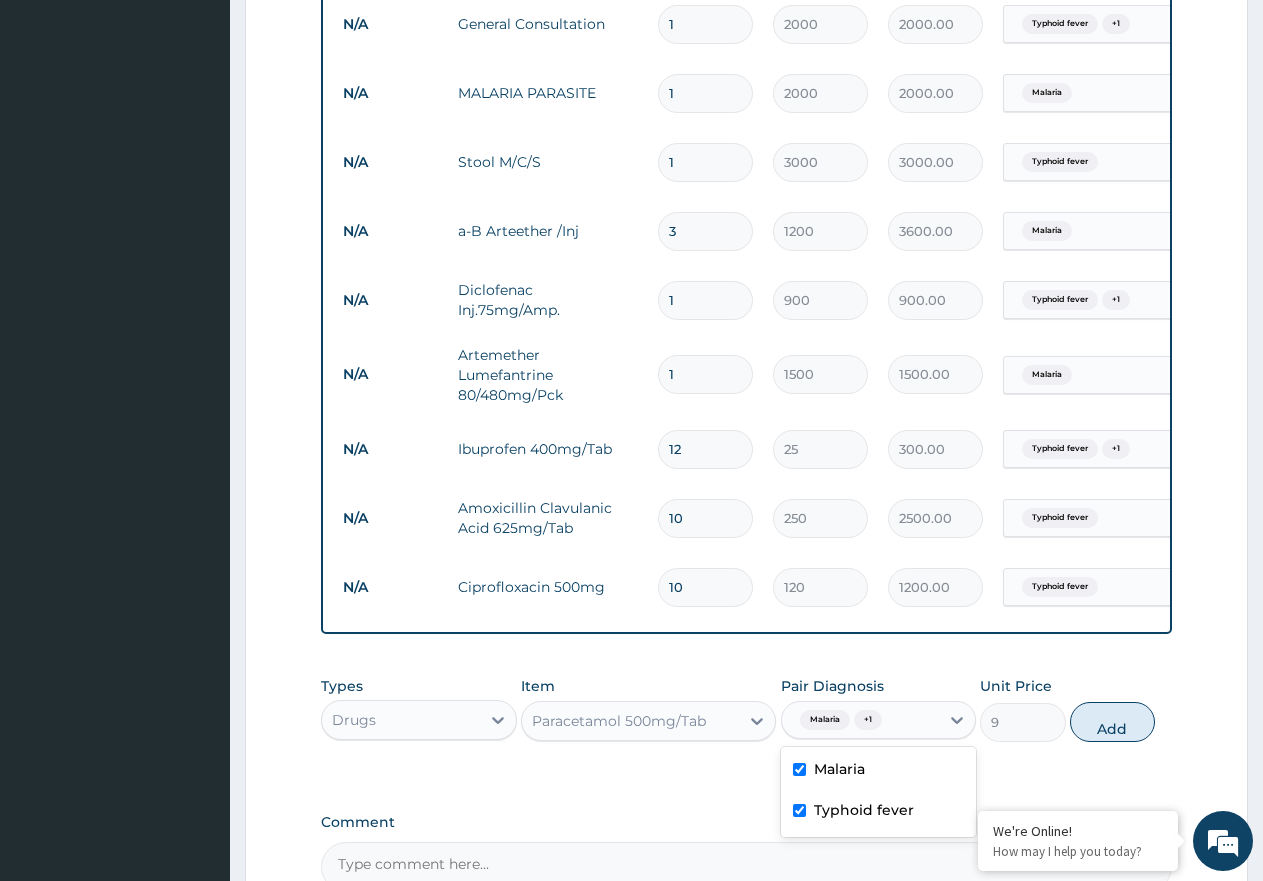 type on "0" 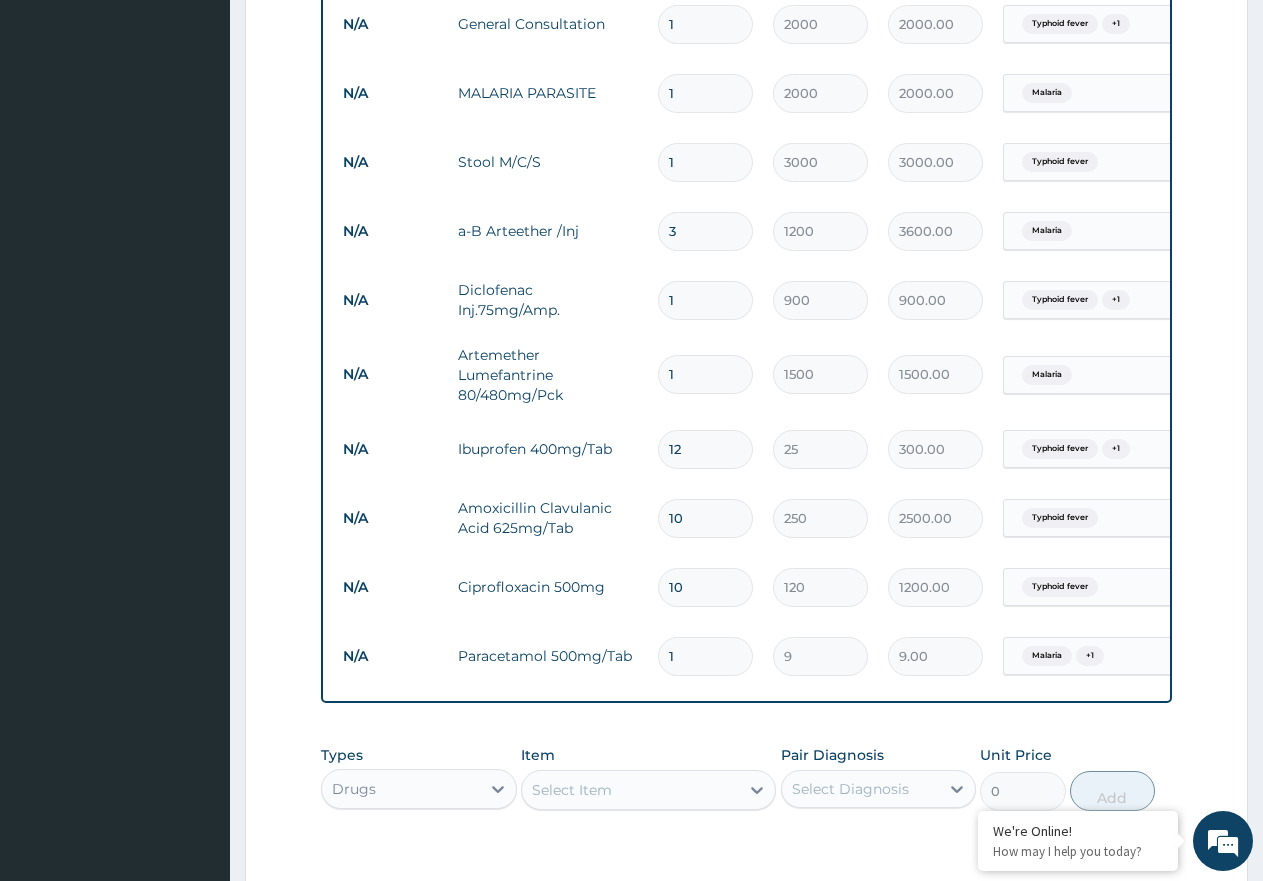 type 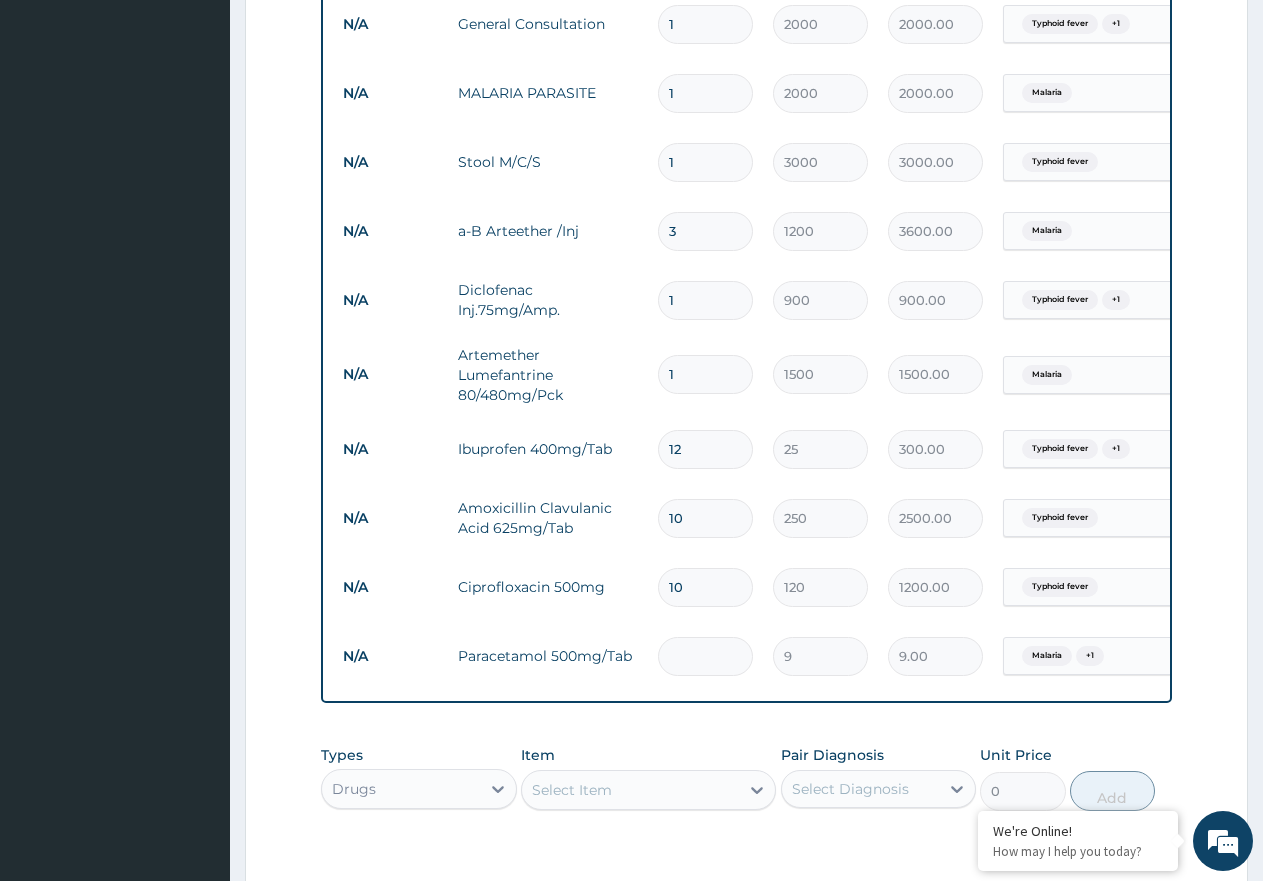 type on "0.00" 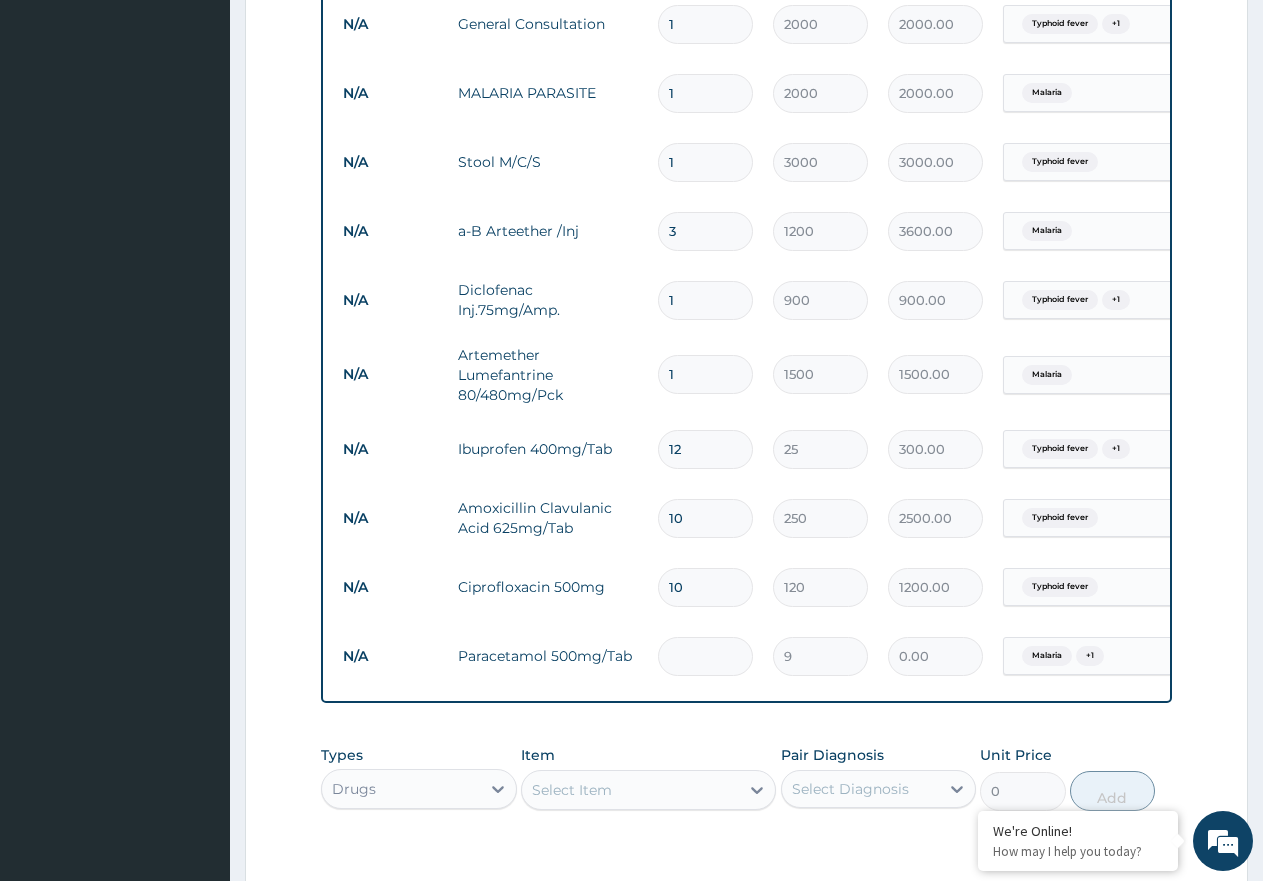 type on "3" 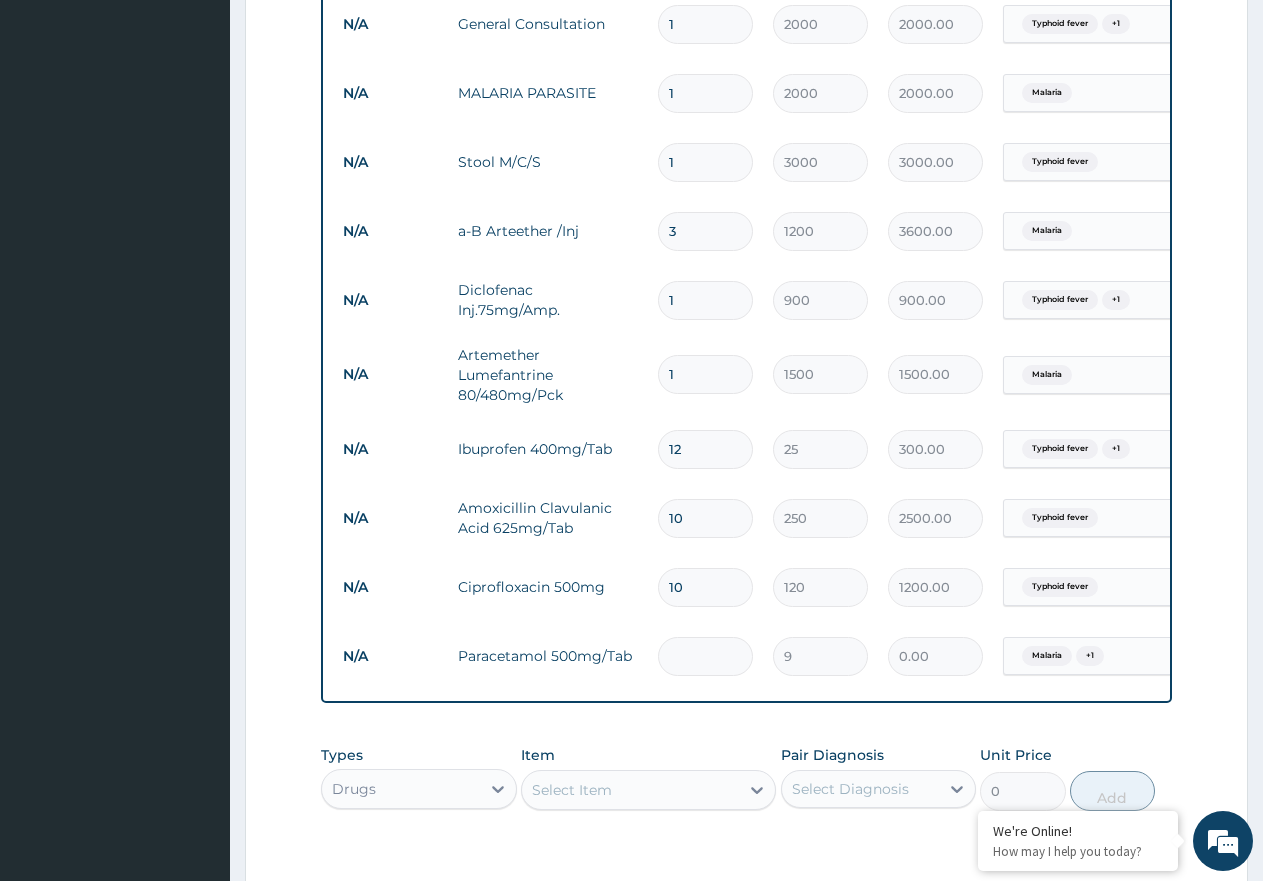 type on "27.00" 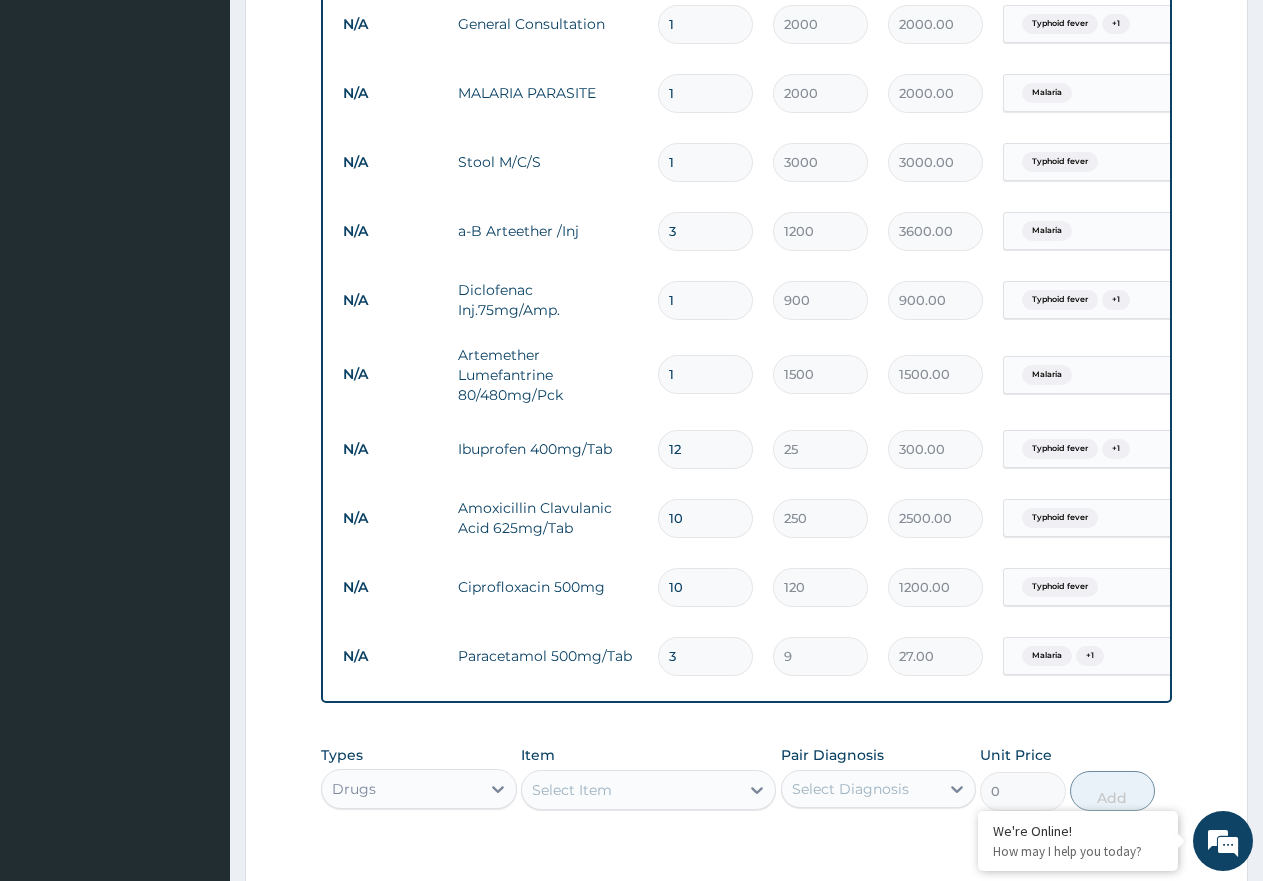 type on "30" 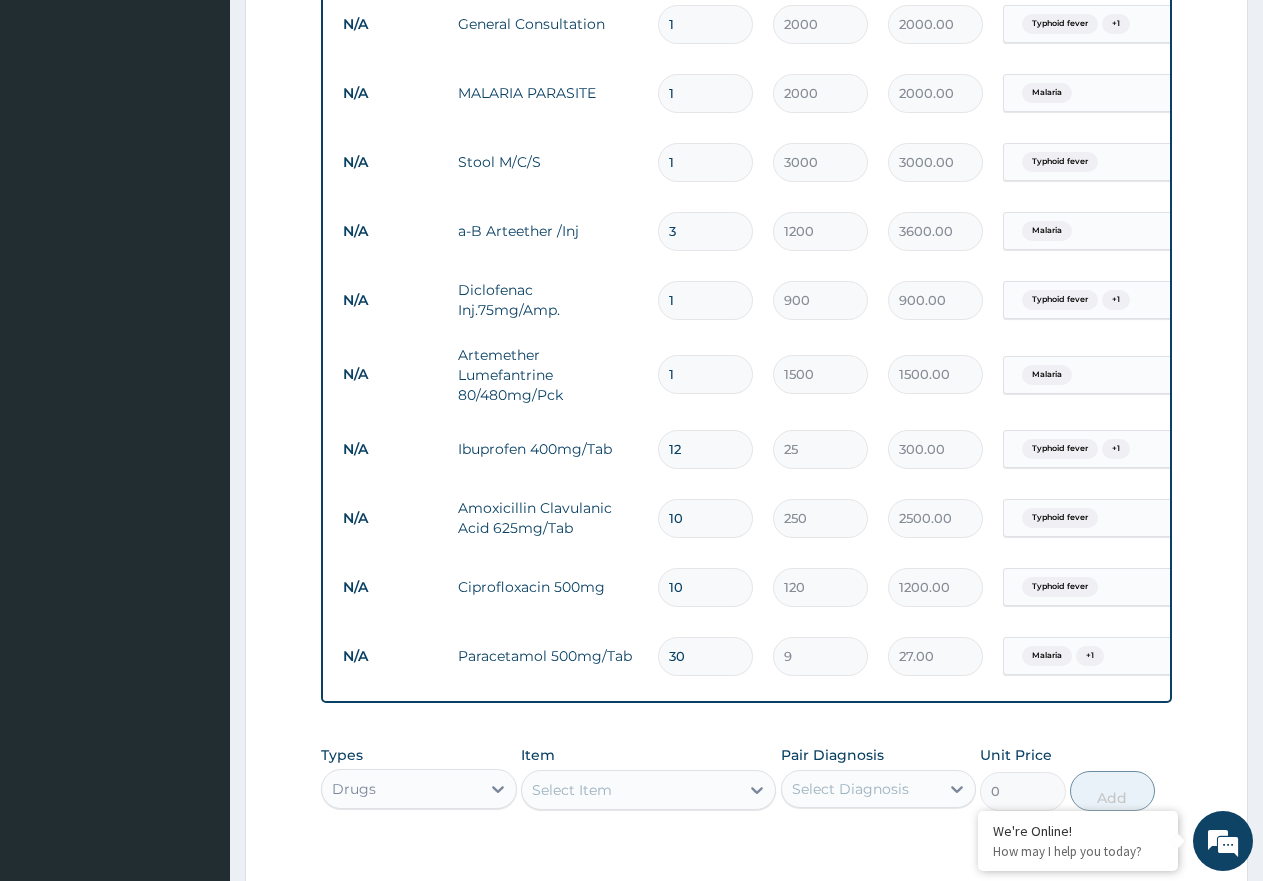 type on "270.00" 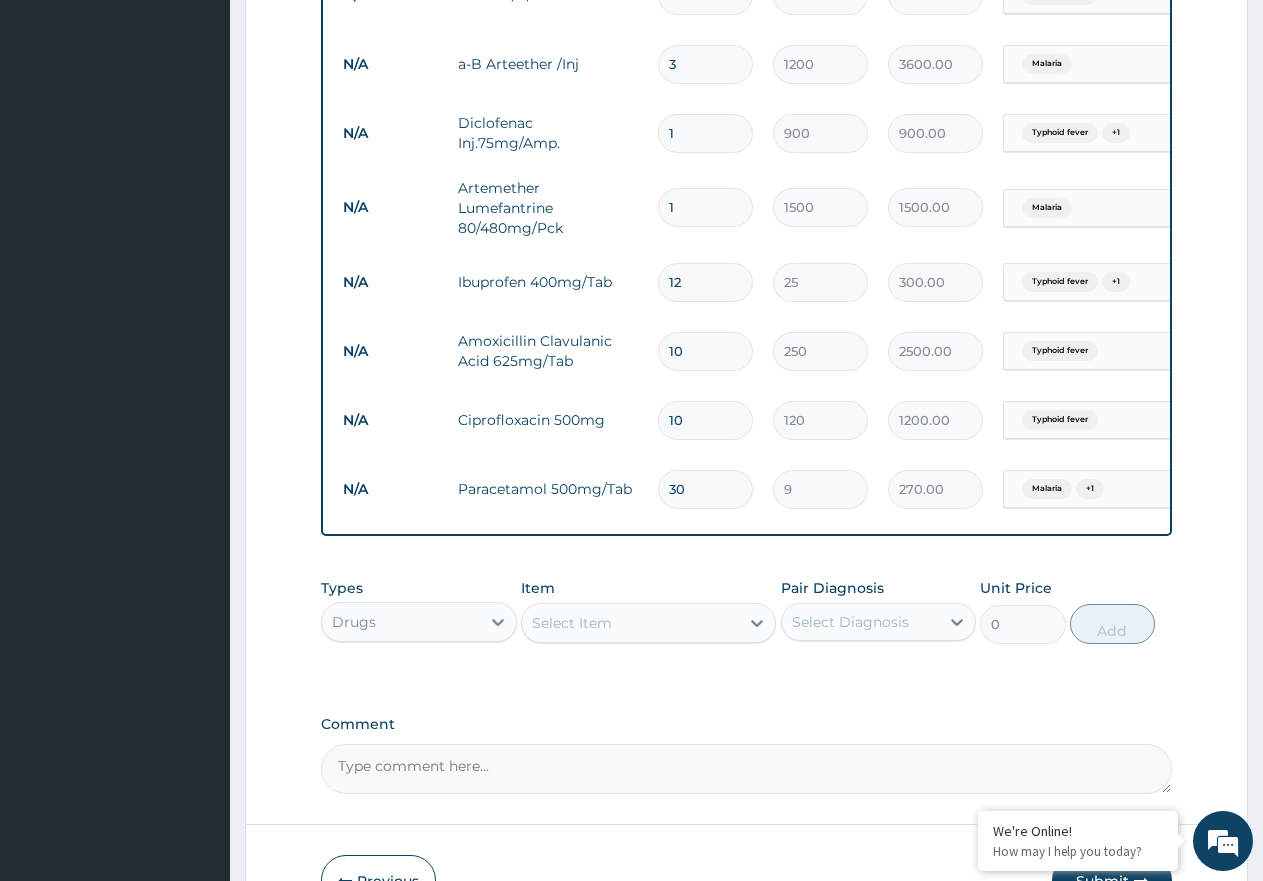 scroll, scrollTop: 1115, scrollLeft: 0, axis: vertical 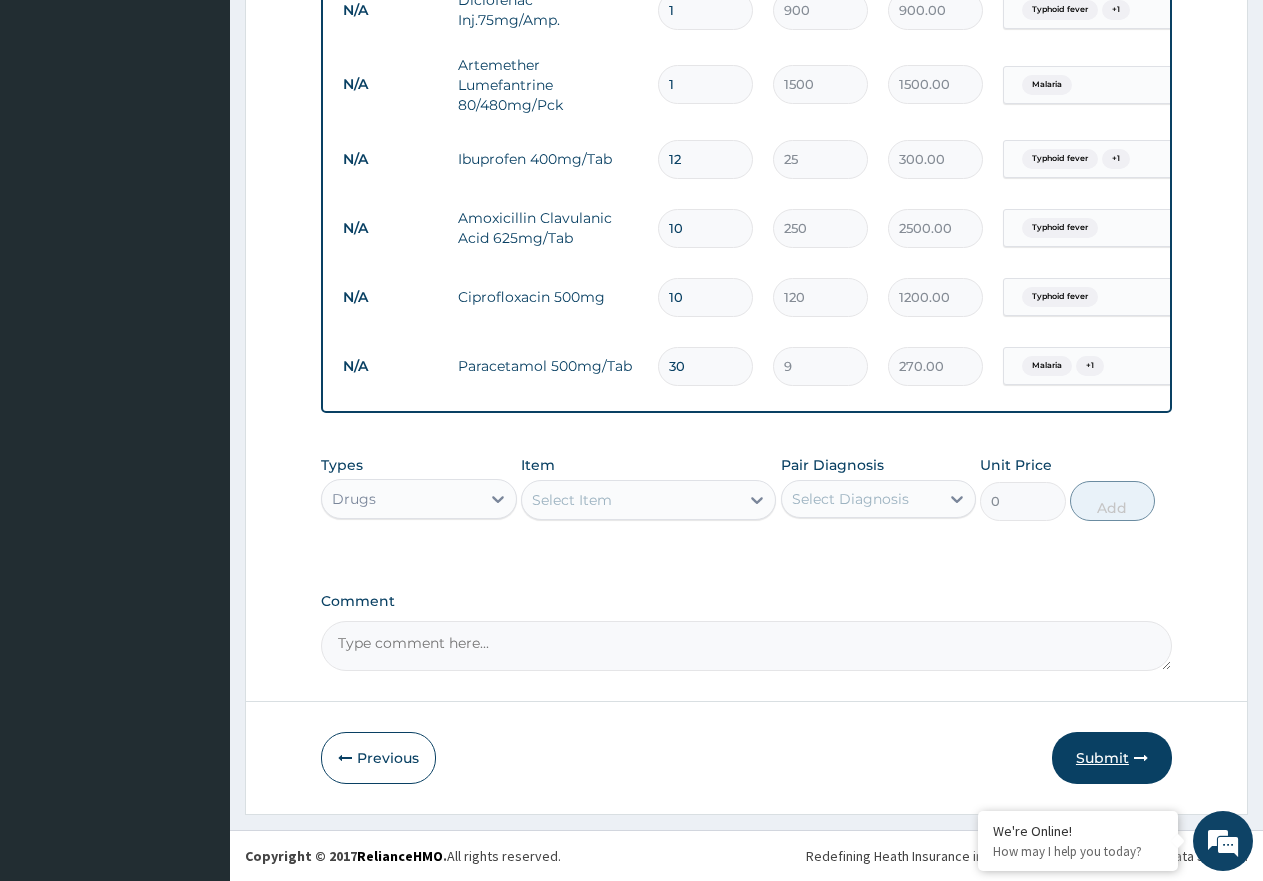 type on "30" 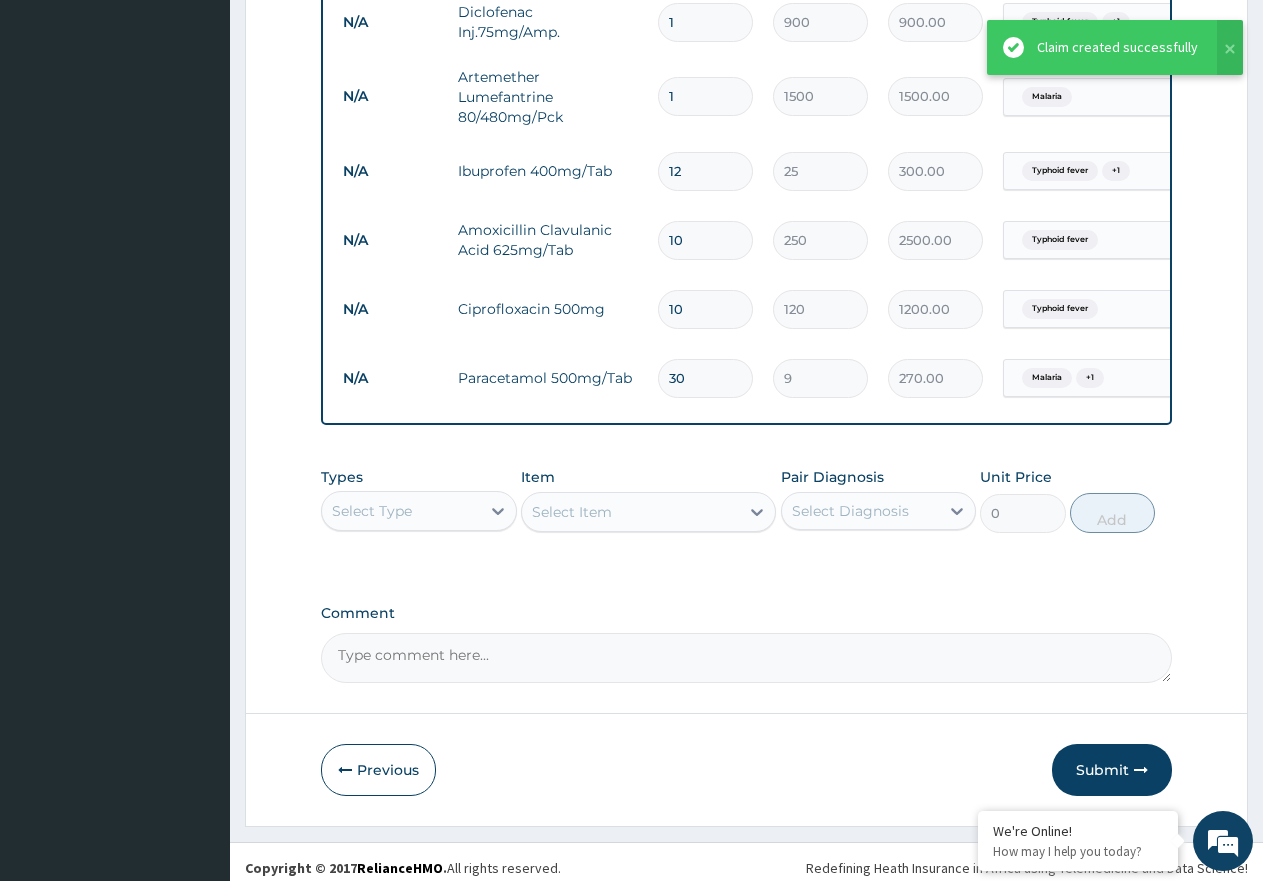 scroll, scrollTop: 1115, scrollLeft: 0, axis: vertical 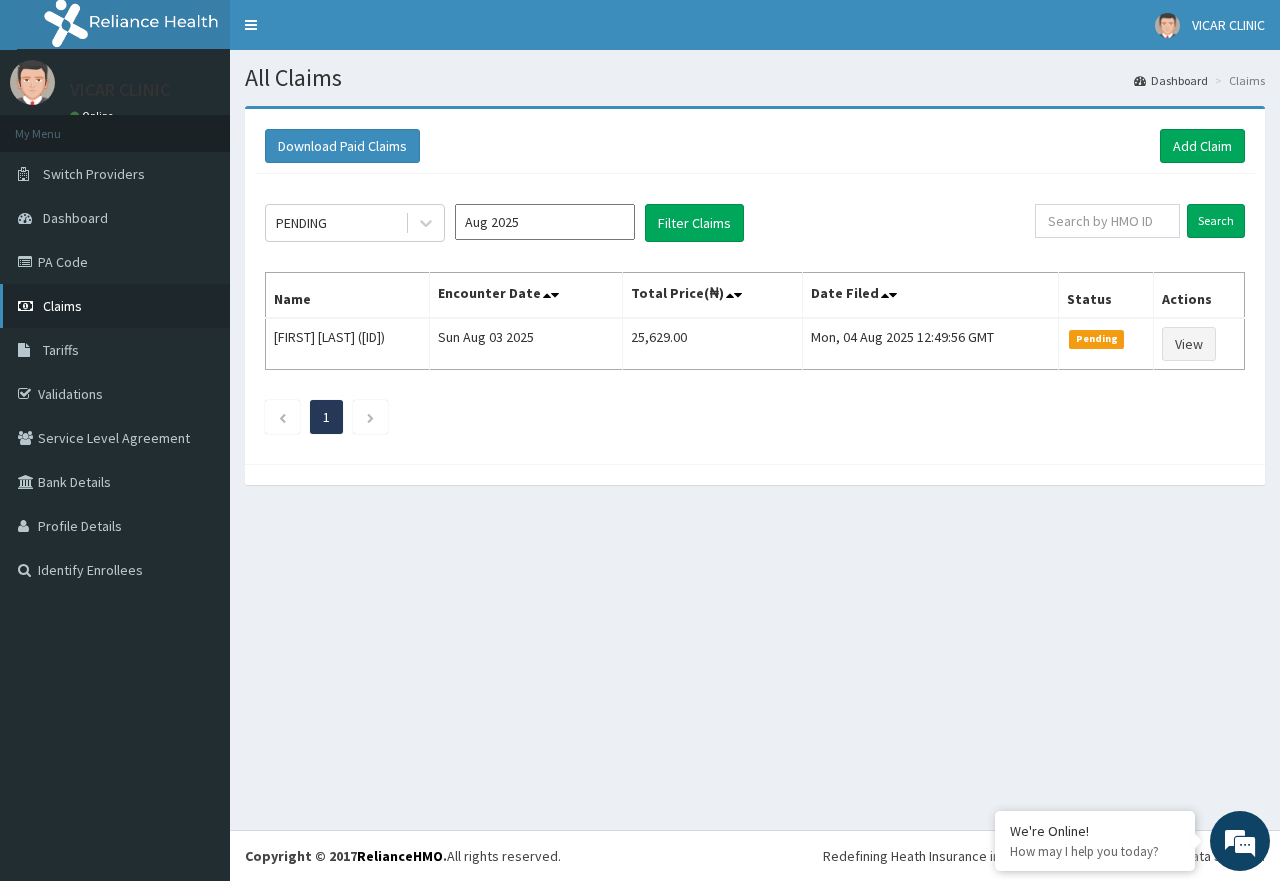 click on "Claims" at bounding box center (62, 306) 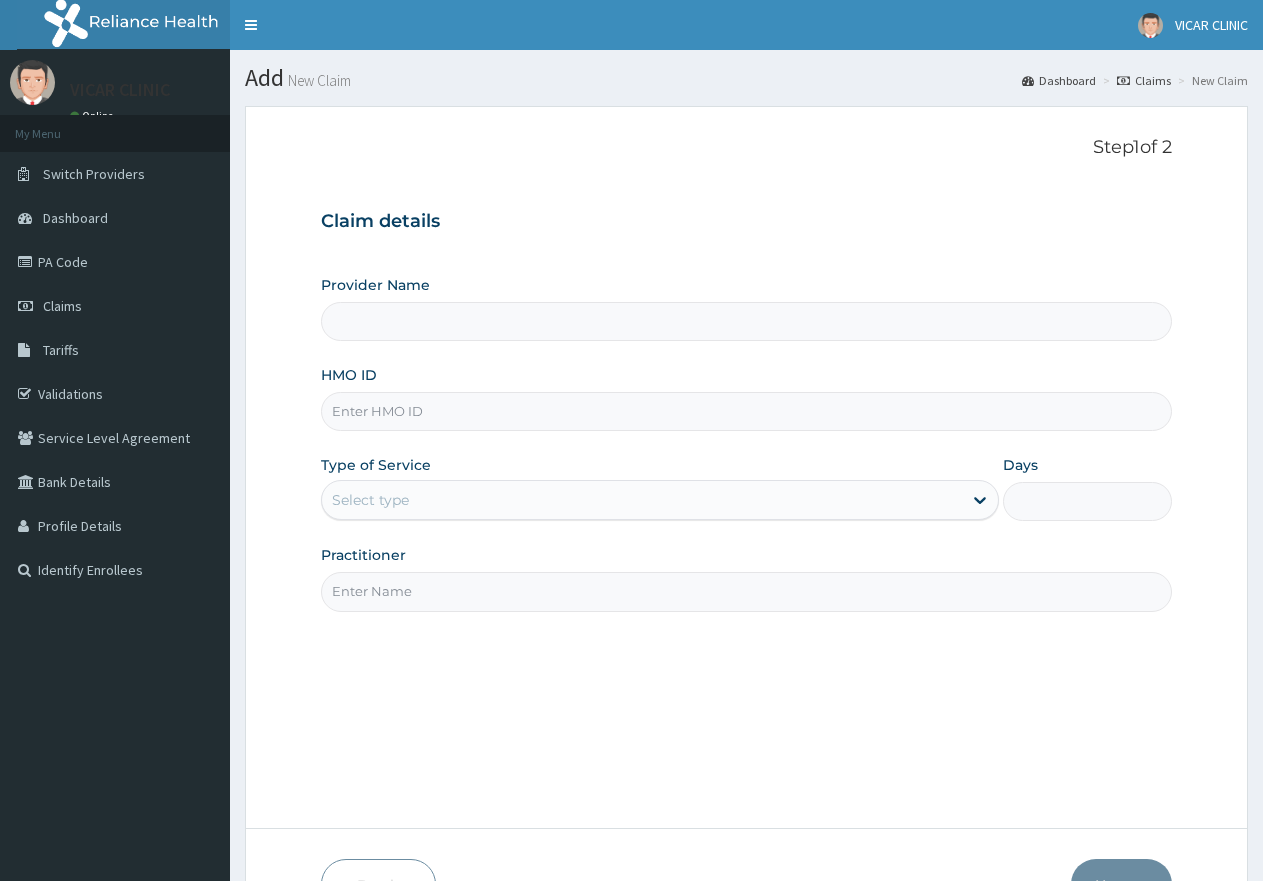 scroll, scrollTop: 0, scrollLeft: 0, axis: both 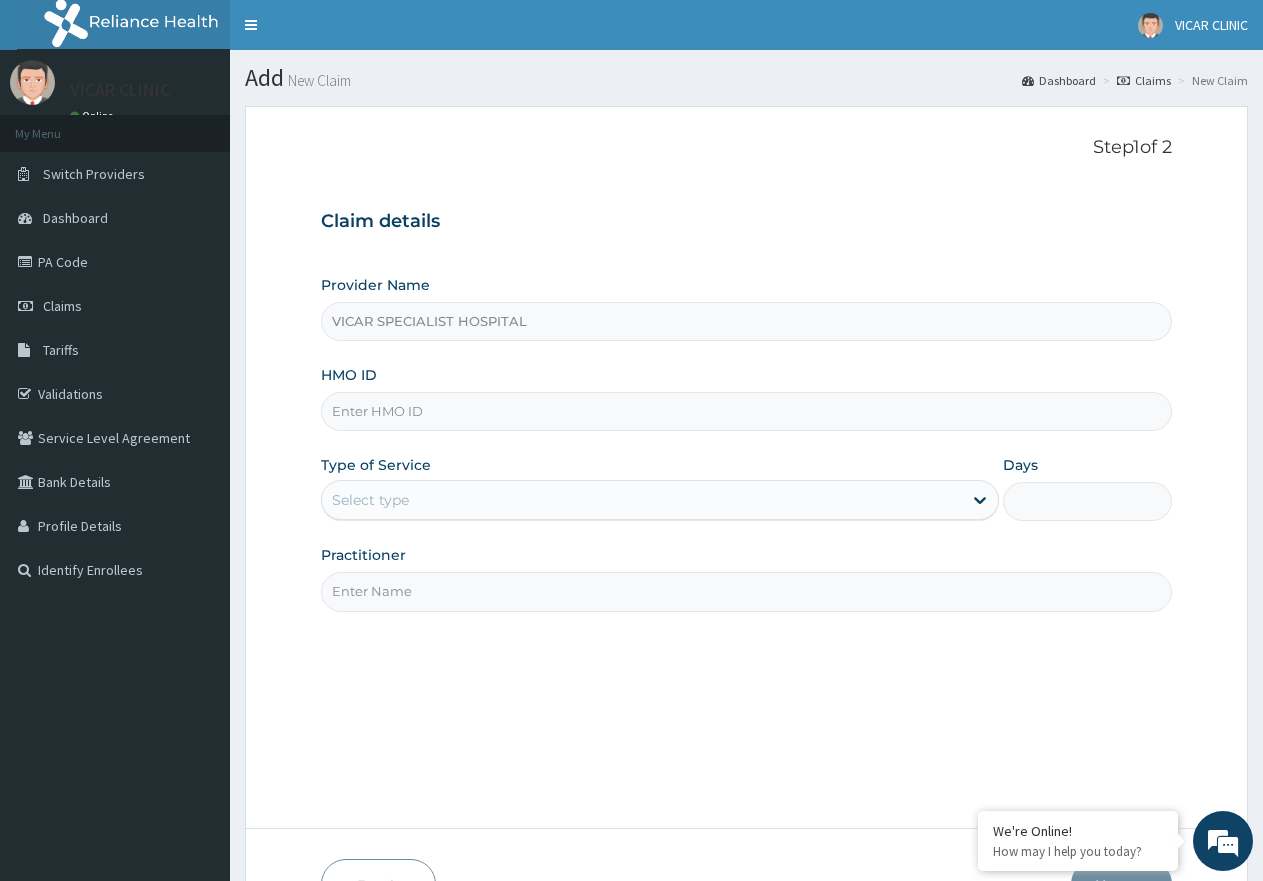 drag, startPoint x: 529, startPoint y: 389, endPoint x: 522, endPoint y: 397, distance: 10.630146 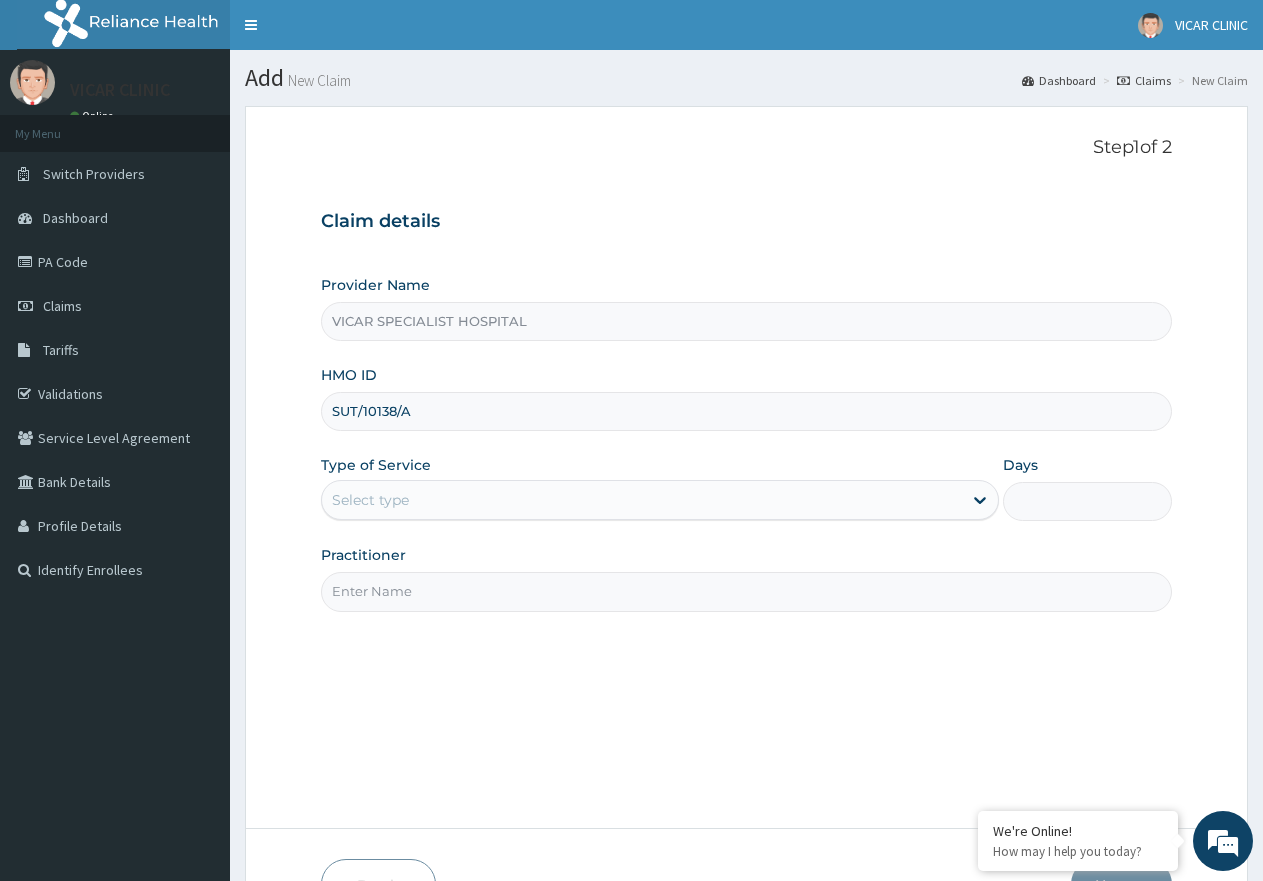 type on "SUT/10138/A" 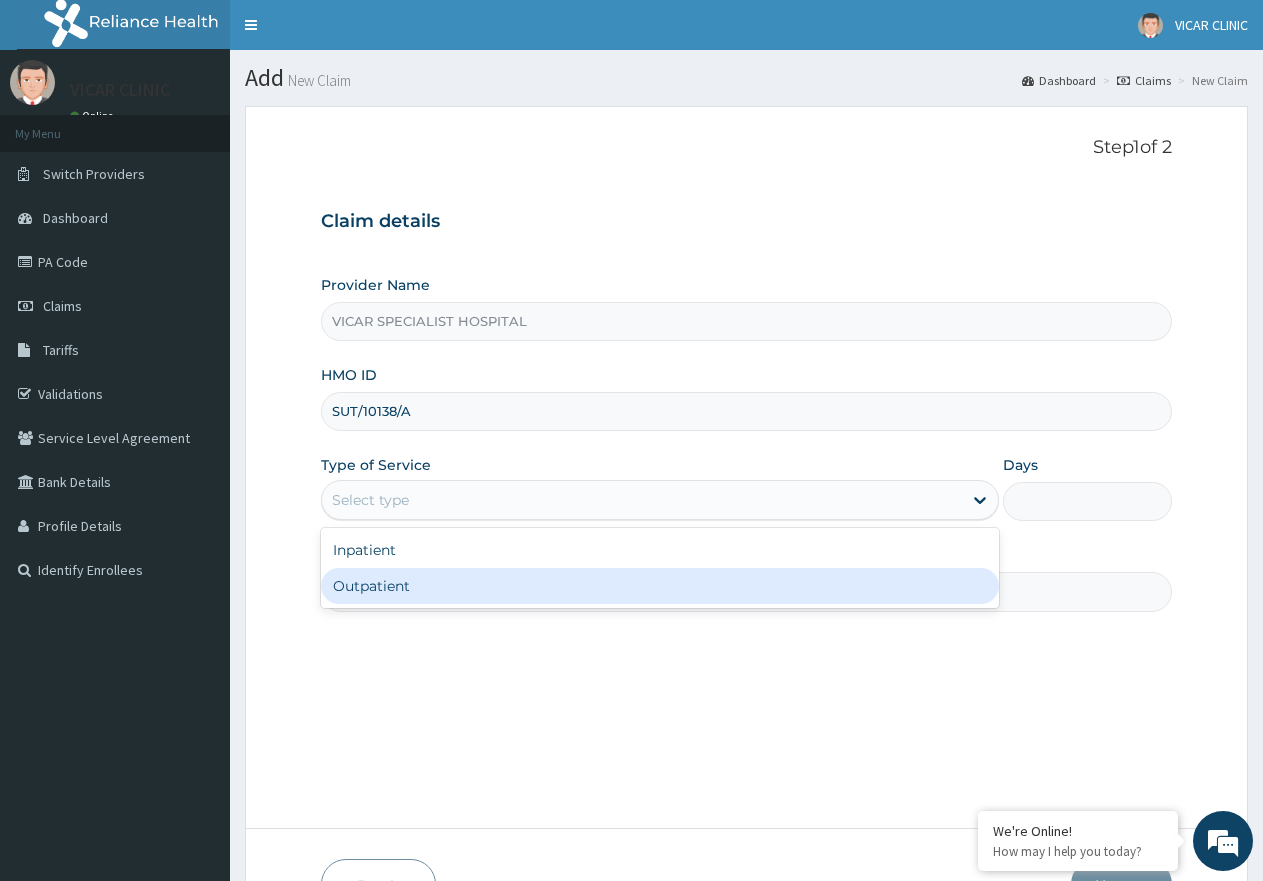 click on "Outpatient" at bounding box center [659, 586] 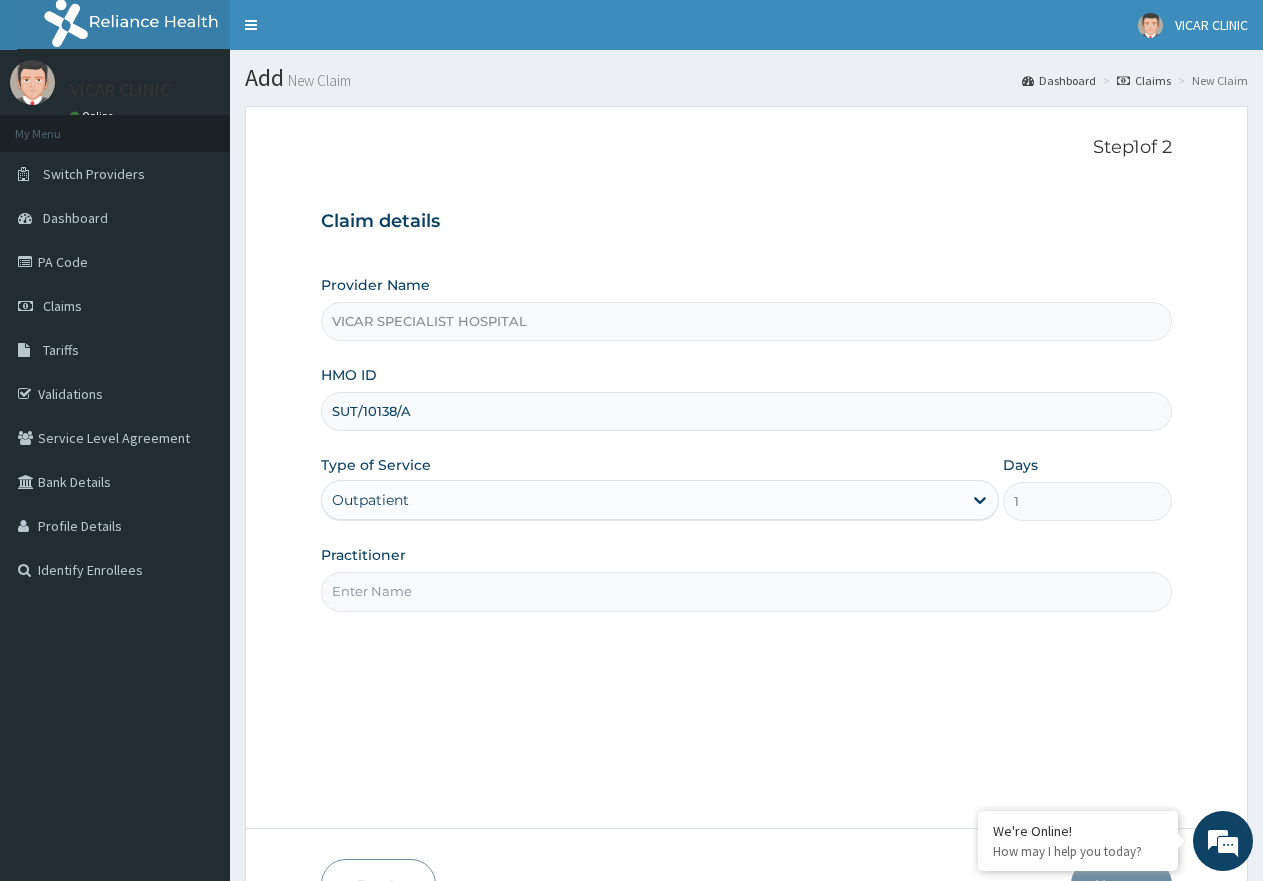 drag, startPoint x: 418, startPoint y: 587, endPoint x: 429, endPoint y: 610, distance: 25.495098 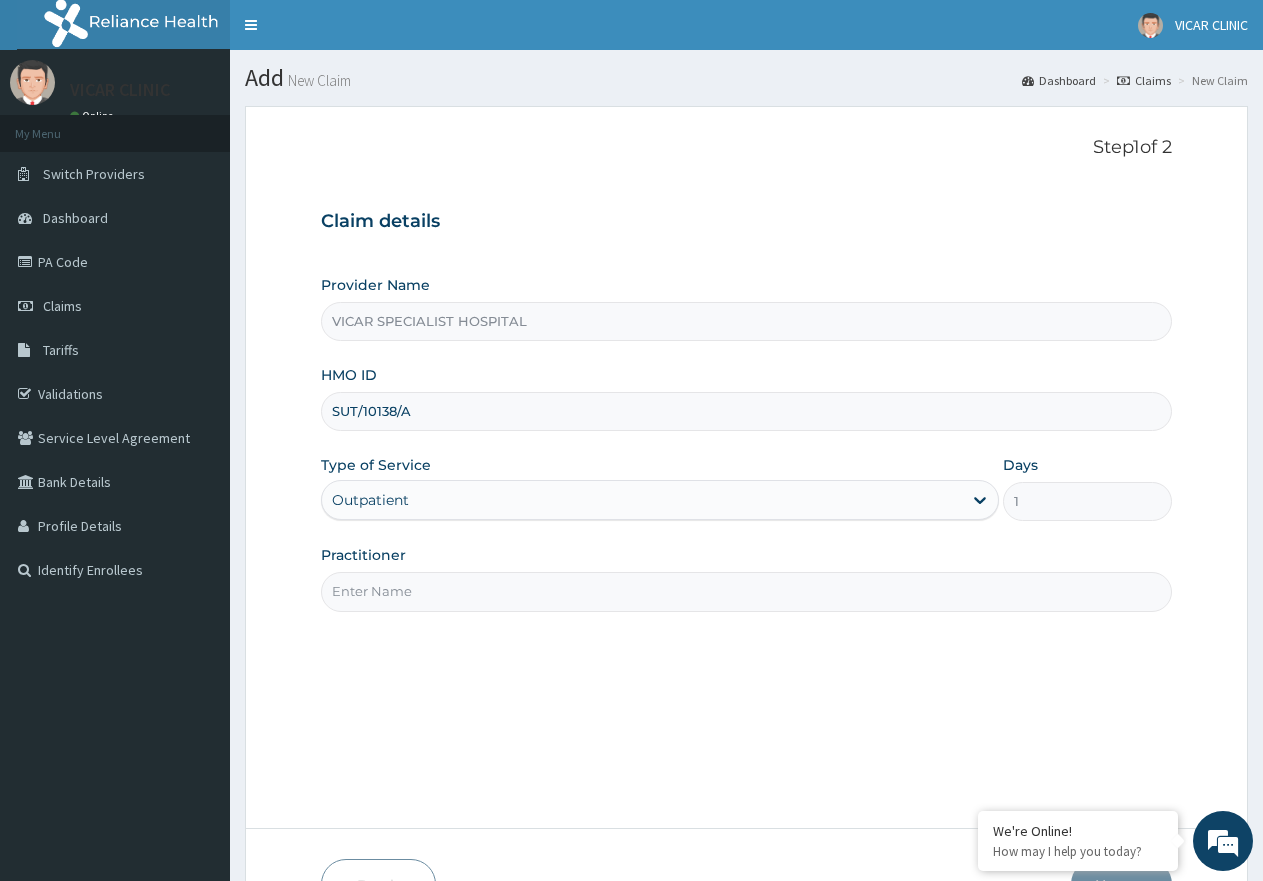 type on "Dr [LAST]" 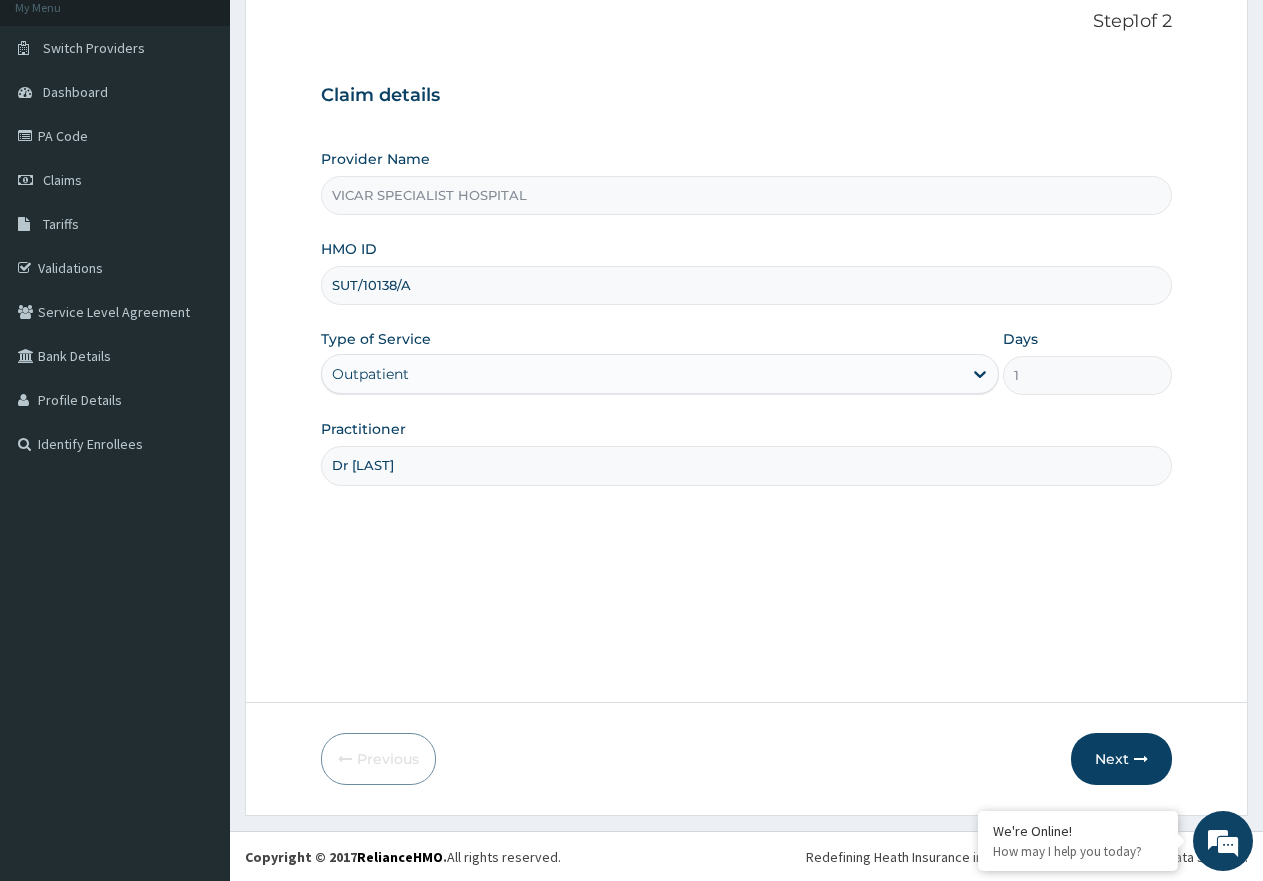 scroll, scrollTop: 127, scrollLeft: 0, axis: vertical 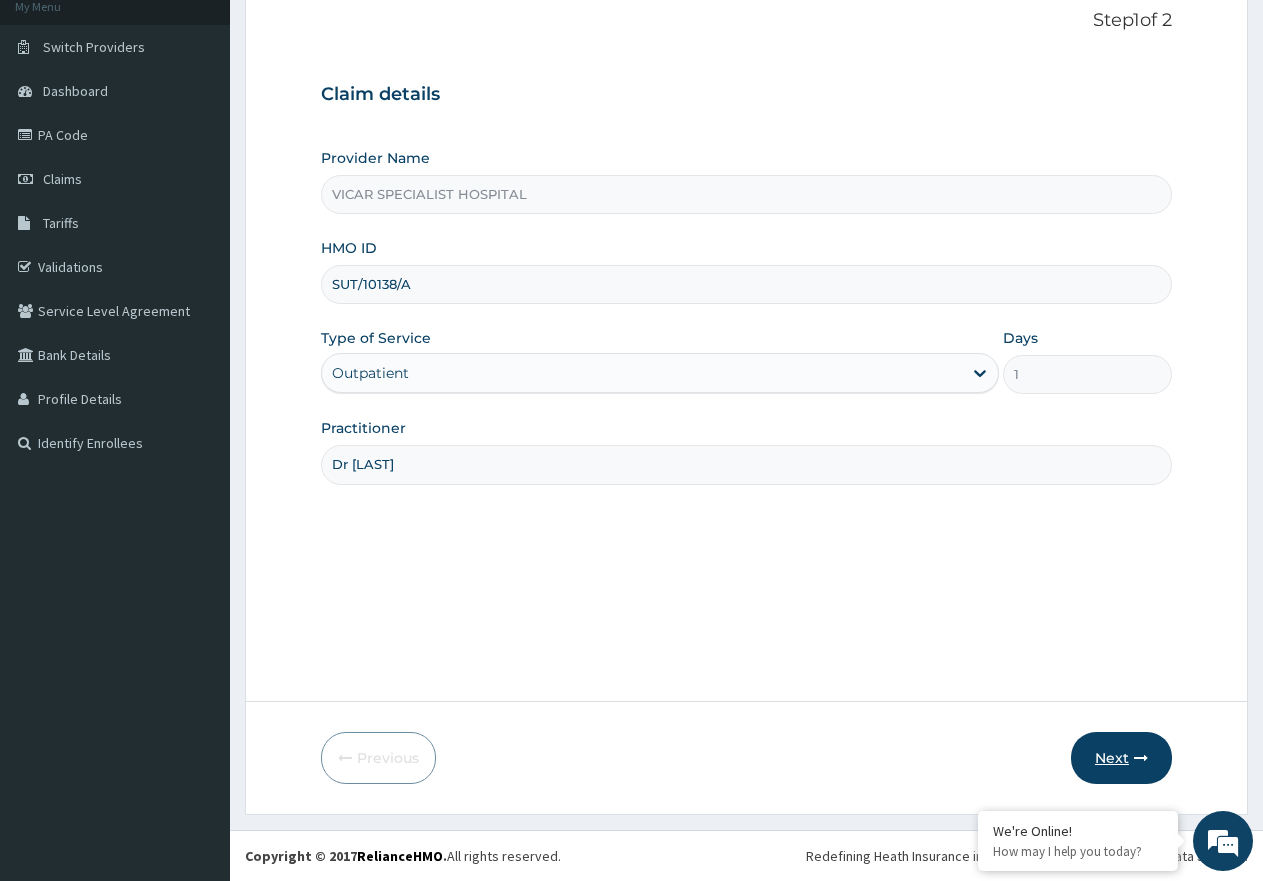 click on "Next" at bounding box center [1121, 758] 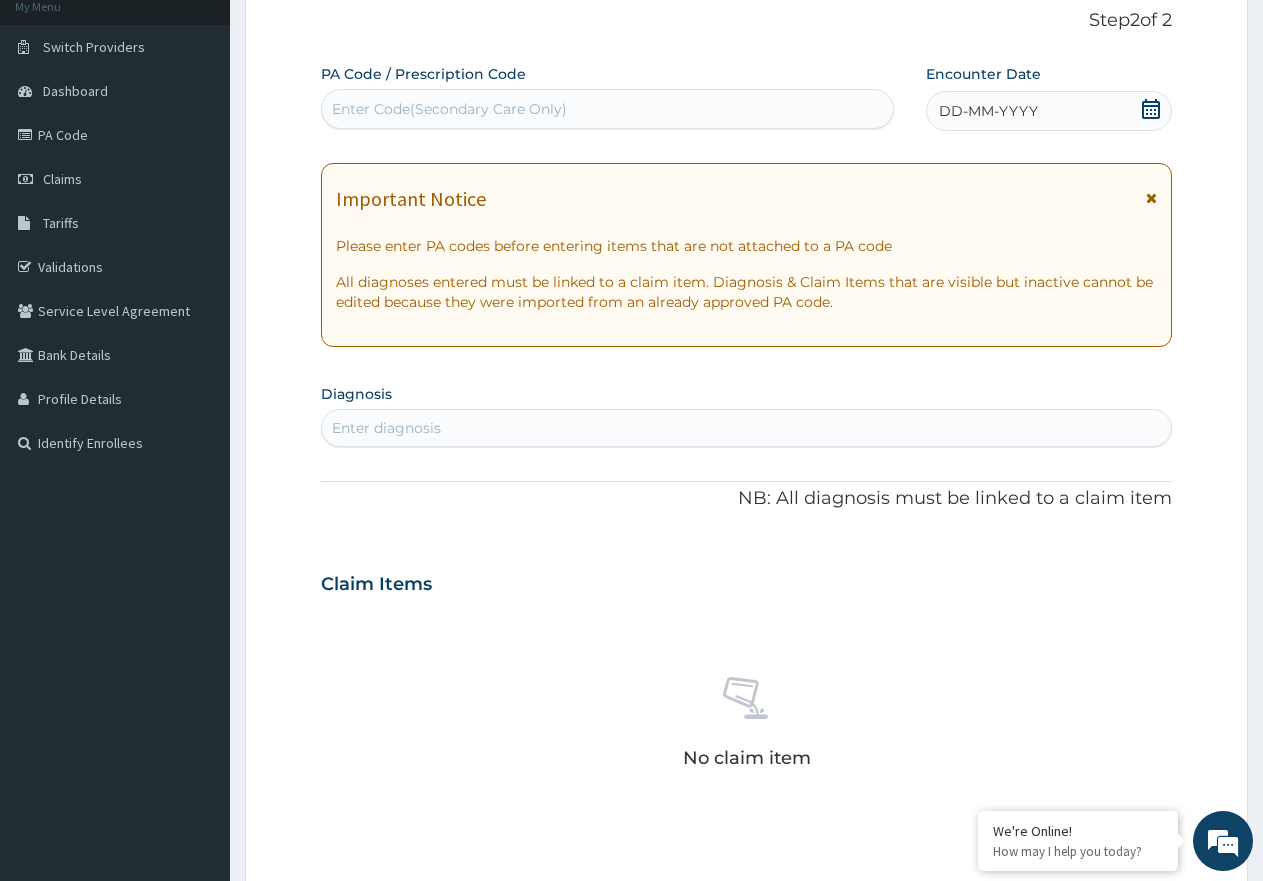 click on "Enter Code(Secondary Care Only)" at bounding box center [449, 109] 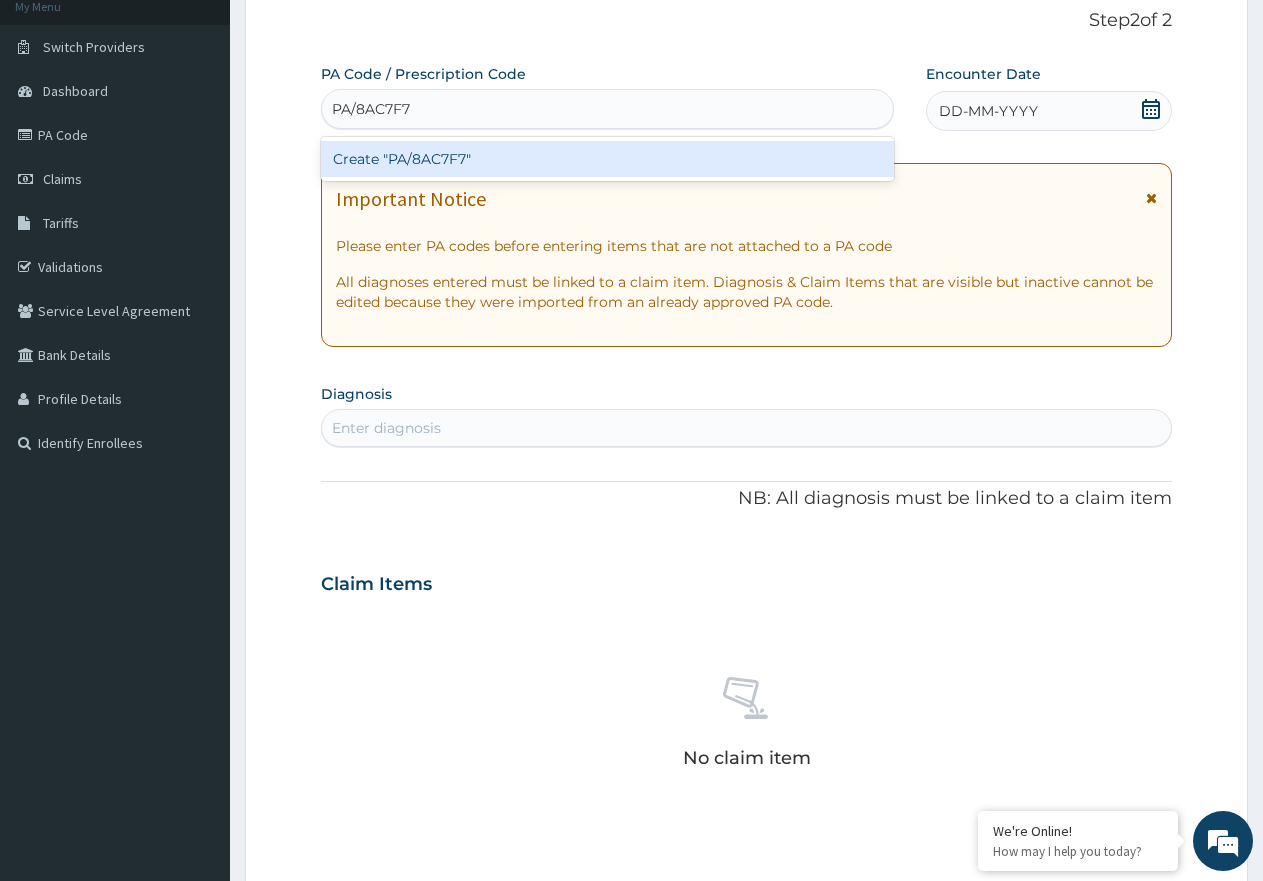 click on "Create "PA/8AC7F7"" at bounding box center [607, 159] 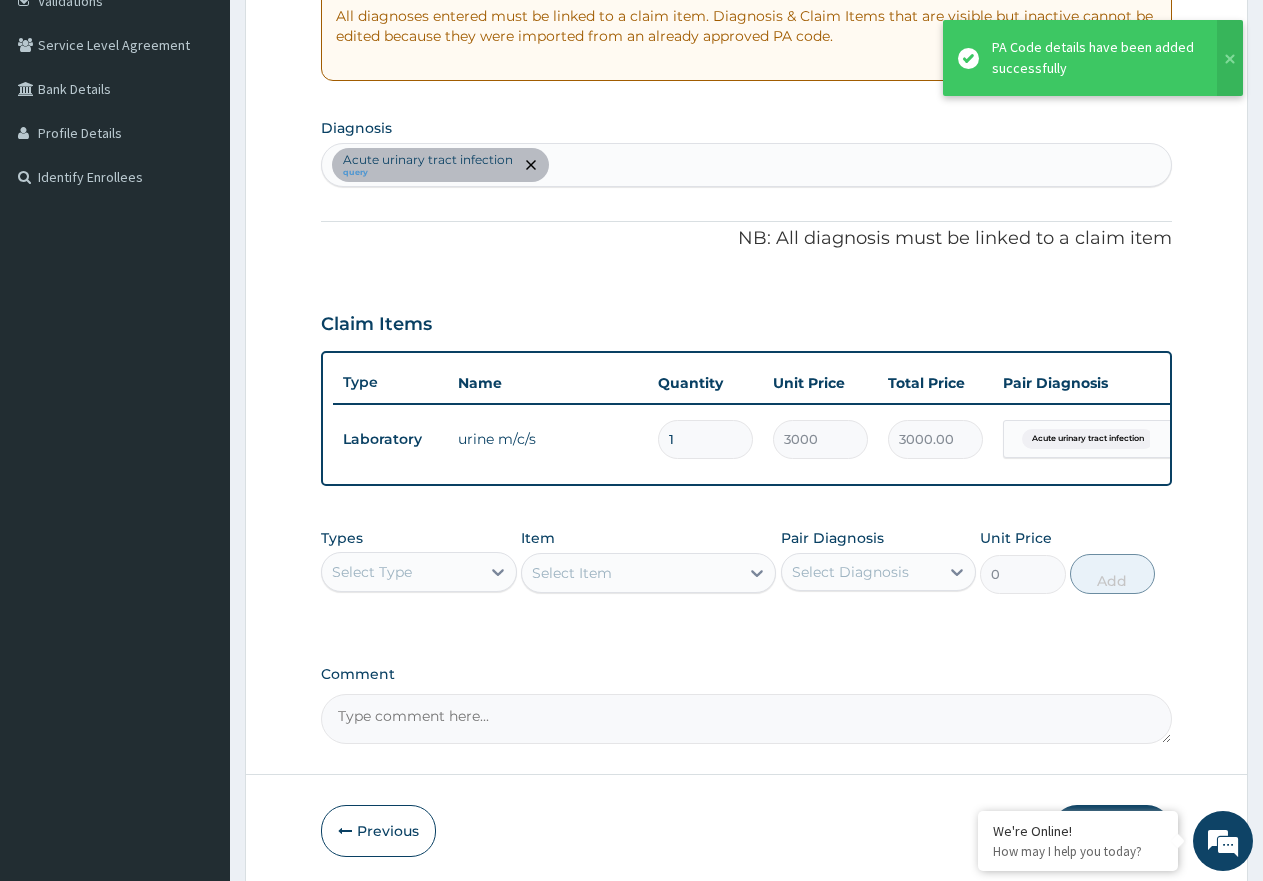 scroll, scrollTop: 483, scrollLeft: 0, axis: vertical 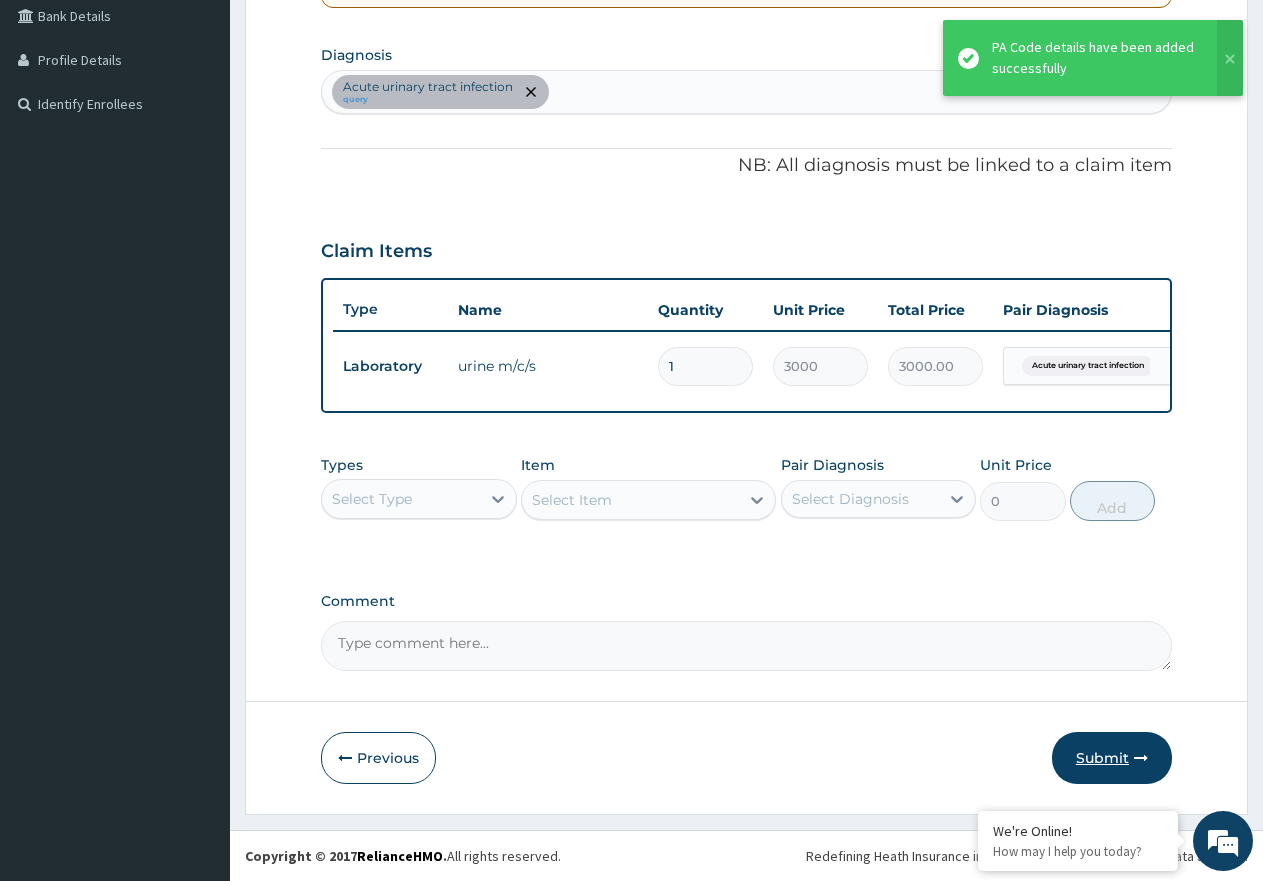 click on "Submit" at bounding box center [1112, 758] 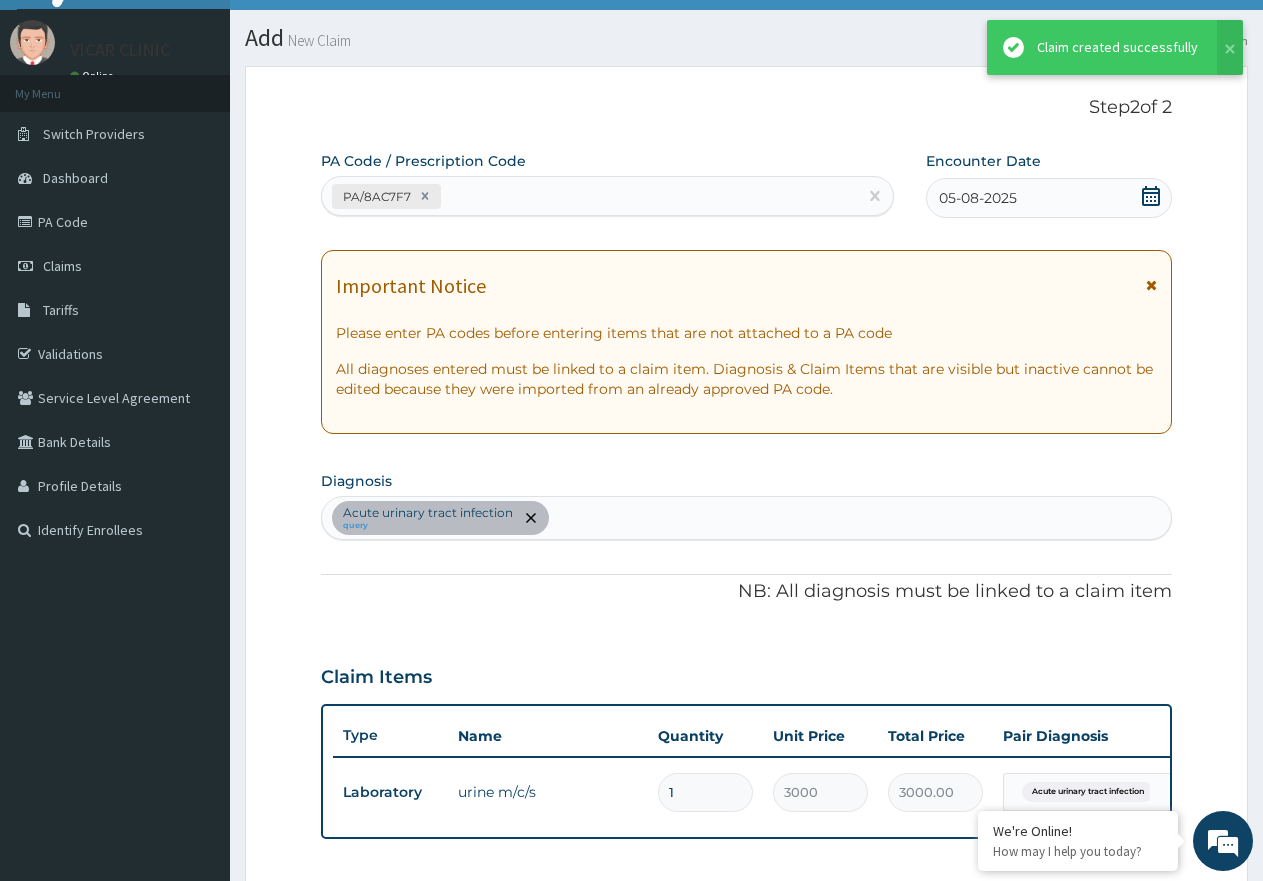 scroll, scrollTop: 483, scrollLeft: 0, axis: vertical 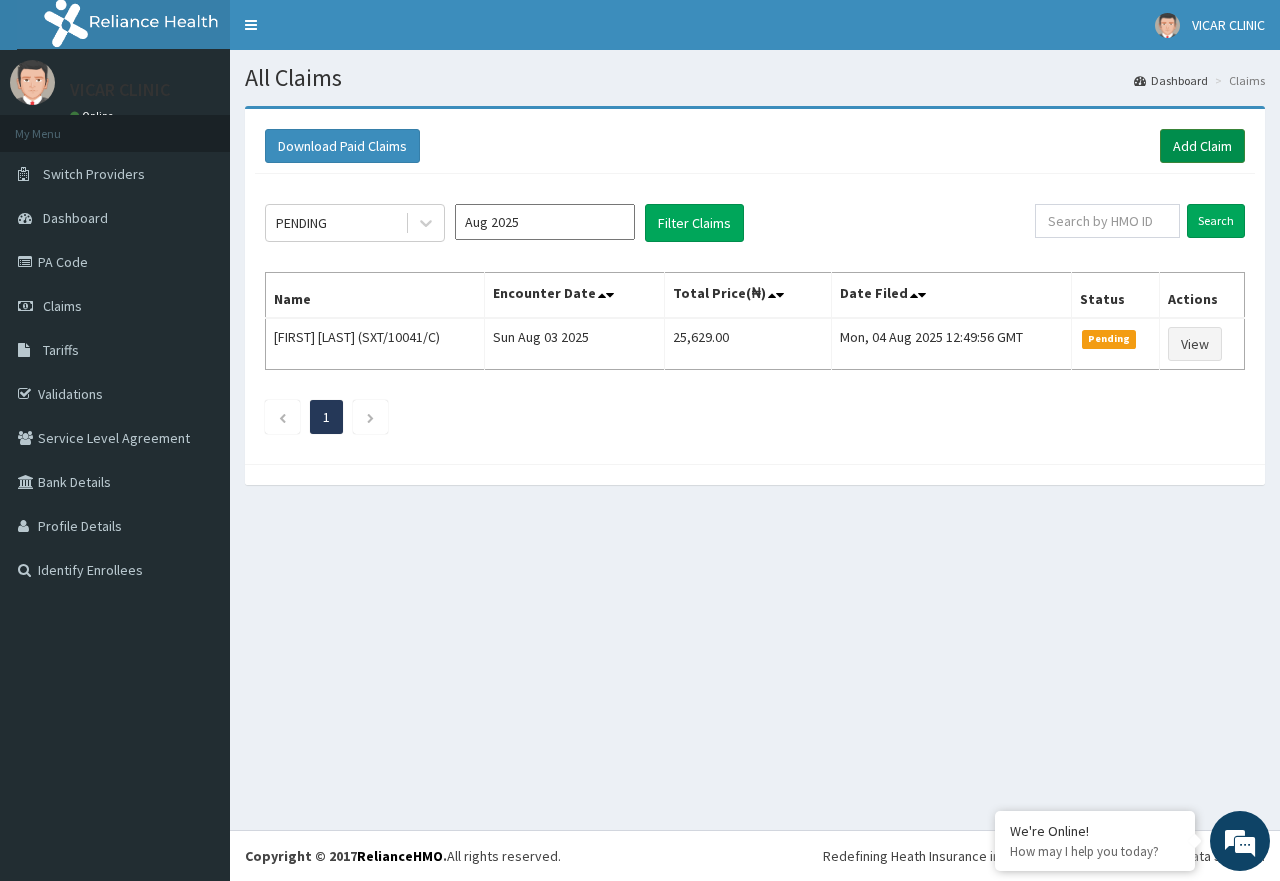 click on "Add Claim" at bounding box center [1202, 146] 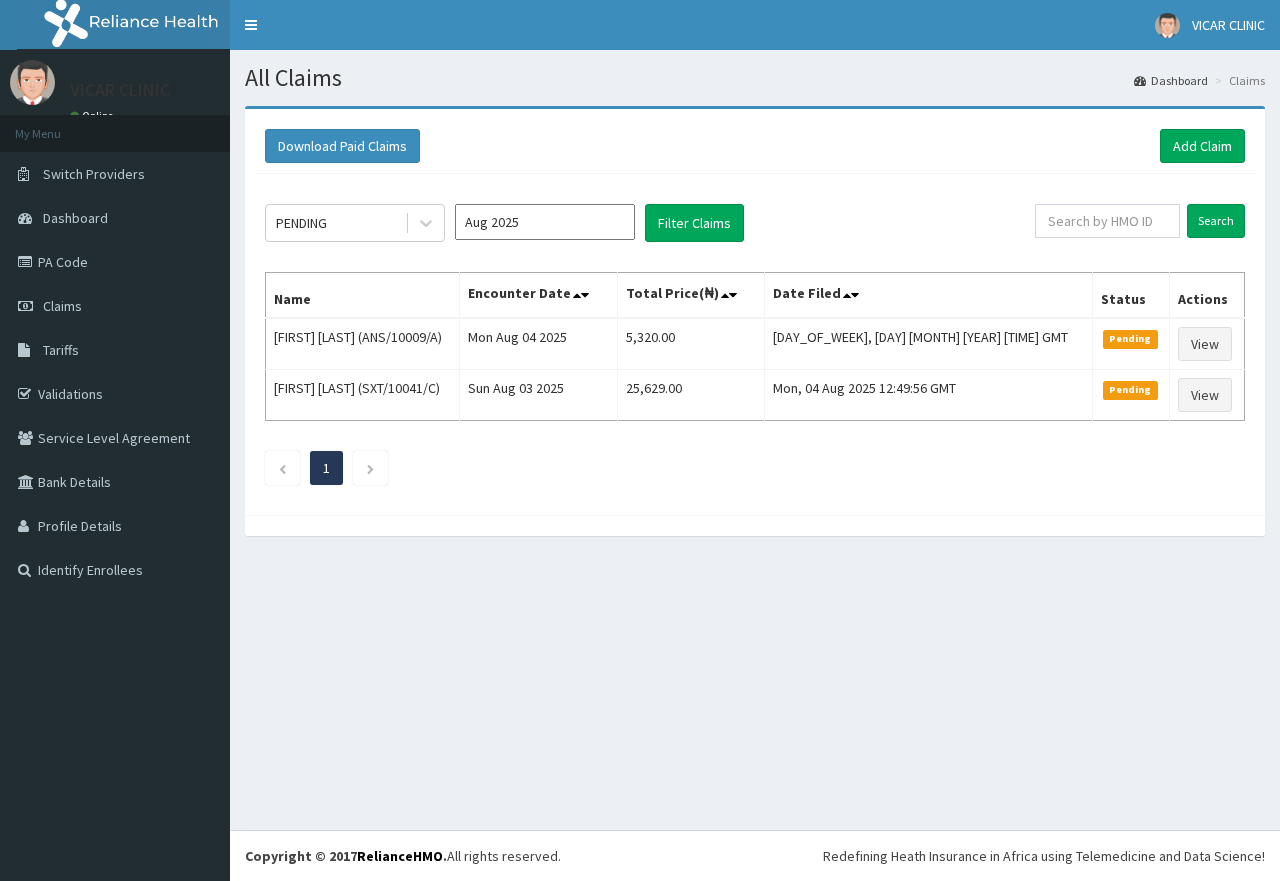 scroll, scrollTop: 0, scrollLeft: 0, axis: both 